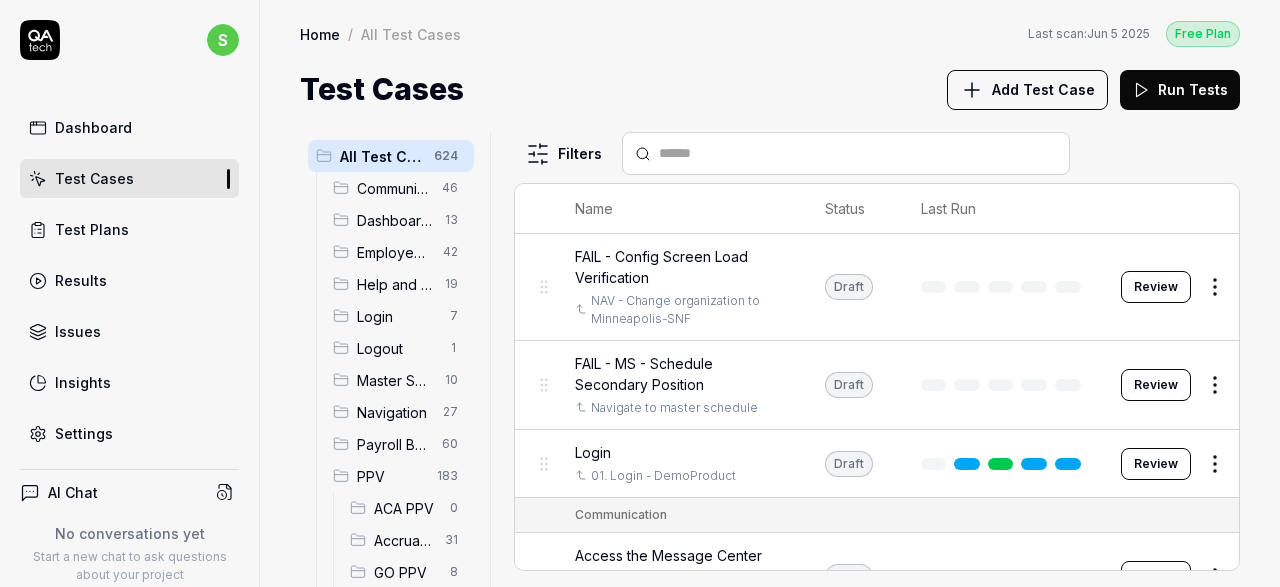 scroll, scrollTop: 0, scrollLeft: 0, axis: both 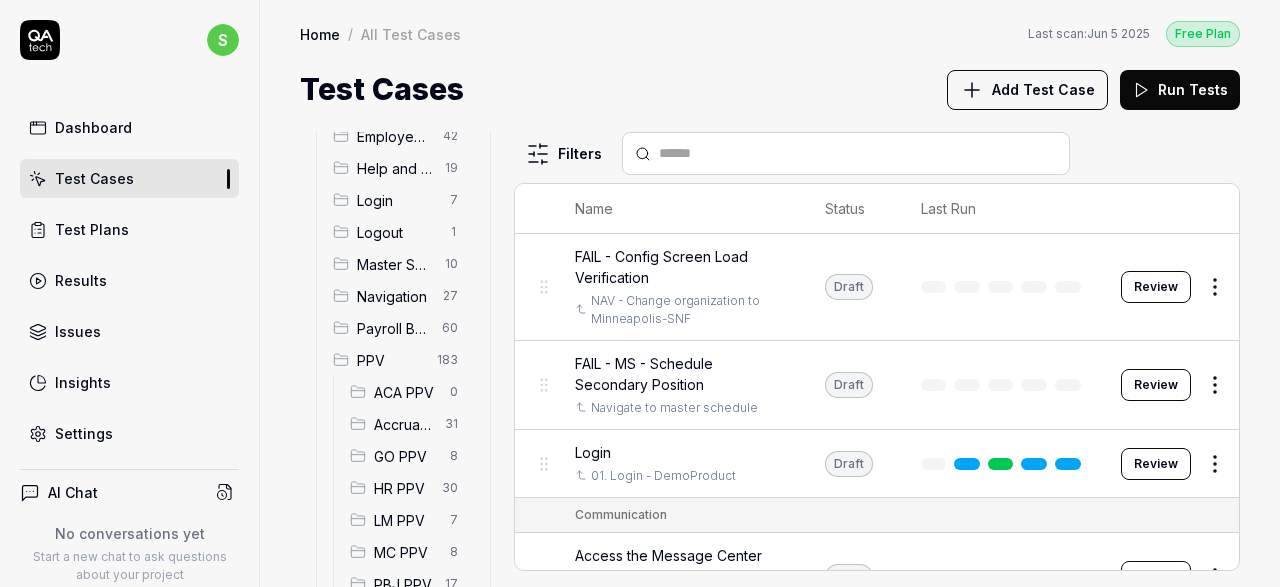 click on "ACA PPV" at bounding box center (406, 392) 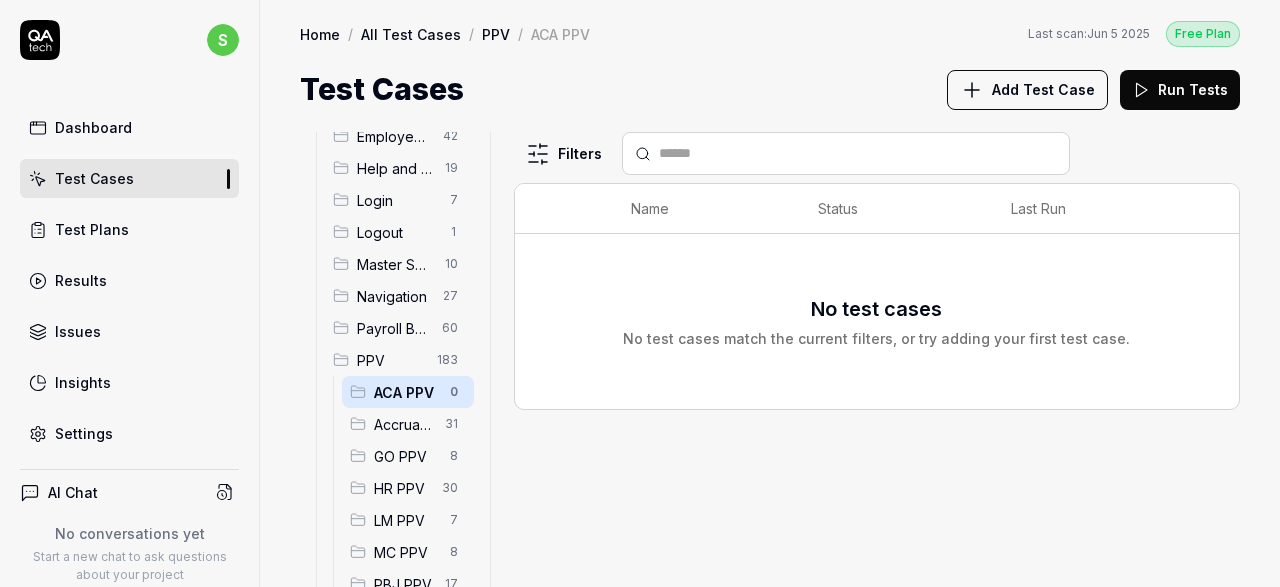 click on "Add Test Case" at bounding box center (1043, 89) 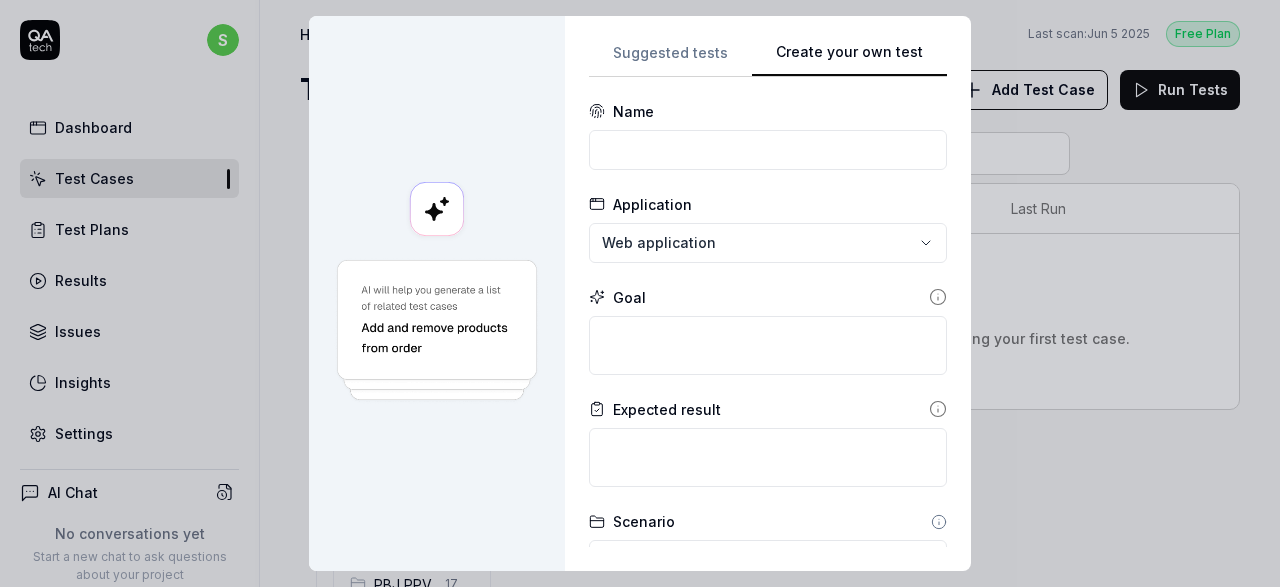 click on "Suggested tests Create your own test Name Application Web application Goal Expected result Scenario Default scenario Dependency No test case Configs Add config Advanced Cancel Generate test" at bounding box center [768, 293] 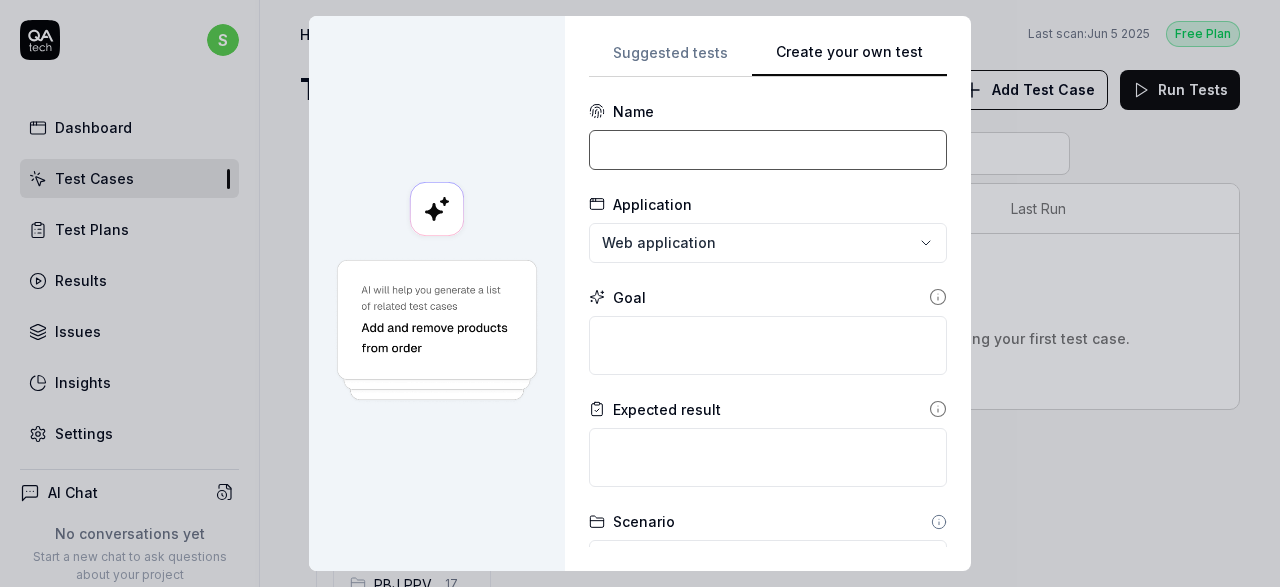 click at bounding box center (768, 150) 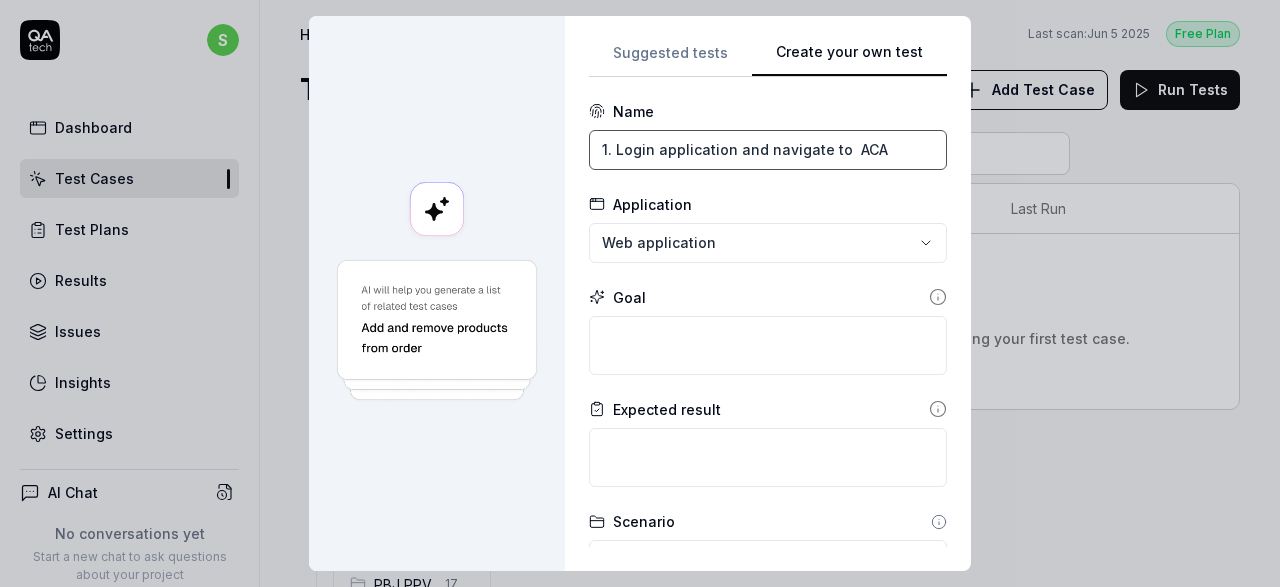 type on "1. Login application and navigate to  ACA" 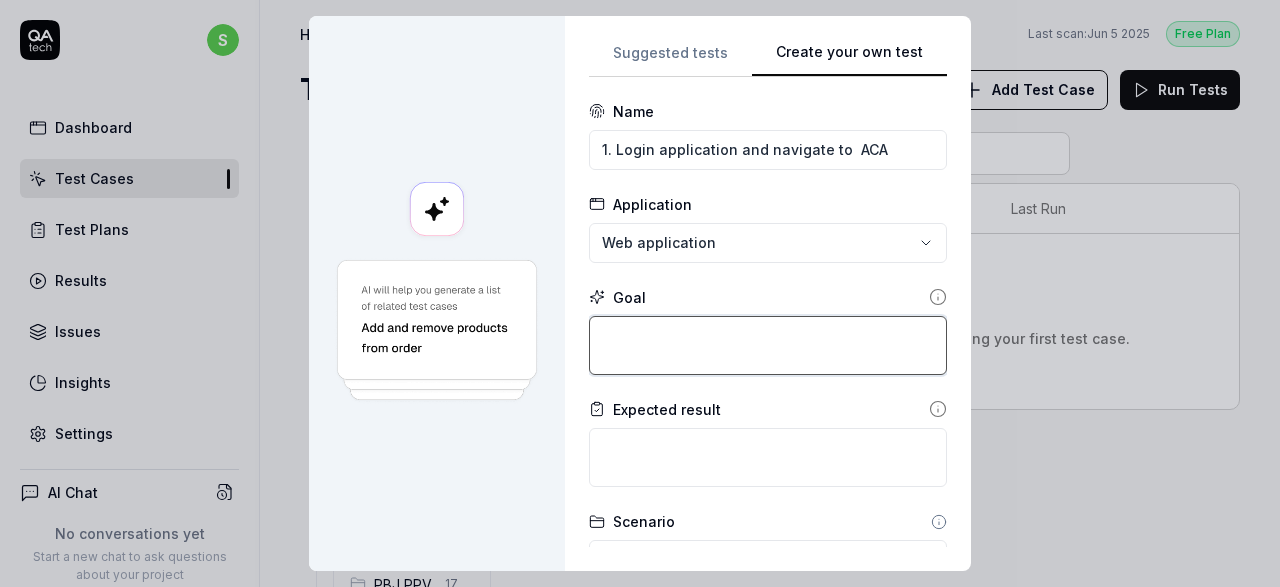 click at bounding box center [768, 345] 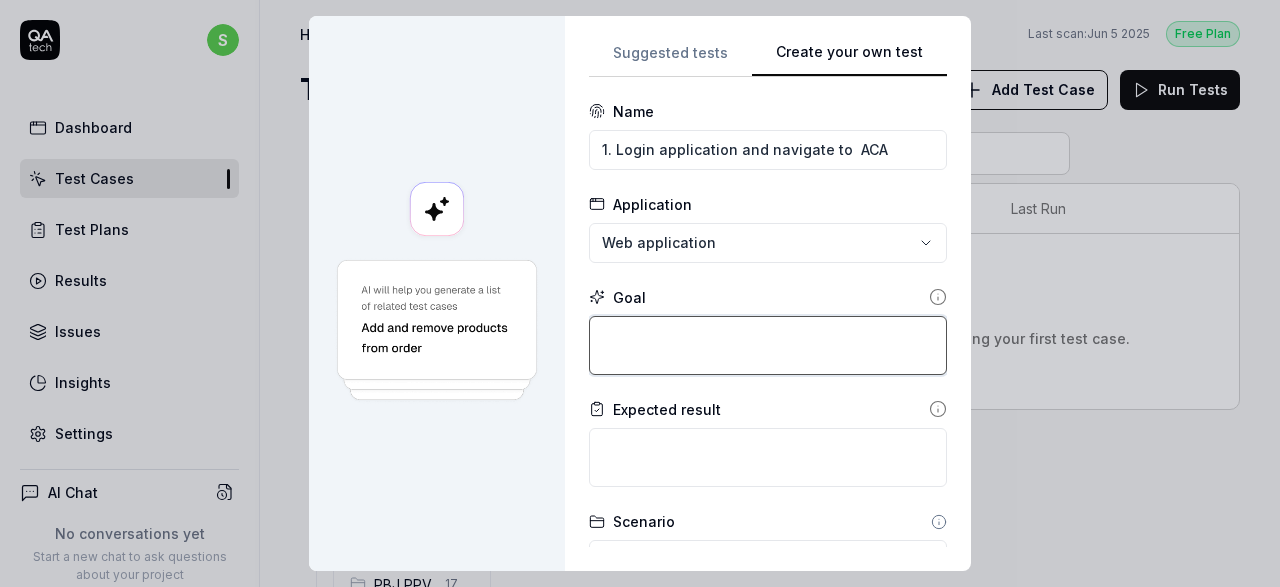 type on "*" 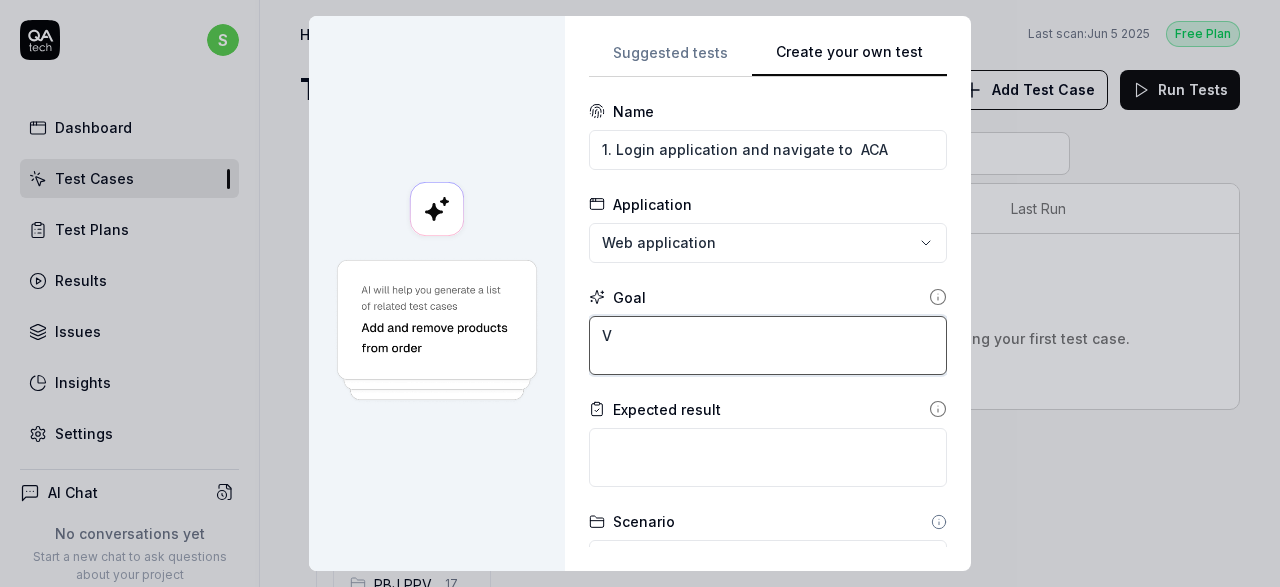 type on "*" 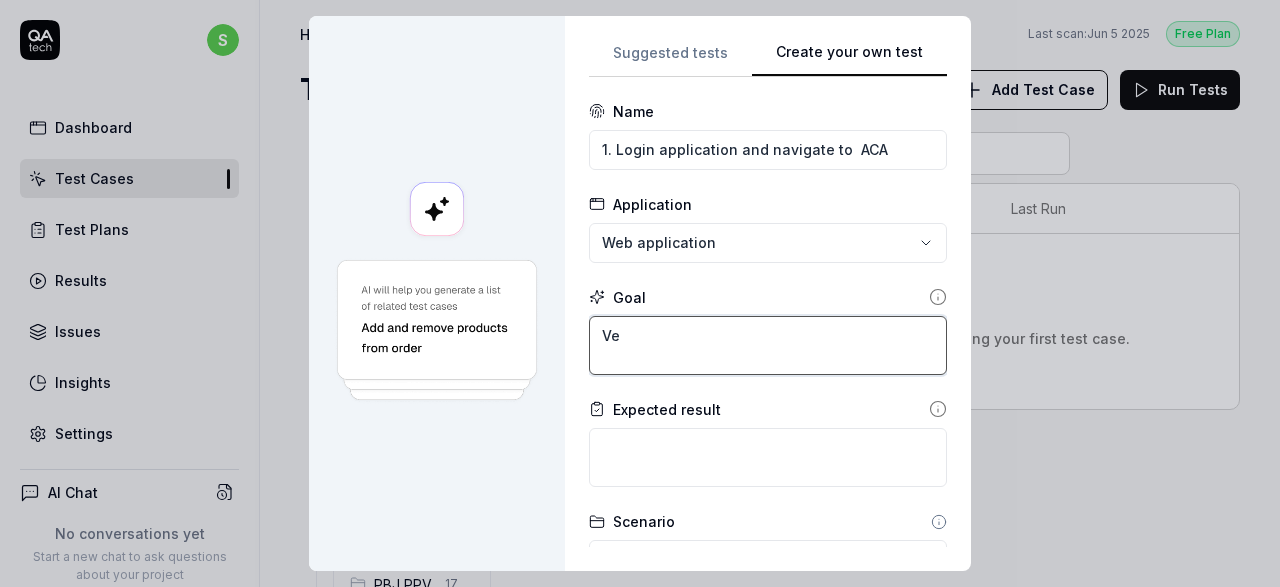 type on "*" 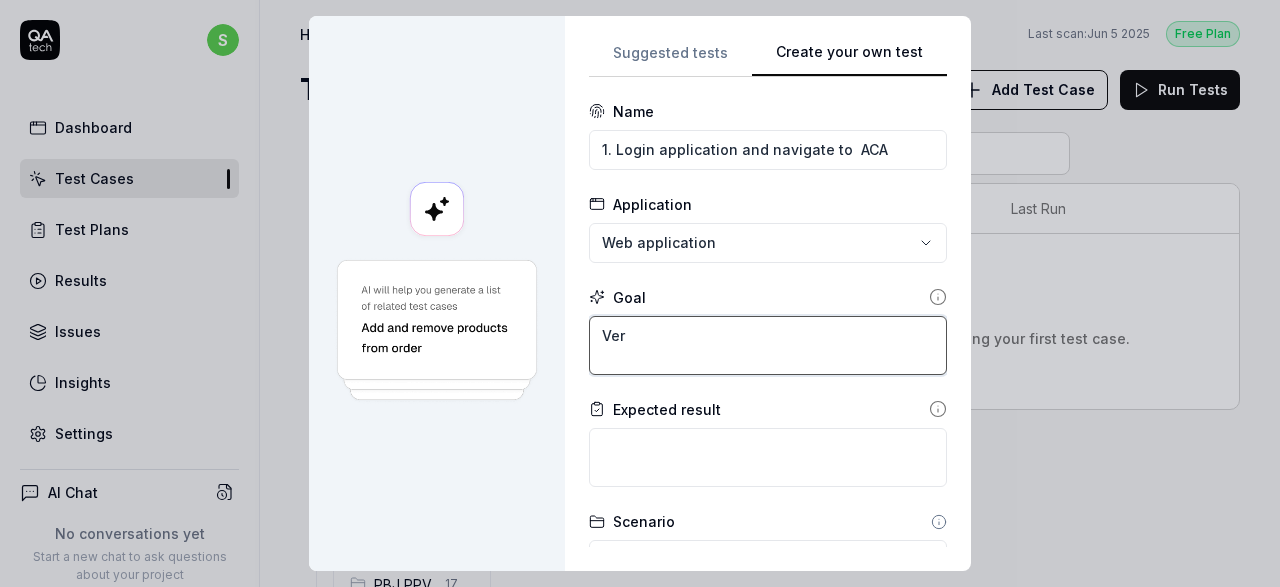 type on "*" 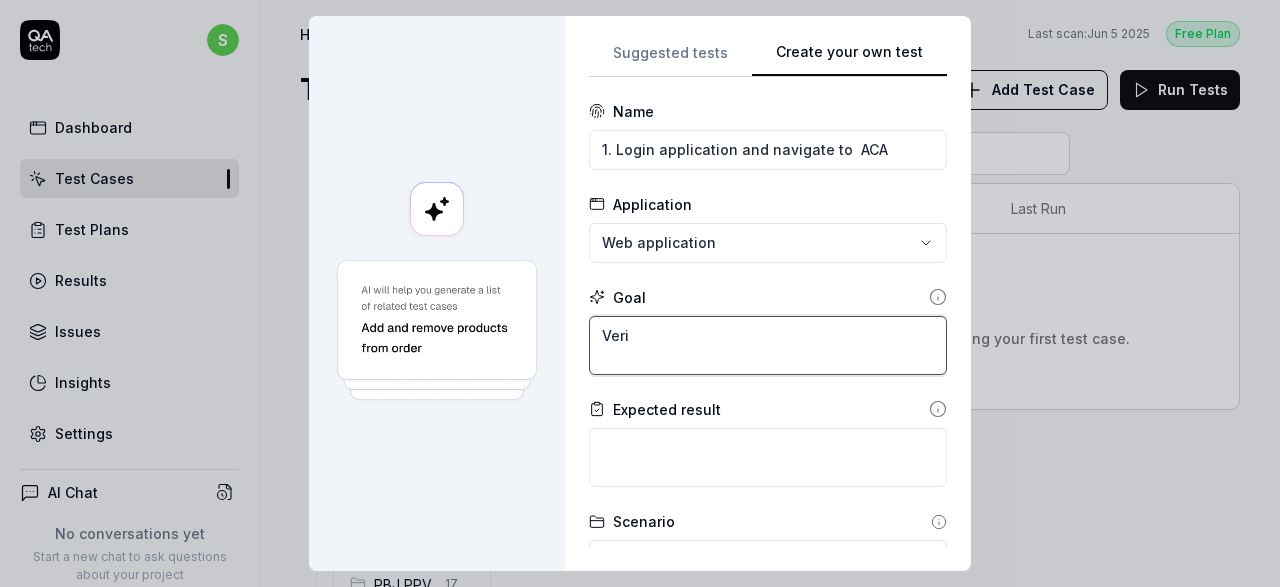 type on "*" 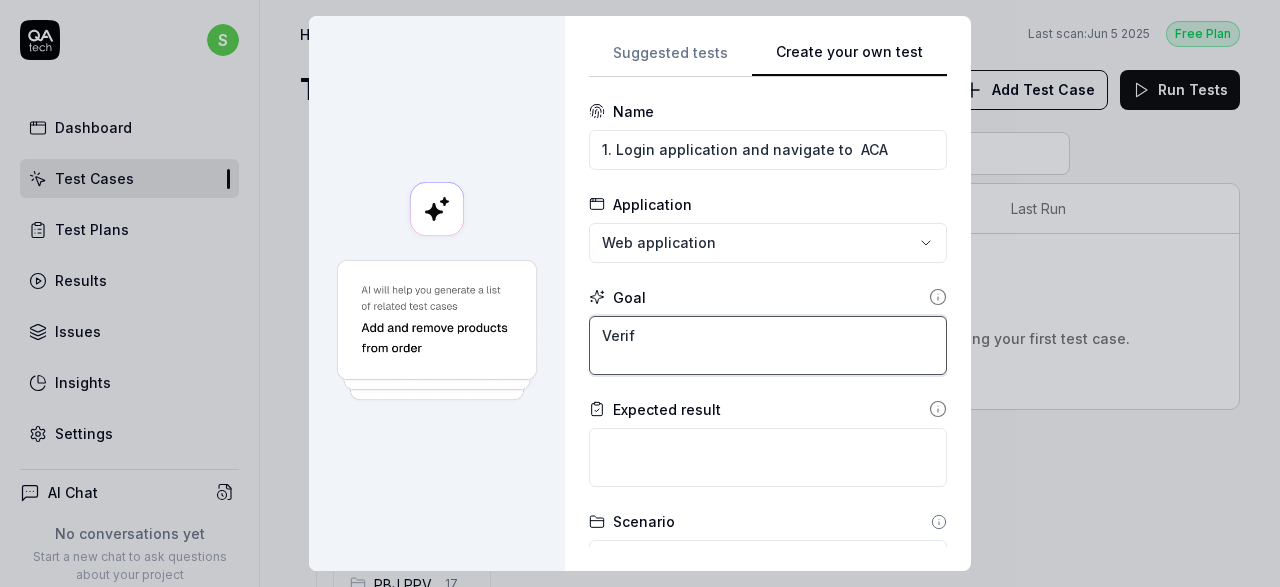 type on "*" 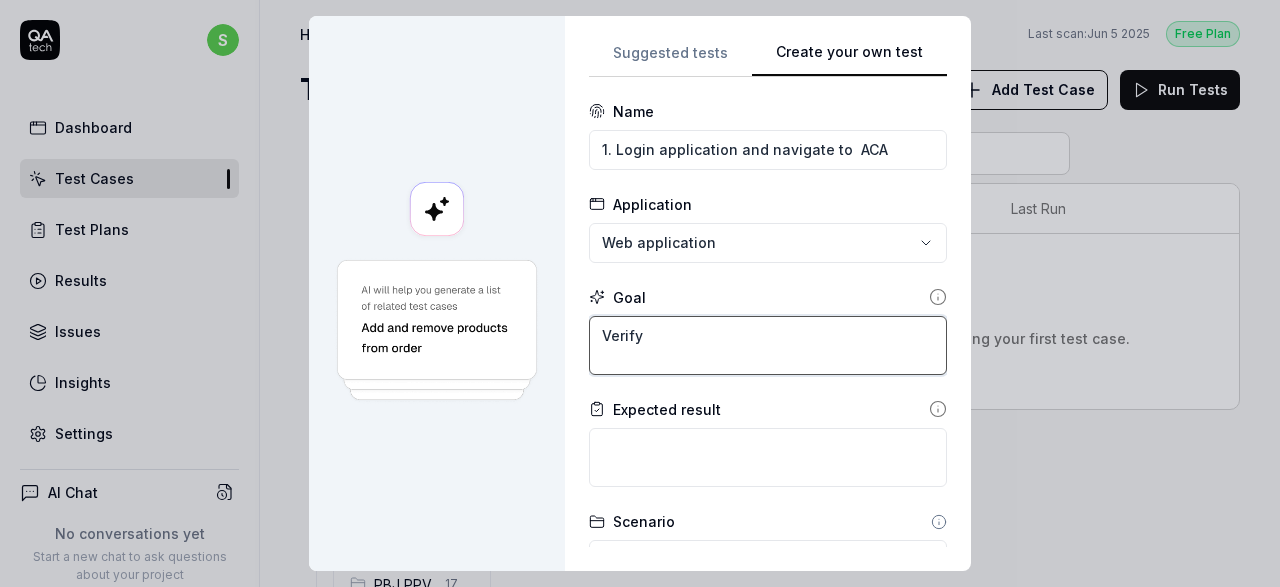 type on "*" 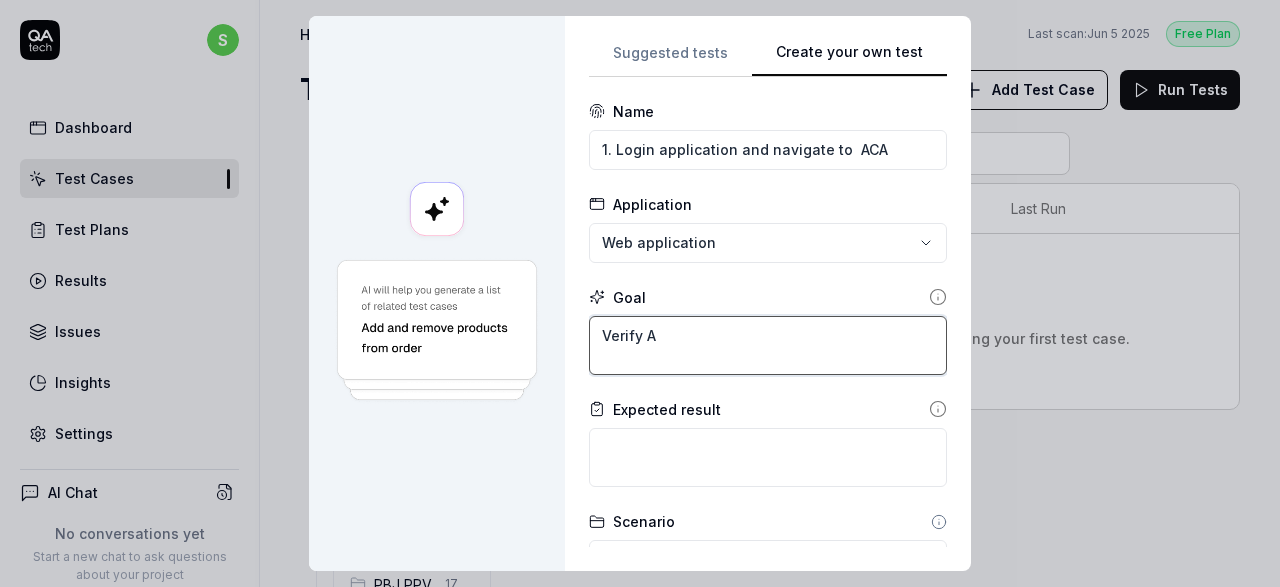 type on "*" 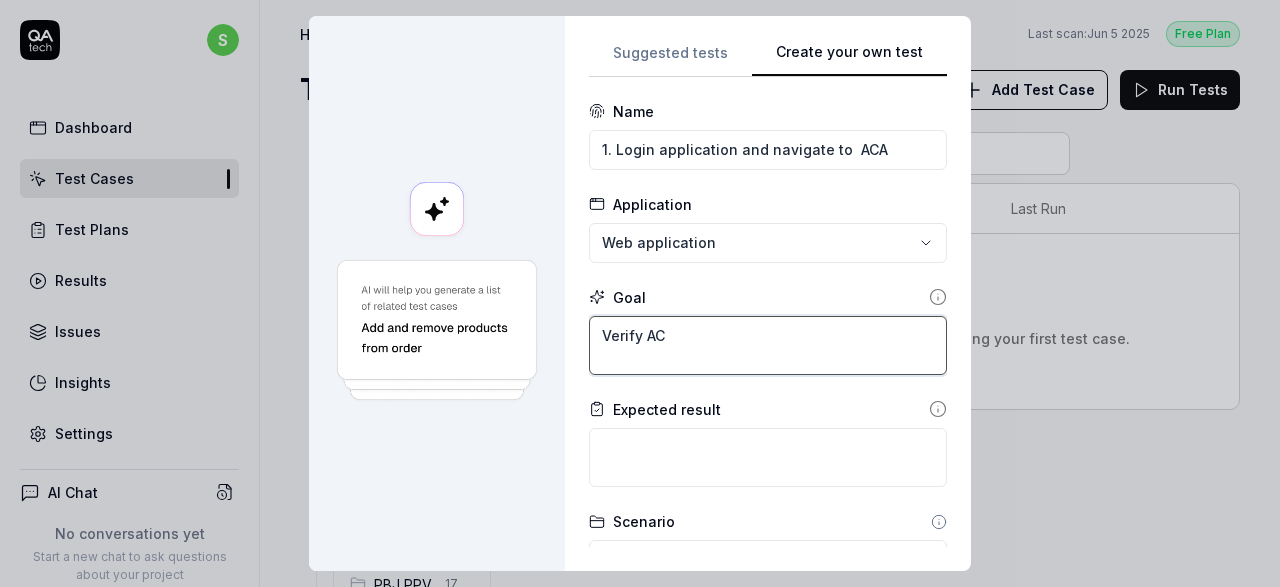 type on "*" 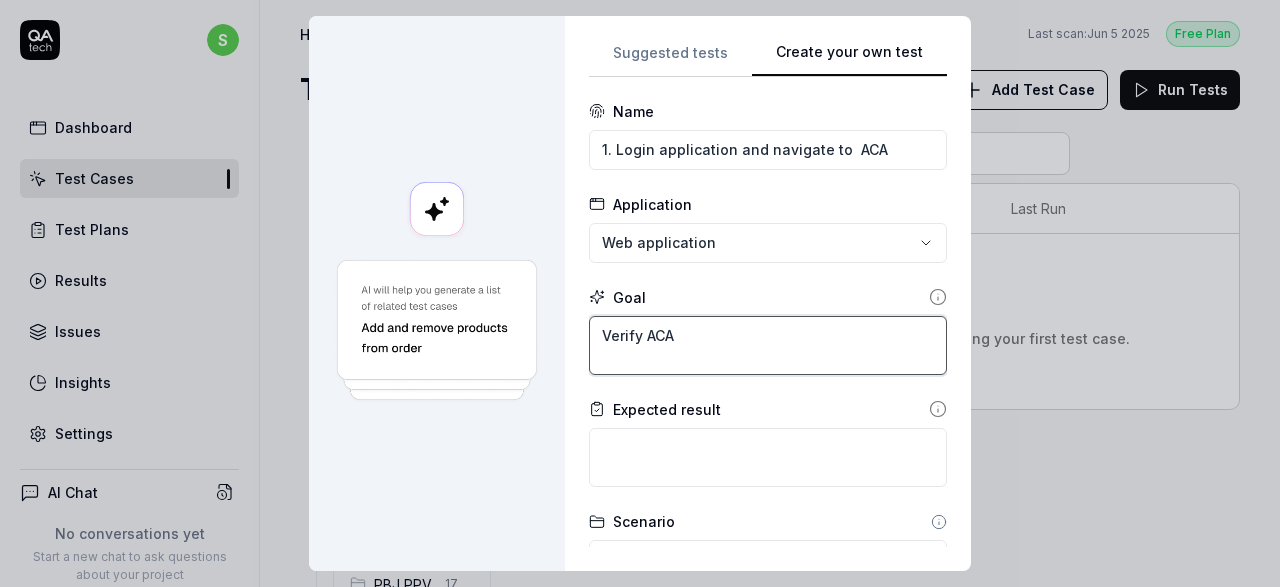 type on "*" 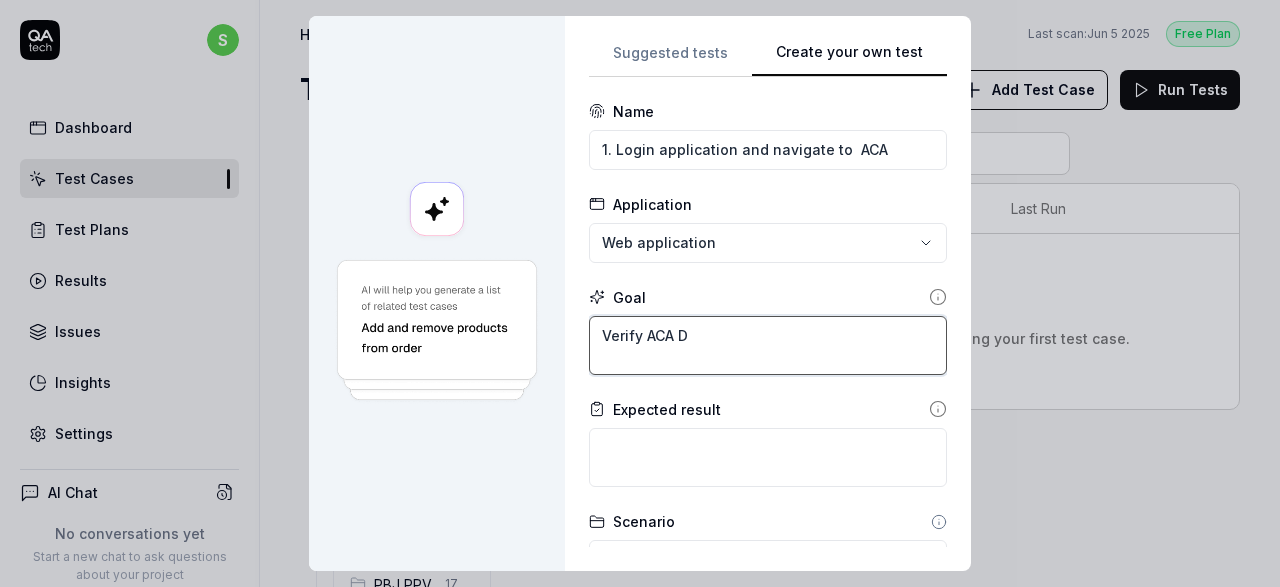 type on "*" 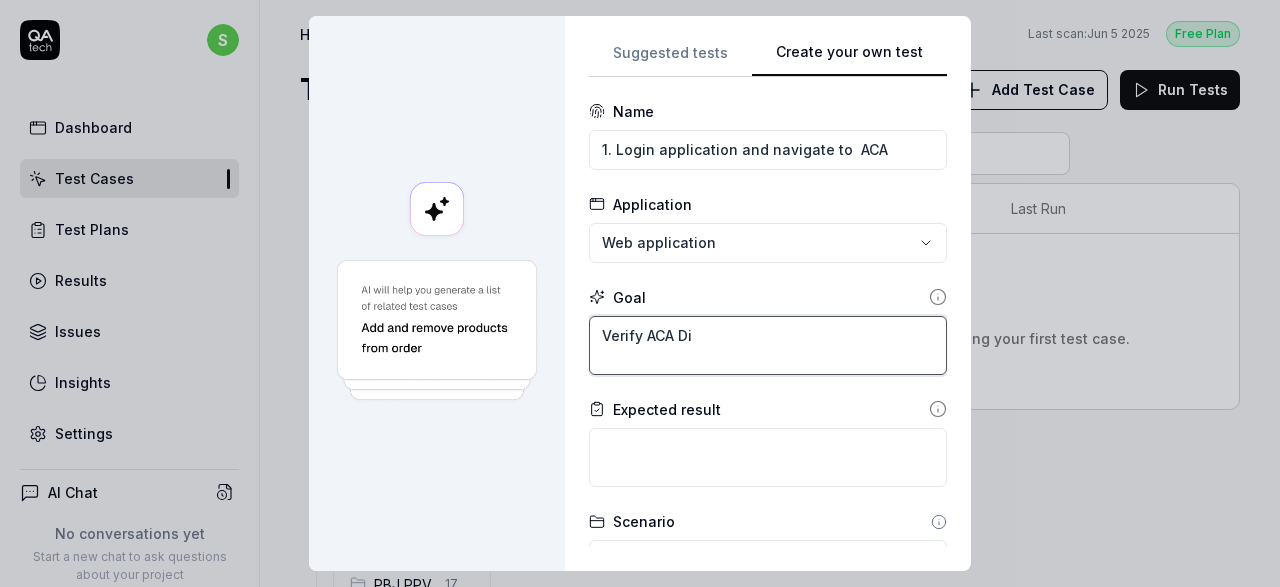 type on "*" 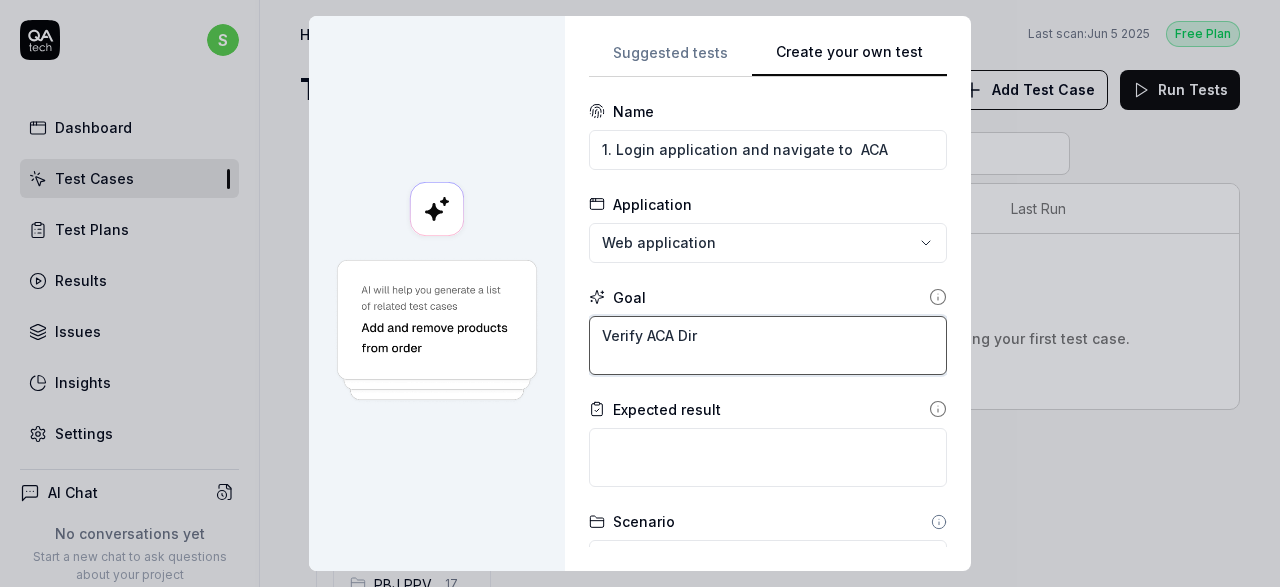type on "*" 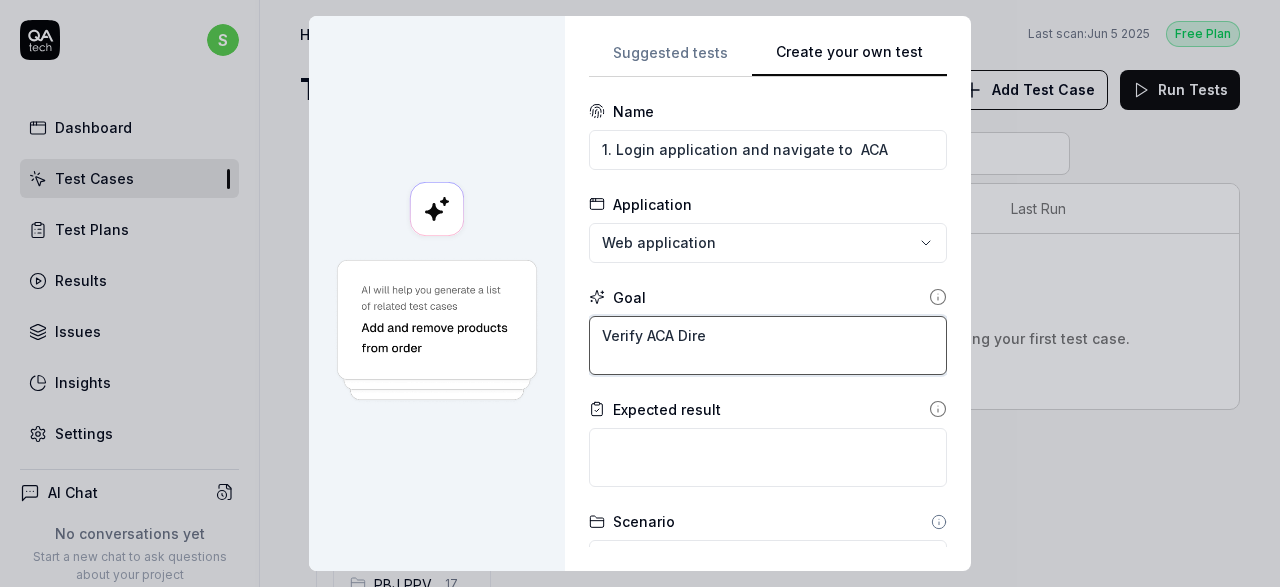 type on "*" 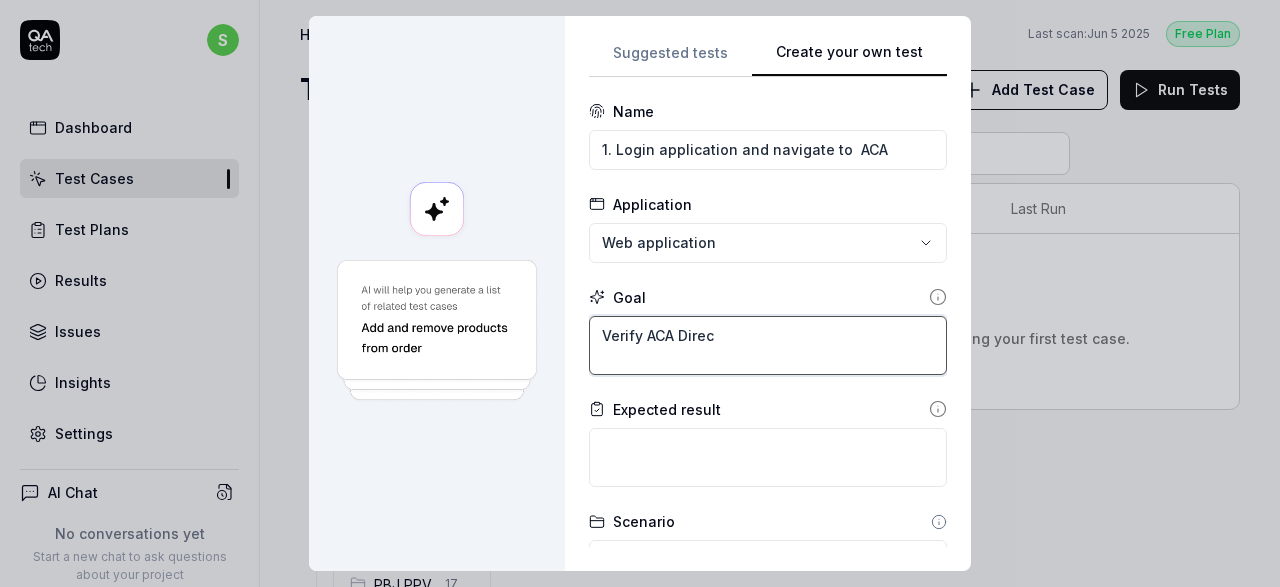 type on "*" 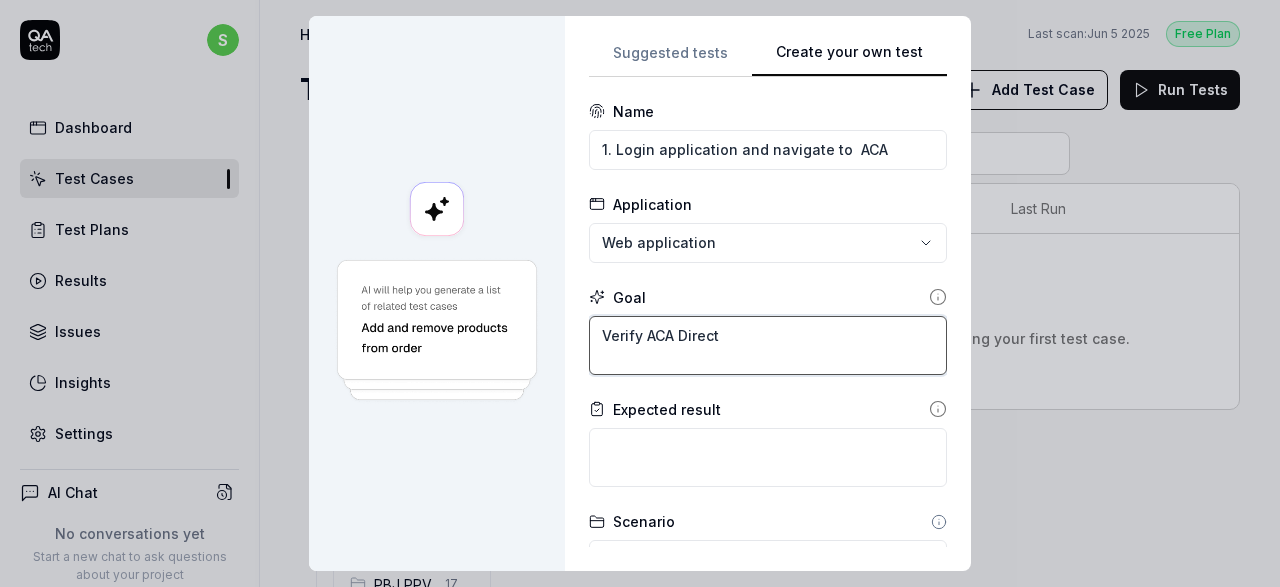 type on "*" 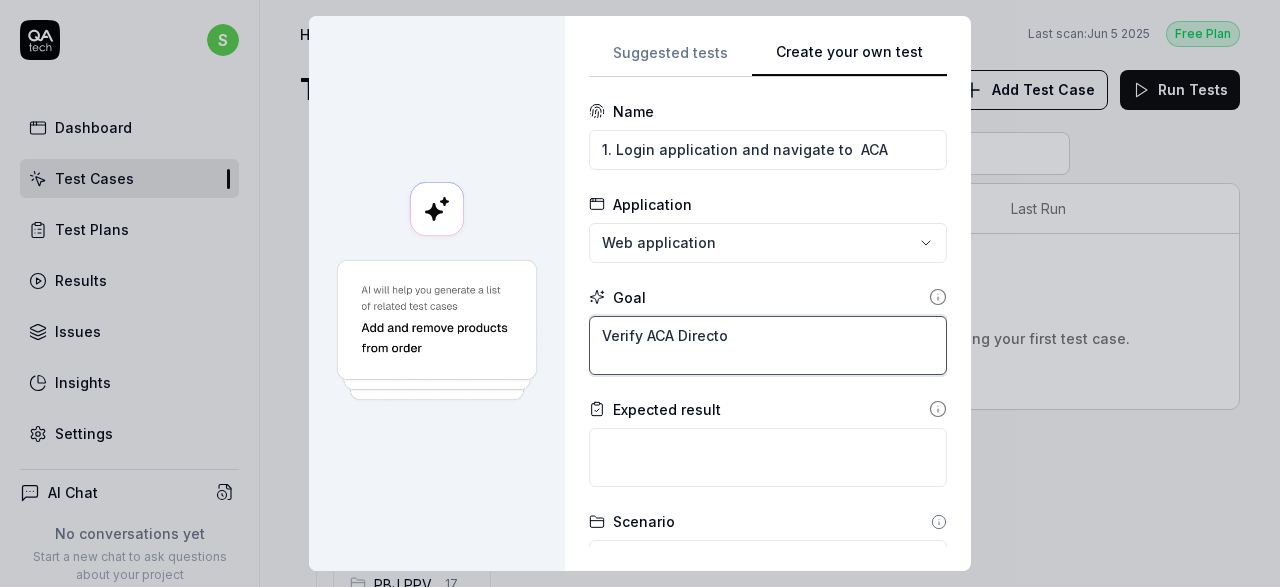 type on "*" 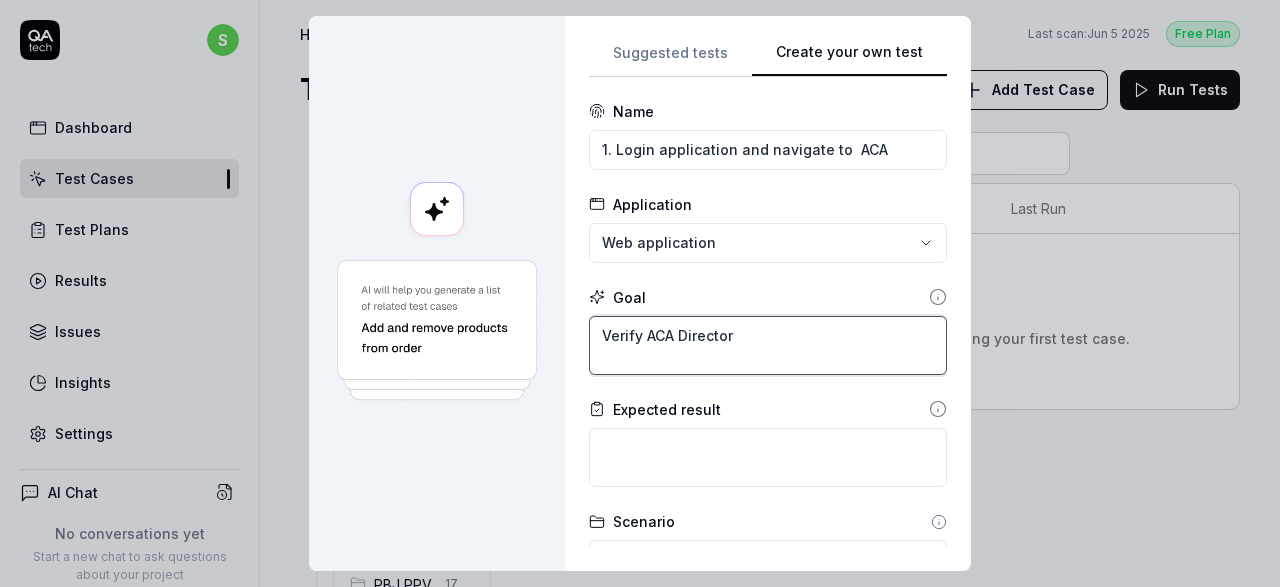 type on "*" 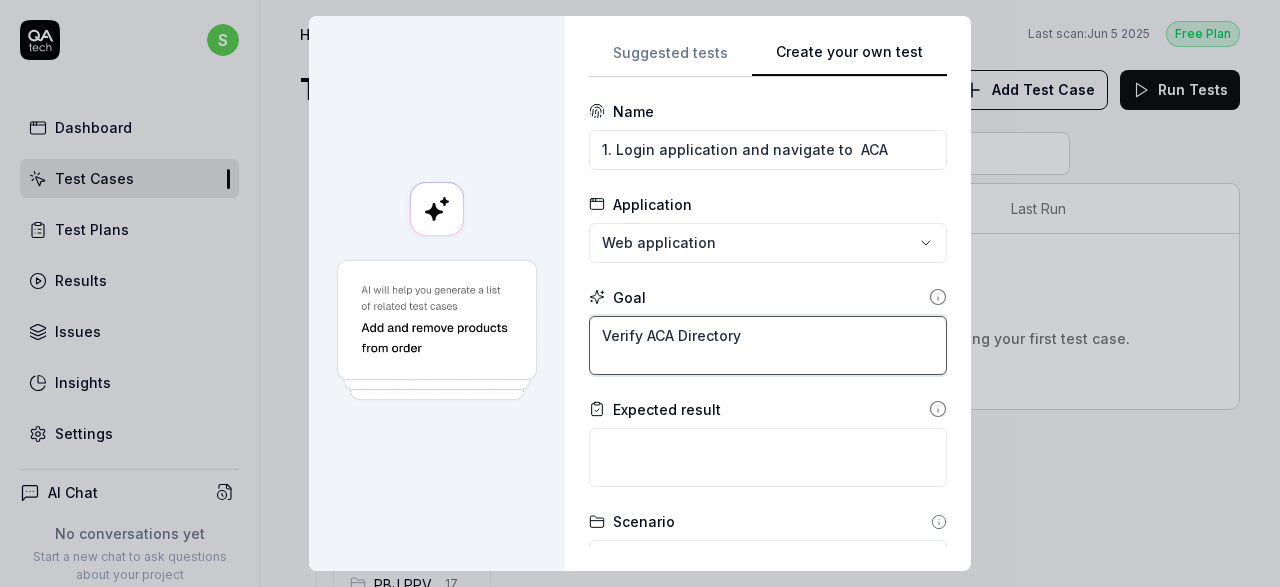type on "*" 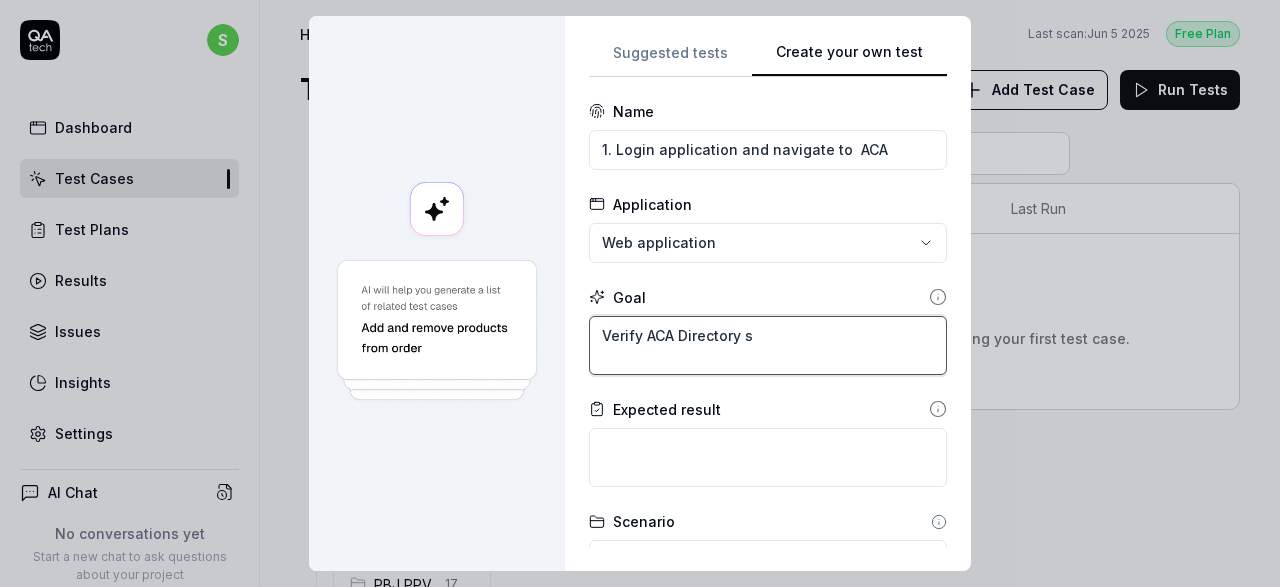 type on "*" 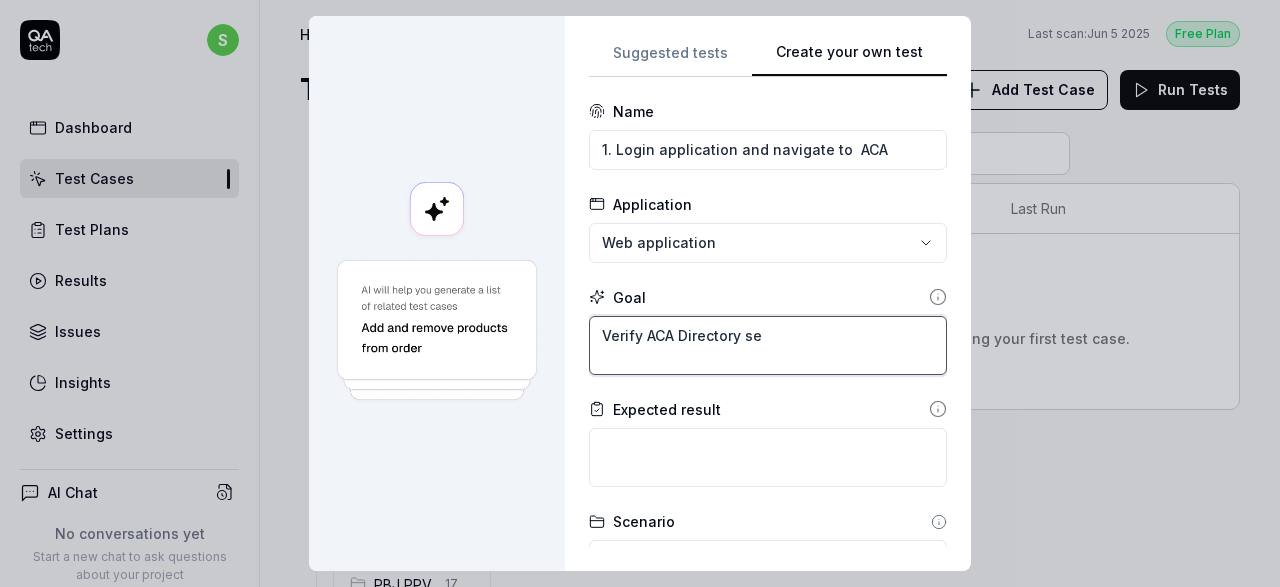 type on "*" 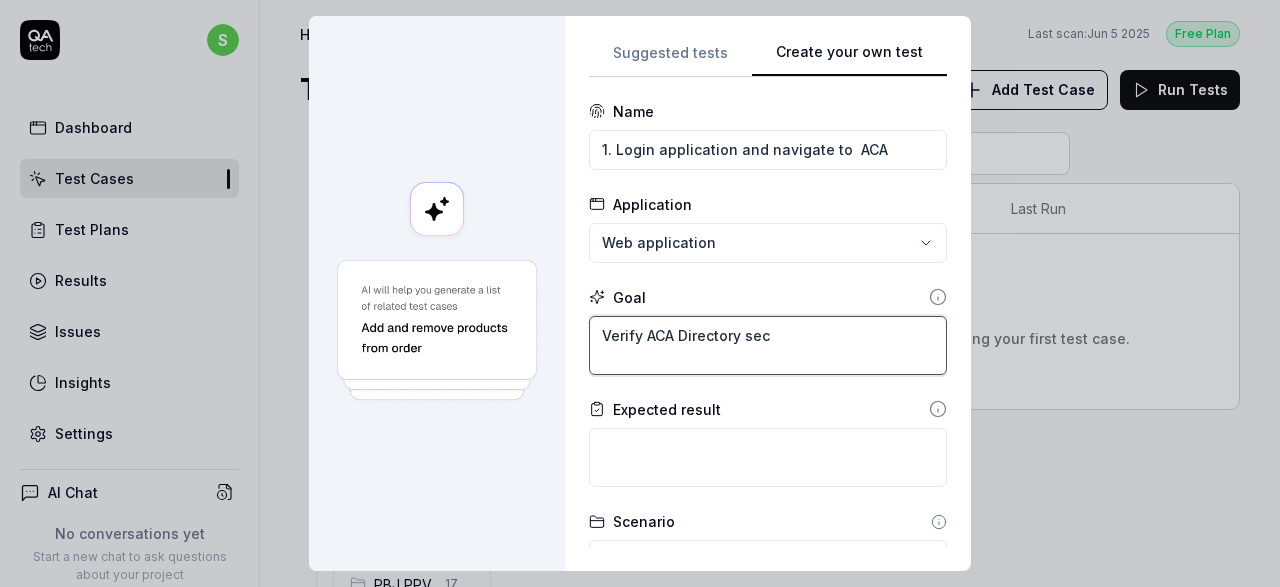 type on "*" 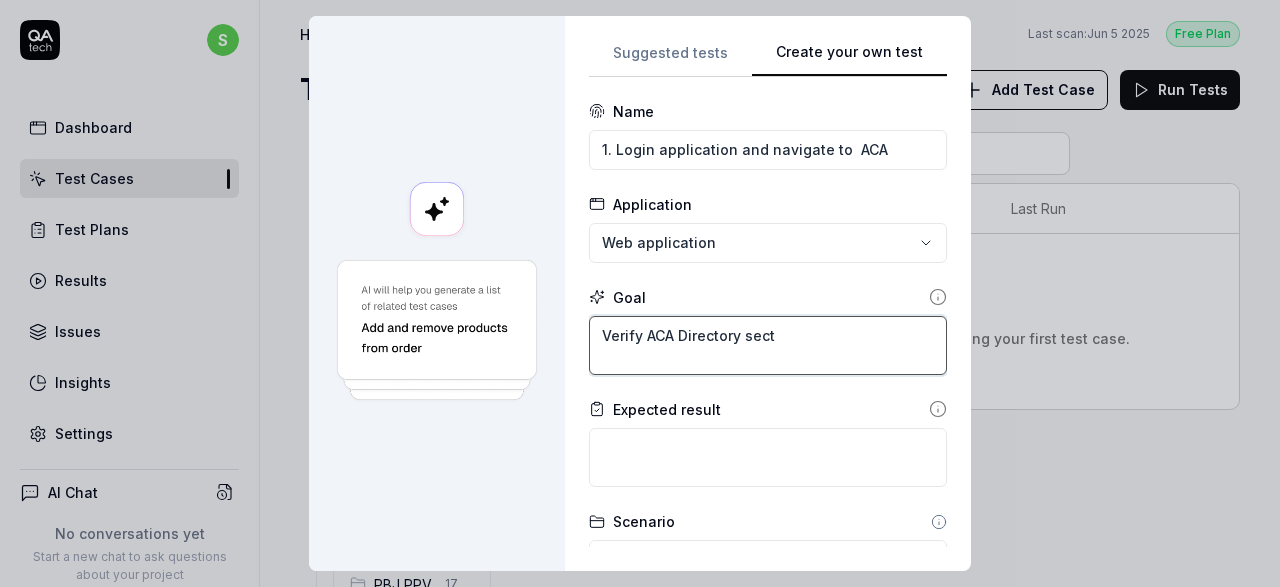 type on "*" 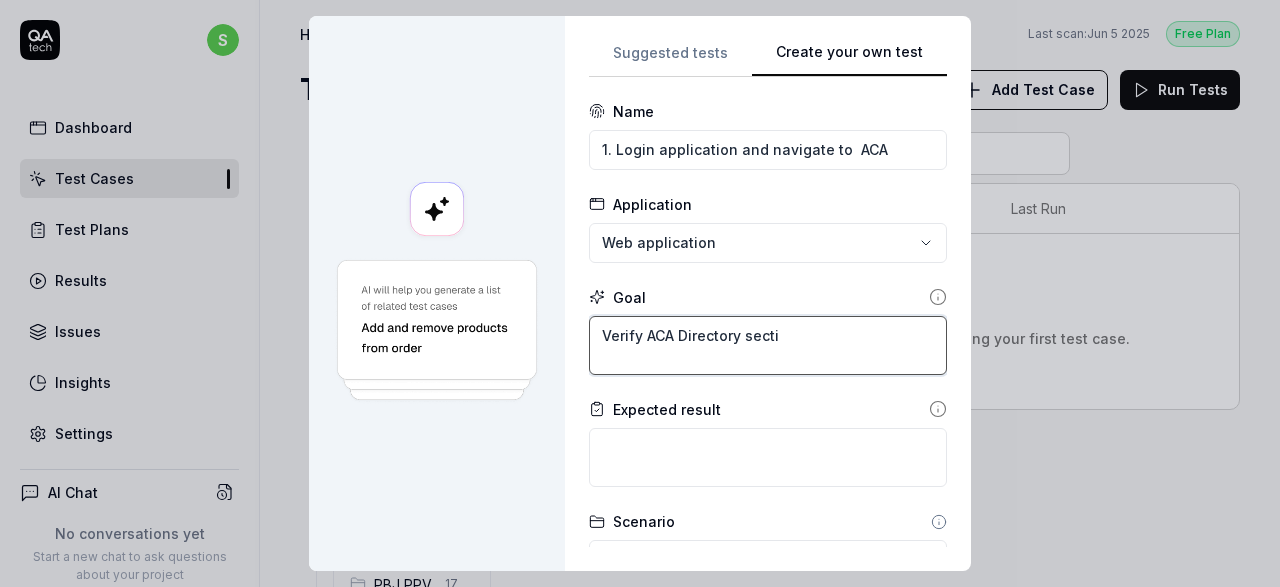 type on "*" 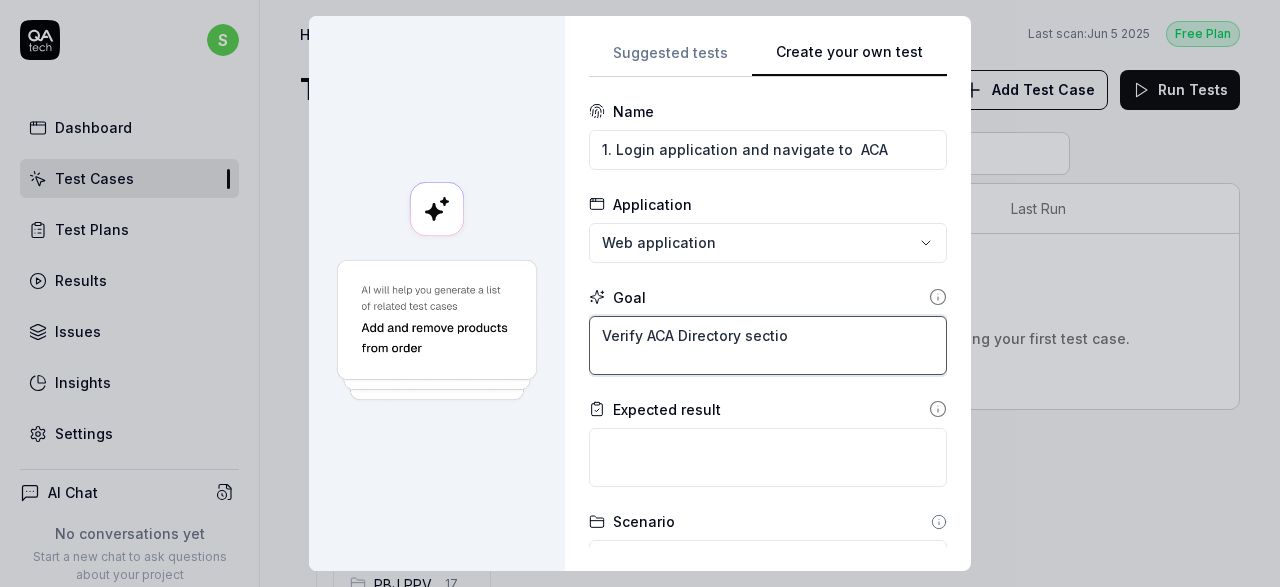 type on "*" 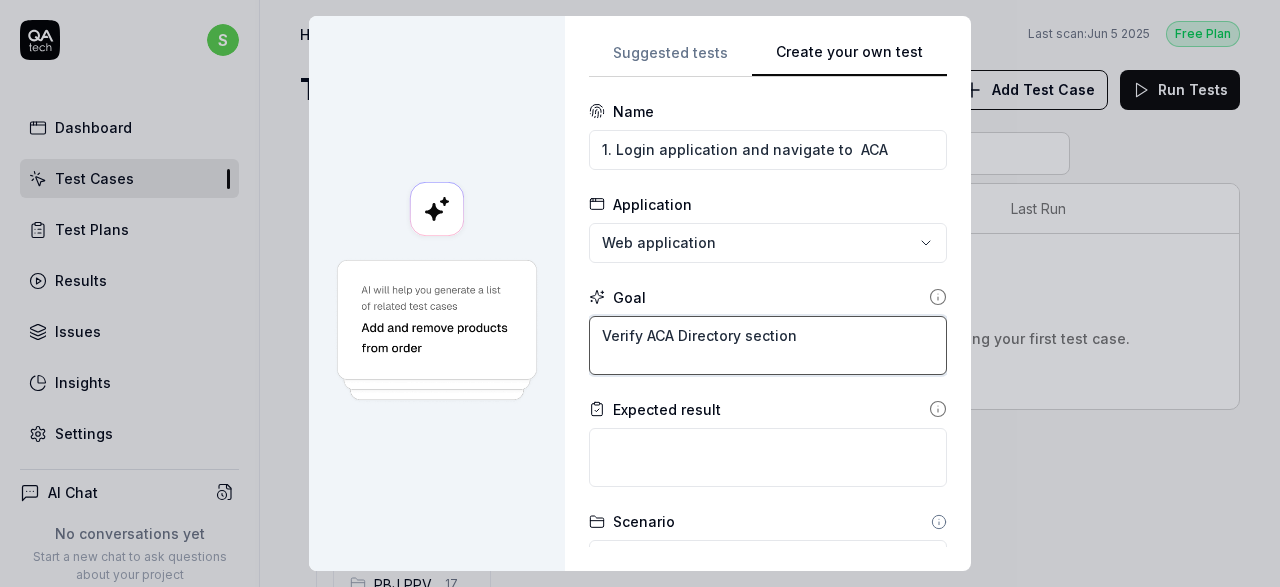 type on "Verify ACA Directory section" 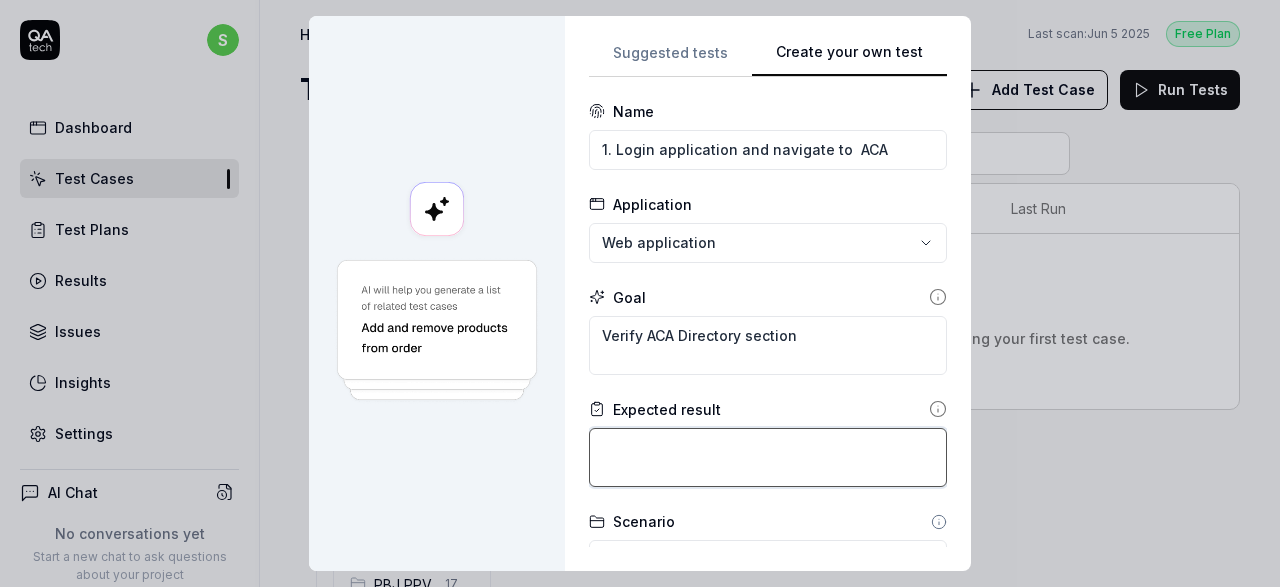 click at bounding box center (768, 457) 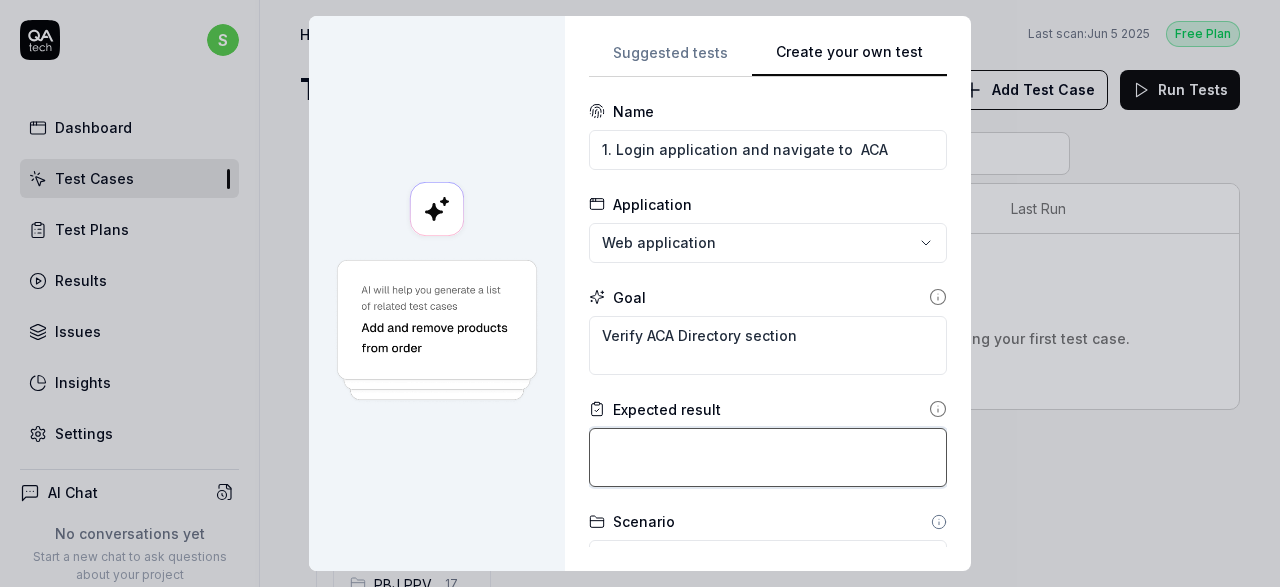 type on "*" 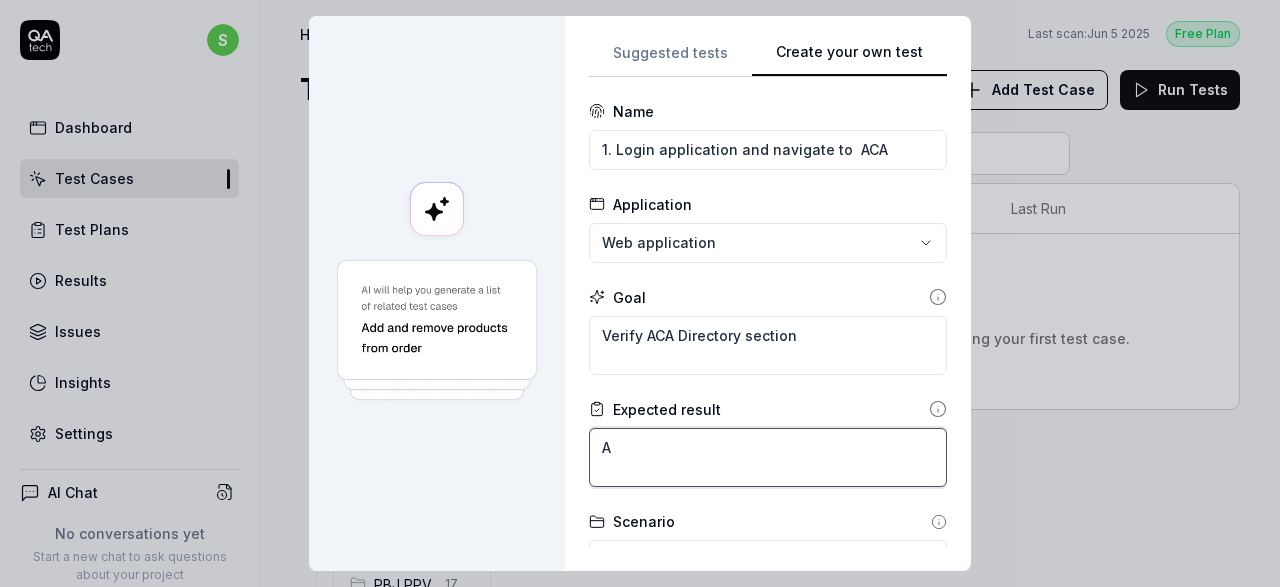 type on "*" 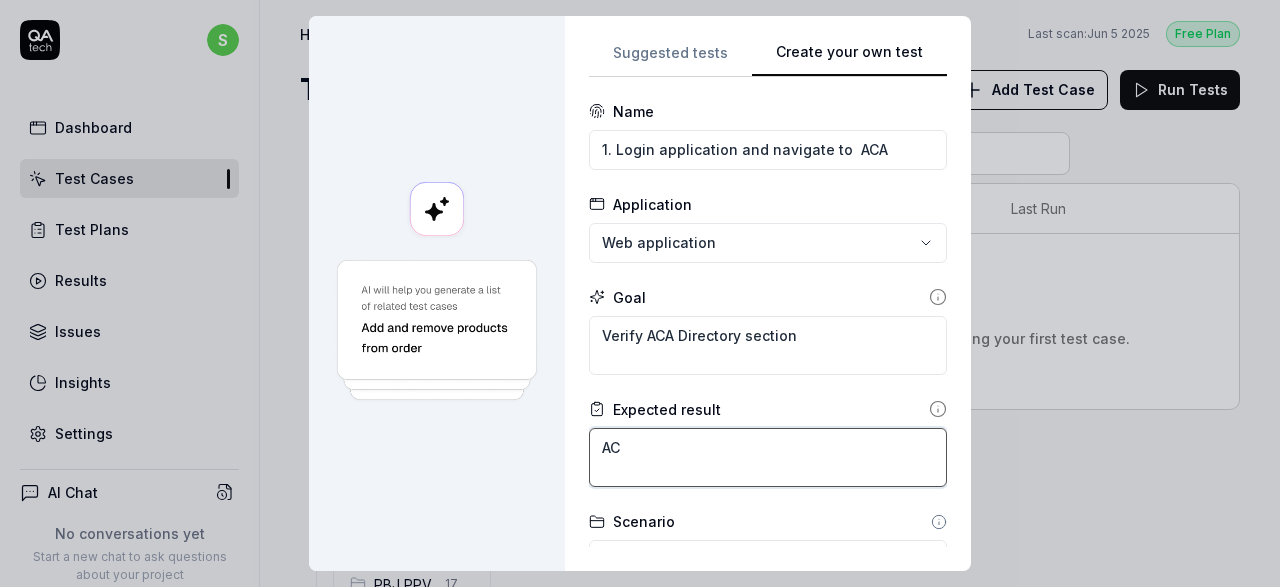 type on "*" 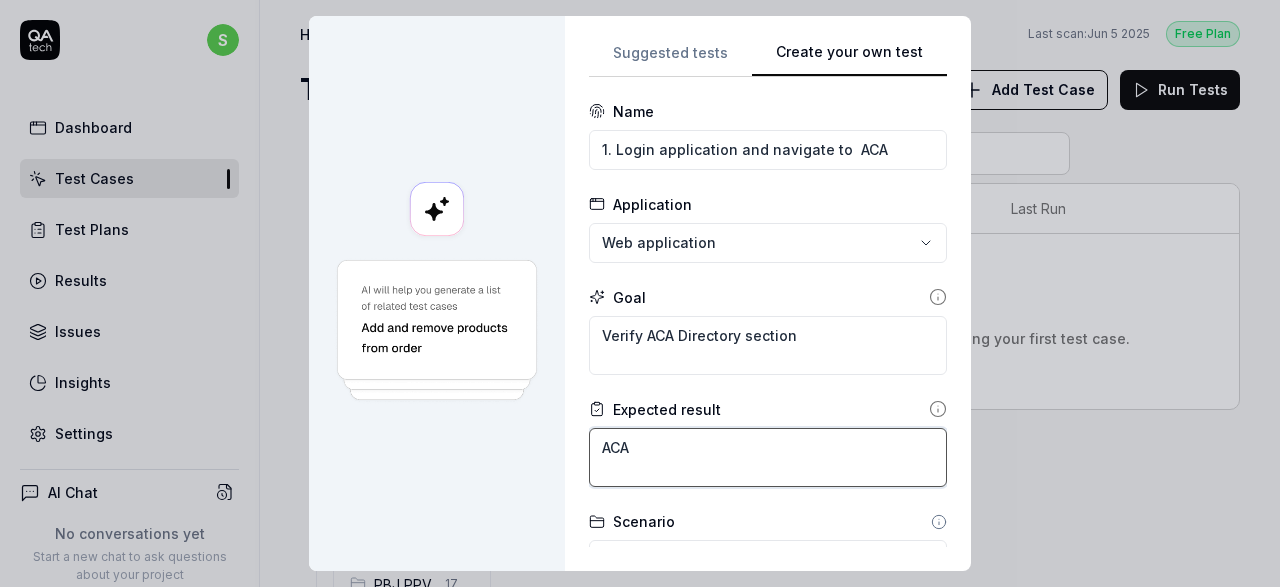 type on "*" 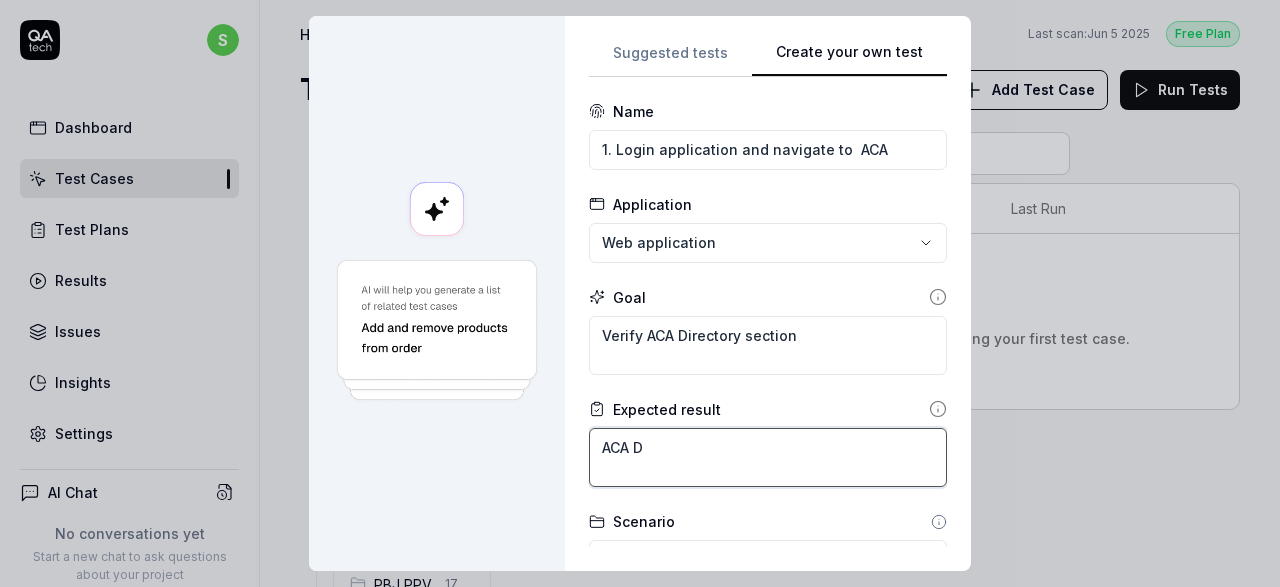 type on "*" 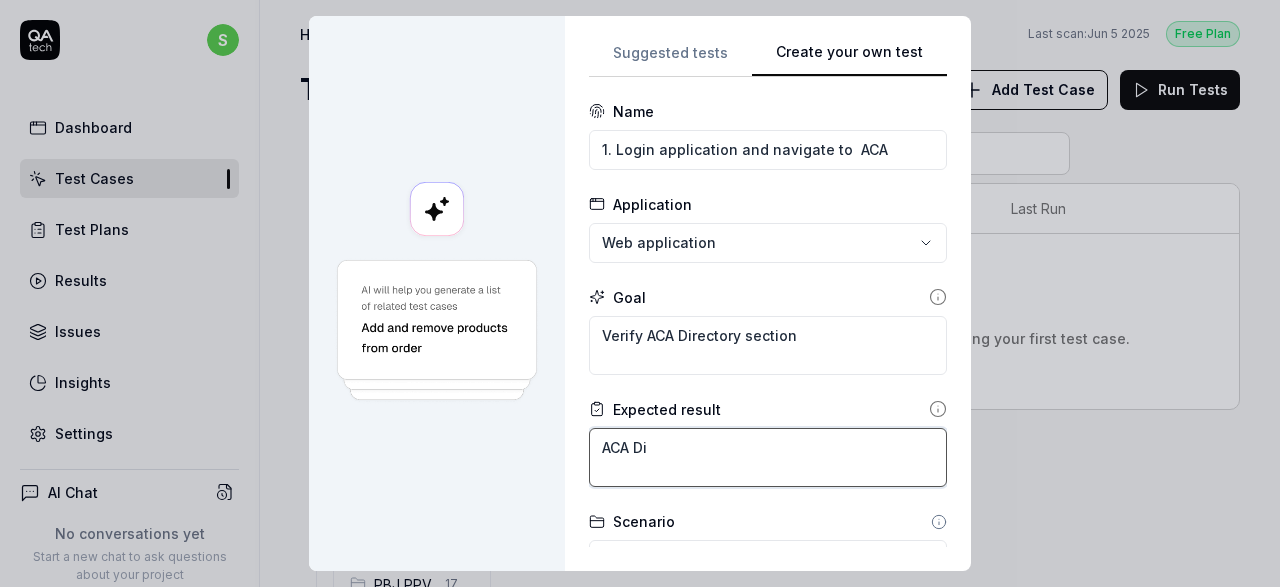type on "*" 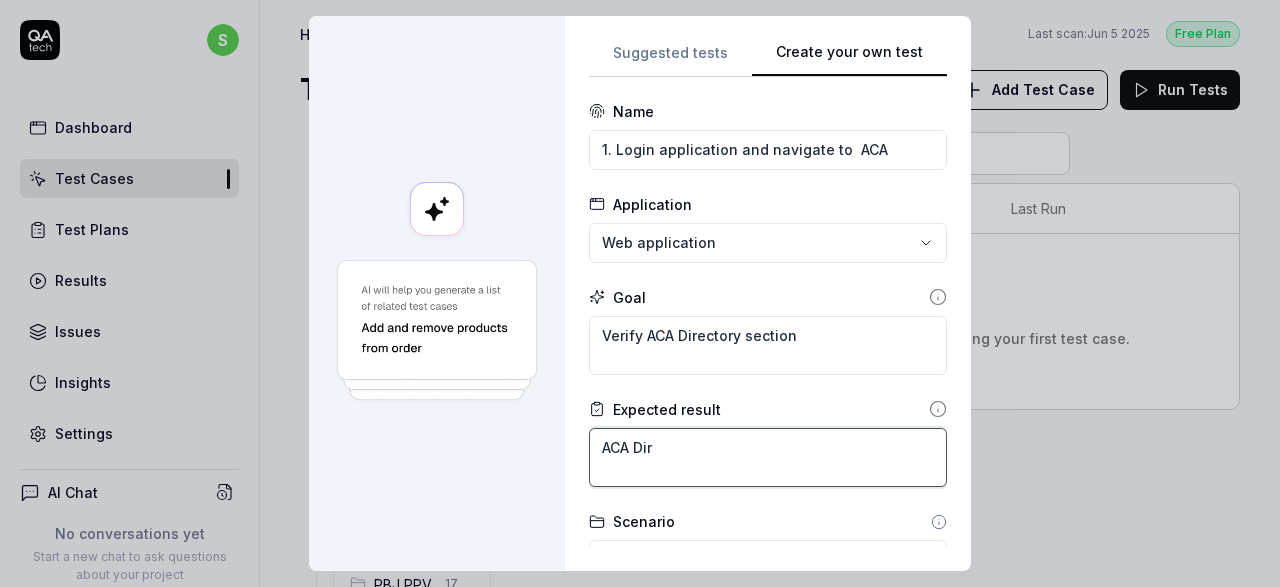 type on "*" 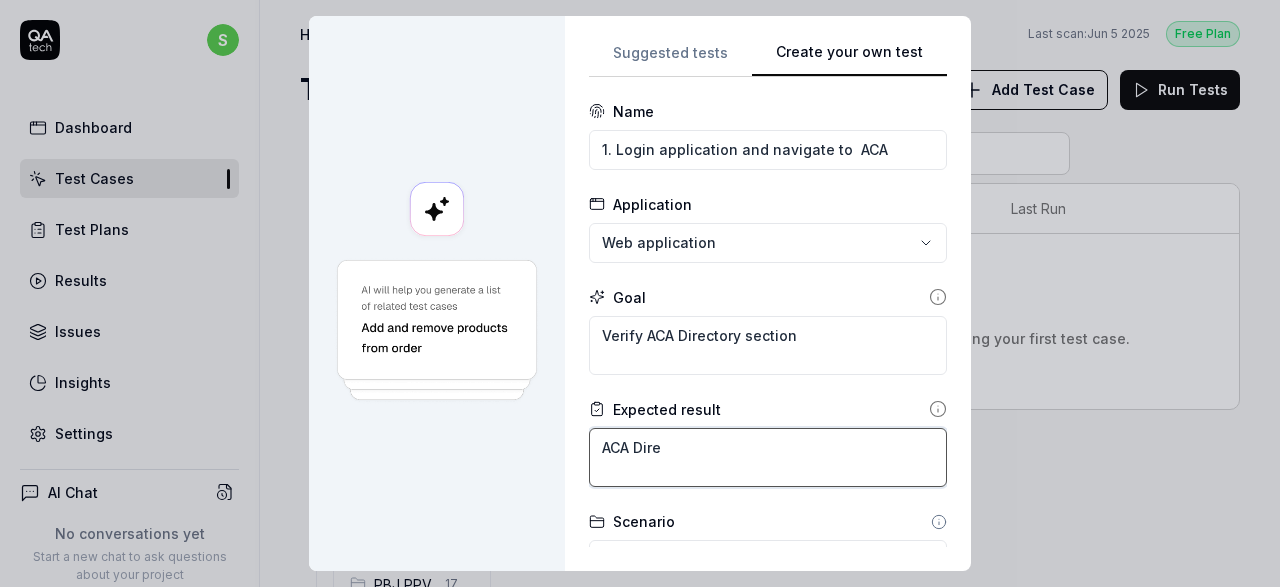 type on "*" 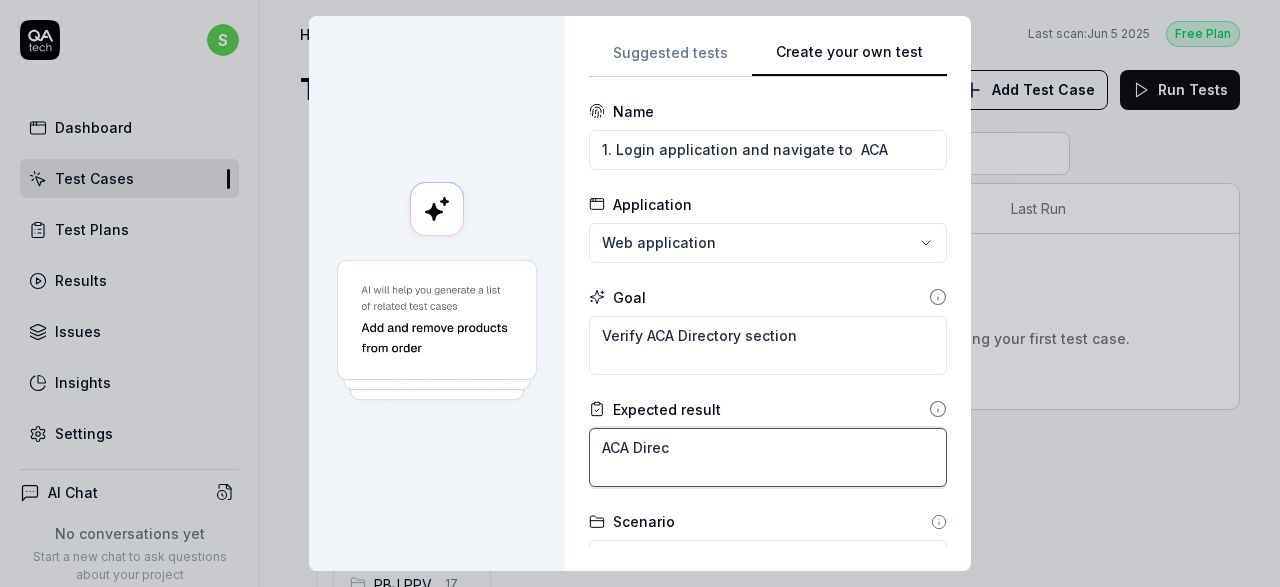 type on "*" 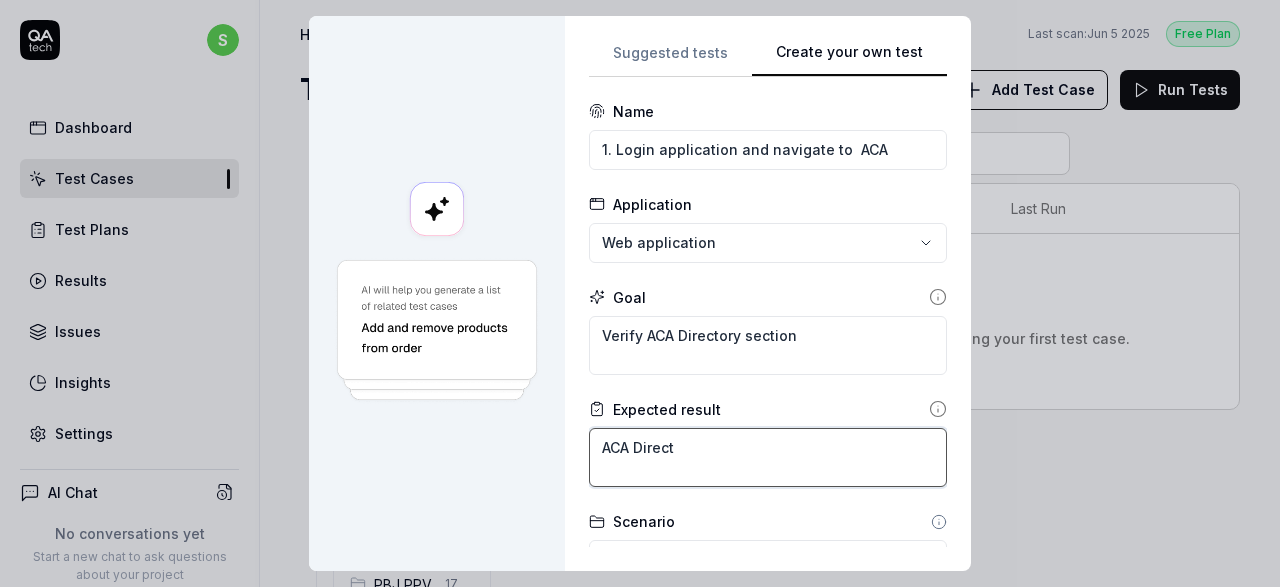 type on "*" 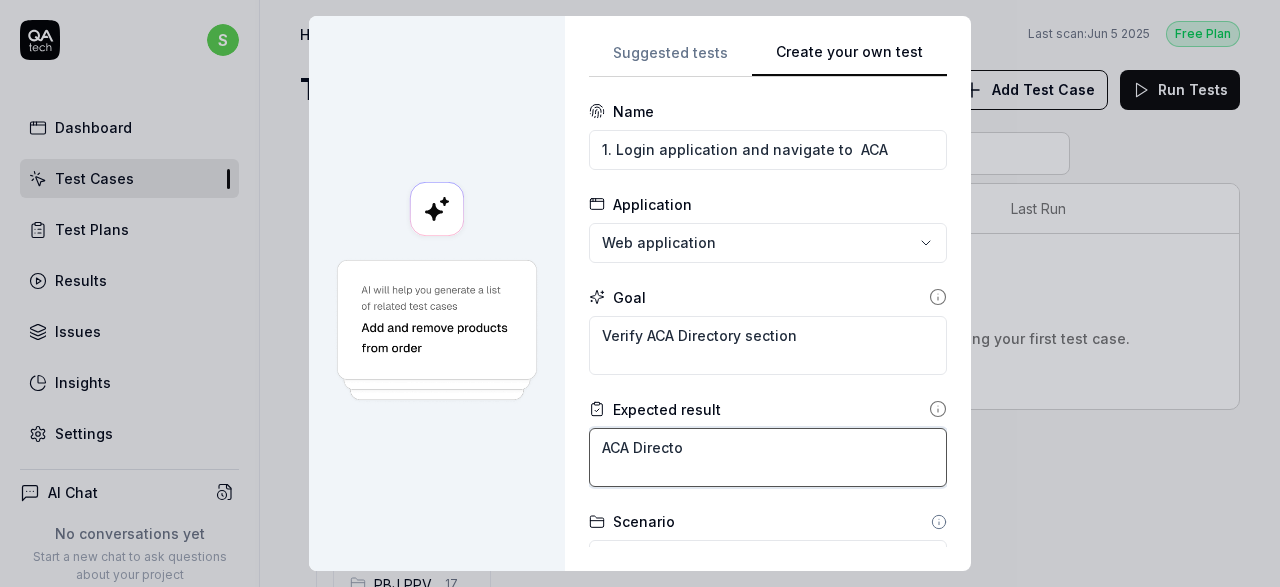 type on "*" 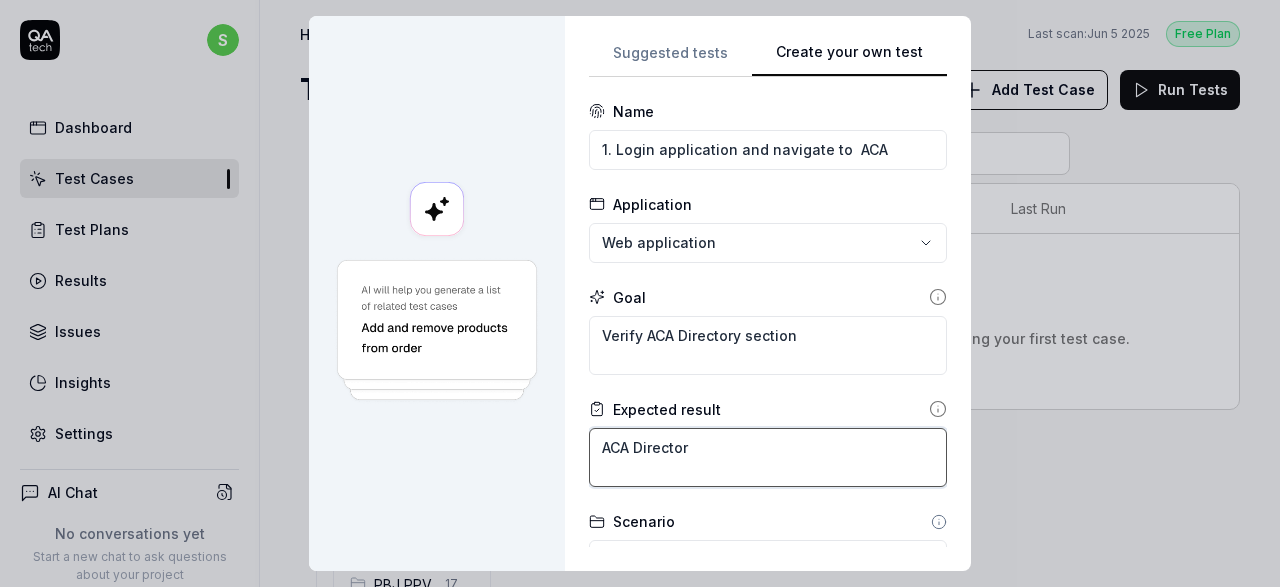 type on "*" 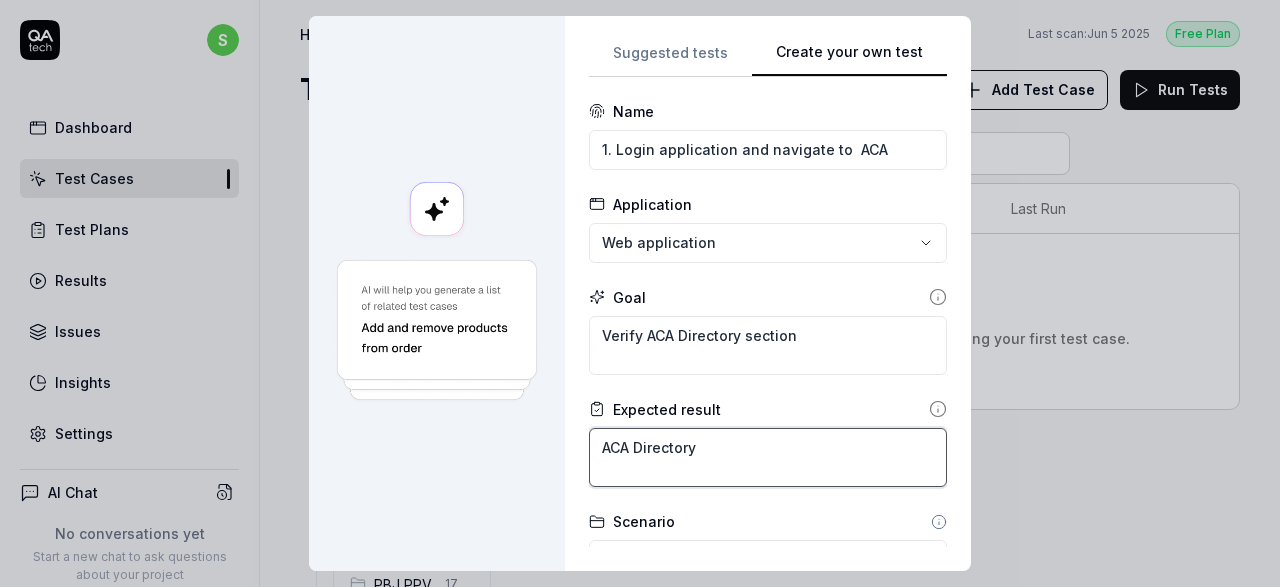 type on "*" 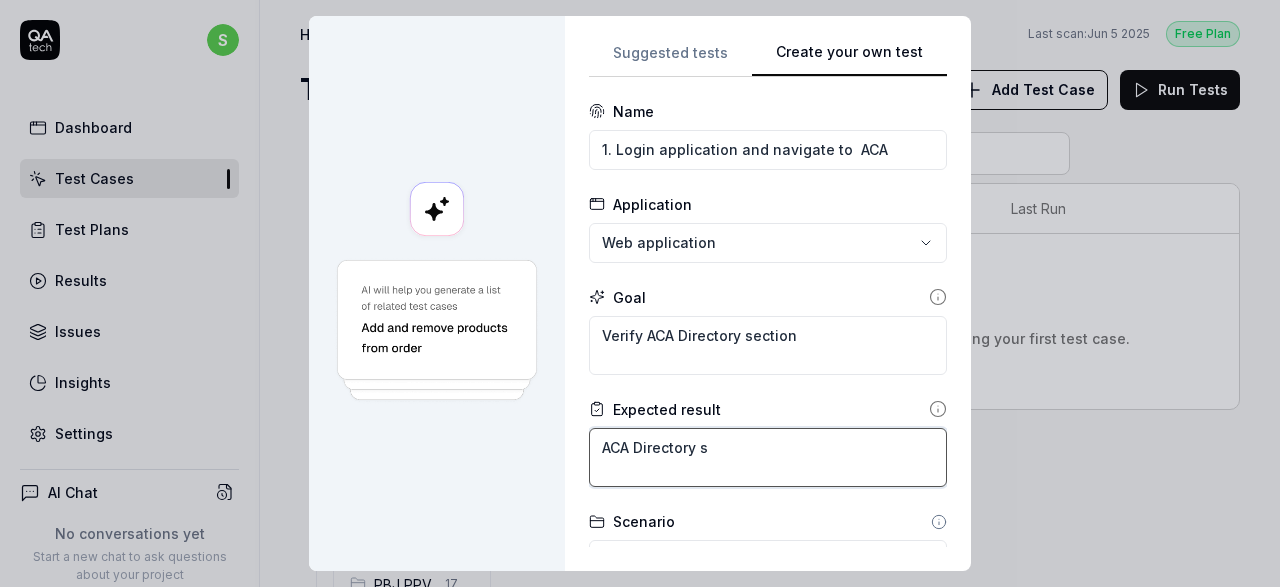 type on "*" 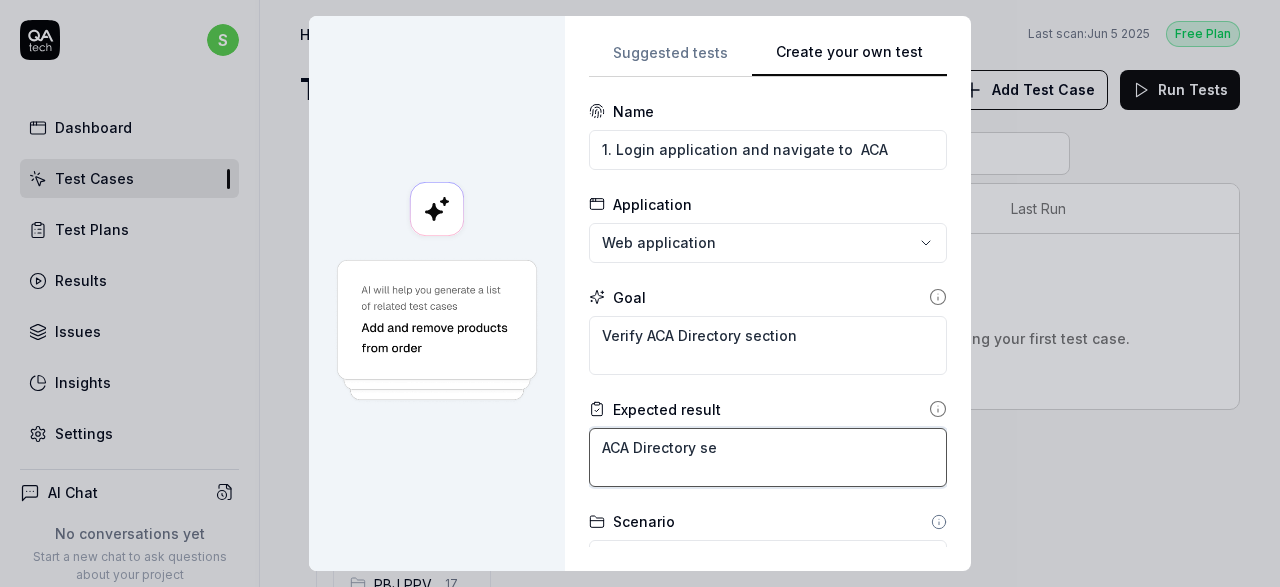 type on "*" 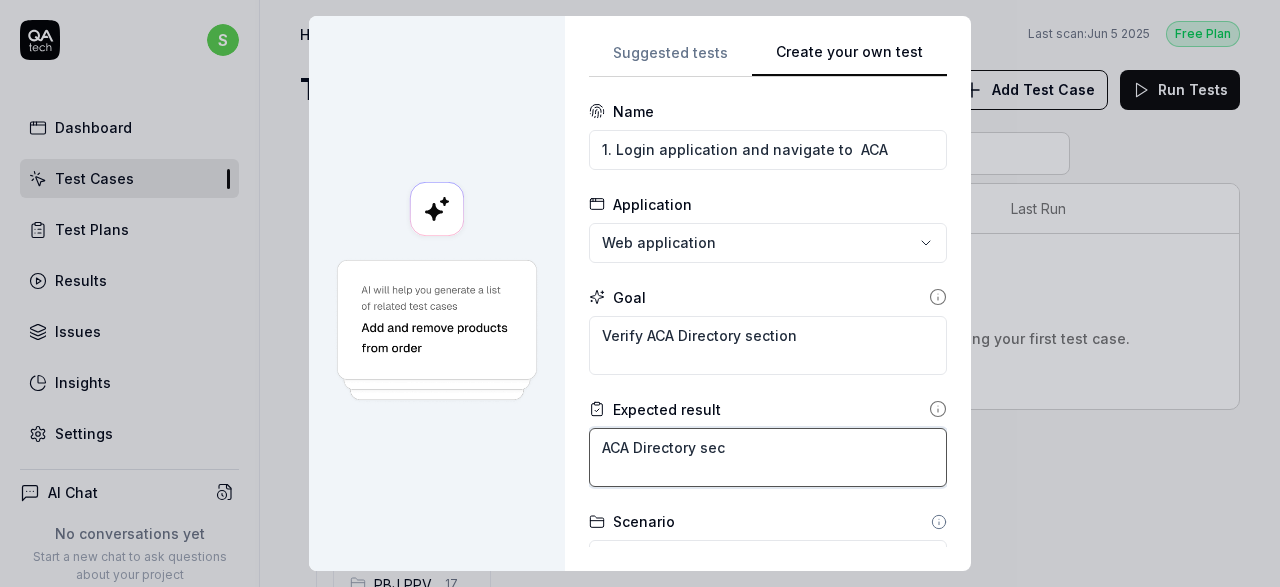 type on "*" 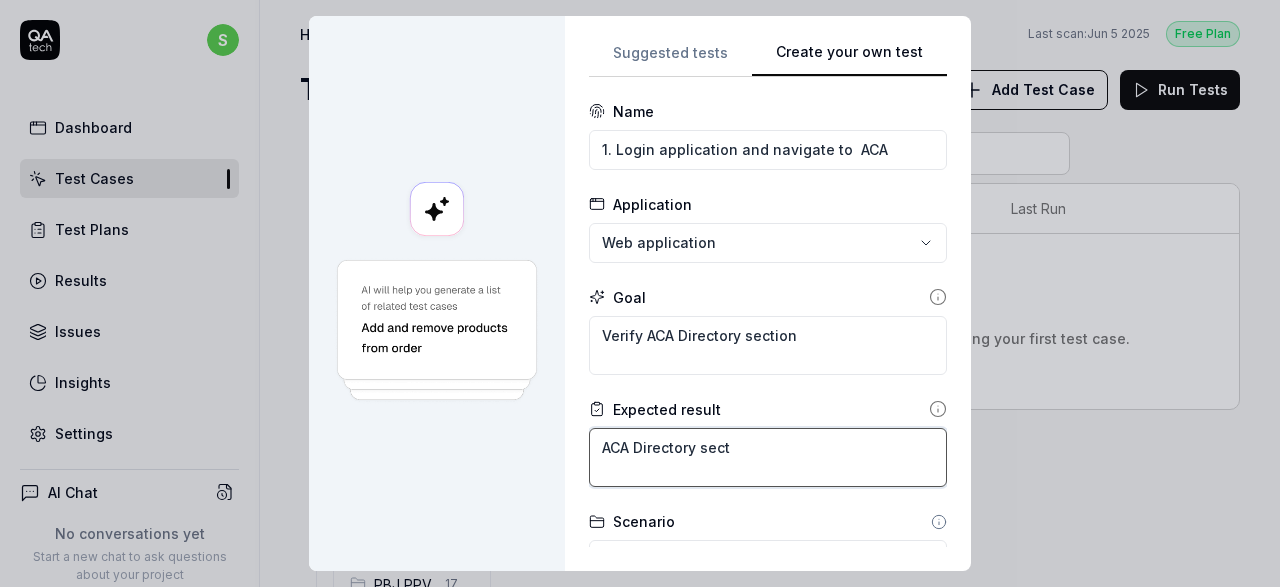 type on "*" 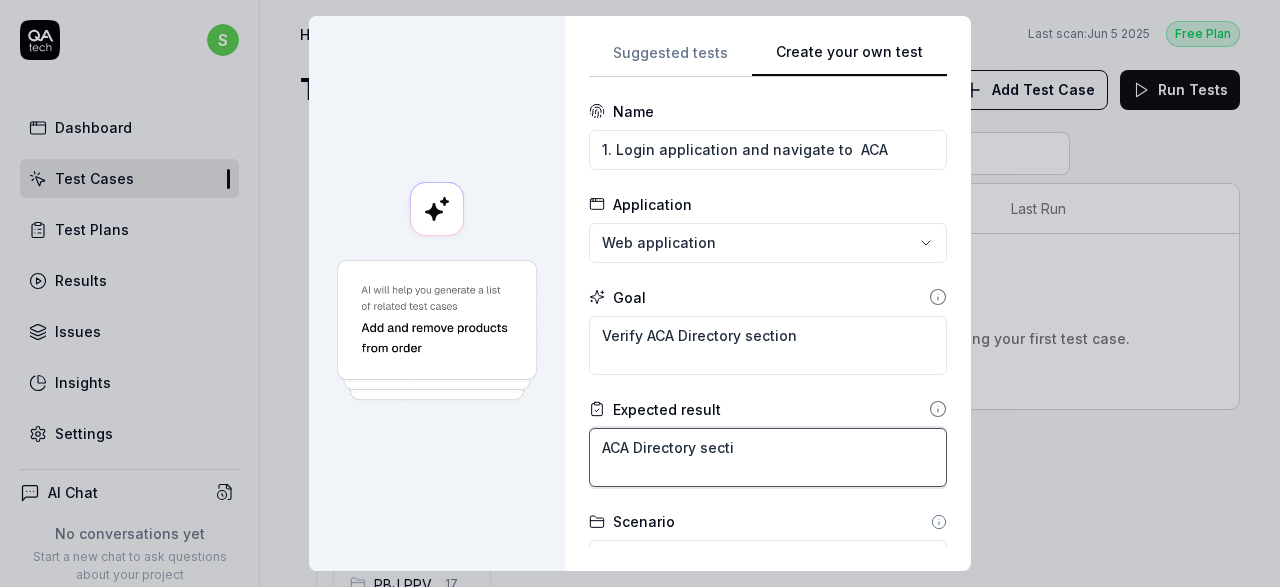 type on "*" 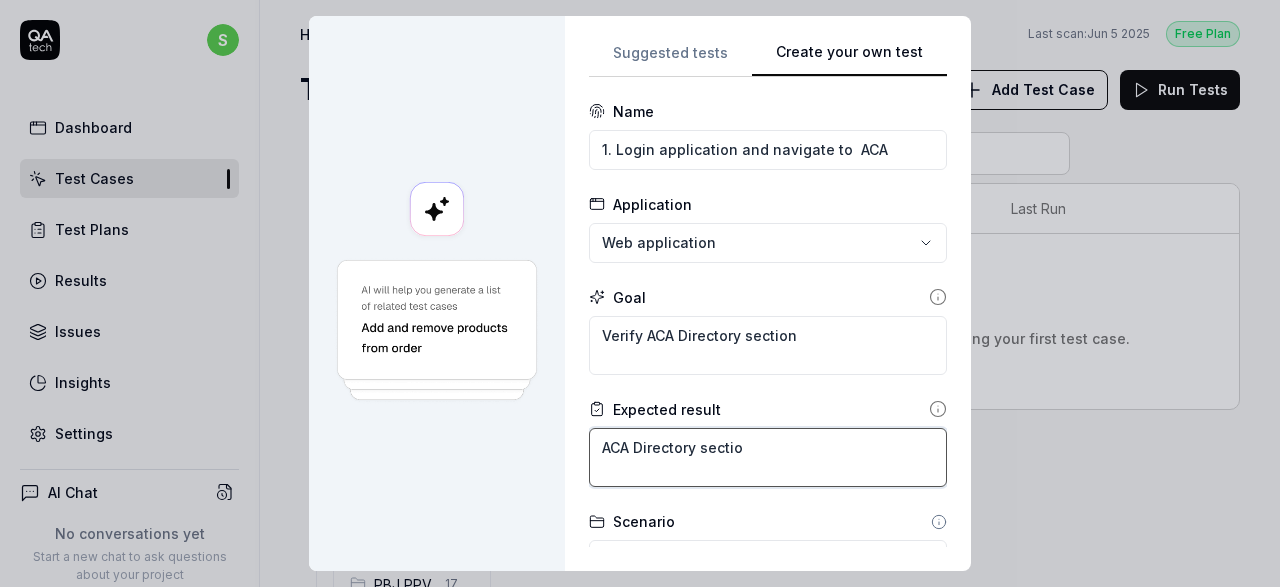 type on "*" 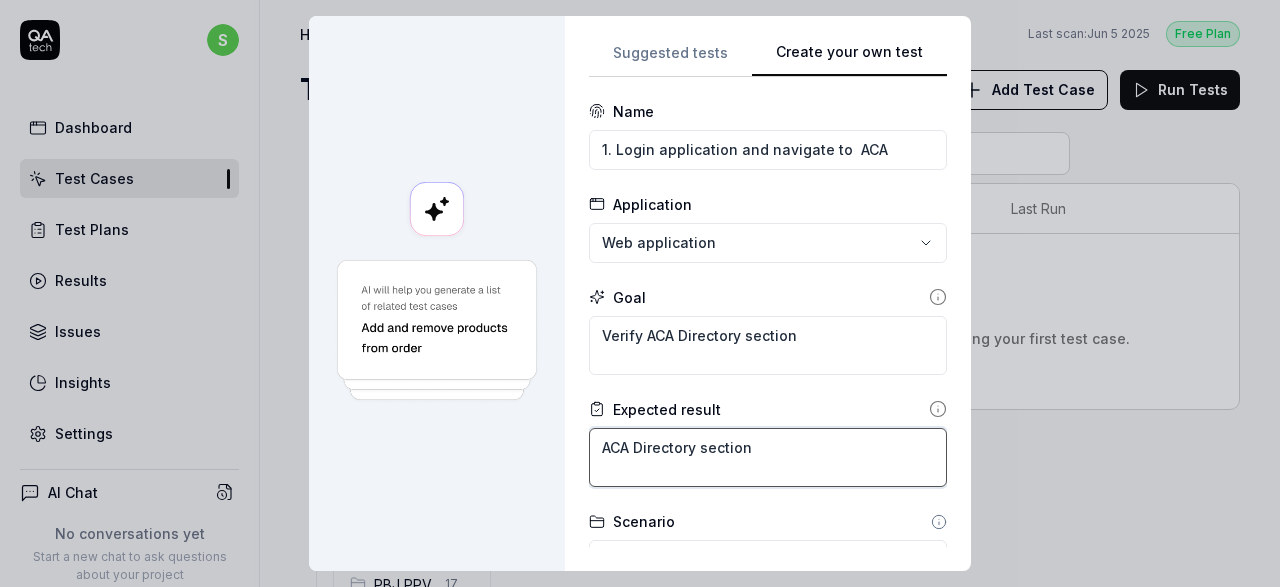 type on "*" 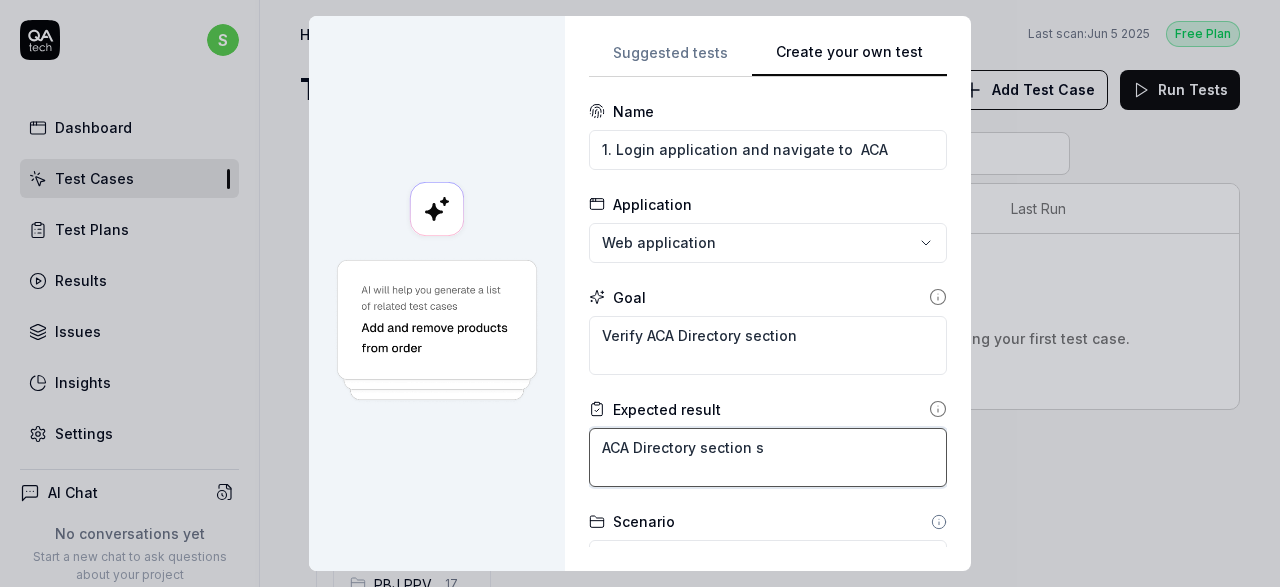 type on "*" 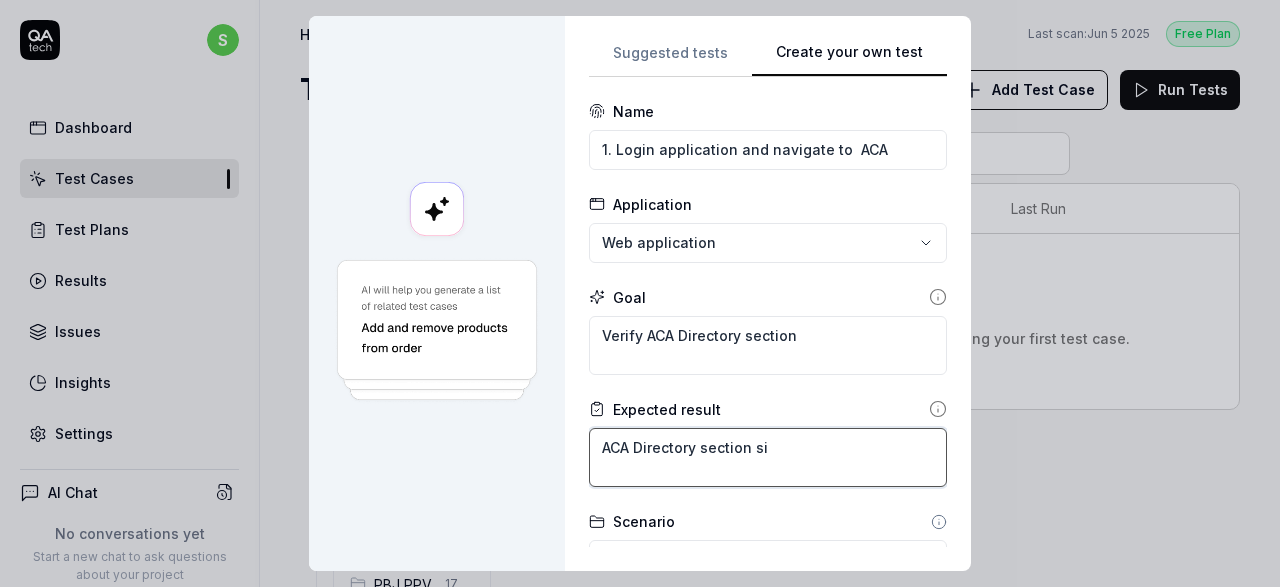 type on "*" 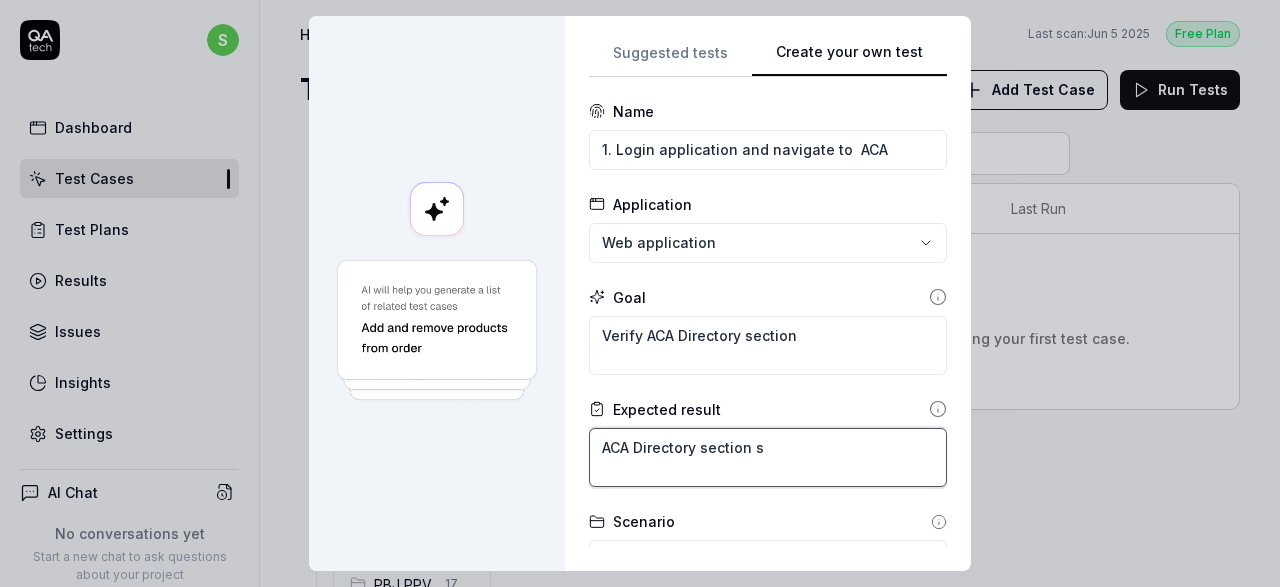 type on "*" 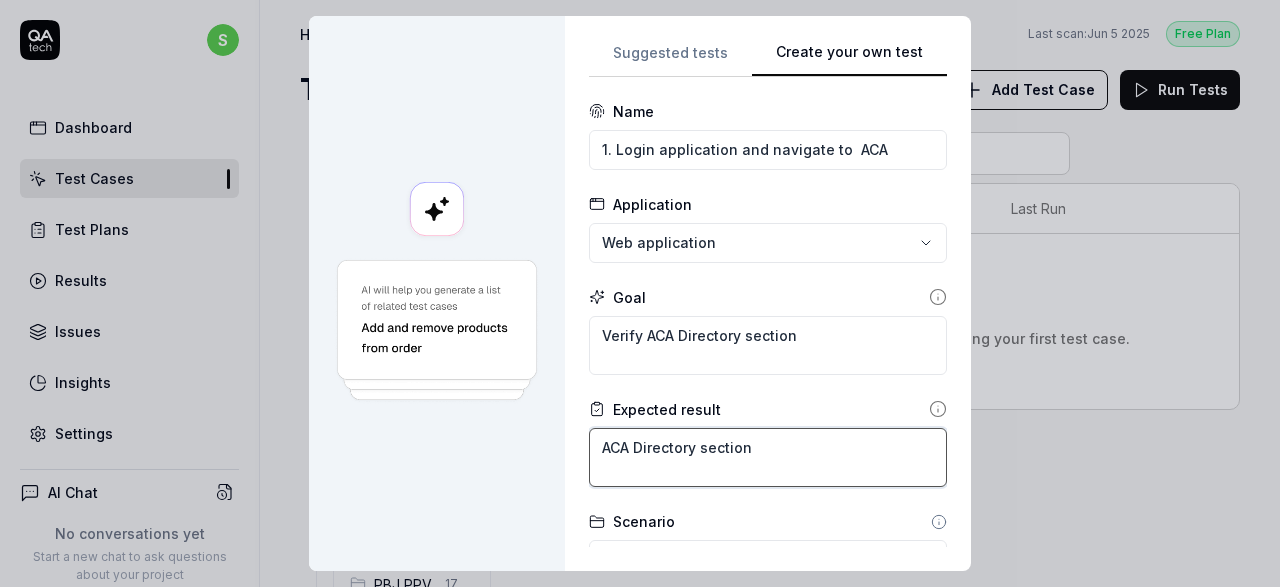 type on "*" 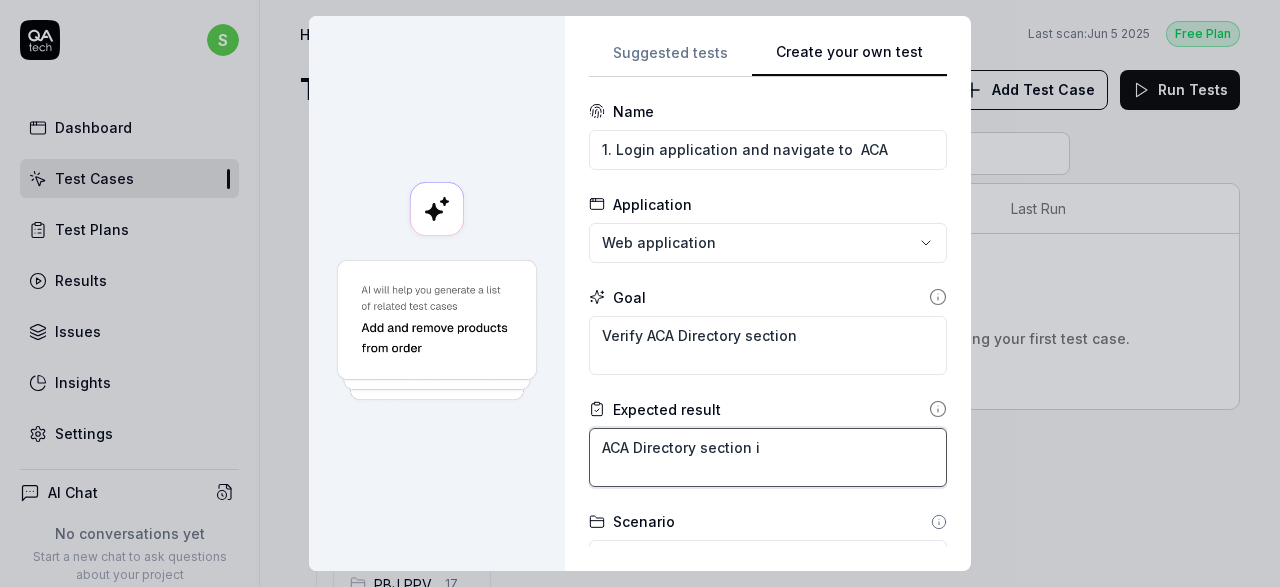 type on "*" 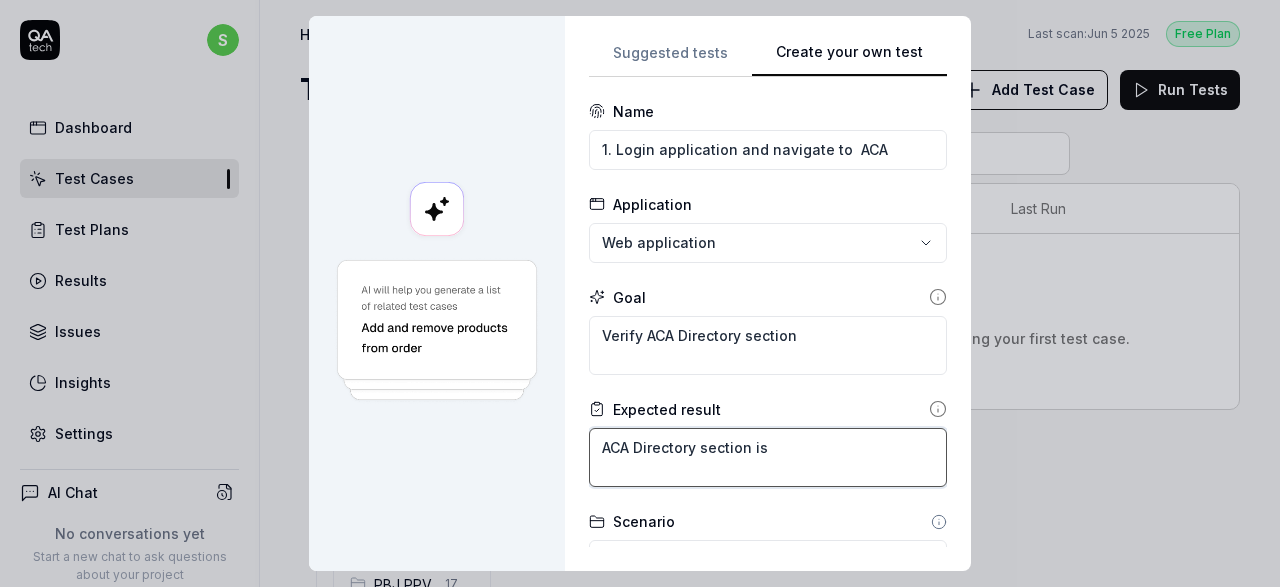 type on "*" 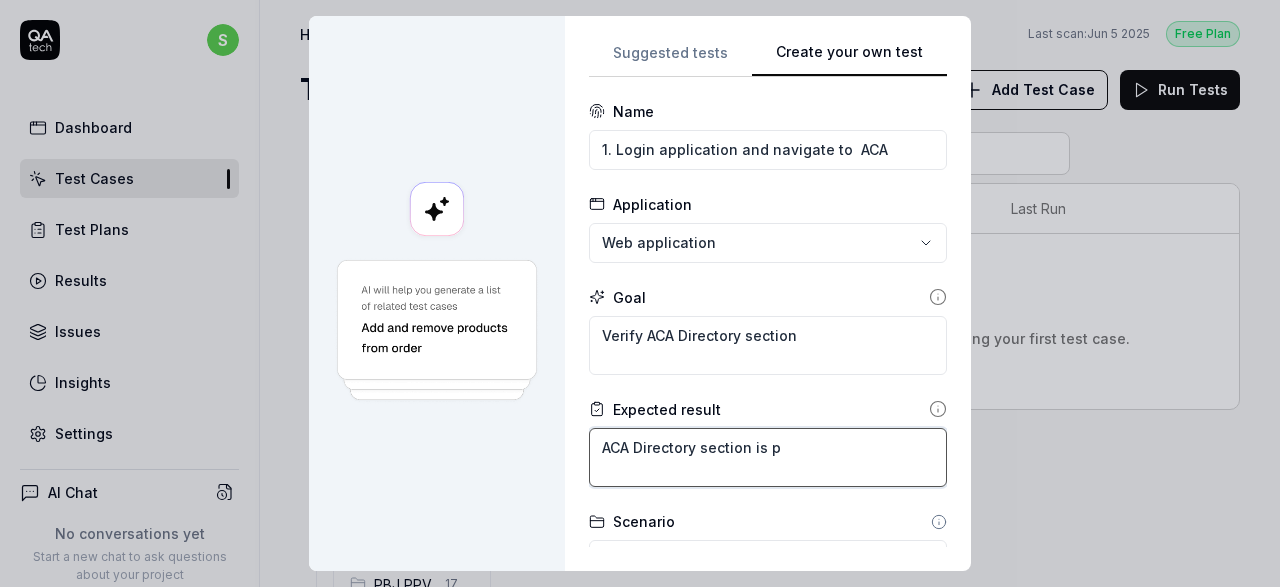 type on "*" 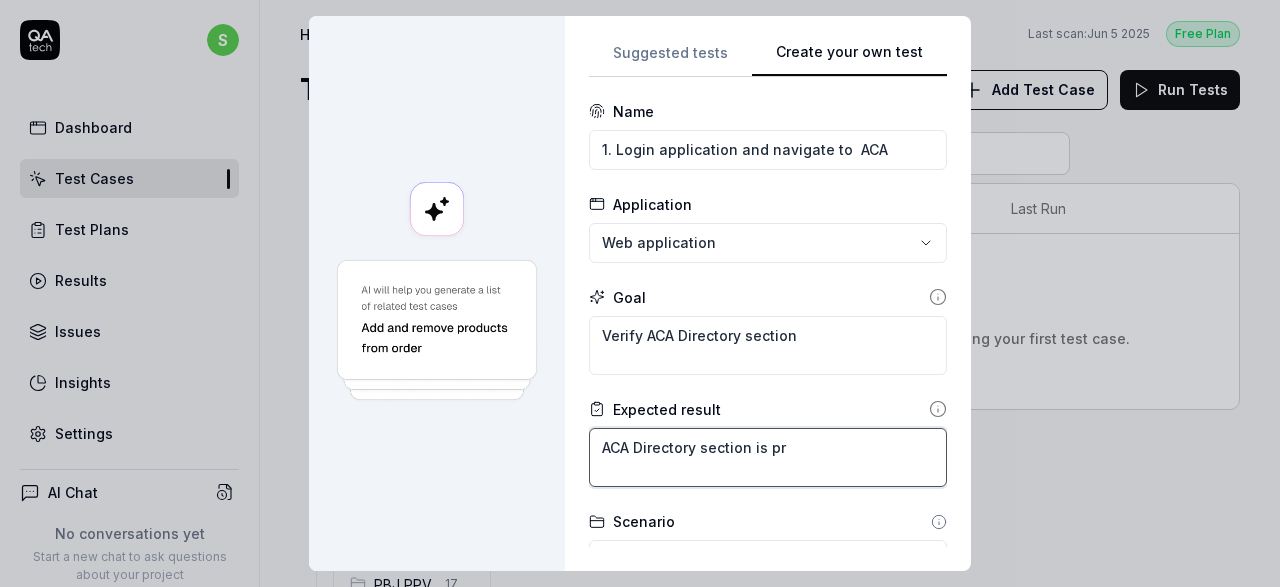type on "*" 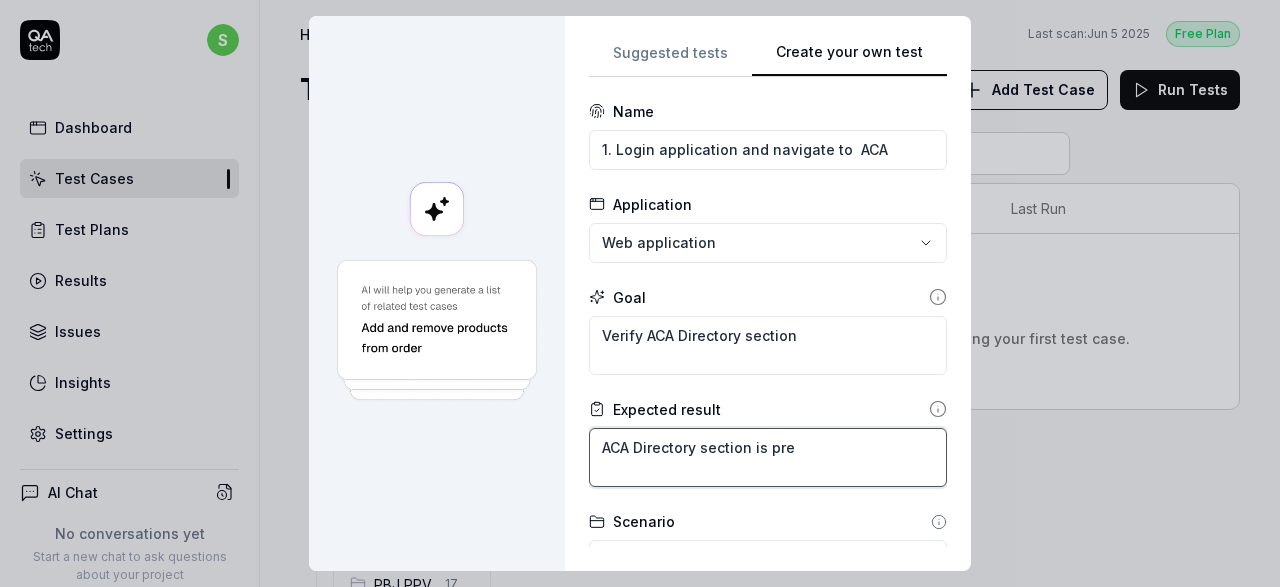 type on "*" 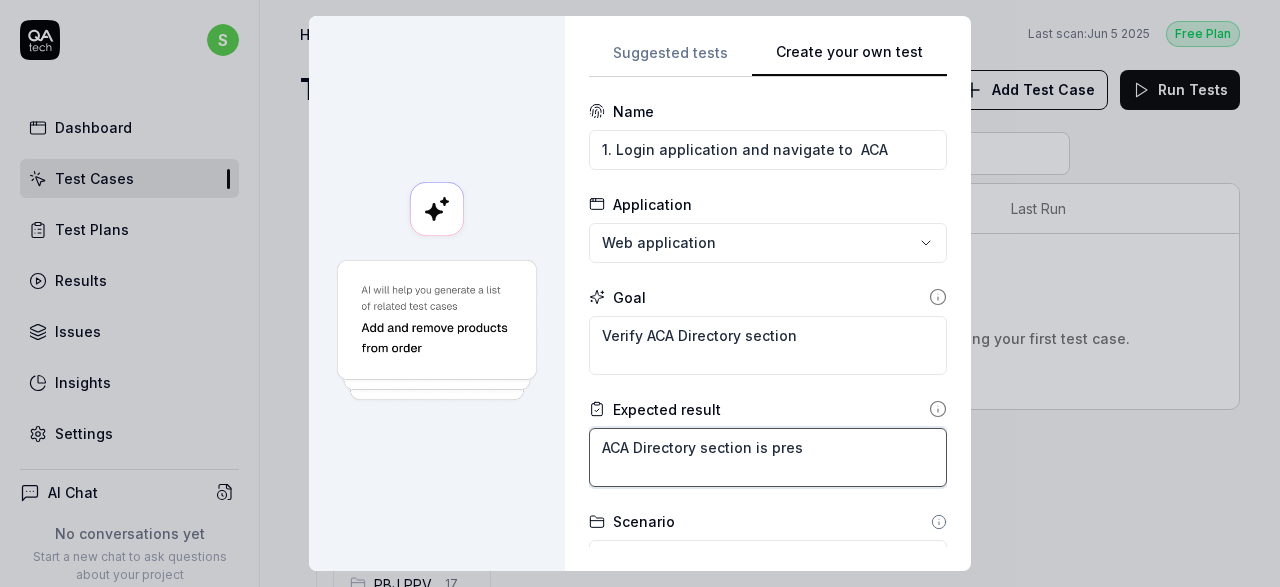 type on "*" 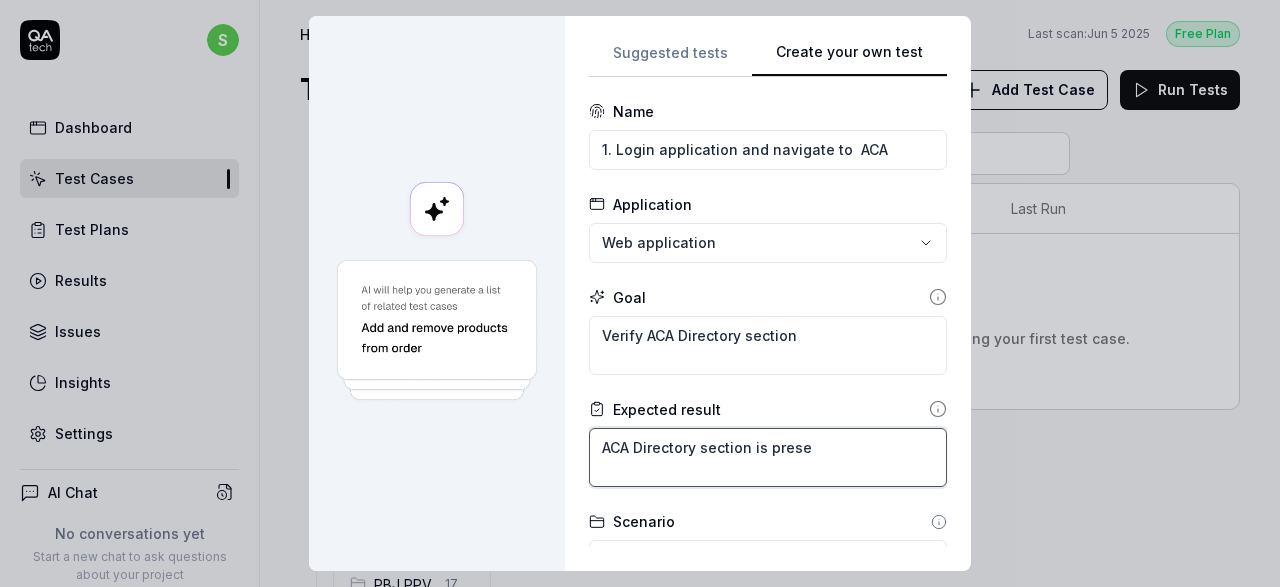 type on "*" 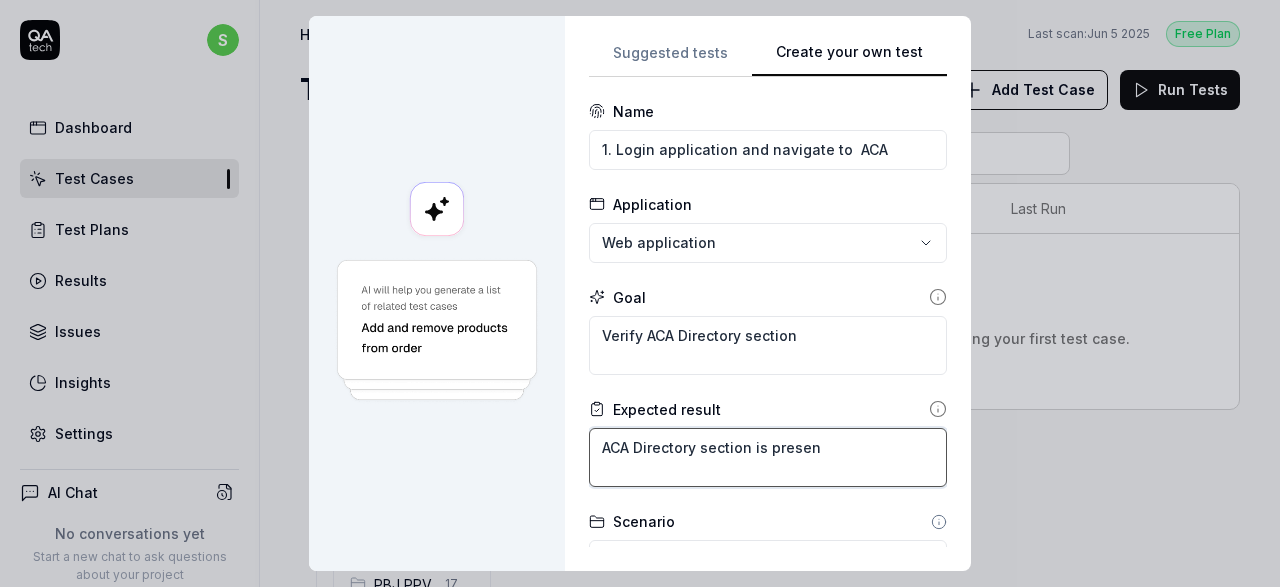 type on "*" 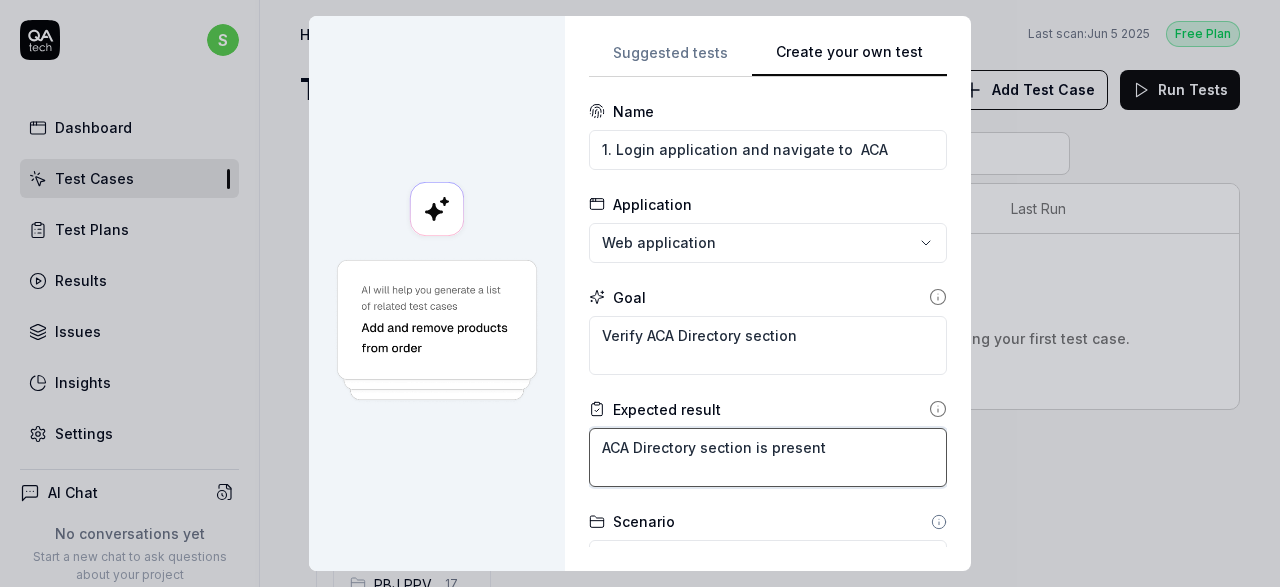 type on "ACA Directory section is present" 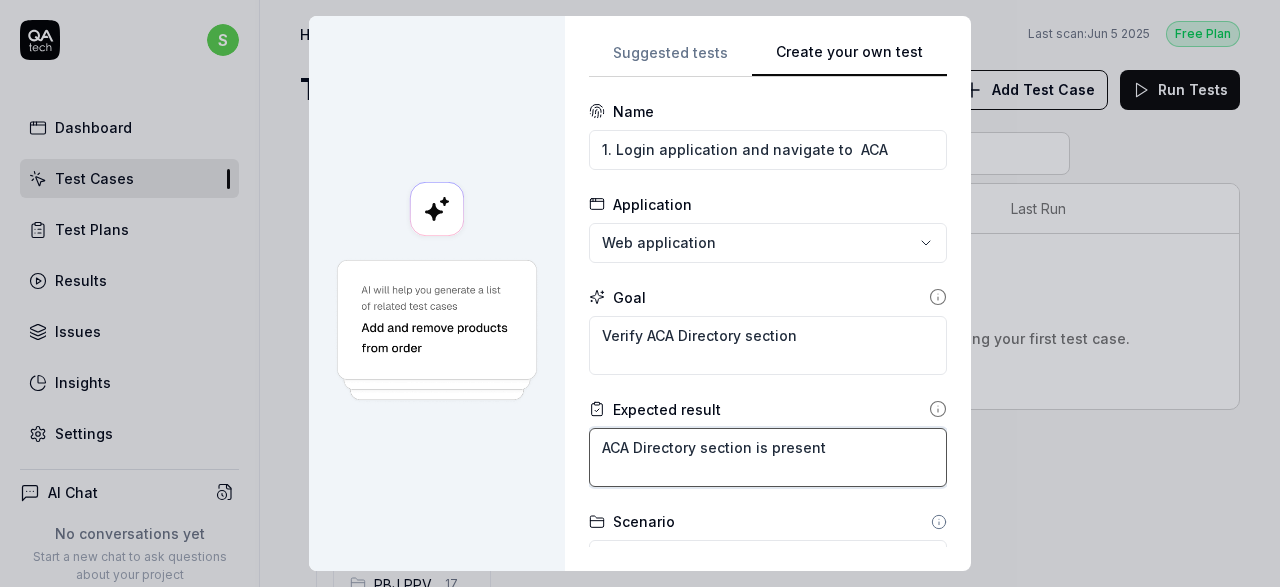 click on "ACA Directory section is present" at bounding box center (768, 457) 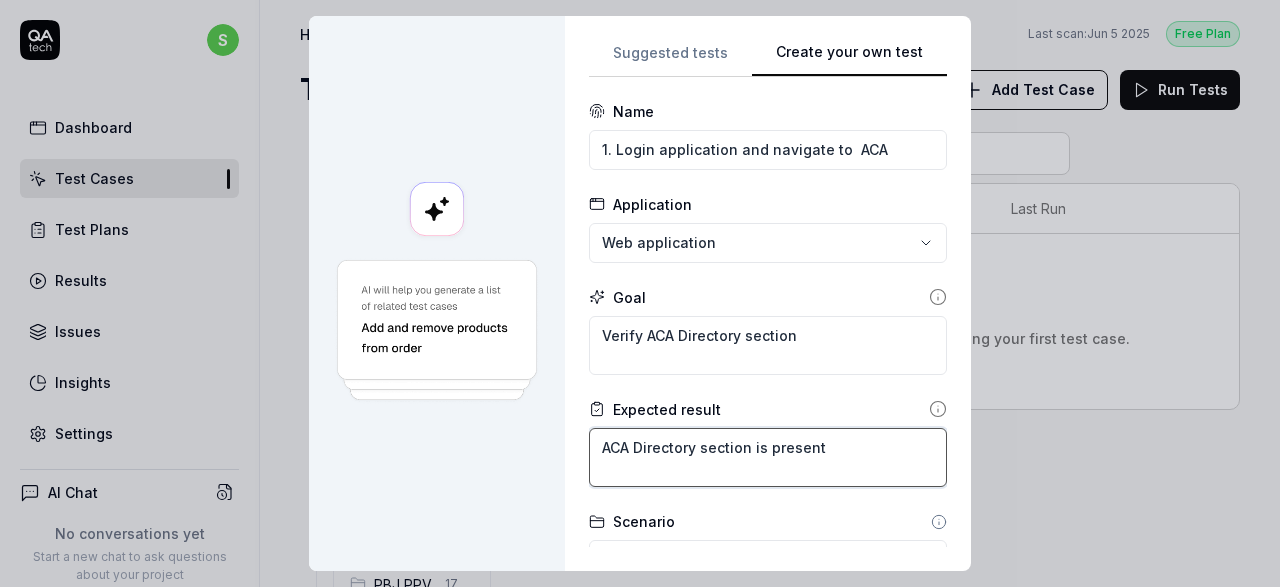 type on "*" 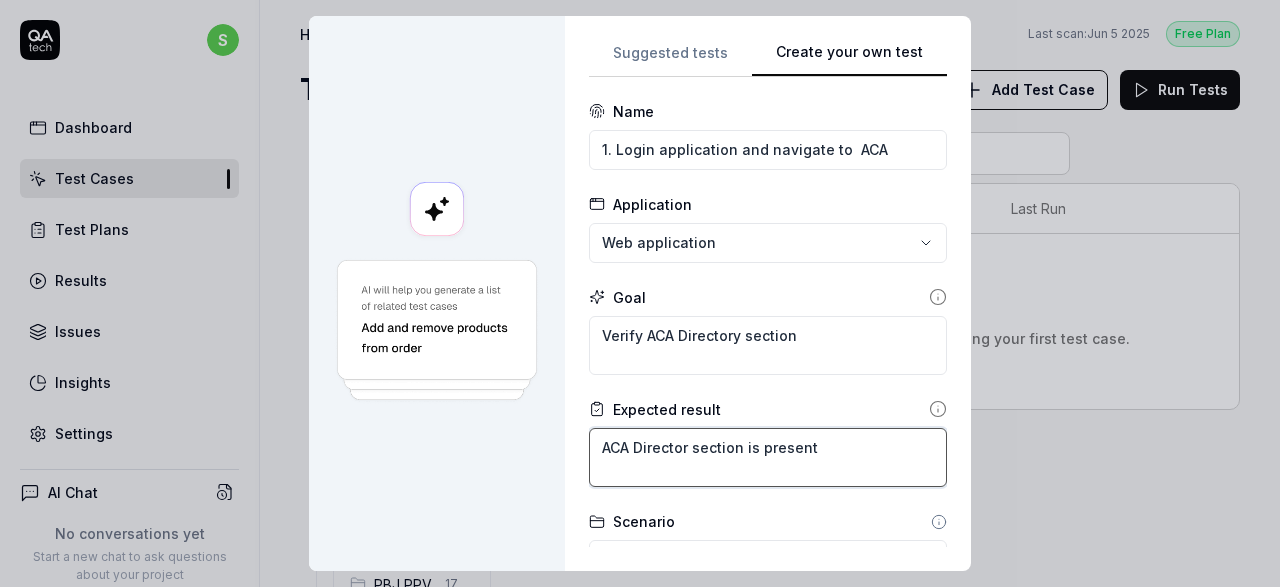 type on "ACA Director section is present" 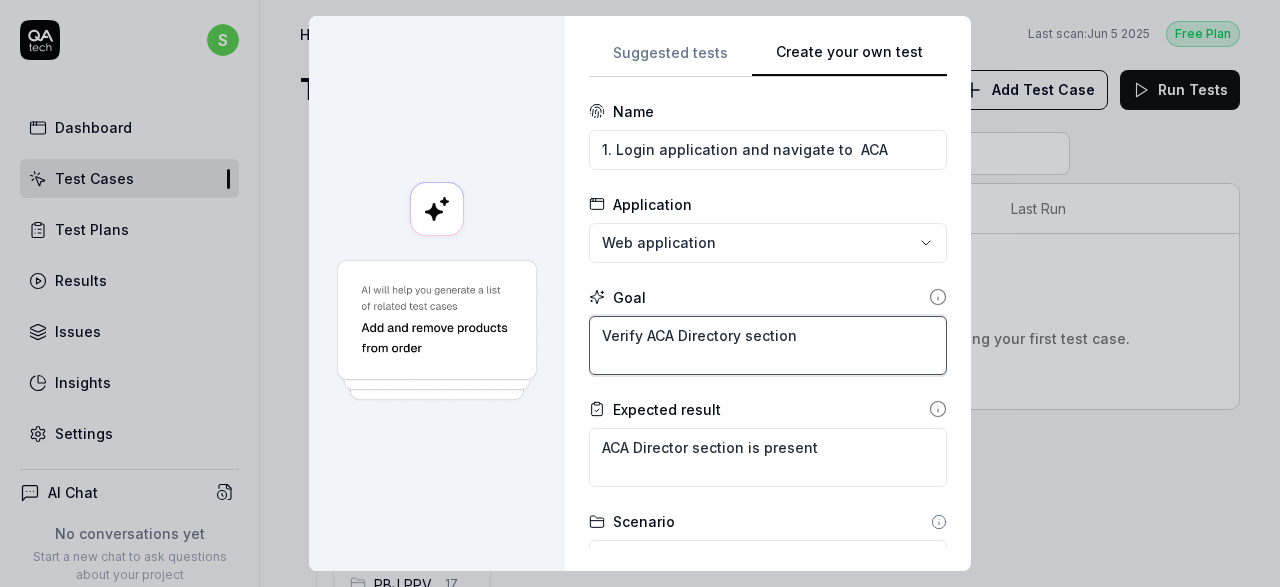 click on "Verify ACA Directory section" at bounding box center (768, 345) 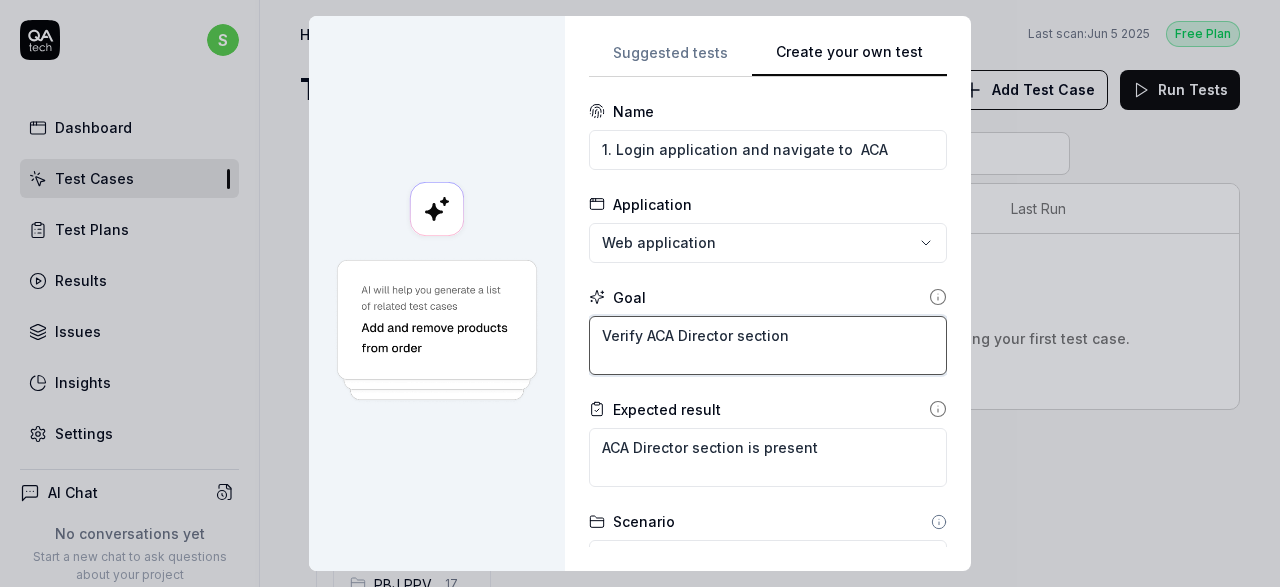 type on "Verify ACA Director section" 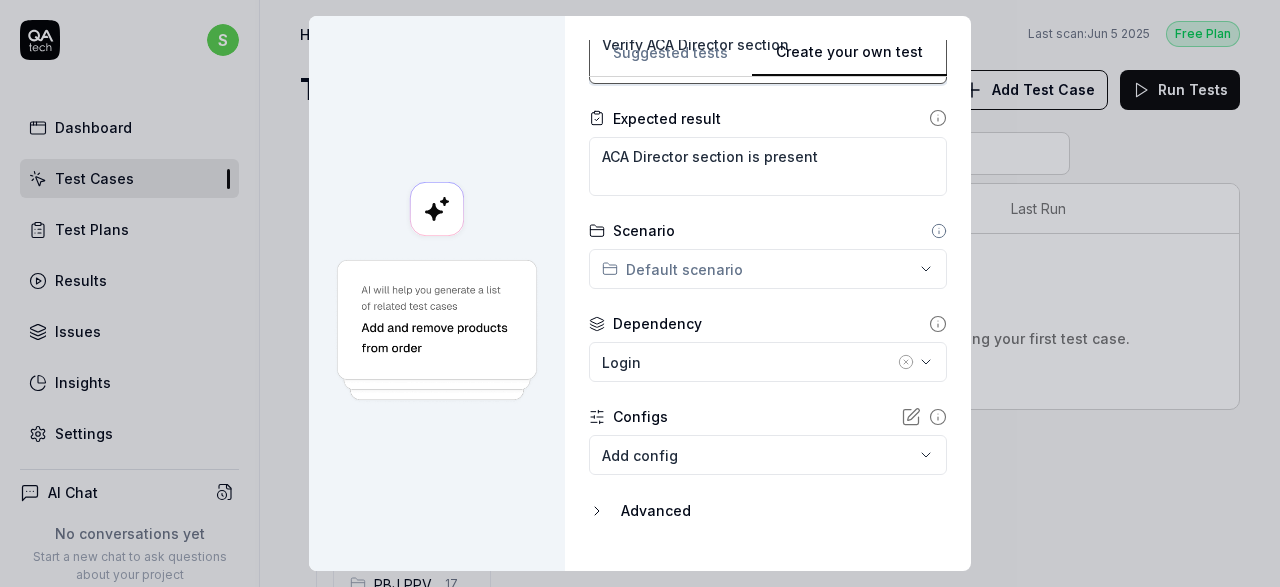 scroll, scrollTop: 331, scrollLeft: 0, axis: vertical 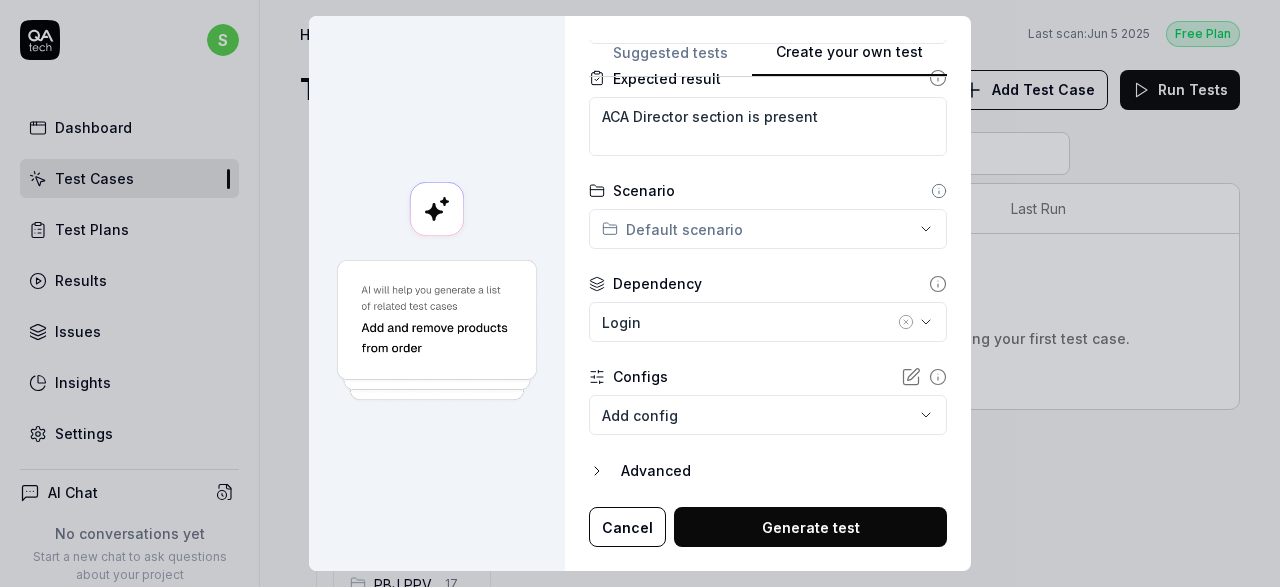 click on "**********" at bounding box center [640, 293] 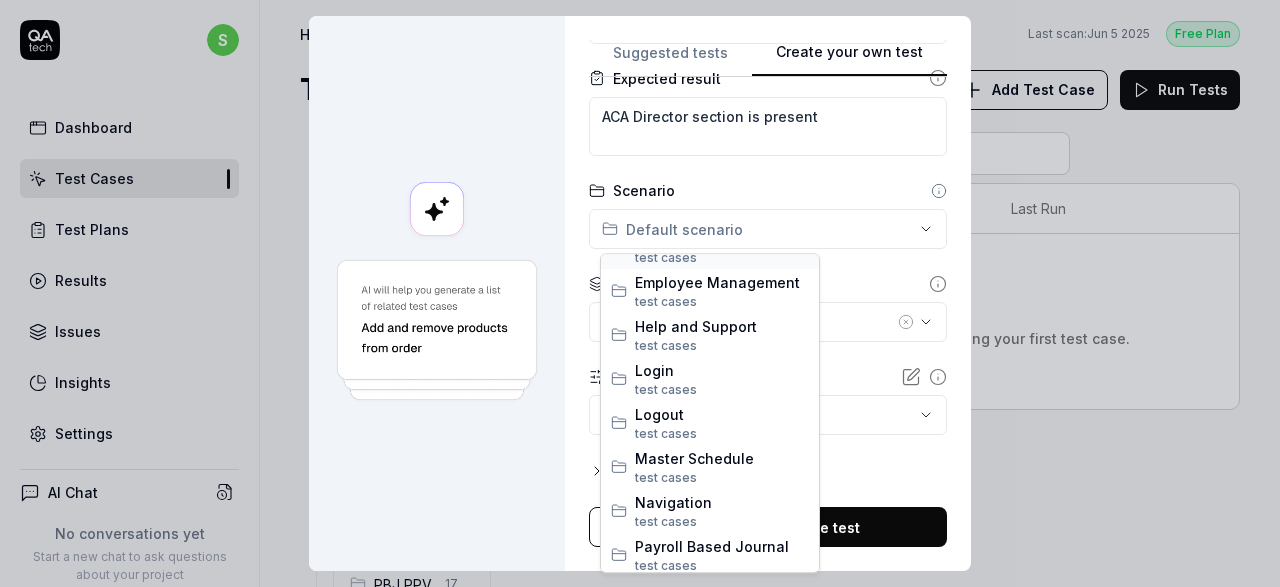 scroll, scrollTop: 116, scrollLeft: 0, axis: vertical 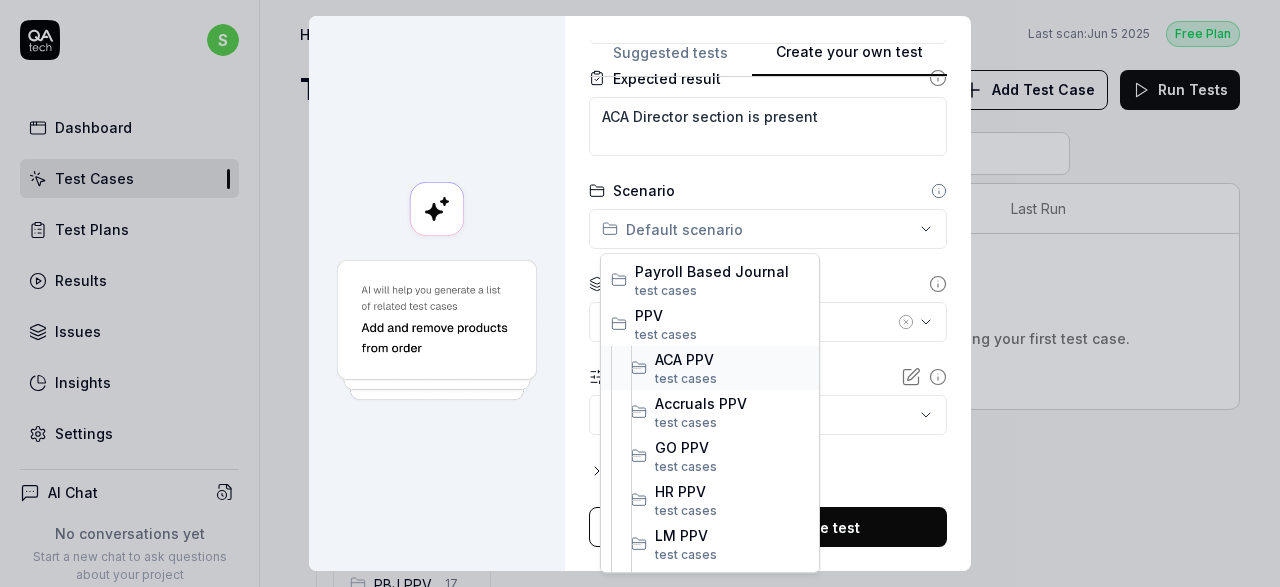 click on "ACA PPV" at bounding box center [732, 359] 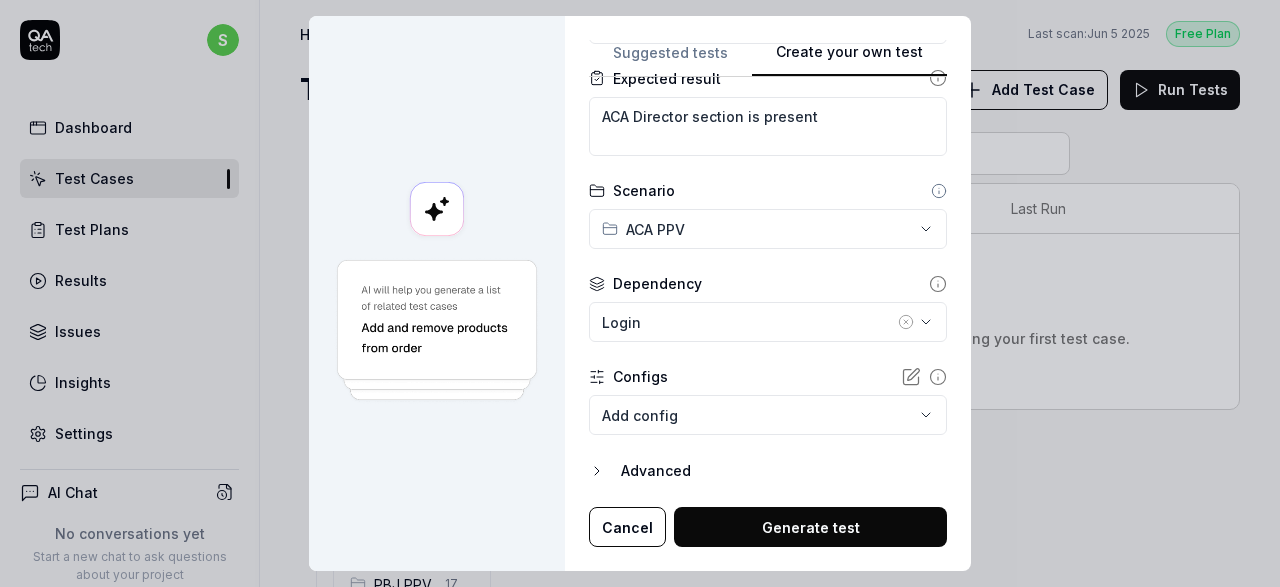 click on "Generate test" at bounding box center (810, 527) 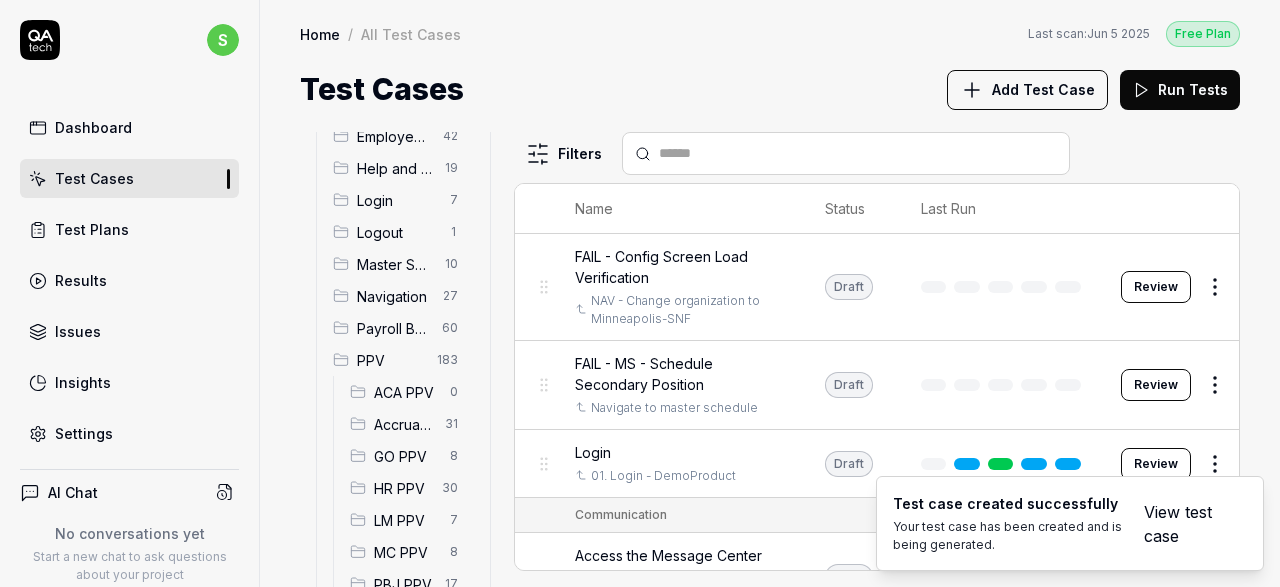 scroll, scrollTop: 116, scrollLeft: 0, axis: vertical 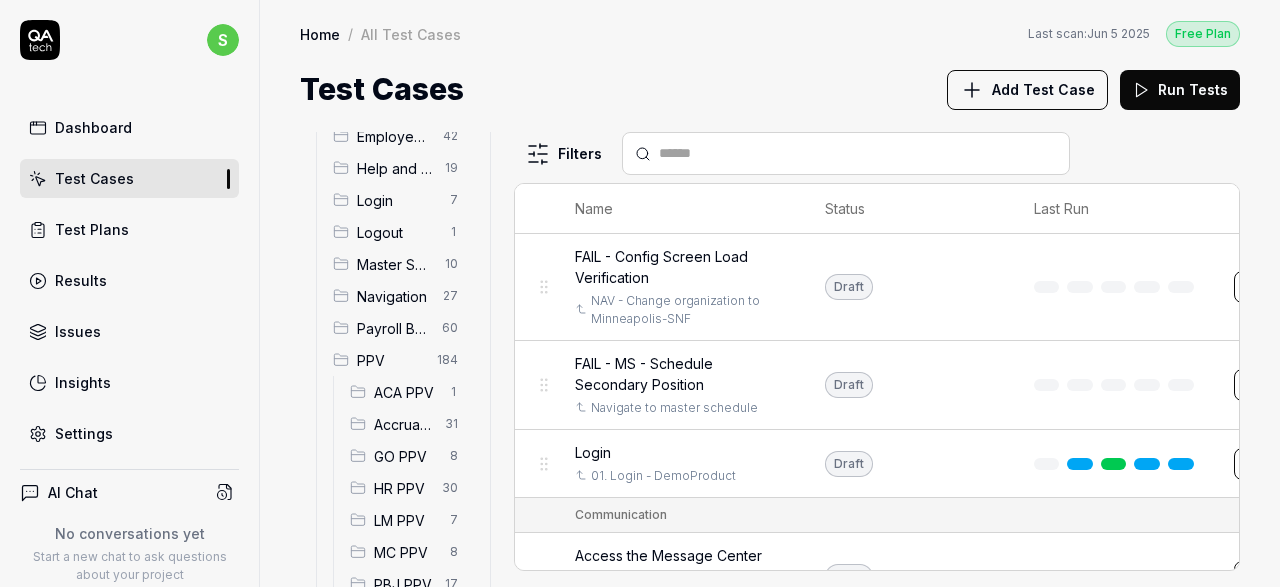 click on "ACA PPV" at bounding box center (406, 392) 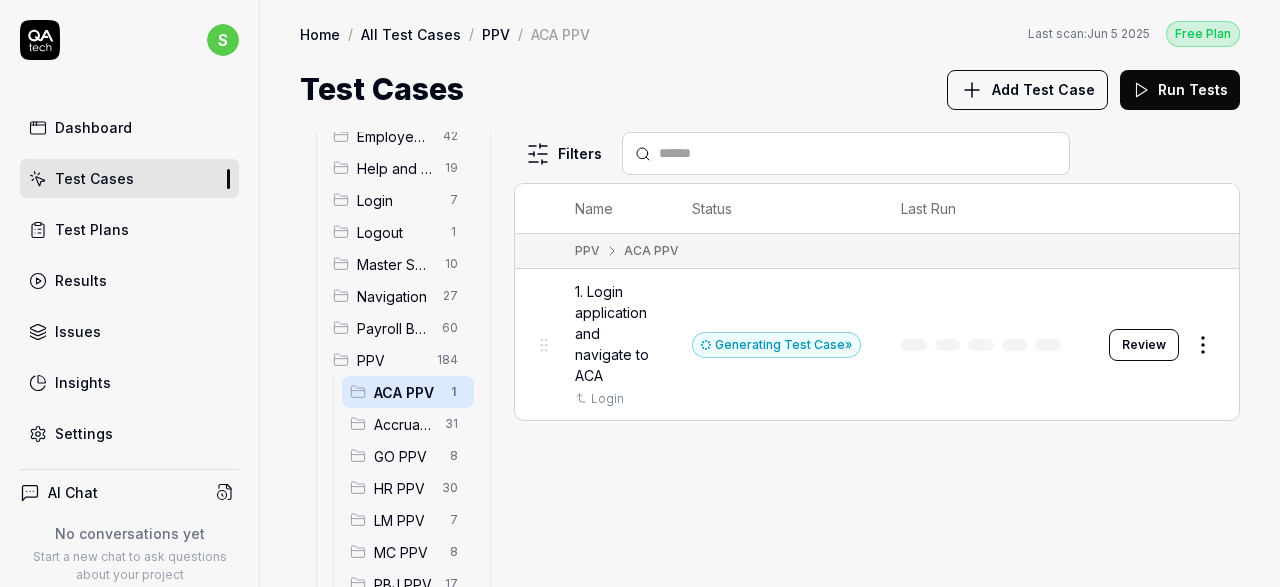 click on "Review" at bounding box center [1144, 345] 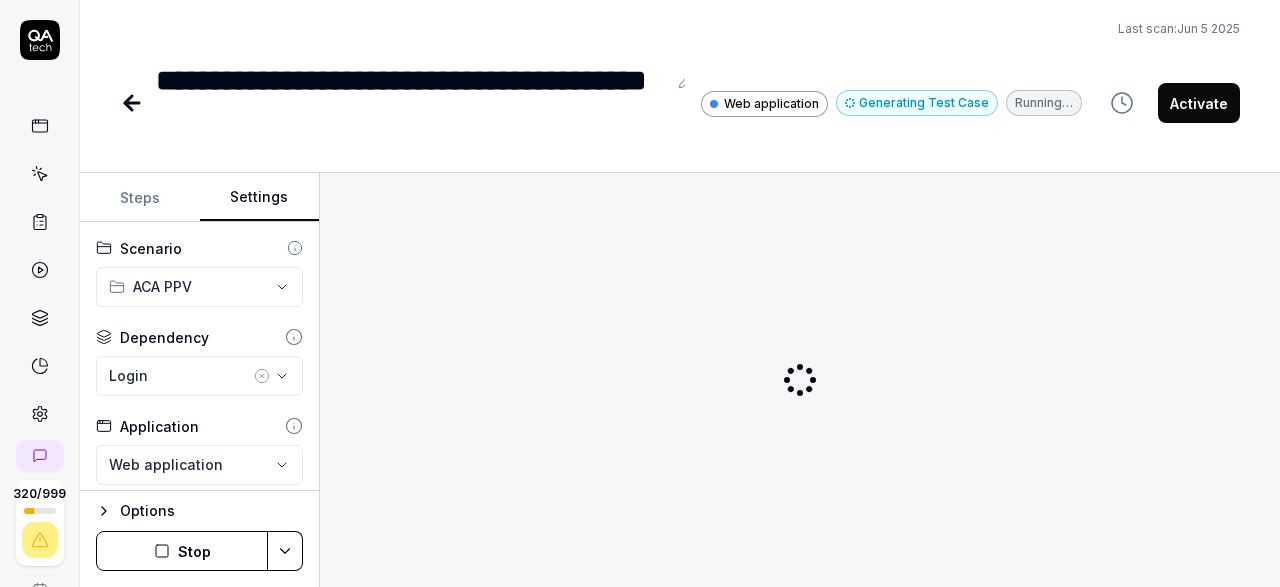 click on "Settings" at bounding box center (260, 198) 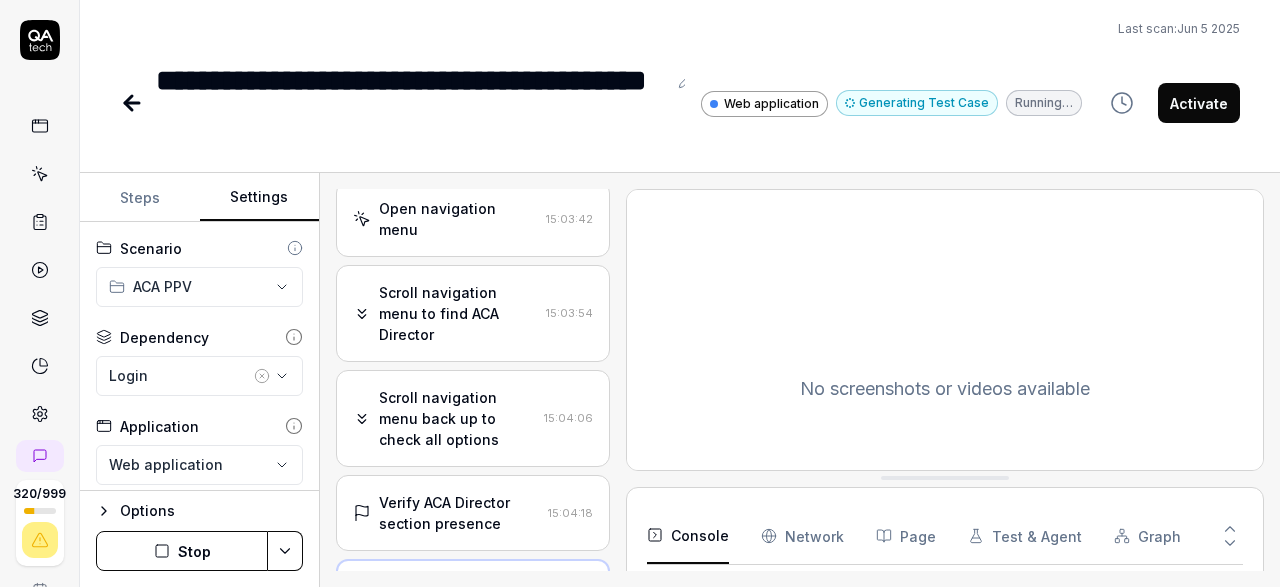 scroll, scrollTop: 118, scrollLeft: 0, axis: vertical 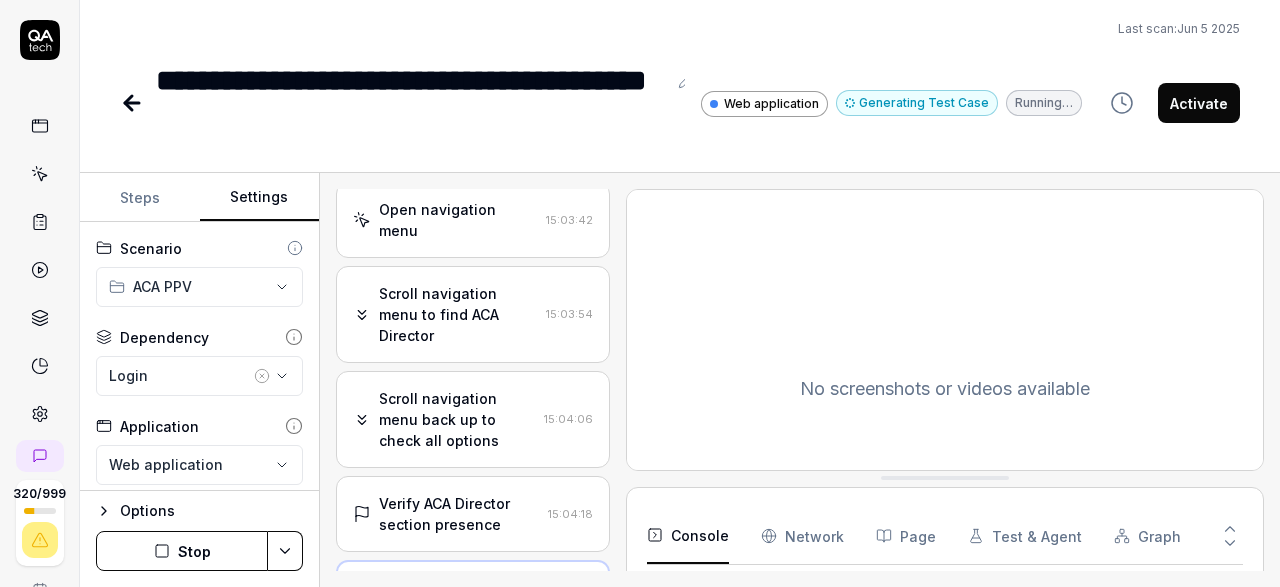 click 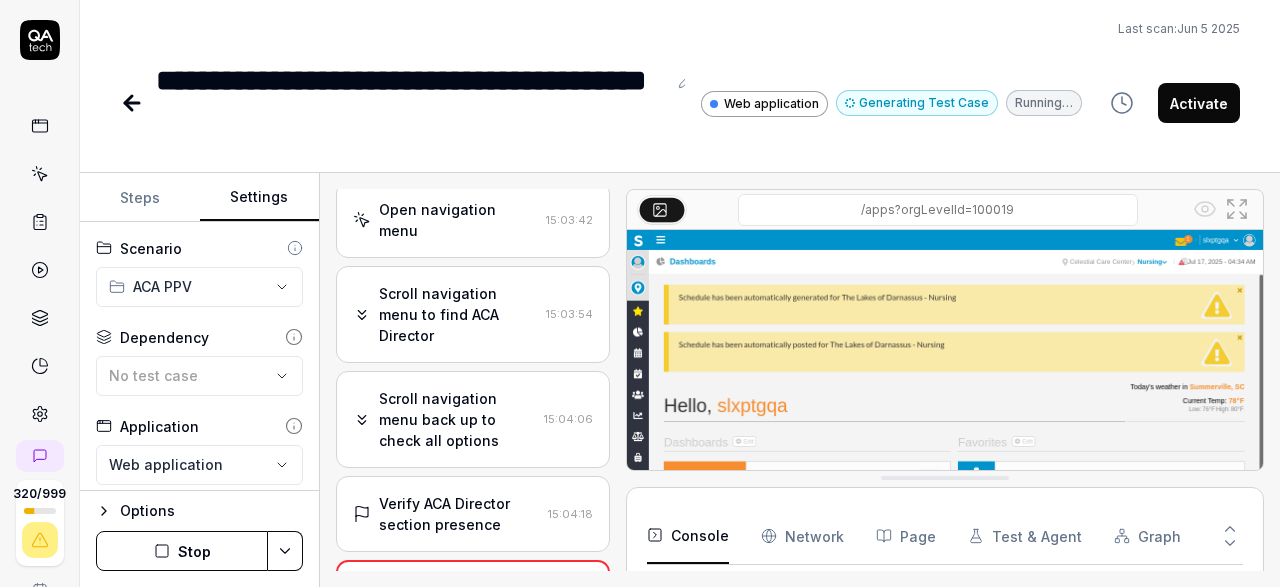 click on "Stop" at bounding box center (182, 551) 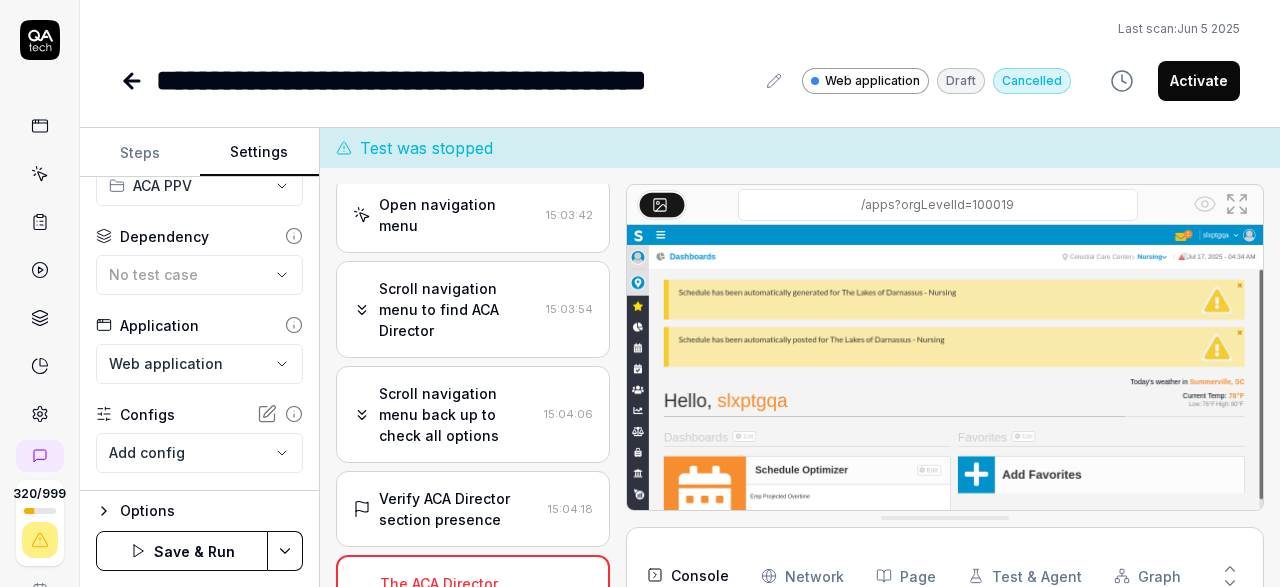 scroll, scrollTop: 97, scrollLeft: 0, axis: vertical 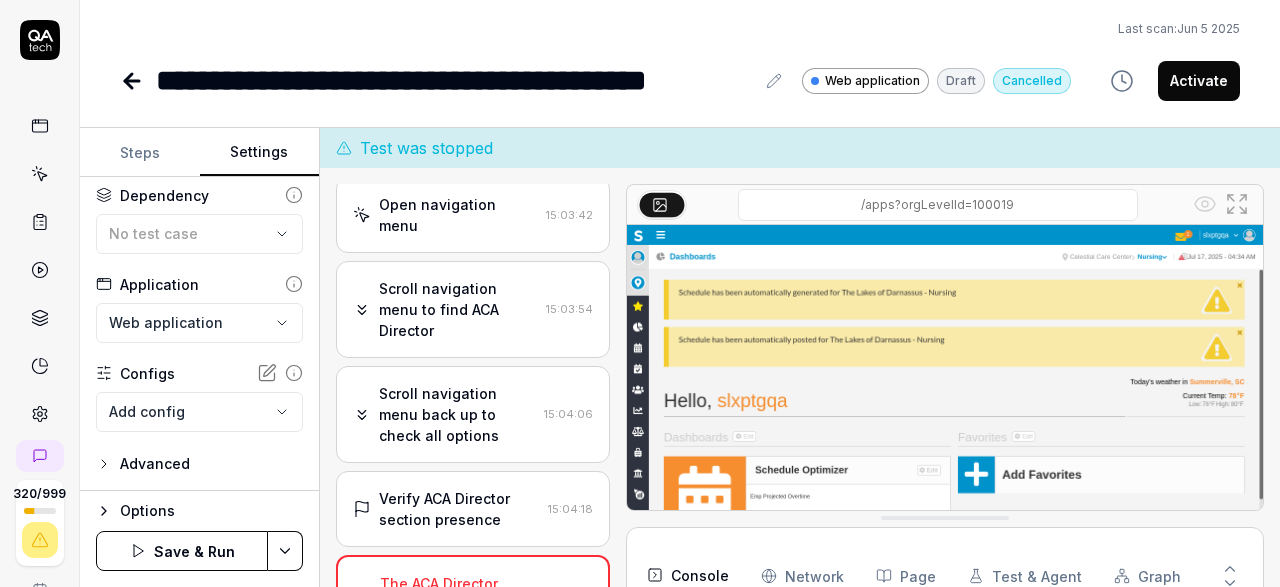 click on "**********" at bounding box center (640, 293) 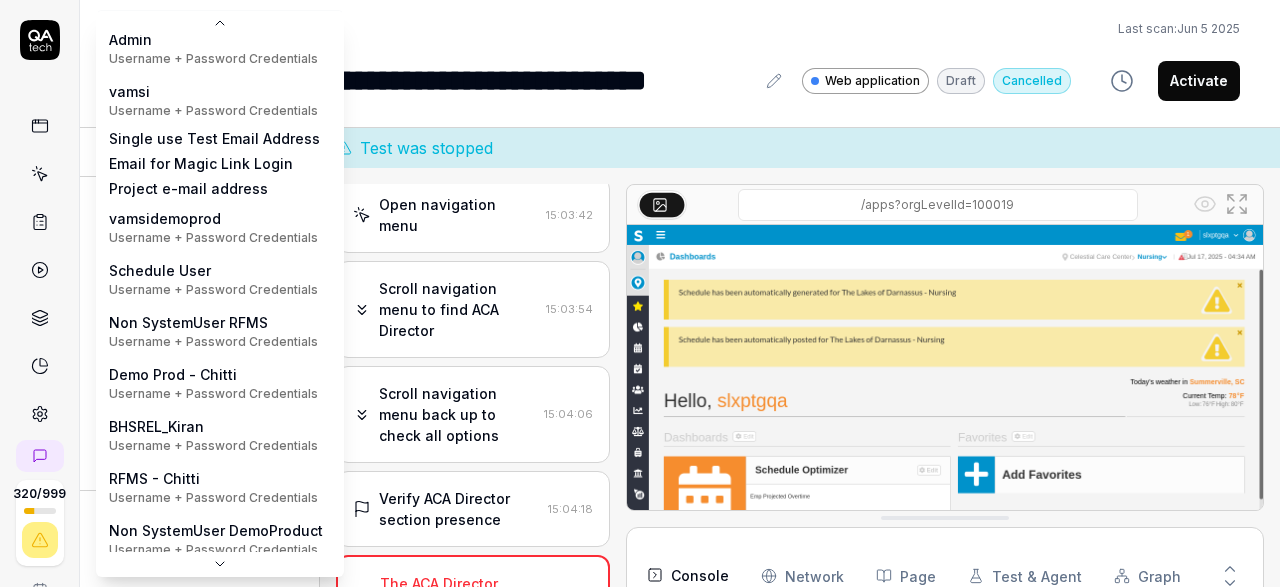 scroll, scrollTop: 113, scrollLeft: 0, axis: vertical 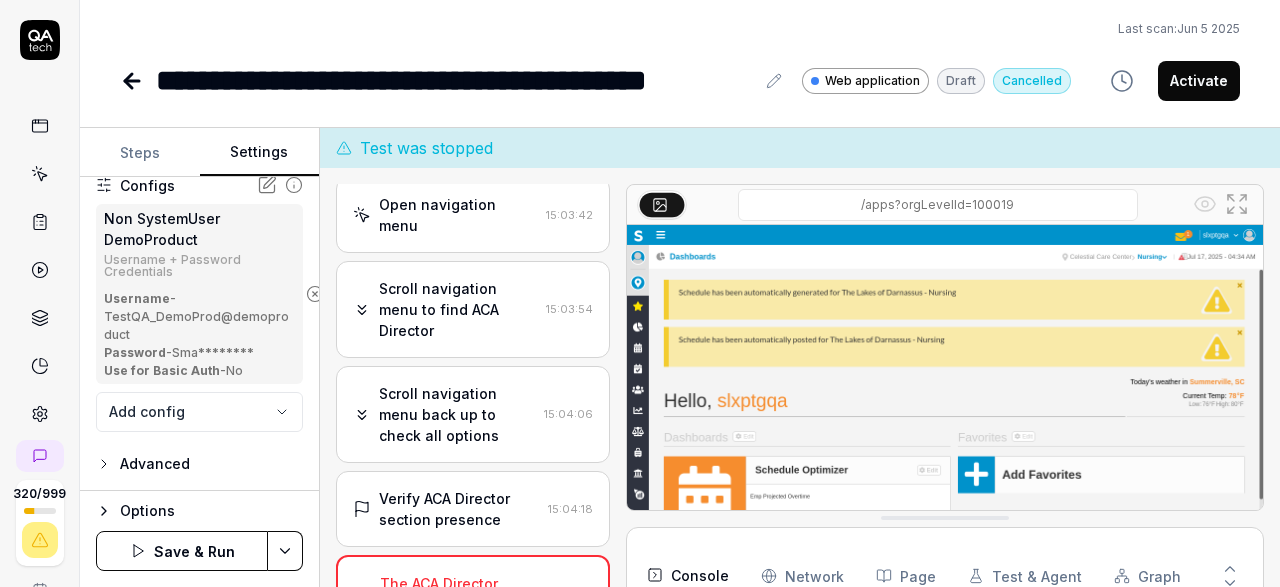 click 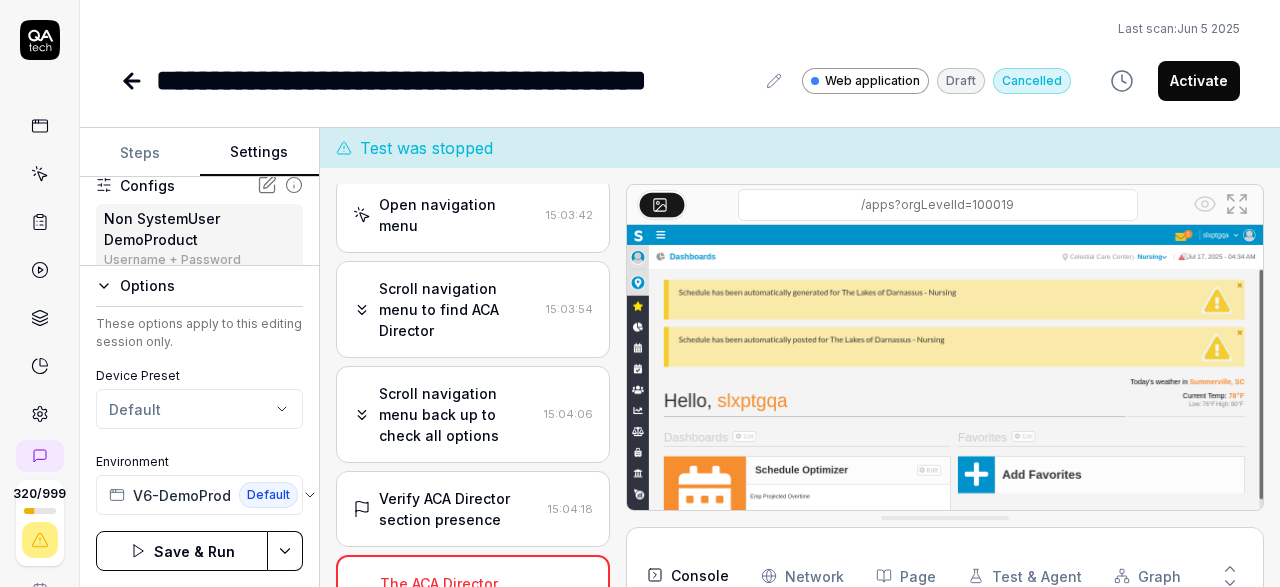 click on "Save & Run" at bounding box center [182, 551] 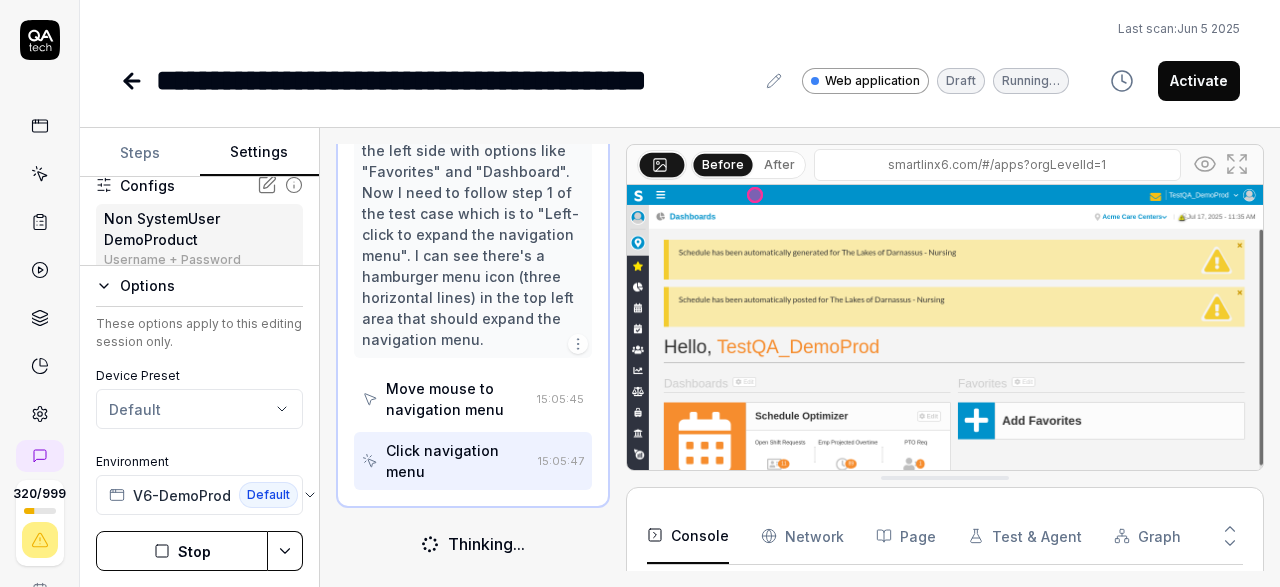scroll, scrollTop: 466, scrollLeft: 0, axis: vertical 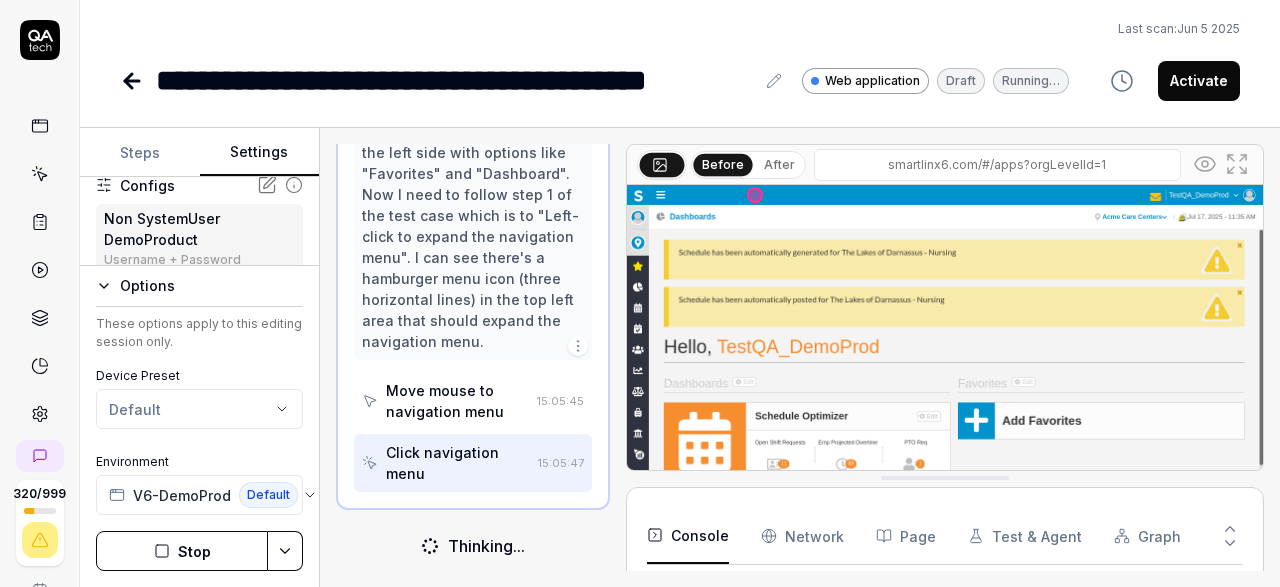 click on "Steps" at bounding box center [140, 153] 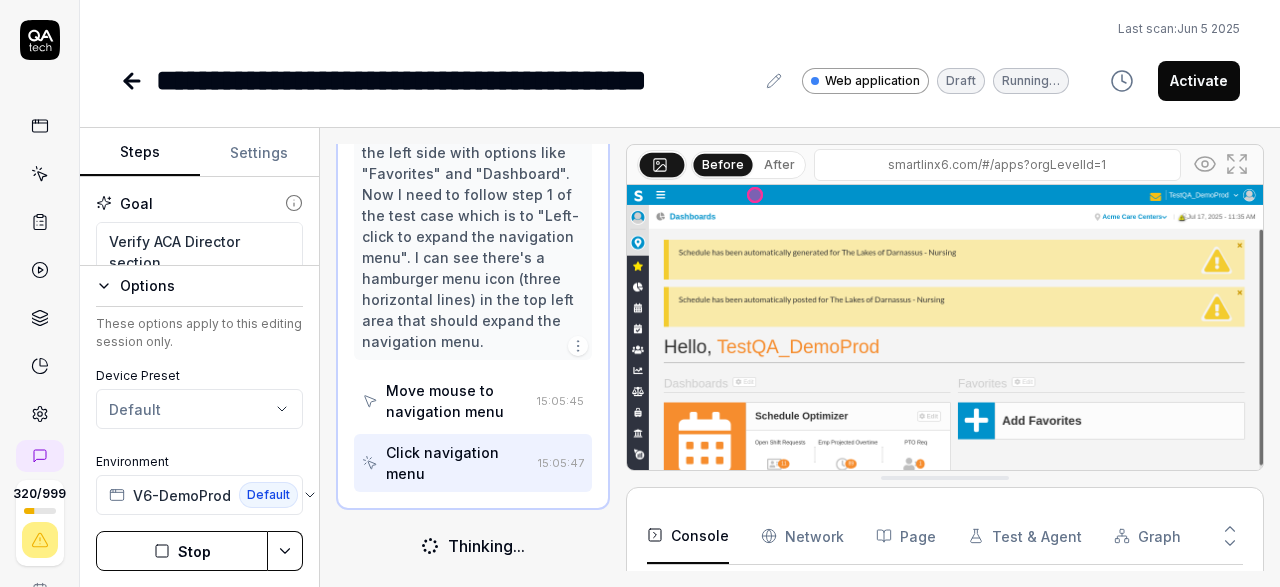 click 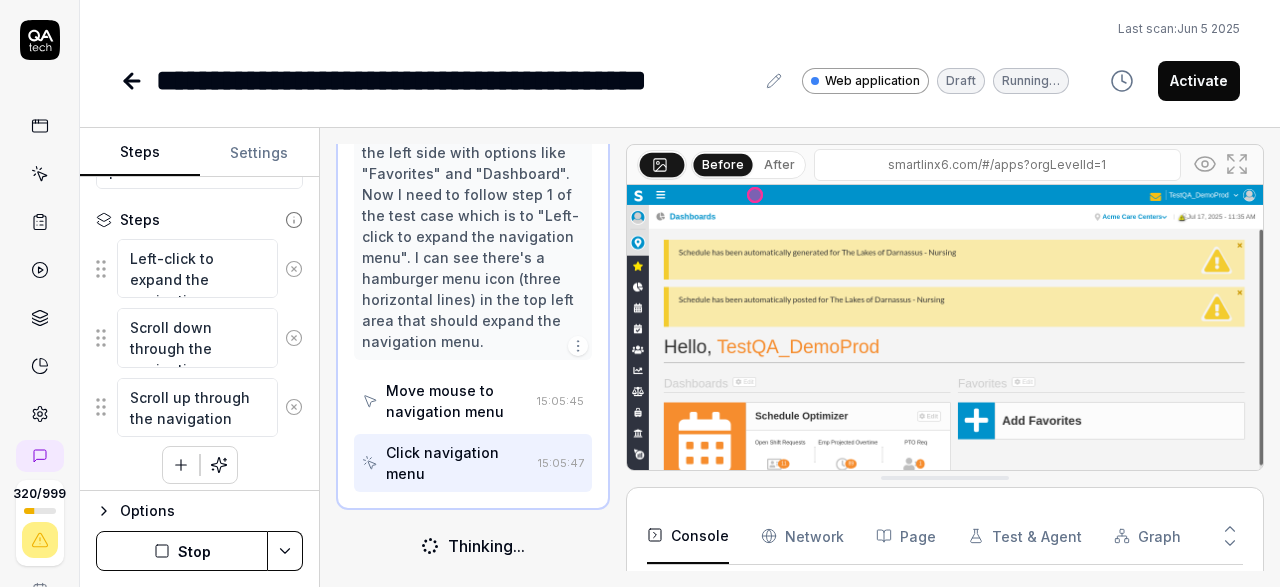 scroll, scrollTop: 206, scrollLeft: 0, axis: vertical 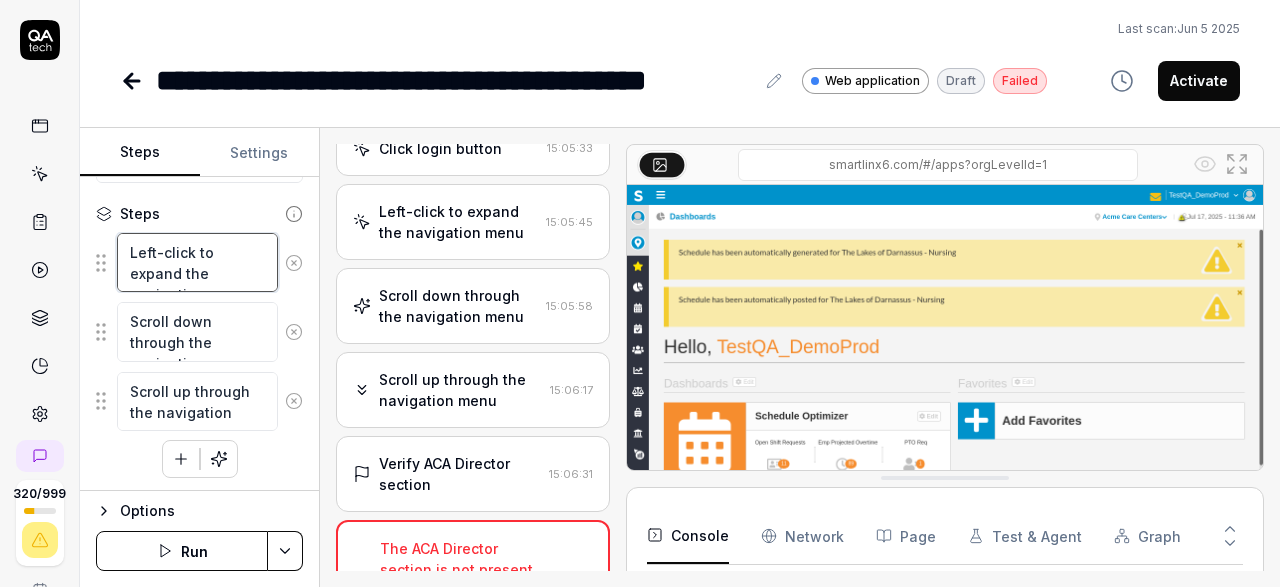 click on "Left-click to expand the navigation menu" at bounding box center (197, 262) 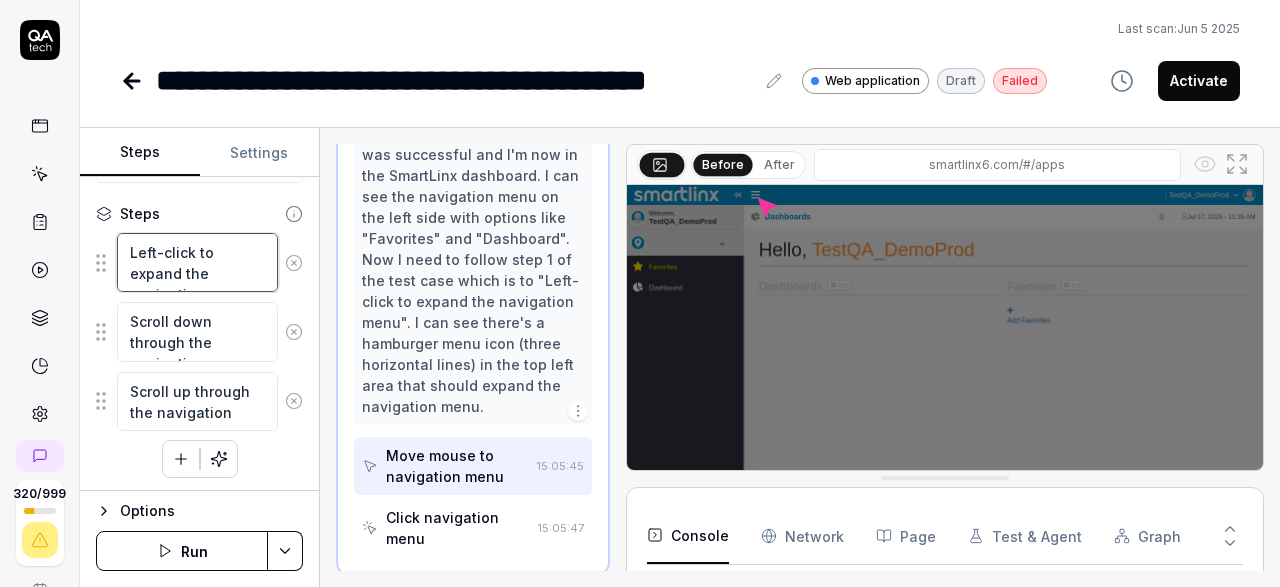 scroll, scrollTop: 401, scrollLeft: 0, axis: vertical 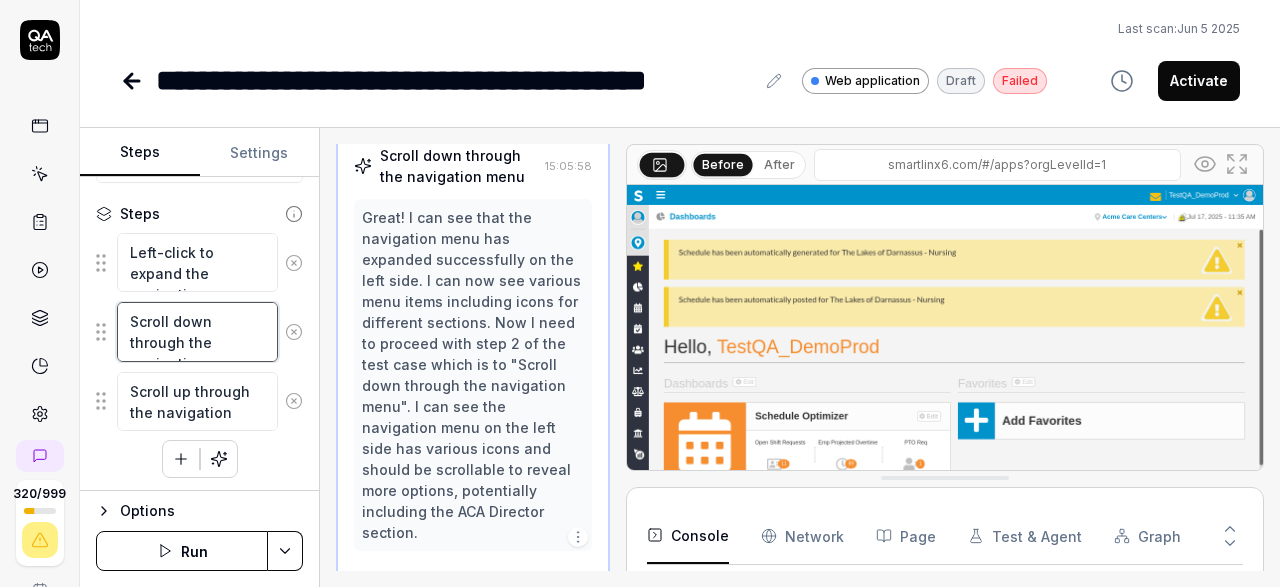 click on "Scroll down through the navigation menu" at bounding box center [197, 331] 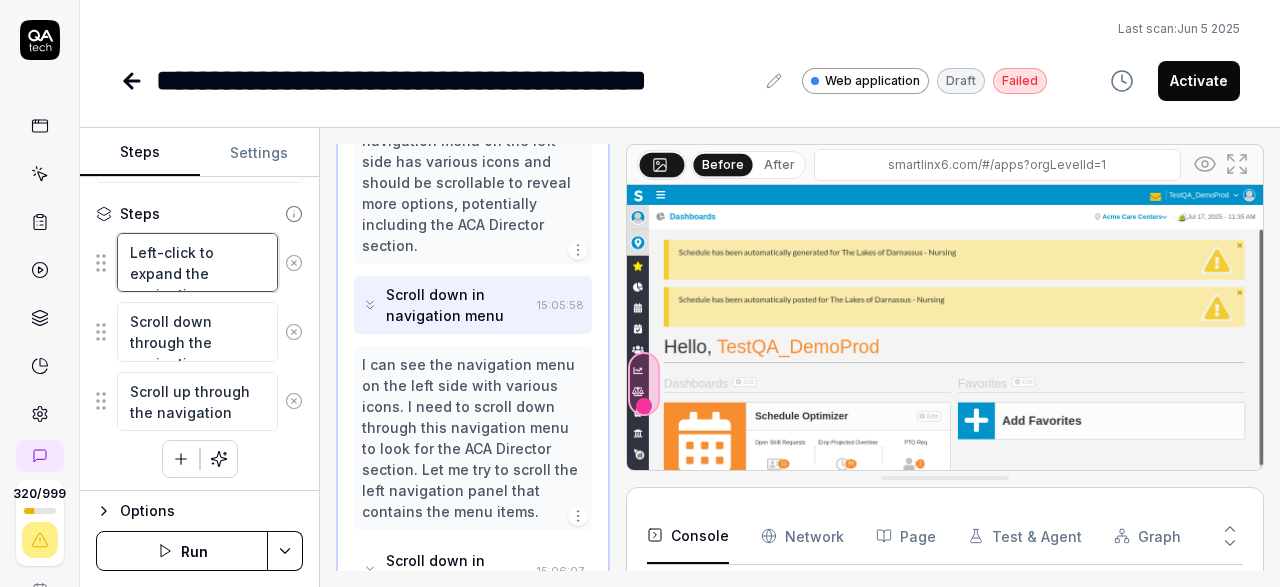 click on "Left-click to expand the navigation menu" at bounding box center [197, 262] 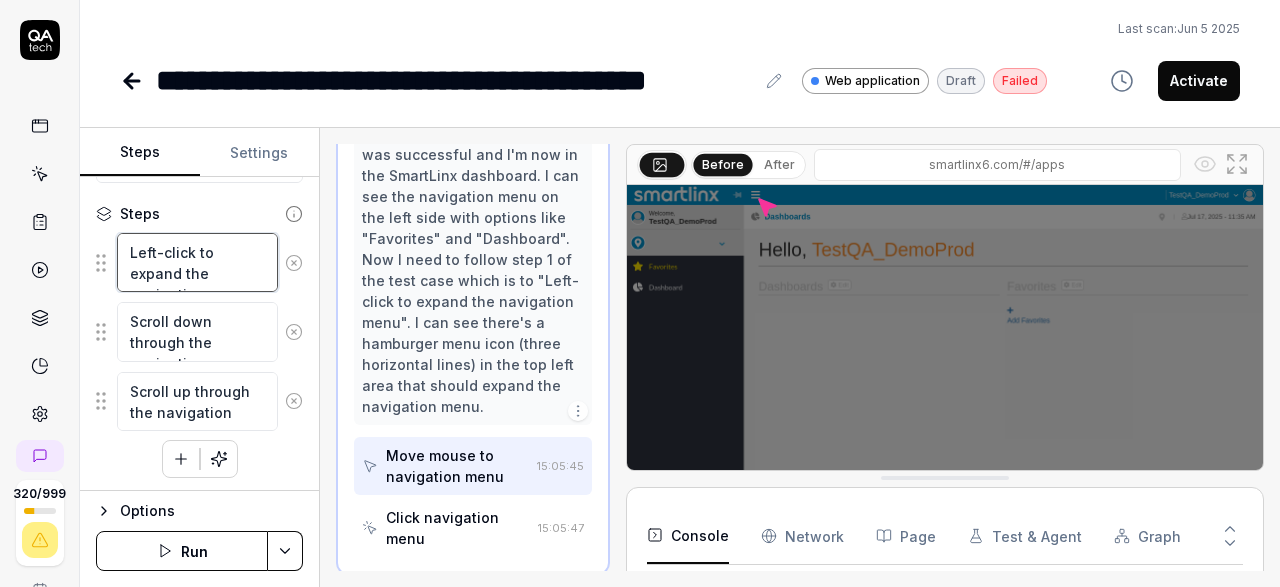 scroll, scrollTop: 401, scrollLeft: 0, axis: vertical 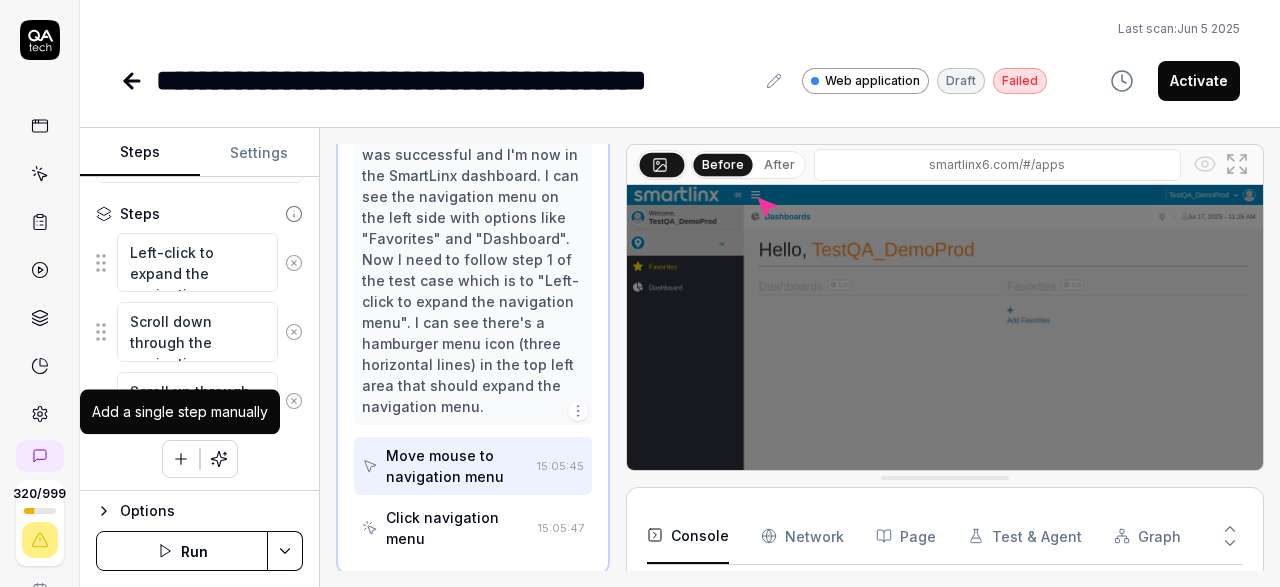 click 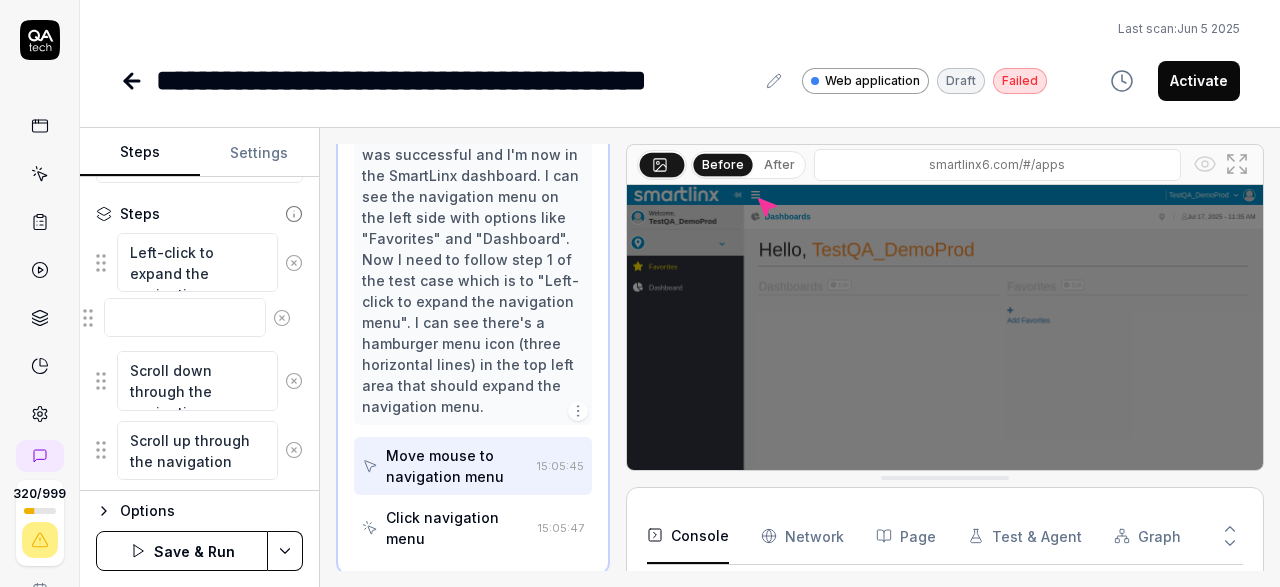 drag, startPoint x: 106, startPoint y: 453, endPoint x: 98, endPoint y: 319, distance: 134.23859 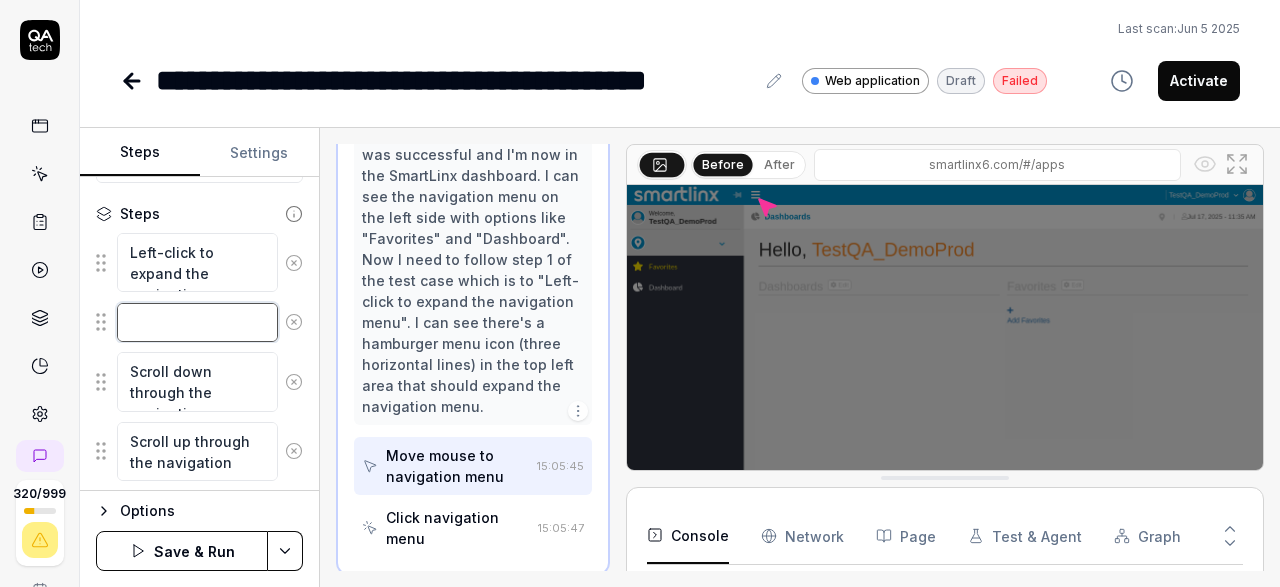 click at bounding box center [197, 322] 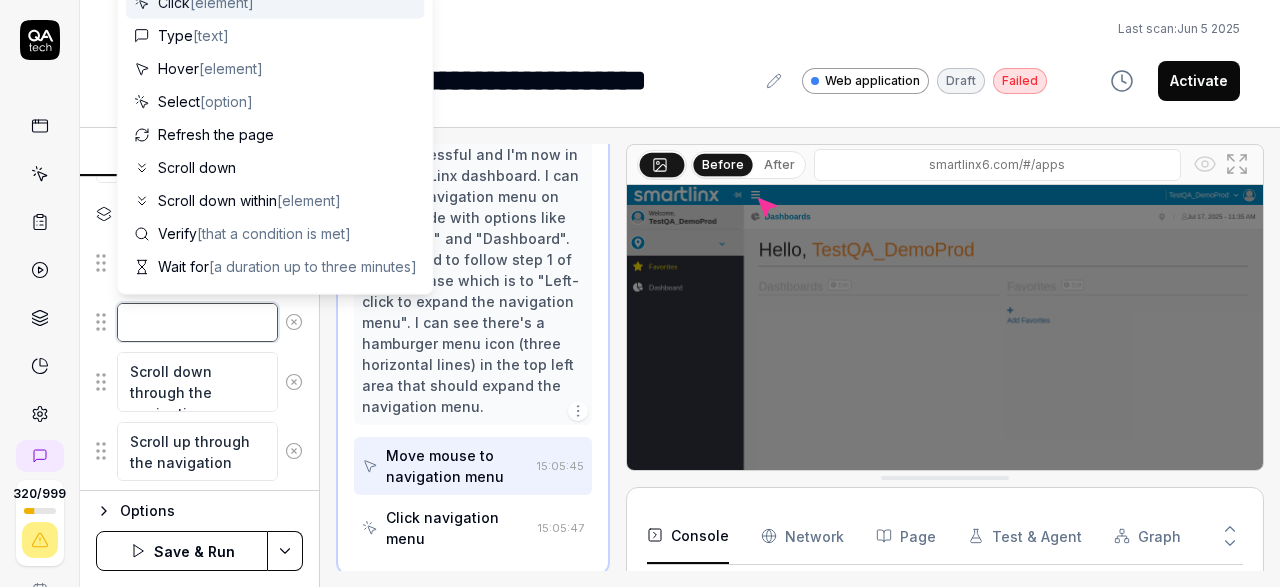 type on "*" 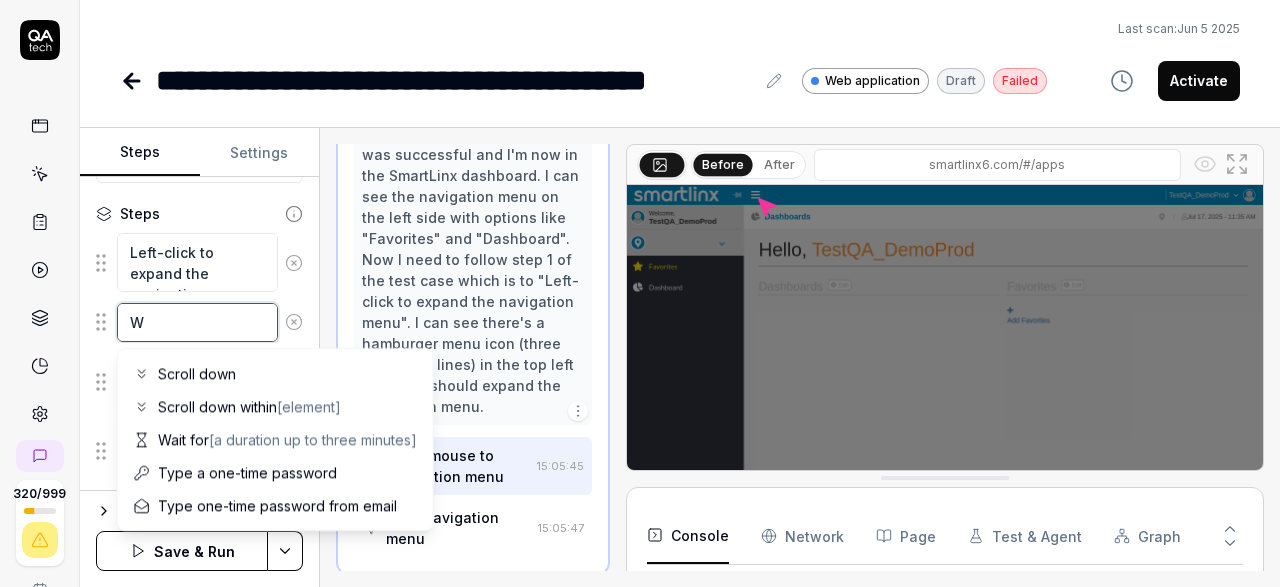 type on "*" 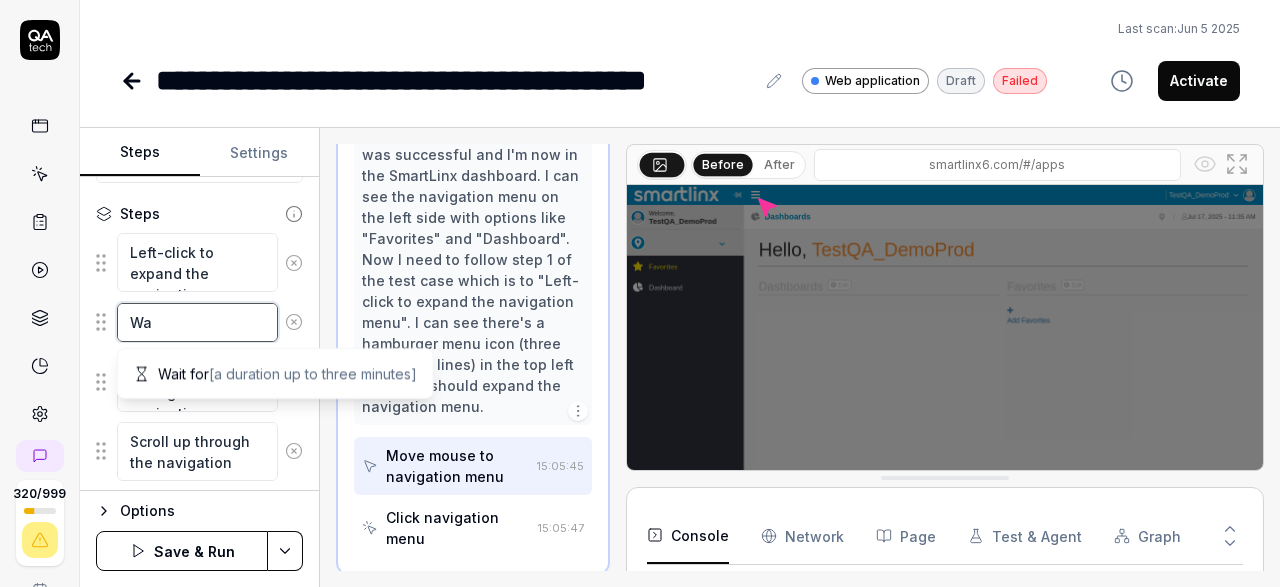 type on "*" 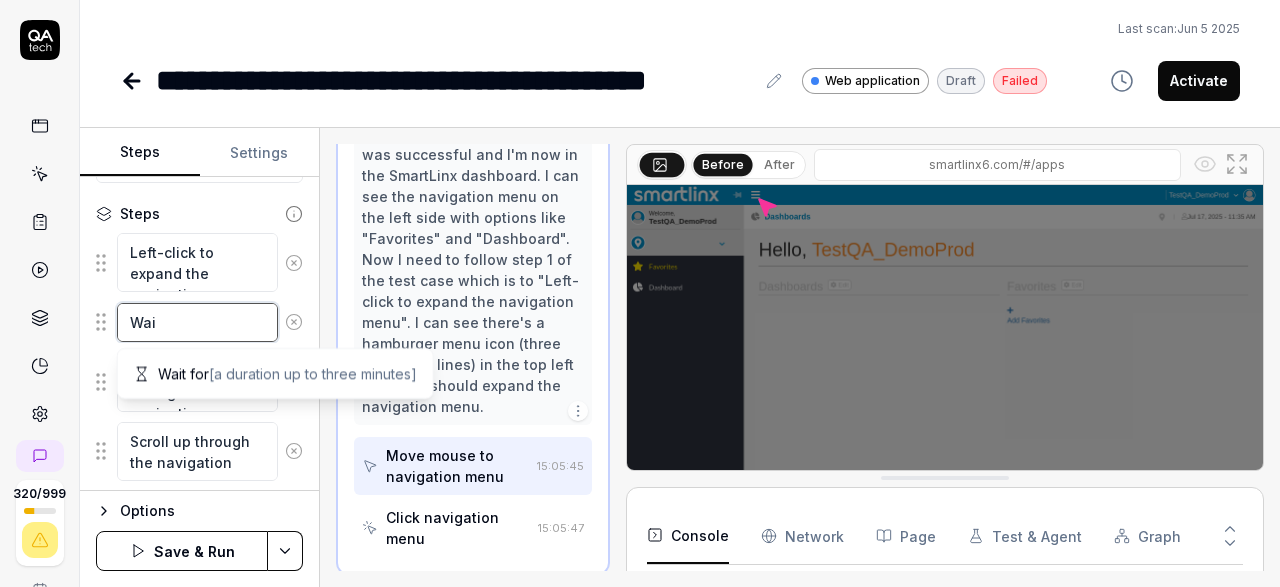 type on "*" 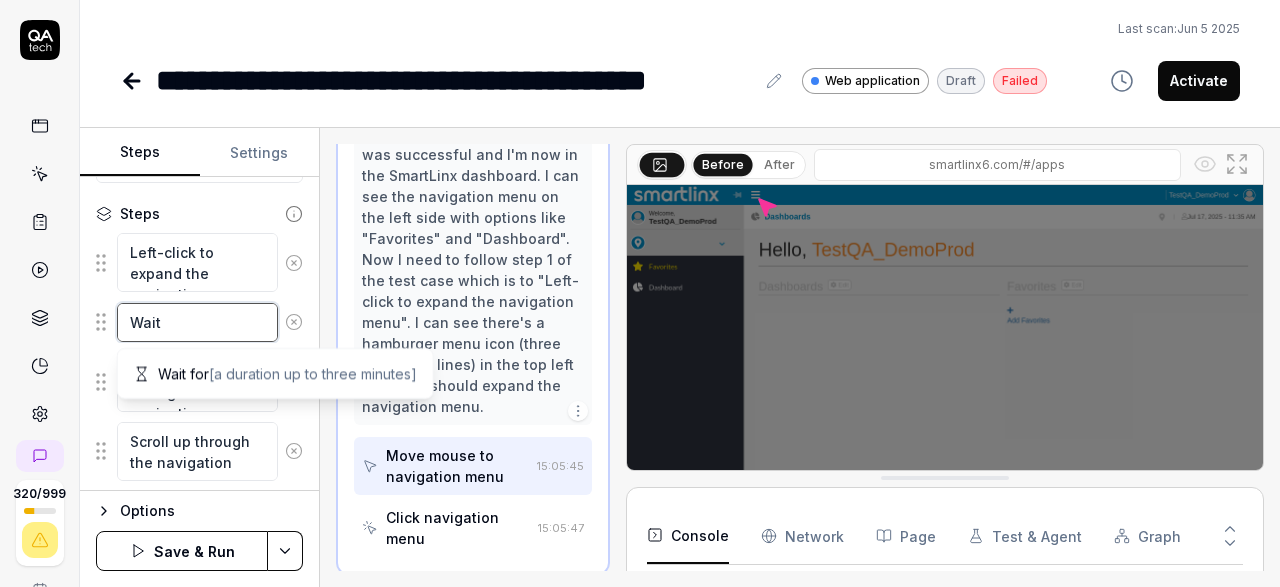 type on "*" 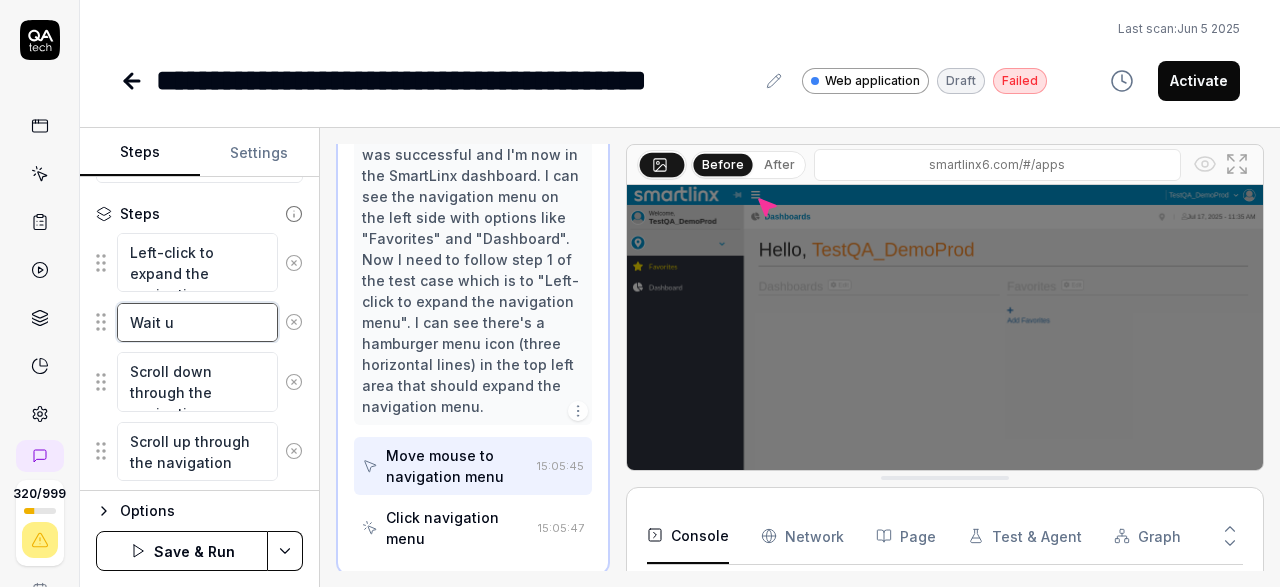 type on "*" 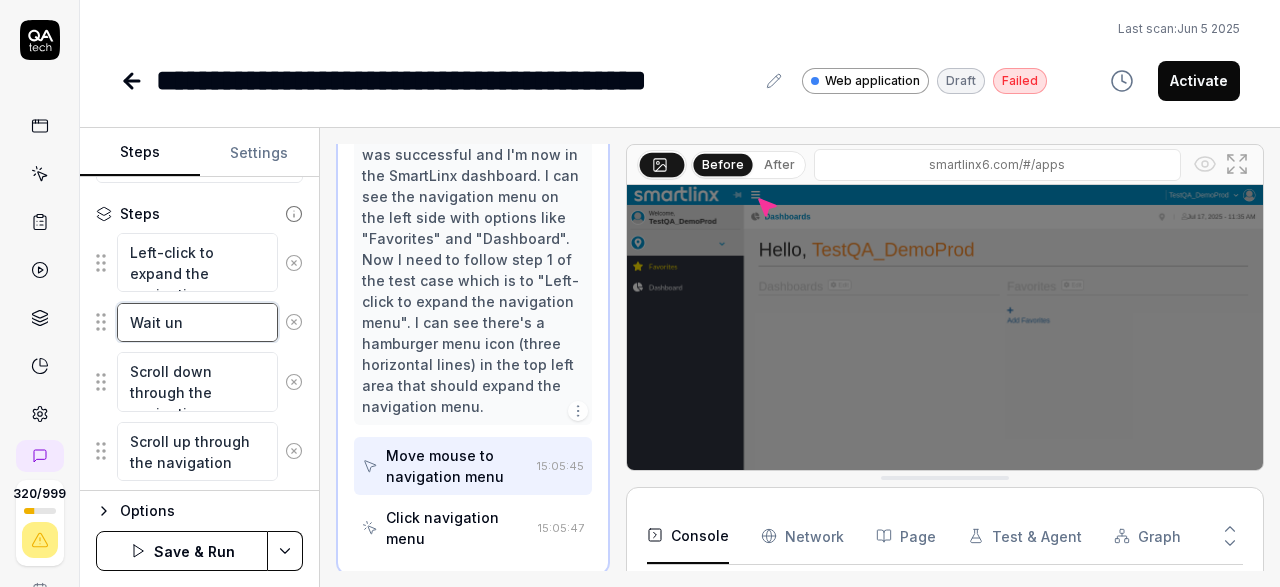 type on "*" 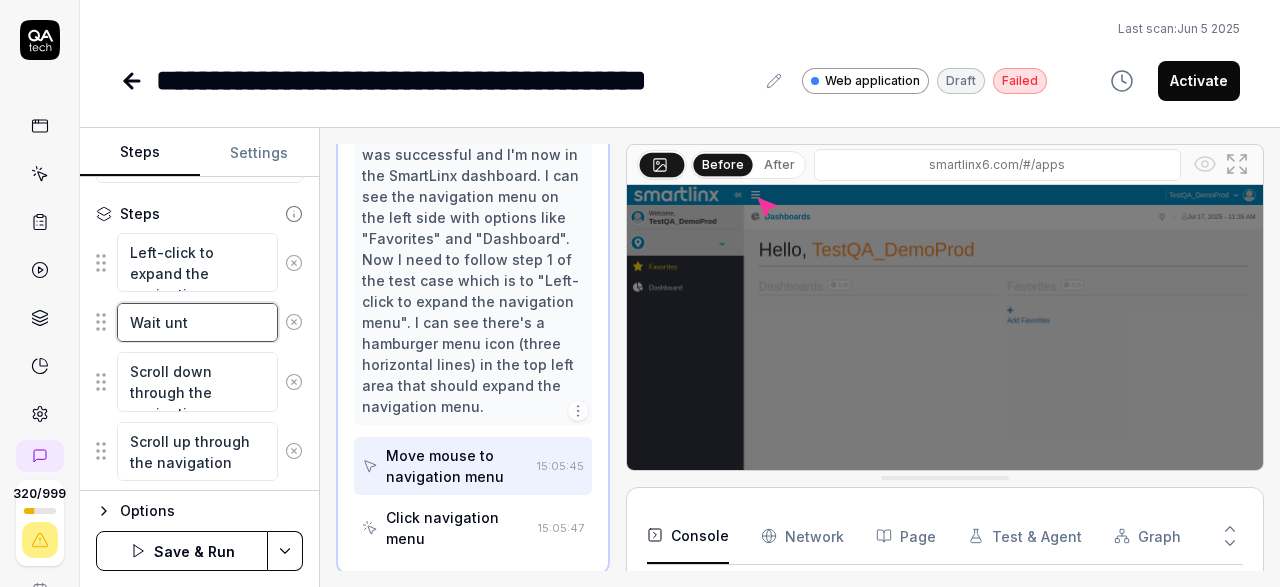 type on "*" 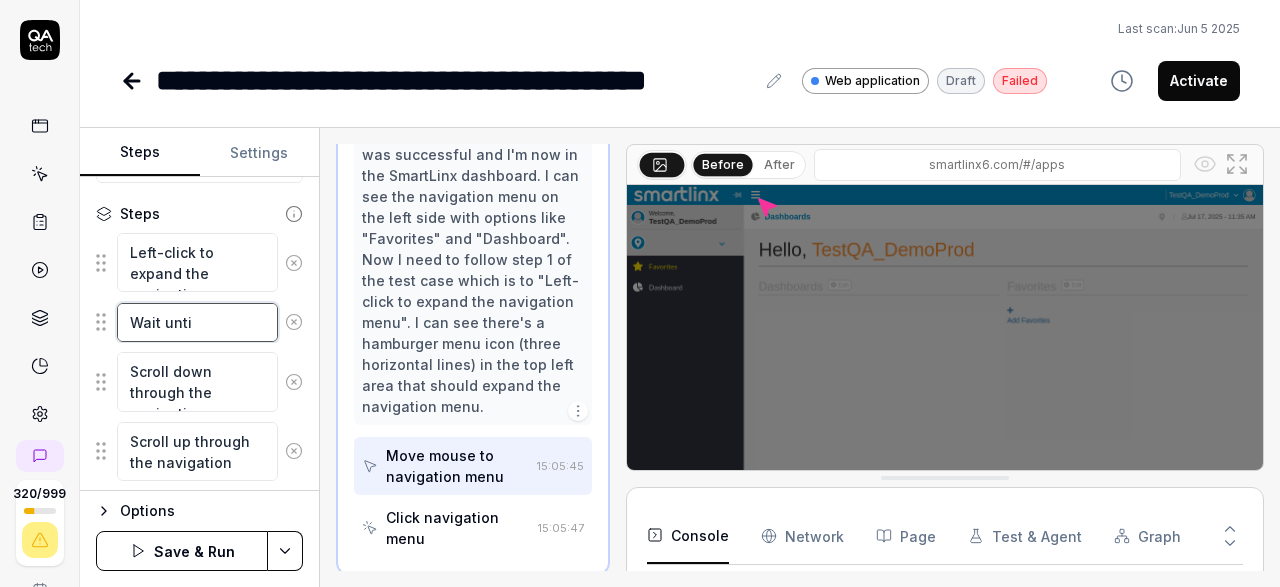 type on "*" 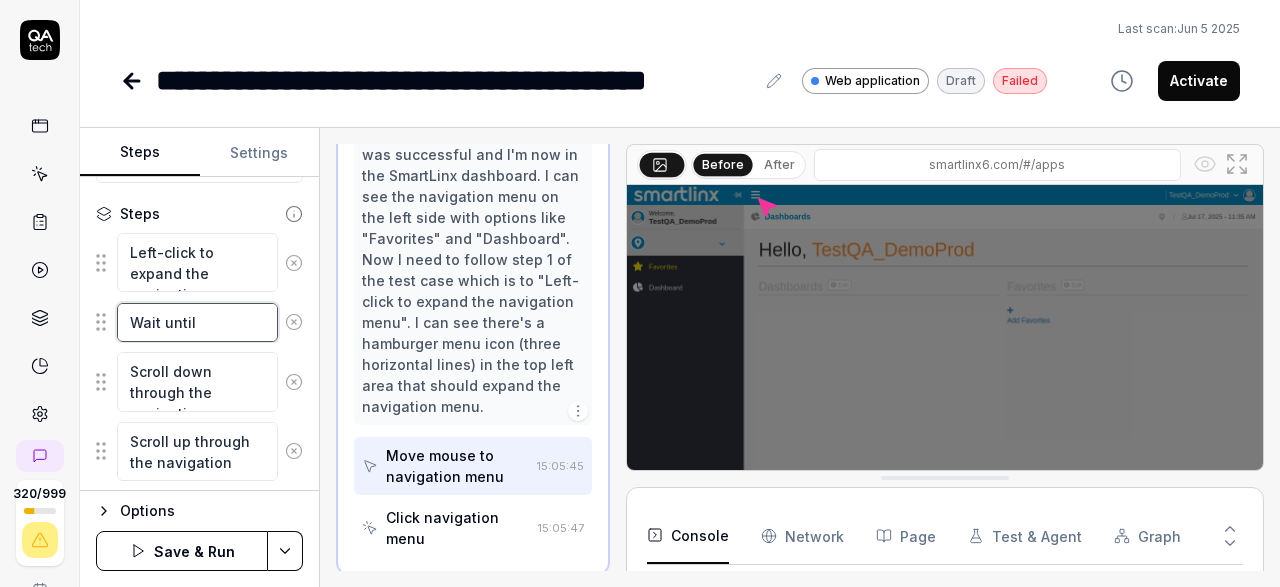 type on "*" 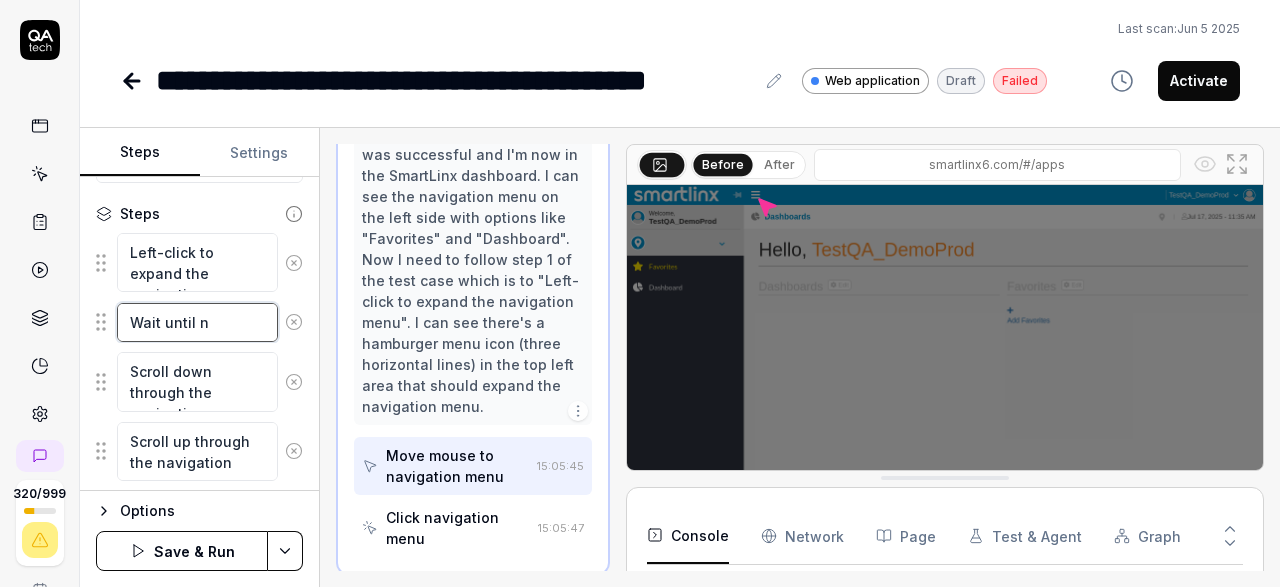 type on "*" 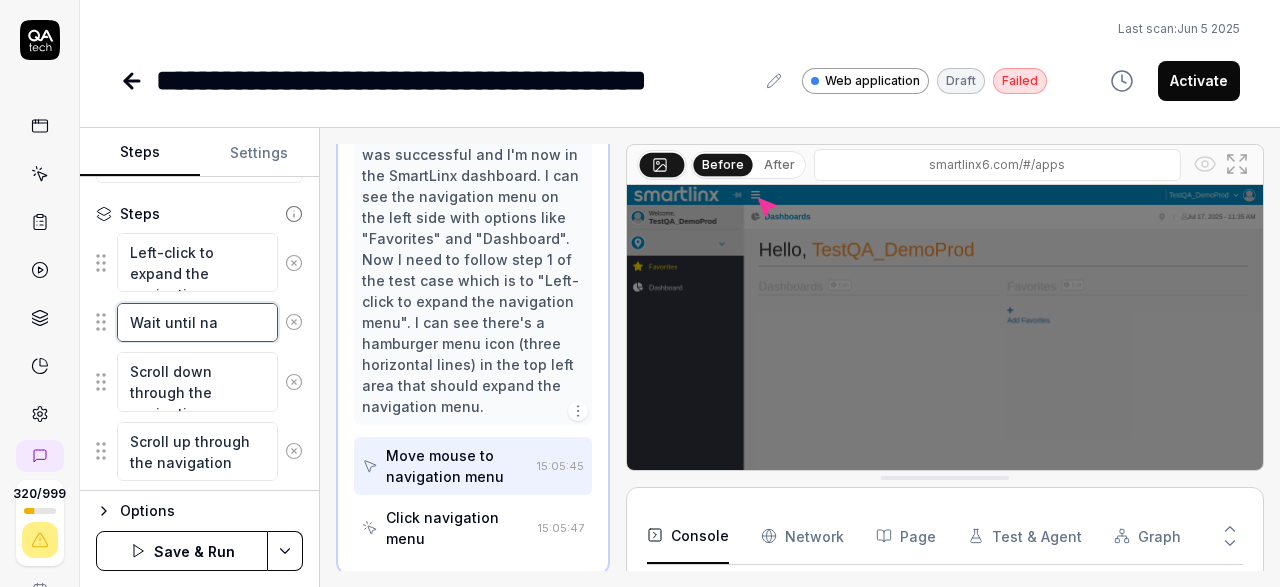 type on "*" 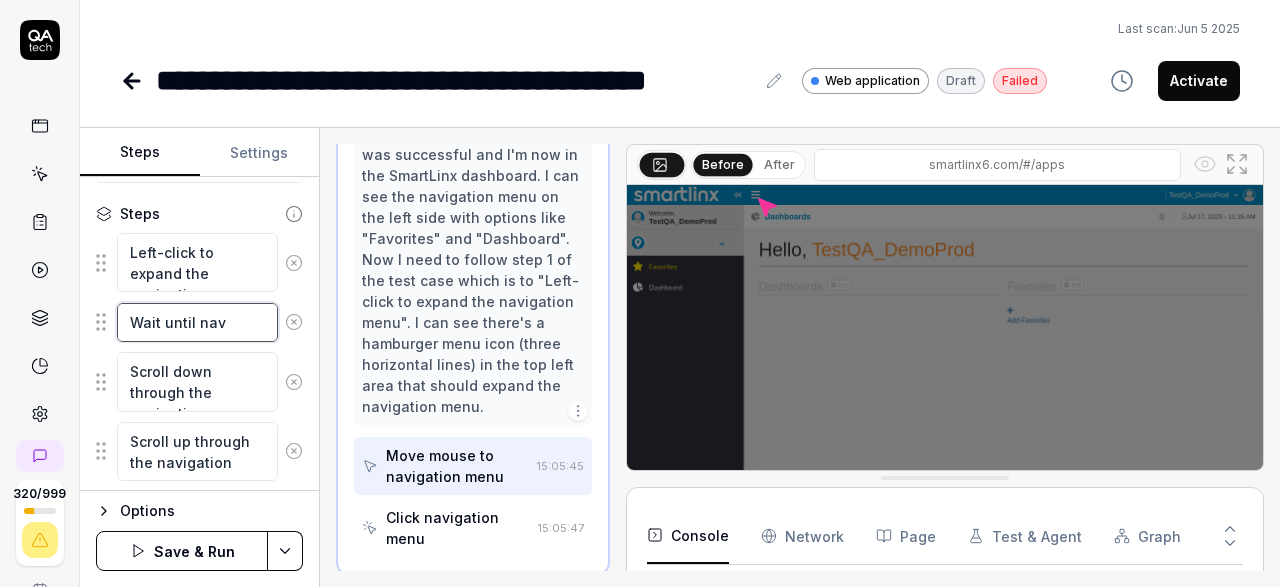 type on "*" 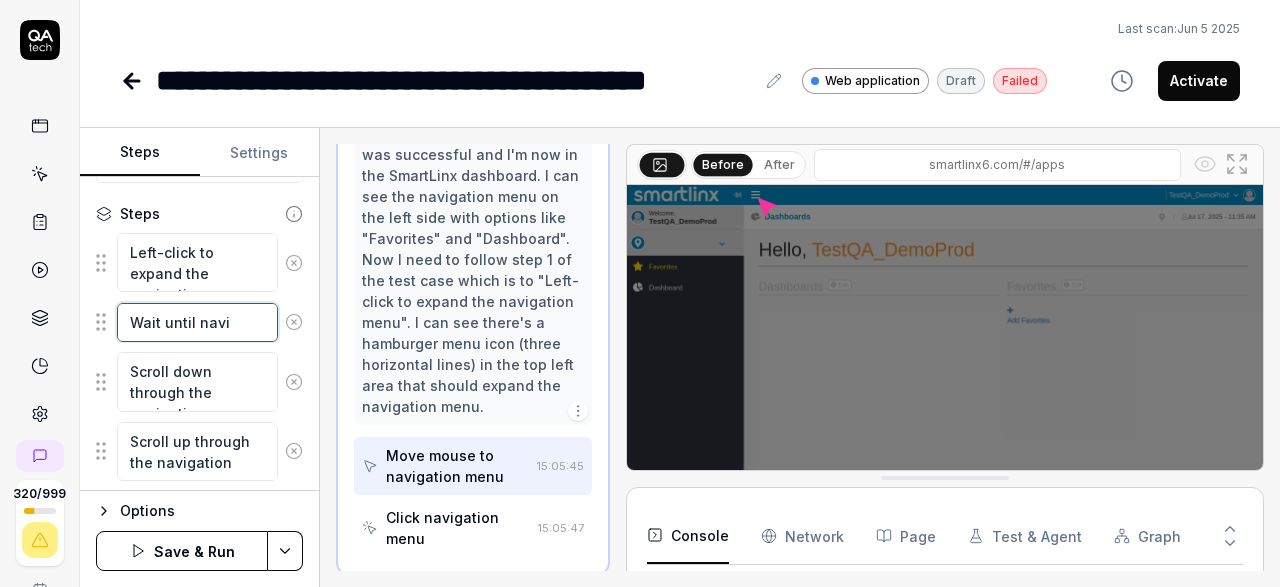 type on "*" 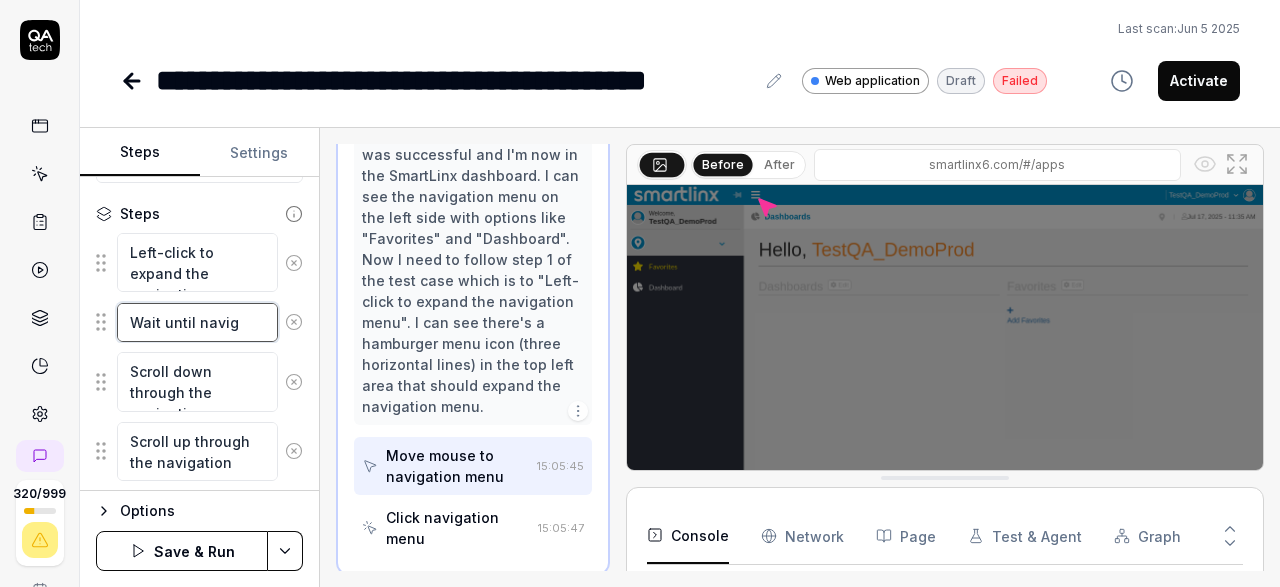 type on "*" 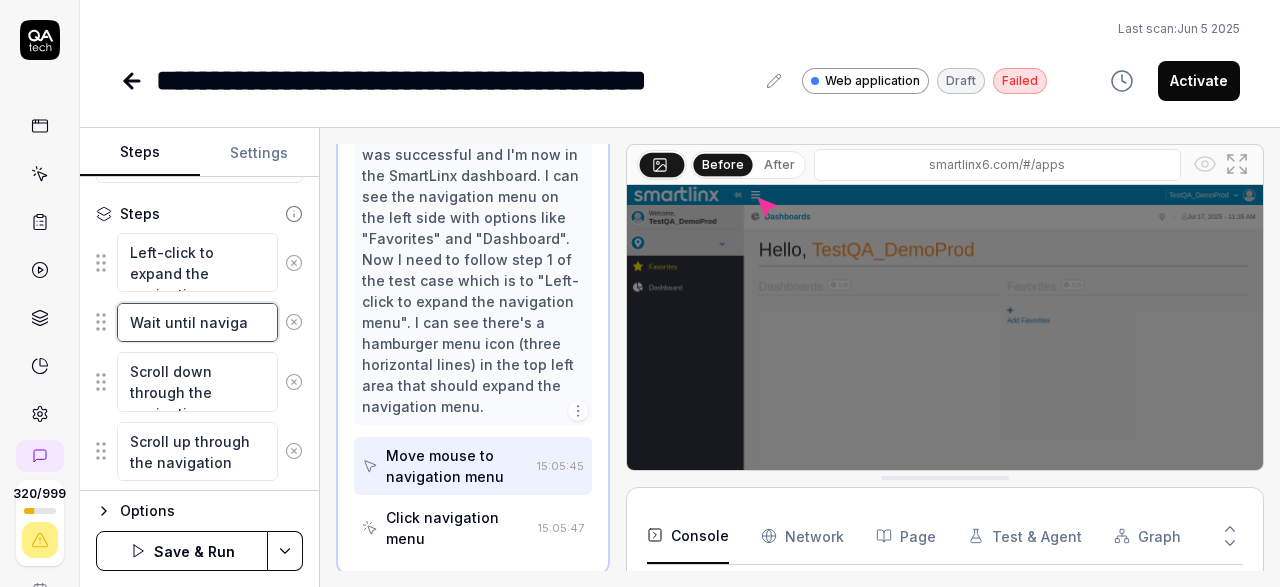 type on "*" 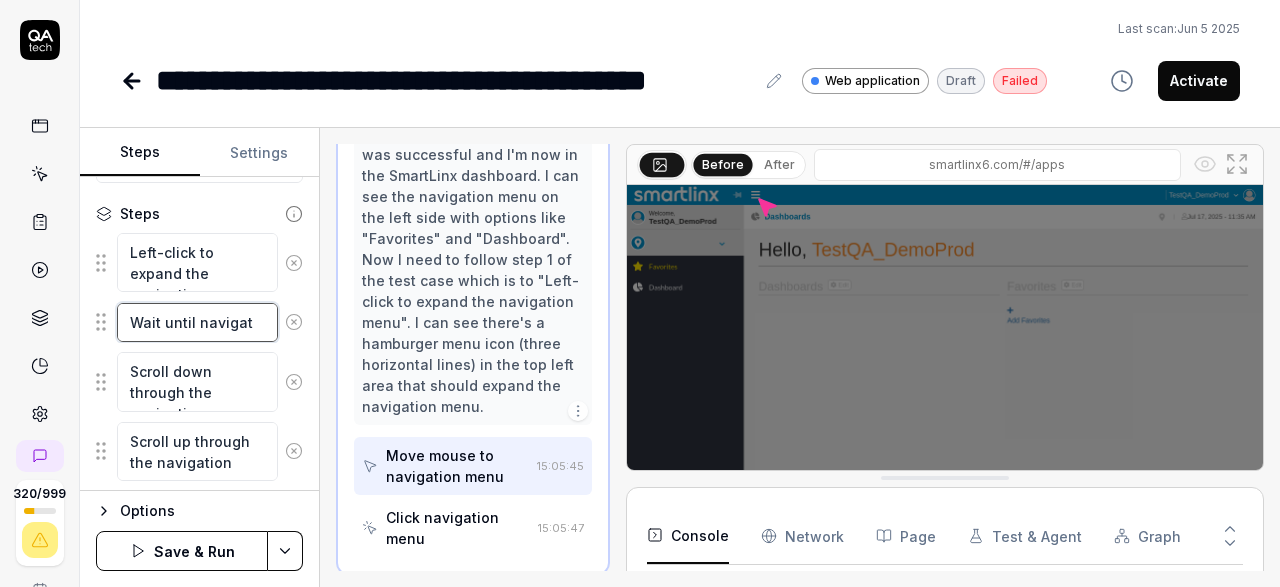 type on "*" 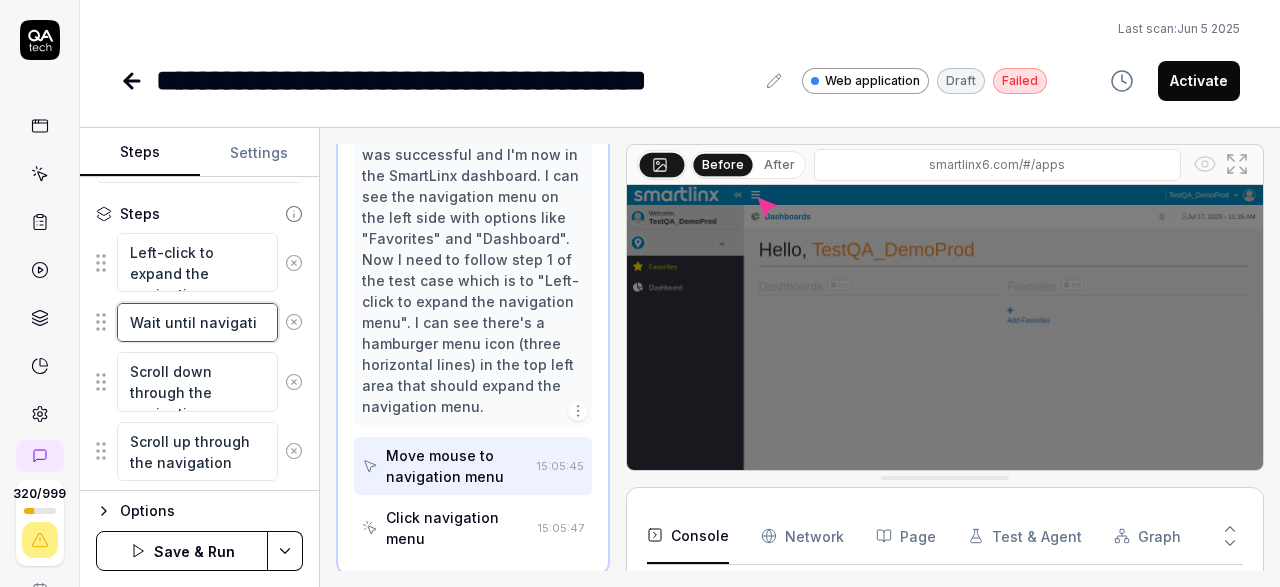 type on "*" 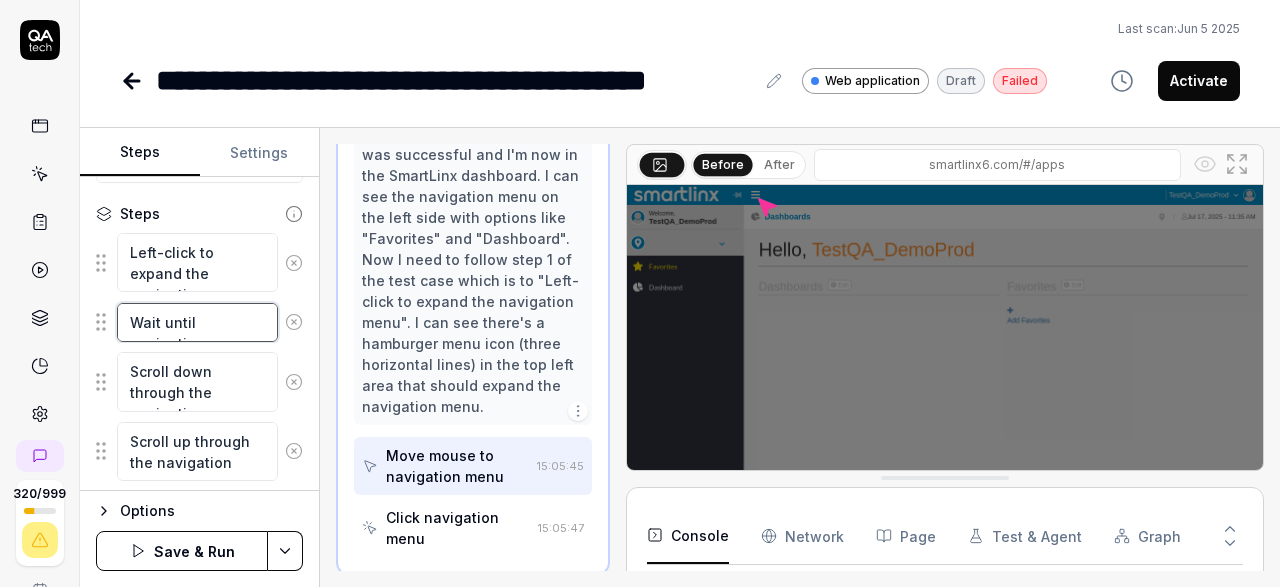 type on "*" 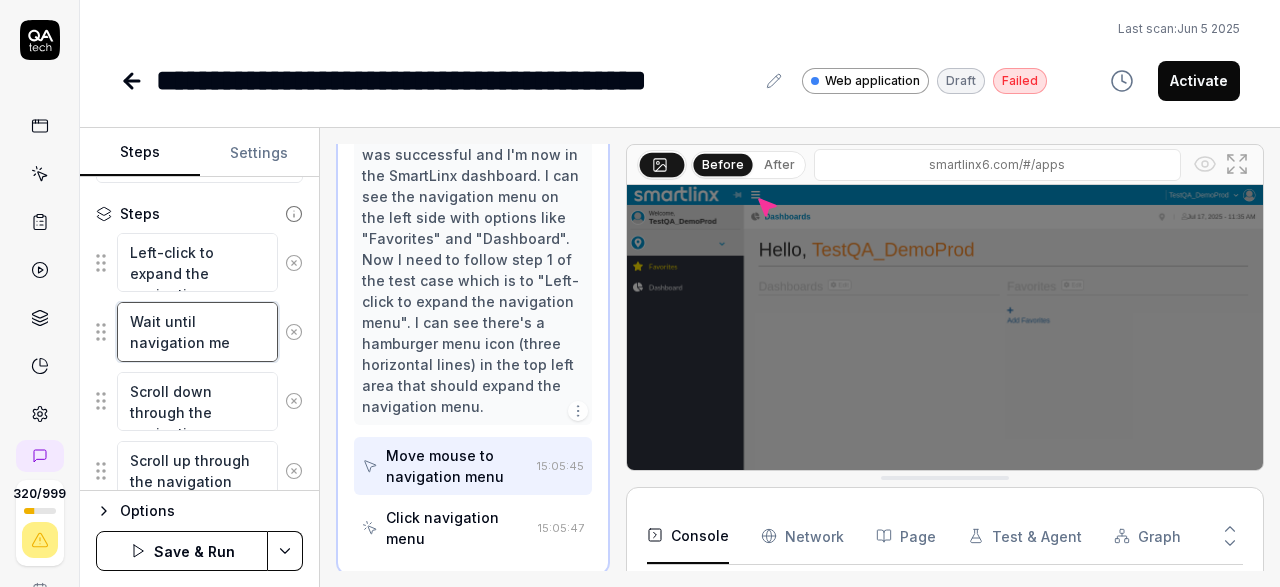 type on "*" 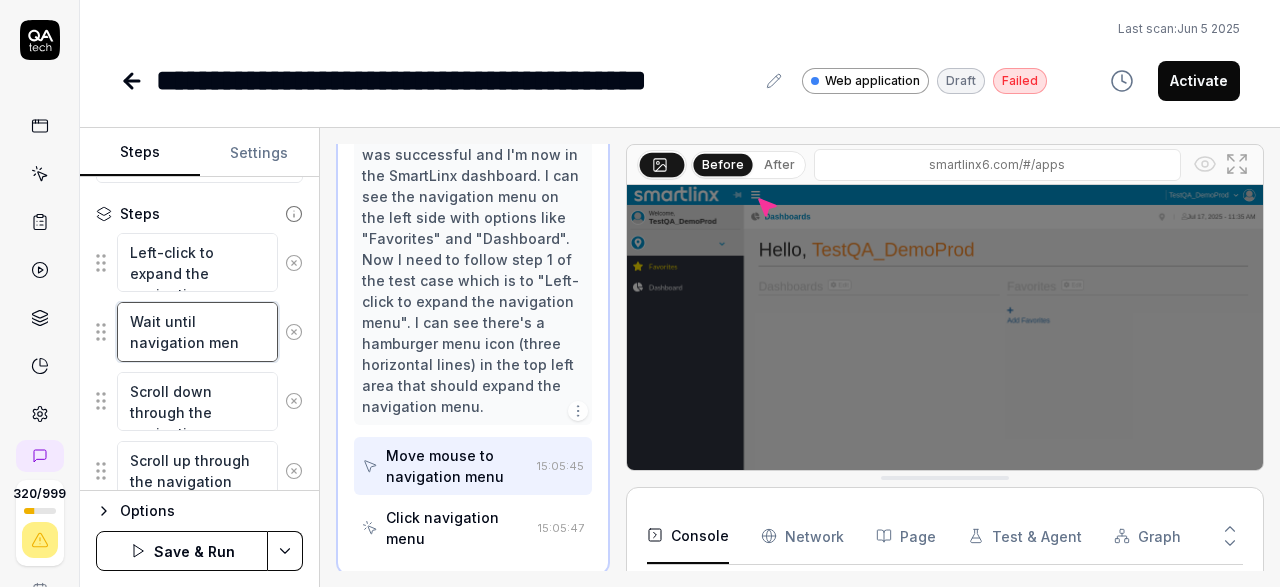 type on "*" 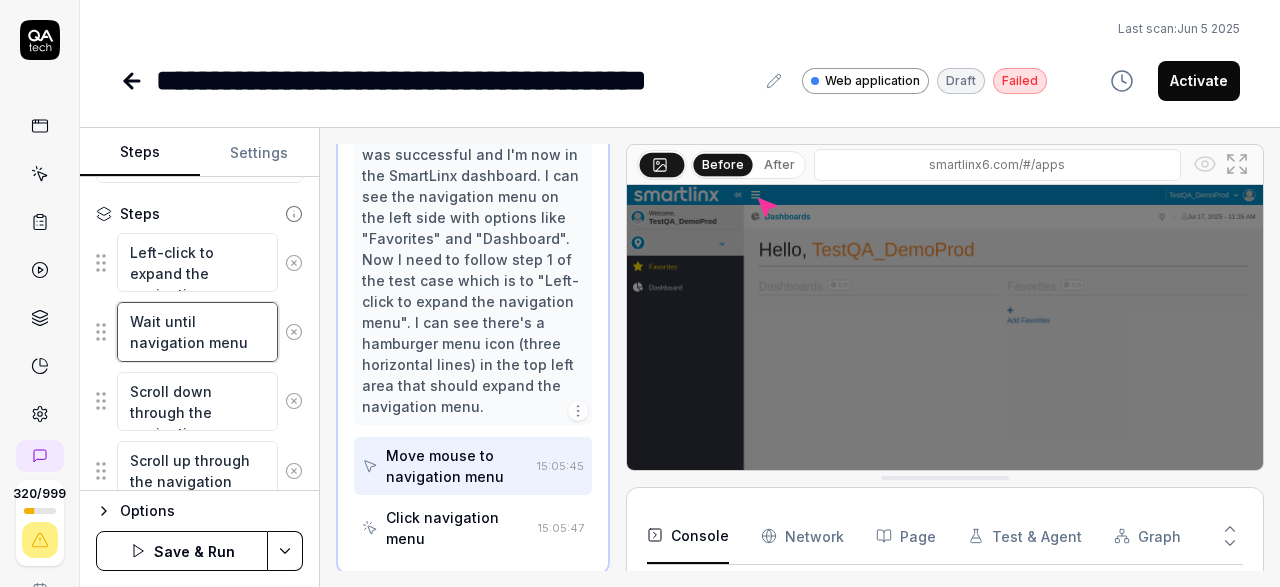 type on "*" 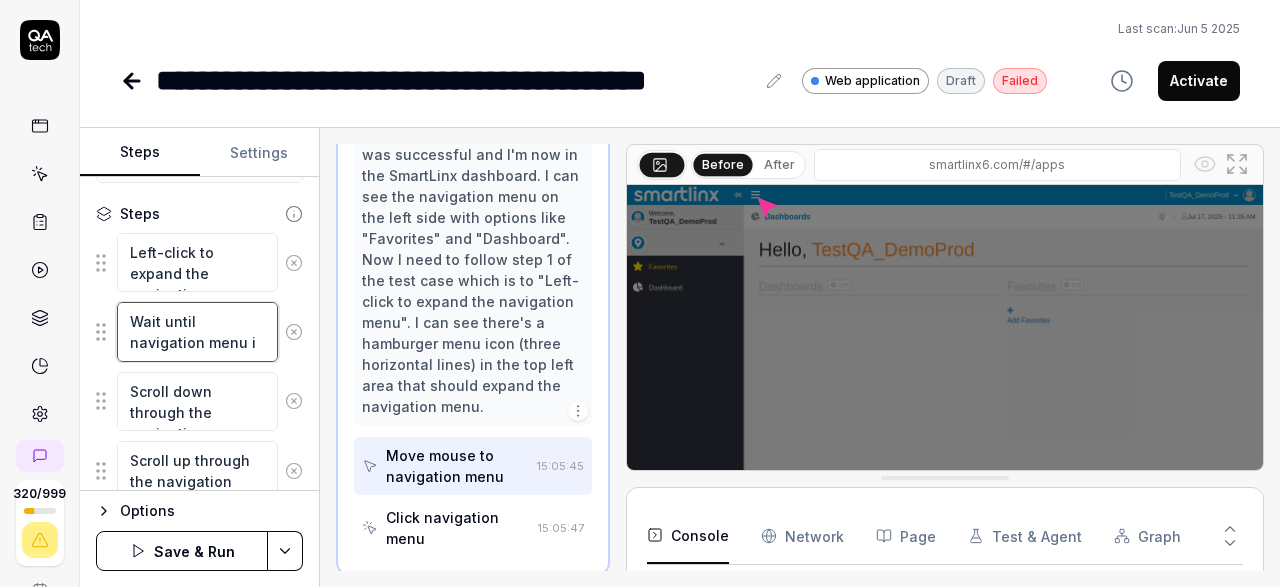 type on "*" 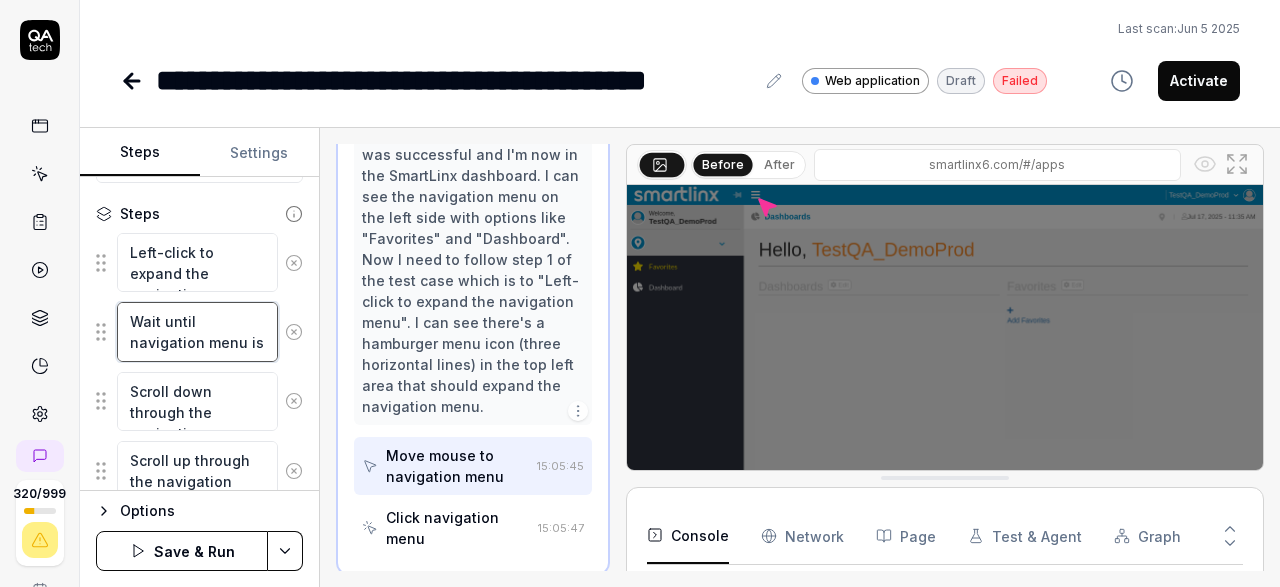 type on "*" 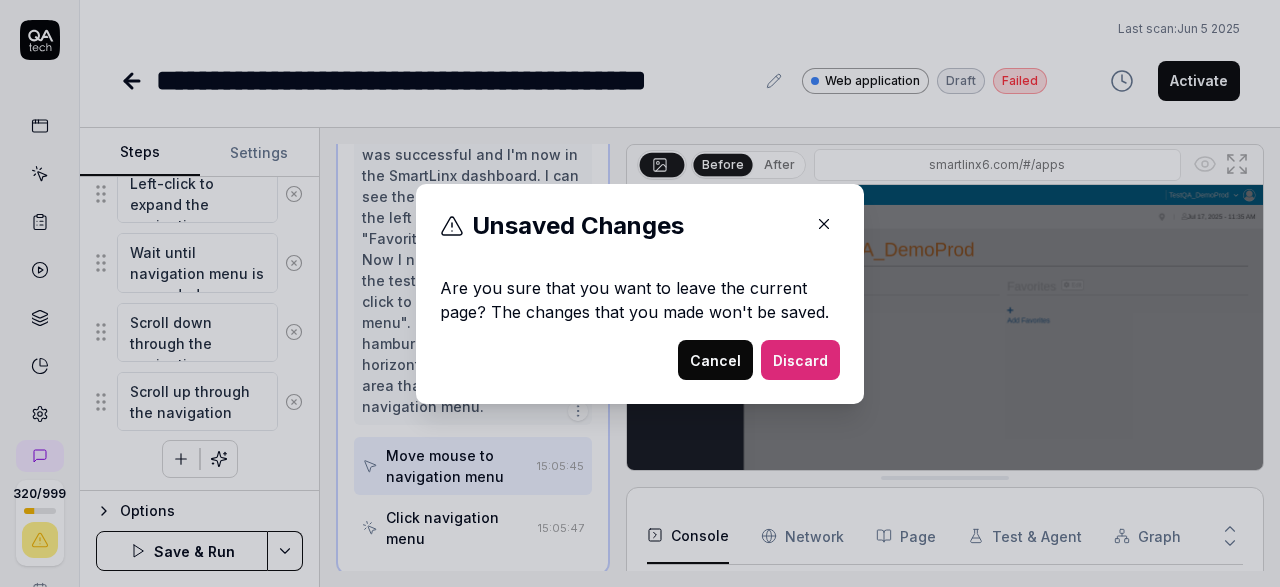 scroll, scrollTop: 275, scrollLeft: 0, axis: vertical 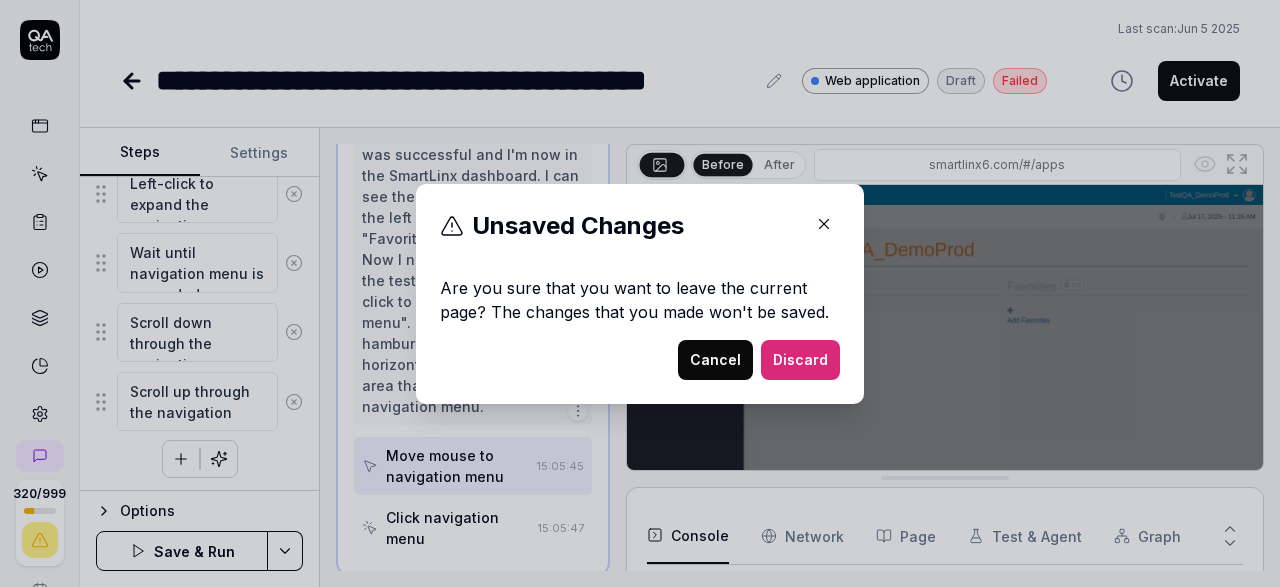 click on "Cancel" at bounding box center [715, 360] 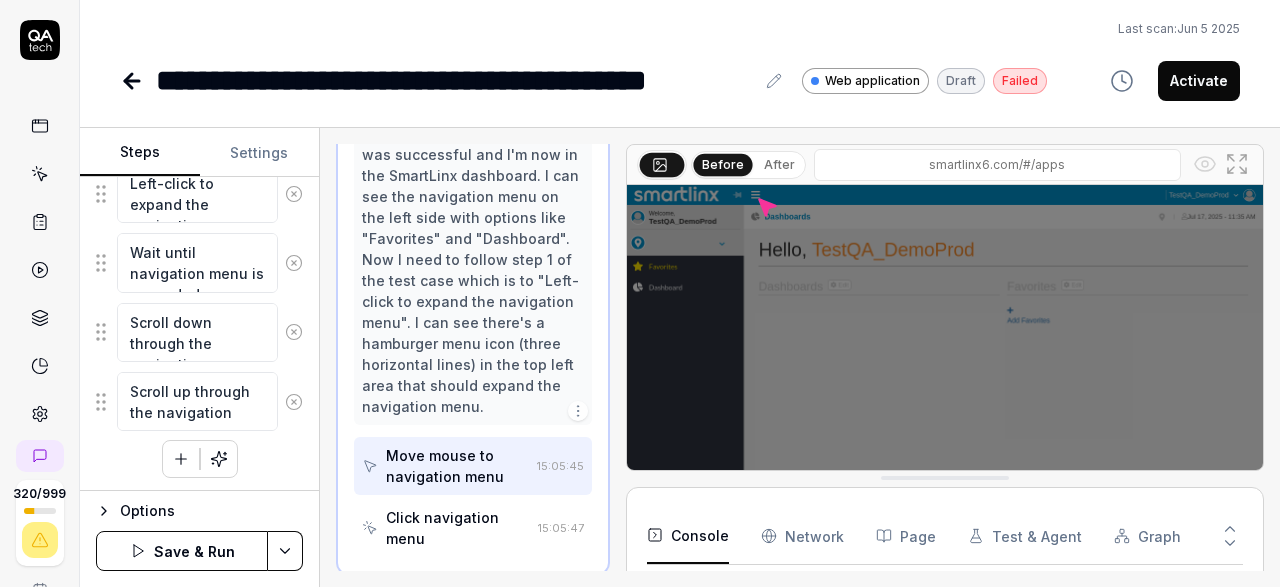 scroll, scrollTop: 401, scrollLeft: 0, axis: vertical 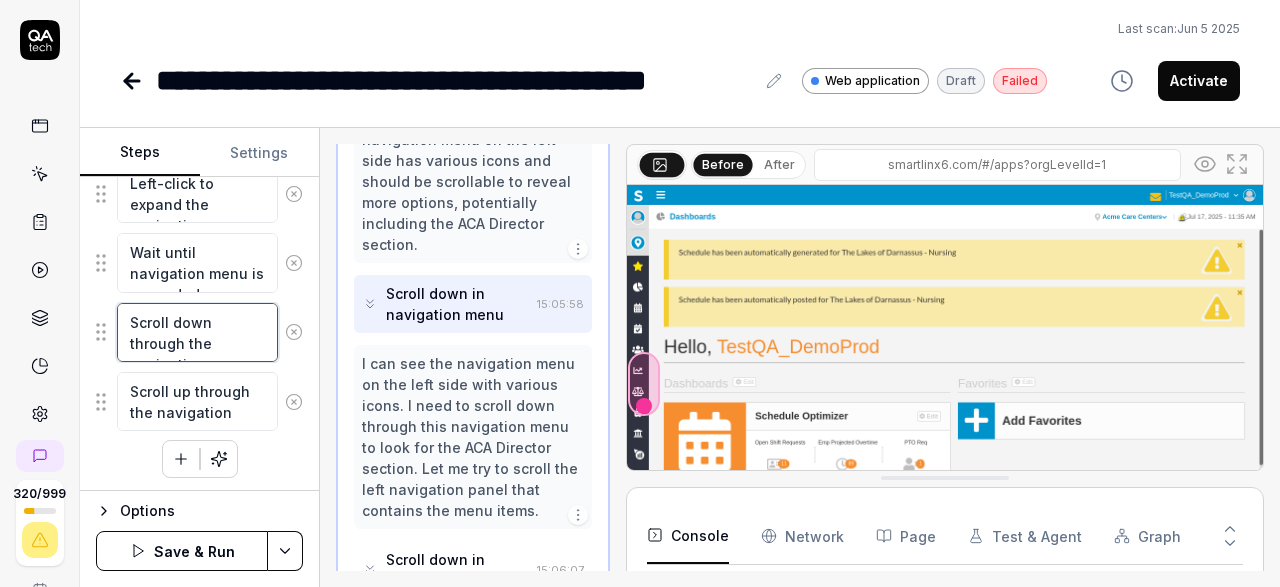 drag, startPoint x: 133, startPoint y: 323, endPoint x: 257, endPoint y: 345, distance: 125.93649 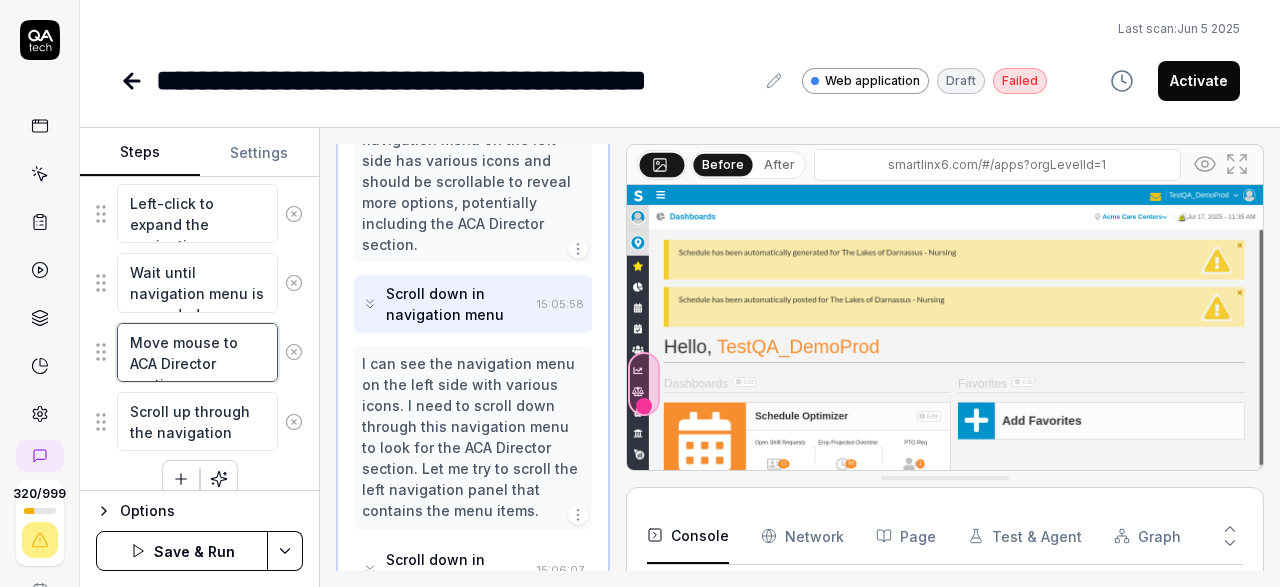 scroll, scrollTop: 275, scrollLeft: 0, axis: vertical 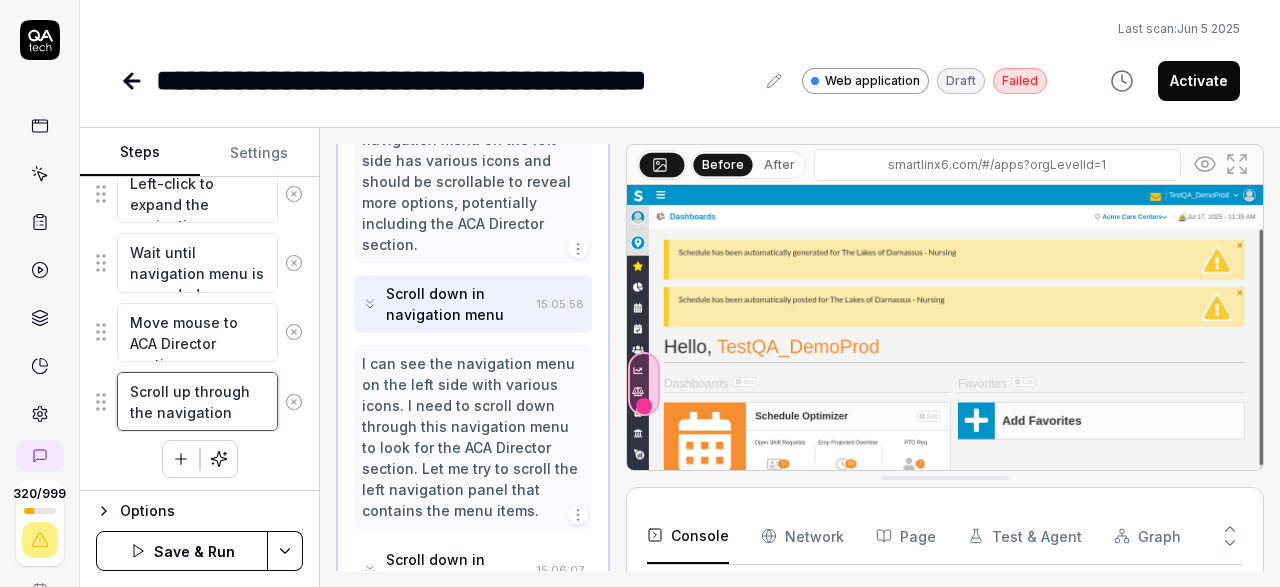 click on "Scroll up through the navigation menu" at bounding box center (197, 401) 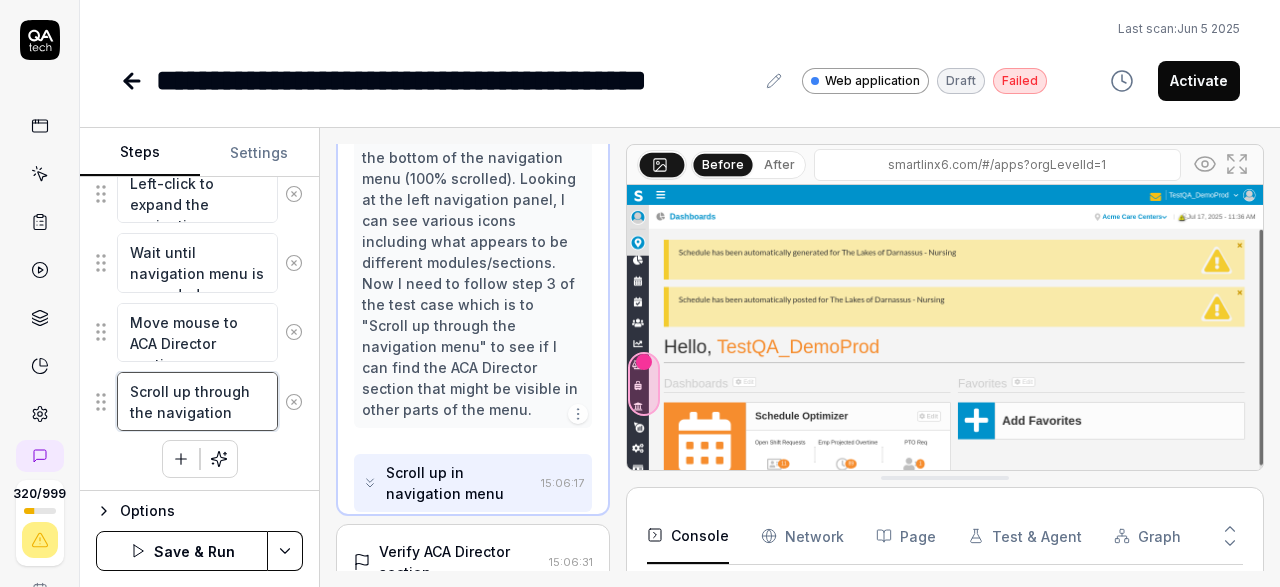 click on "Scroll up through the navigation menu" at bounding box center (197, 401) 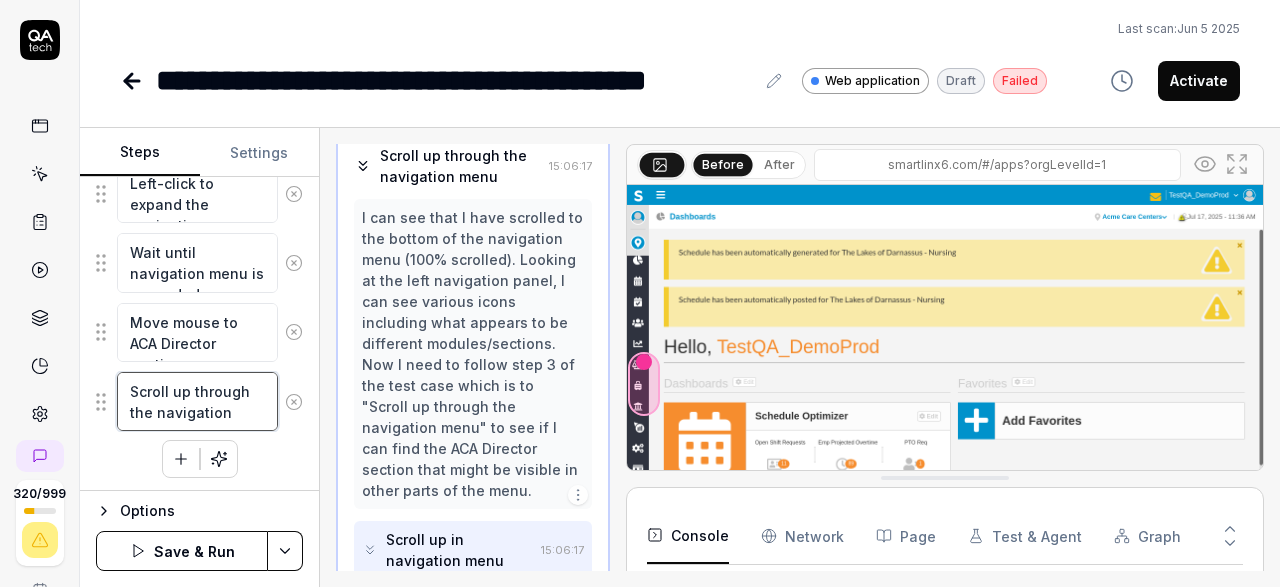scroll, scrollTop: 485, scrollLeft: 0, axis: vertical 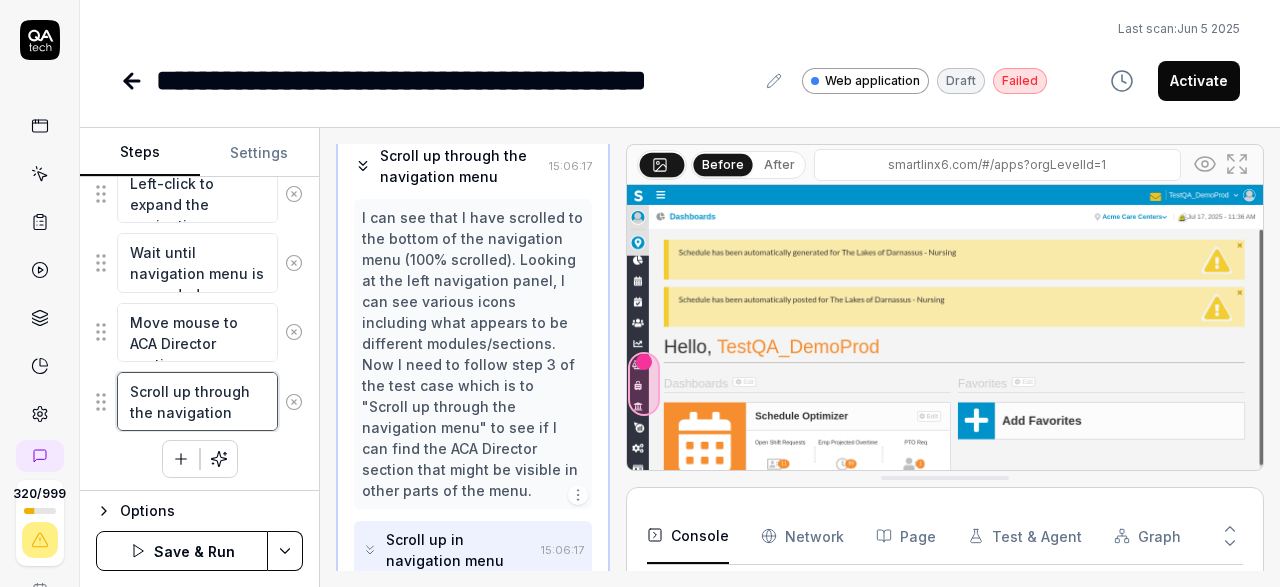 click on "Scroll up through the navigation menu" at bounding box center (197, 401) 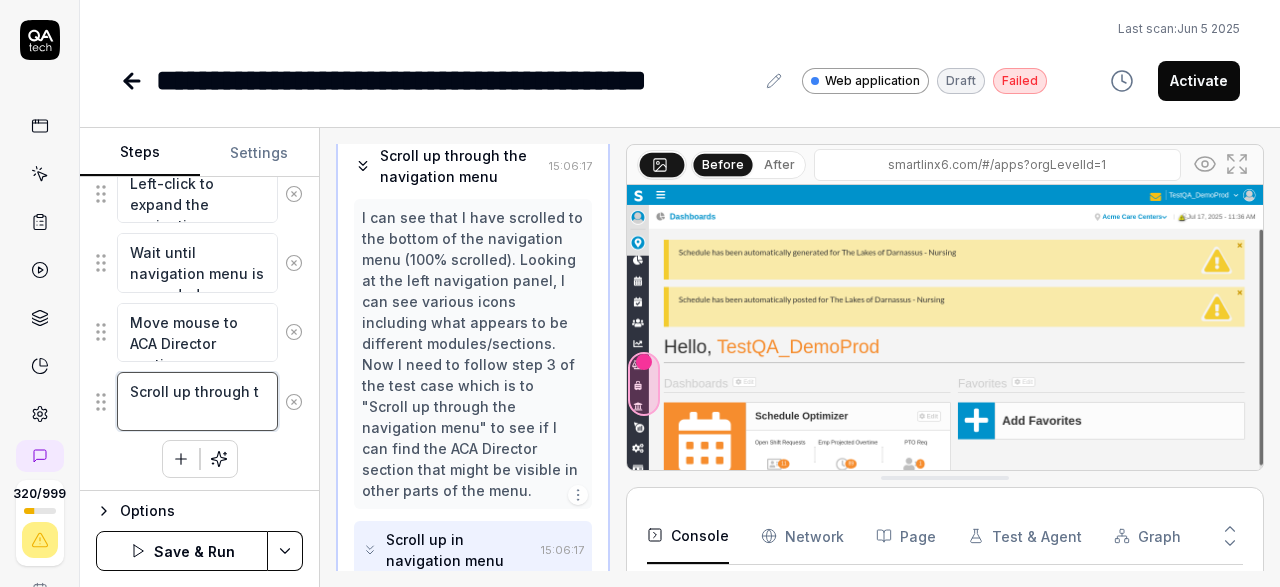 scroll, scrollTop: 255, scrollLeft: 0, axis: vertical 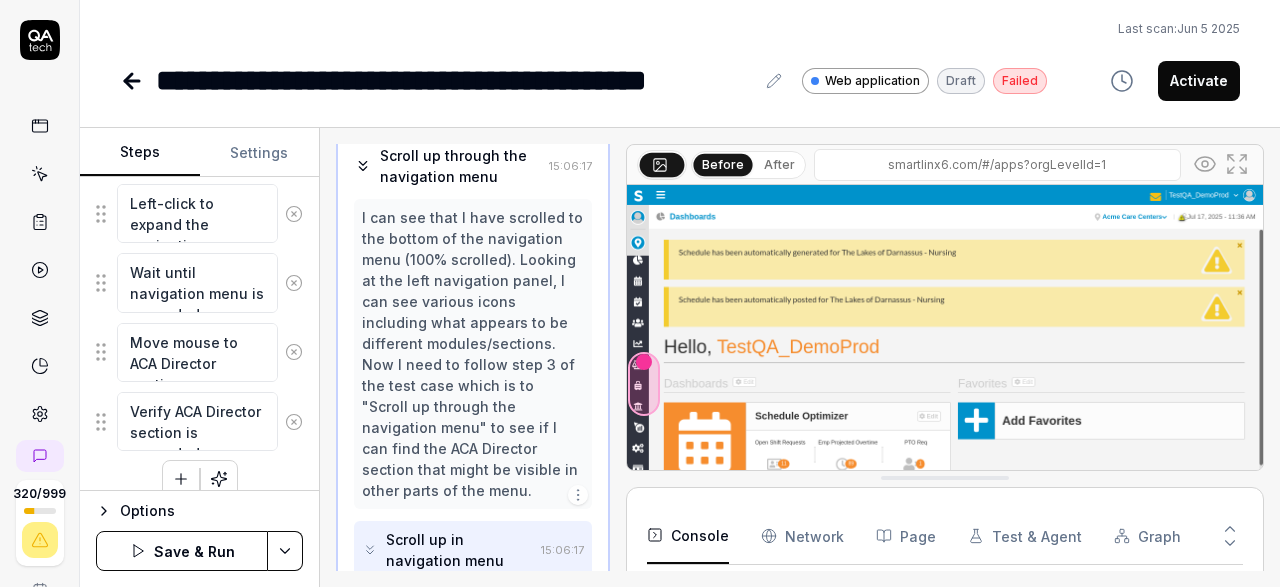 click on "**********" at bounding box center (640, 293) 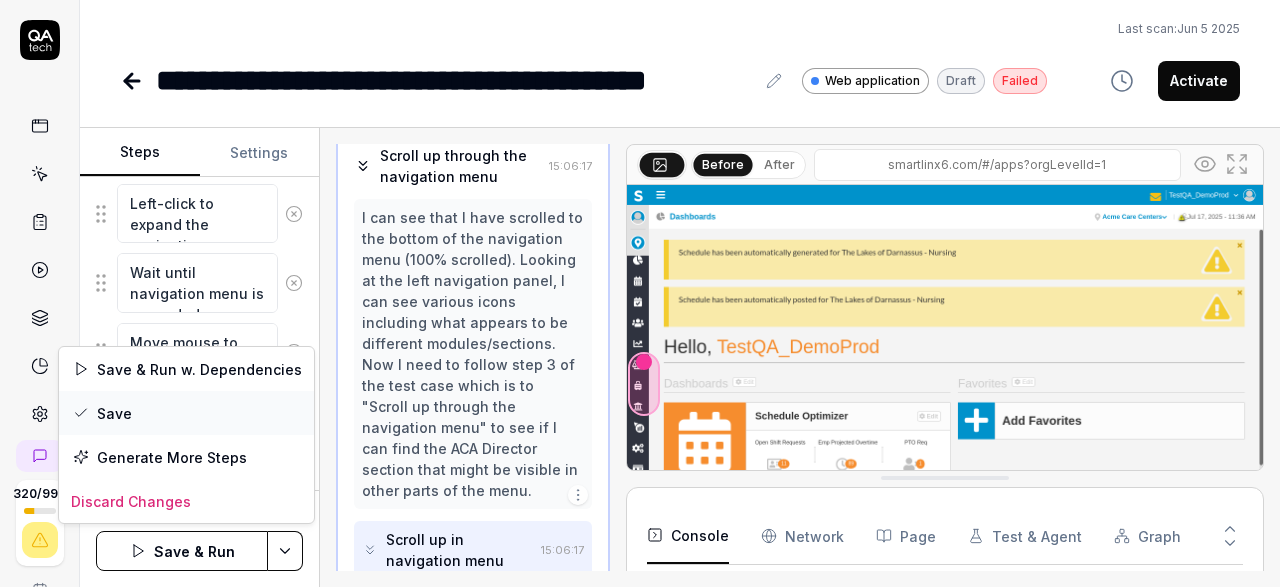 click on "Save" at bounding box center (186, 413) 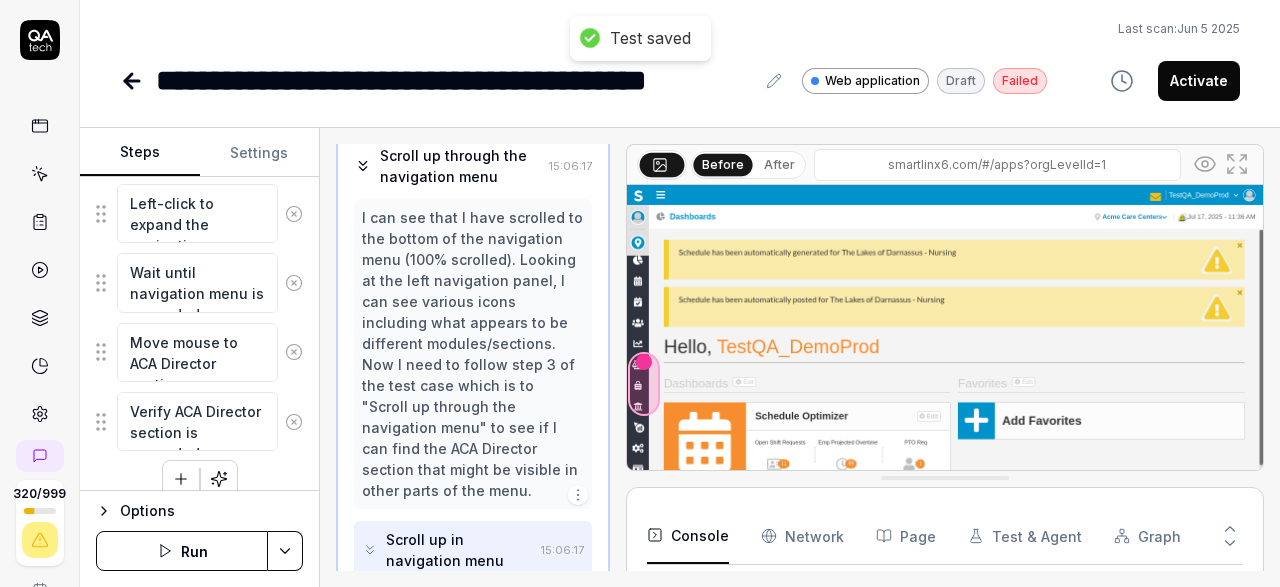 scroll, scrollTop: 485, scrollLeft: 0, axis: vertical 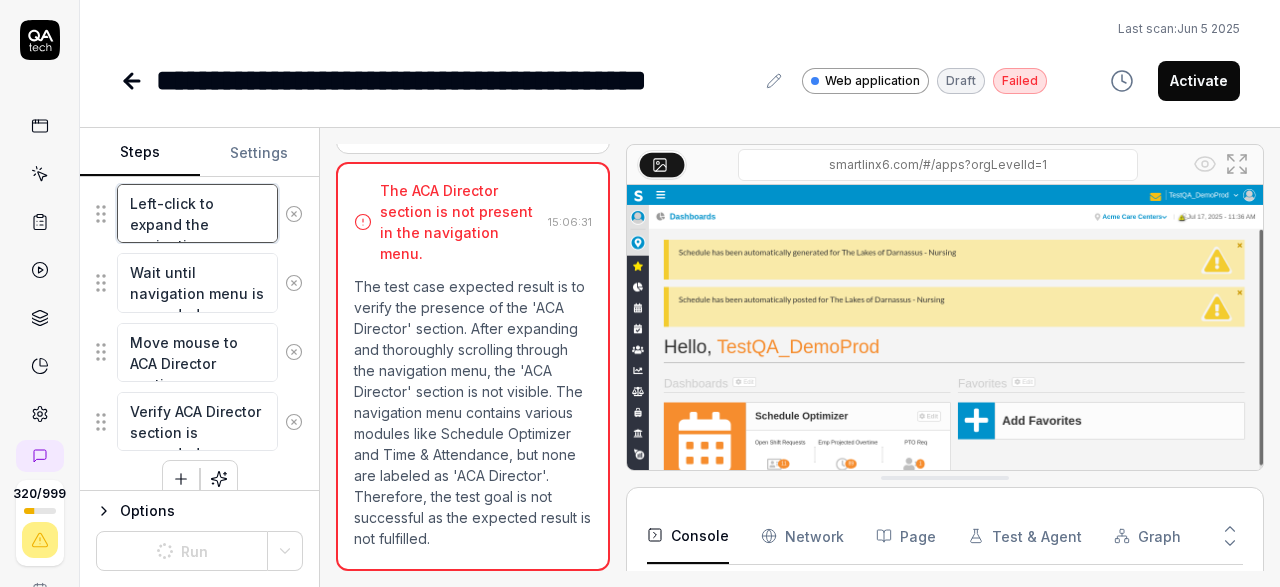 click on "Left-click to expand the navigation menu" at bounding box center (197, 213) 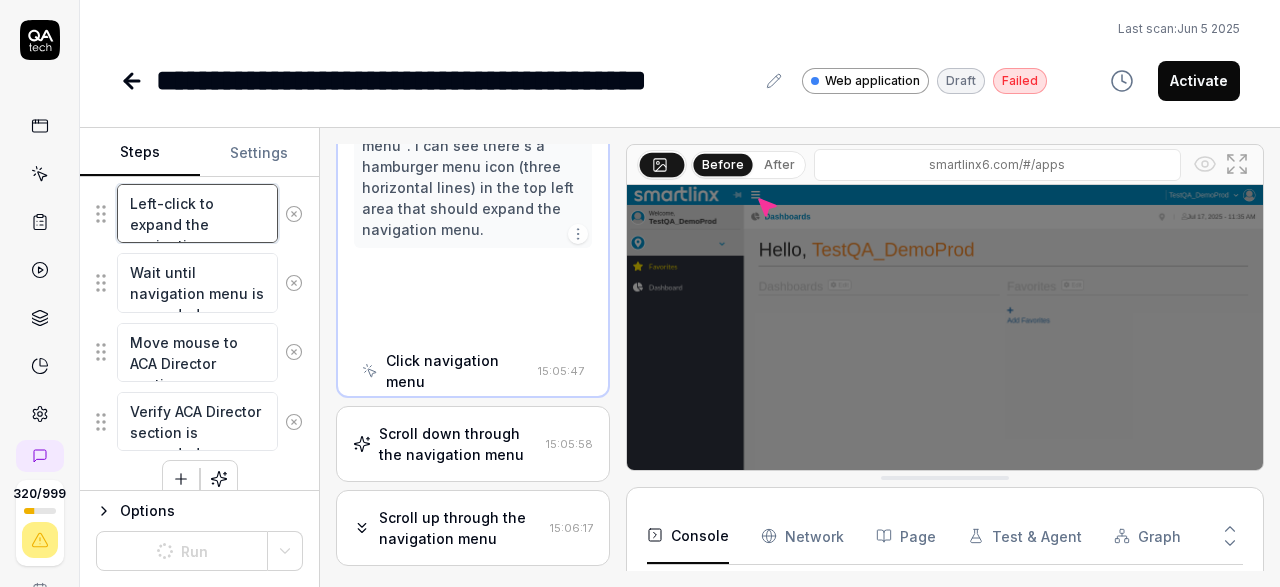click on "Left-click to expand the navigation menu" at bounding box center (197, 213) 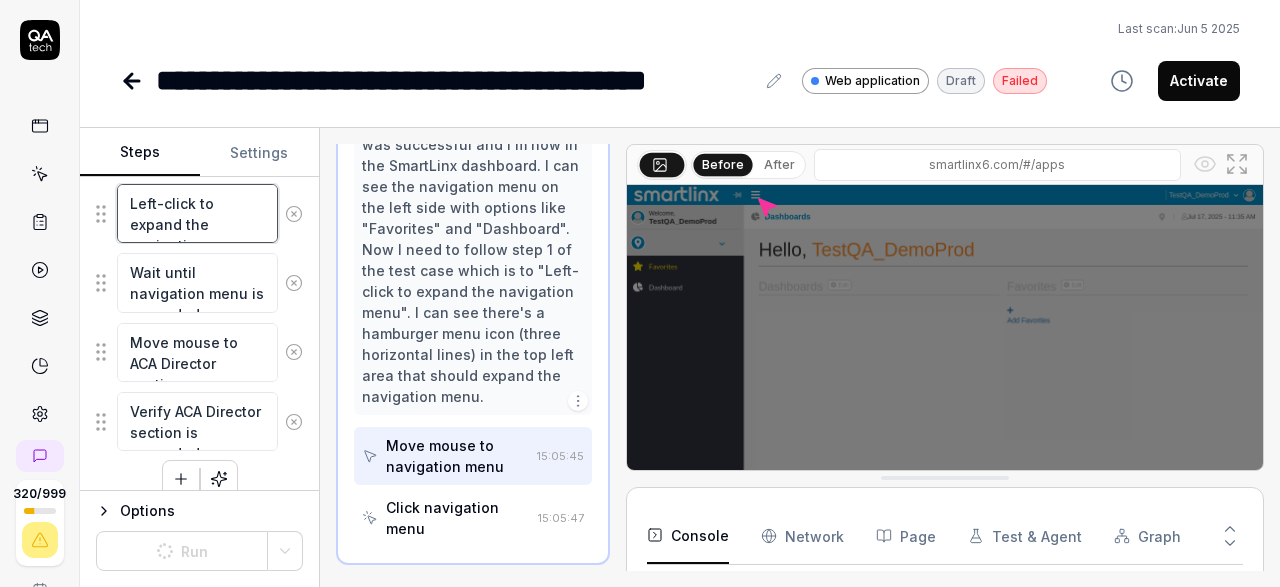 click on "Left-click to expand the navigation menu" at bounding box center (197, 213) 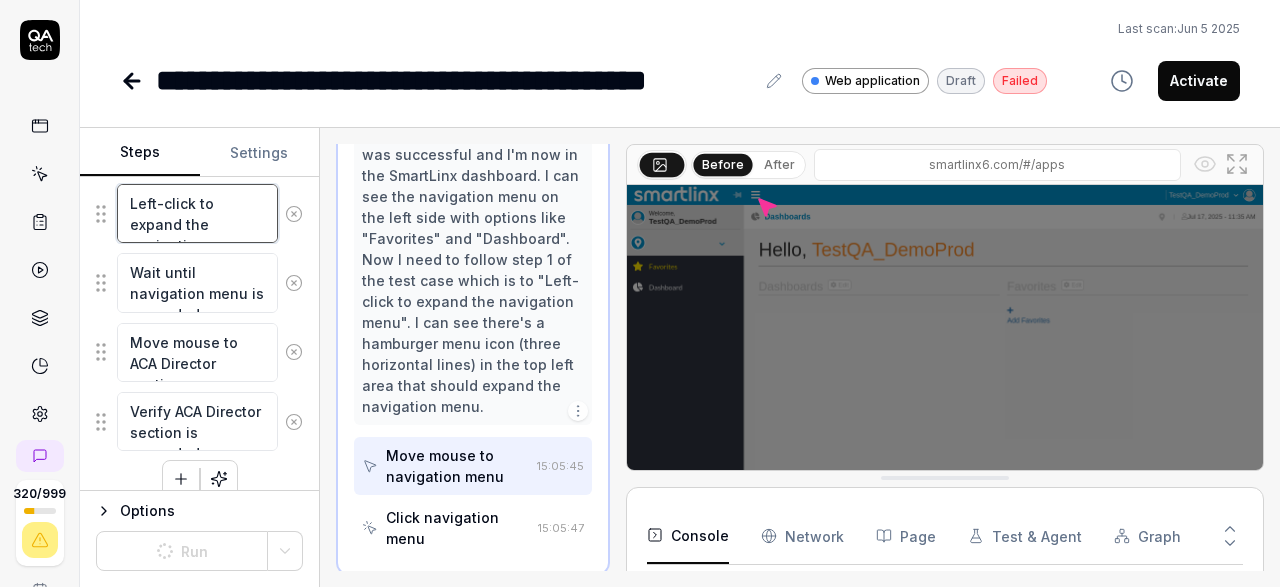 scroll, scrollTop: 401, scrollLeft: 0, axis: vertical 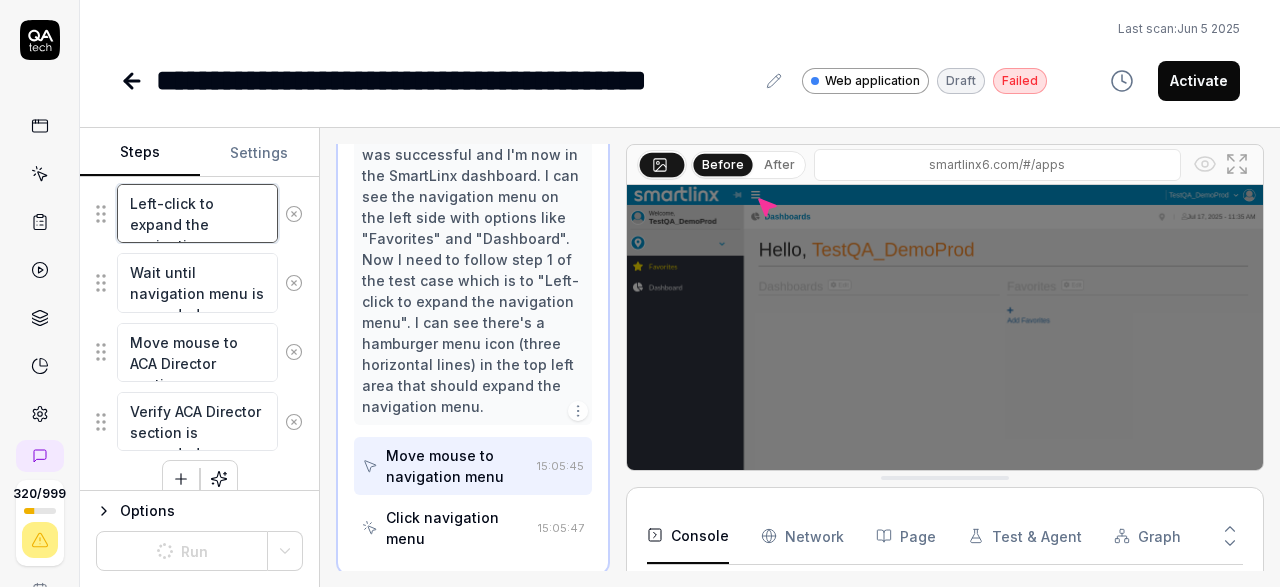 click on "Left-click to expand the navigation menu" at bounding box center [197, 213] 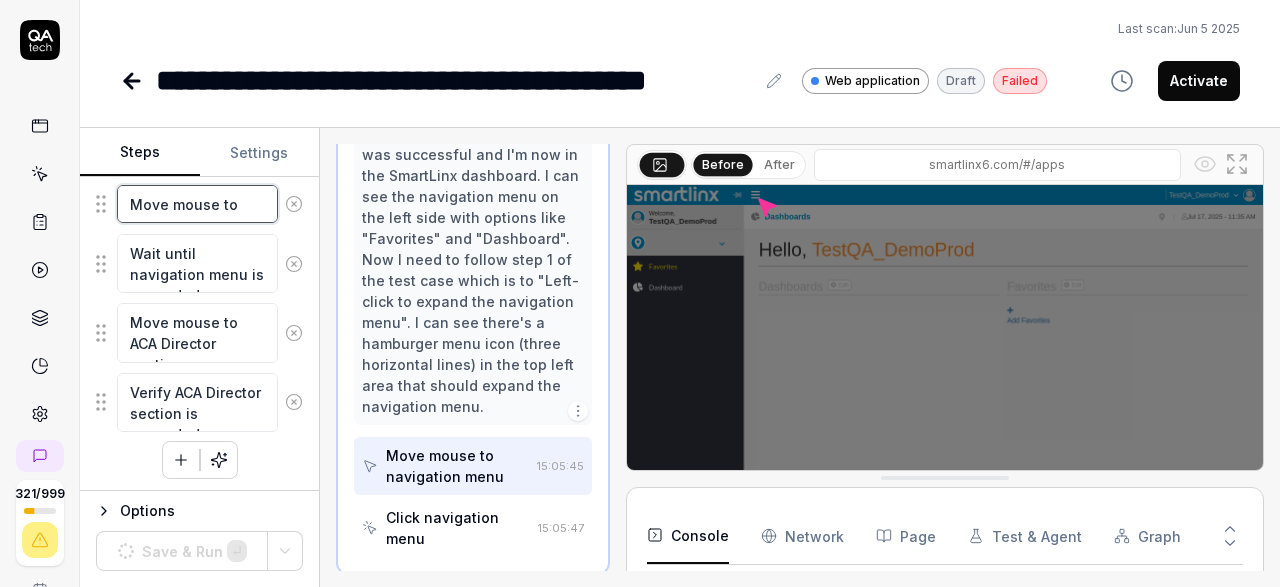 paste on "hamburger-container slx-navigation-menu-ignore" 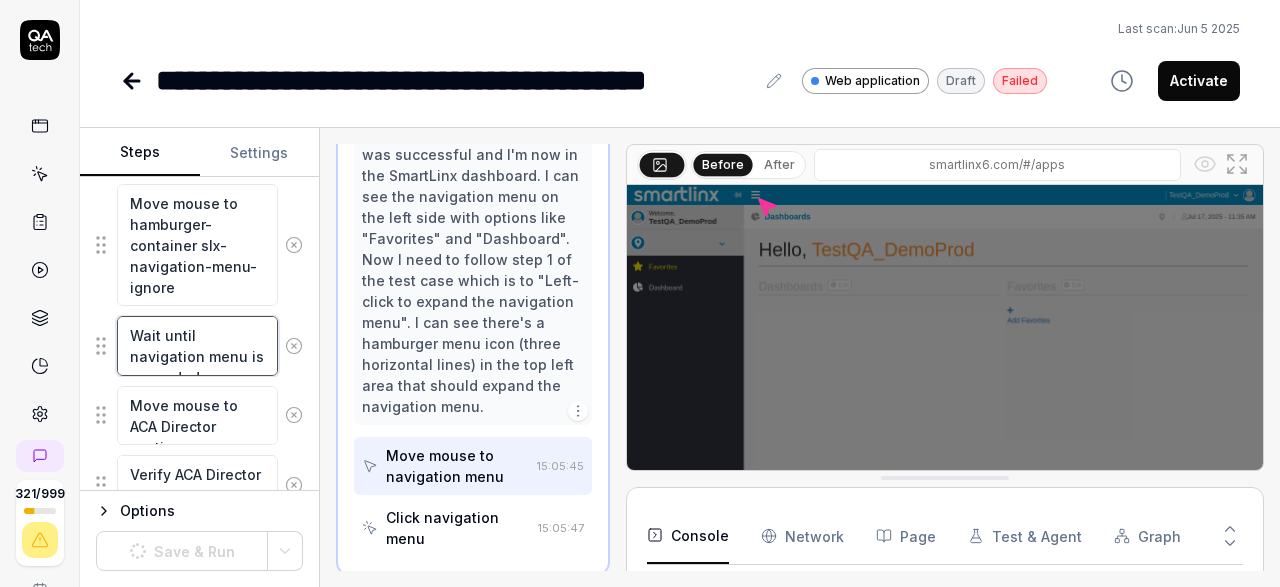 click on "Wait until navigation menu is expanded" at bounding box center [197, 345] 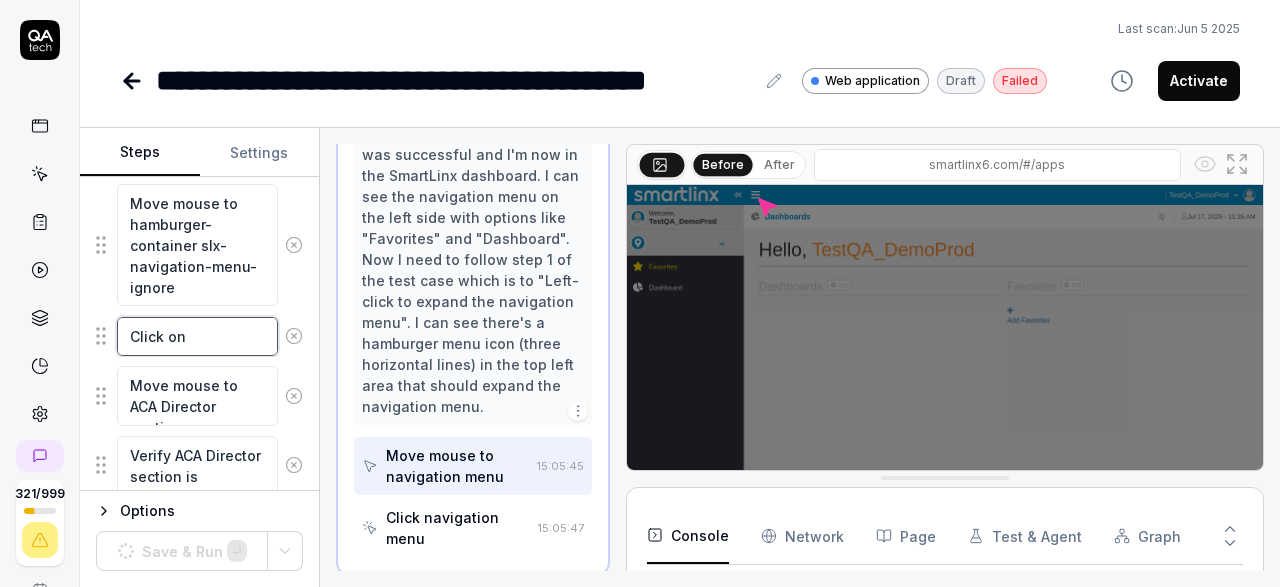 paste on "hamburger-container slx-navigation-menu-ignore" 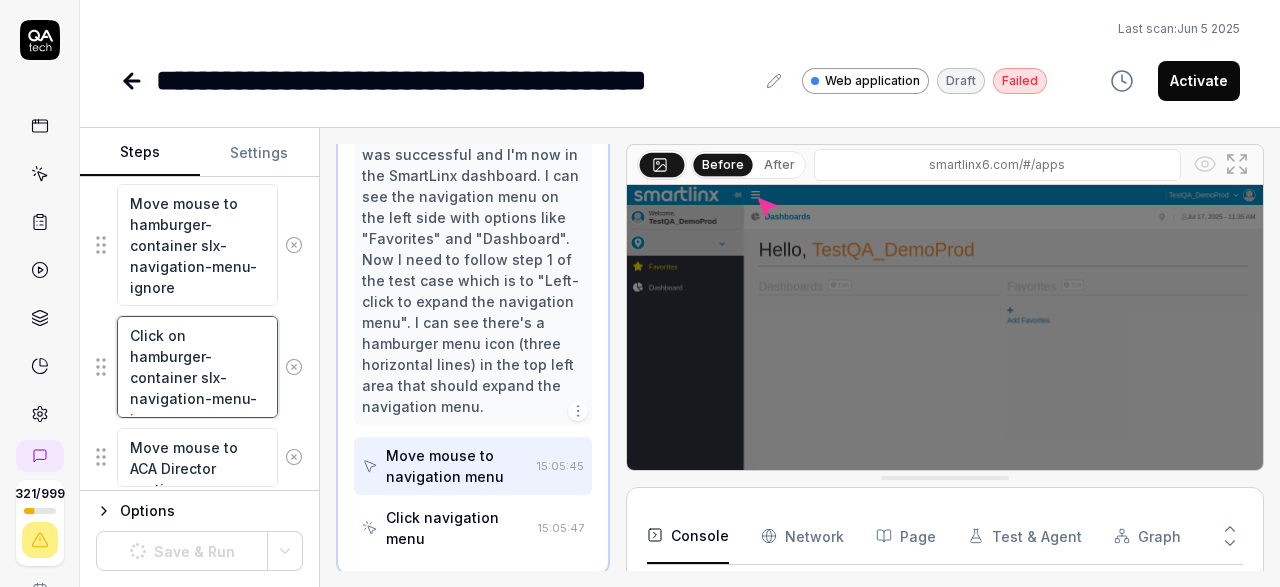 scroll, scrollTop: 371, scrollLeft: 0, axis: vertical 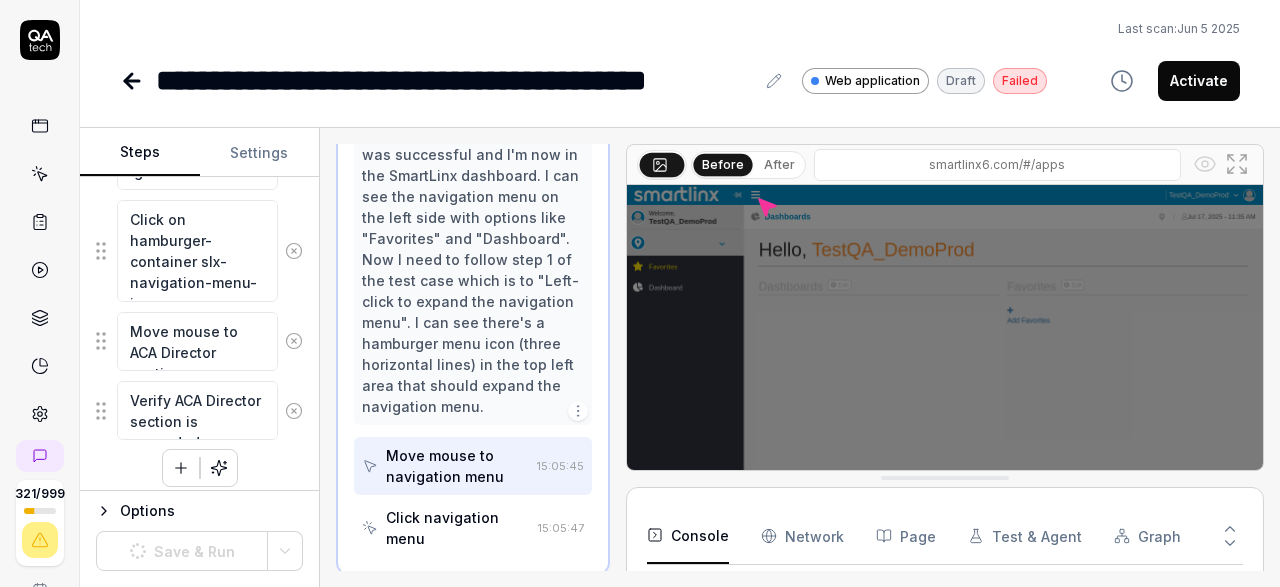 click 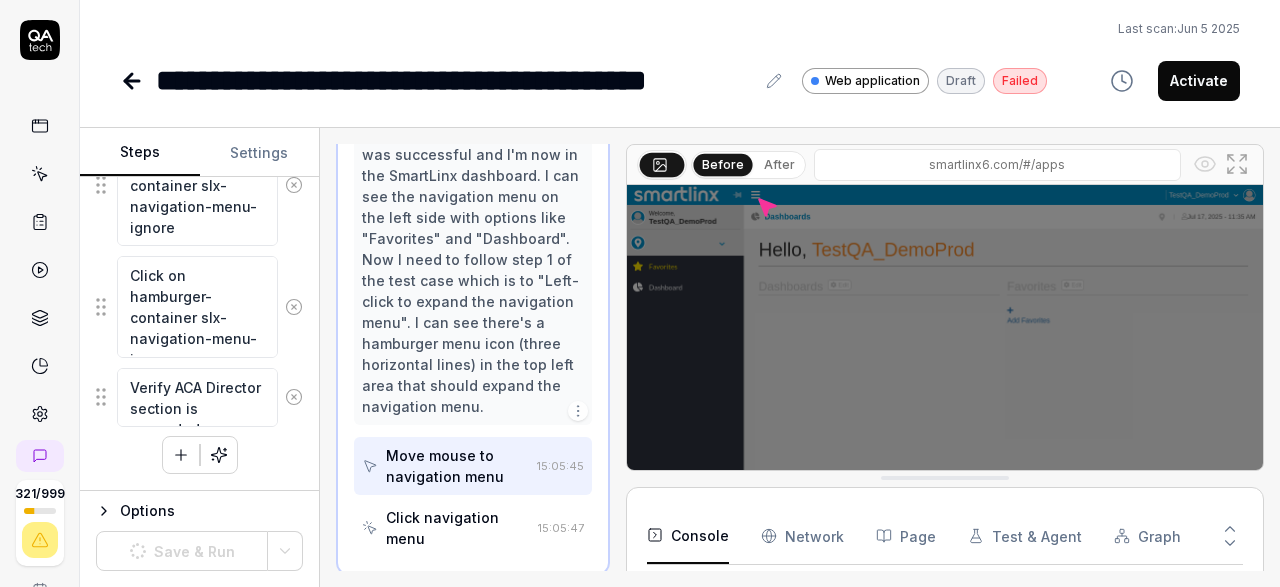 scroll, scrollTop: 311, scrollLeft: 0, axis: vertical 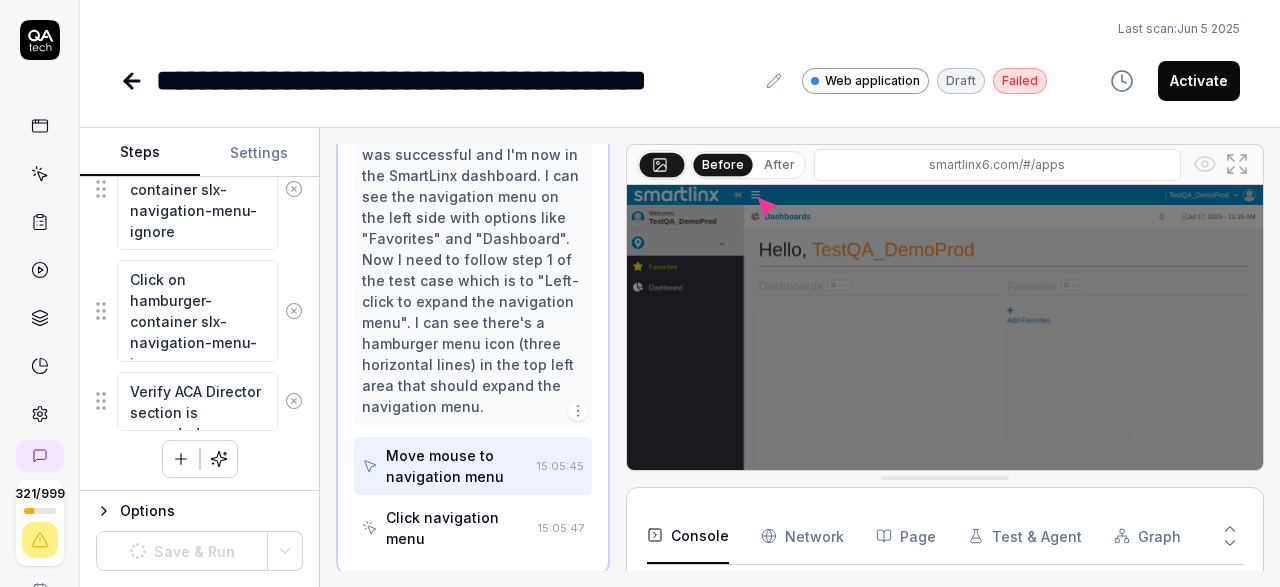 click 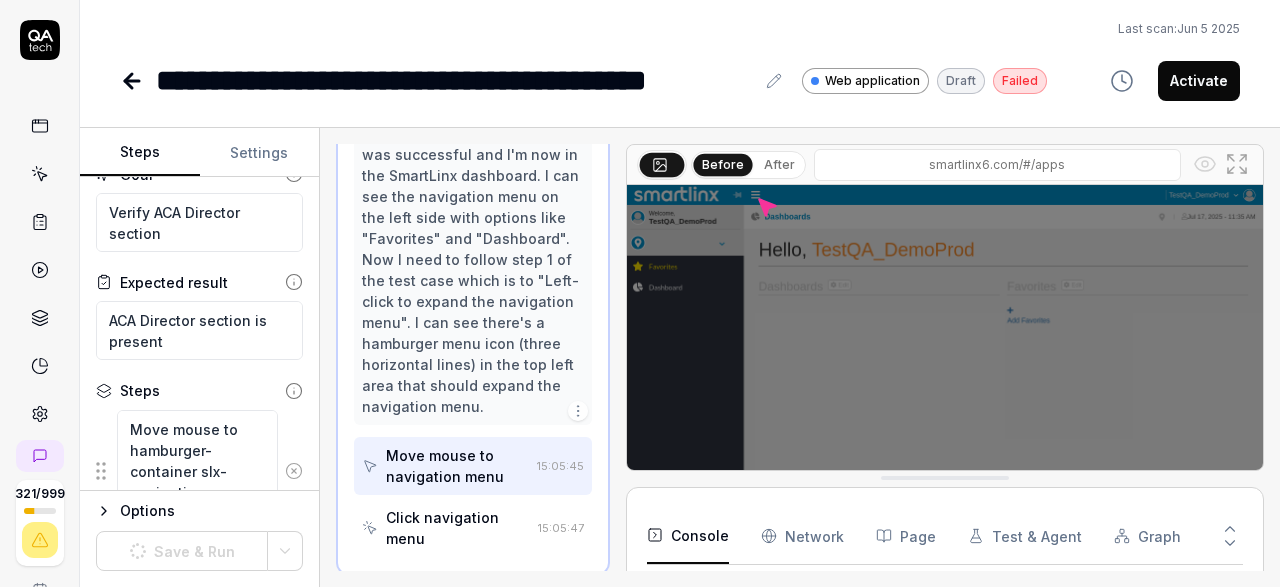 scroll, scrollTop: 243, scrollLeft: 0, axis: vertical 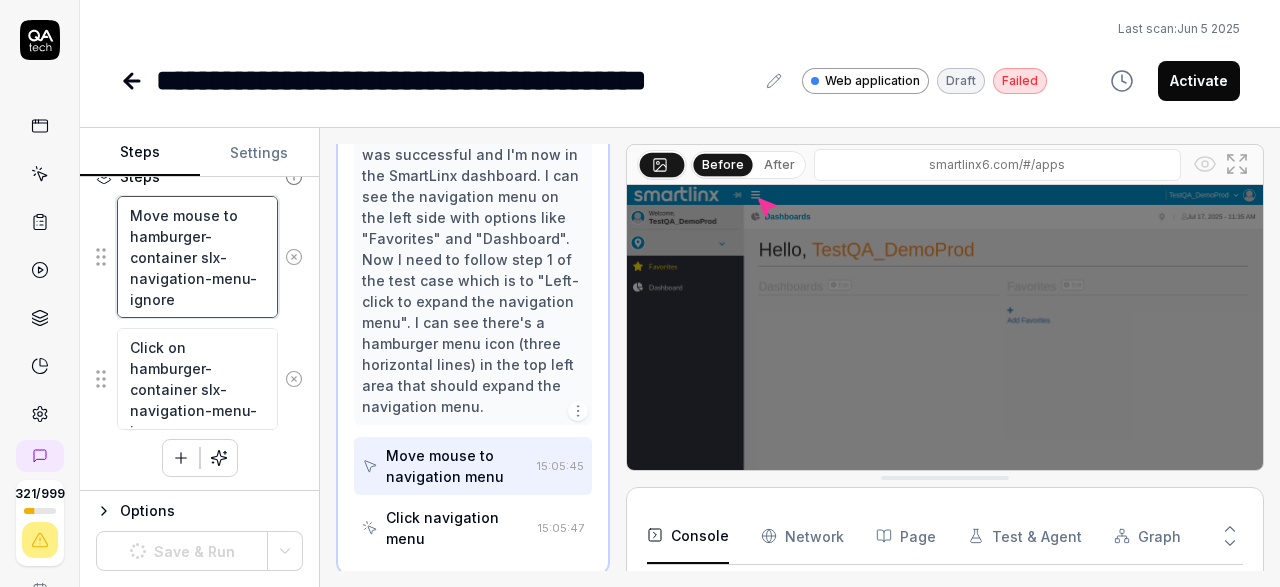 click on "Move mouse to hamburger-container slx-navigation-menu-ignore" at bounding box center [197, 257] 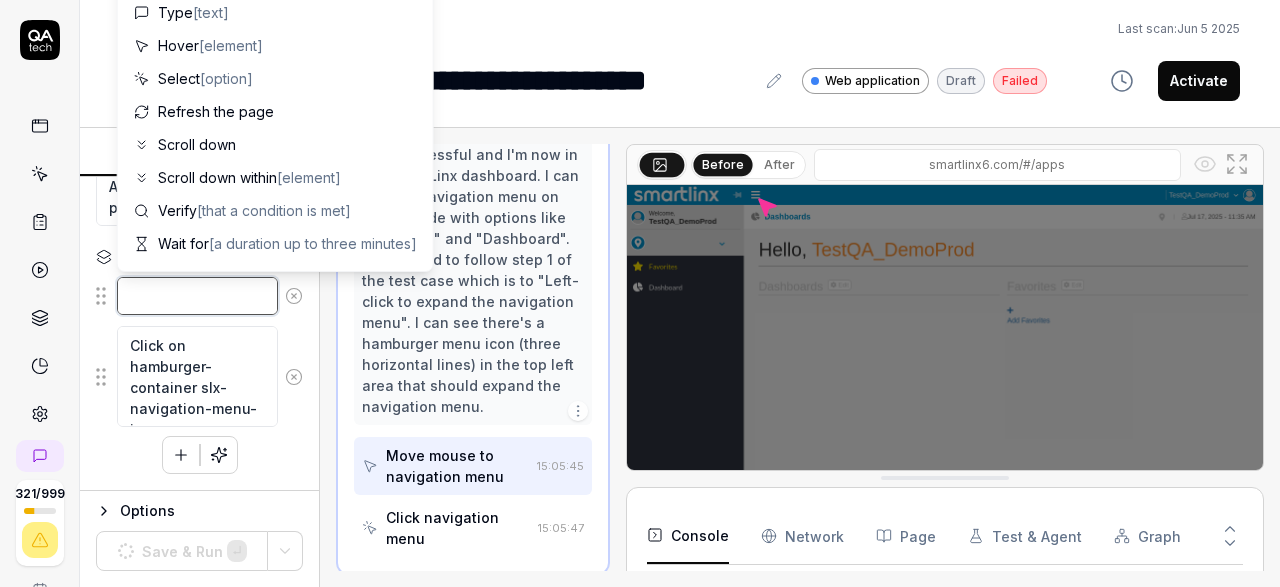 scroll, scrollTop: 160, scrollLeft: 0, axis: vertical 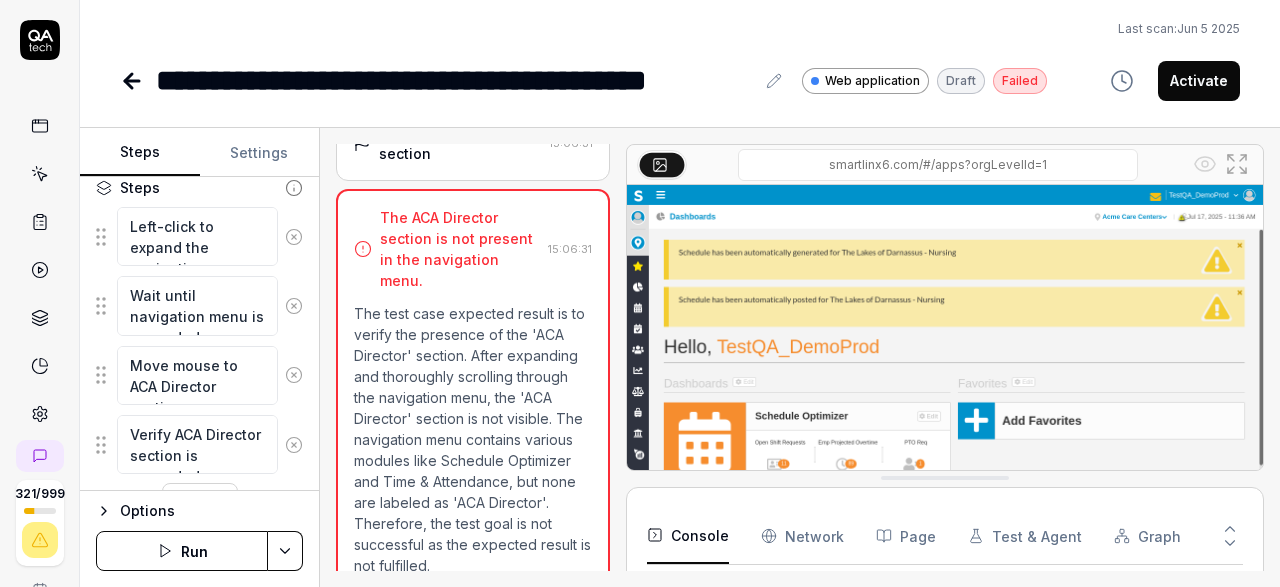 click 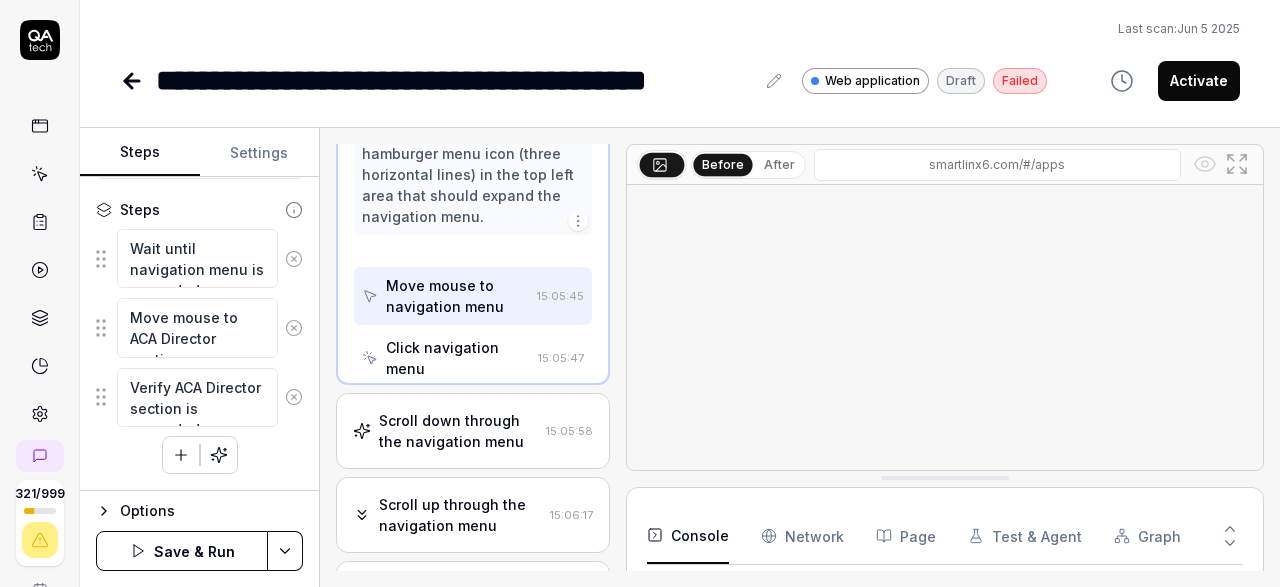 scroll, scrollTop: 206, scrollLeft: 0, axis: vertical 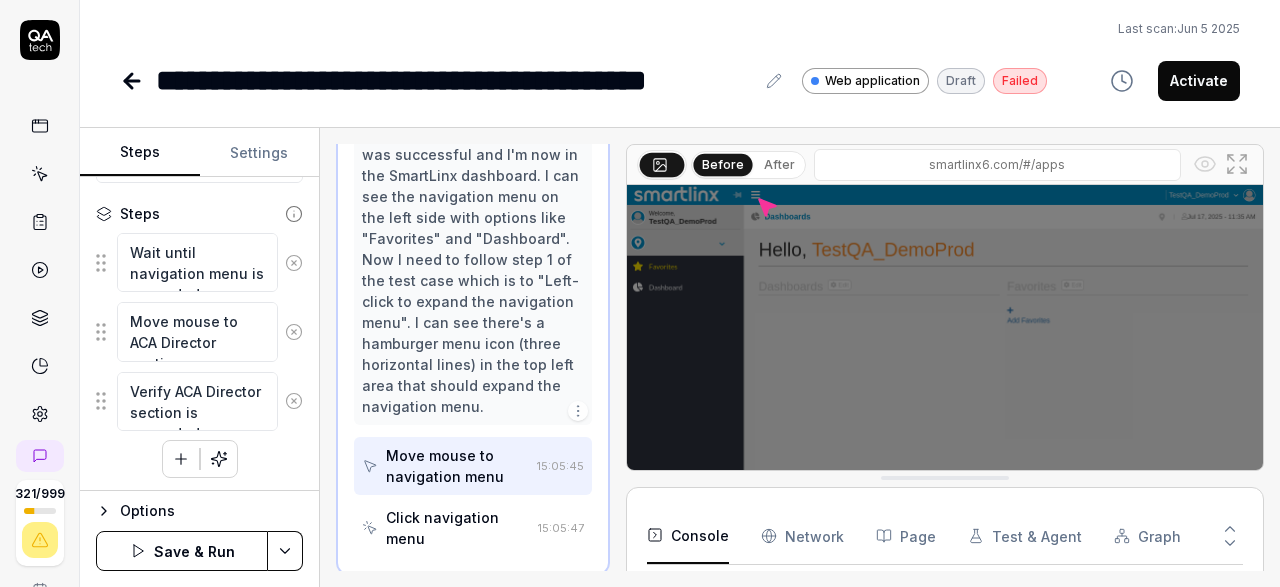 click 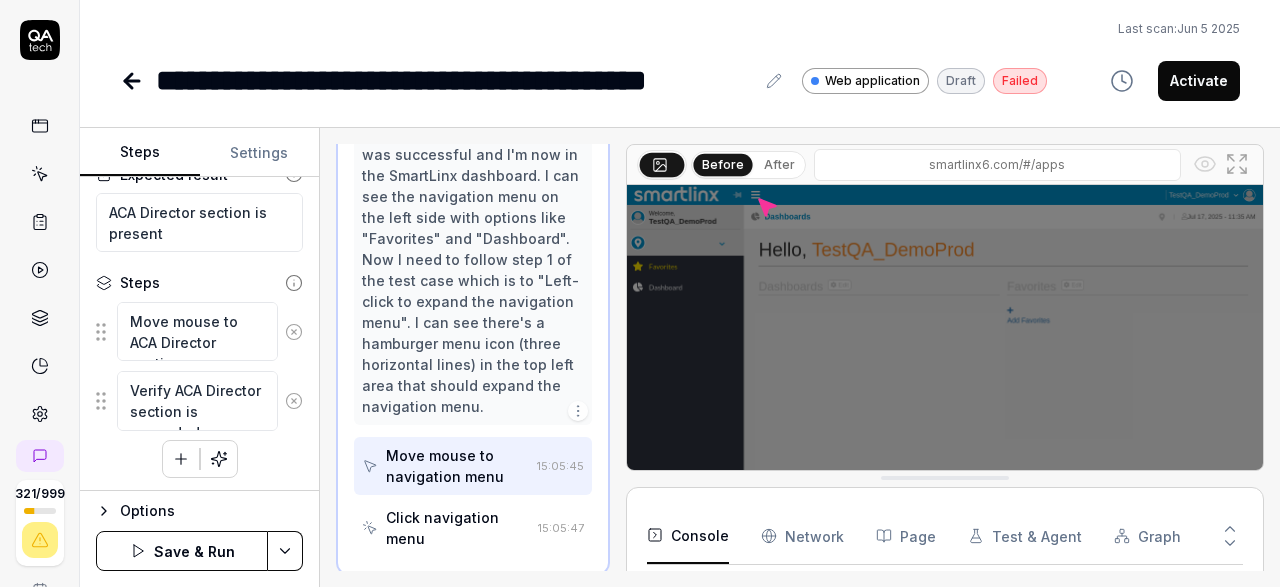 click at bounding box center [294, 332] 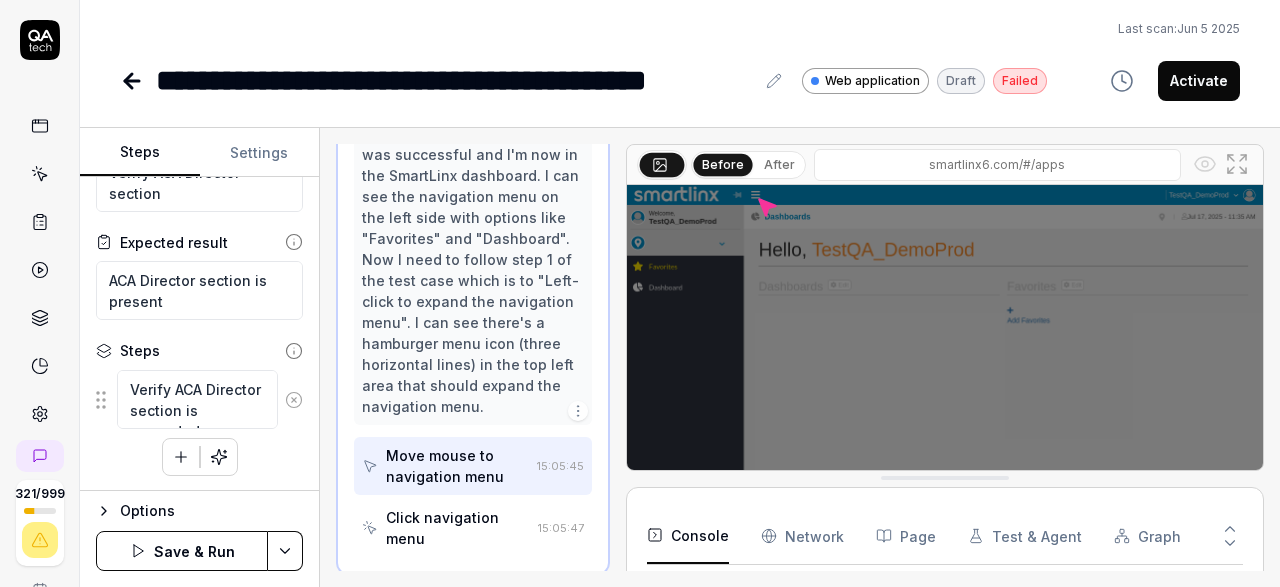 click 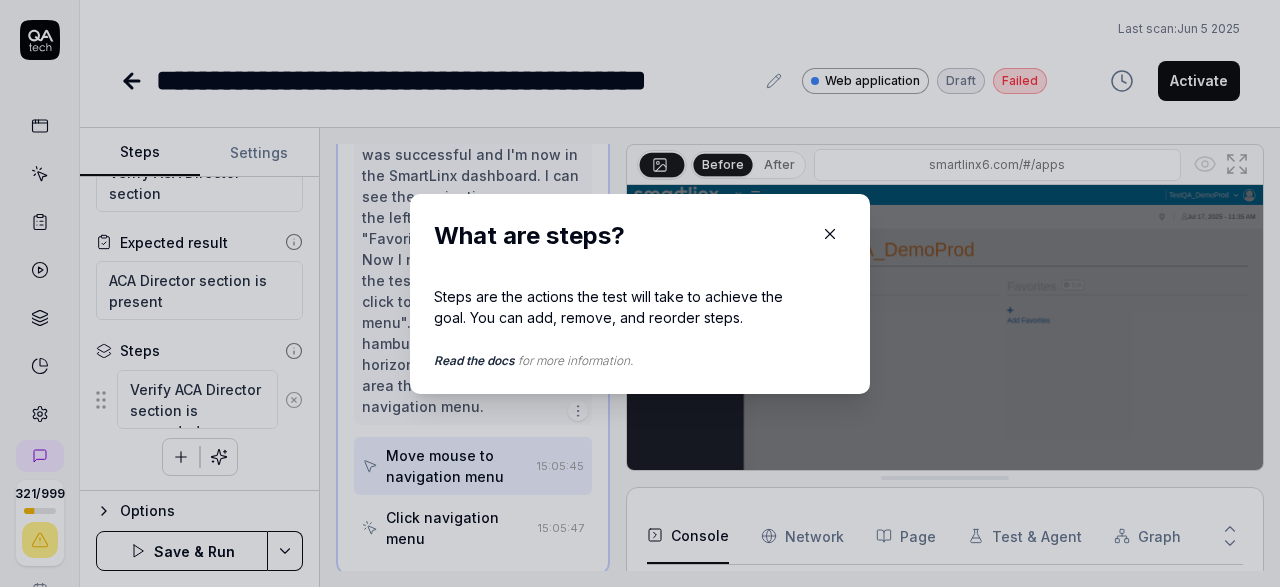 scroll, scrollTop: 69, scrollLeft: 0, axis: vertical 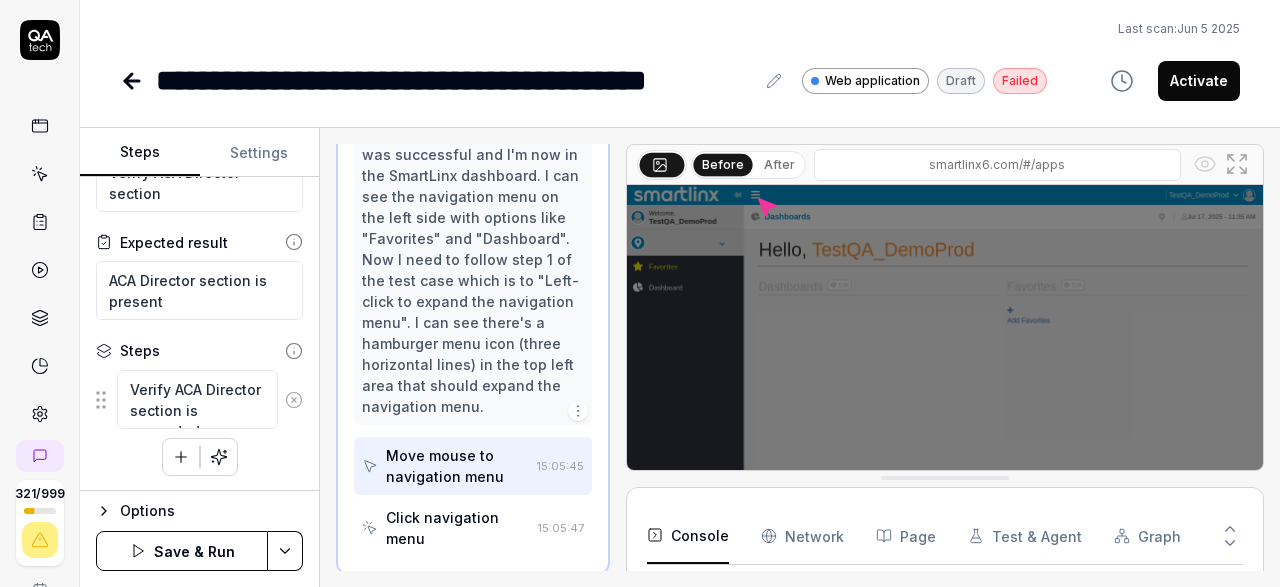 click 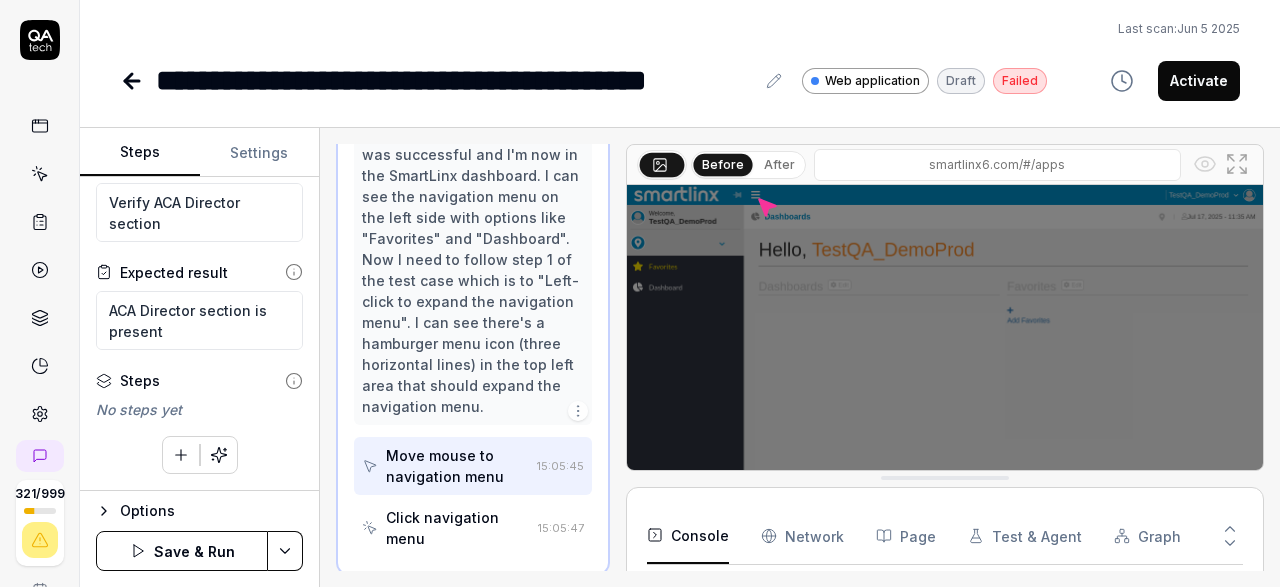 scroll, scrollTop: 37, scrollLeft: 0, axis: vertical 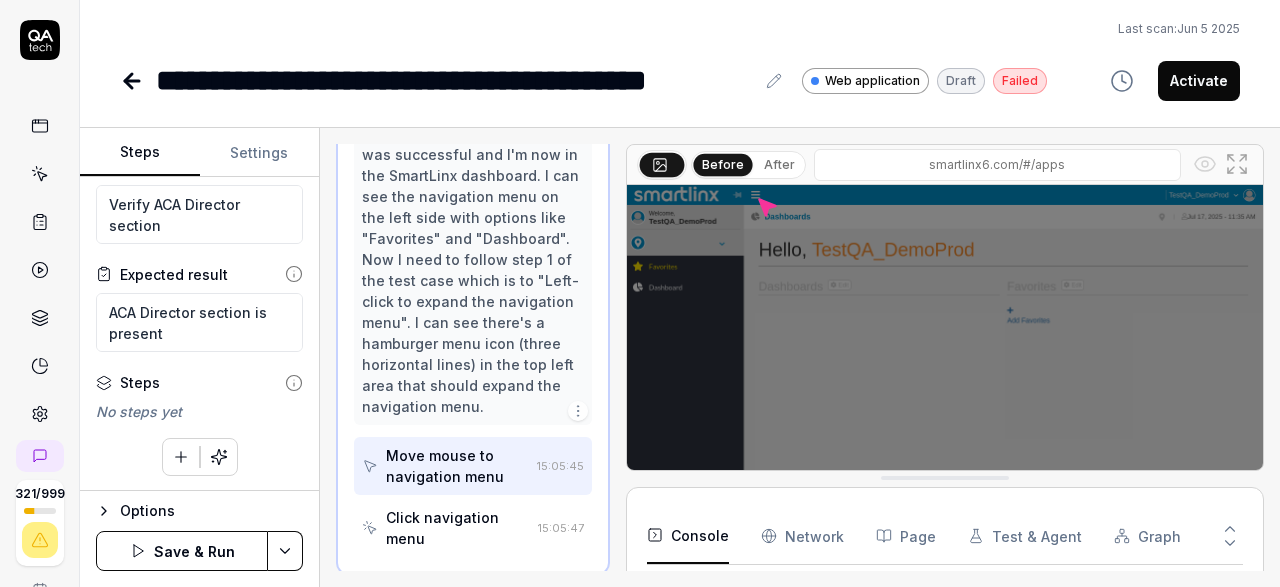 click 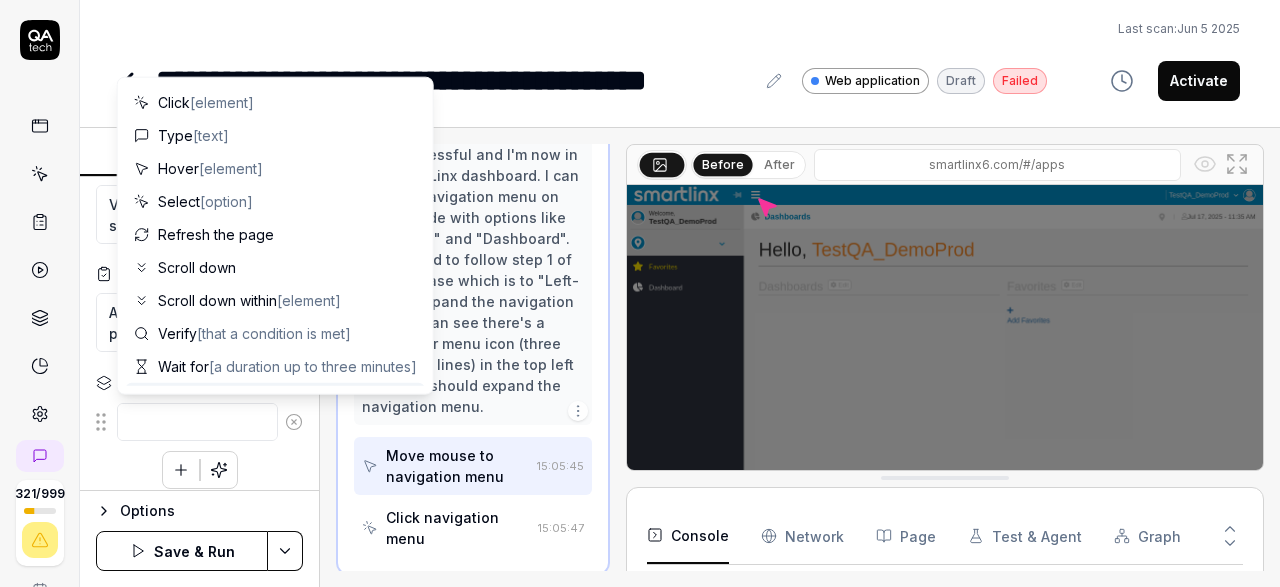 click at bounding box center (197, 422) 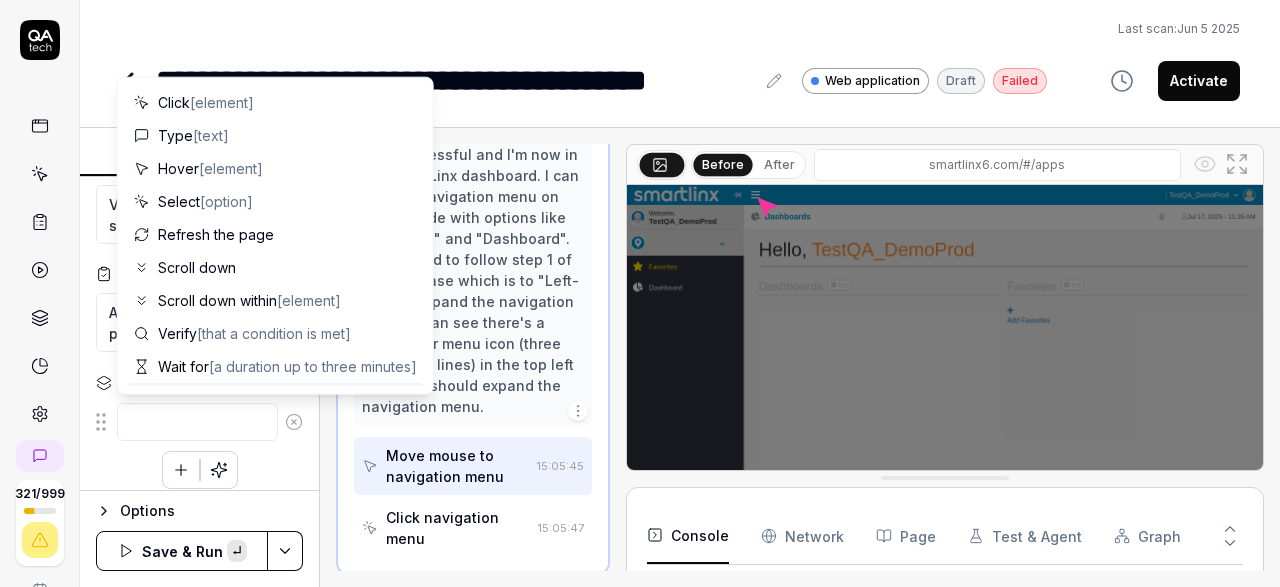 type on "*" 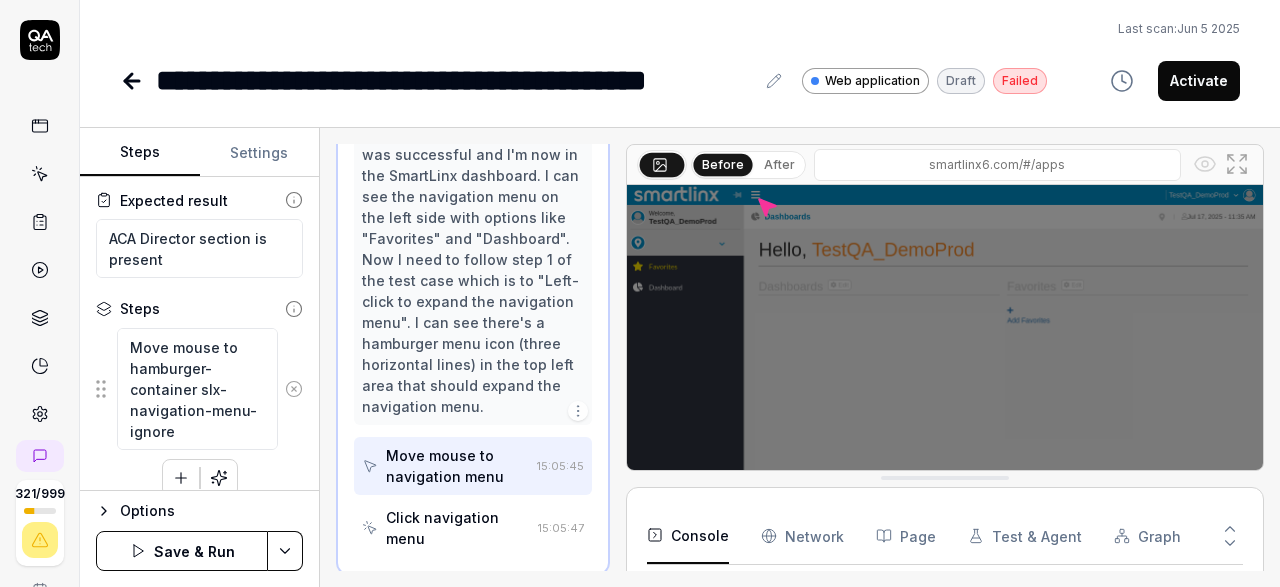 scroll, scrollTop: 132, scrollLeft: 0, axis: vertical 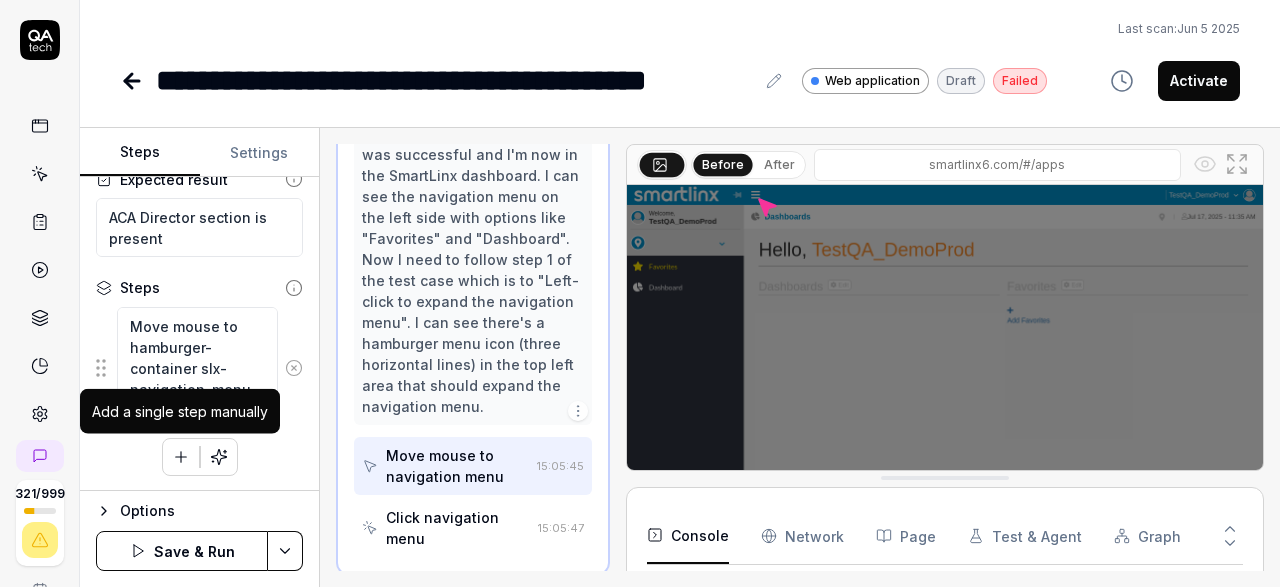 type on "Move mouse to hamburger-container slx-navigation-menu-ignore" 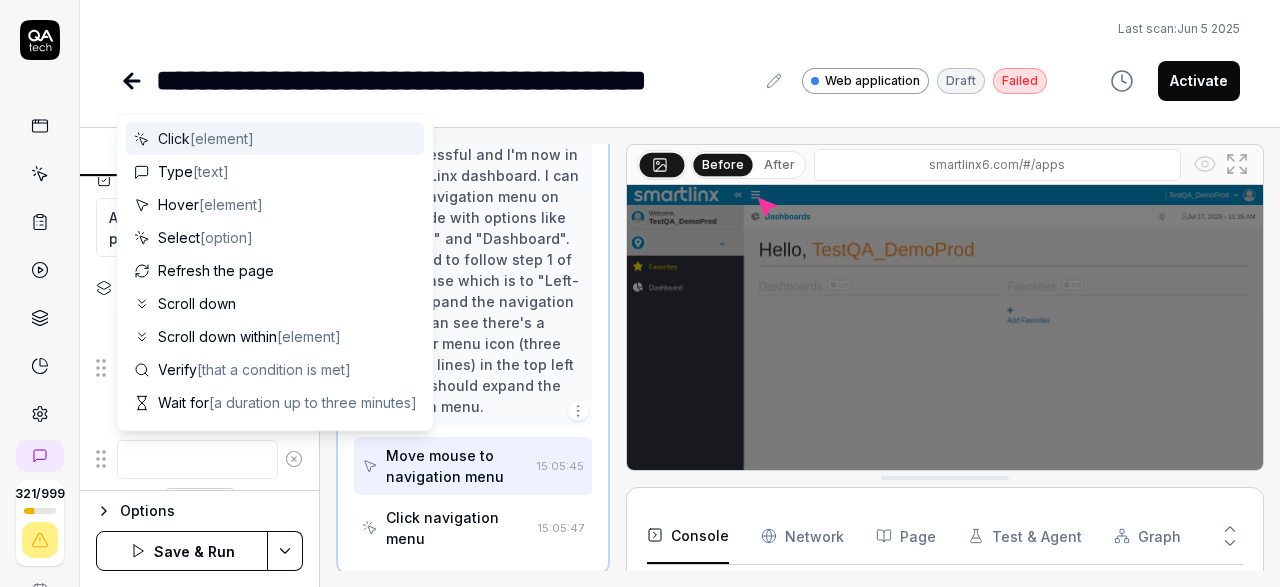 click at bounding box center [197, 459] 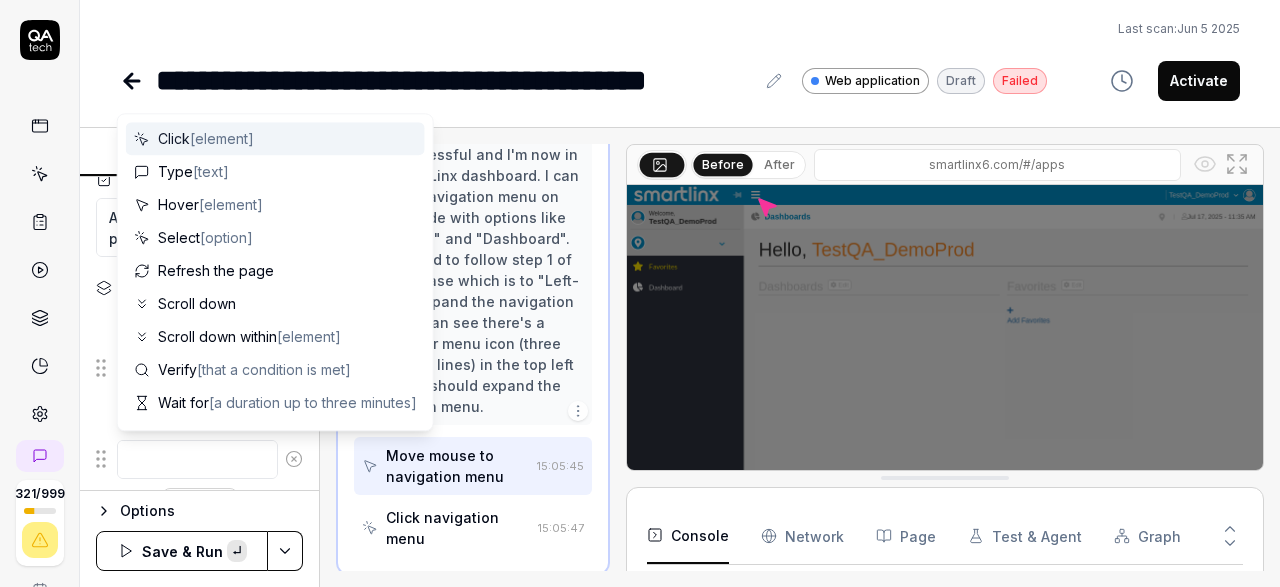 type on "*" 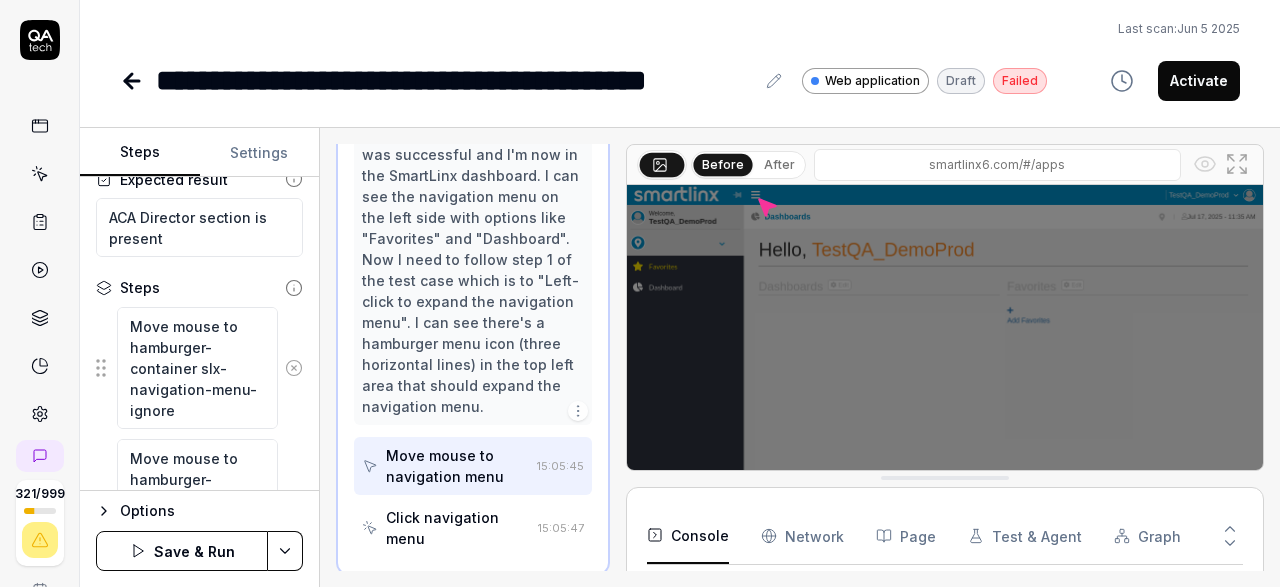 scroll, scrollTop: 191, scrollLeft: 0, axis: vertical 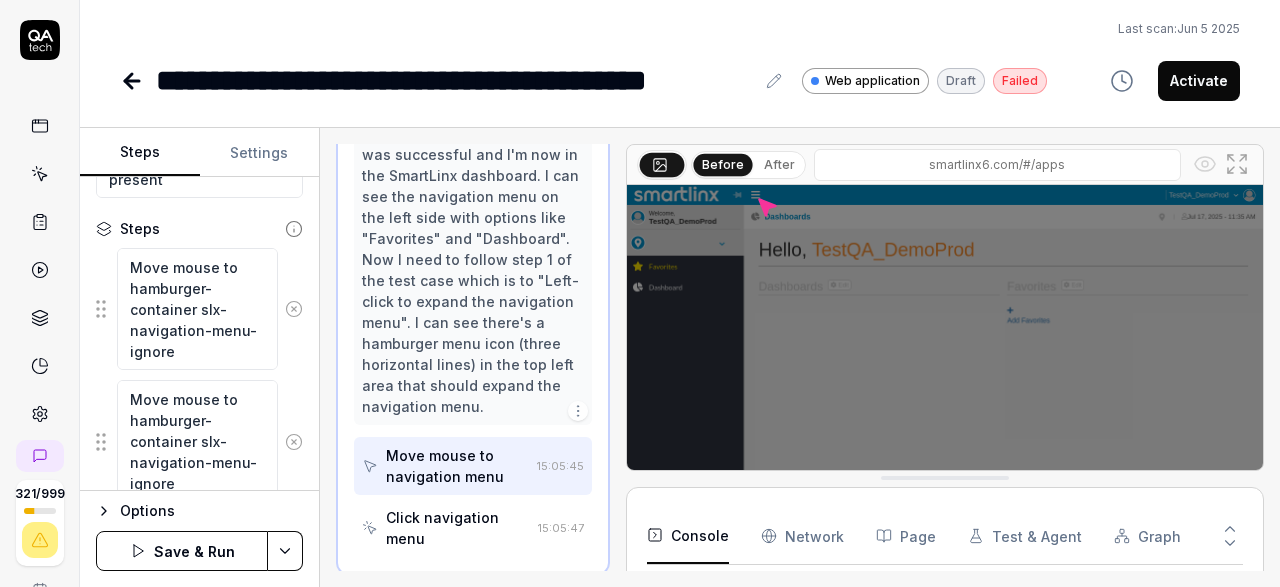 click on "Move mouse to hamburger-container slx-navigation-menu-ignore" at bounding box center [197, 441] 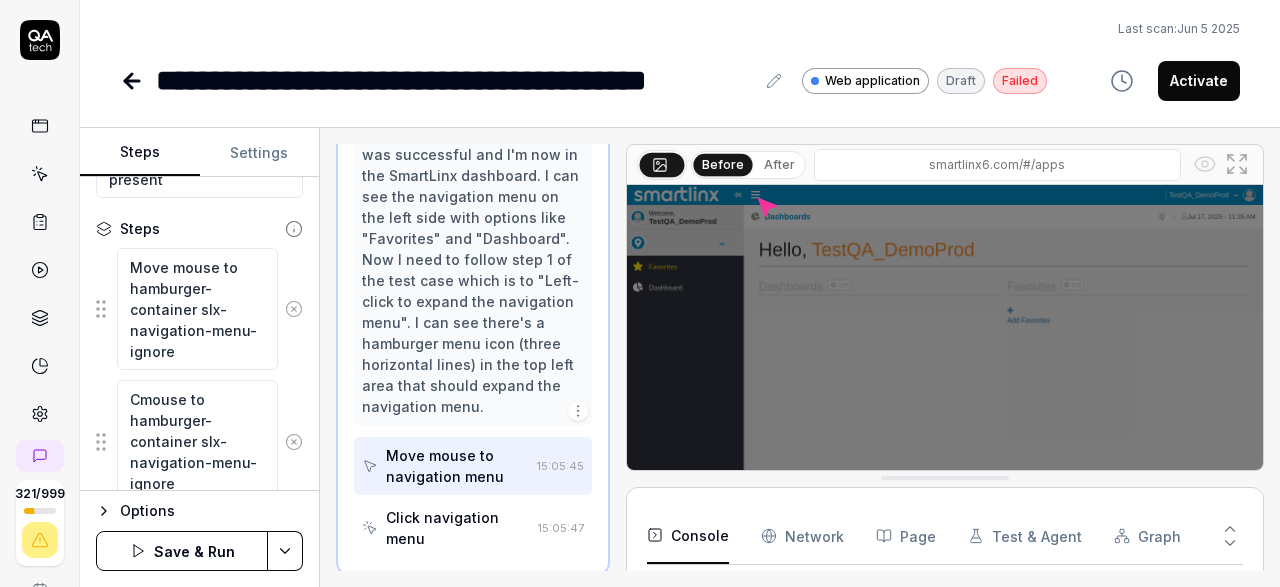 type on "*" 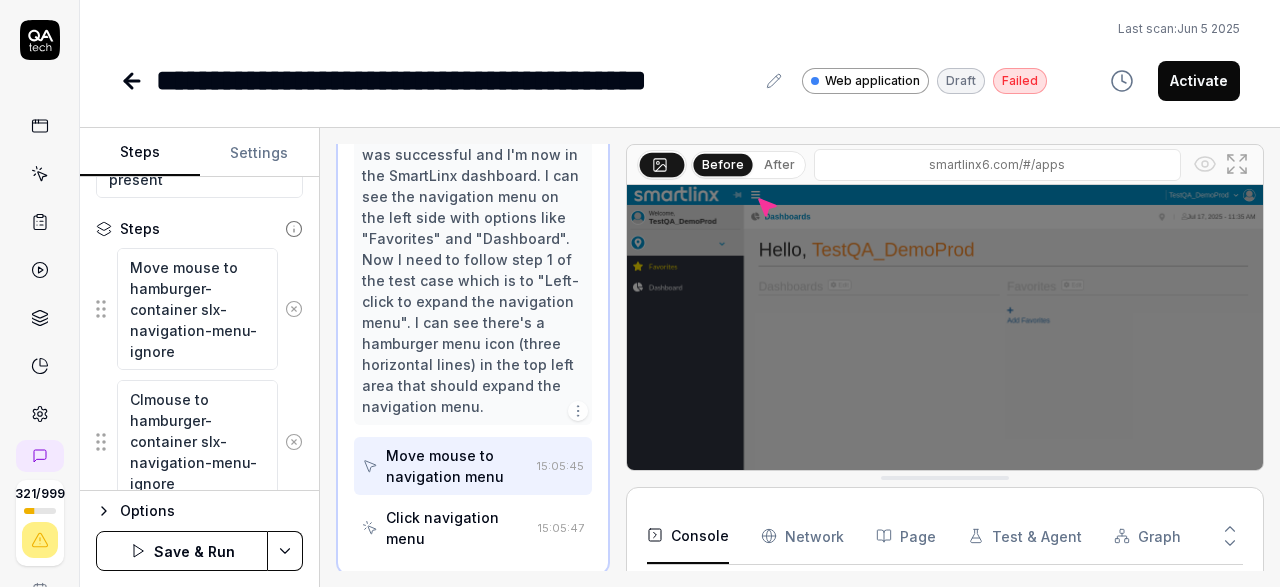 type on "*" 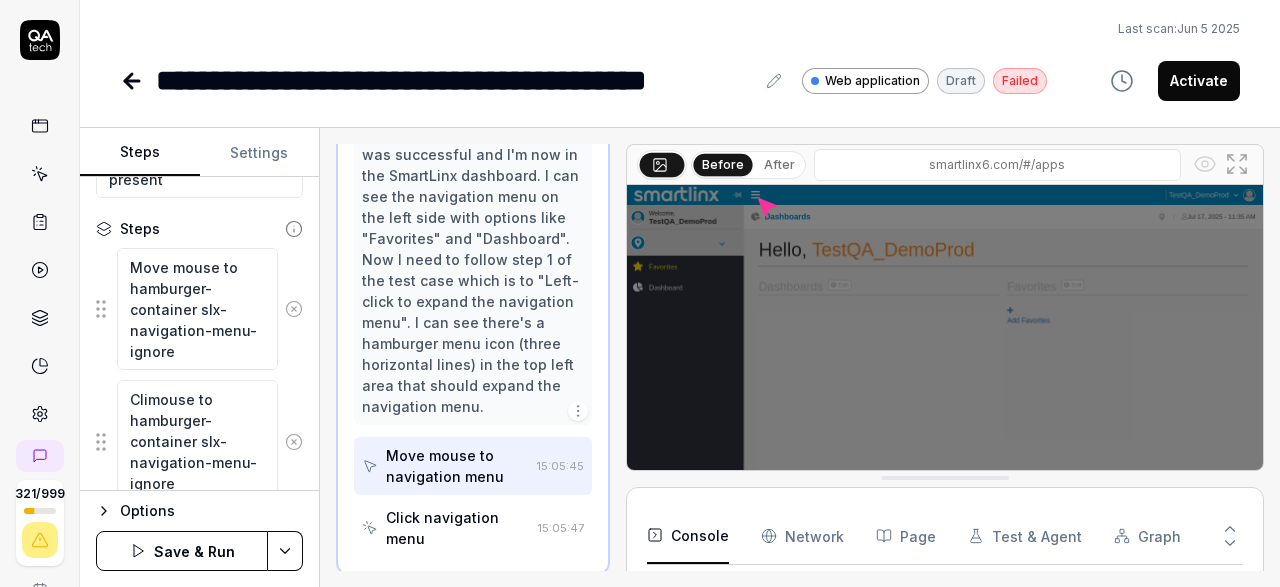 type on "*" 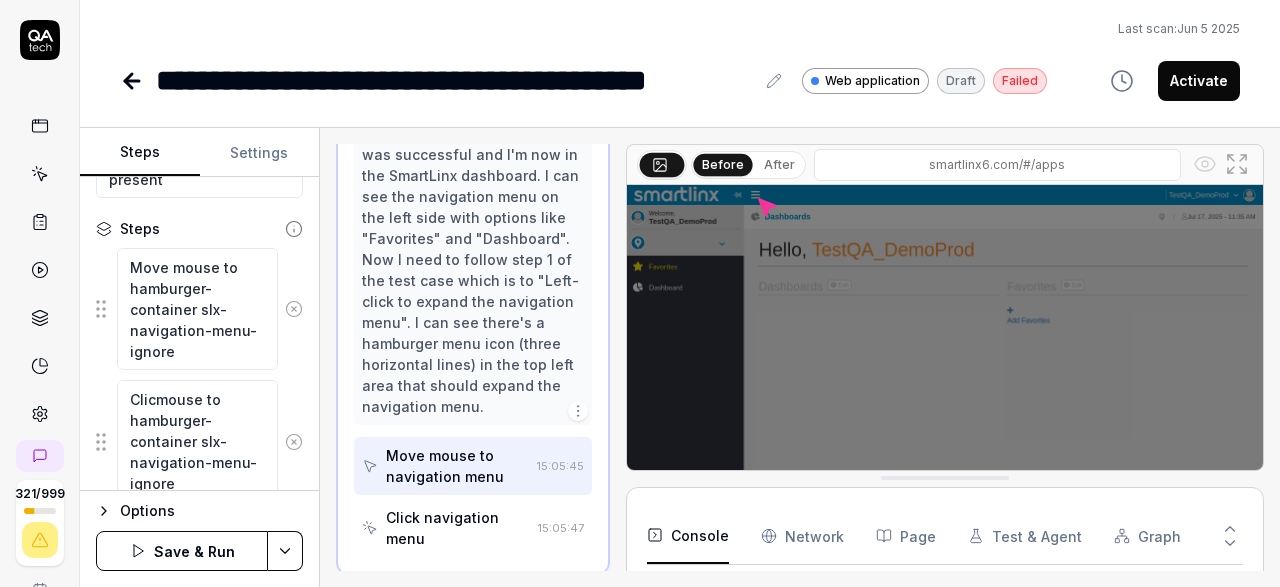 type on "*" 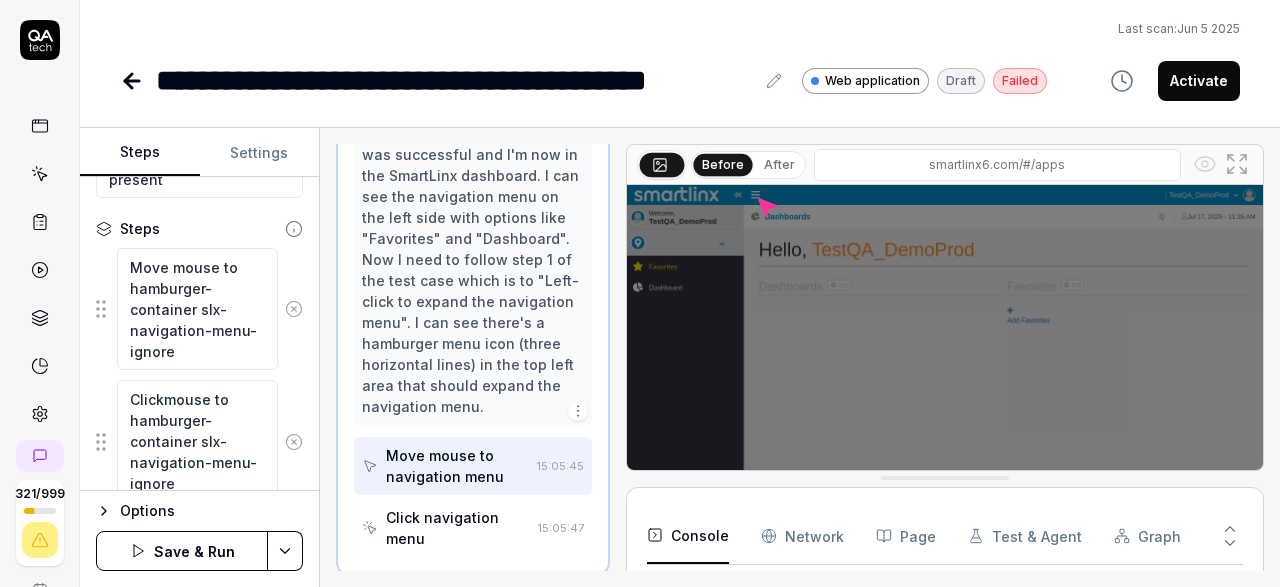 type on "*" 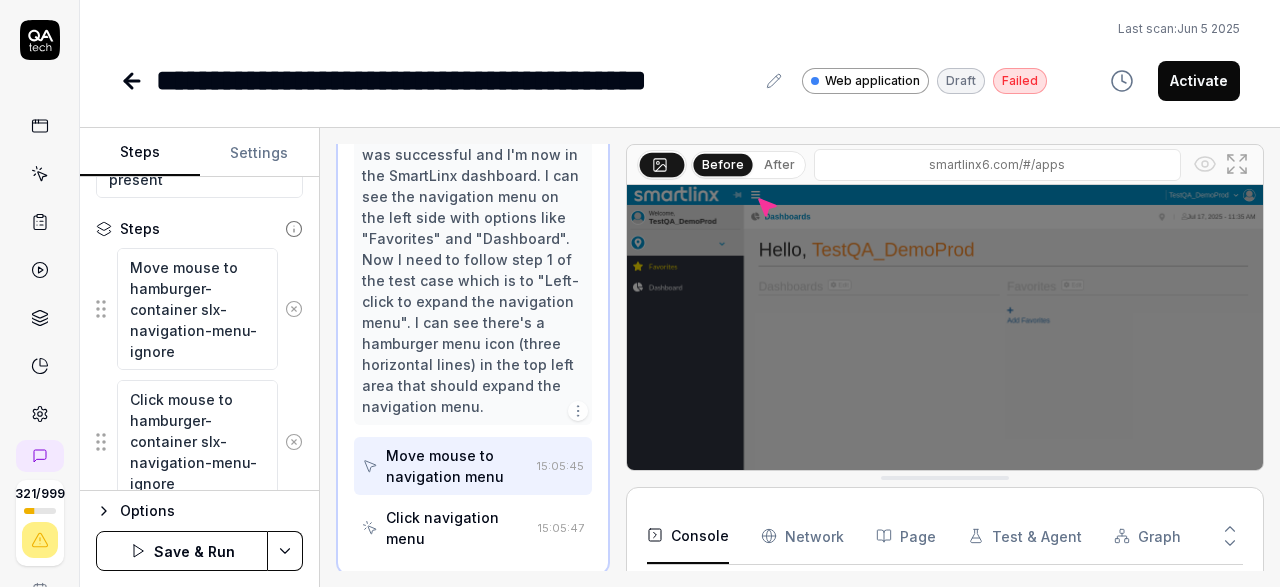 type on "*" 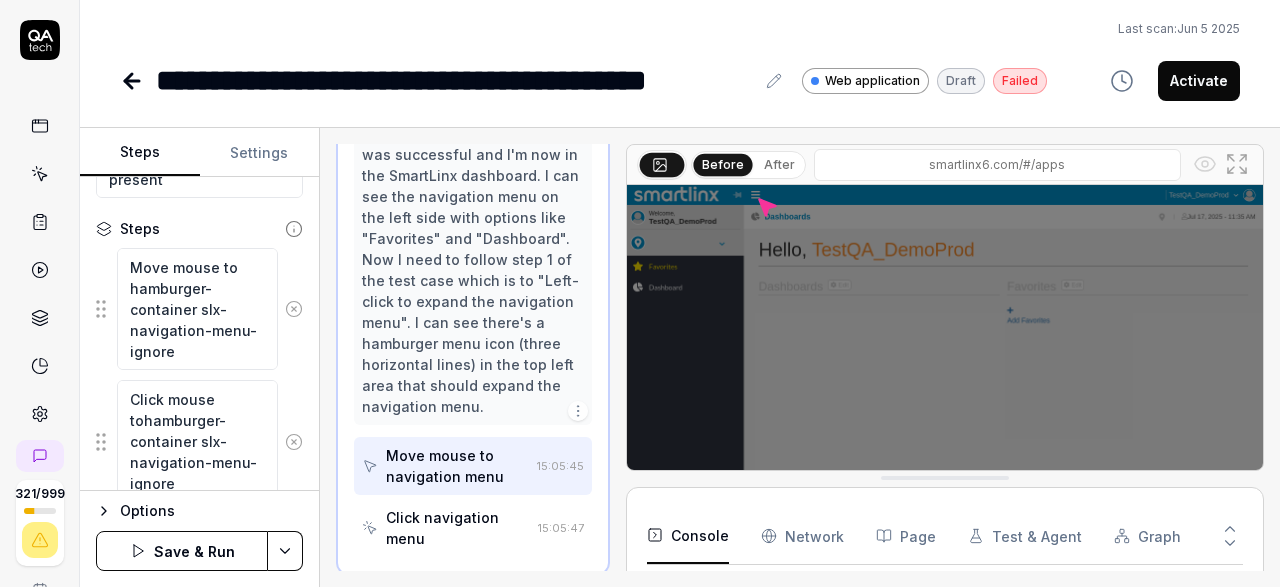 type on "*" 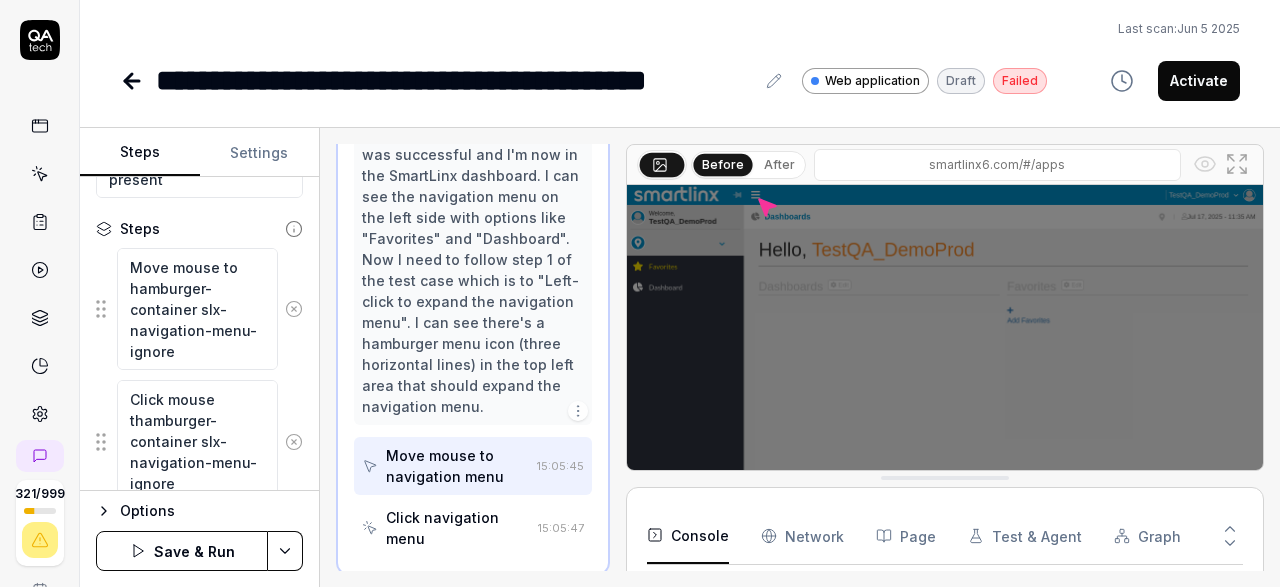 type on "*" 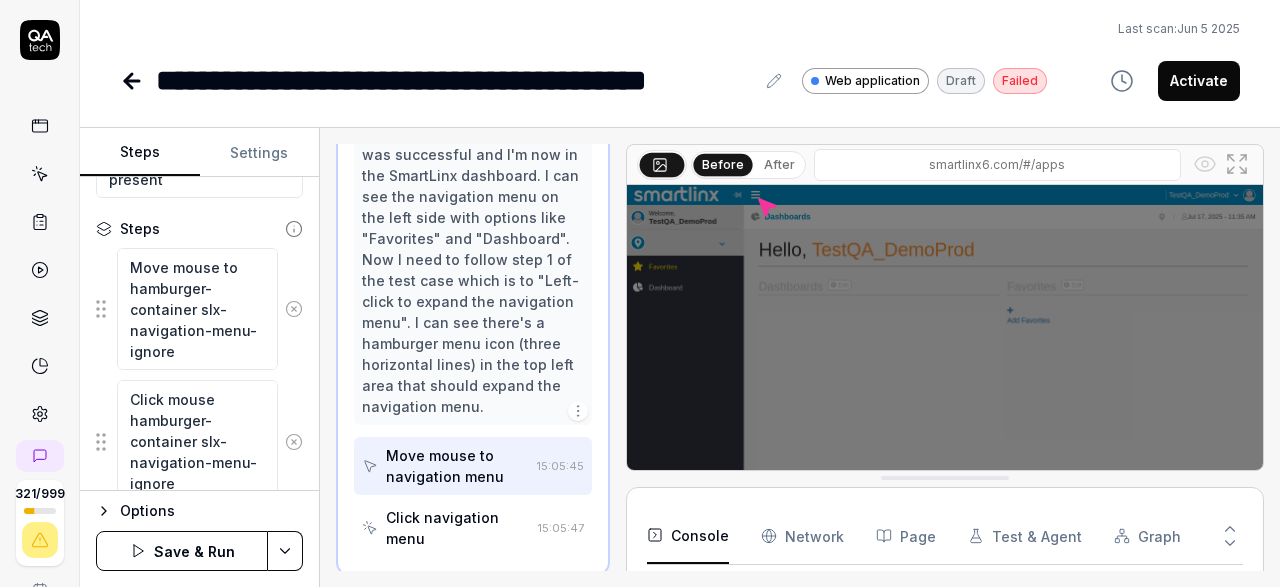 type on "*" 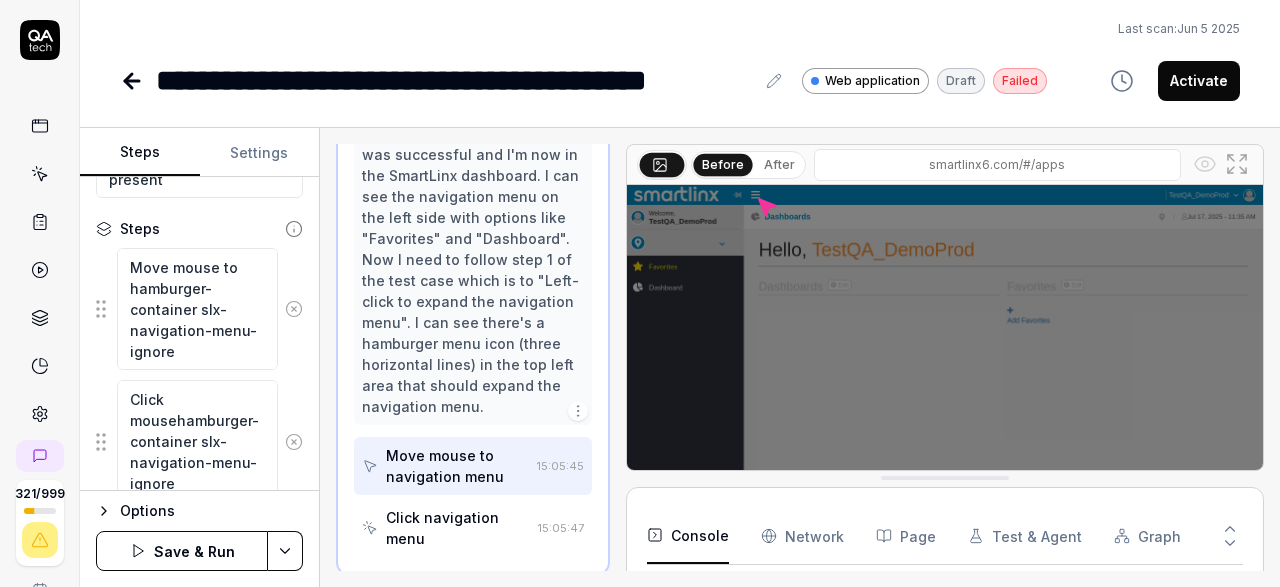 type on "*" 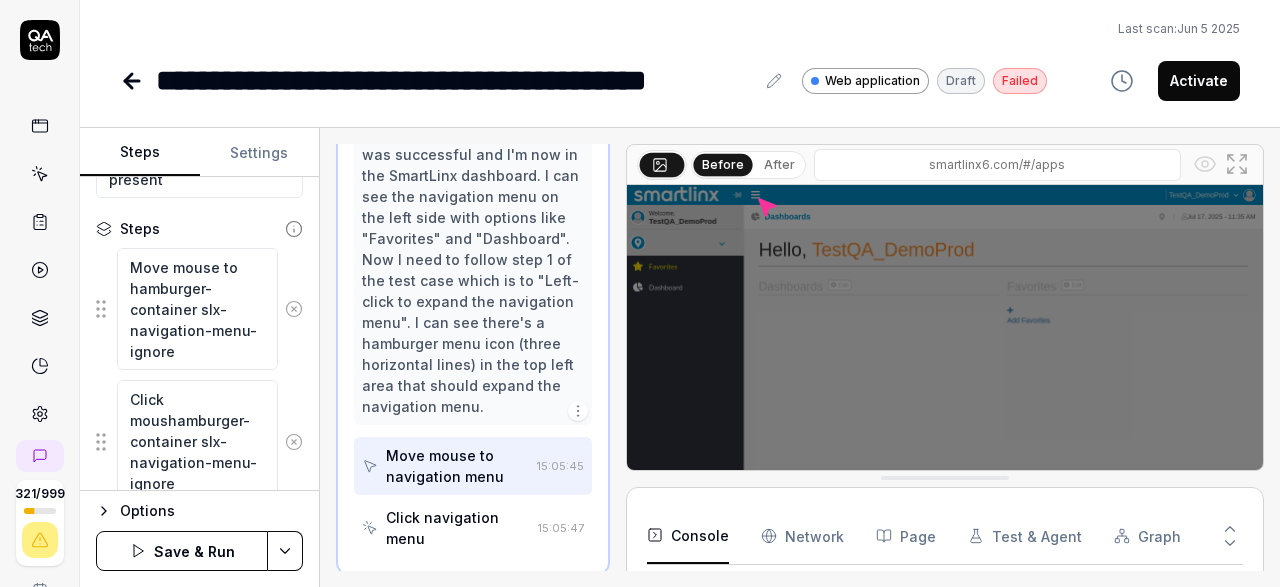 type on "*" 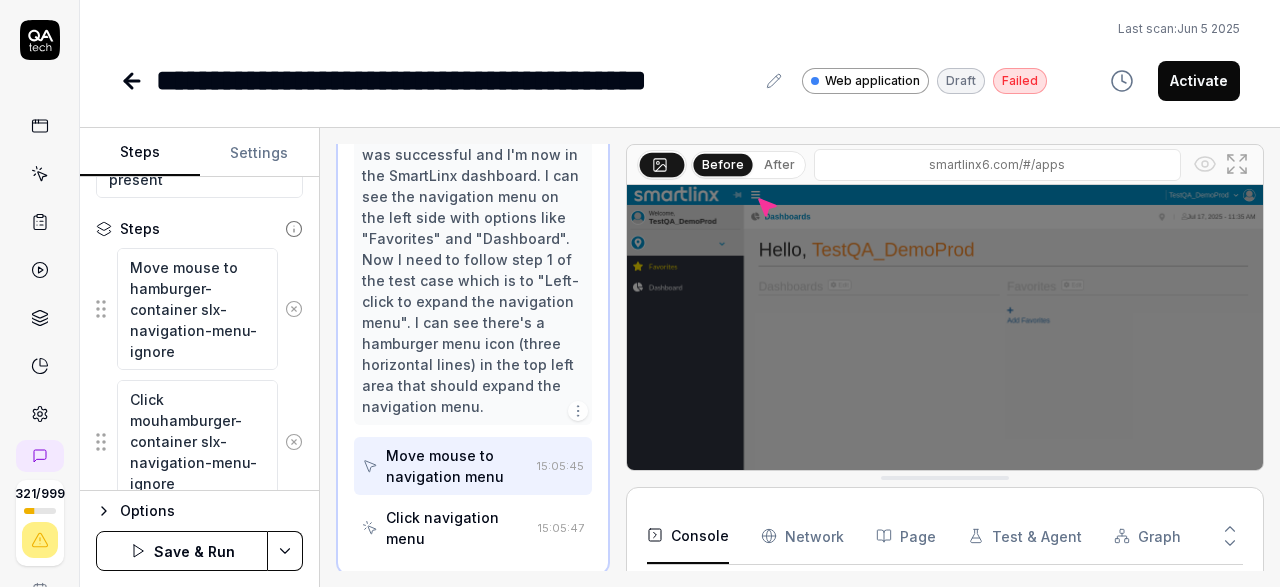 type on "*" 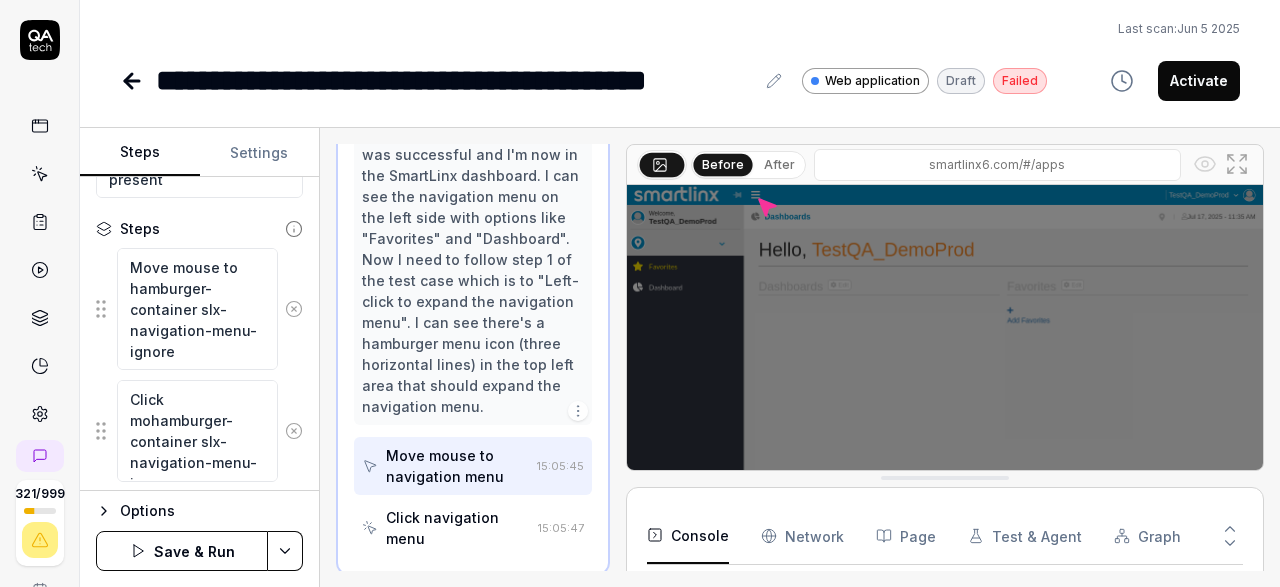 type on "*" 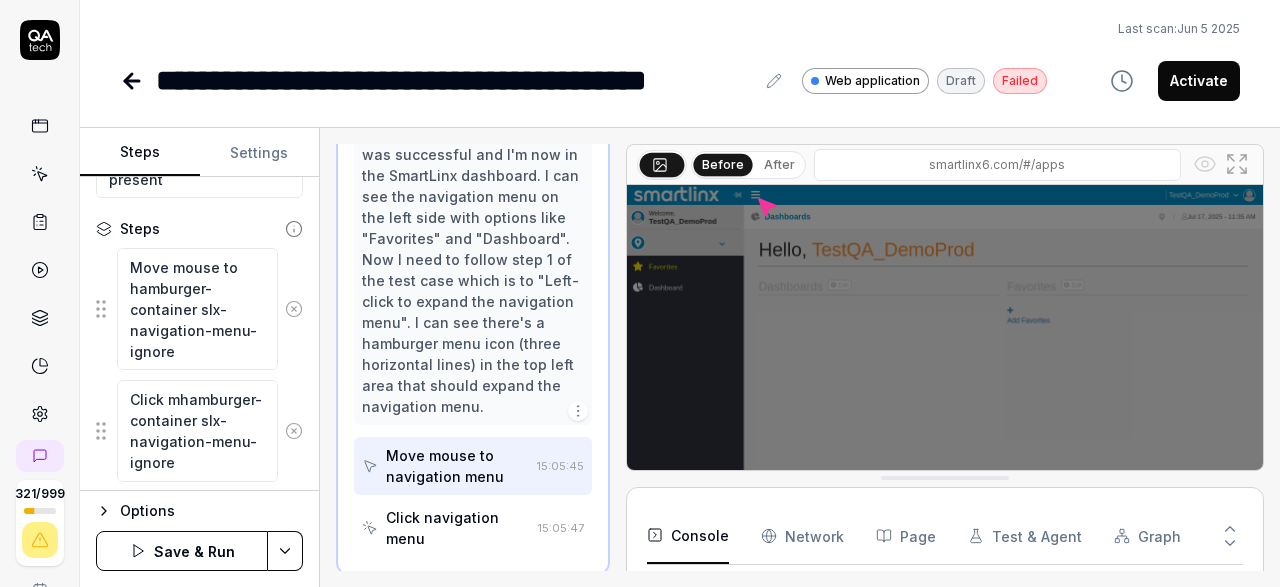 type on "*" 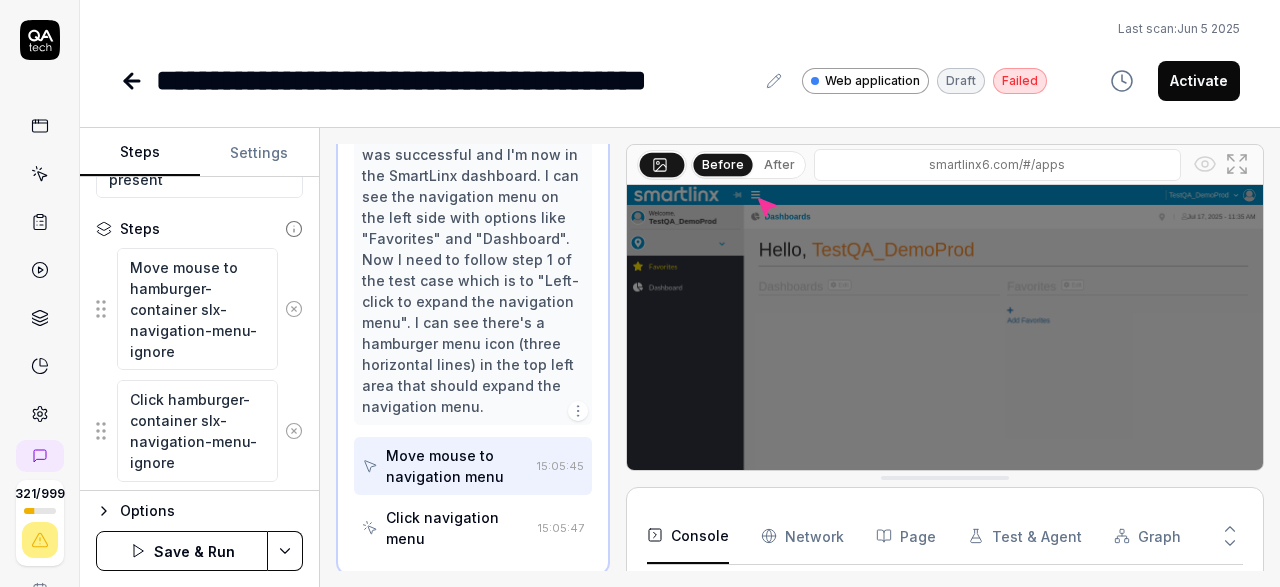 type on "*" 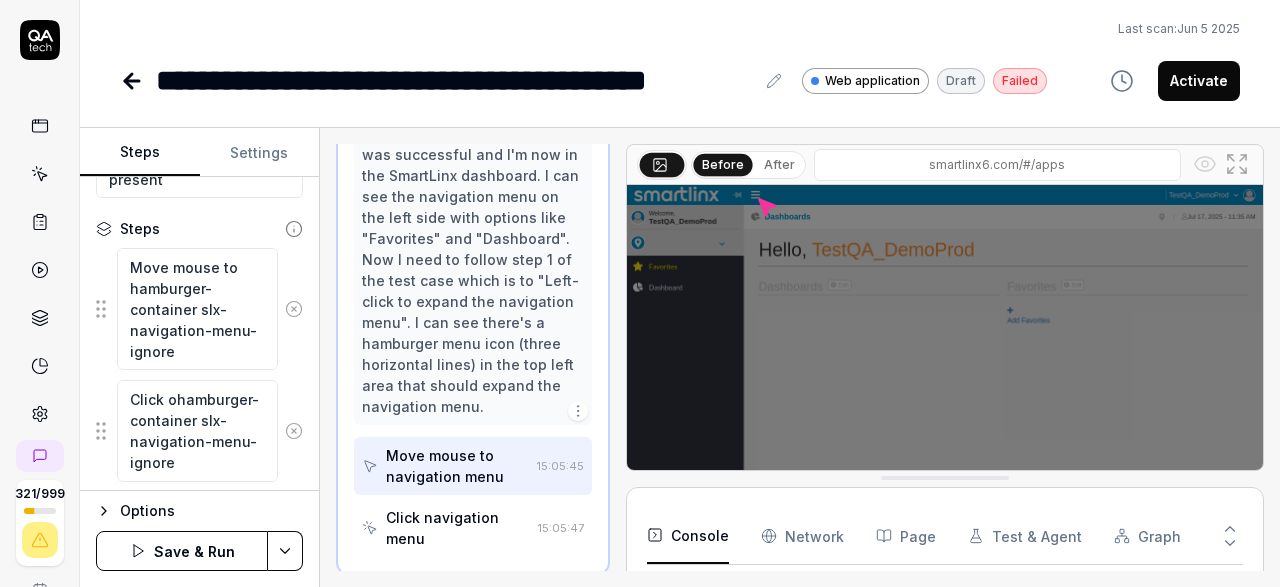 type on "*" 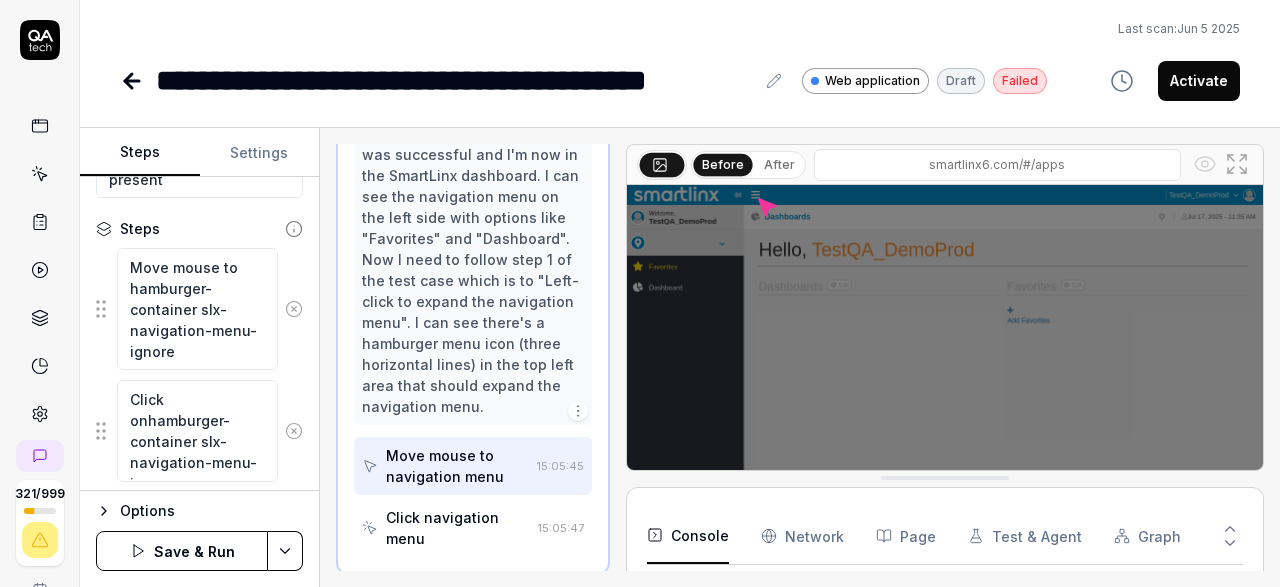 type on "*" 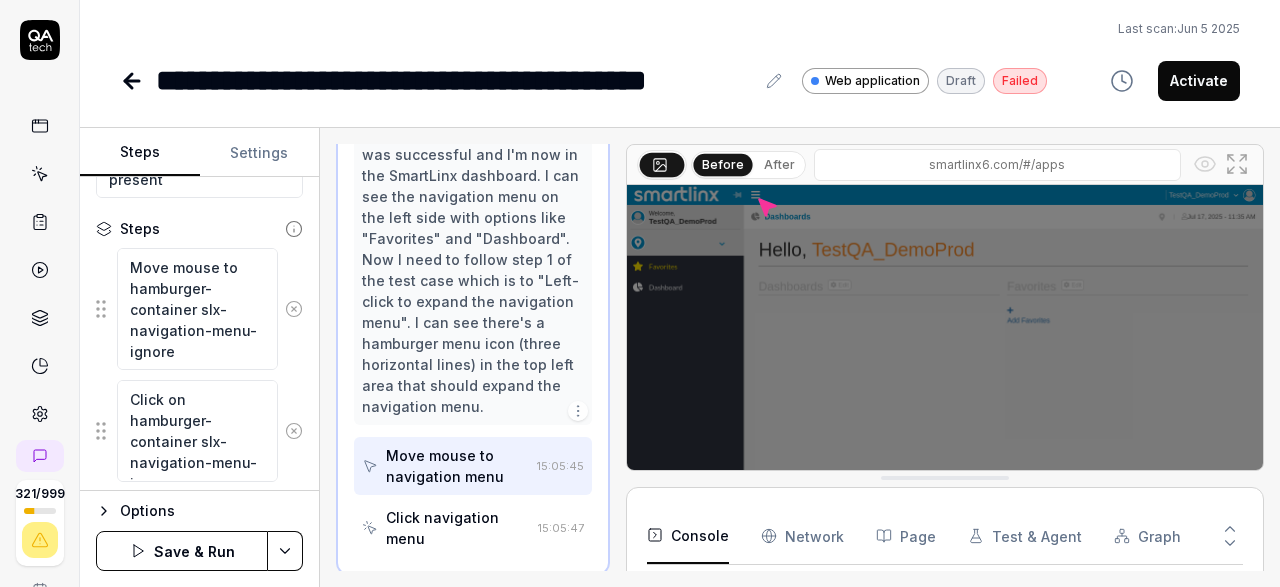 type on "Click on hamburger-container slx-navigation-menu-ignore" 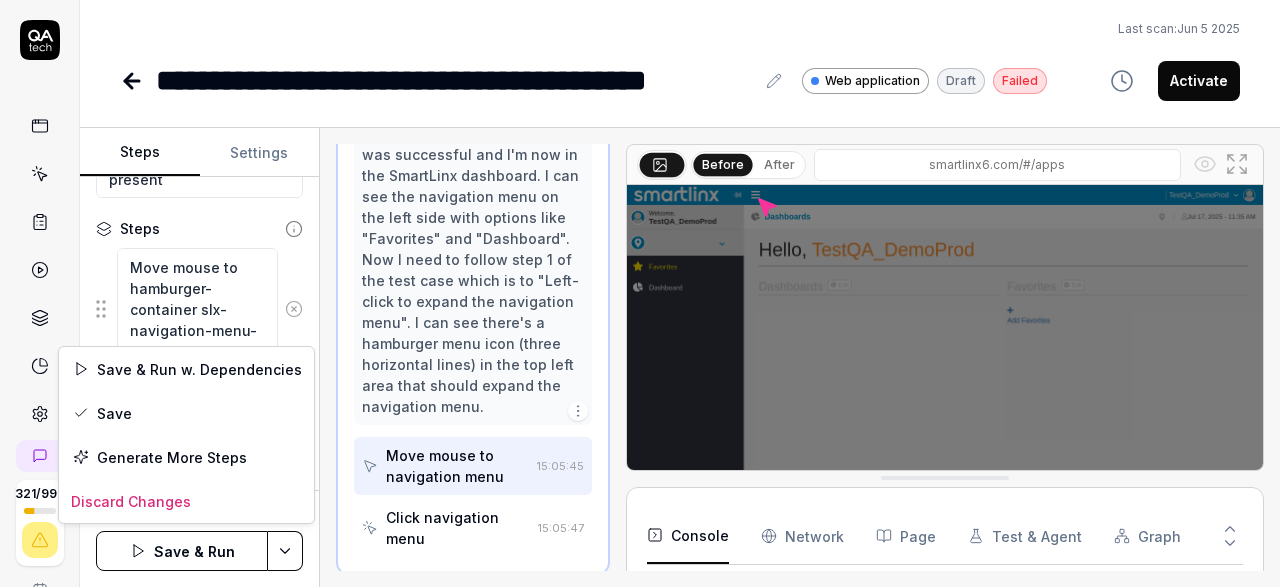 scroll, scrollTop: 191, scrollLeft: 0, axis: vertical 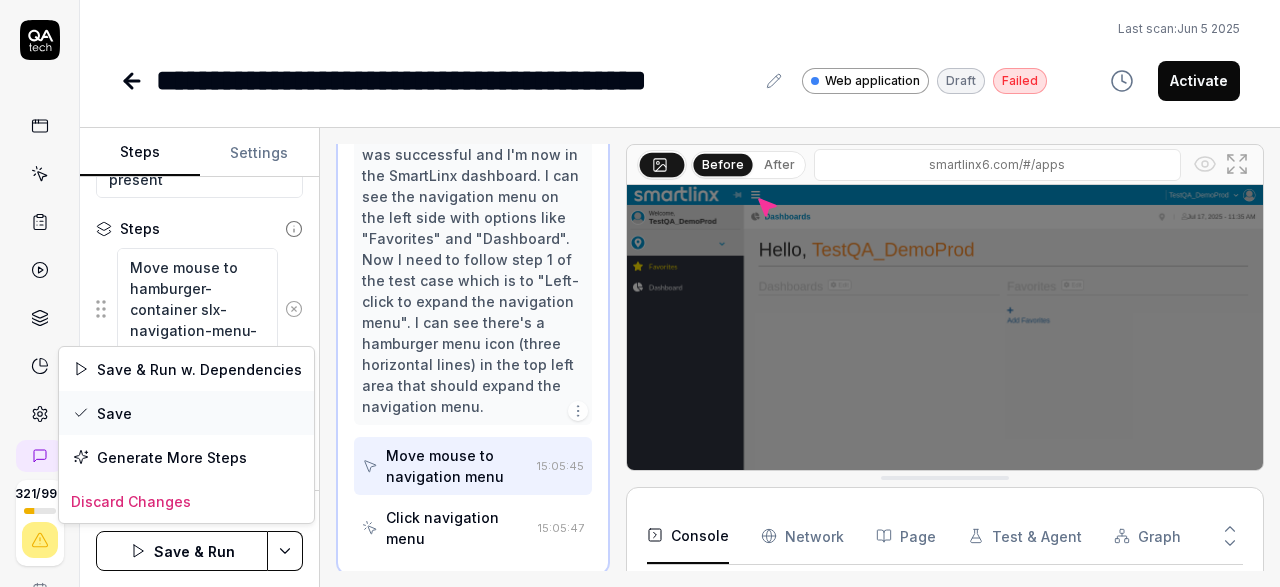 click on "Save" at bounding box center [186, 413] 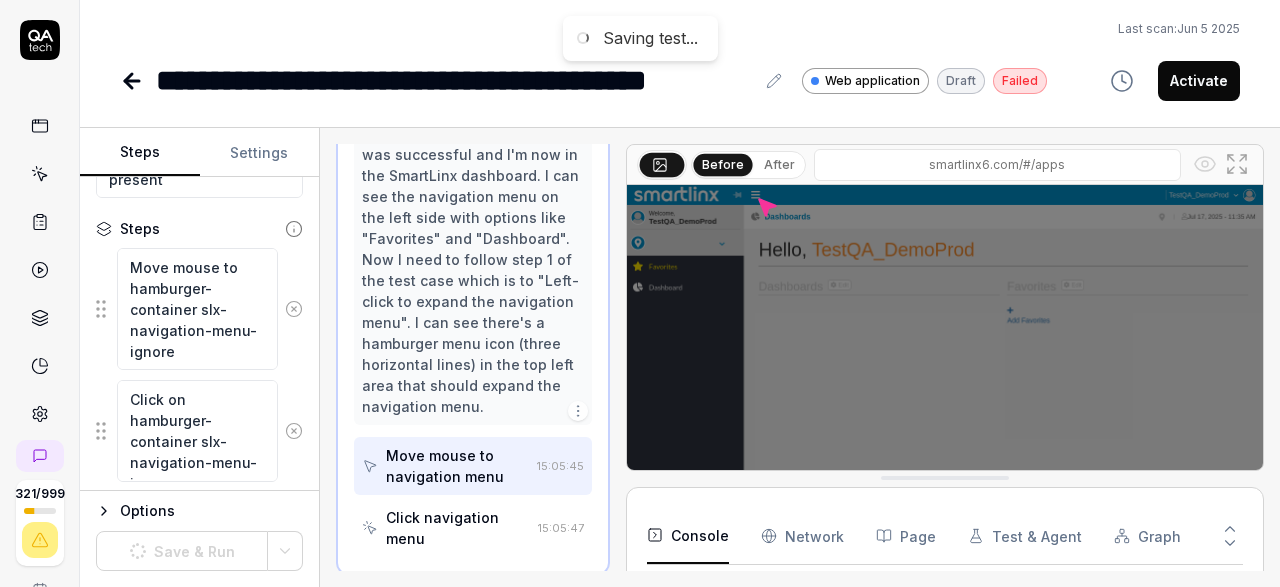 scroll, scrollTop: 401, scrollLeft: 0, axis: vertical 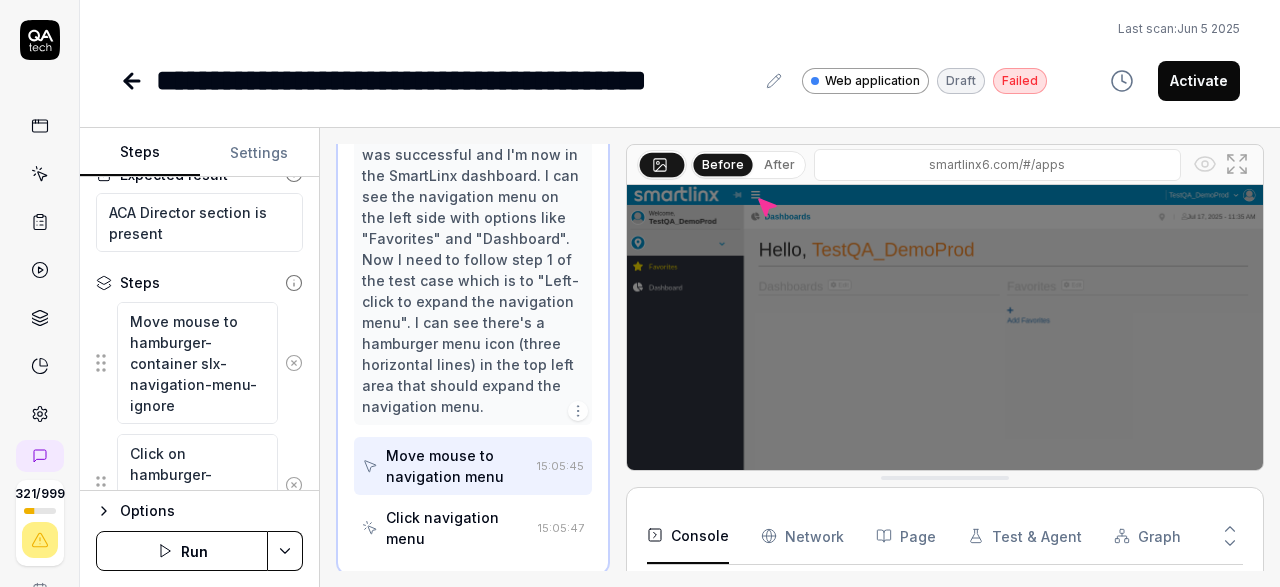 click on "Run" at bounding box center (182, 551) 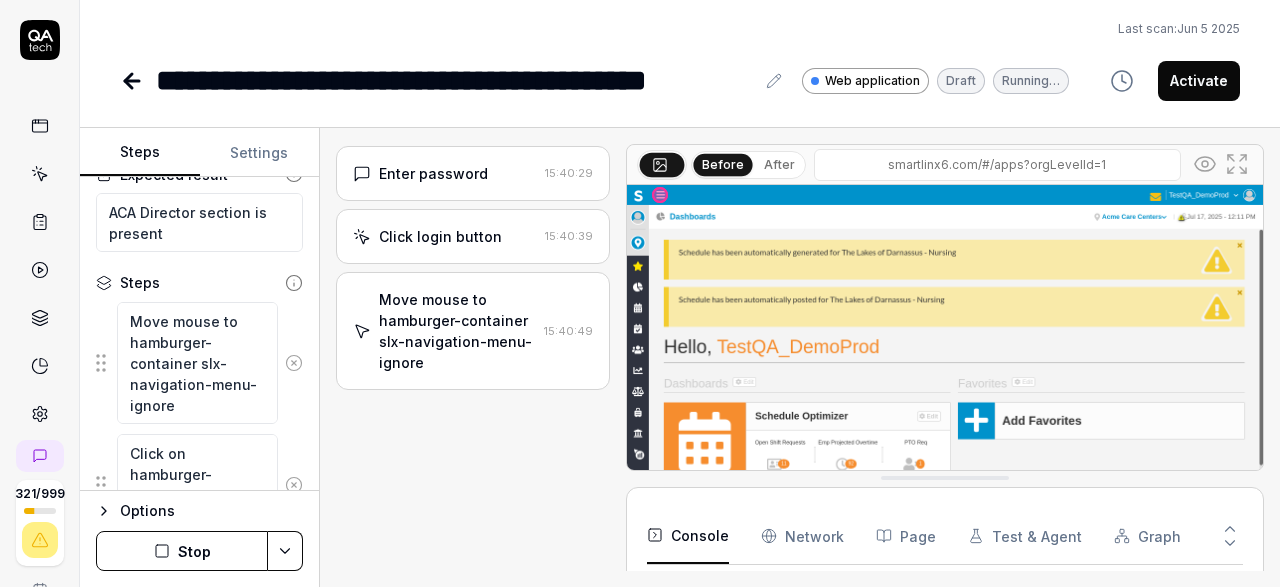 scroll, scrollTop: 108, scrollLeft: 0, axis: vertical 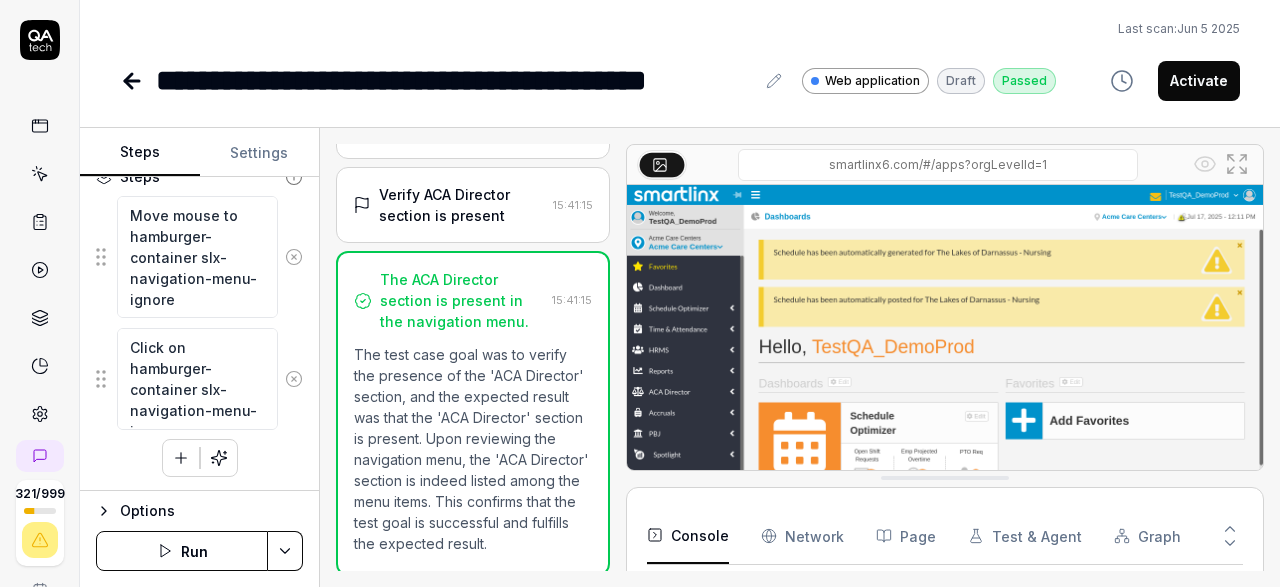 click on "**********" at bounding box center (640, 293) 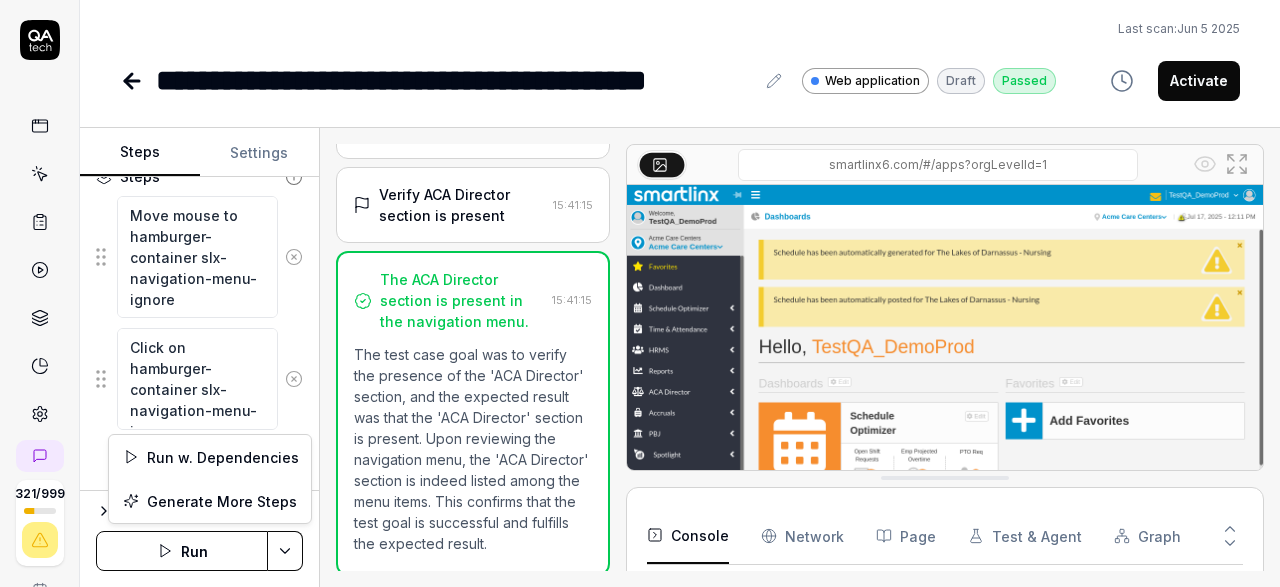 scroll, scrollTop: 243, scrollLeft: 0, axis: vertical 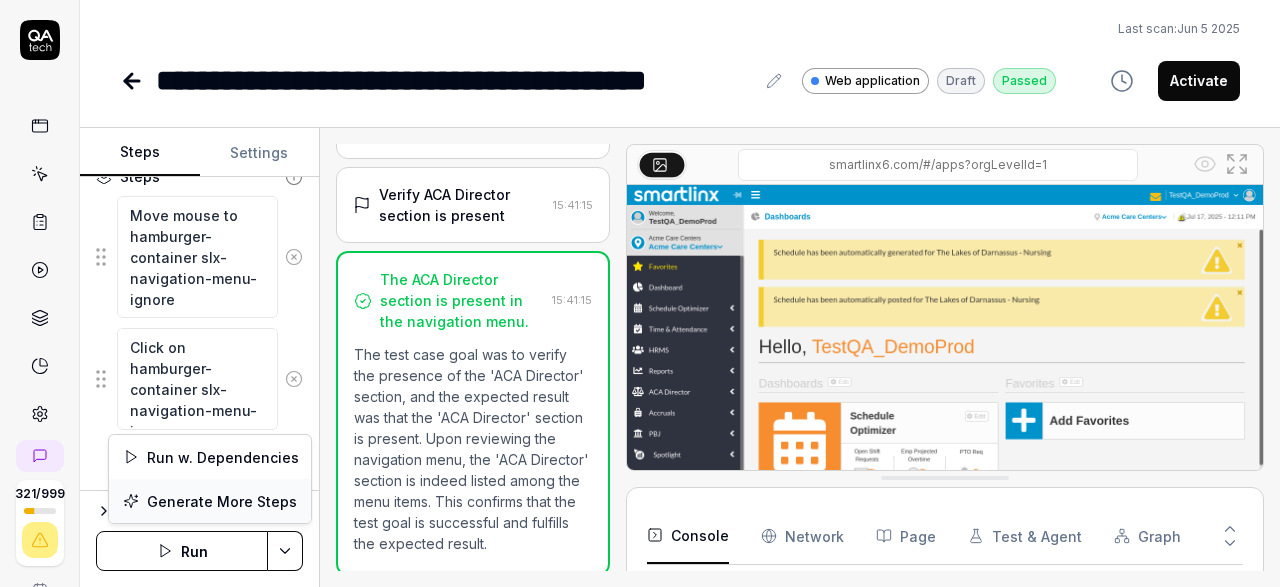 click on "Generate More Steps" at bounding box center (210, 501) 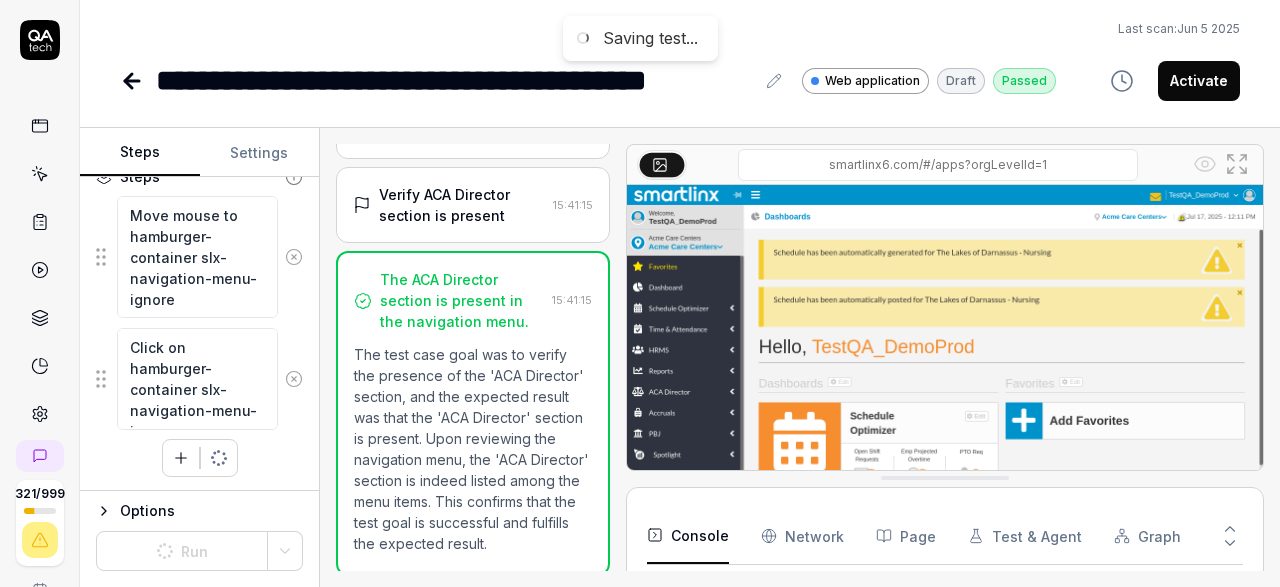 scroll, scrollTop: 243, scrollLeft: 0, axis: vertical 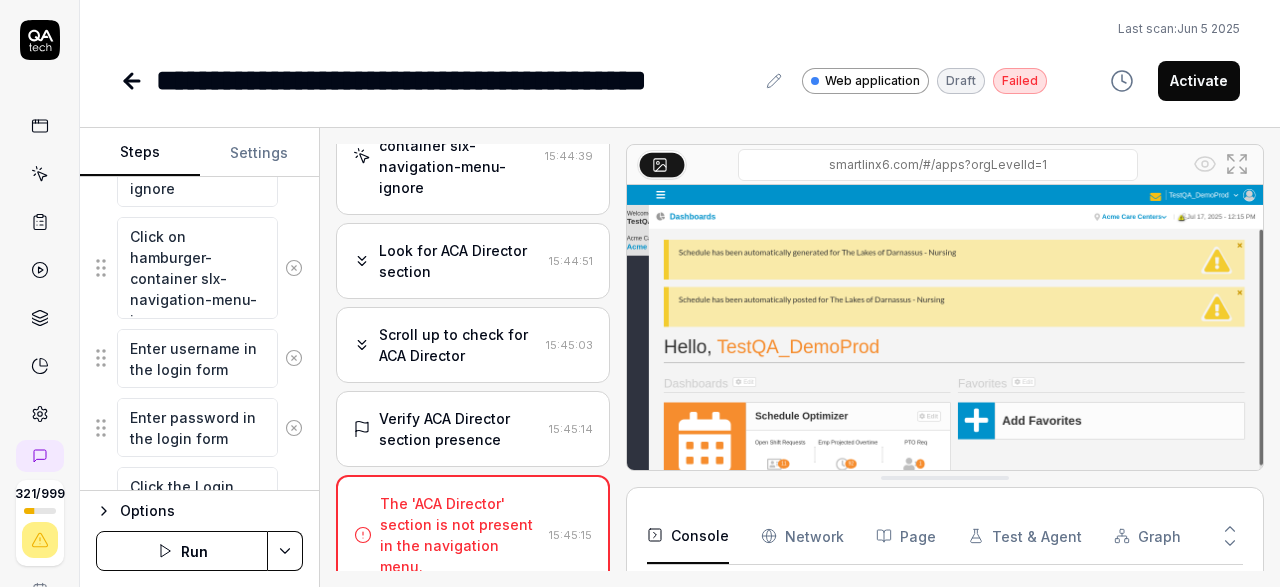 click 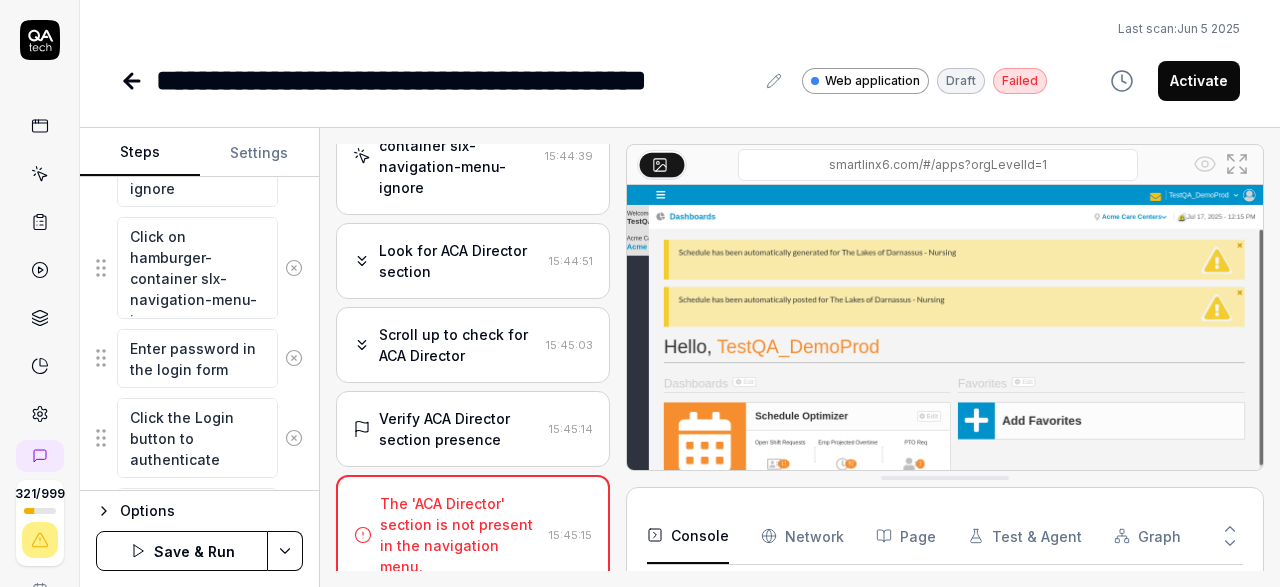 click 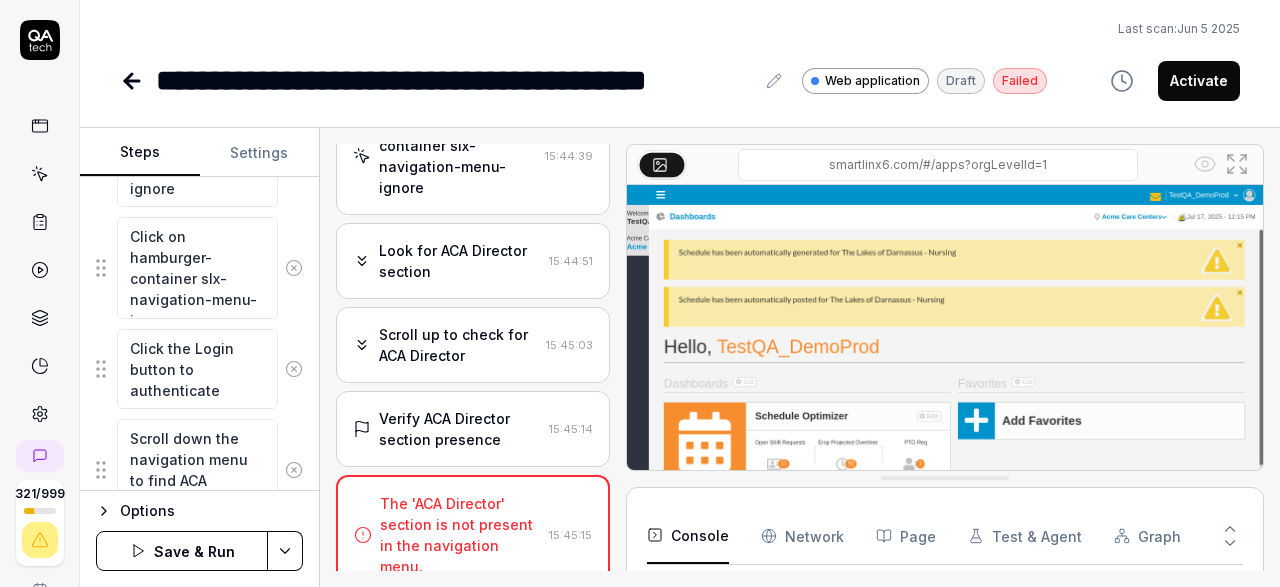 click at bounding box center (294, 369) 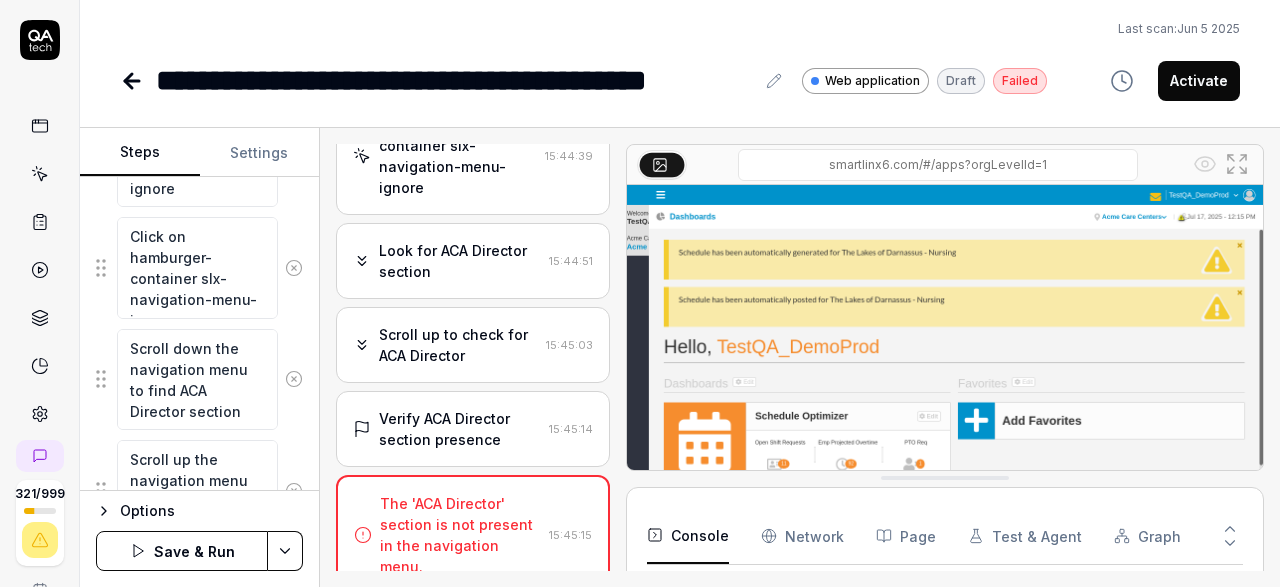 scroll, scrollTop: 464, scrollLeft: 0, axis: vertical 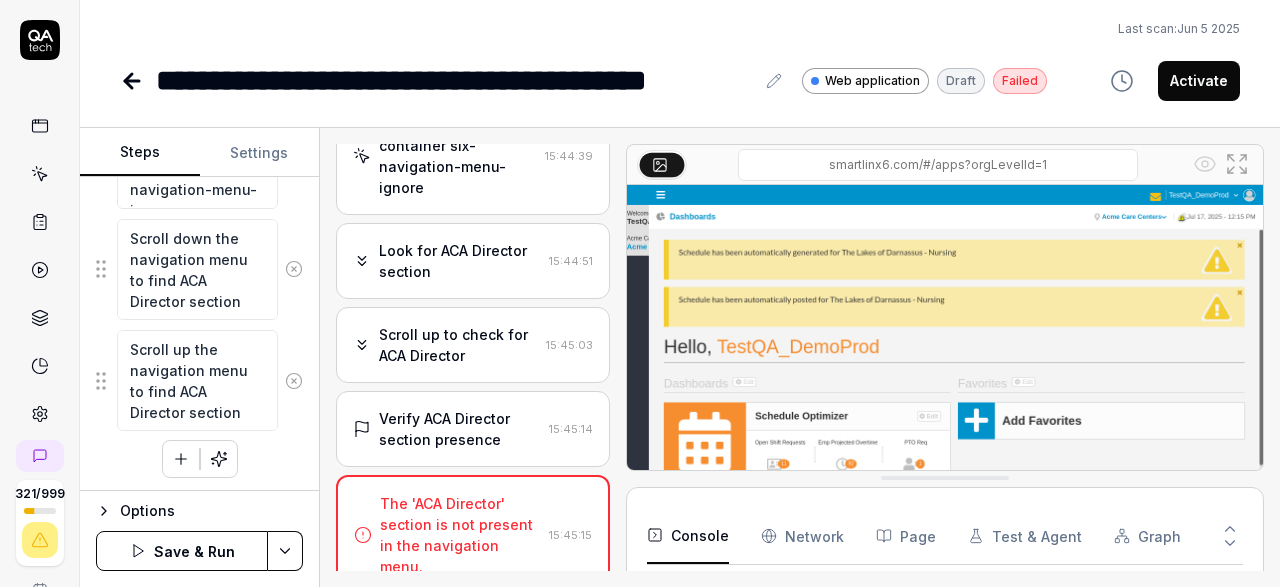 click 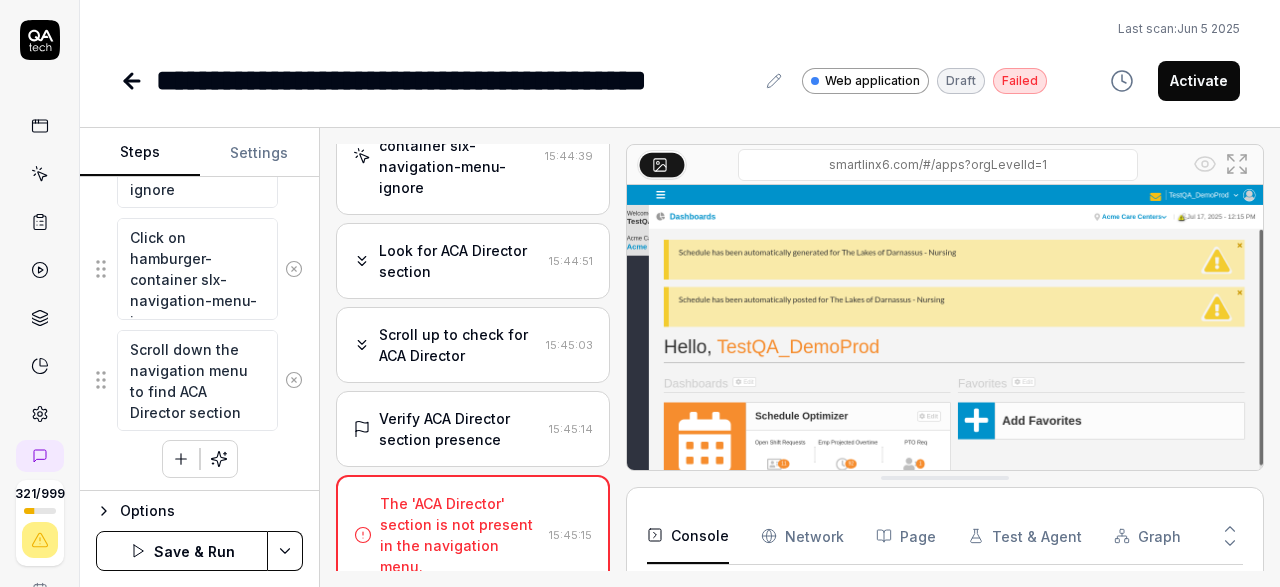 click 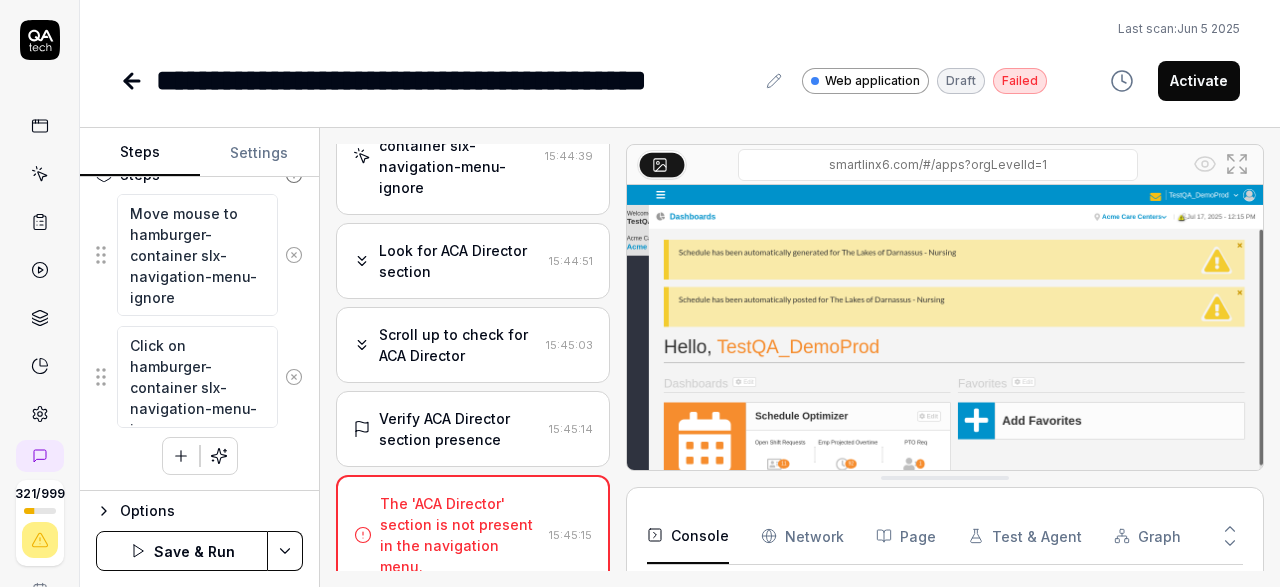 scroll, scrollTop: 243, scrollLeft: 0, axis: vertical 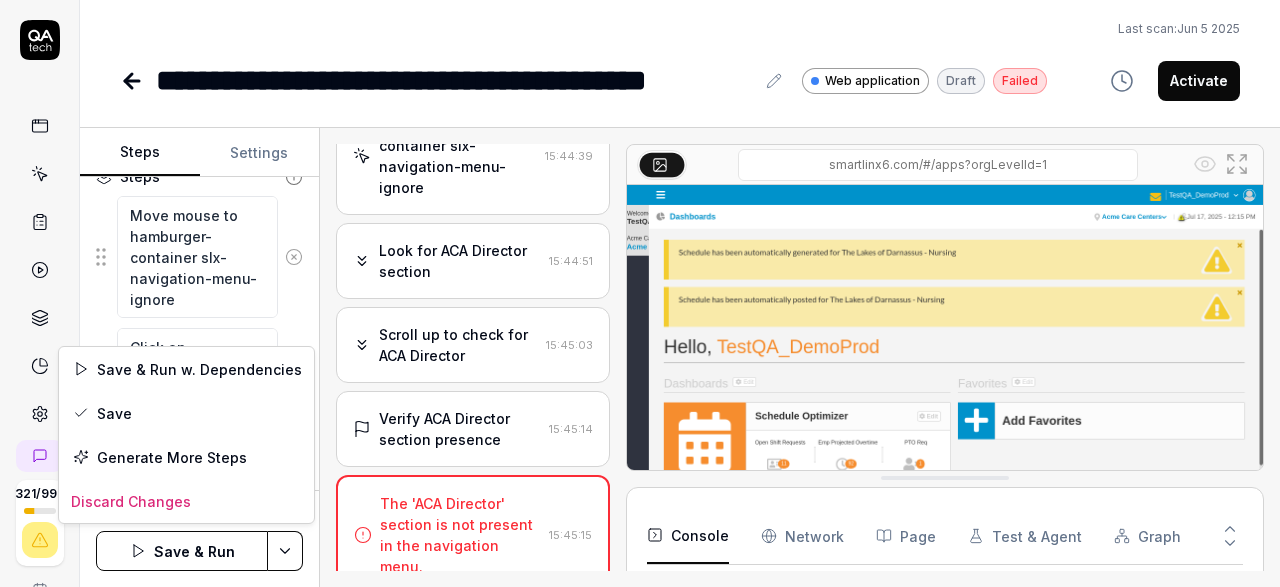 click on "**********" at bounding box center (640, 293) 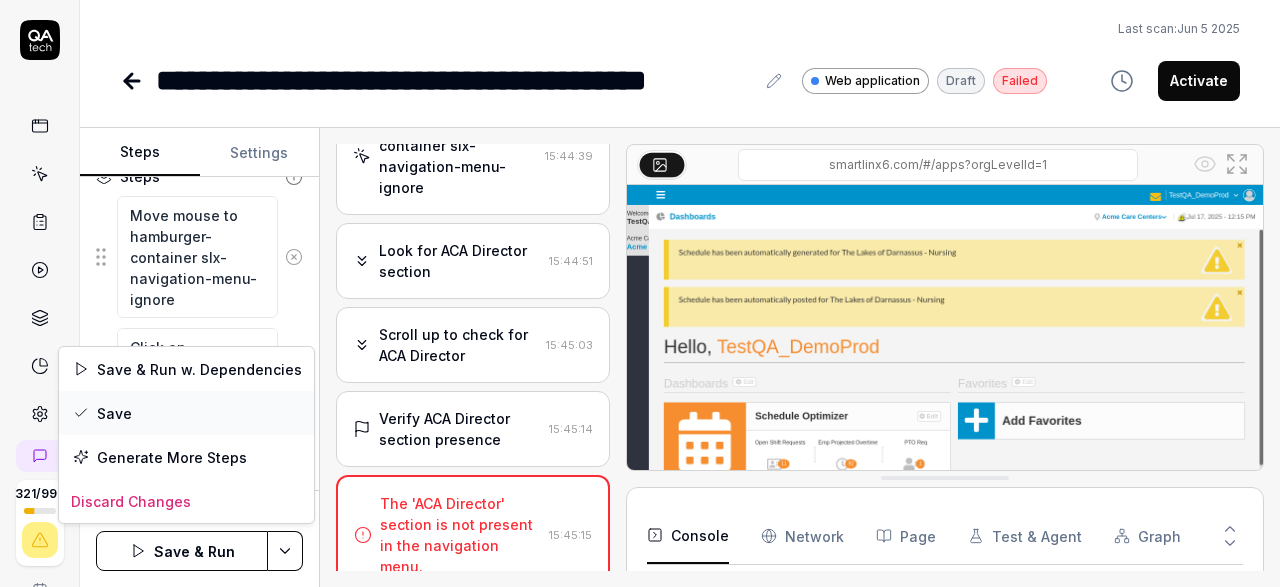 click on "Save" at bounding box center (186, 413) 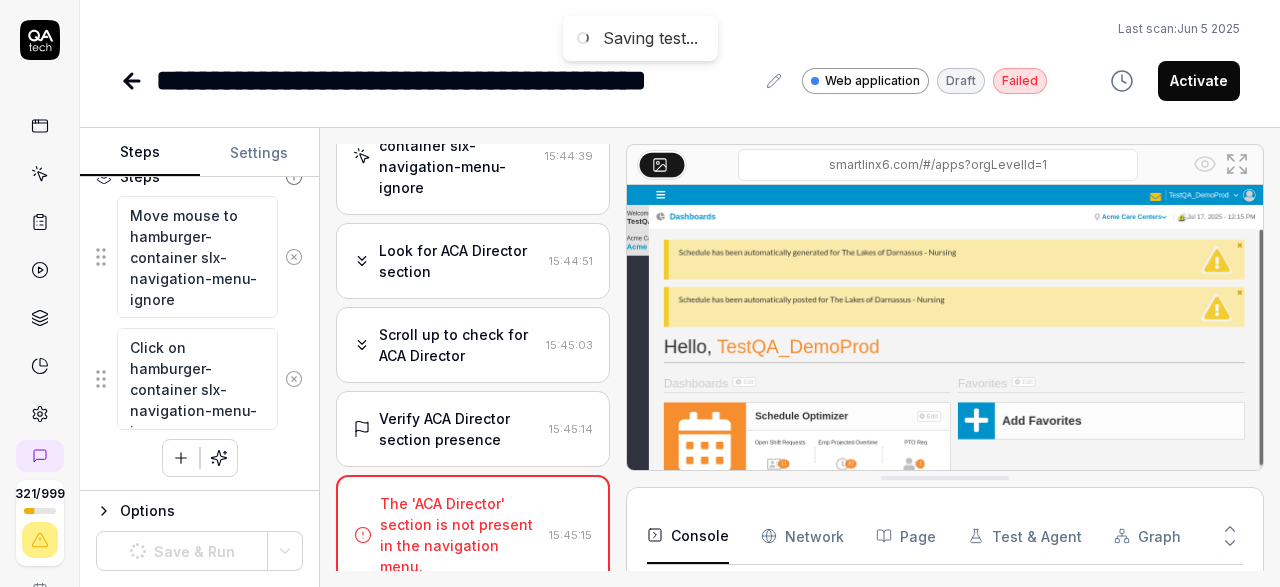 scroll, scrollTop: 243, scrollLeft: 0, axis: vertical 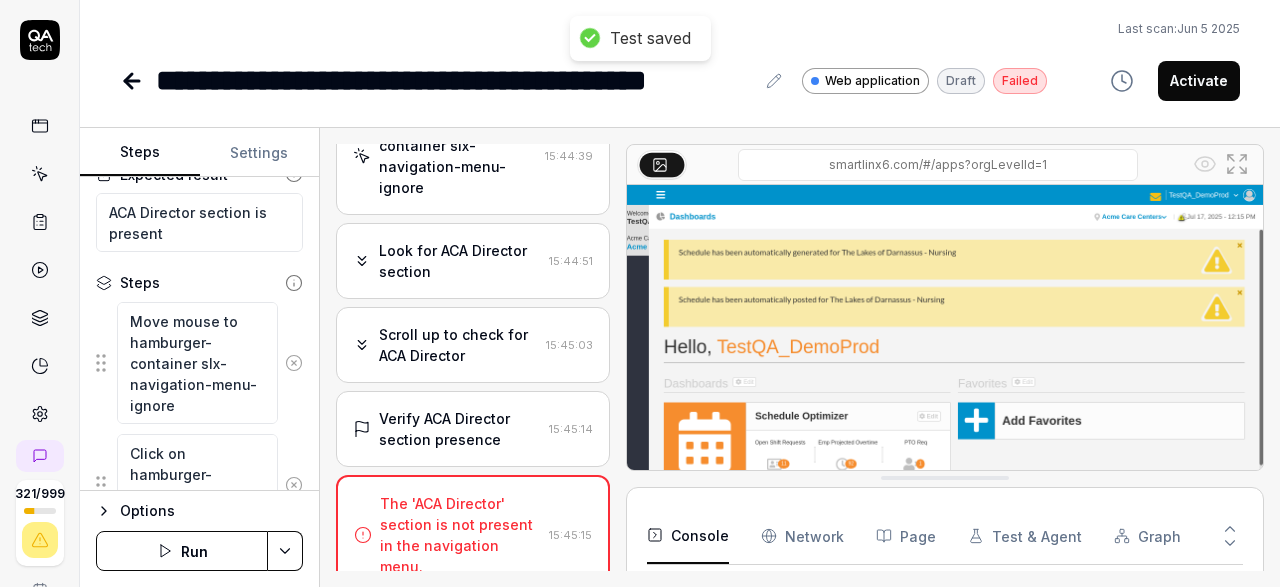 click on "Run" at bounding box center [182, 551] 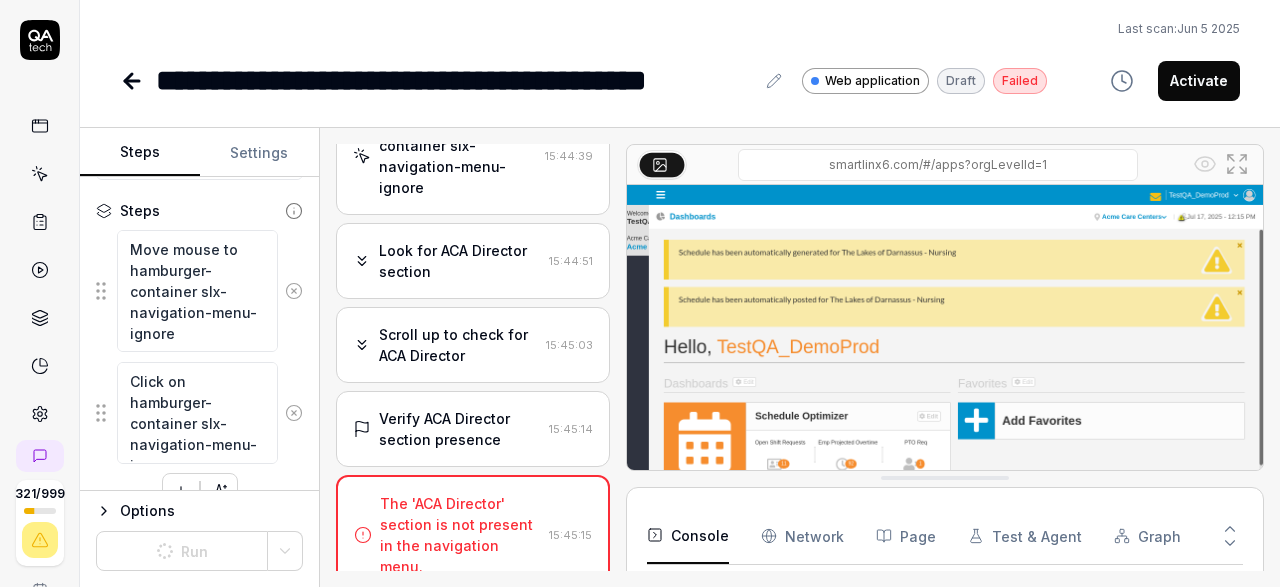 scroll, scrollTop: 243, scrollLeft: 0, axis: vertical 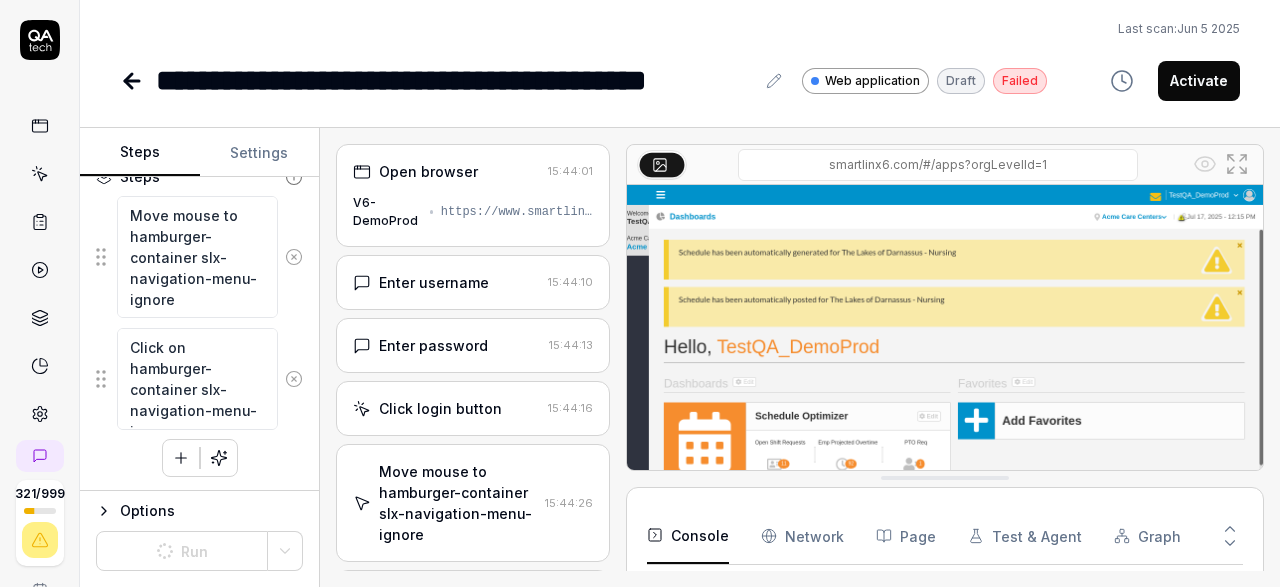 click on "Click login button" at bounding box center (440, 408) 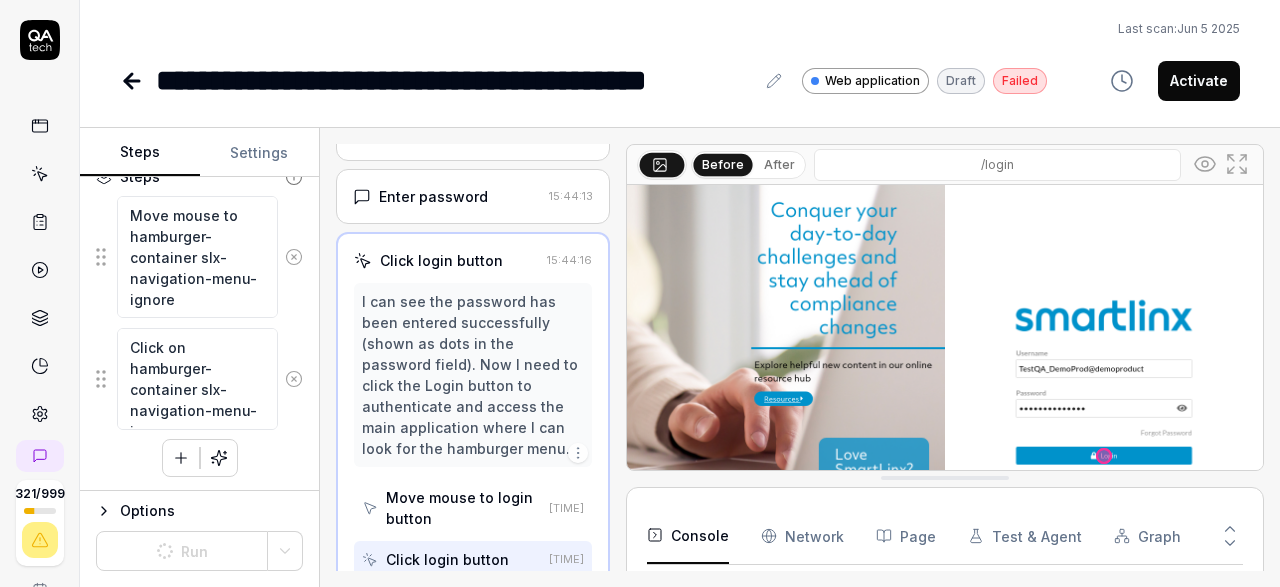 scroll, scrollTop: 150, scrollLeft: 0, axis: vertical 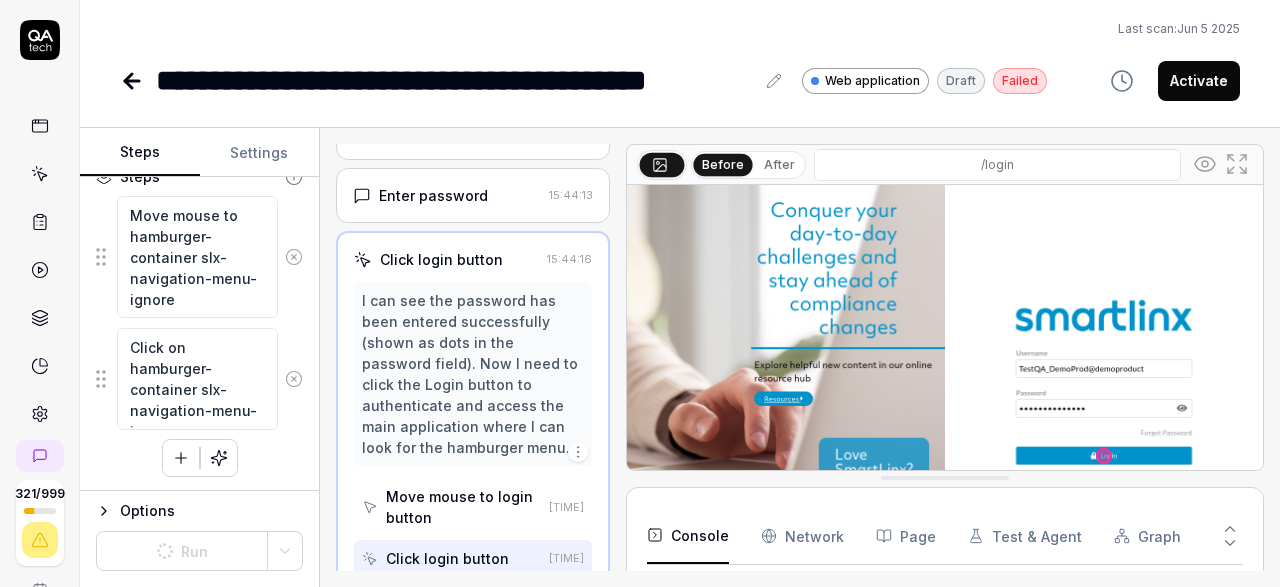 click on "I can see the password has been entered successfully (shown as dots in the password field). Now I need to click the Login button to authenticate and access the main application where I can look for the hamburger menu." at bounding box center (473, 374) 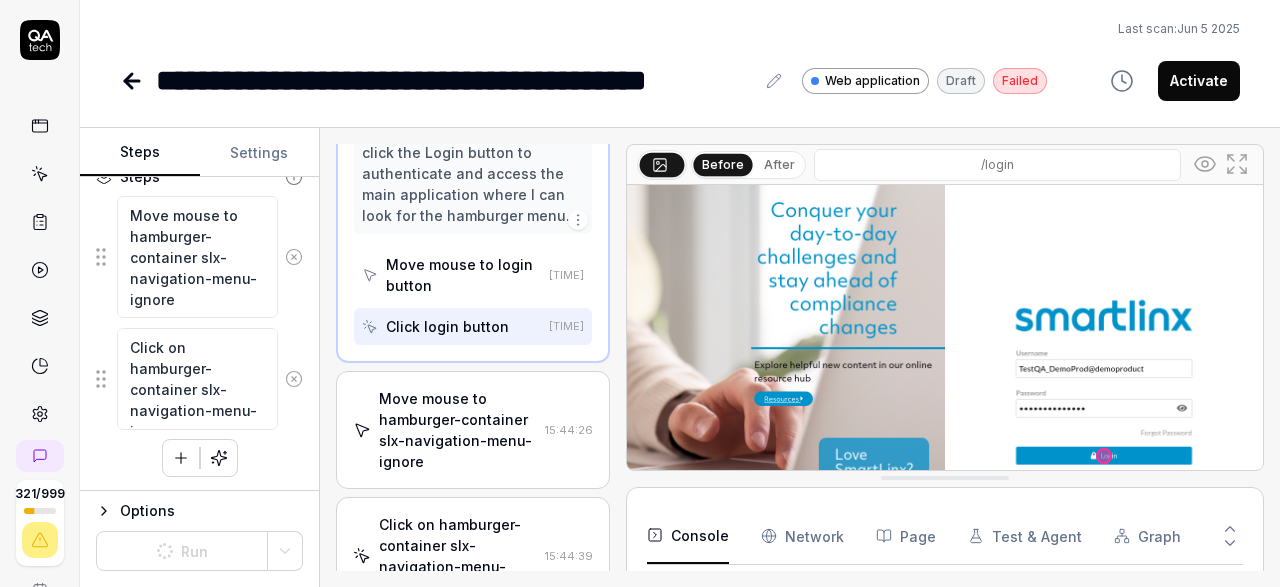 click on "Move mouse to hamburger-container slx-navigation-menu-ignore" at bounding box center (458, 430) 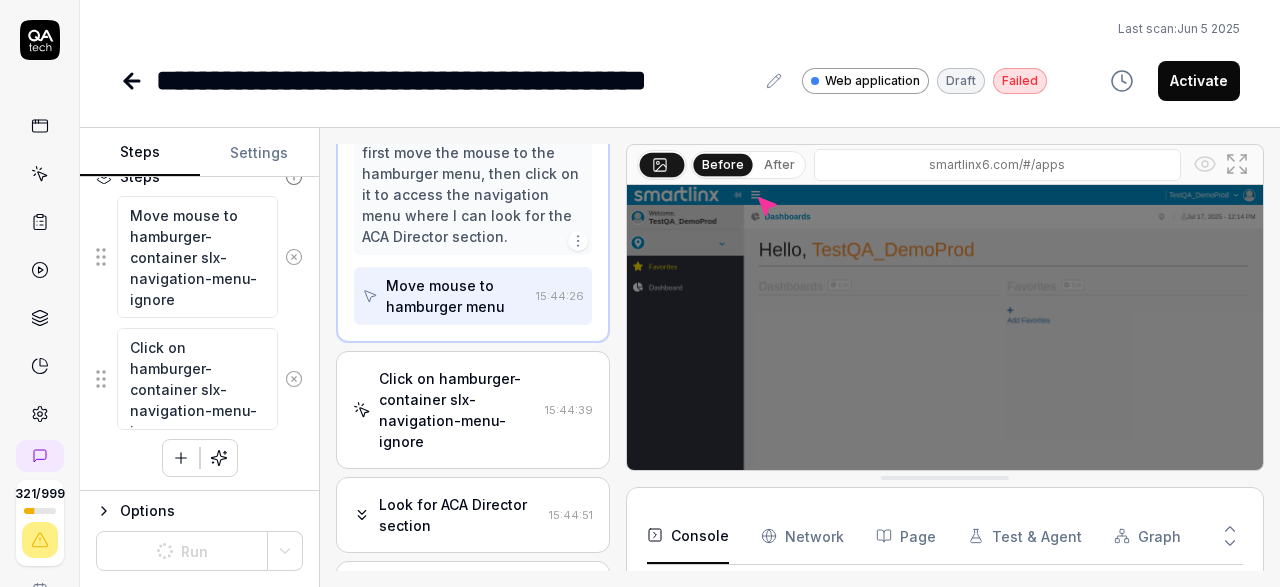 click on "Click on hamburger-container slx-navigation-menu-ignore" at bounding box center [458, 410] 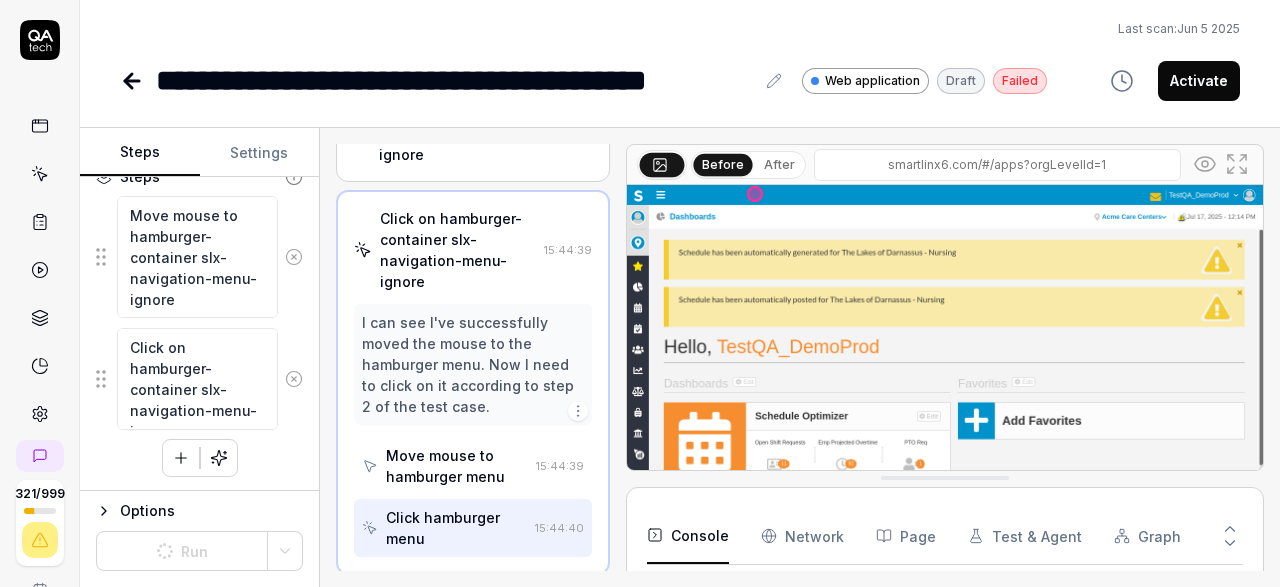 scroll, scrollTop: 379, scrollLeft: 0, axis: vertical 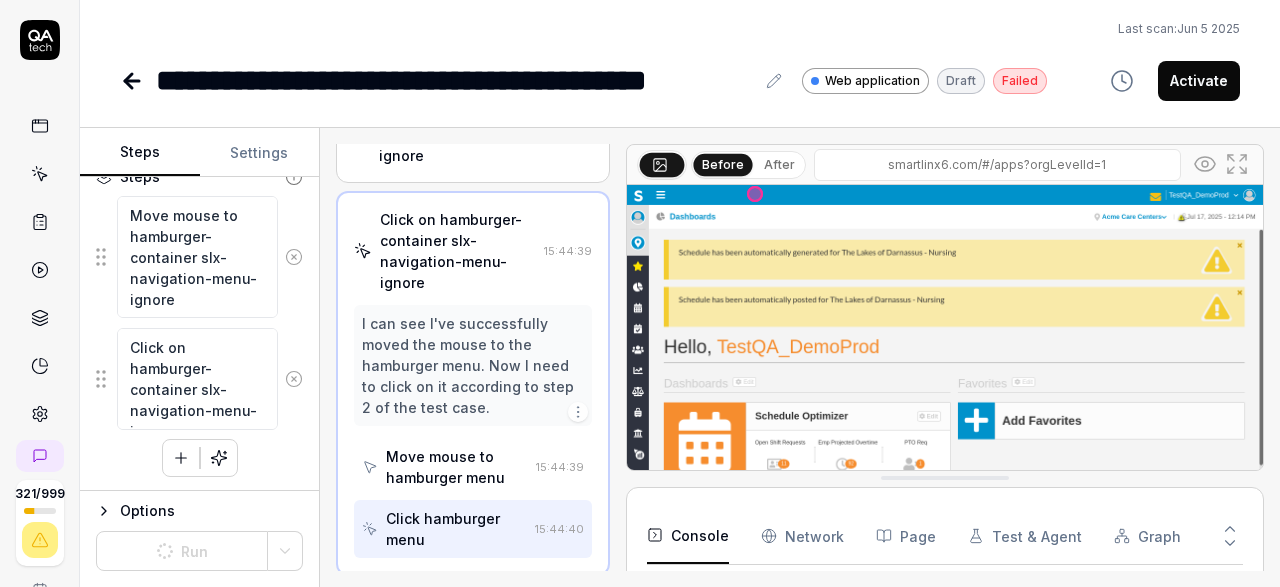 click on "Move mouse to hamburger menu" at bounding box center [457, 467] 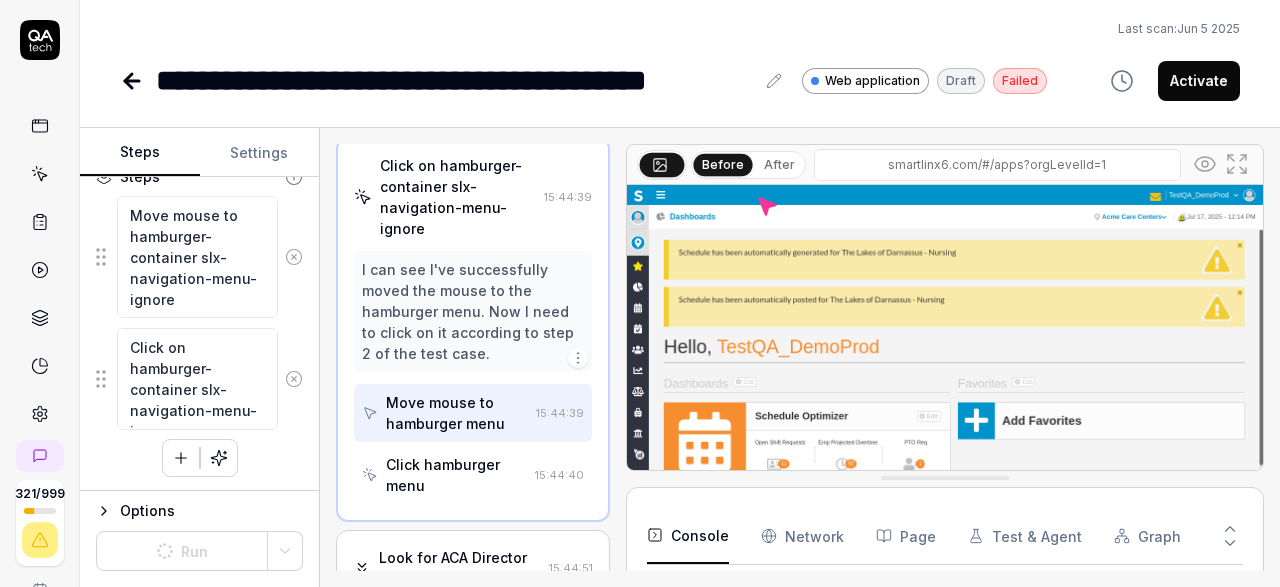 scroll, scrollTop: 495, scrollLeft: 0, axis: vertical 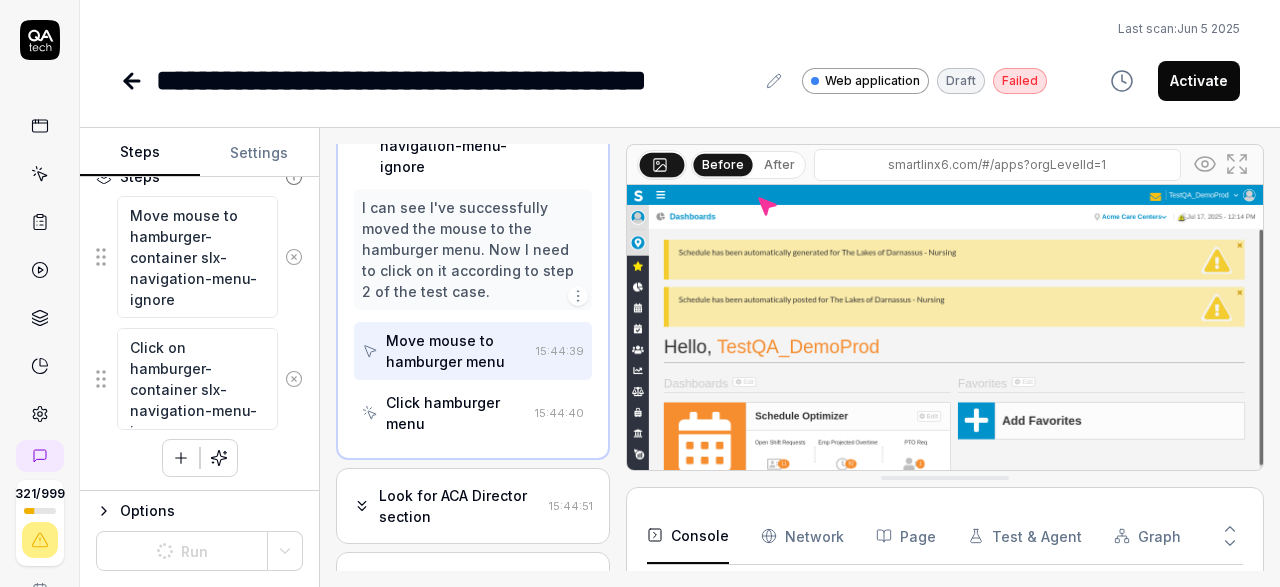 click on "Click hamburger menu" at bounding box center (456, 413) 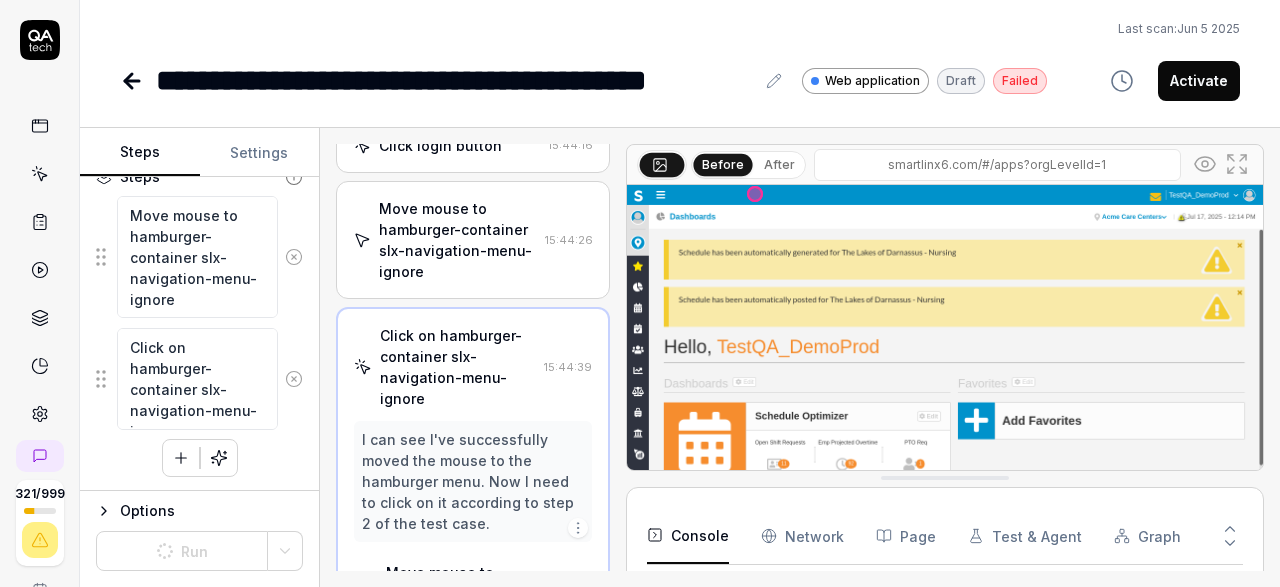 click on "Move mouse to hamburger-container slx-navigation-menu-ignore" at bounding box center (458, 240) 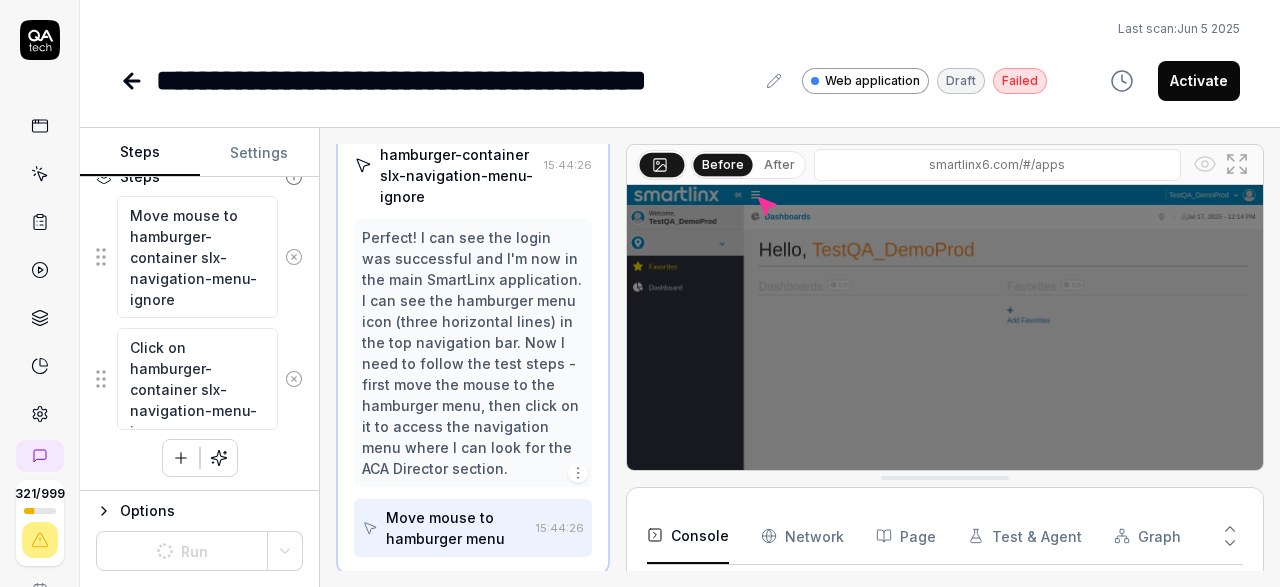 scroll, scrollTop: 340, scrollLeft: 0, axis: vertical 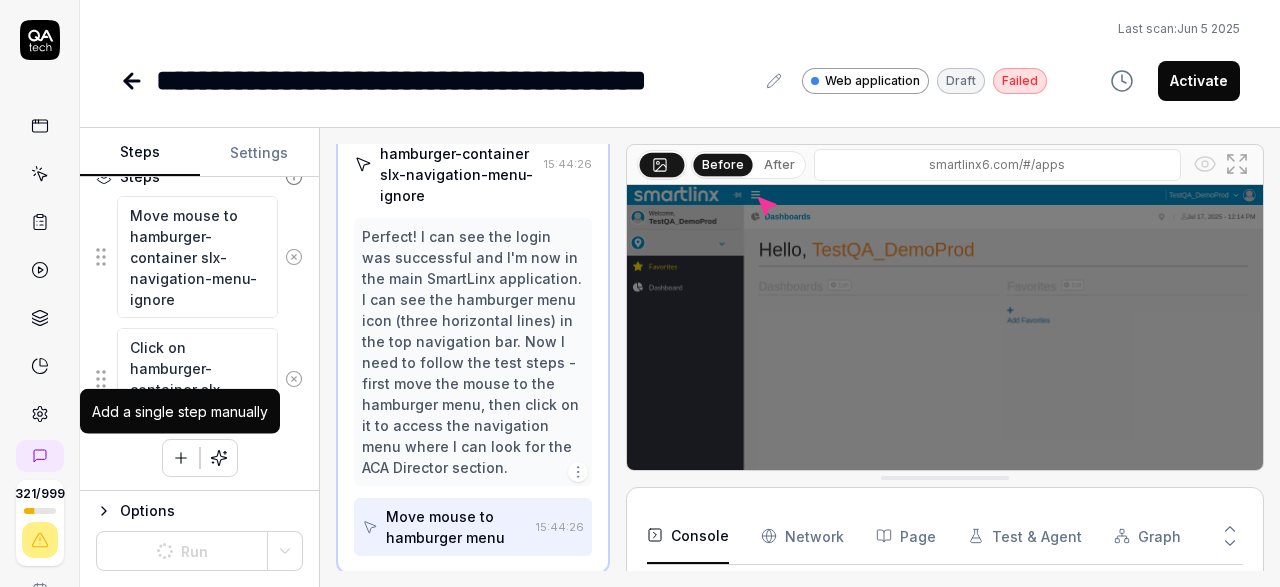click at bounding box center (181, 458) 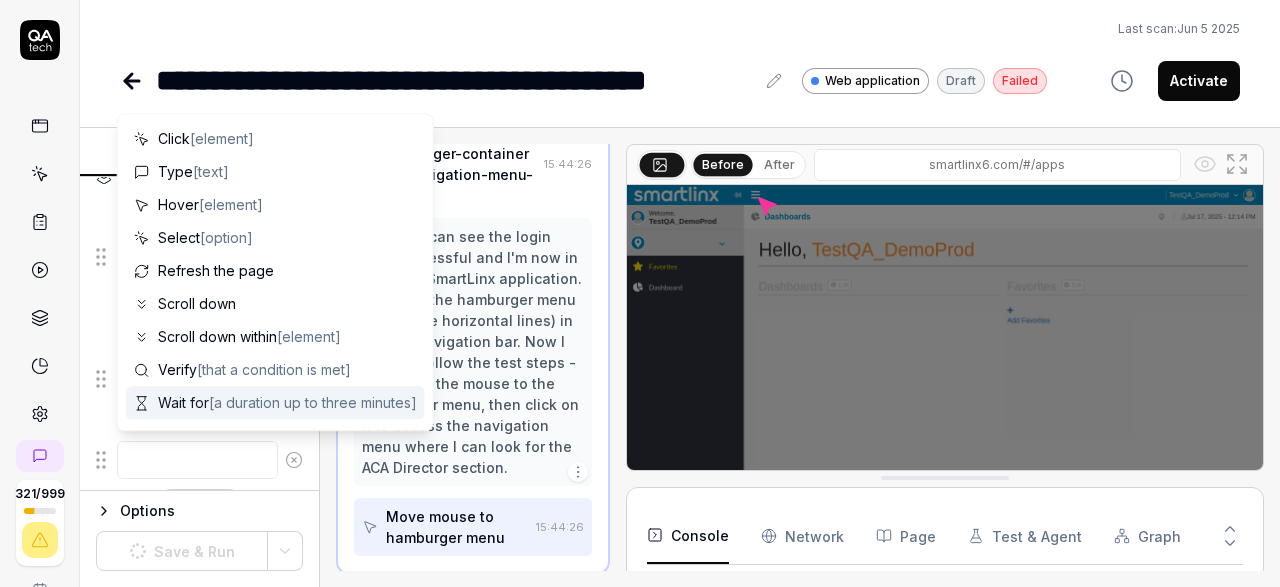 click on "Wait for  [a duration up to three minutes]" at bounding box center (287, 402) 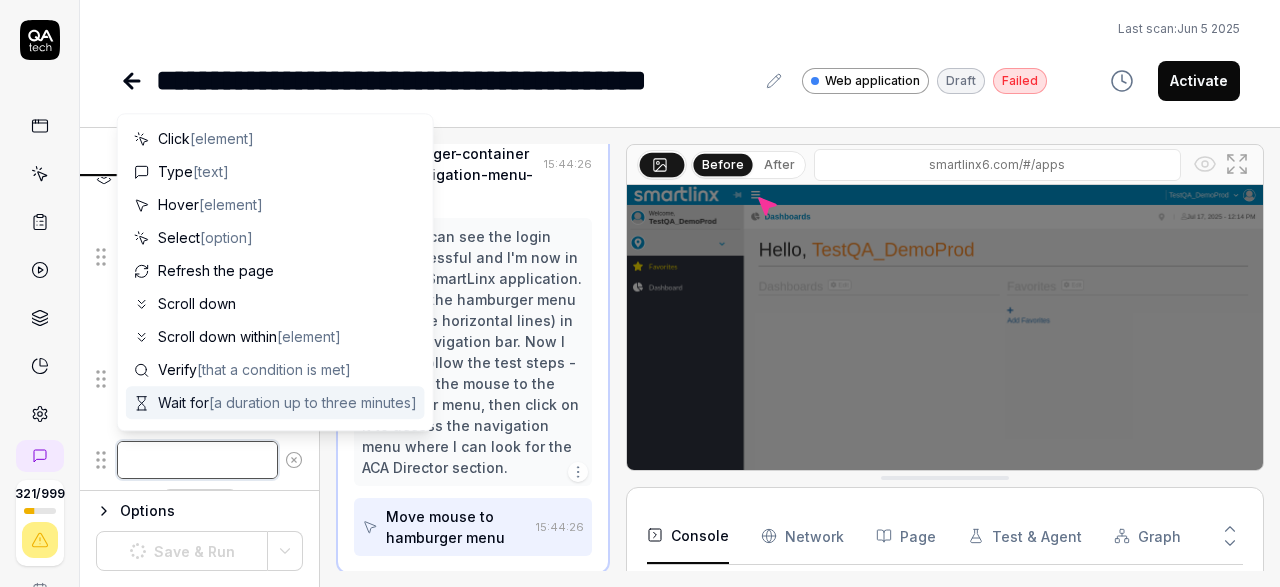 type on "*" 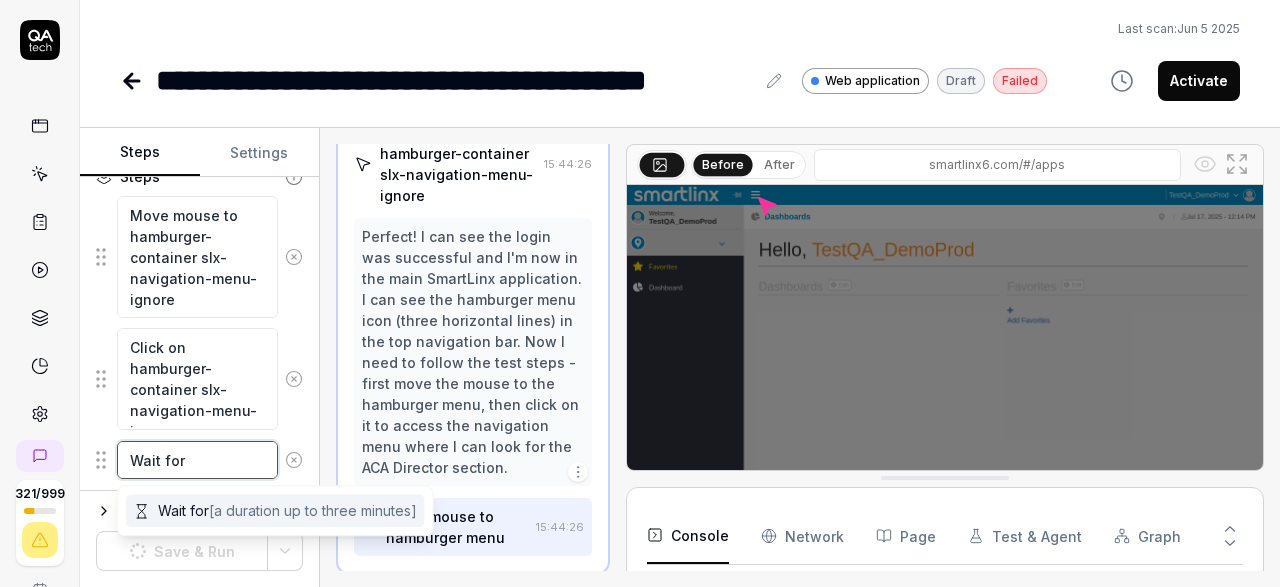 type on "*" 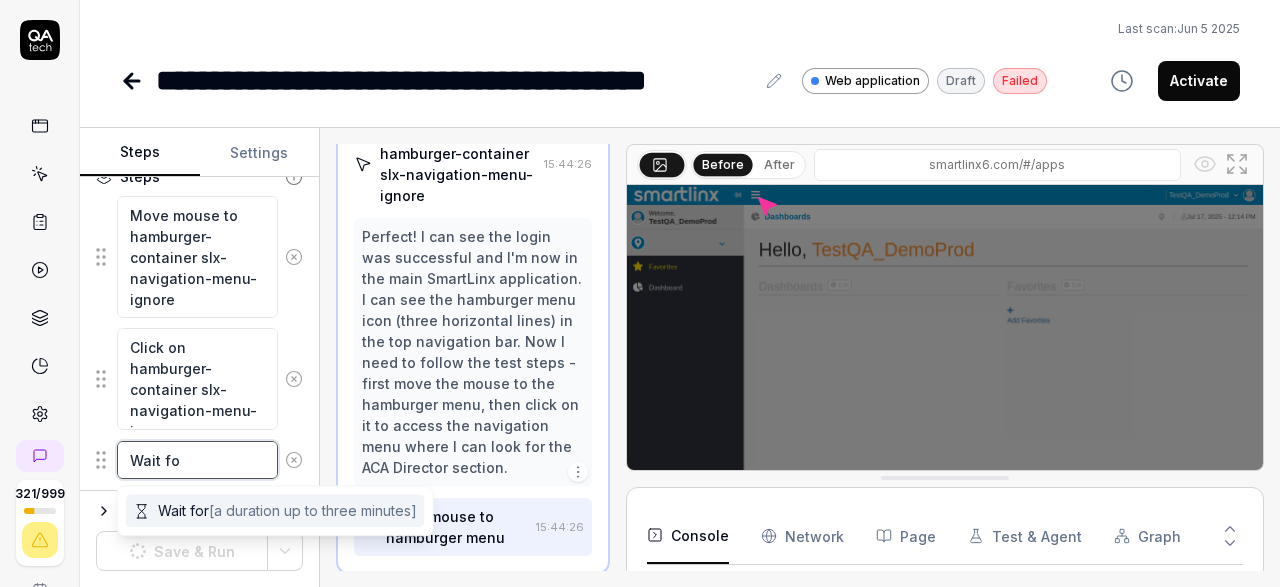 type on "*" 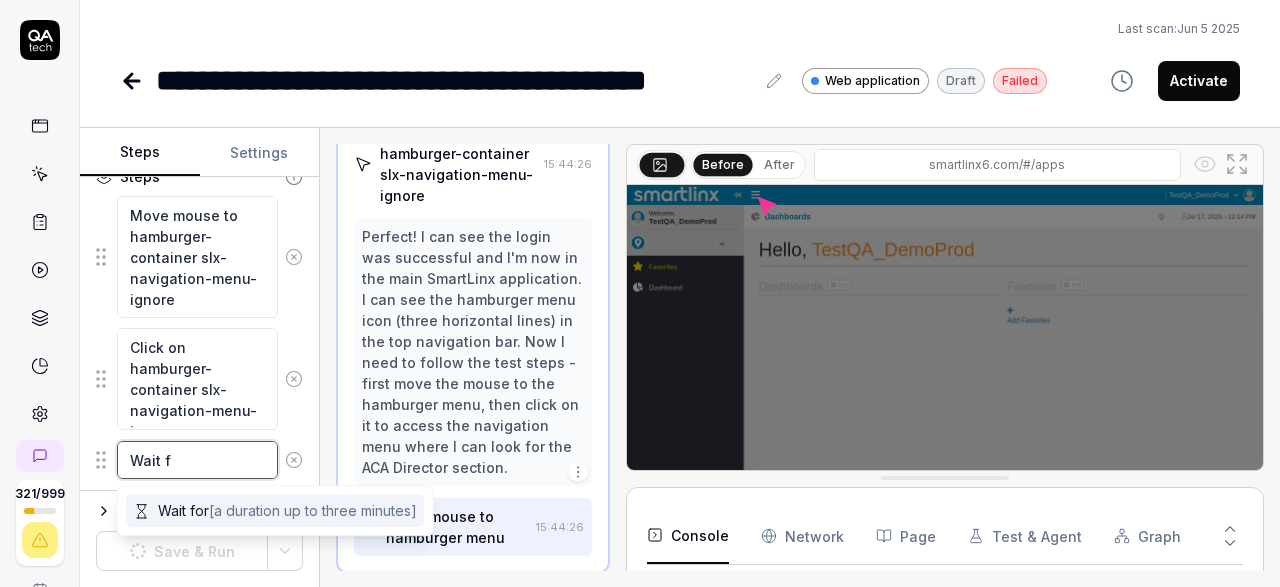 type on "*" 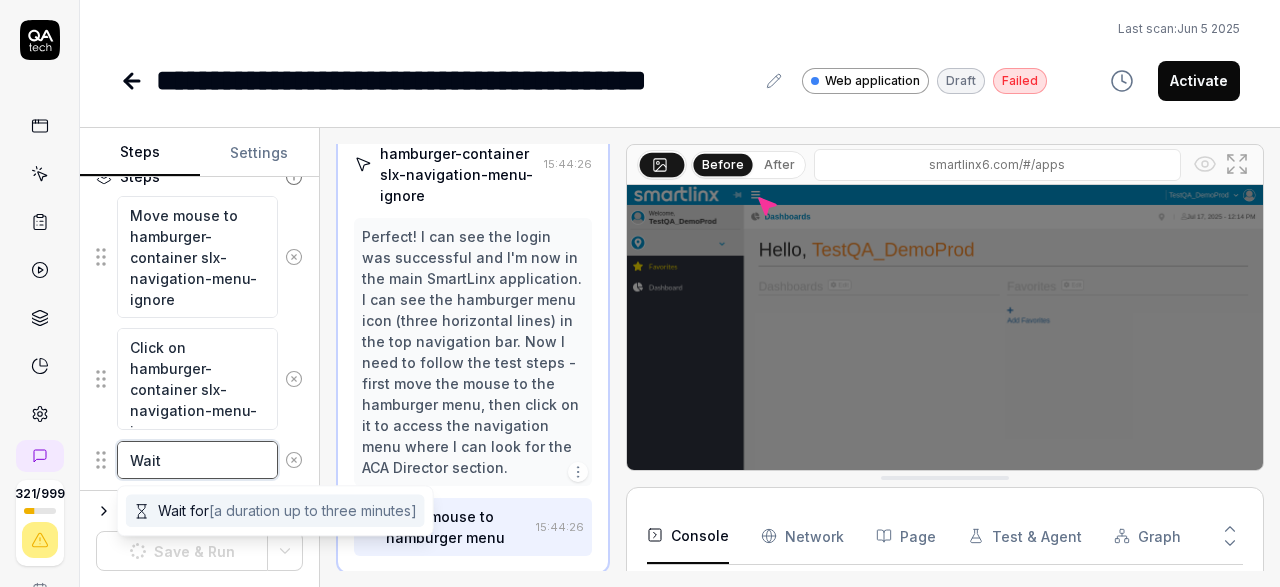 type on "*" 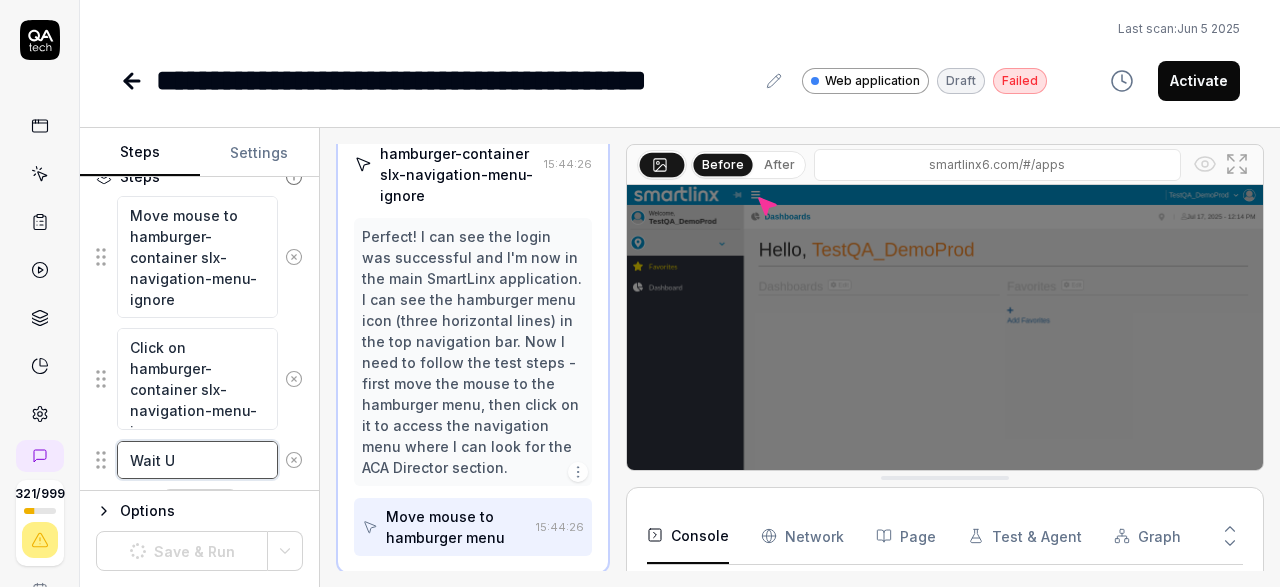 type on "*" 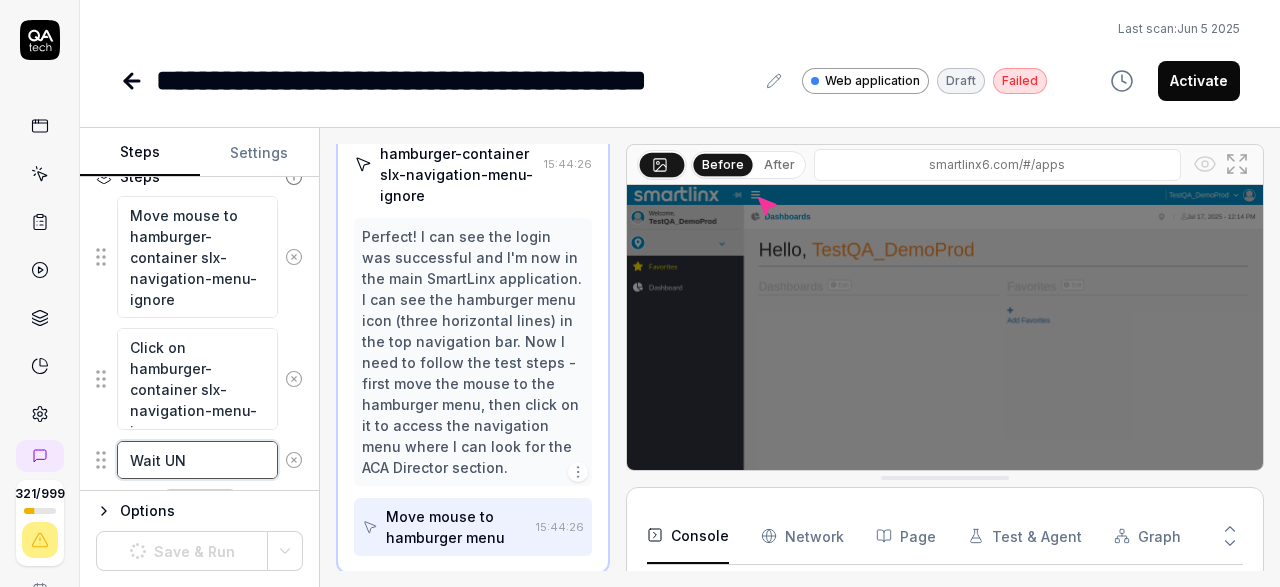 type on "*" 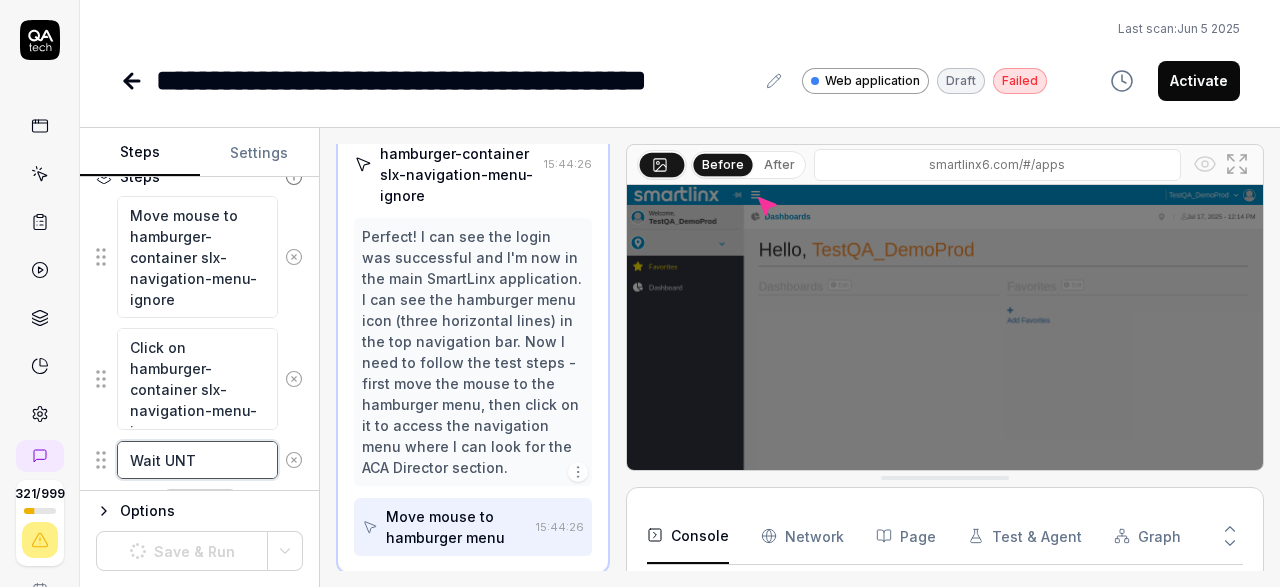 type on "*" 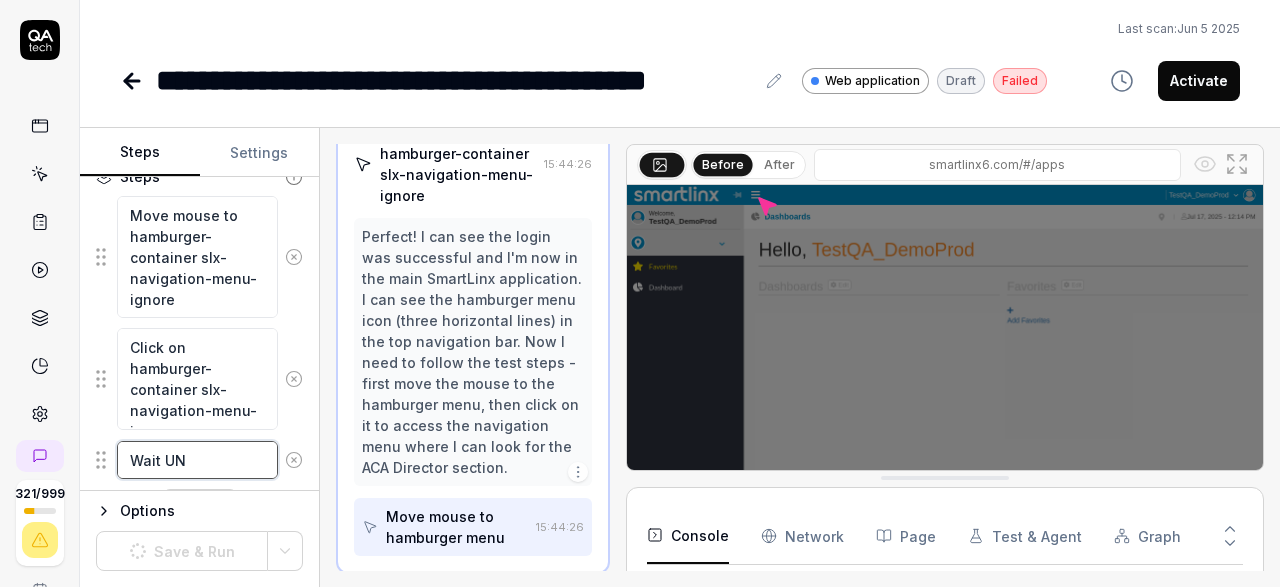 type on "*" 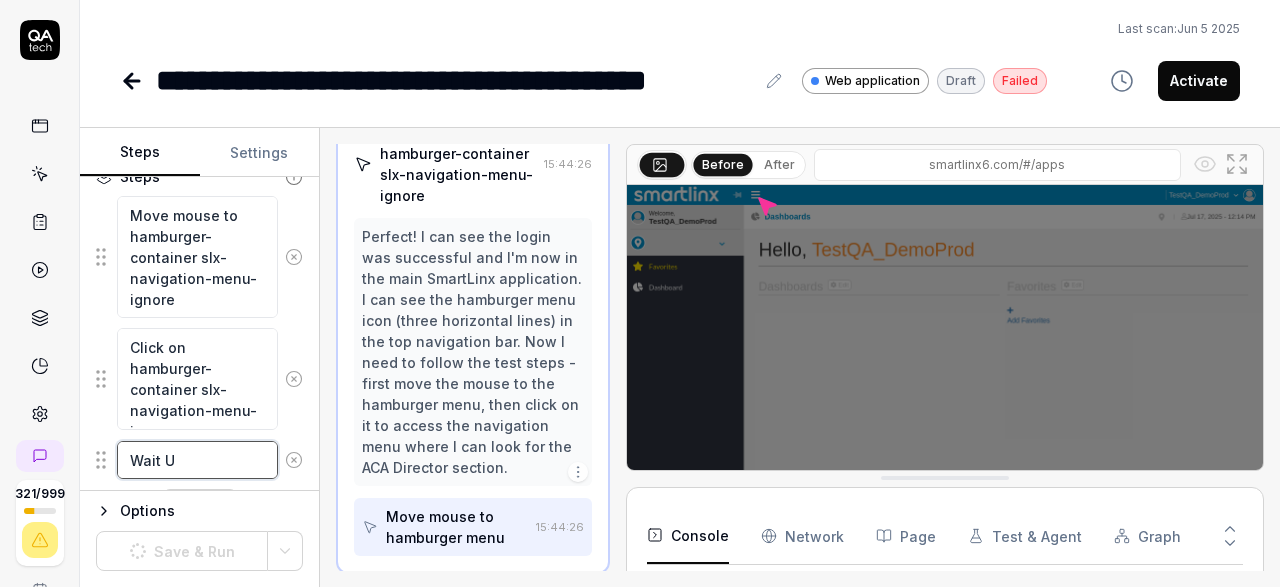 type on "*" 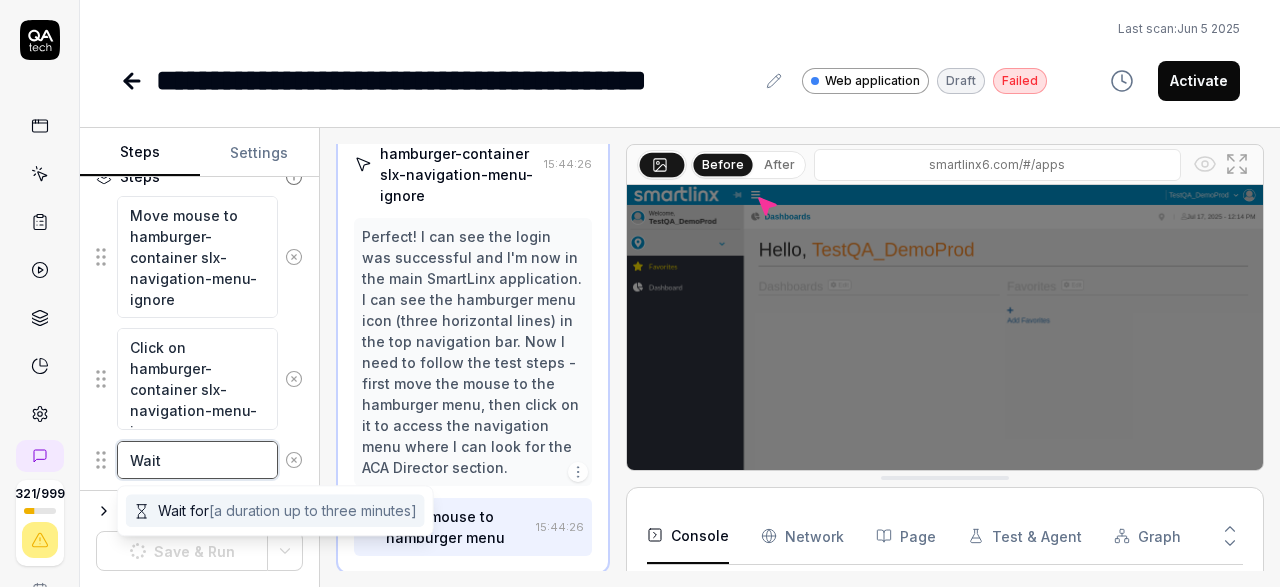 type on "Wait u" 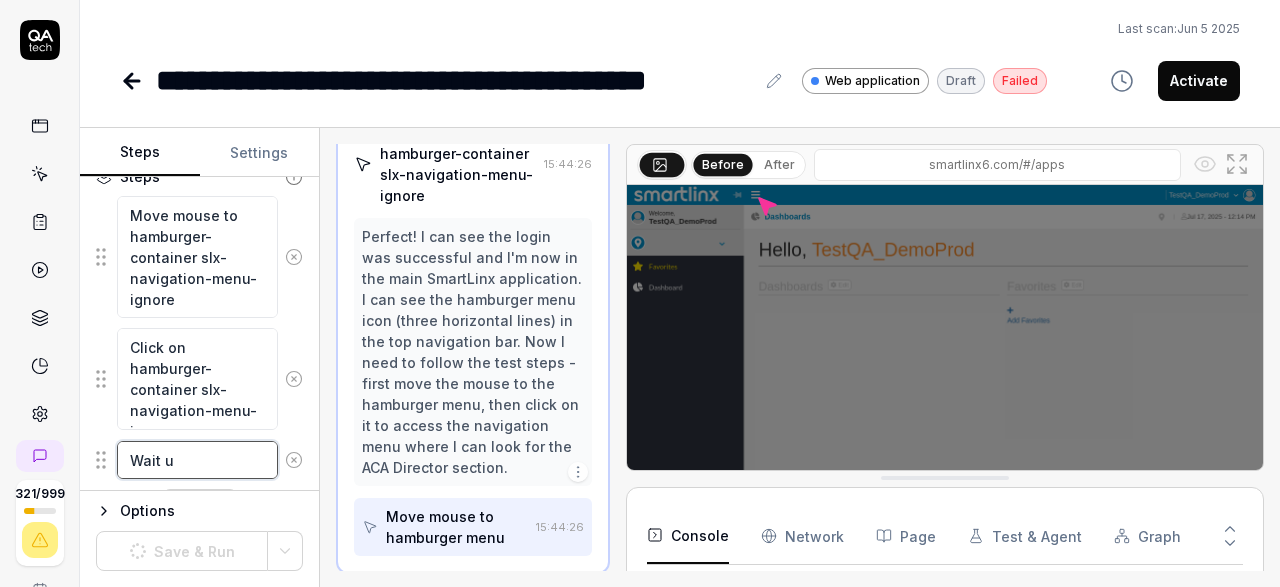 type on "*" 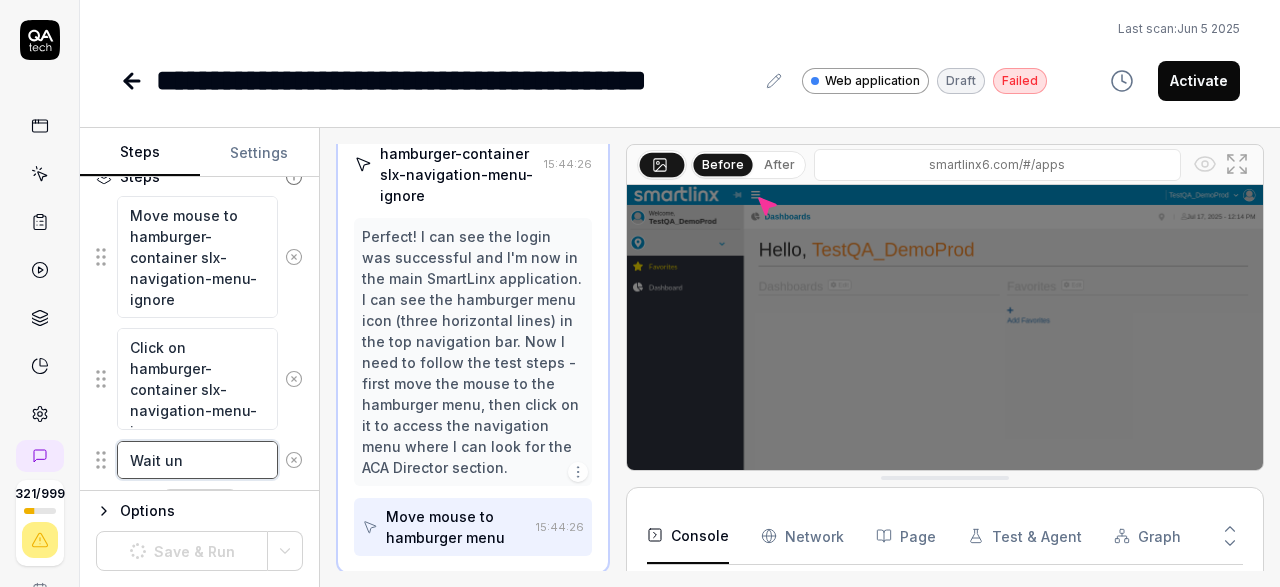 type on "*" 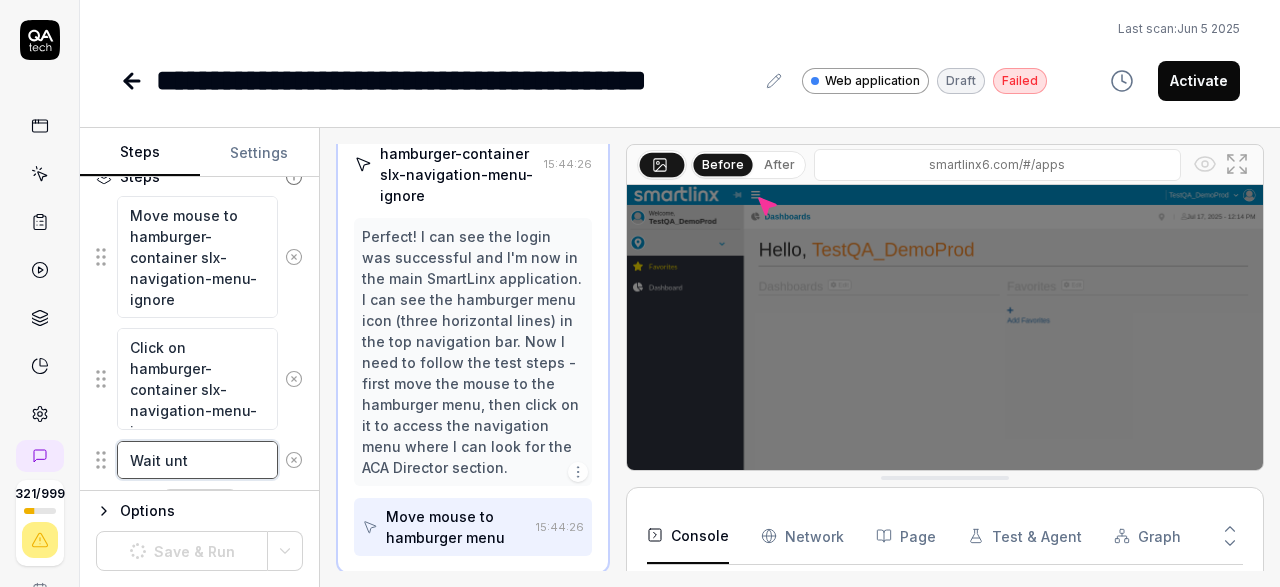 type on "*" 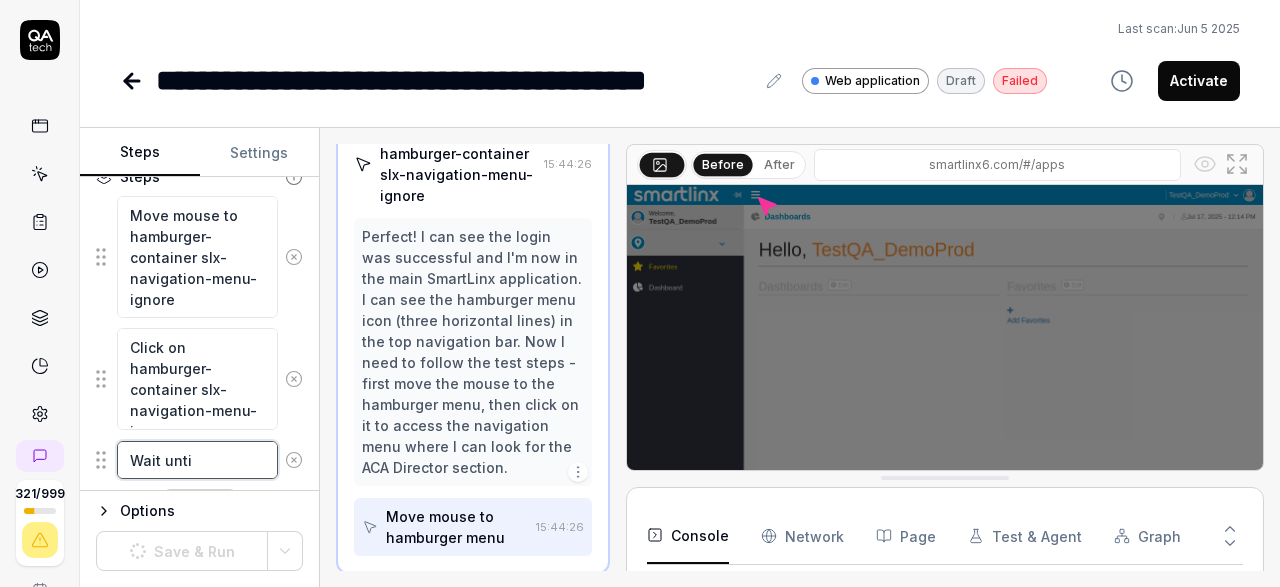 type on "*" 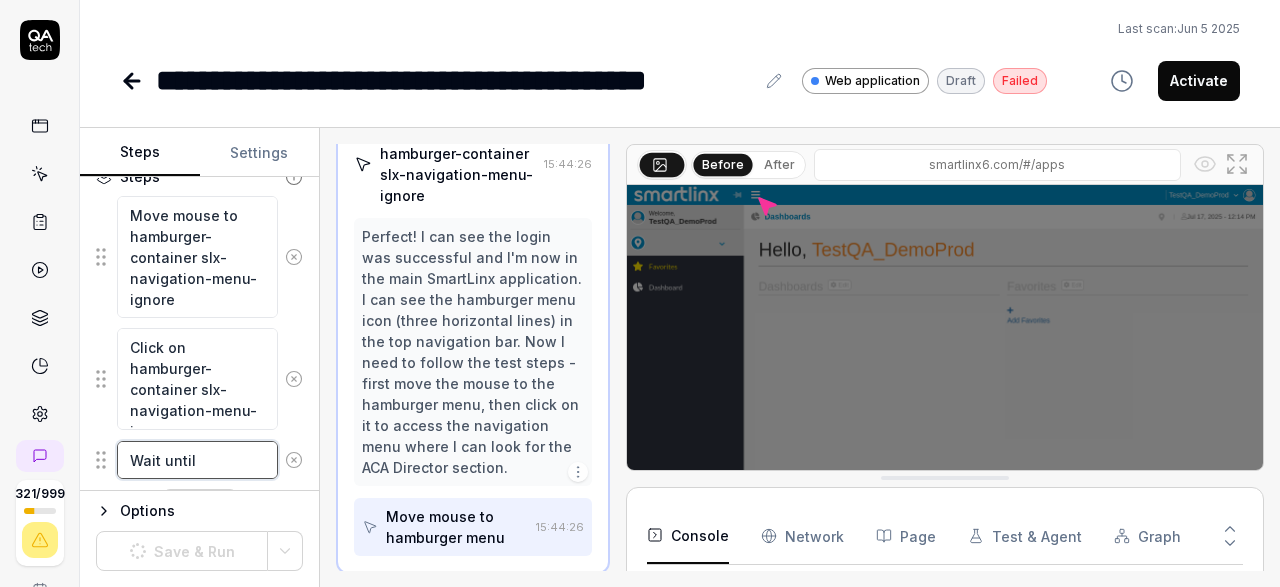type on "Wait until" 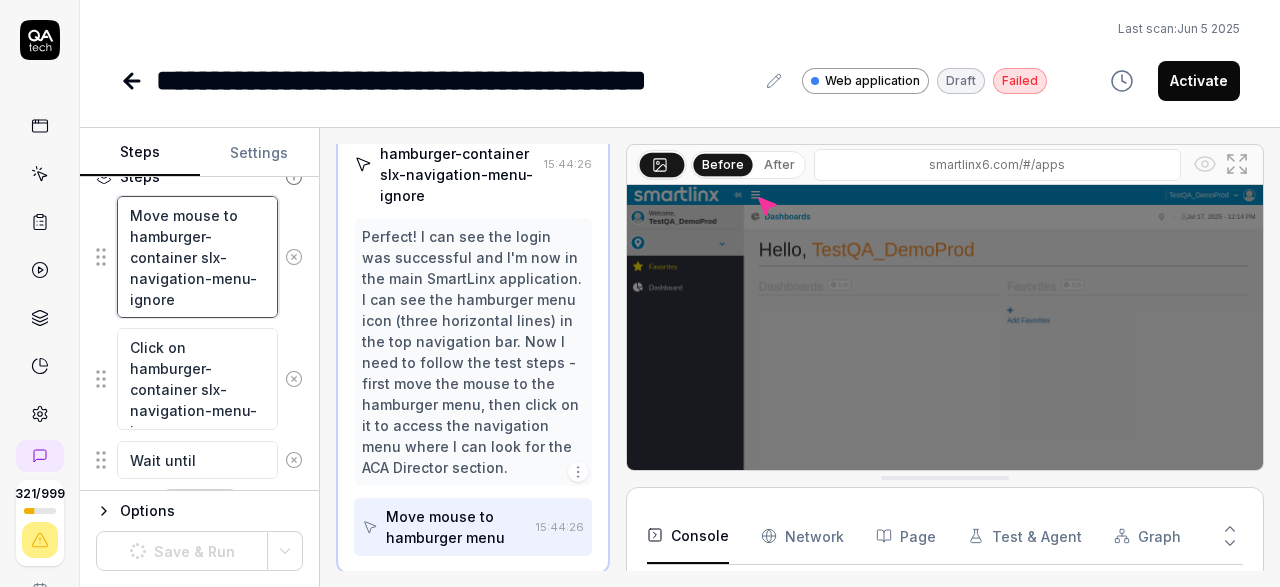drag, startPoint x: 133, startPoint y: 237, endPoint x: 239, endPoint y: 271, distance: 111.31936 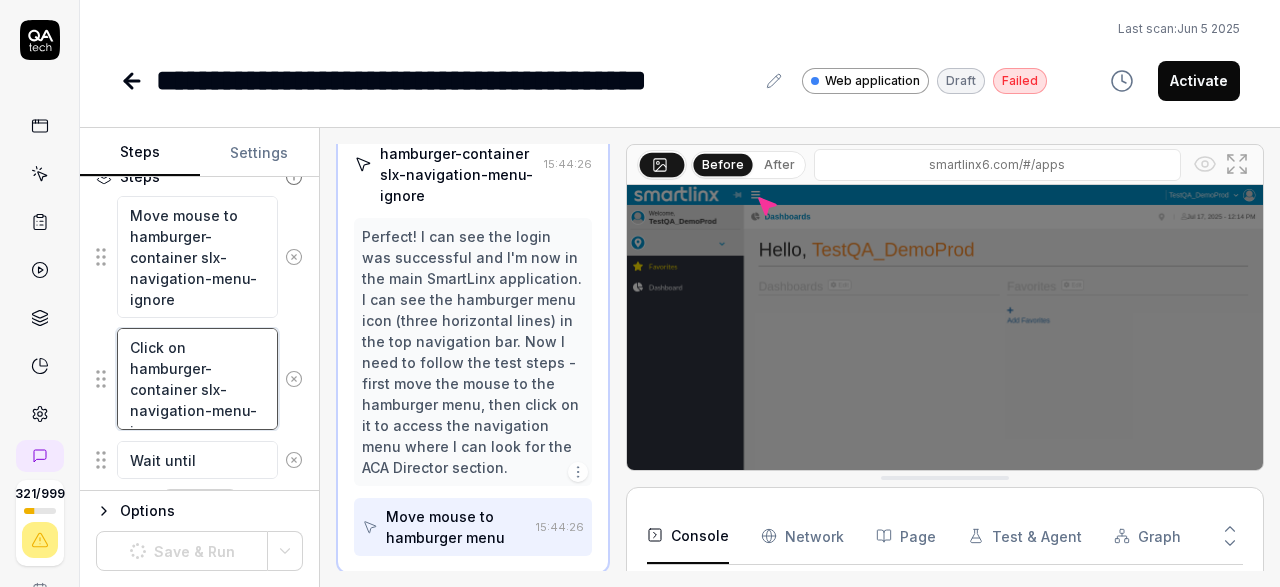 click on "Click on hamburger-container slx-navigation-menu-ignore" at bounding box center (197, 378) 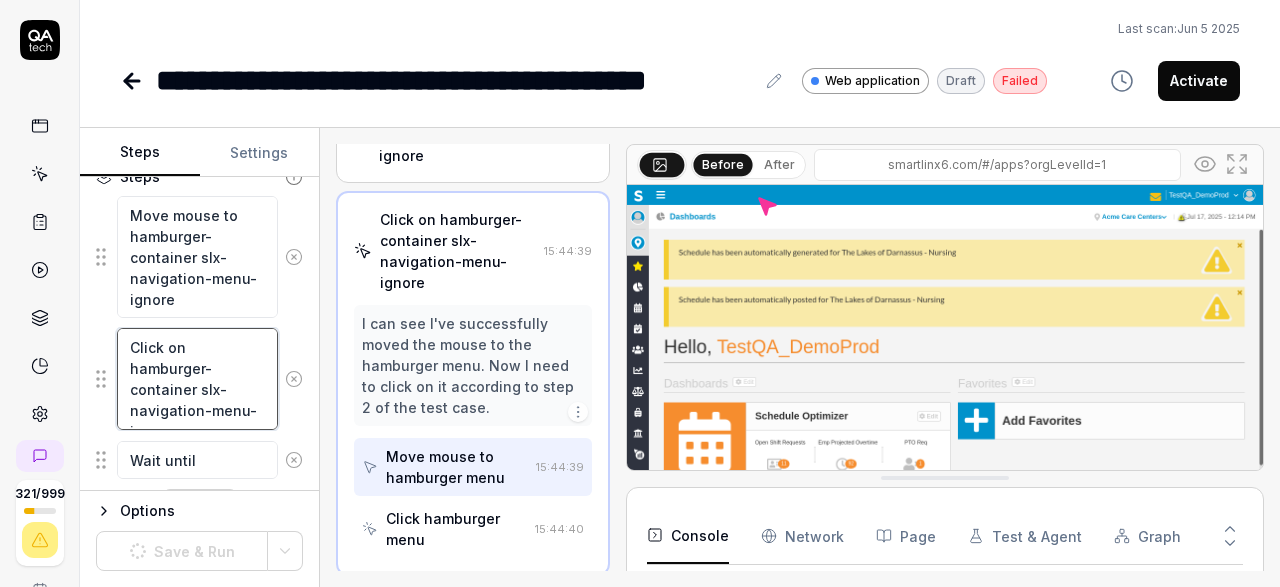 scroll, scrollTop: 380, scrollLeft: 0, axis: vertical 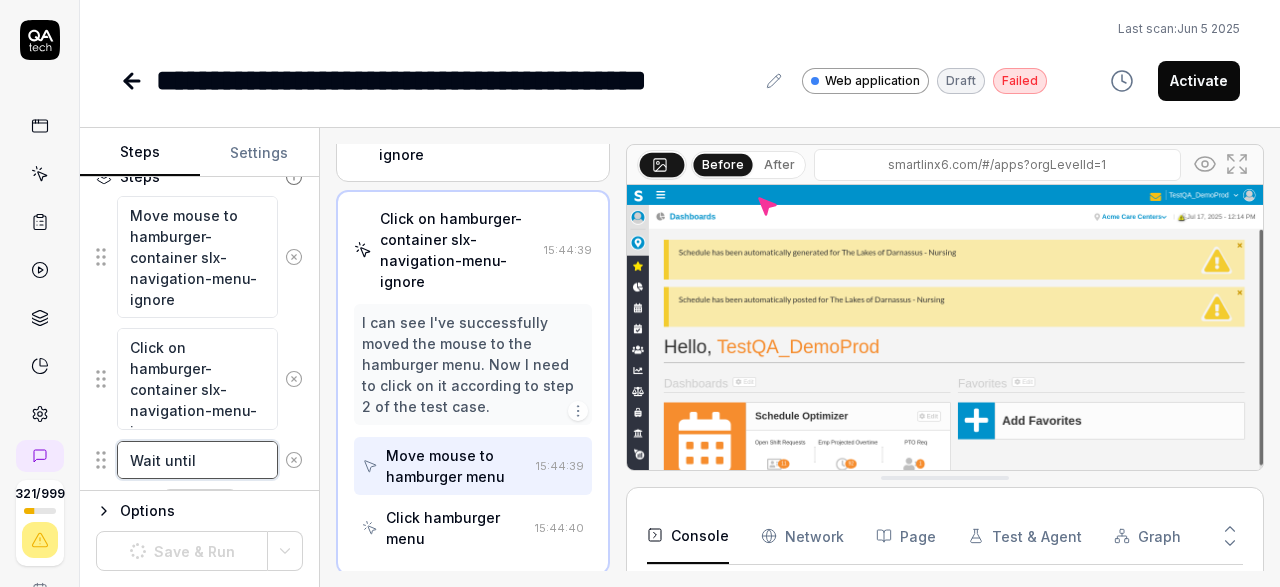 click on "Wait until" at bounding box center (197, 460) 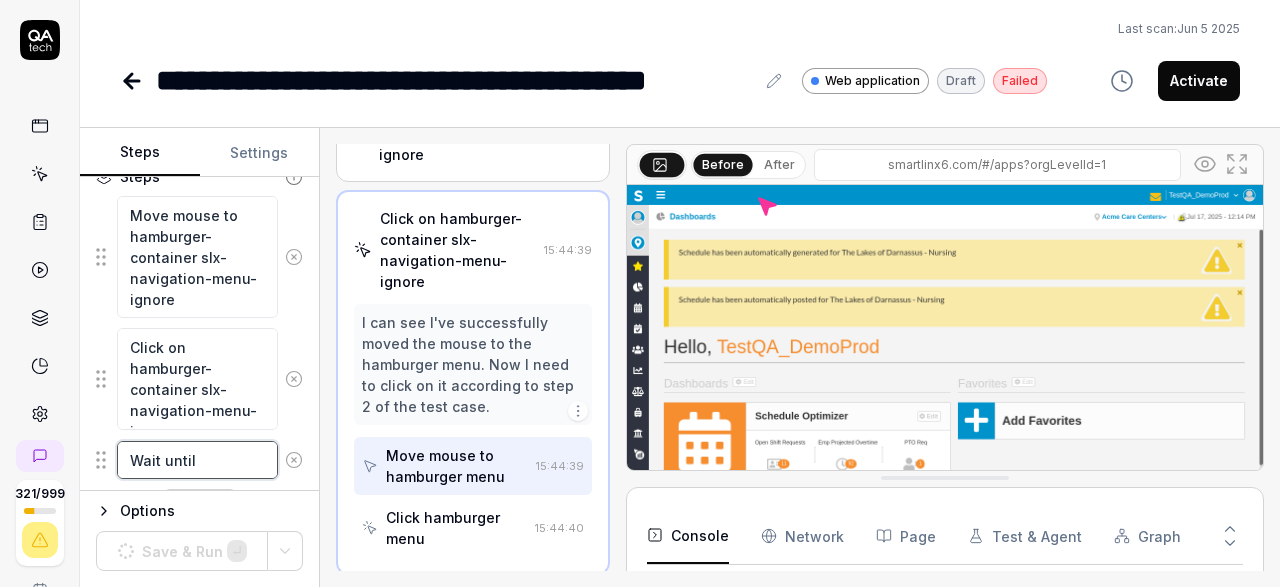 paste on "hamburger-container slx-navigation-menu" 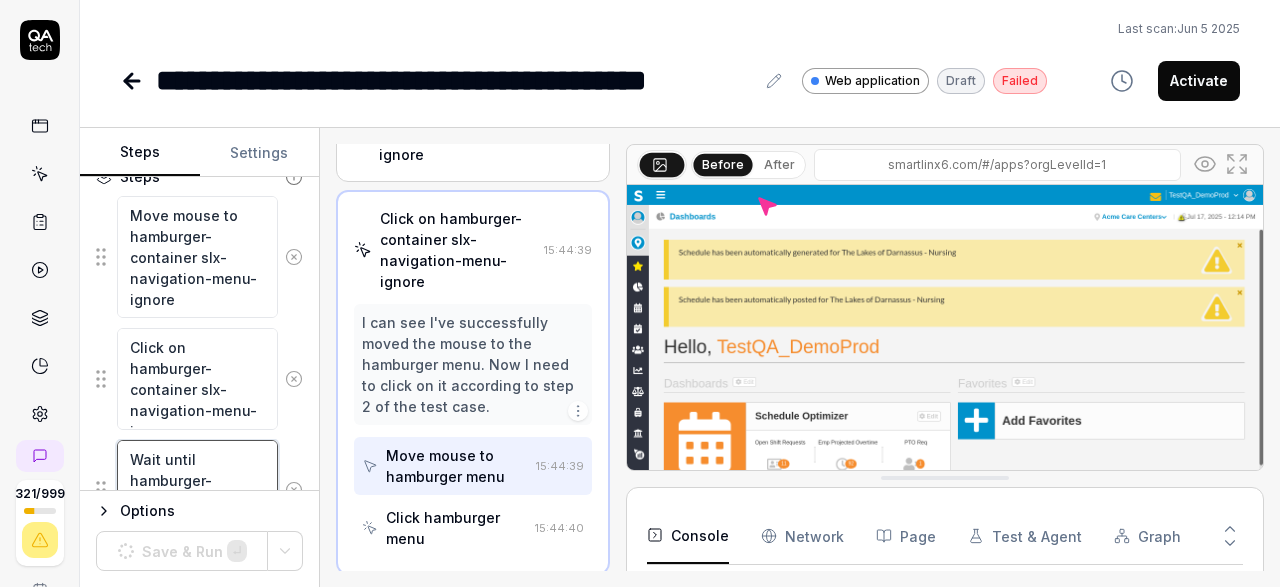 scroll, scrollTop: 281, scrollLeft: 0, axis: vertical 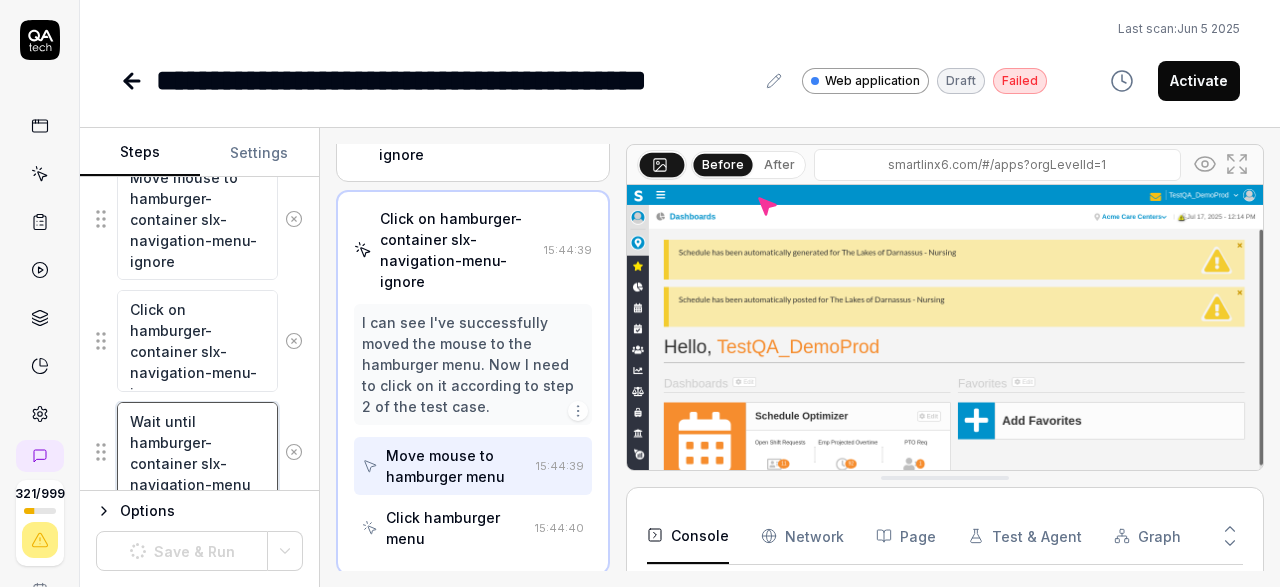 type on "*" 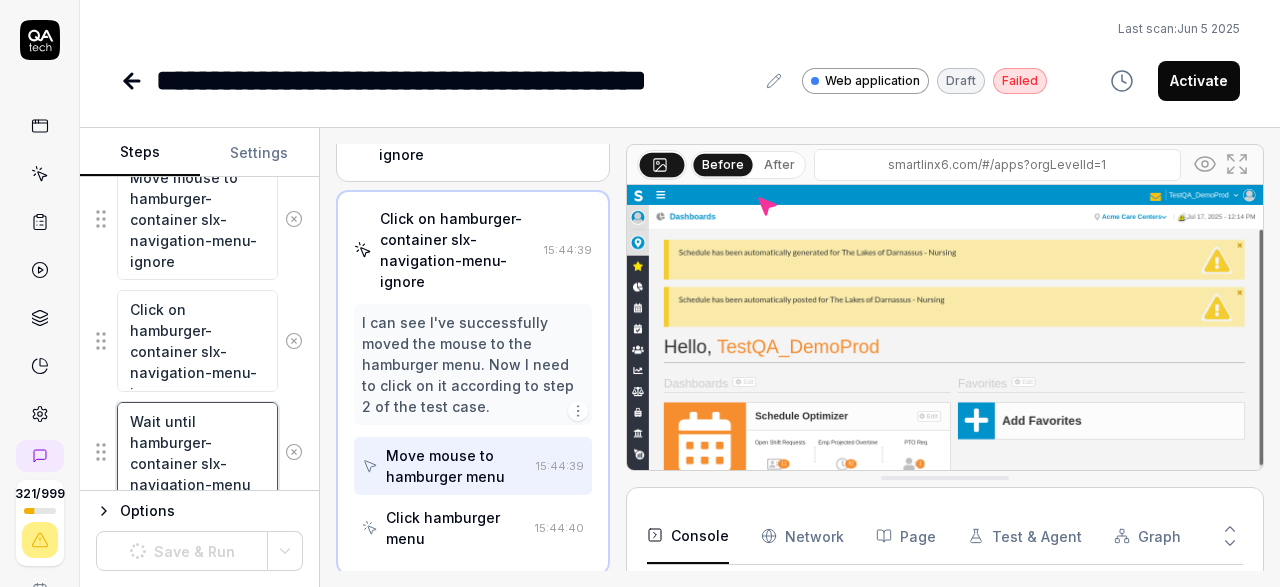 type on "Wait until hamburger-container slx-navigation-menu" 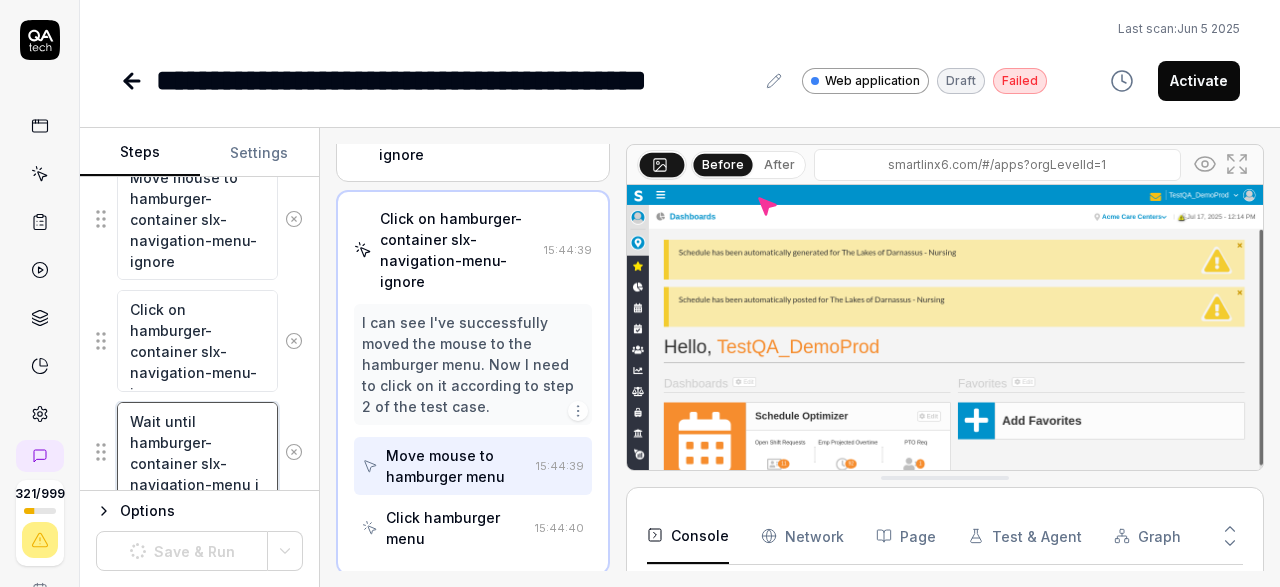 type on "*" 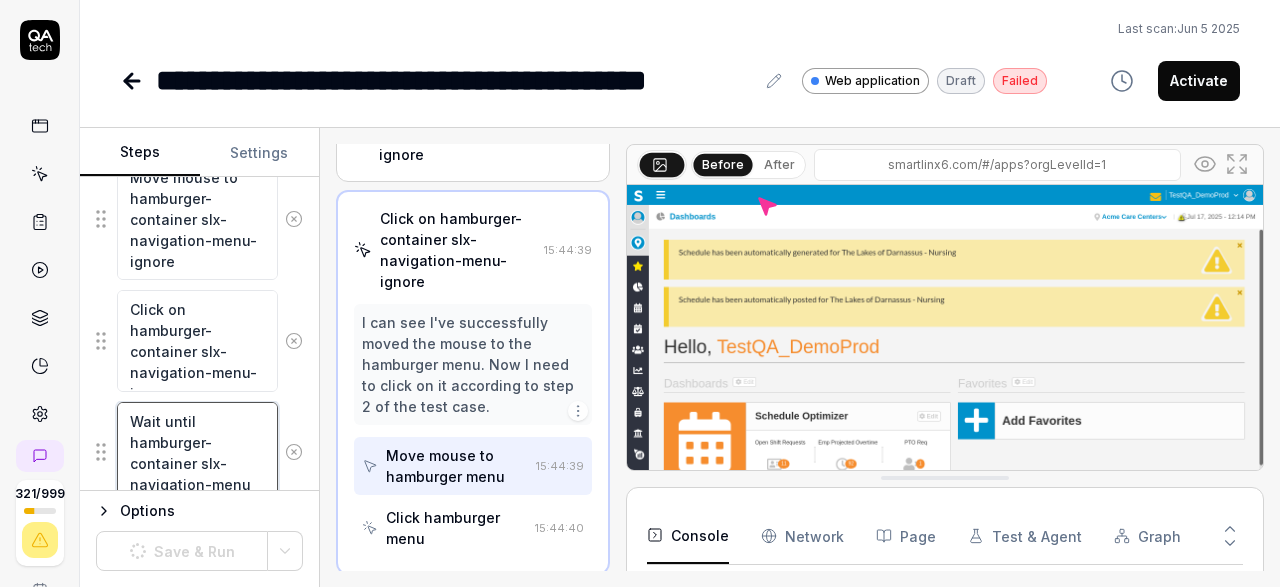 type on "Wait until hamburger-container slx-navigation-menu is" 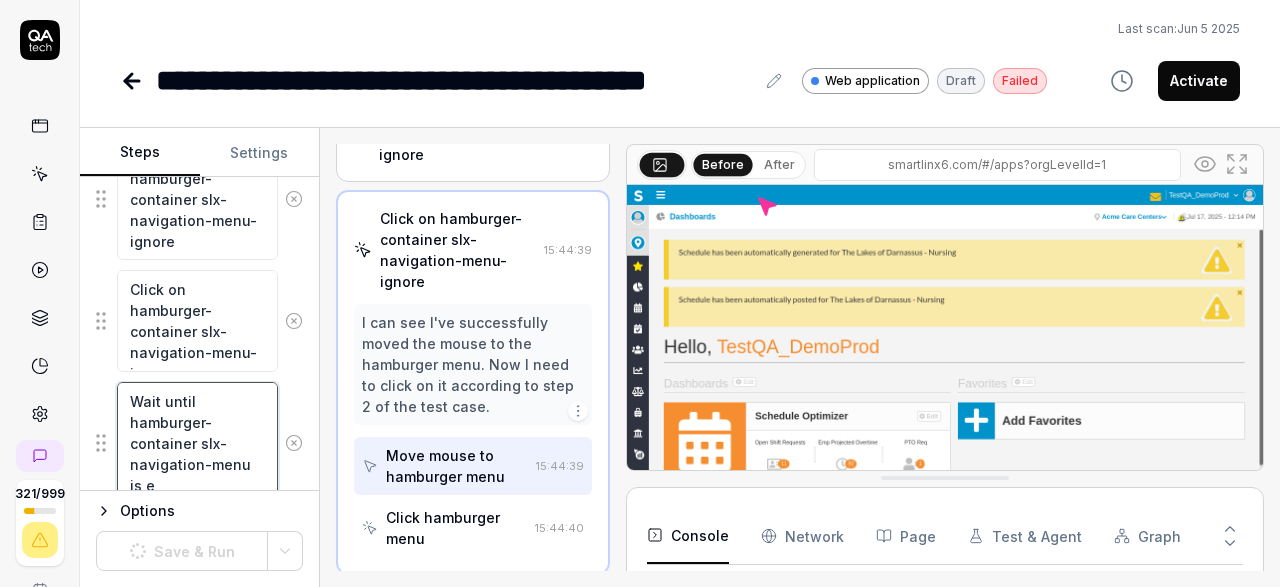 type on "*" 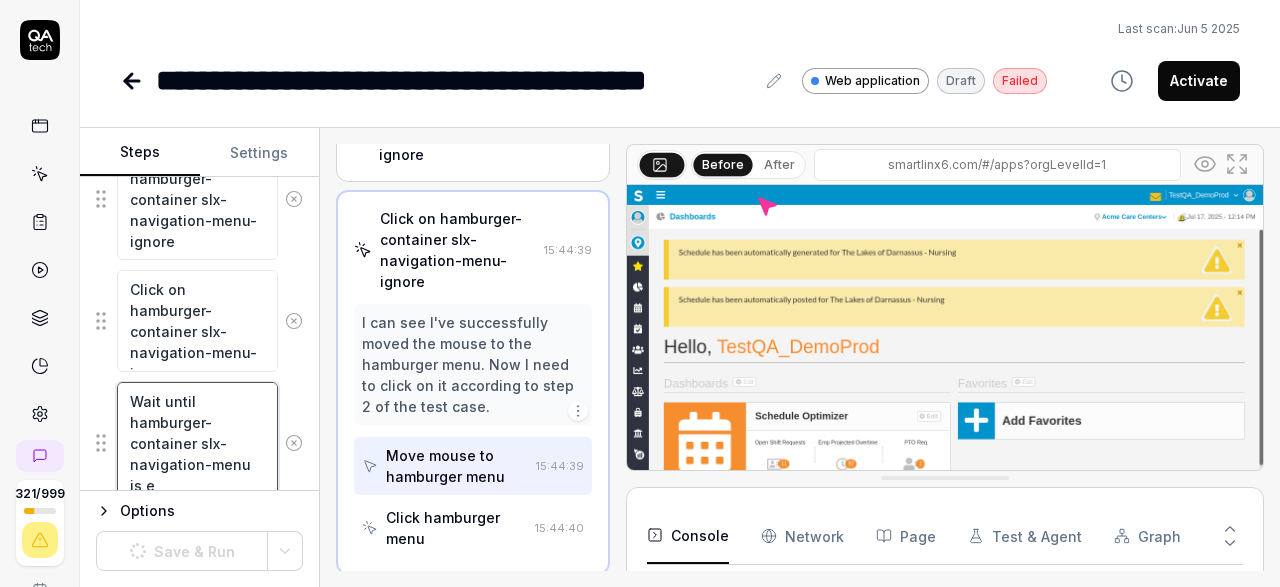 type on "Wait until hamburger-container slx-navigation-menu is ex" 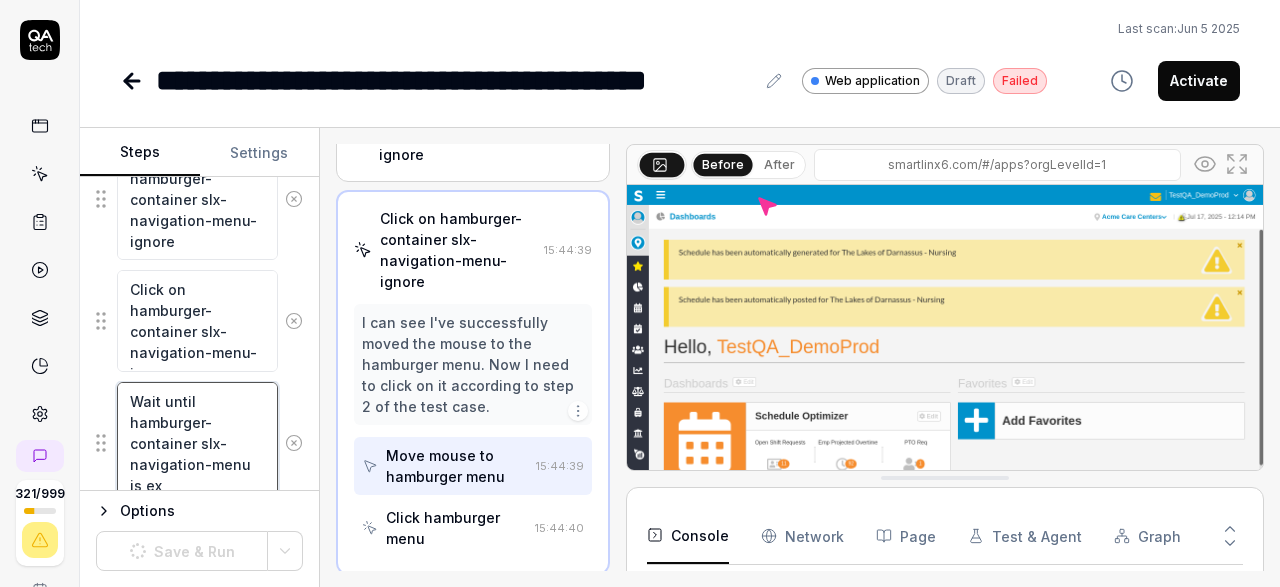 type on "*" 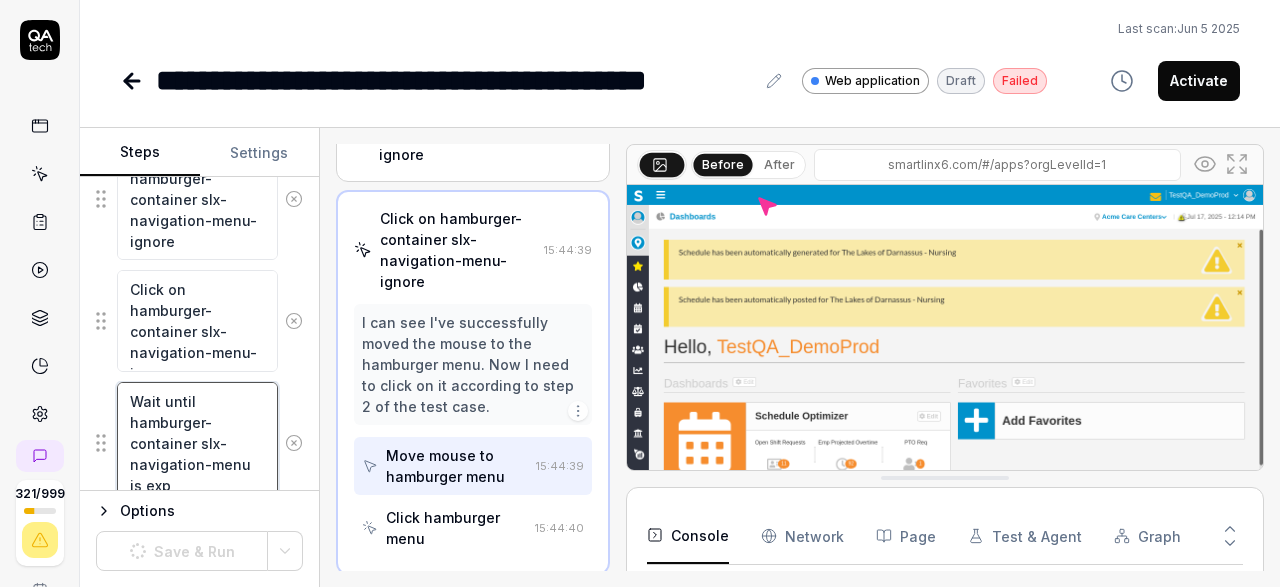 type on "*" 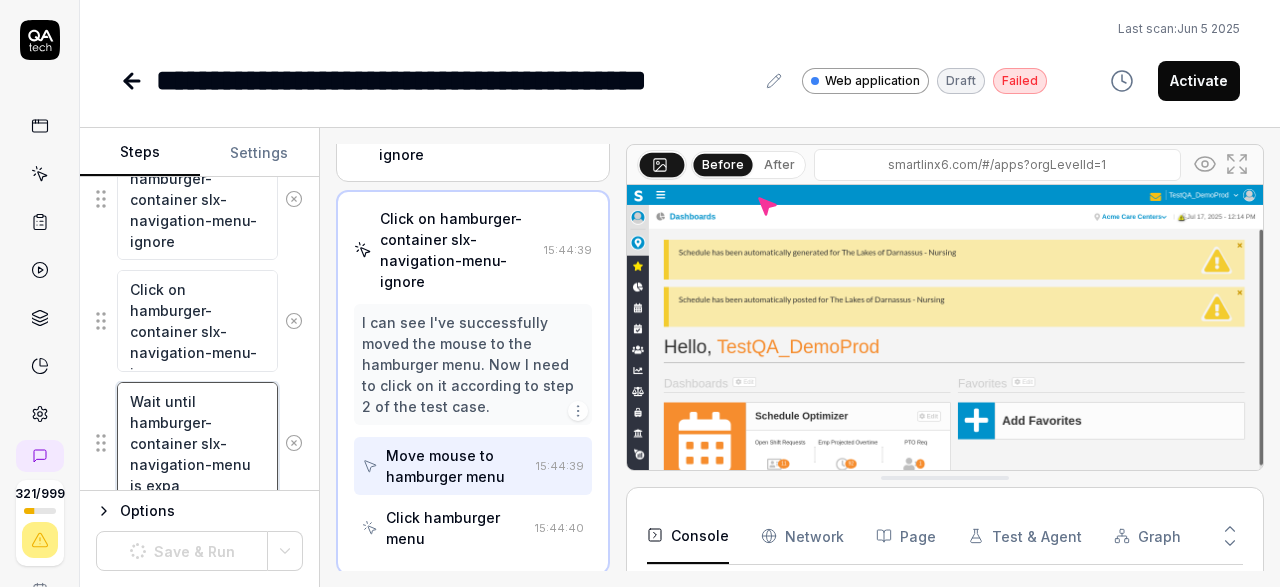 type on "*" 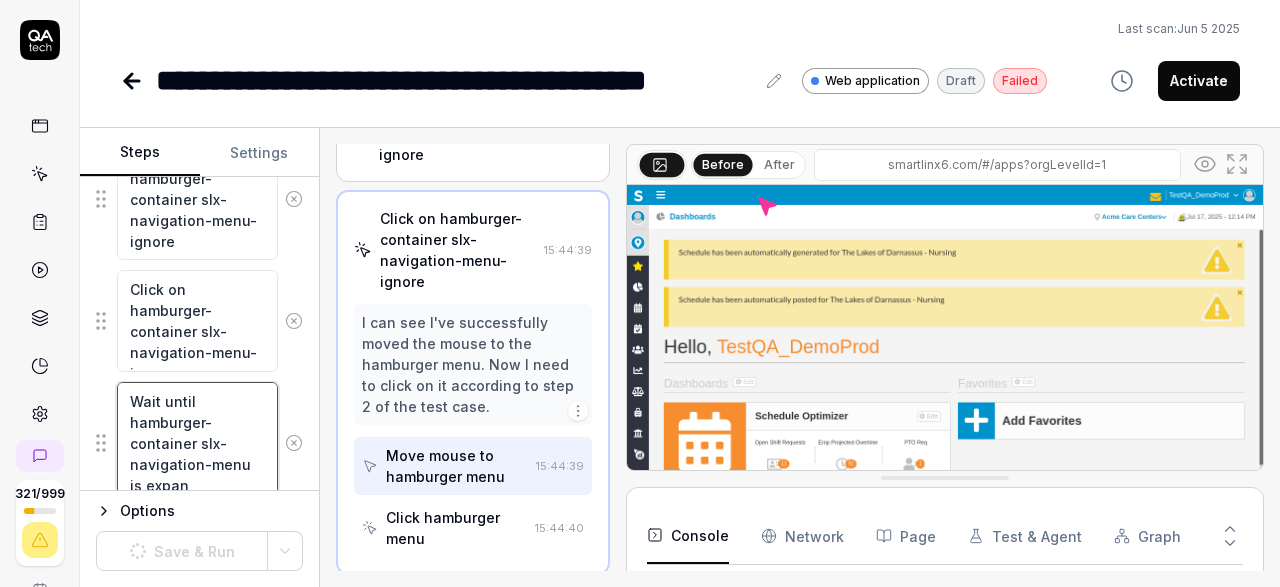 type on "*" 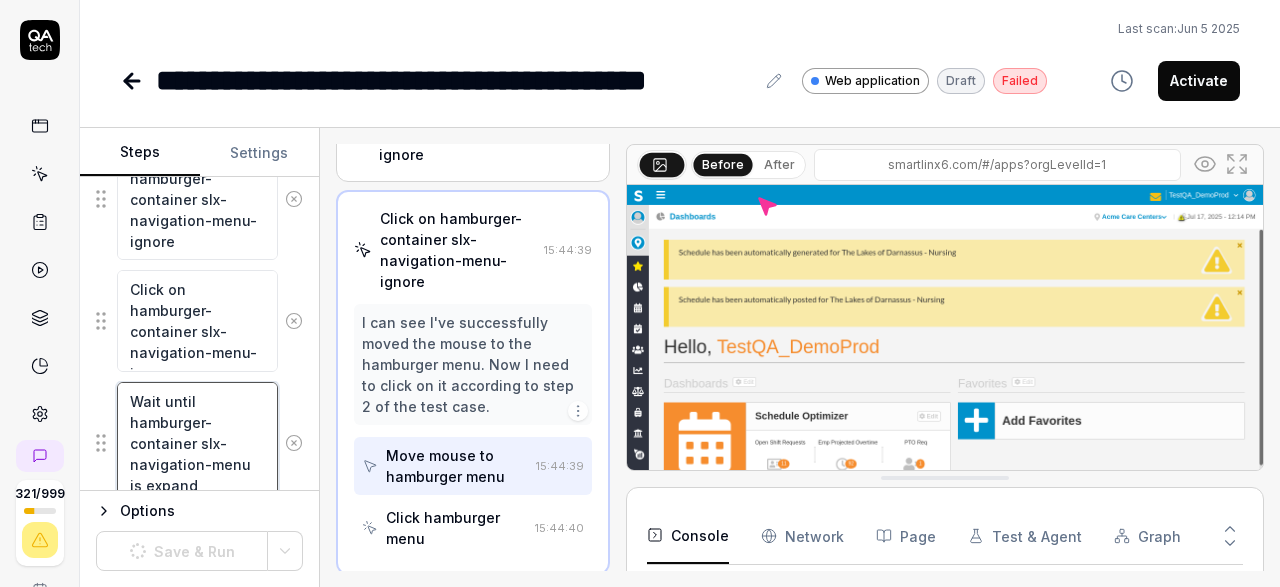 type on "*" 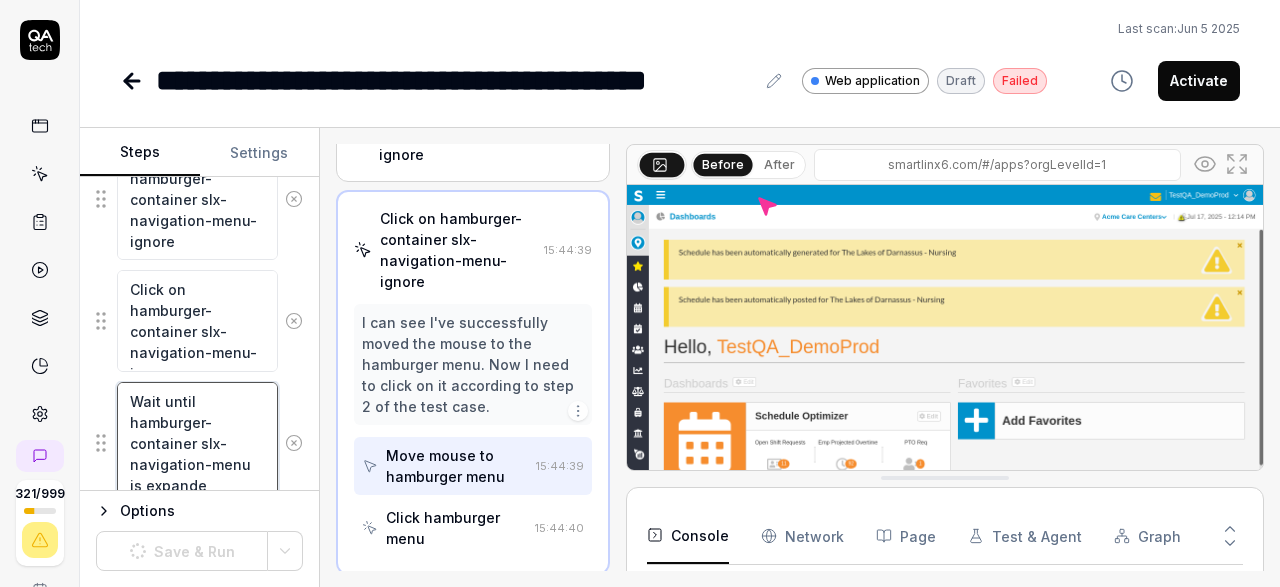 type on "*" 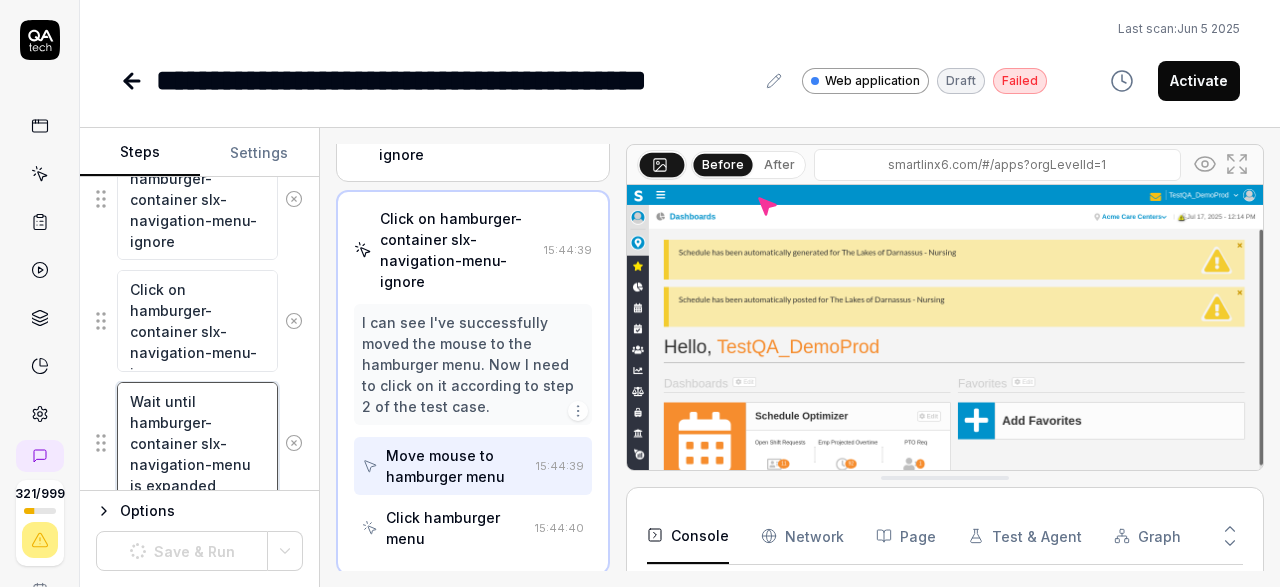 type on "Wait until hamburger-container slx-navigation-menu is expanded" 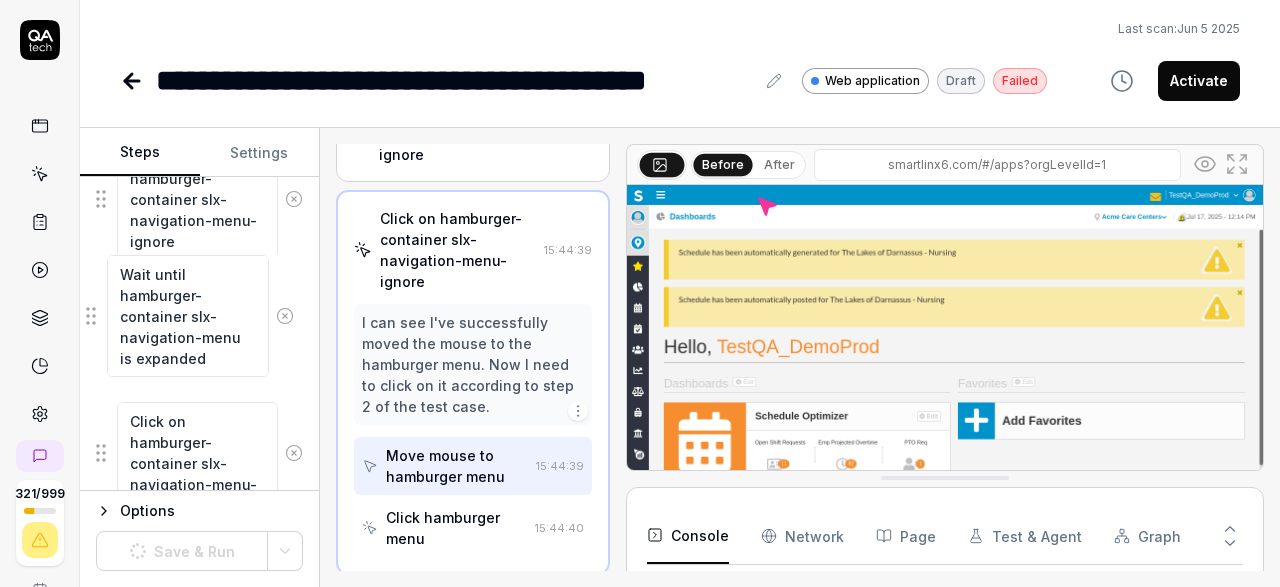 drag, startPoint x: 104, startPoint y: 443, endPoint x: 94, endPoint y: 318, distance: 125.39936 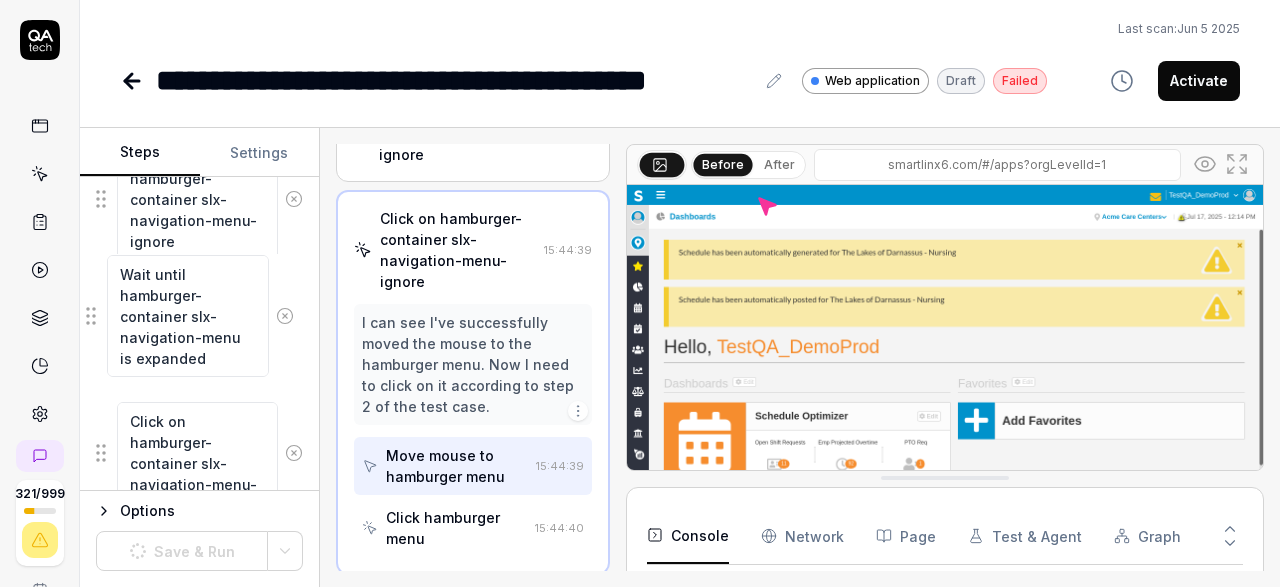 click on "Wait until hamburger-container slx-navigation-menu is expanded" at bounding box center [199, 332] 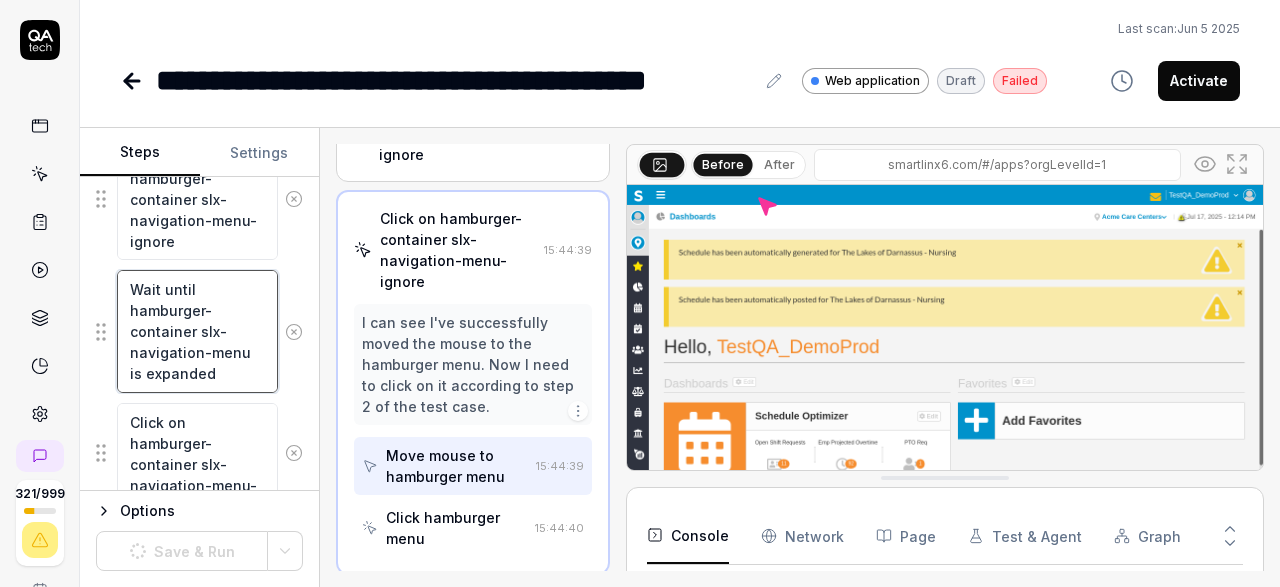 click on "Wait until hamburger-container slx-navigation-menu is expanded" at bounding box center [197, 331] 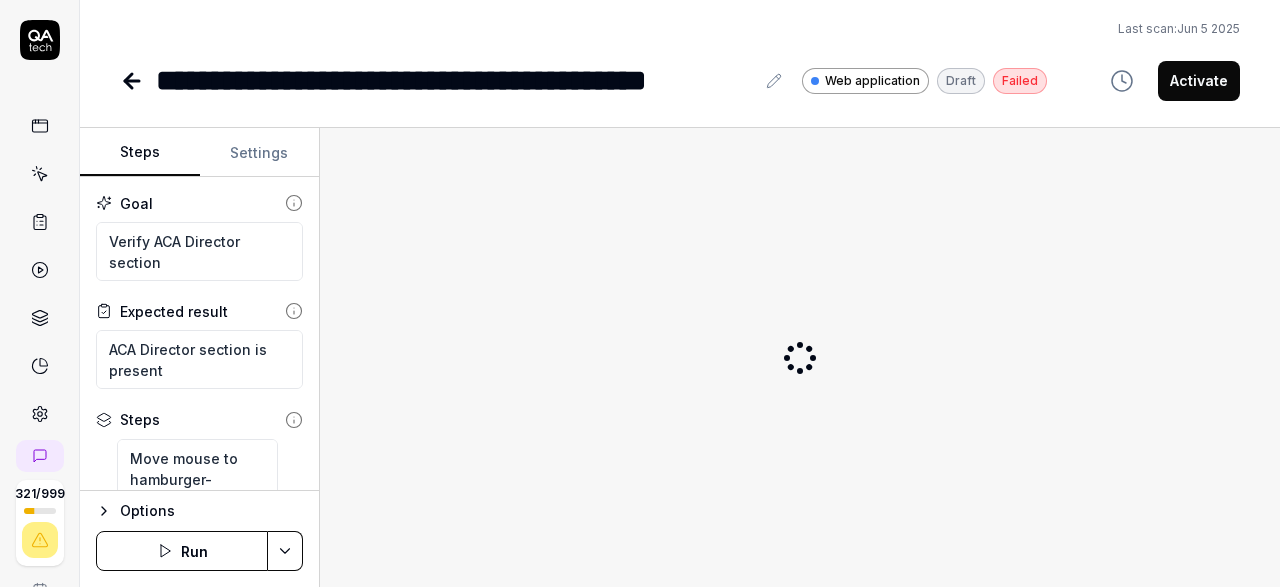 scroll, scrollTop: 0, scrollLeft: 0, axis: both 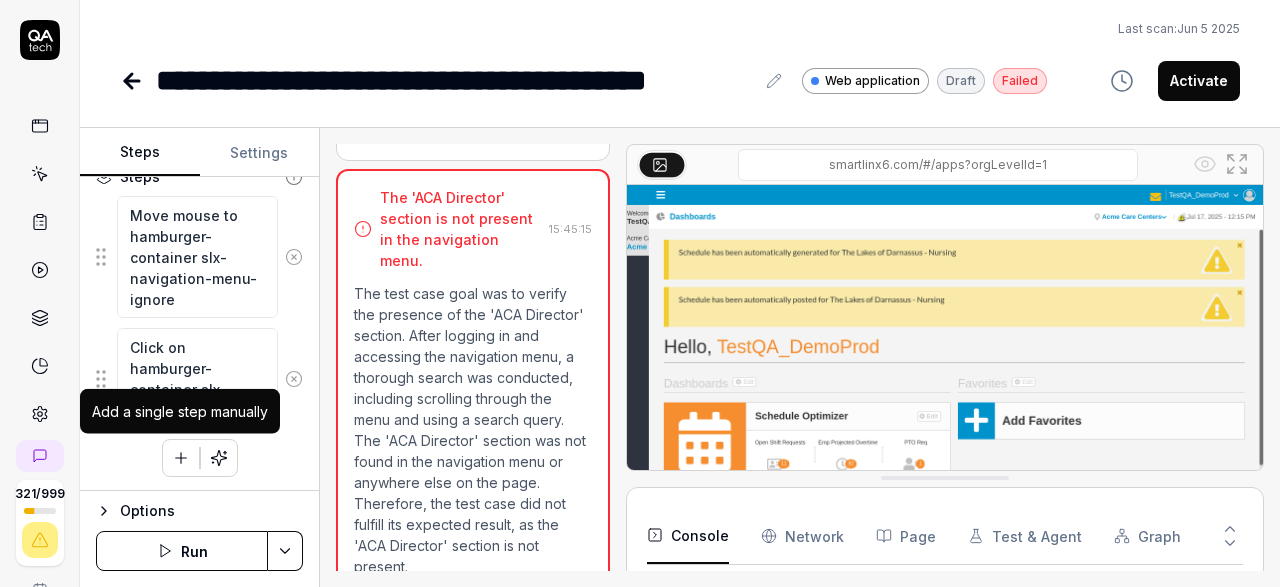 click at bounding box center (181, 458) 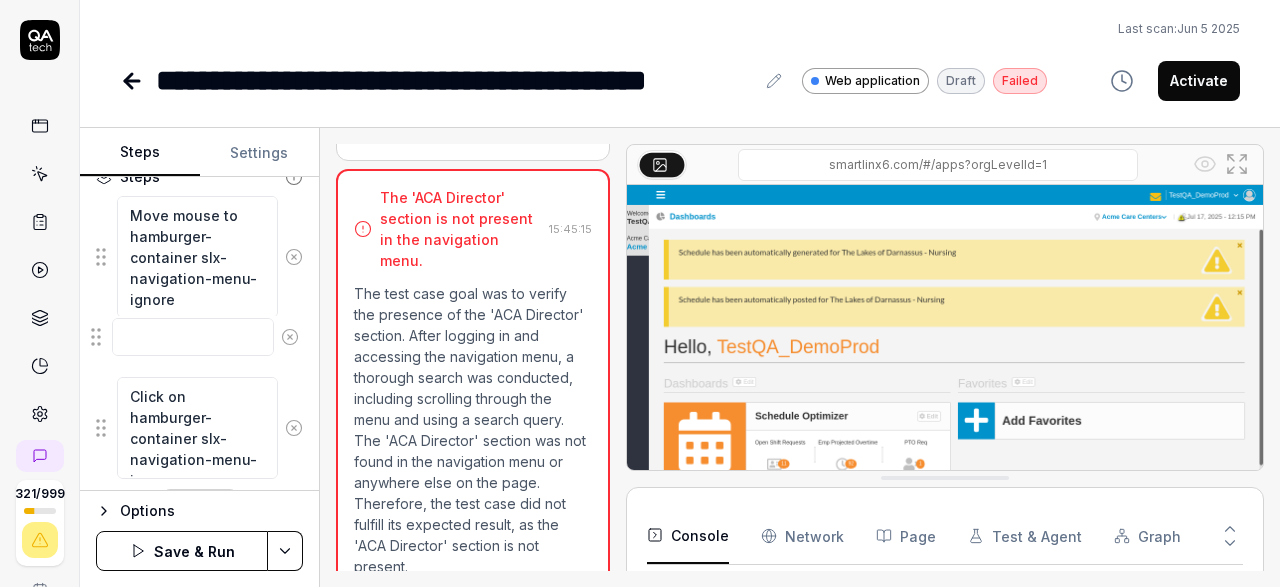 drag, startPoint x: 97, startPoint y: 429, endPoint x: 93, endPoint y: 331, distance: 98.0816 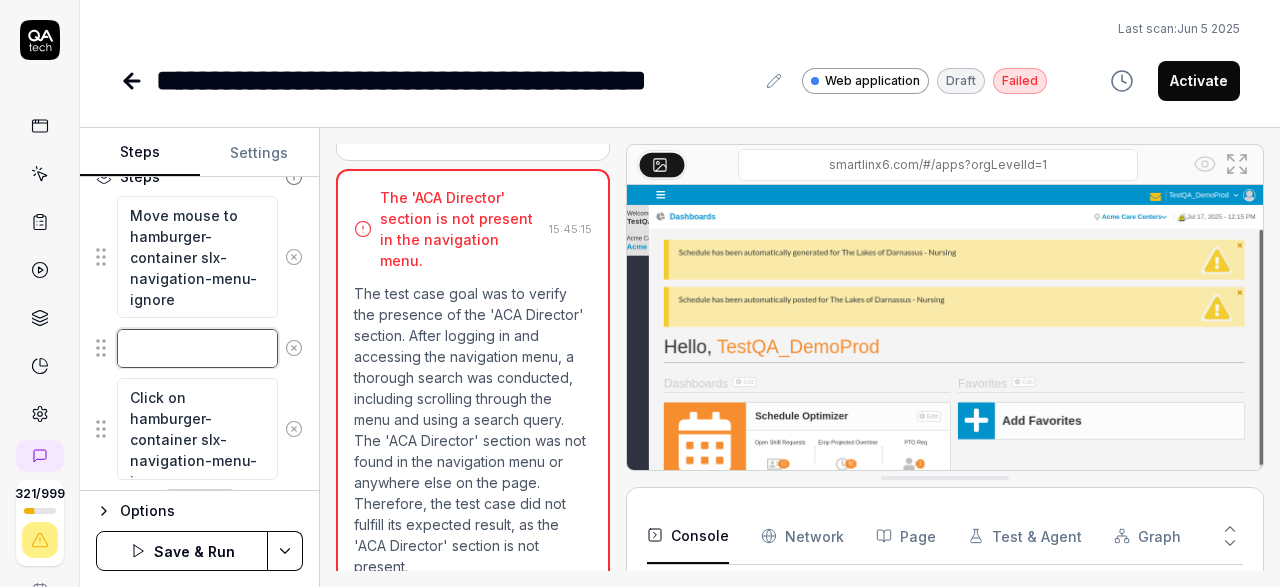 click at bounding box center (197, 348) 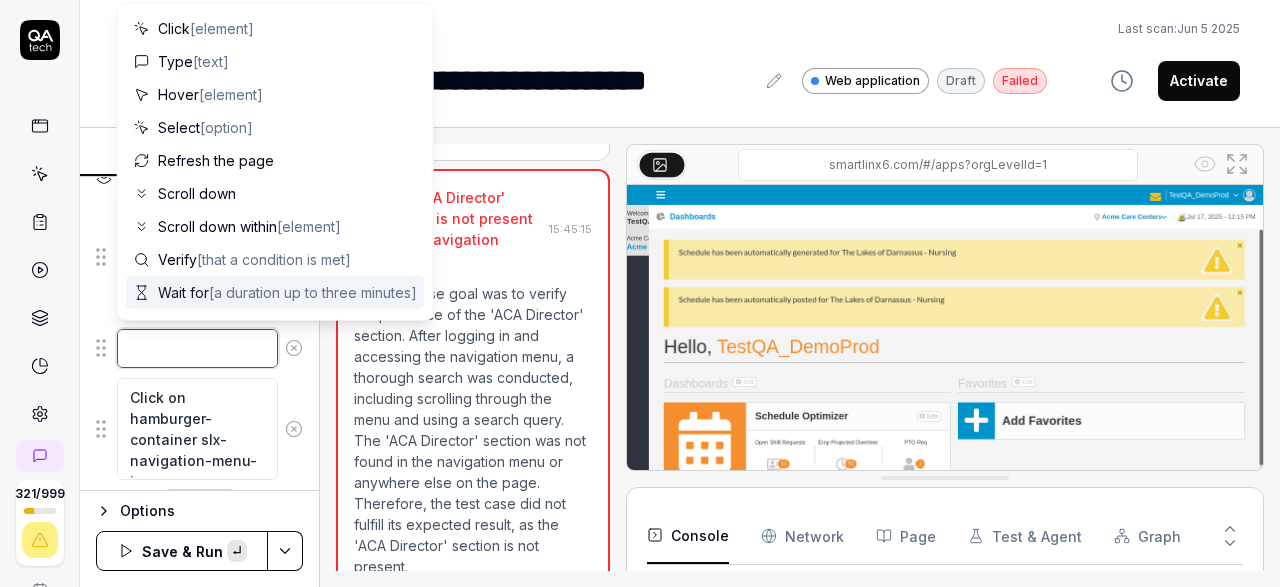 paste on "Wait until hamburger-container slx-navigation-menu is expanded" 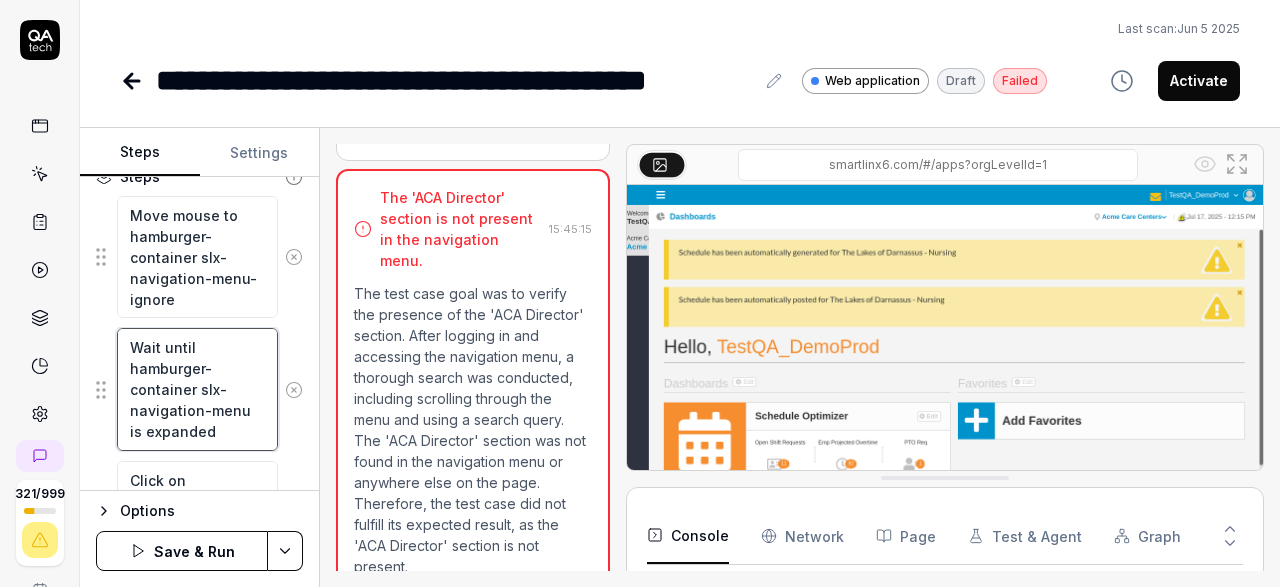 type on "Wait until hamburger-container slx-navigation-menu is expanded" 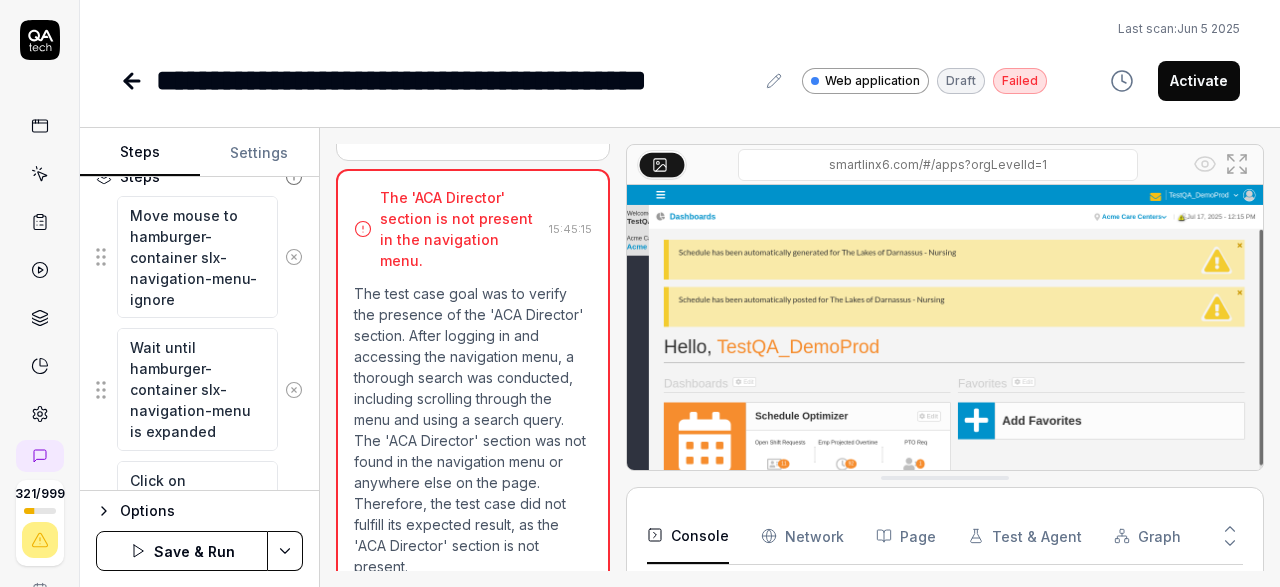 click on "**********" at bounding box center [640, 293] 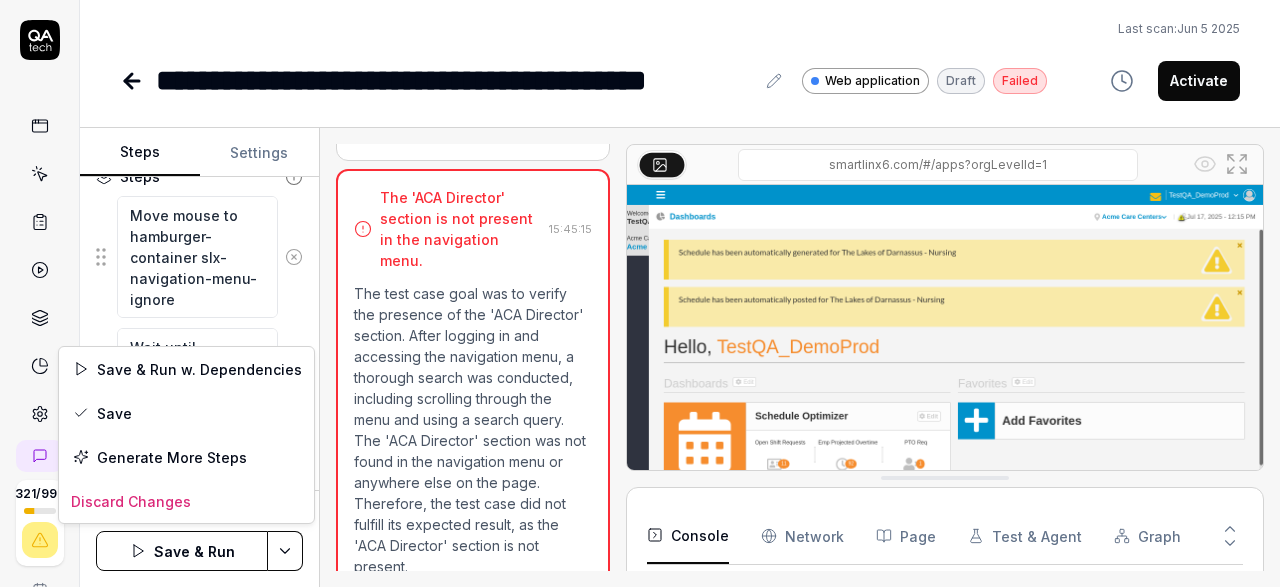 scroll, scrollTop: 243, scrollLeft: 0, axis: vertical 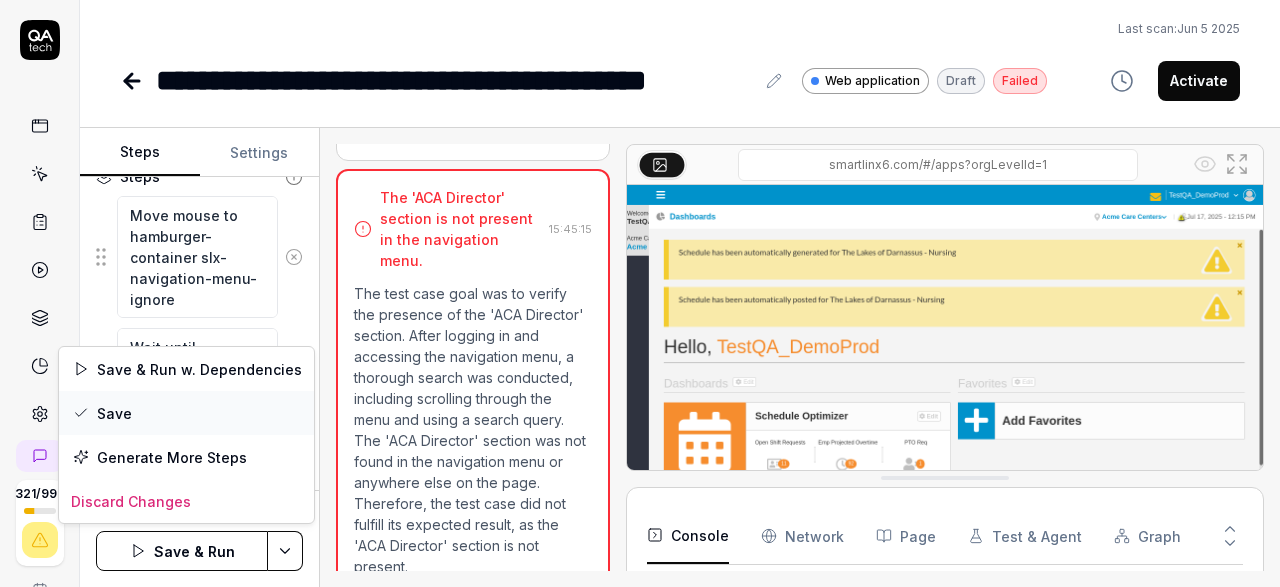 click on "Save" at bounding box center (186, 413) 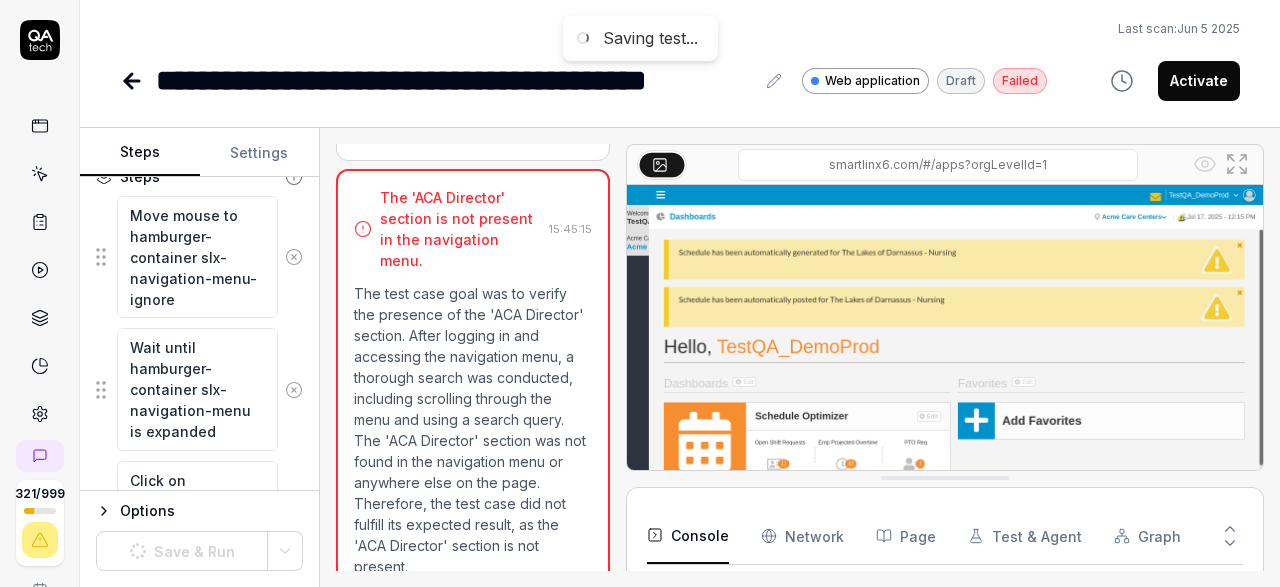 scroll, scrollTop: 243, scrollLeft: 0, axis: vertical 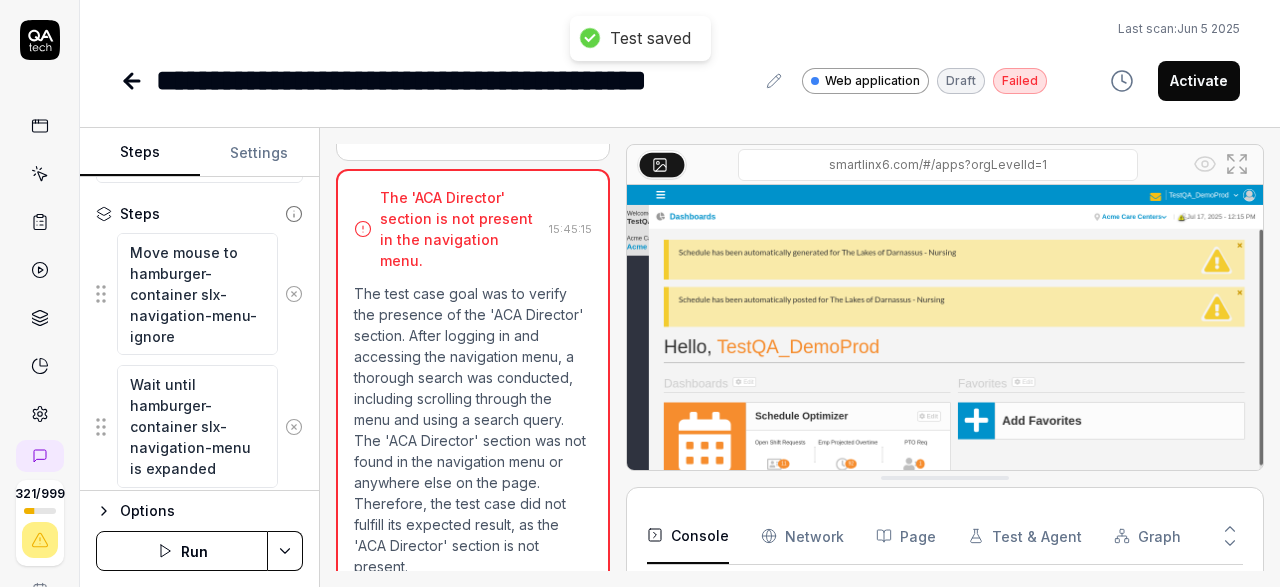 click on "Run" at bounding box center (182, 551) 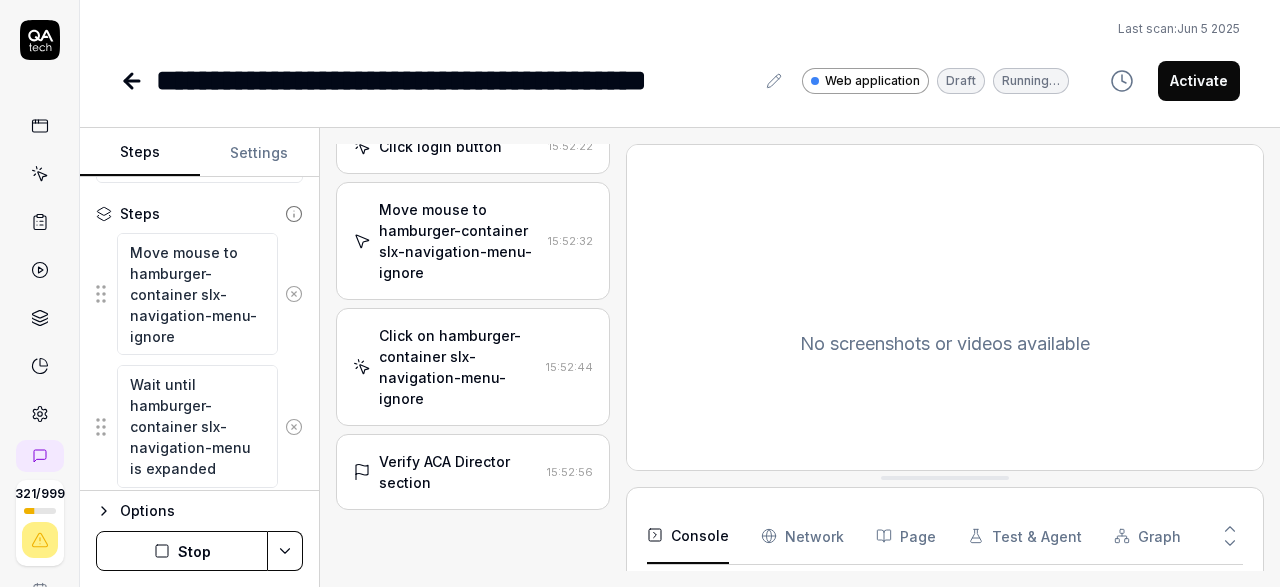scroll, scrollTop: 261, scrollLeft: 0, axis: vertical 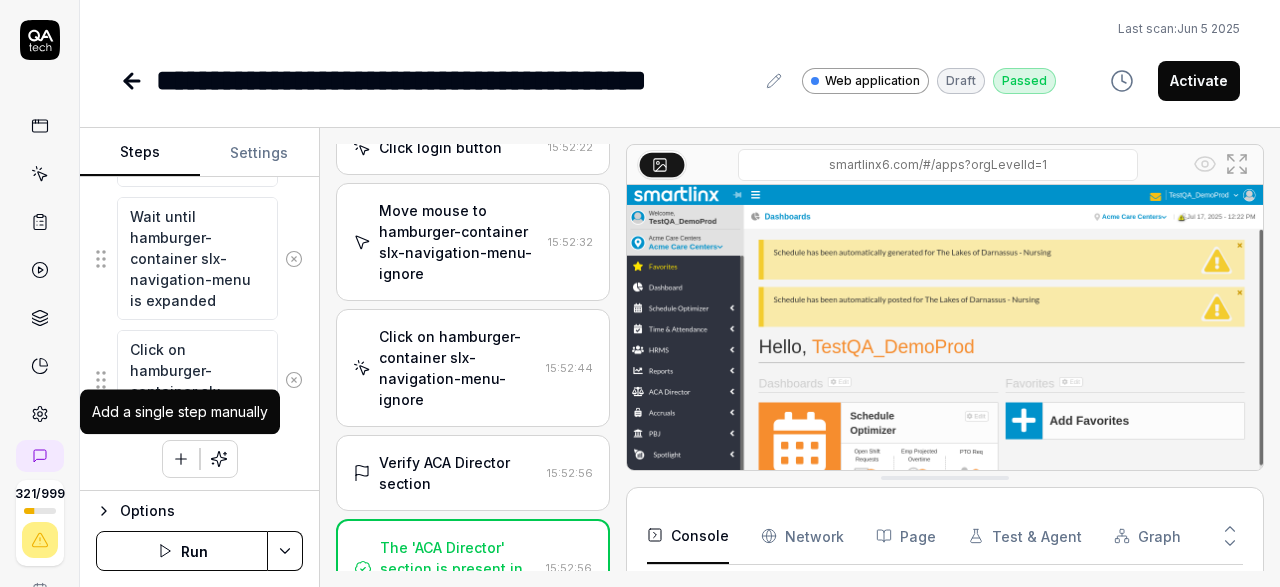 click 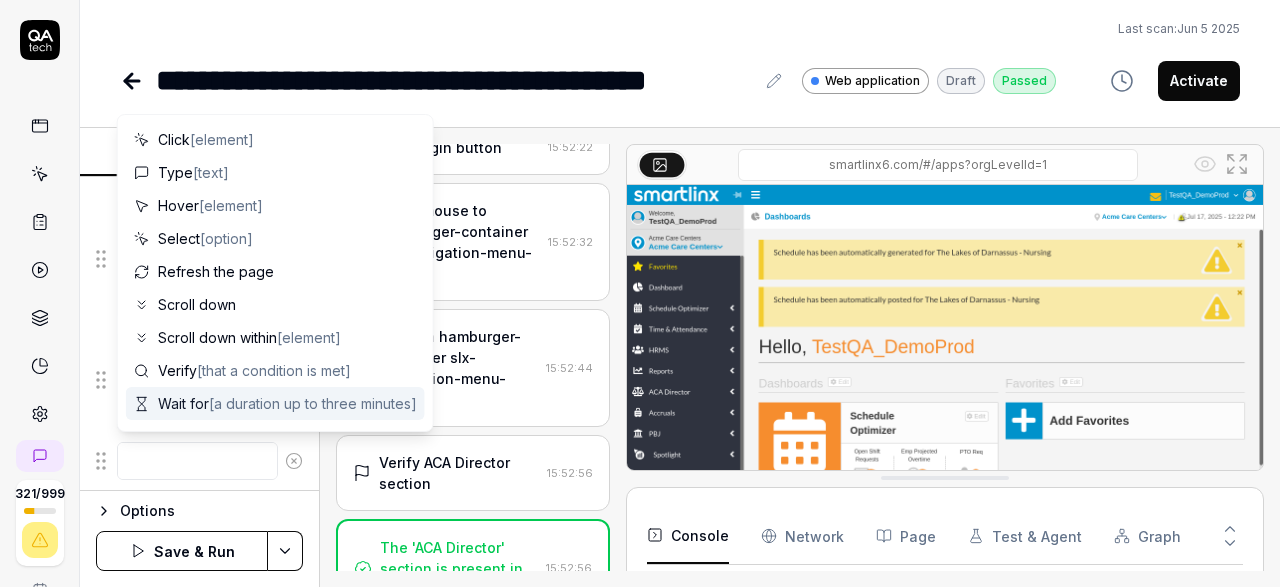 click on "Move mouse to hamburger-container slx-navigation-menu-ignore" at bounding box center (459, 242) 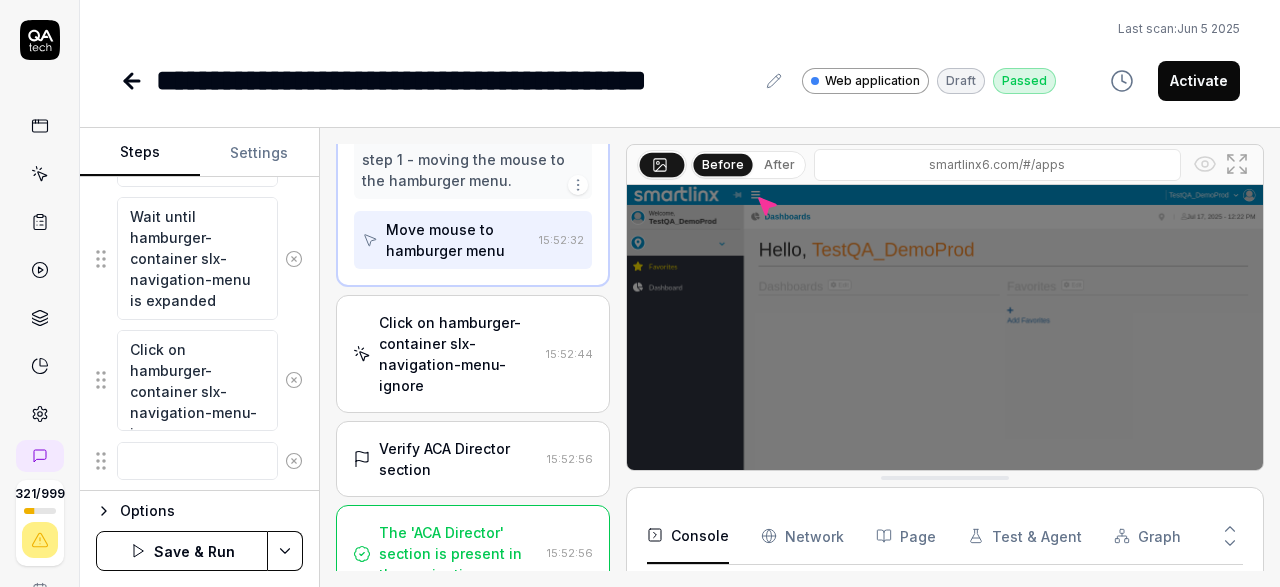 scroll, scrollTop: 653, scrollLeft: 0, axis: vertical 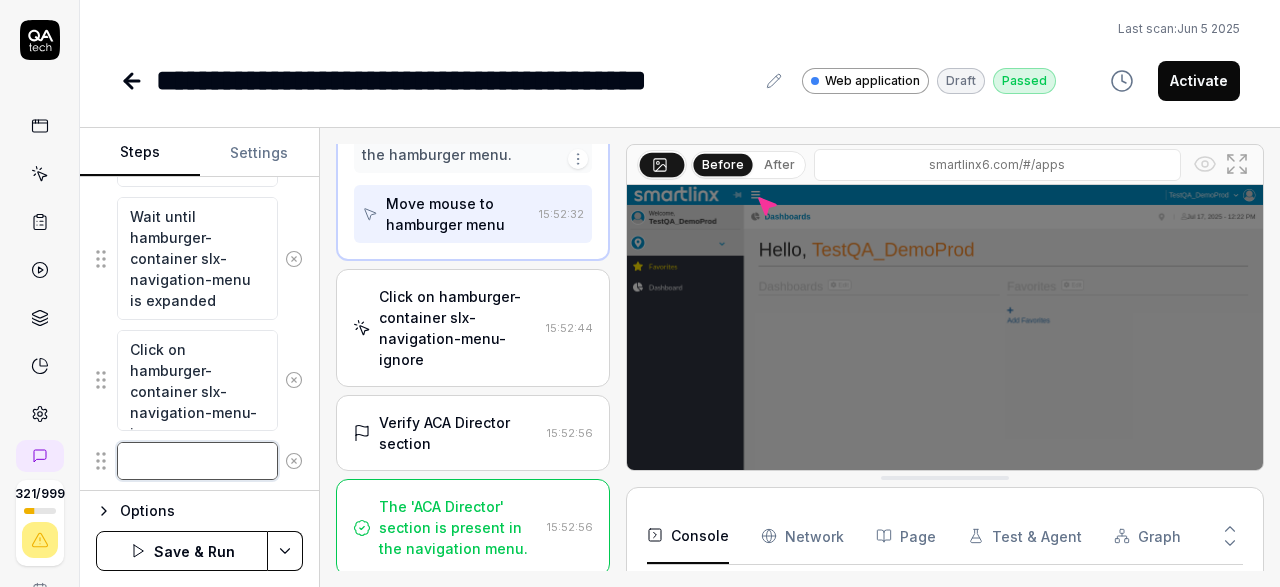 click at bounding box center [197, 461] 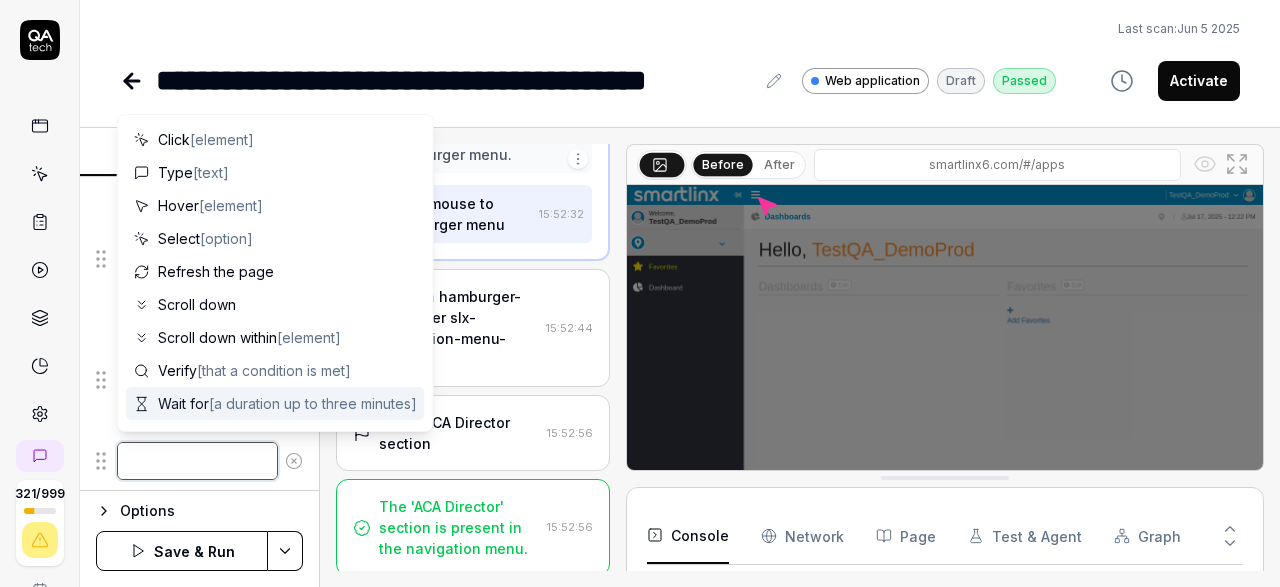 type on "*" 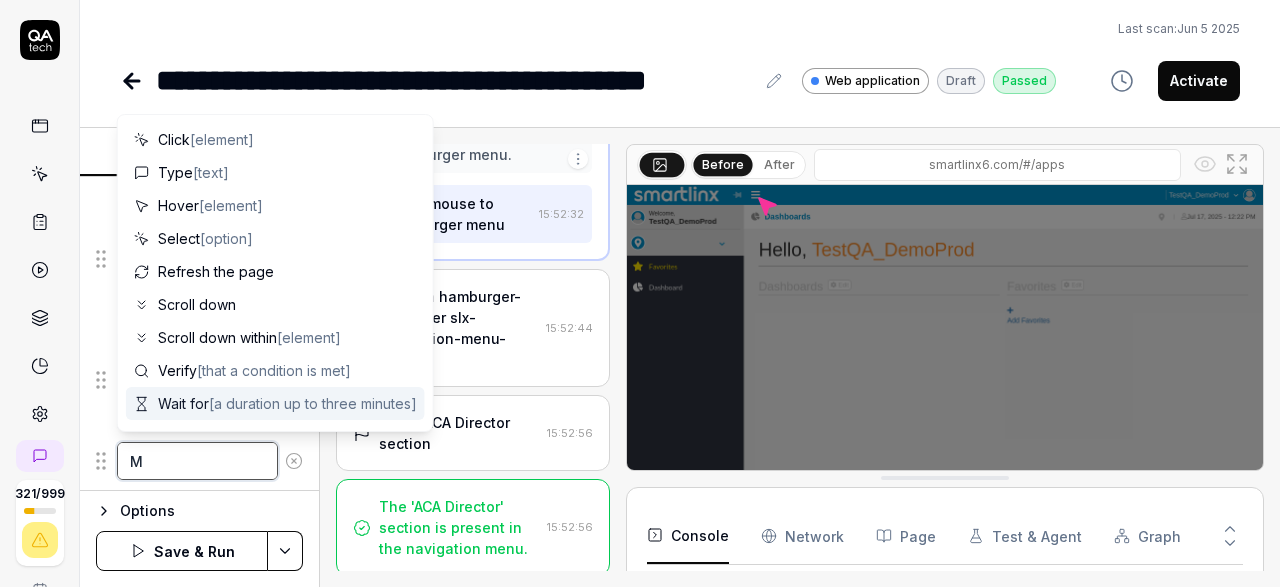 type on "*" 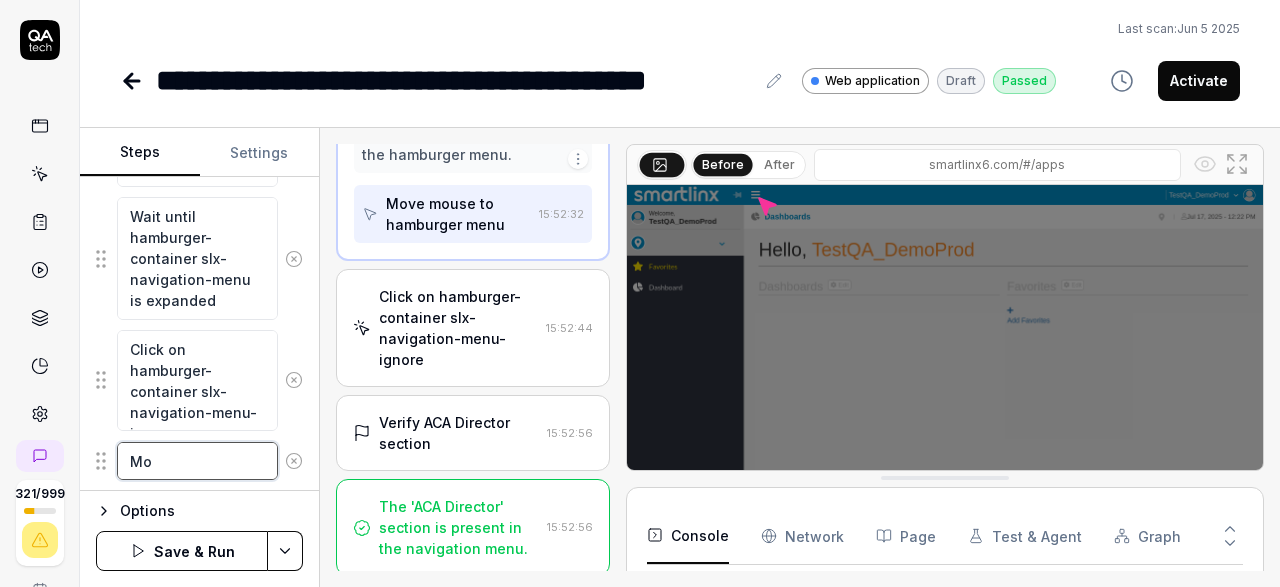 type on "*" 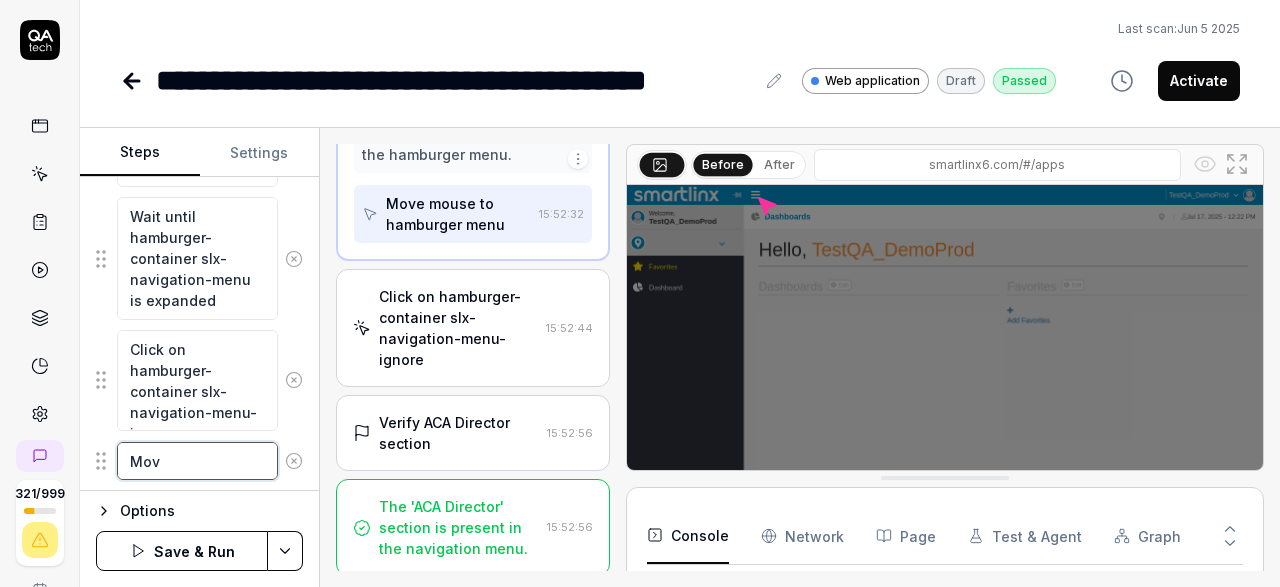 type on "*" 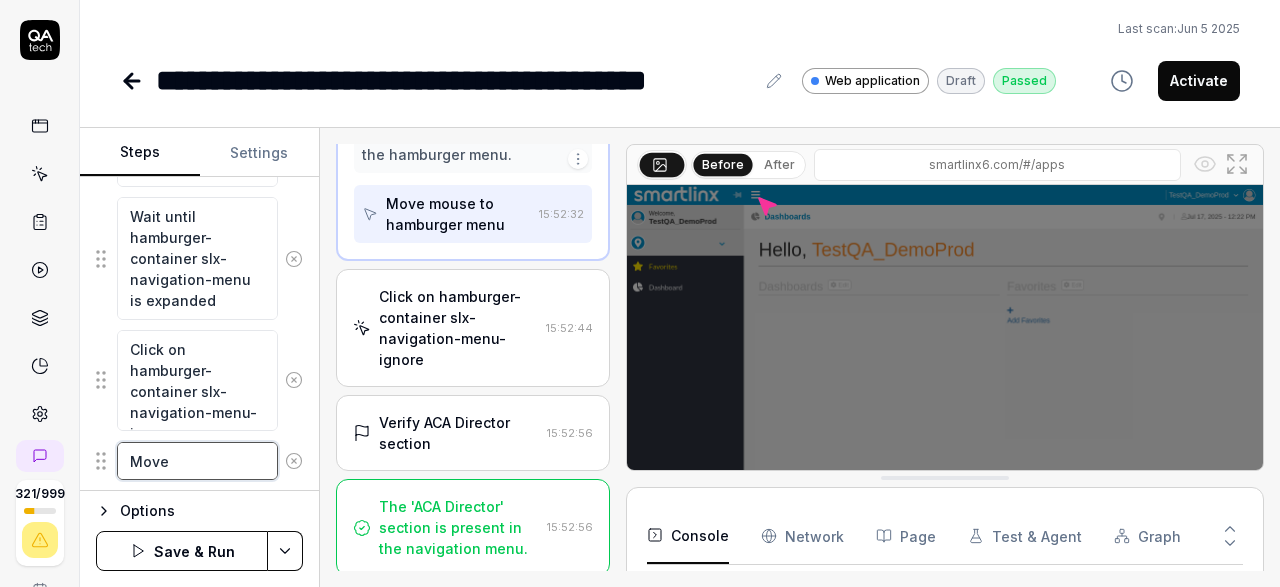 type on "*" 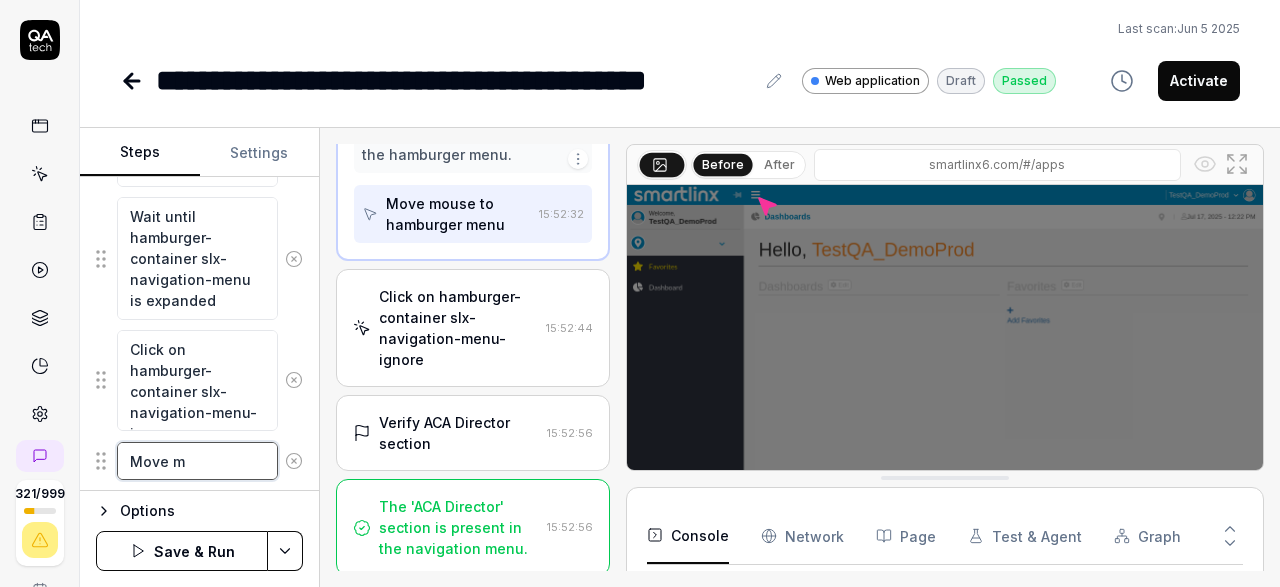type on "*" 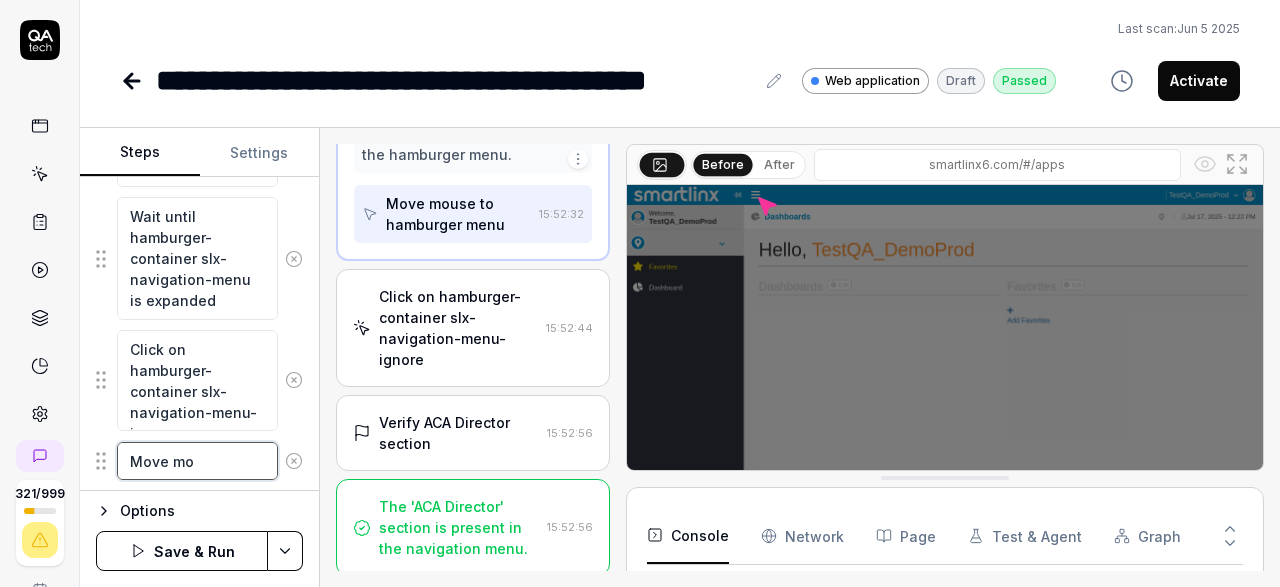 type on "*" 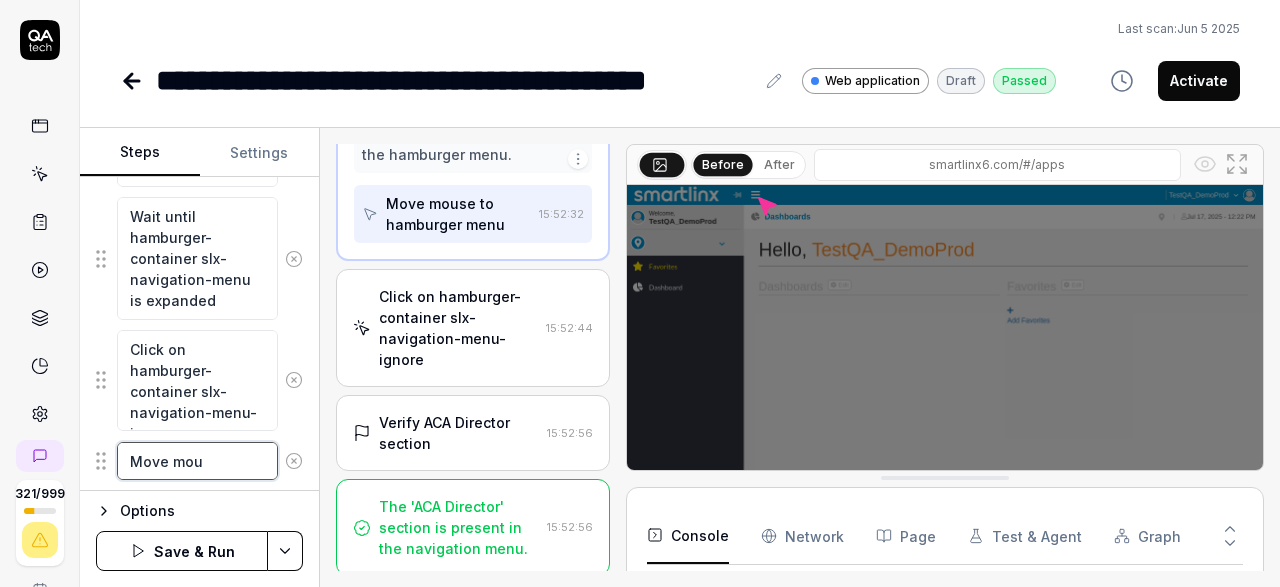 type on "*" 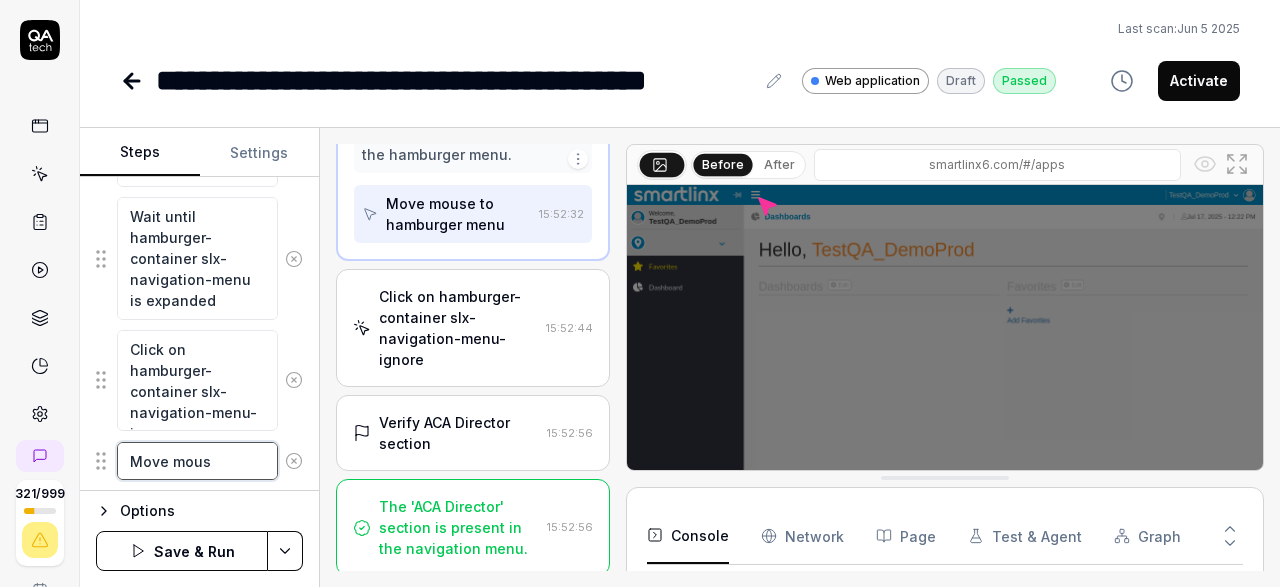 type on "*" 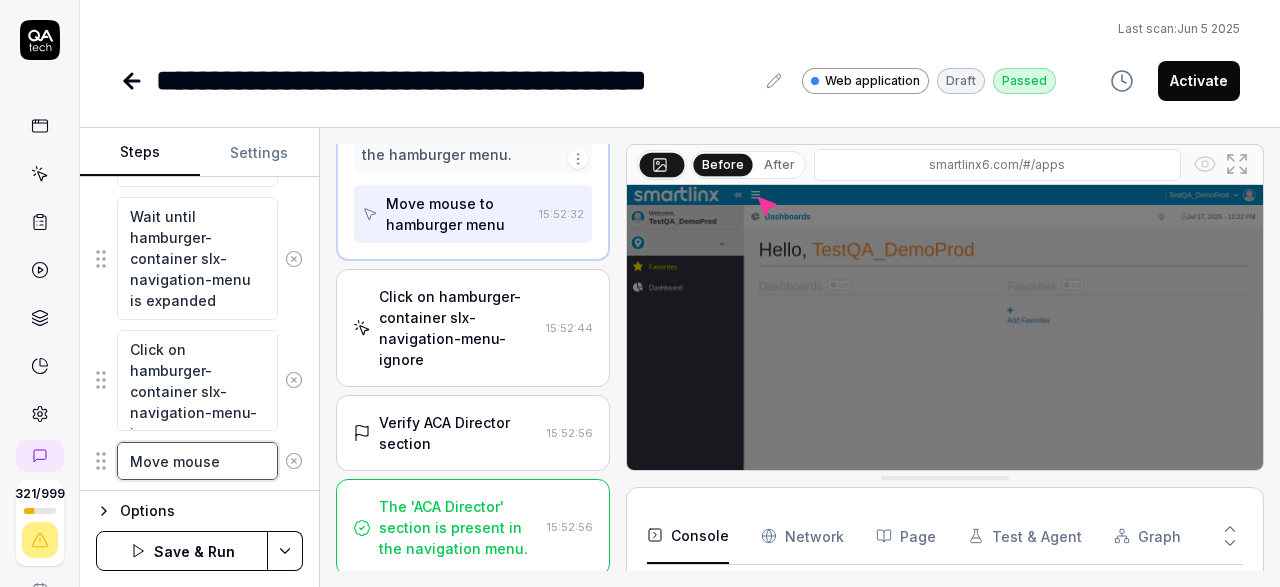 type on "*" 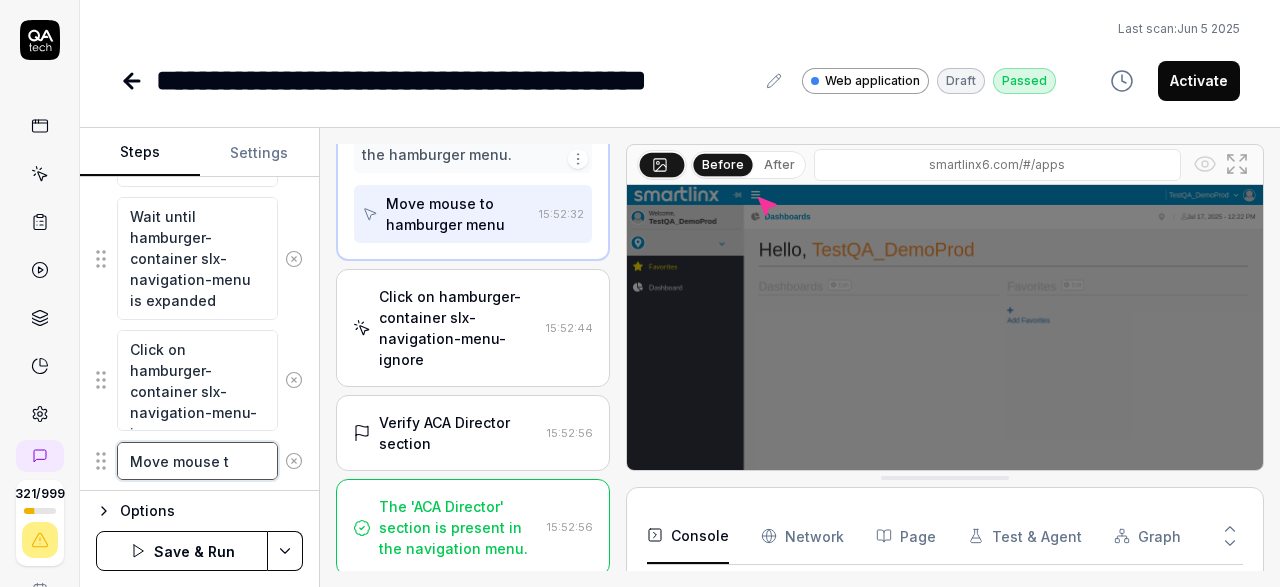 type on "Move mouse to" 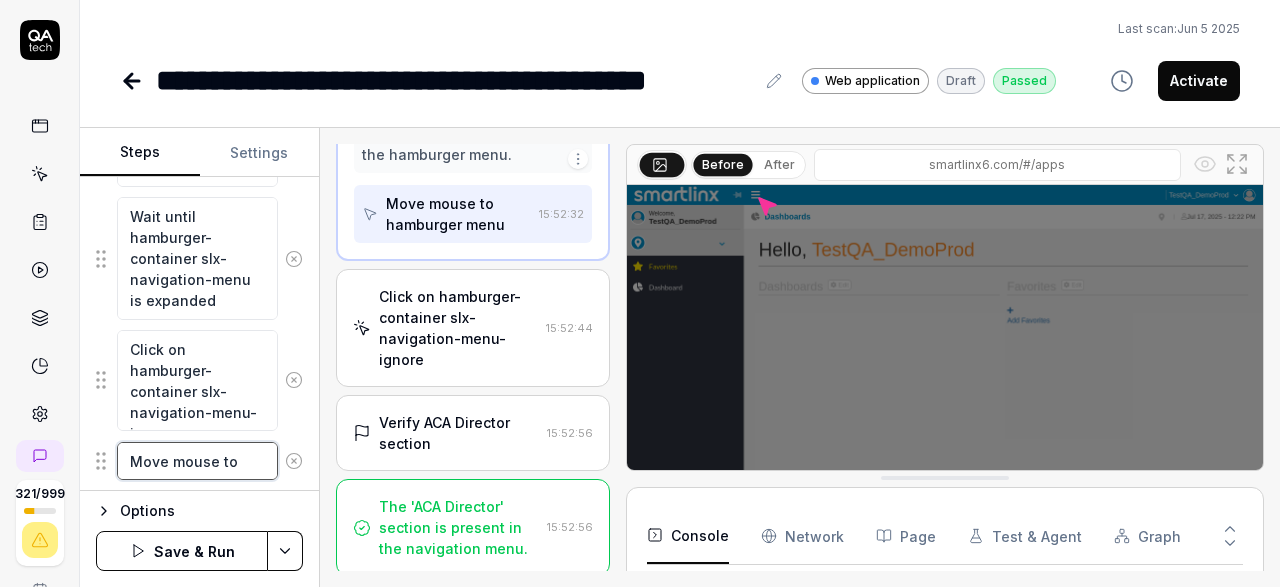type on "*" 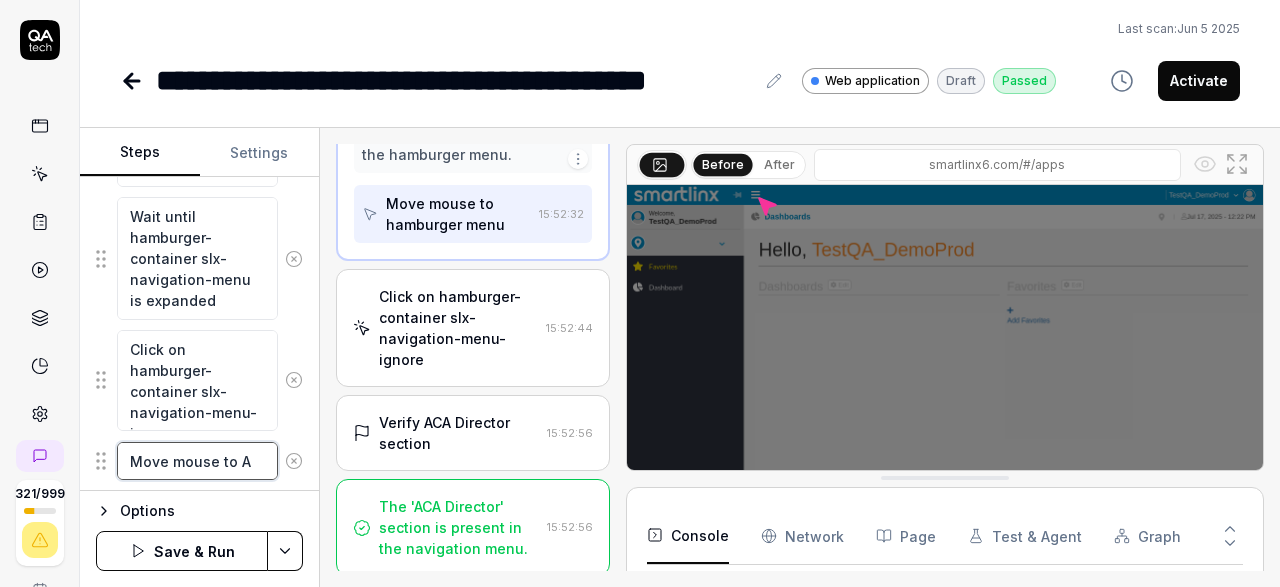 type on "*" 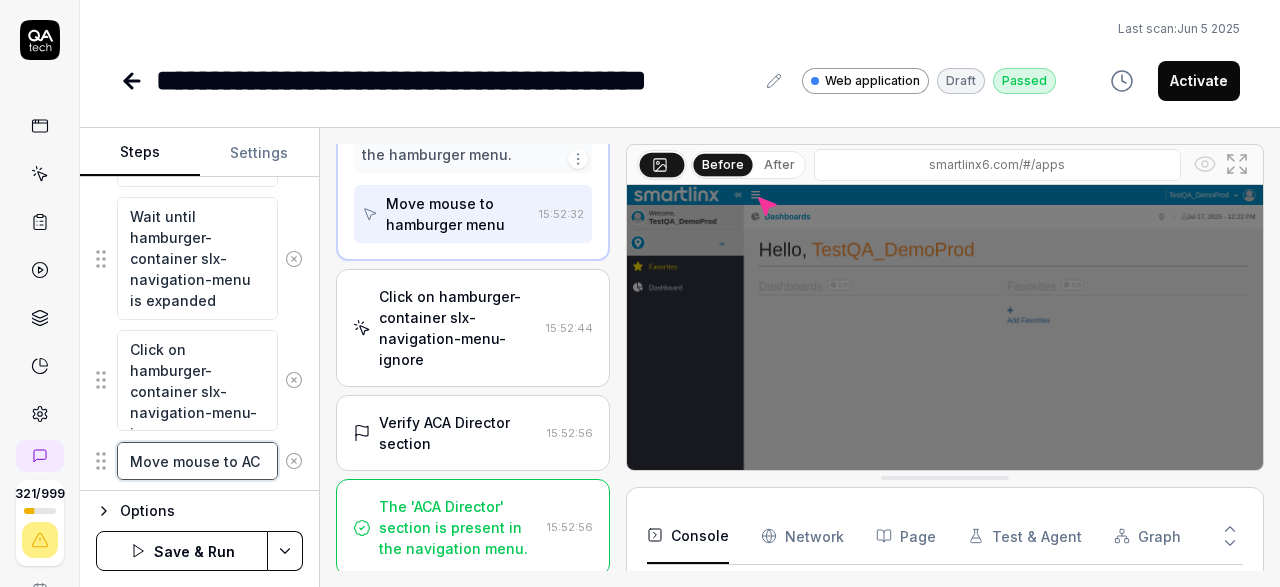 type on "*" 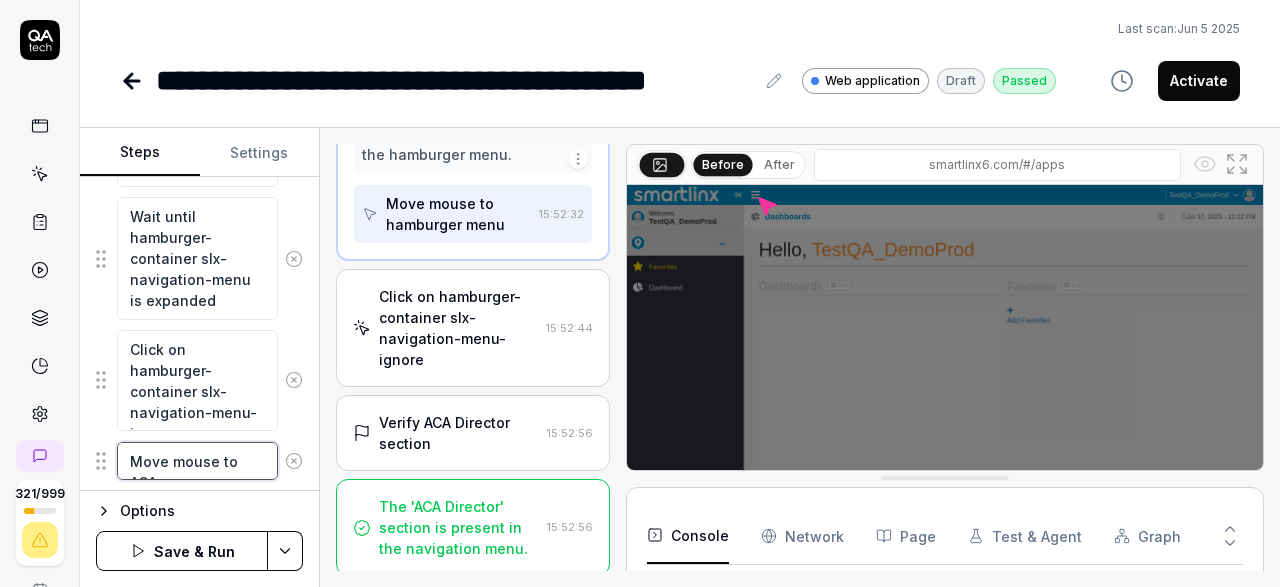 type on "*" 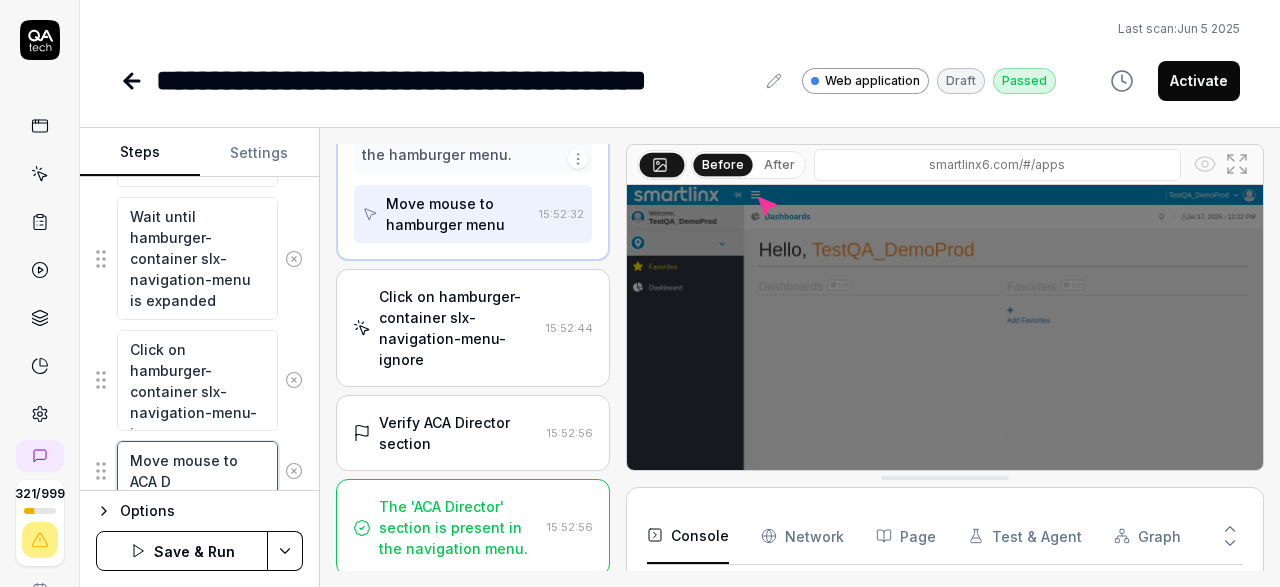 type on "*" 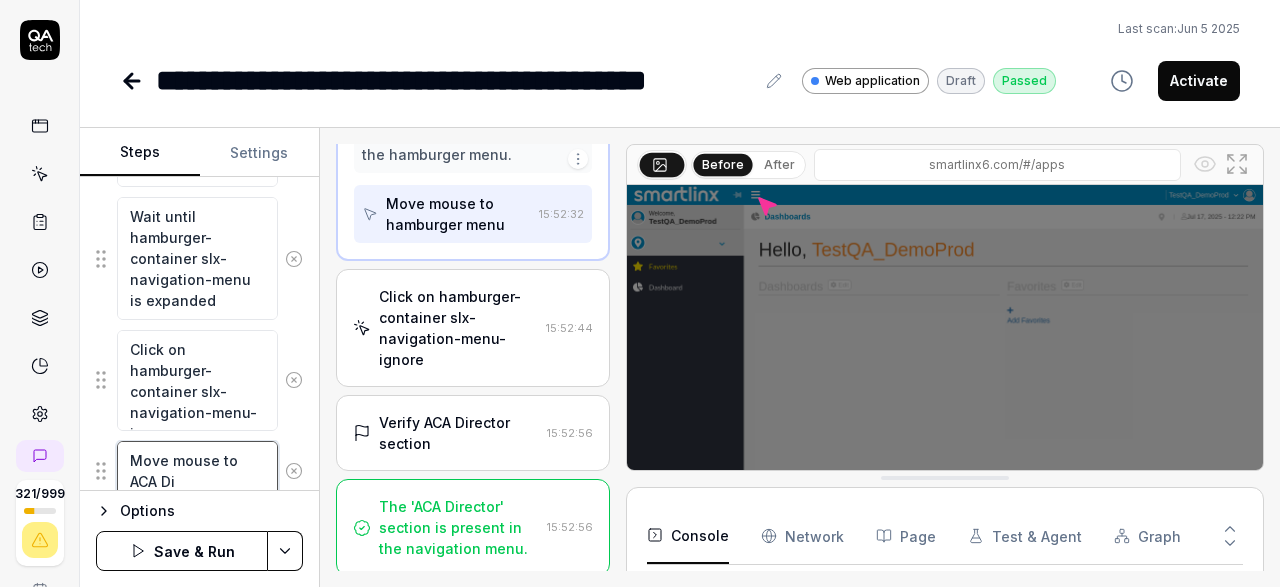 type on "*" 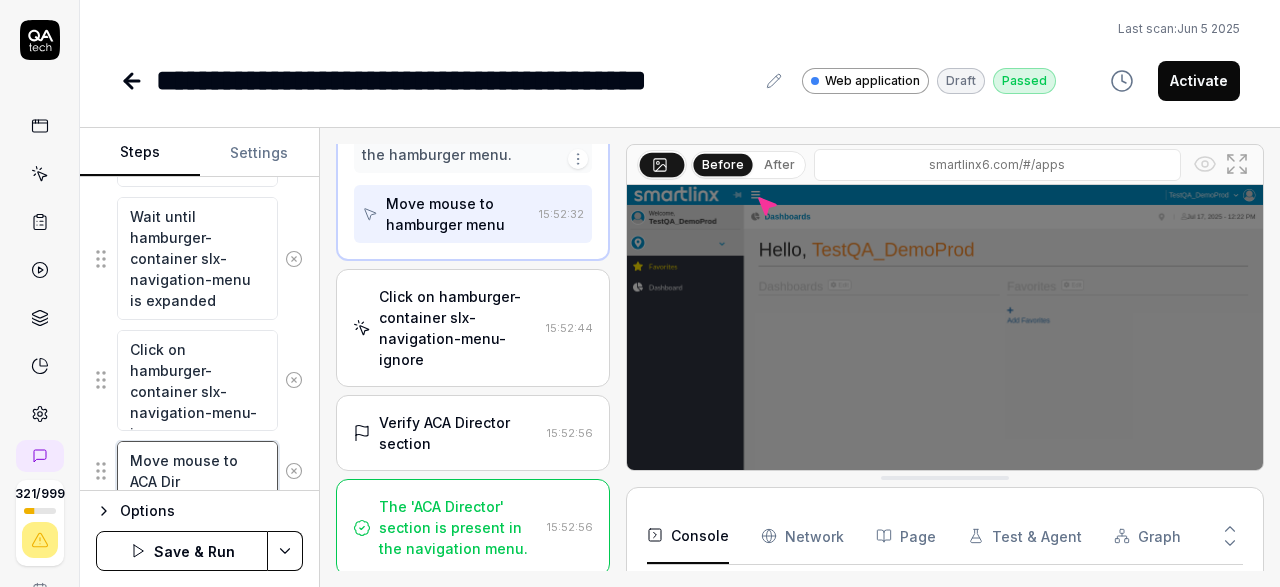 type on "*" 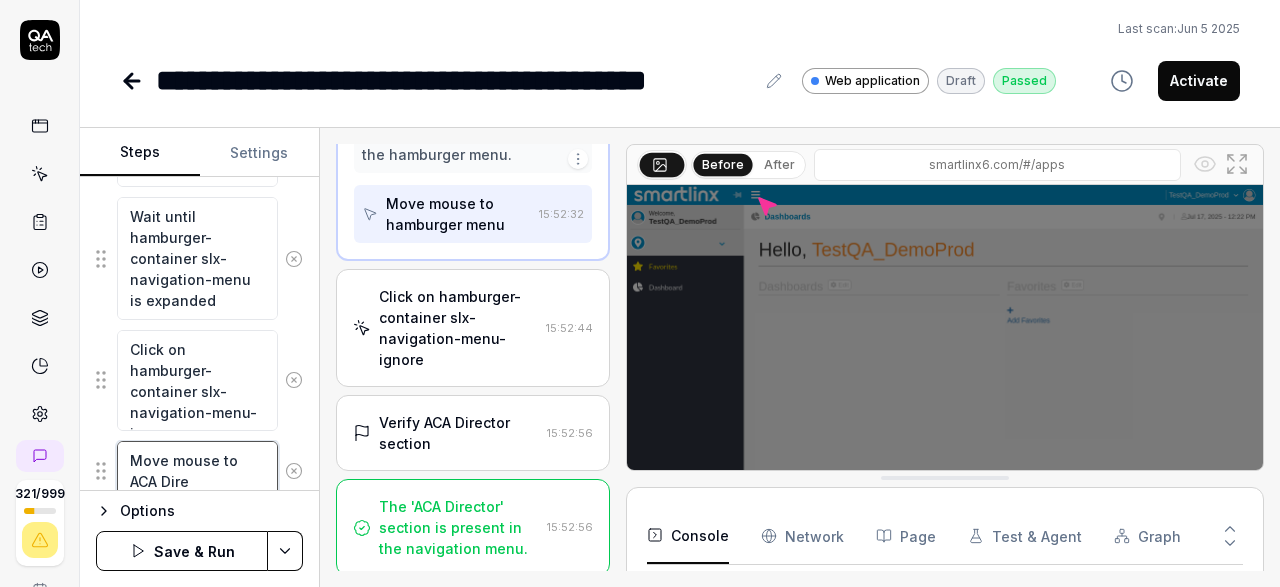 type on "*" 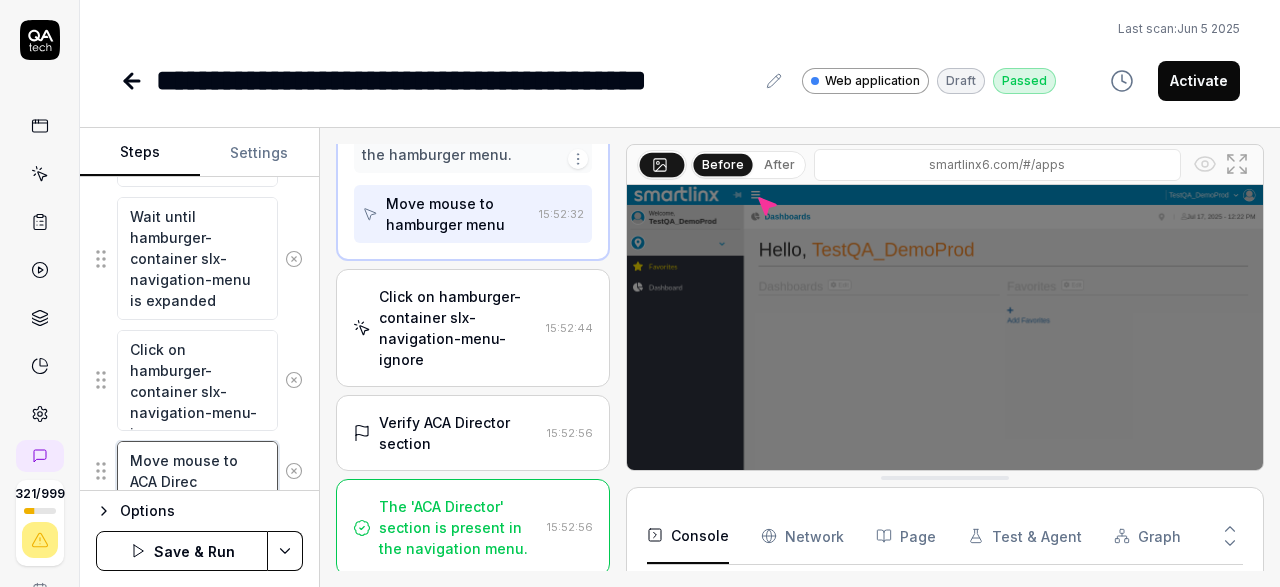 type on "*" 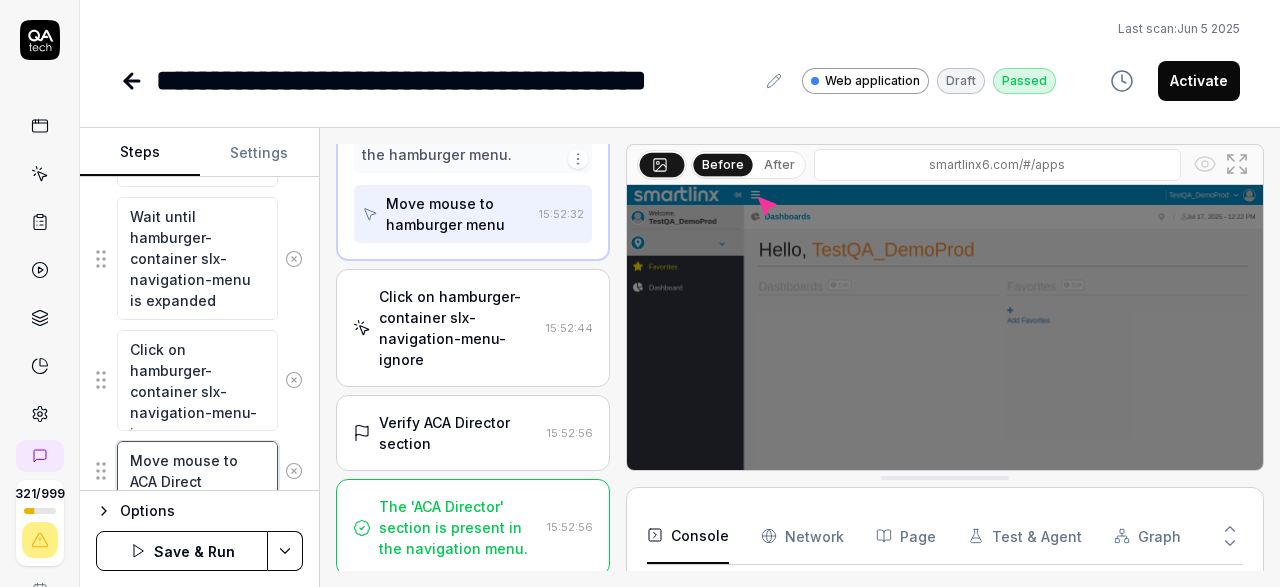 type on "*" 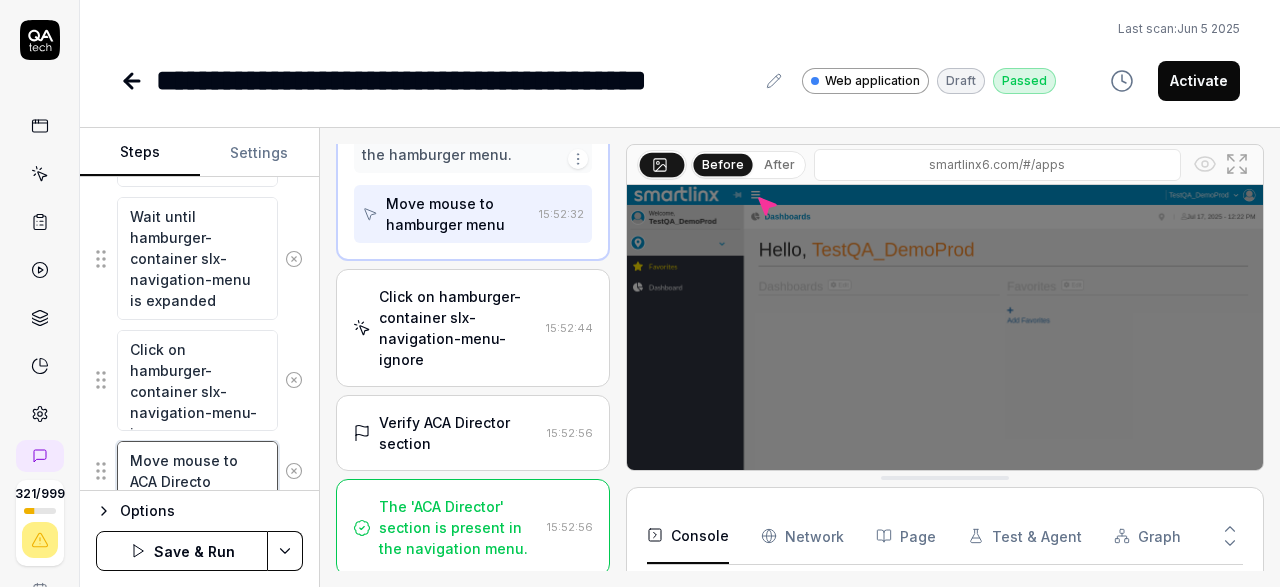 type on "*" 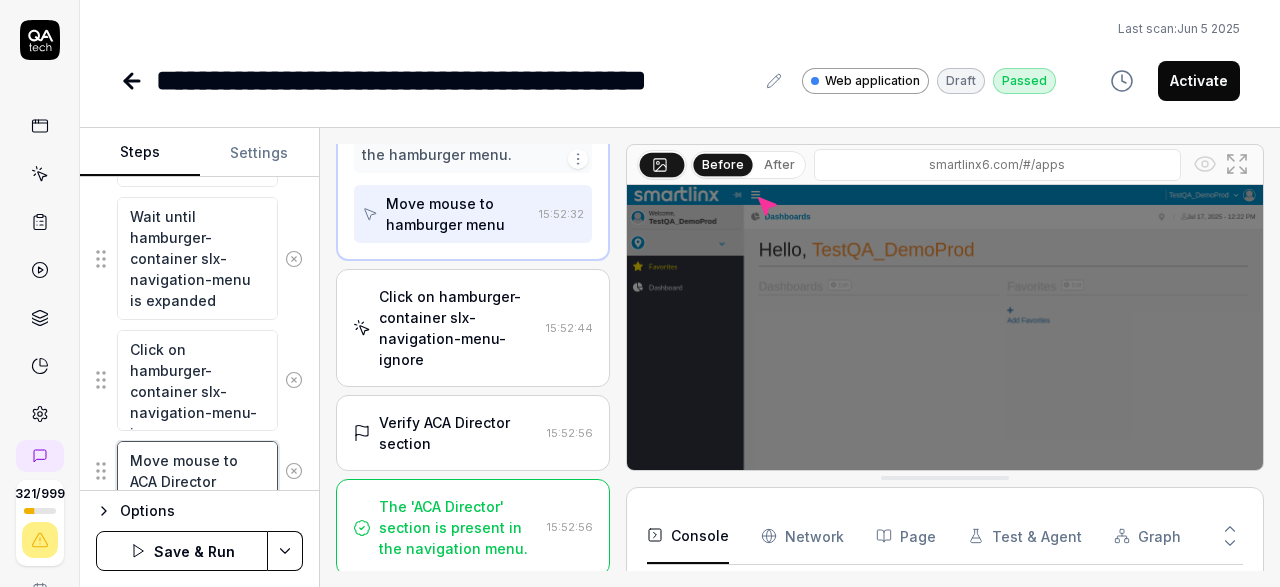type on "*" 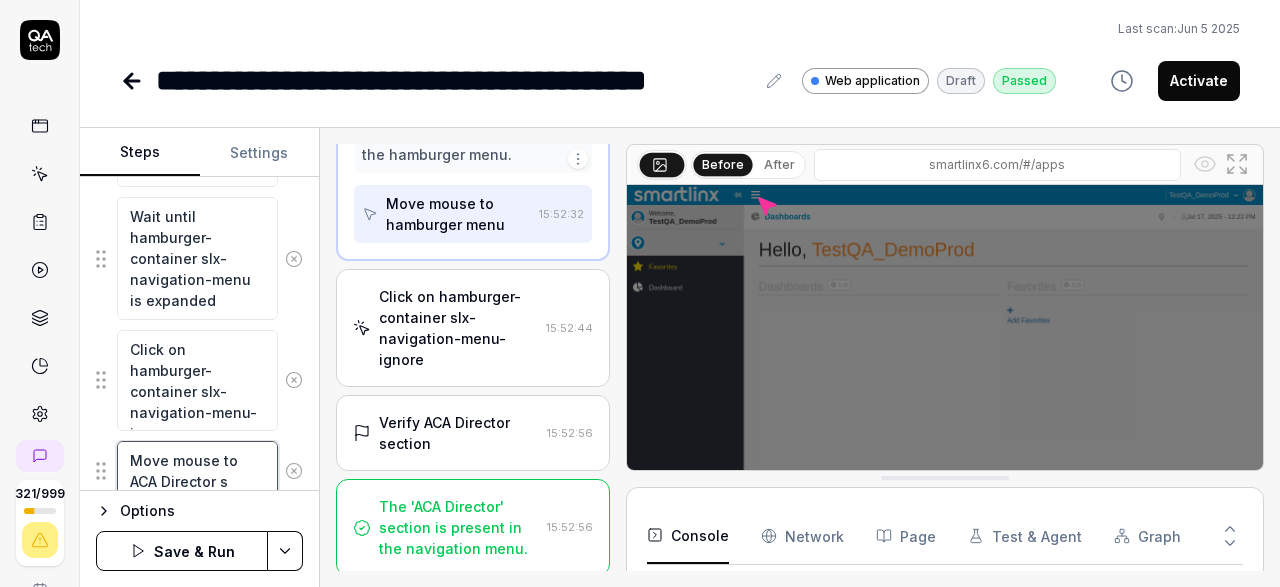 type on "*" 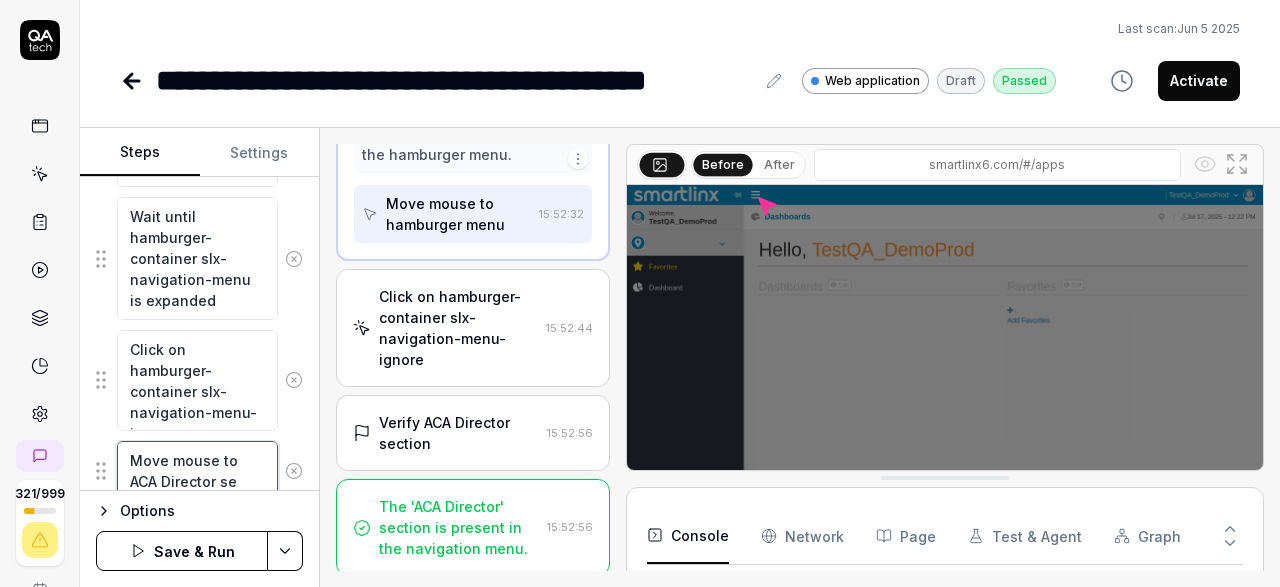 type on "*" 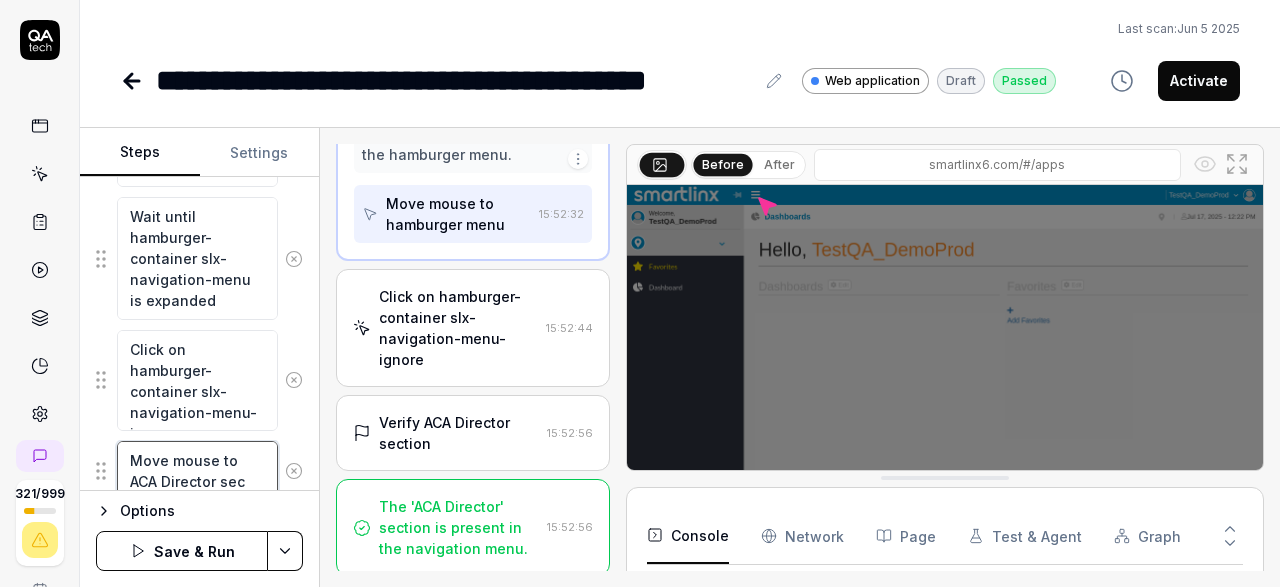 type on "*" 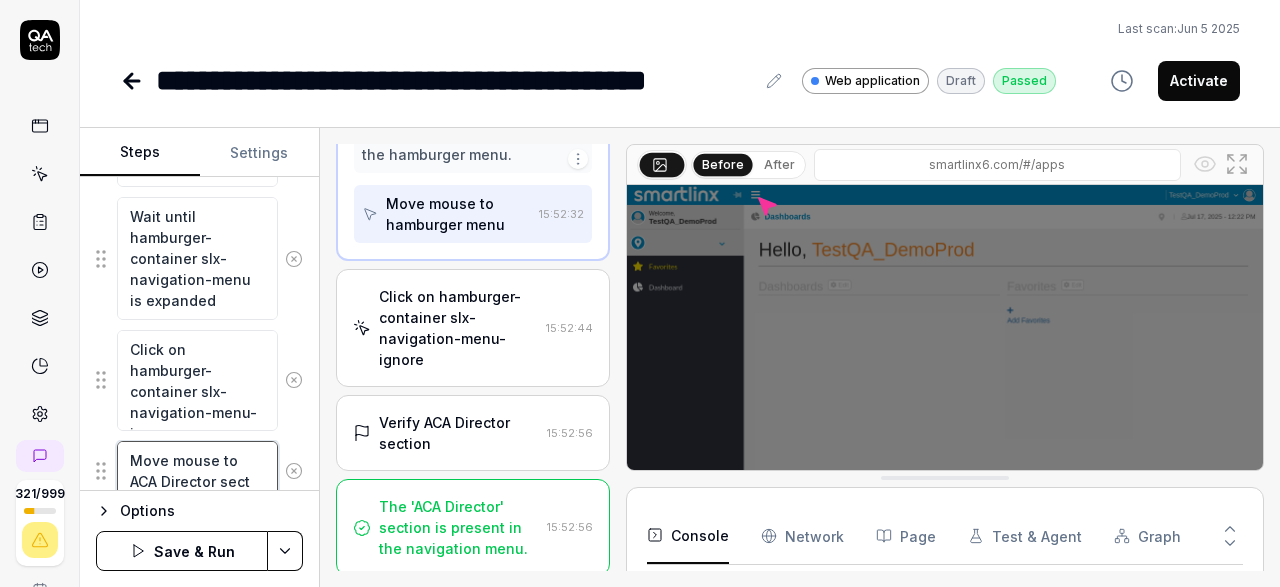 type on "*" 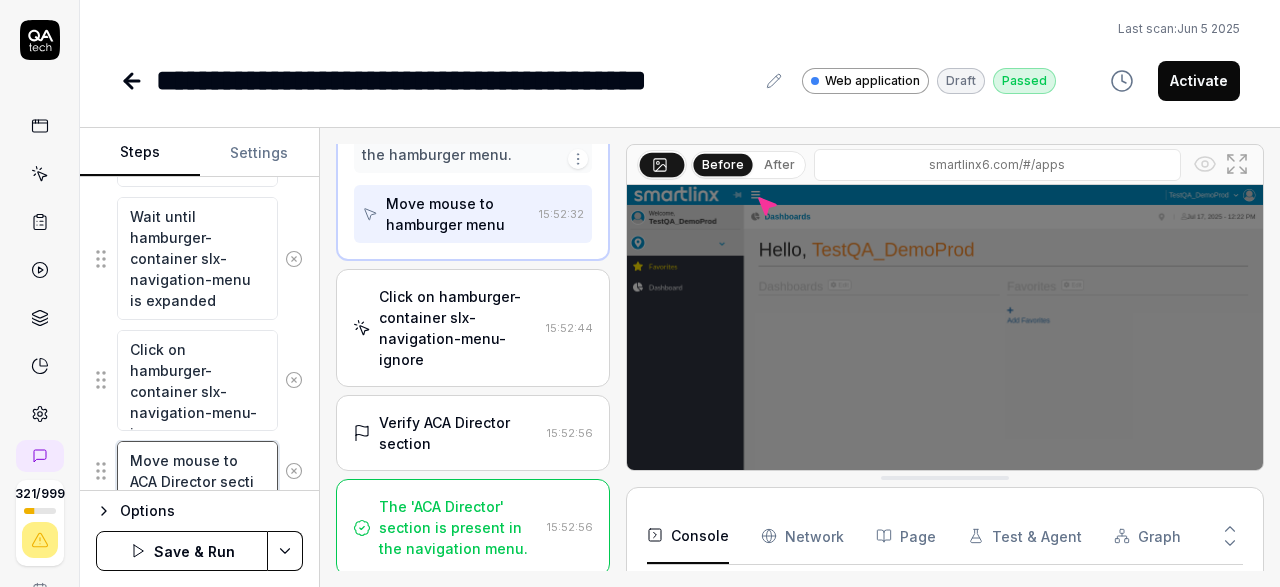 type on "*" 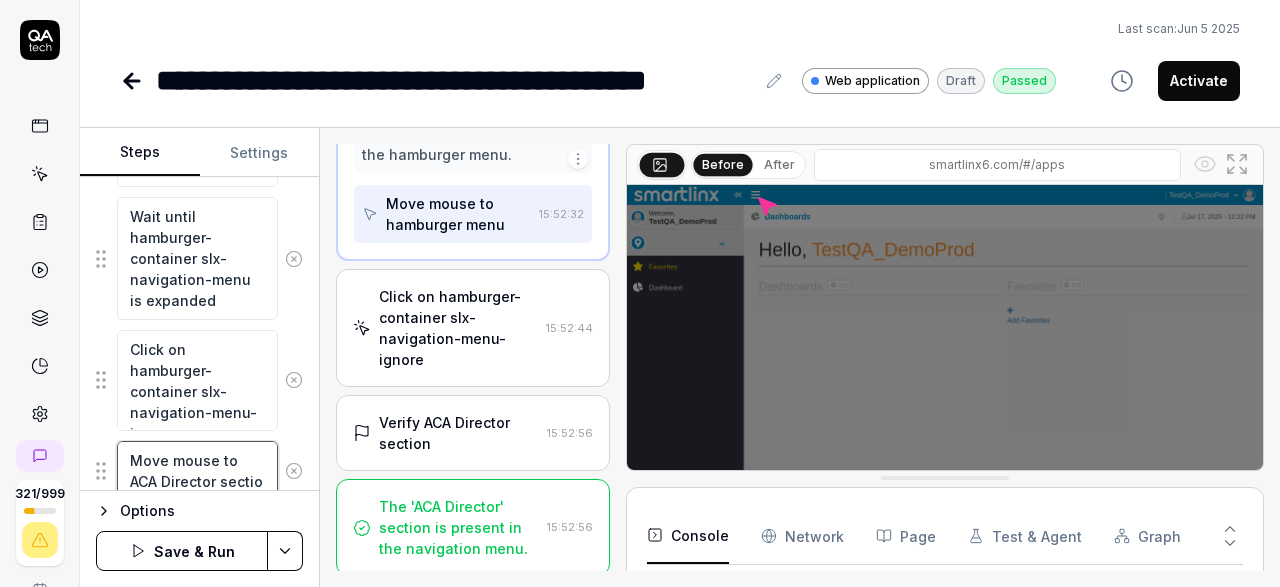 type on "*" 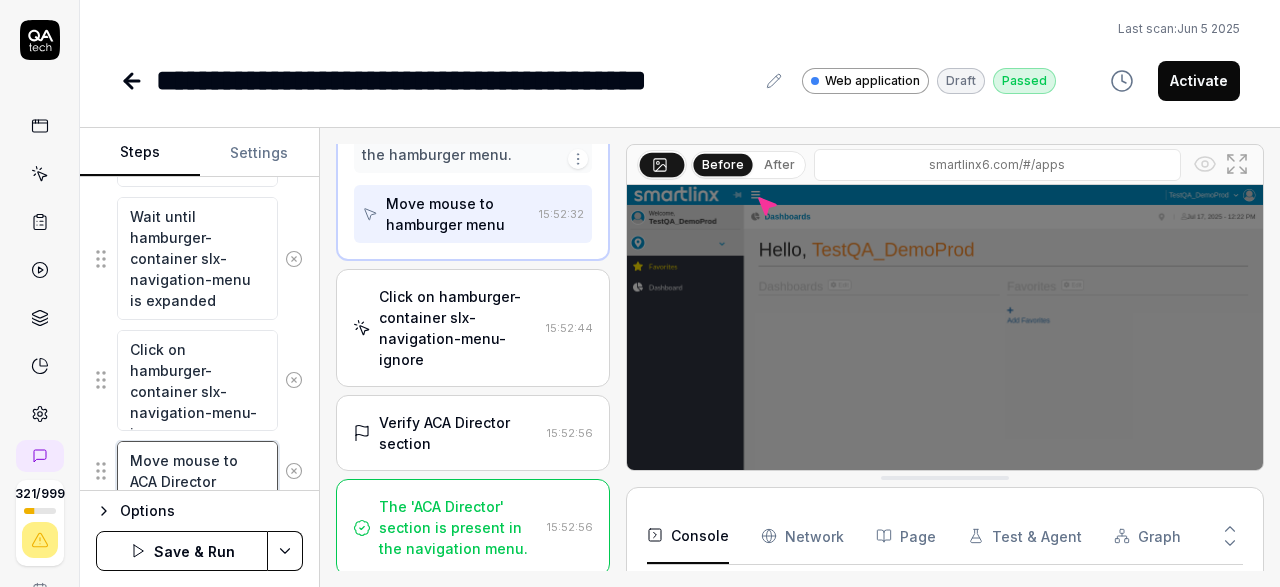 scroll, scrollTop: 443, scrollLeft: 0, axis: vertical 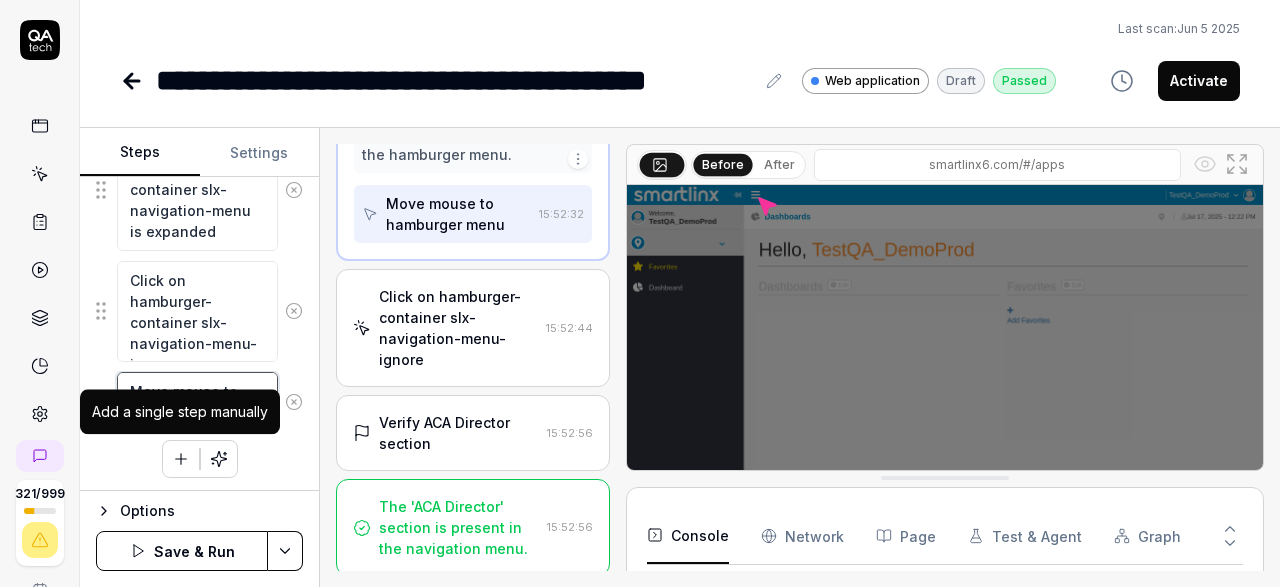 type on "Move mouse to ACA Director section" 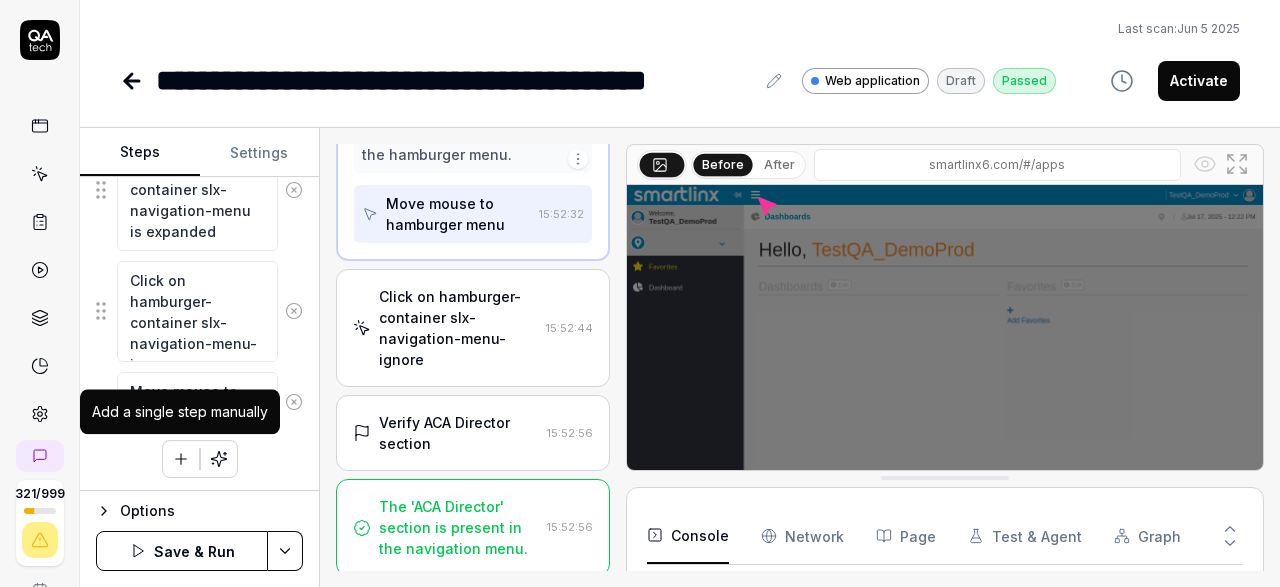 click at bounding box center (181, 459) 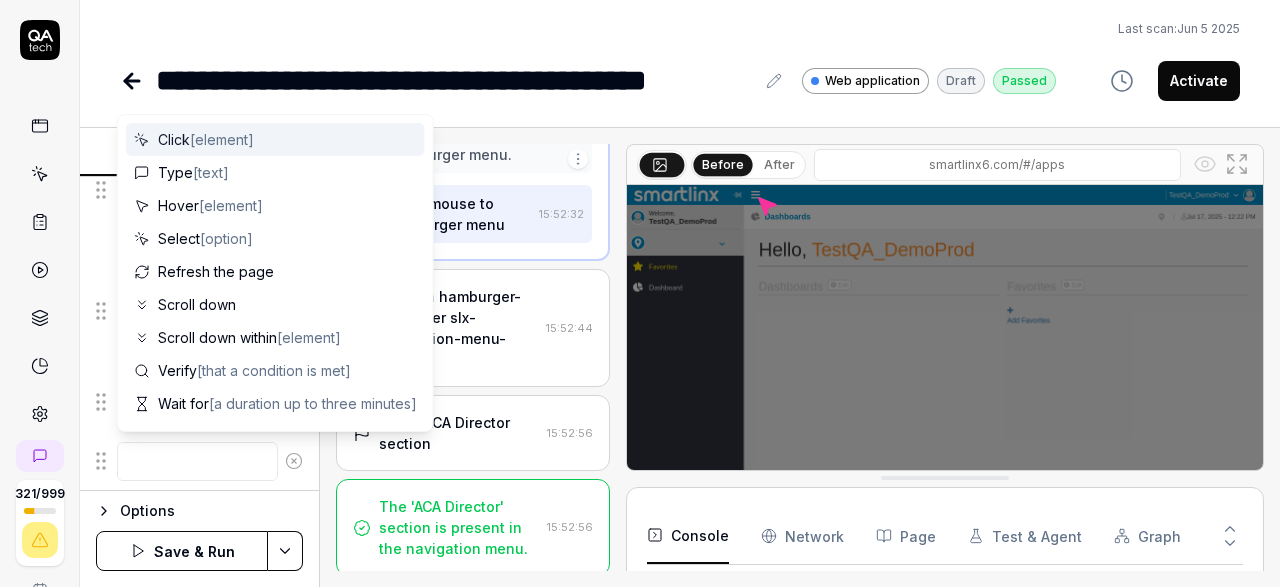 click at bounding box center [197, 461] 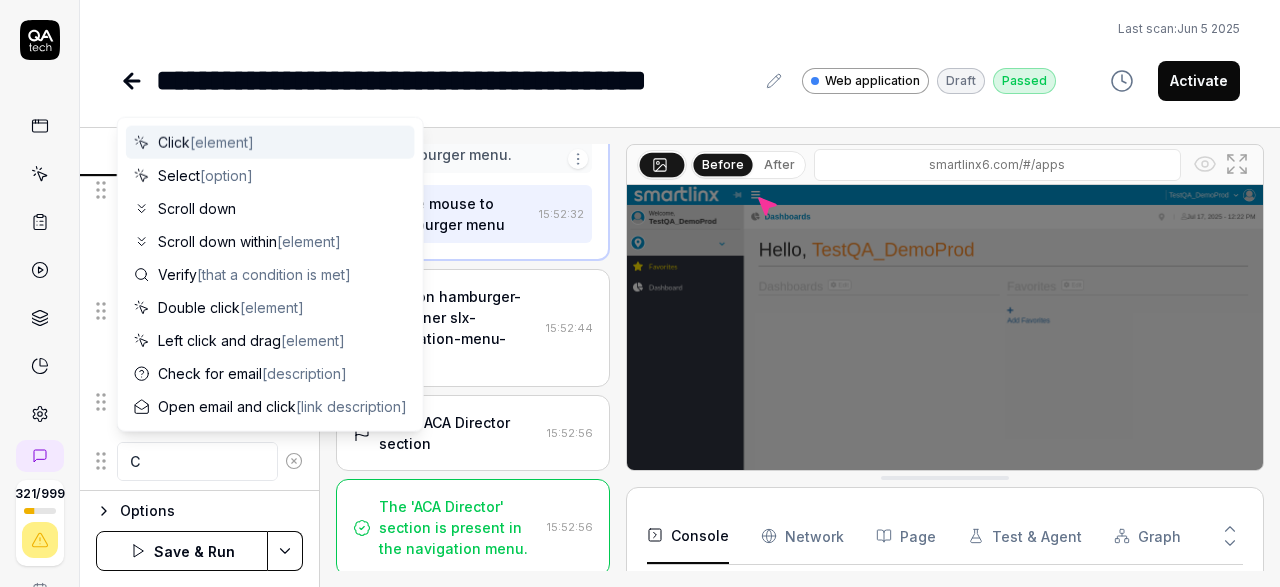 type on "*" 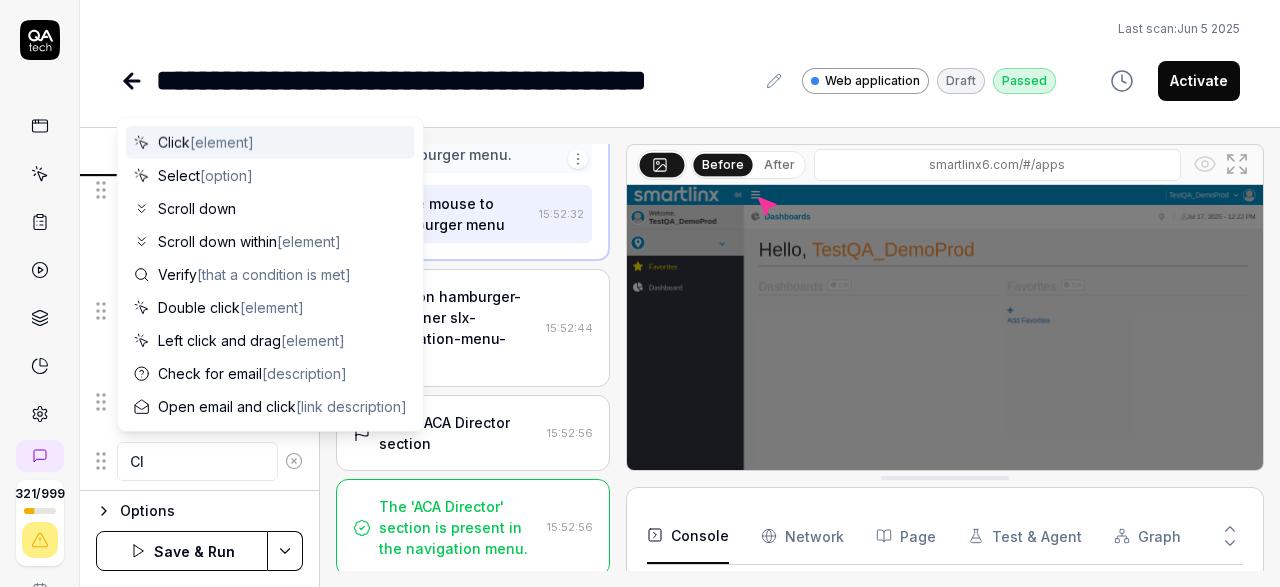 type on "*" 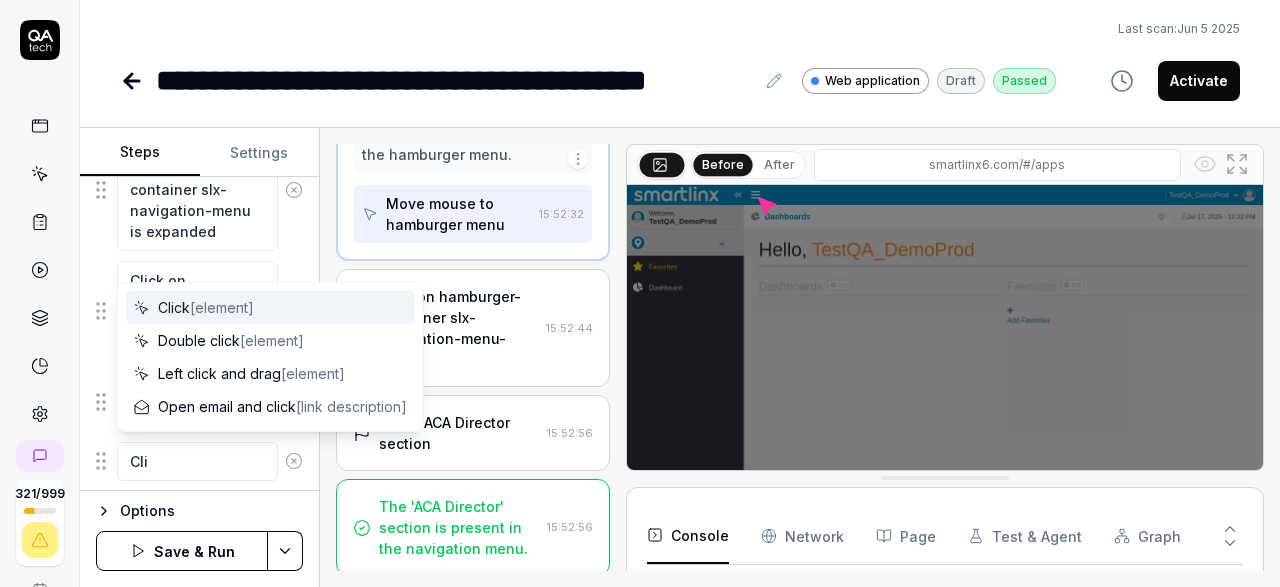 type on "*" 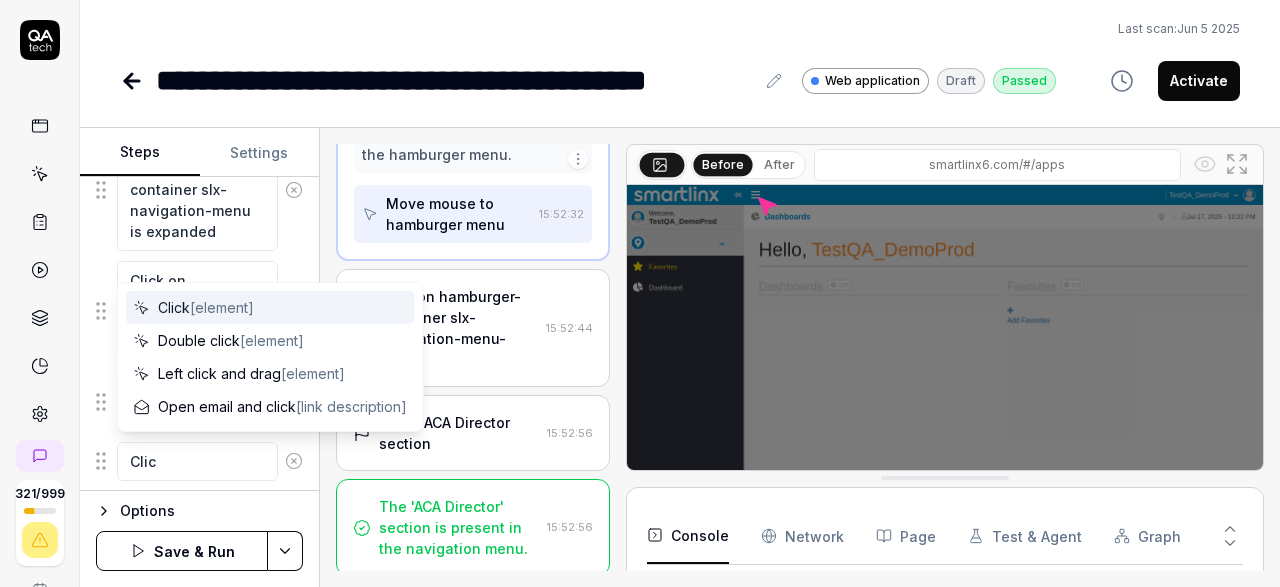 type on "Click" 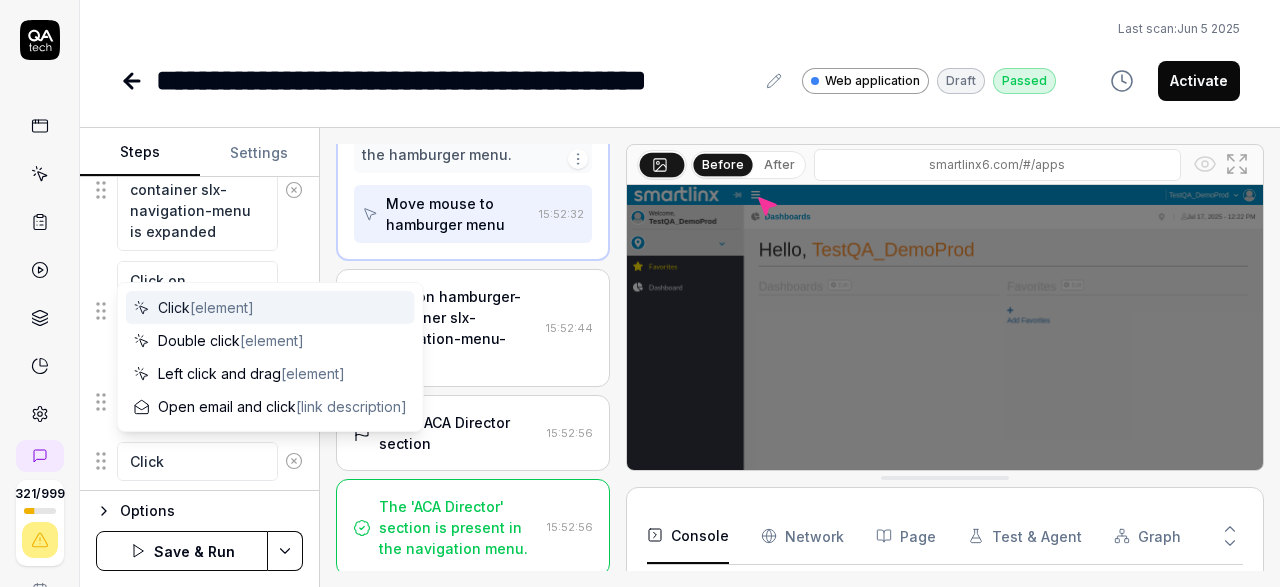 type on "*" 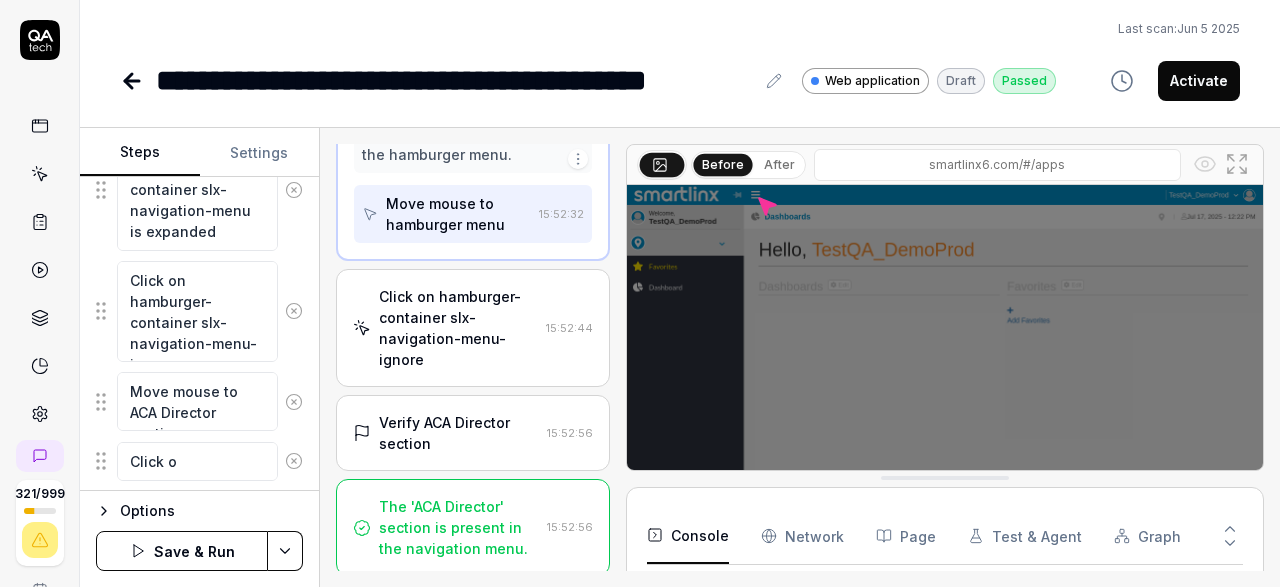 type on "*" 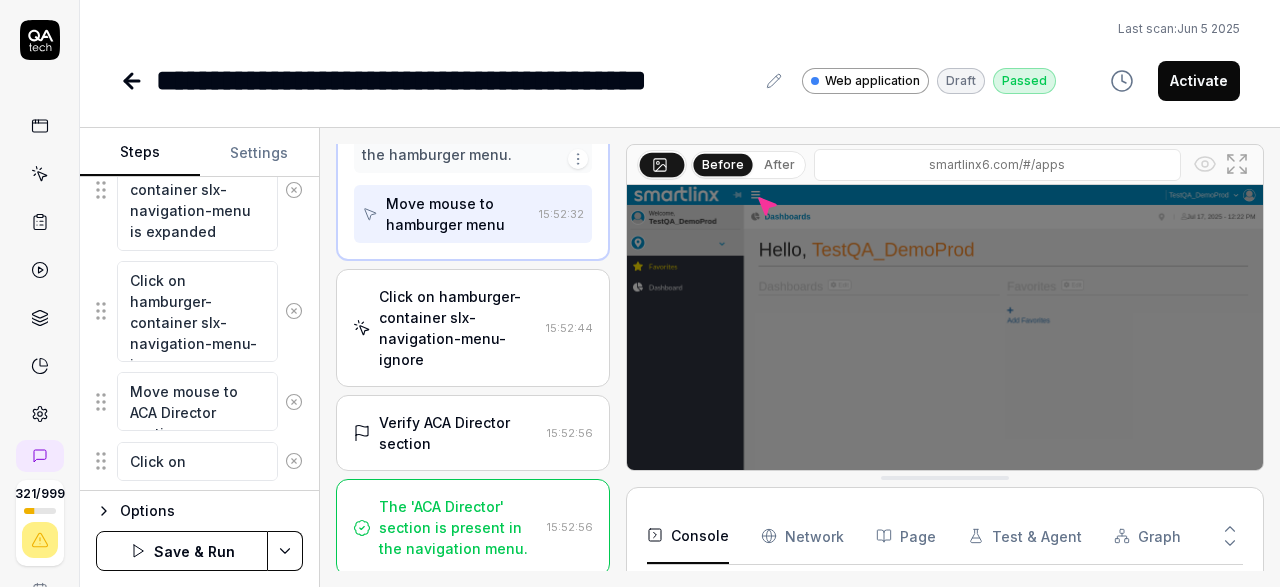 type on "*" 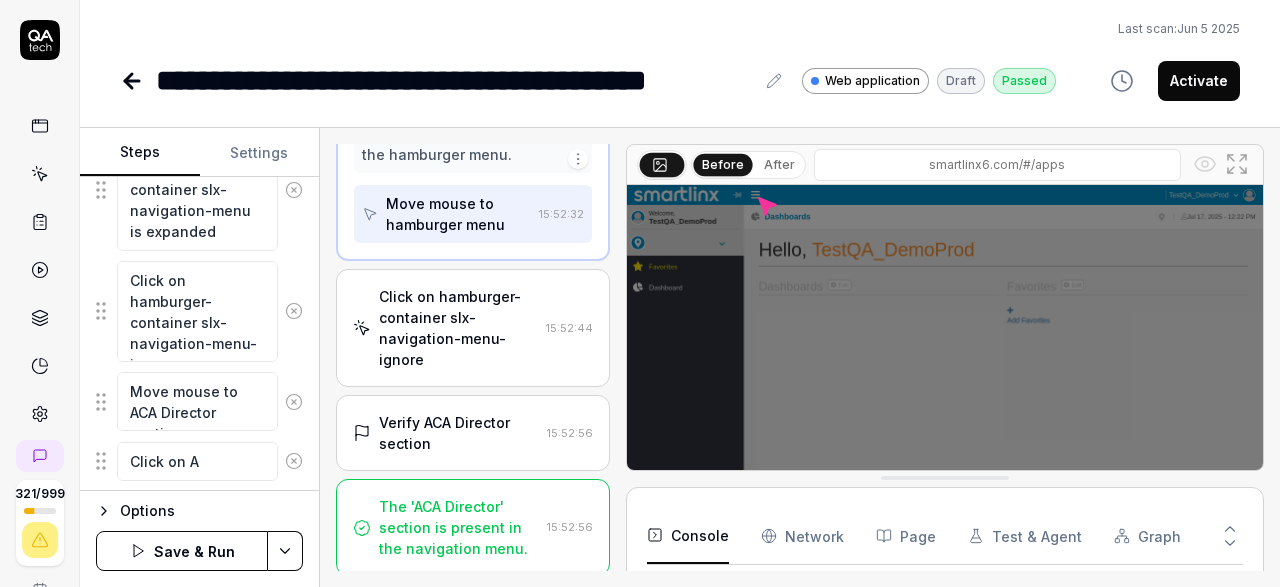 type on "*" 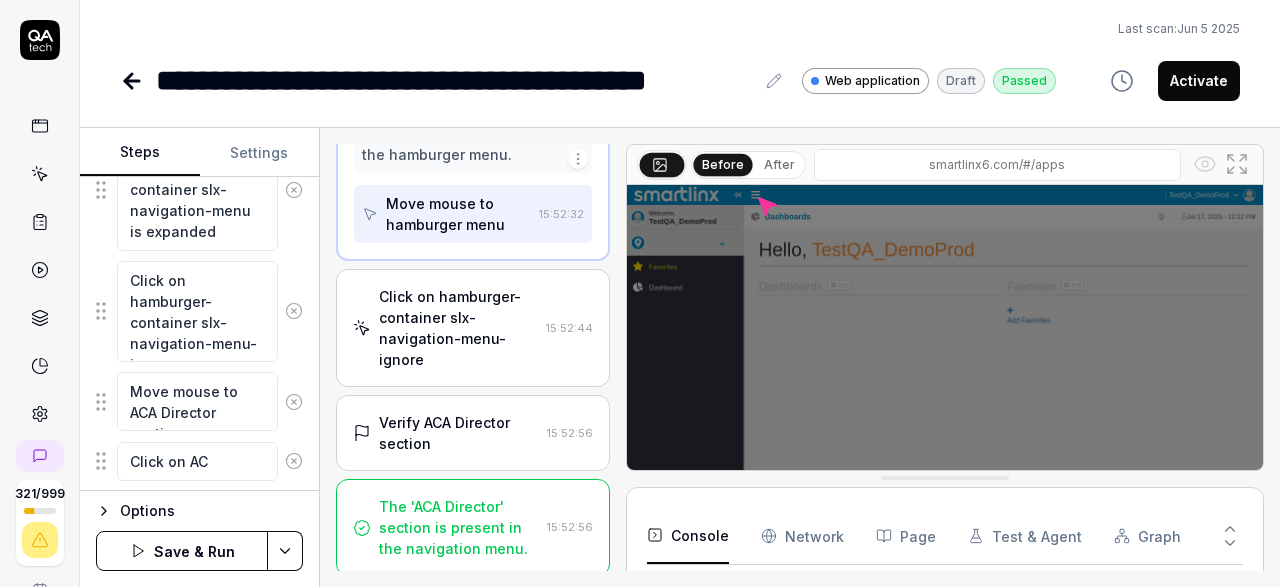 type on "*" 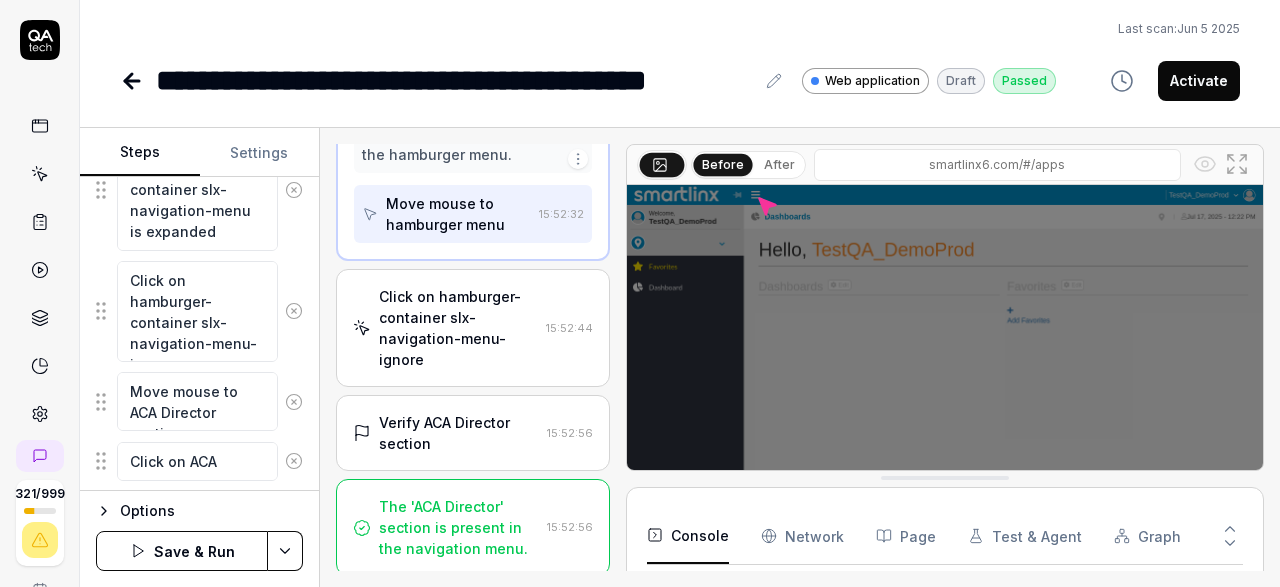 type on "*" 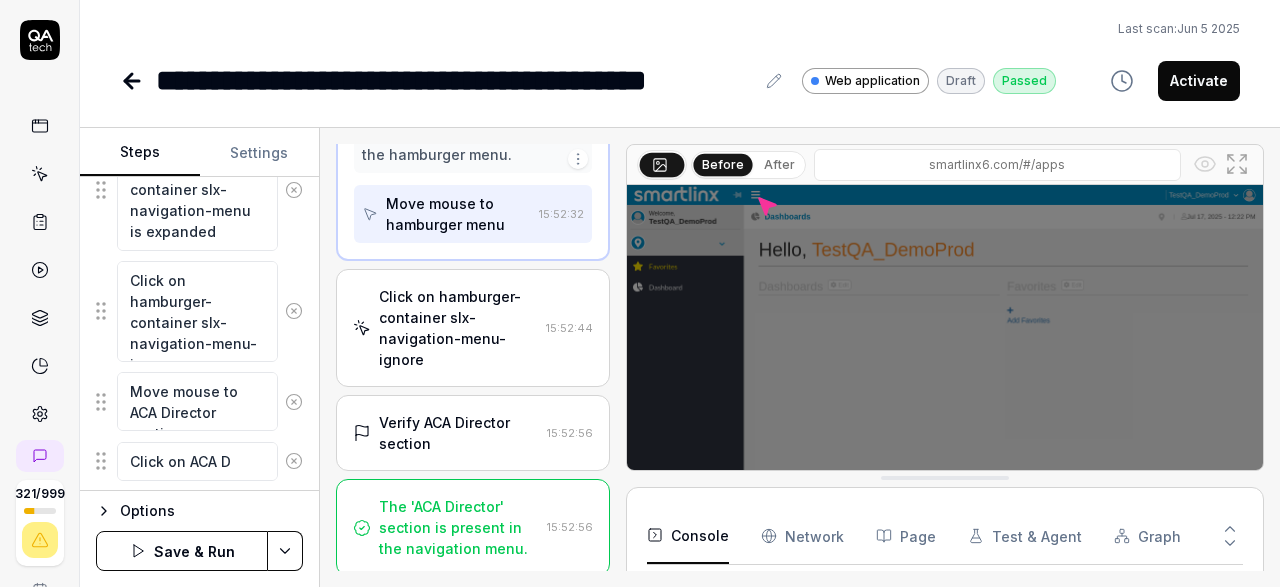 type on "*" 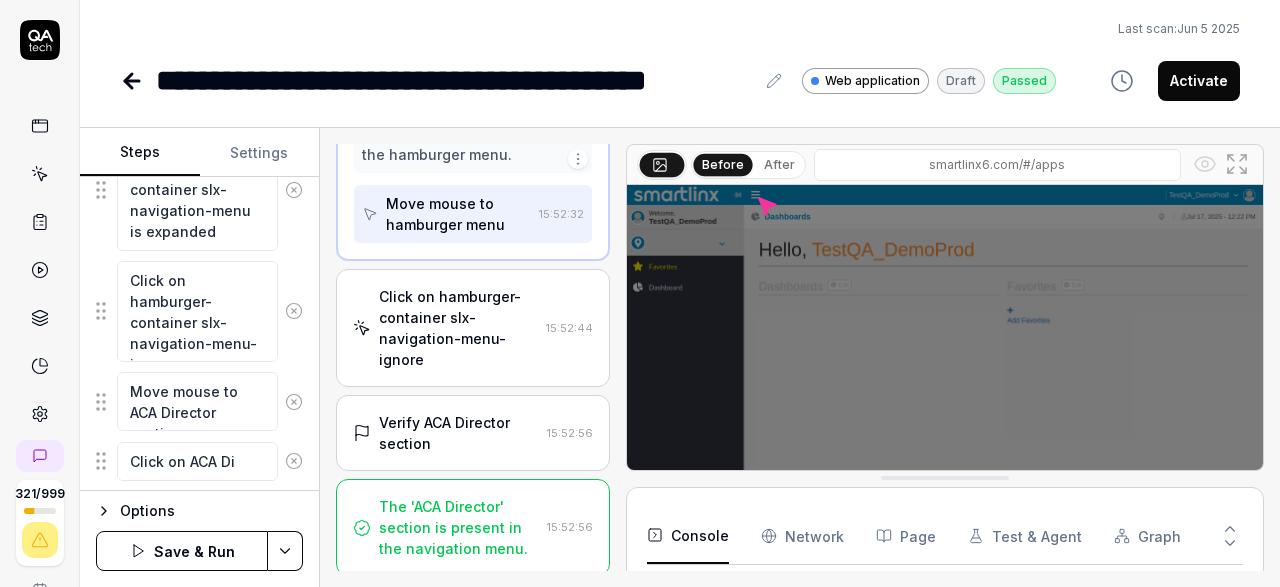 type on "*" 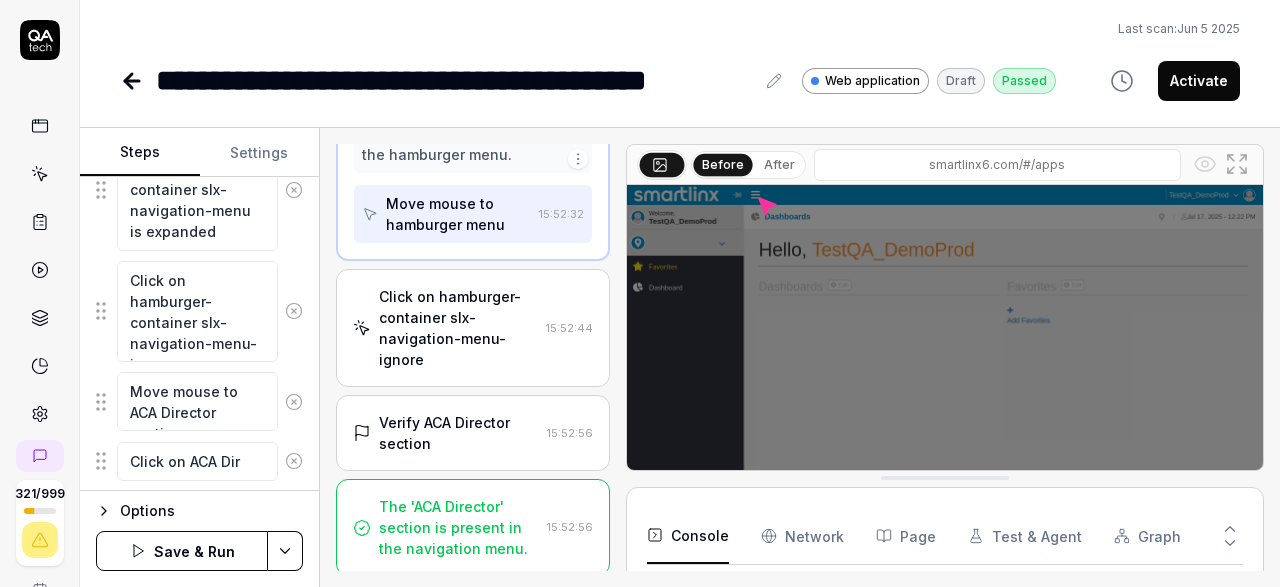 type on "*" 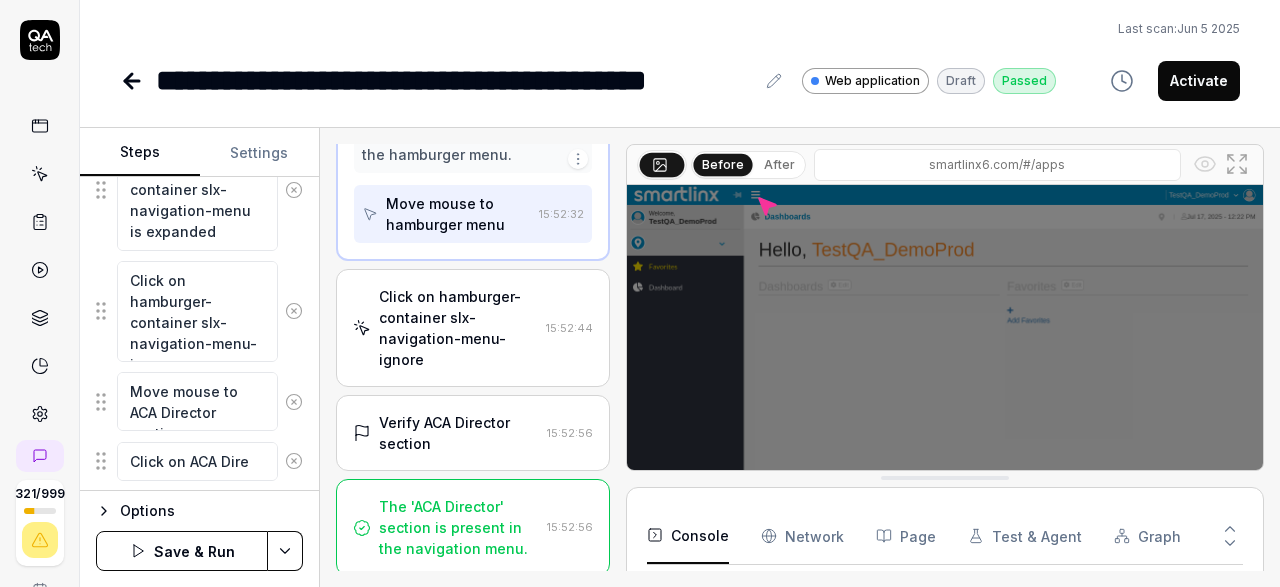 type on "*" 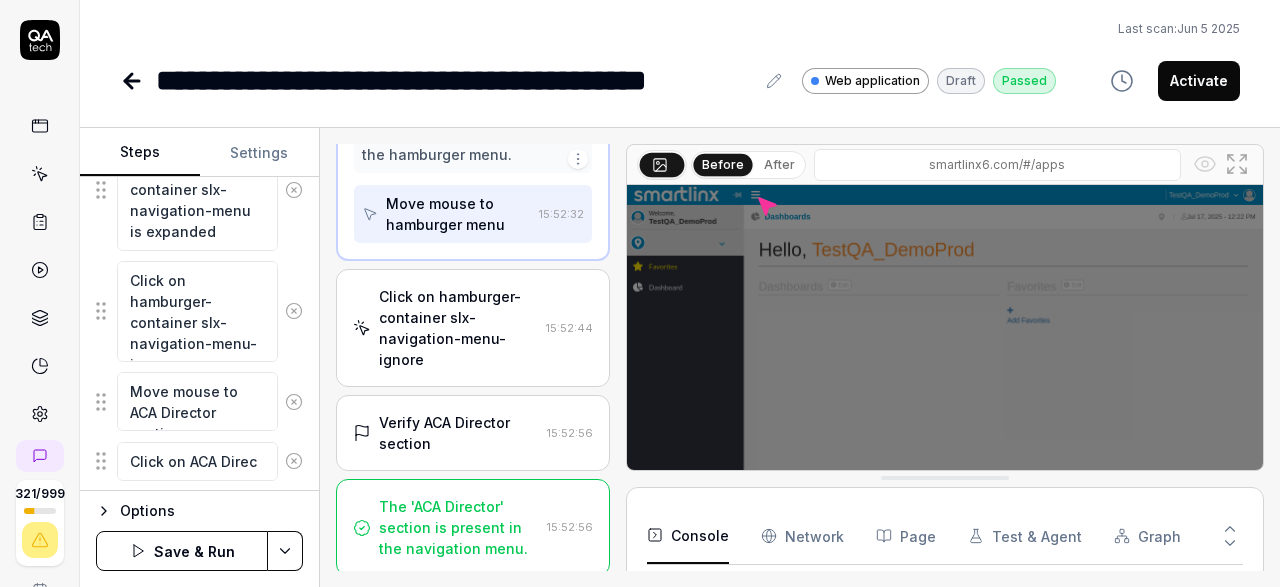 type on "*" 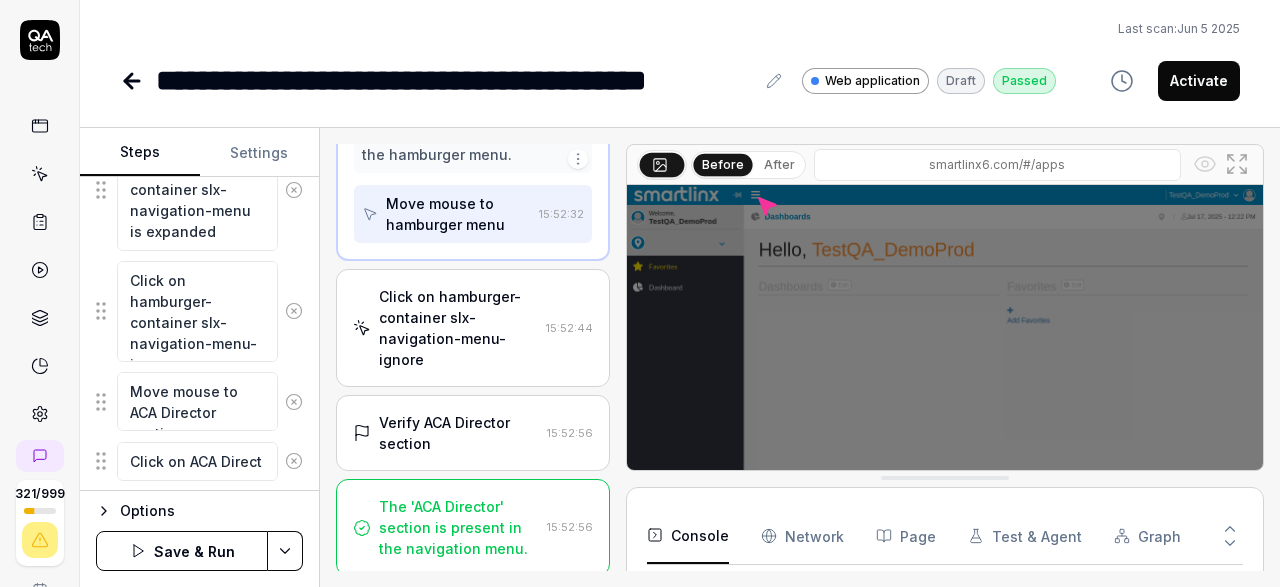 type on "*" 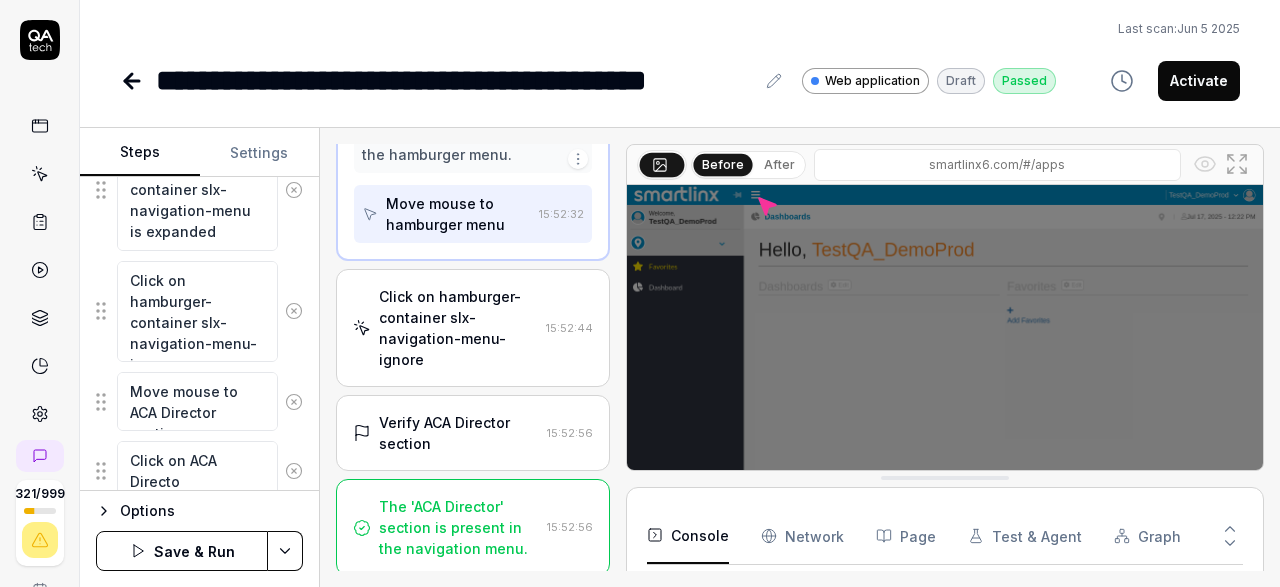 type on "*" 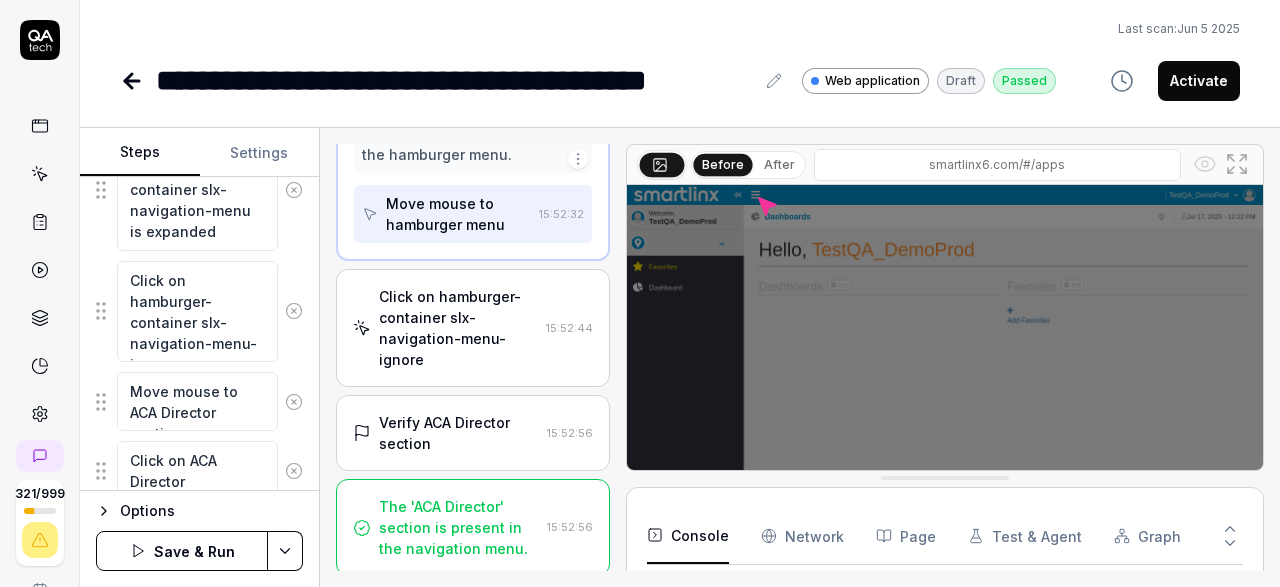 type on "*" 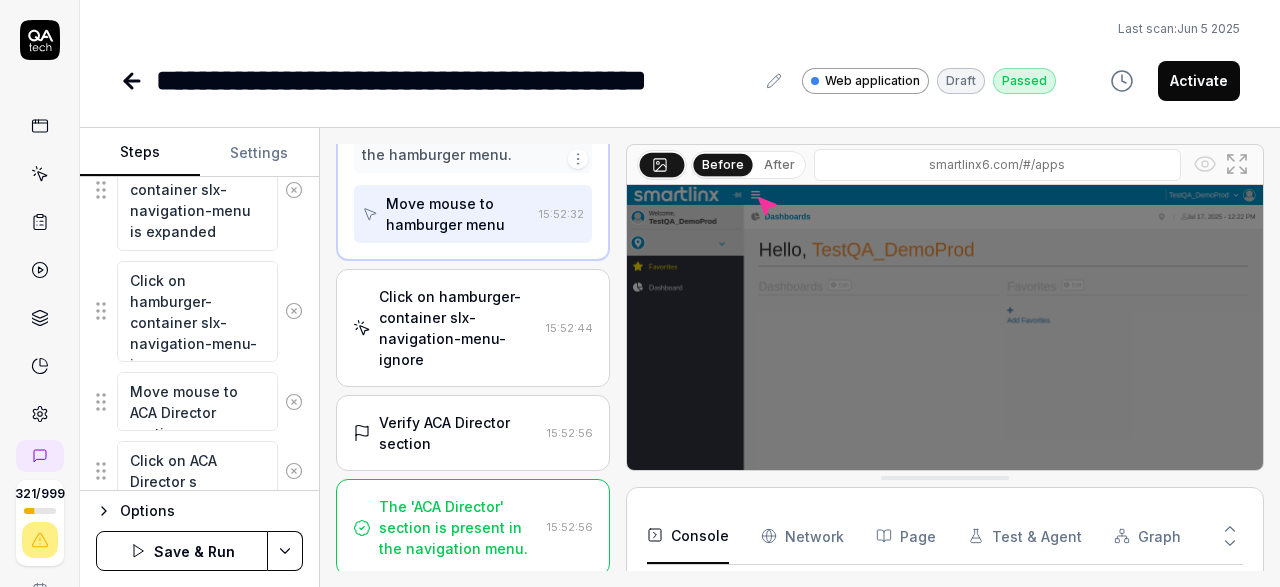 type on "*" 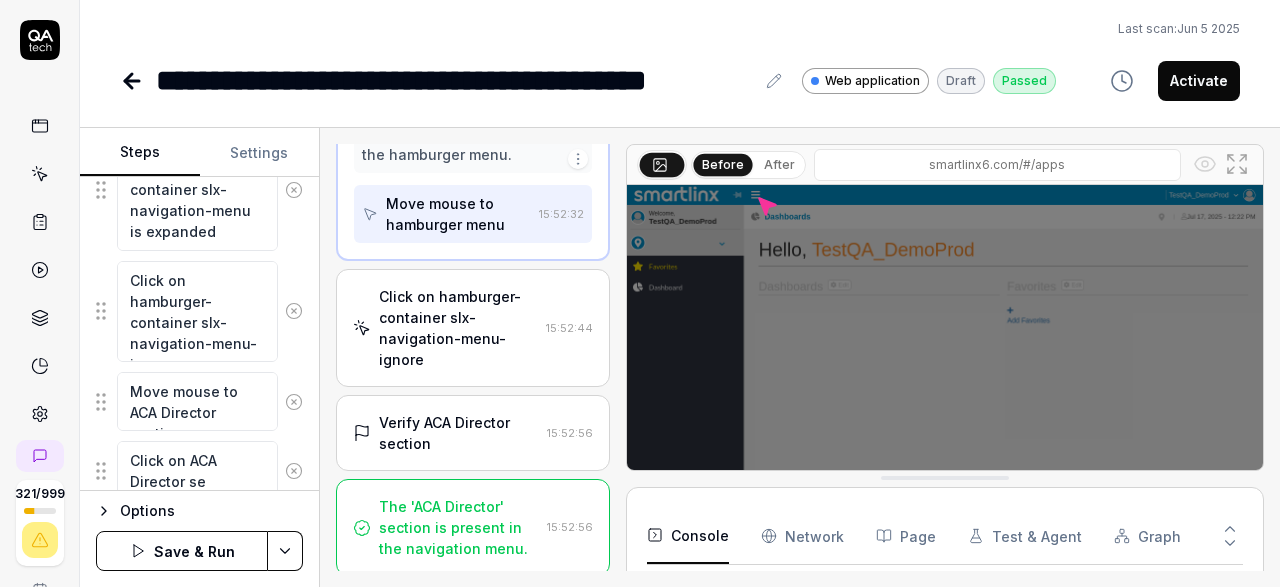 type on "*" 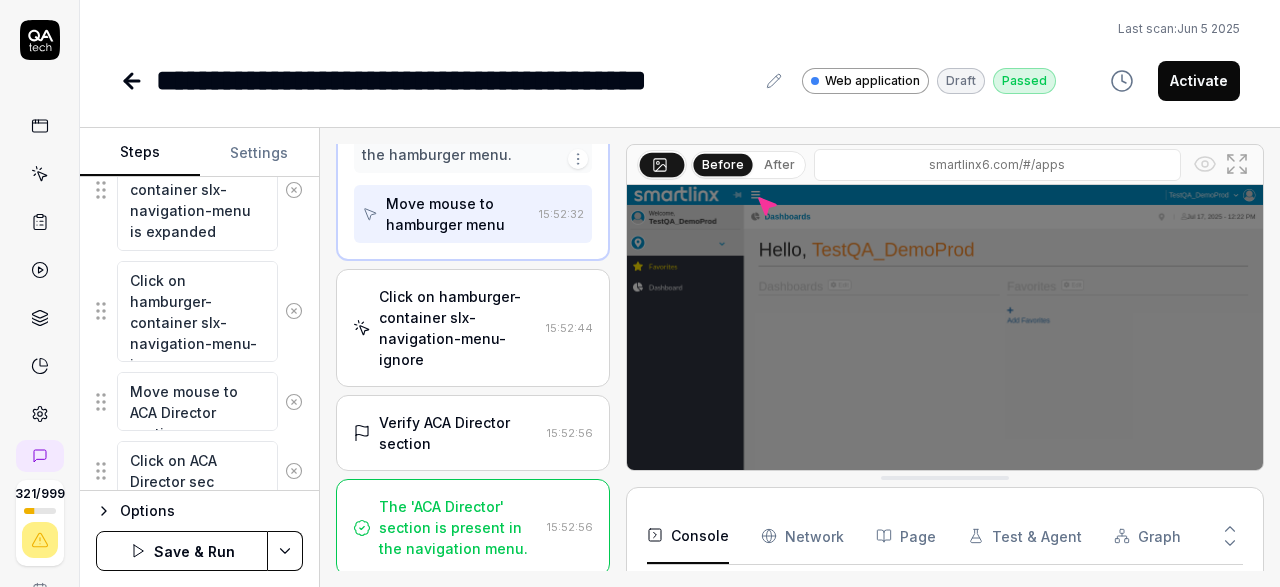 type on "*" 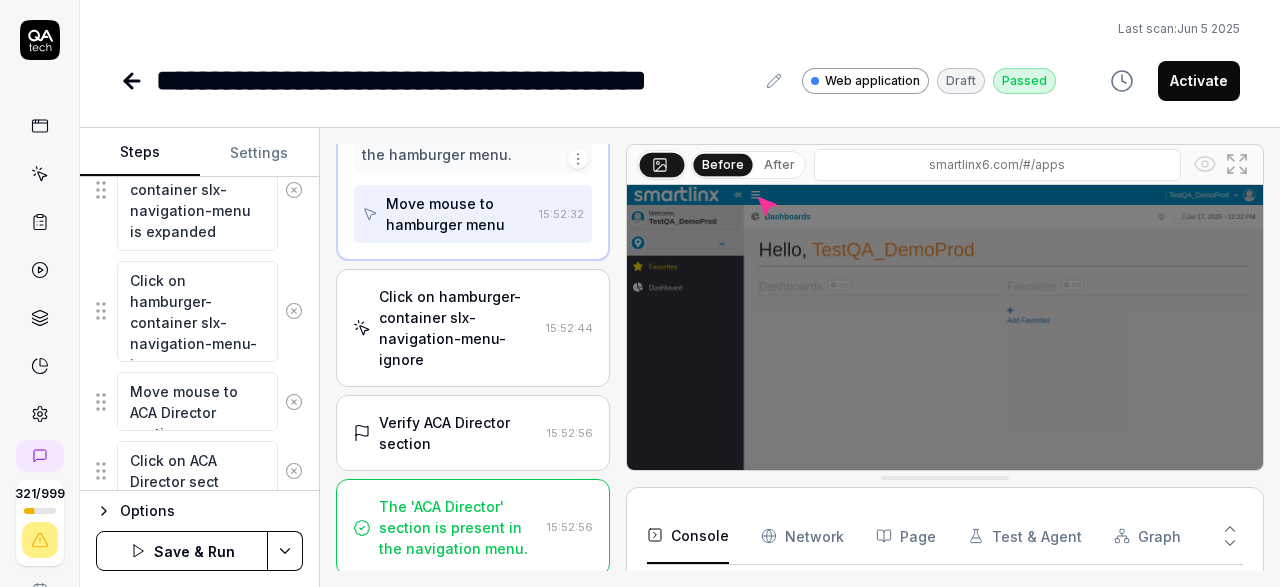type on "*" 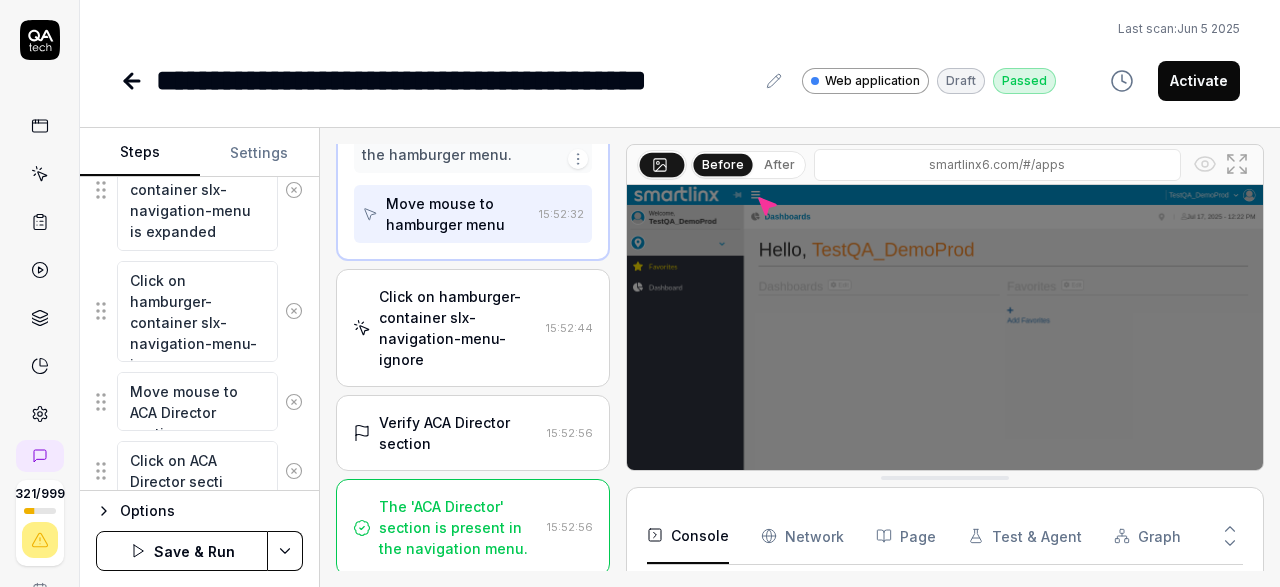 type on "*" 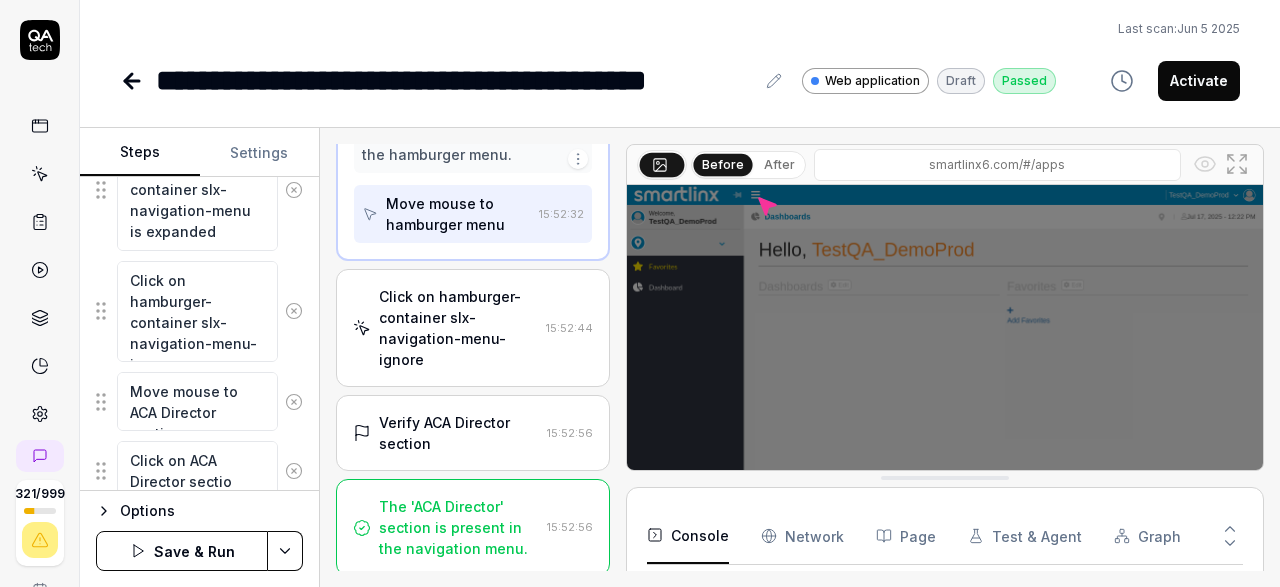 type on "*" 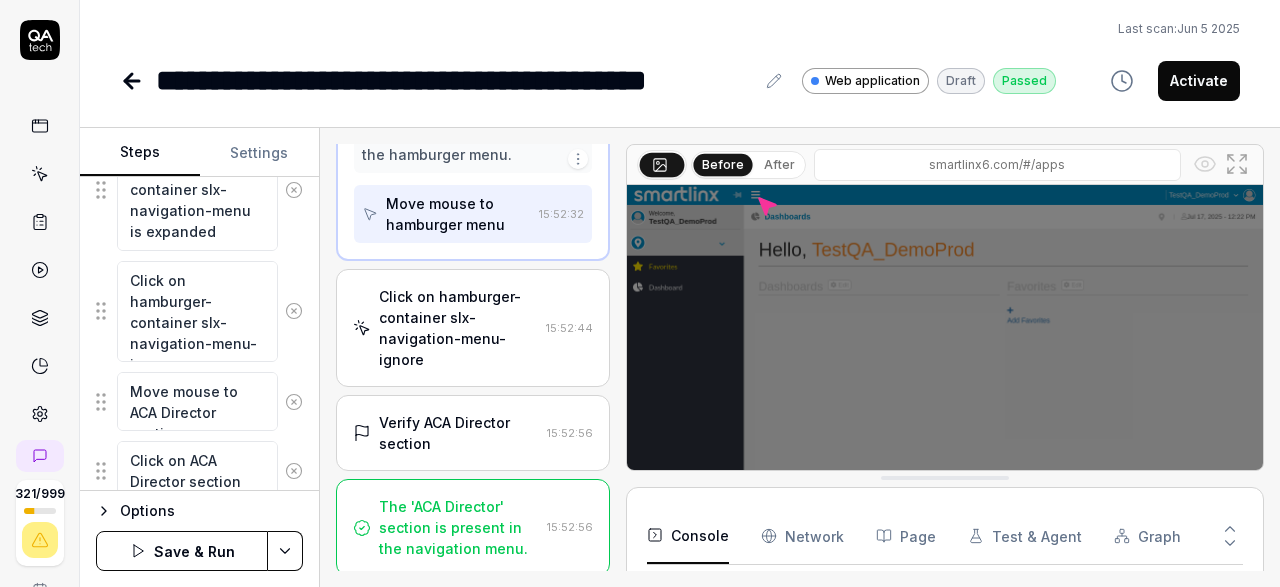 scroll, scrollTop: 511, scrollLeft: 0, axis: vertical 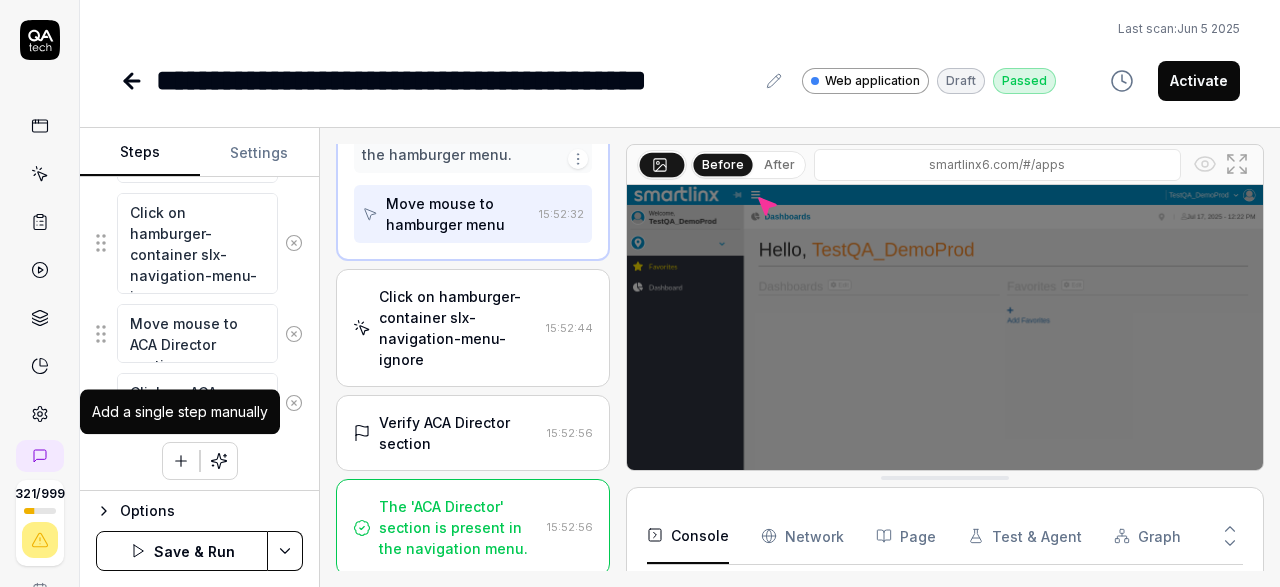 type on "Click on ACA Director section" 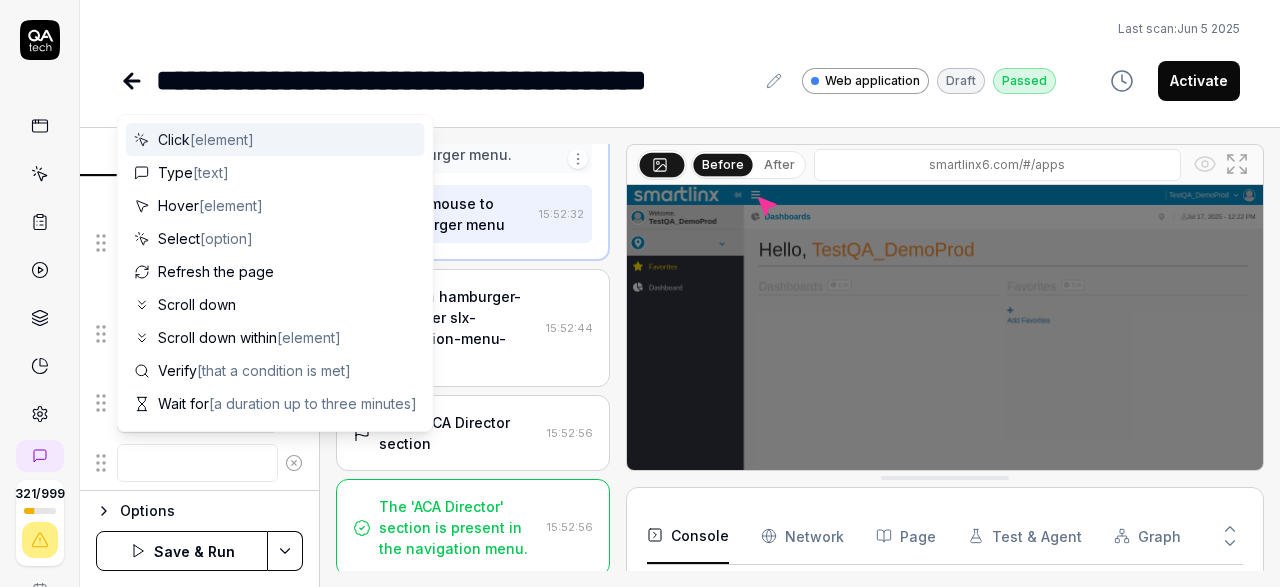 click at bounding box center [197, 463] 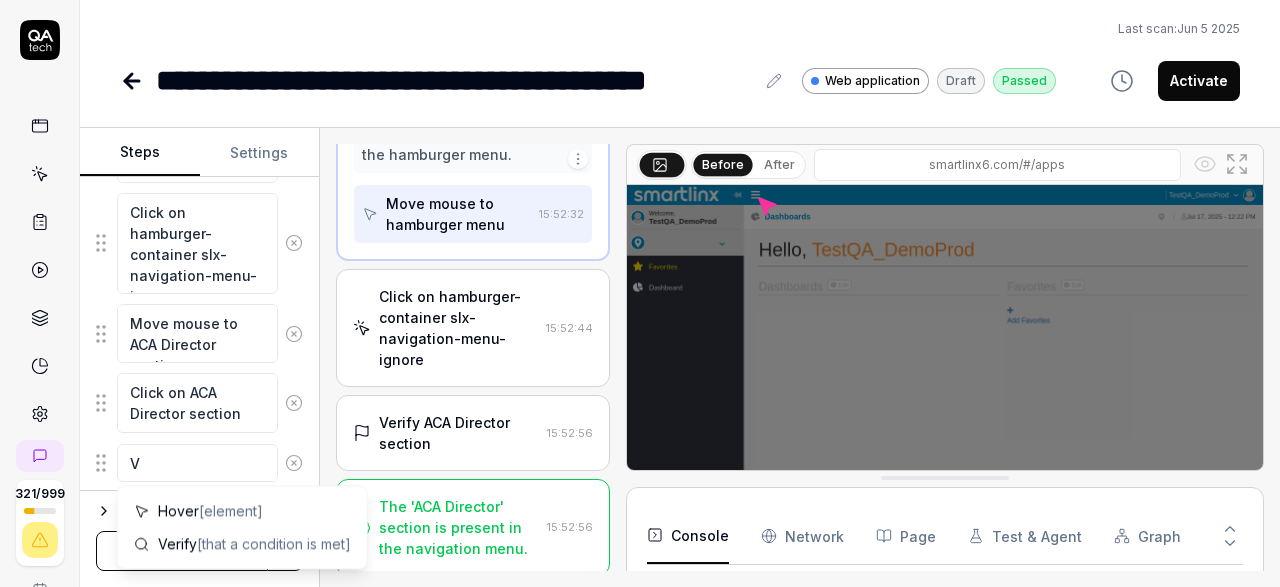 type on "*" 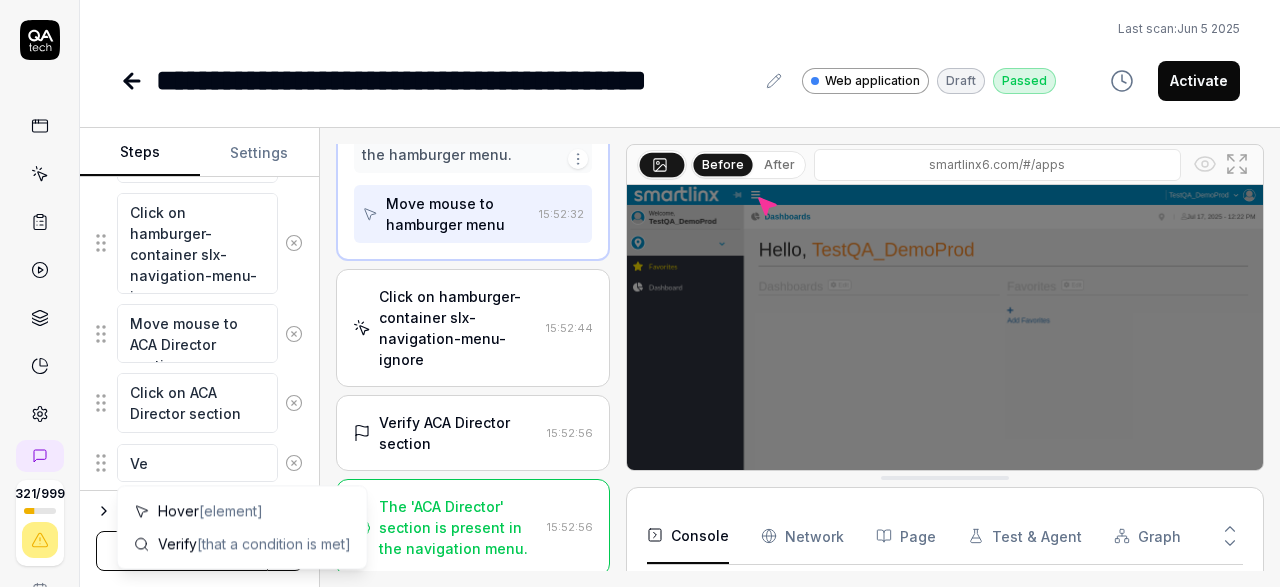 type on "*" 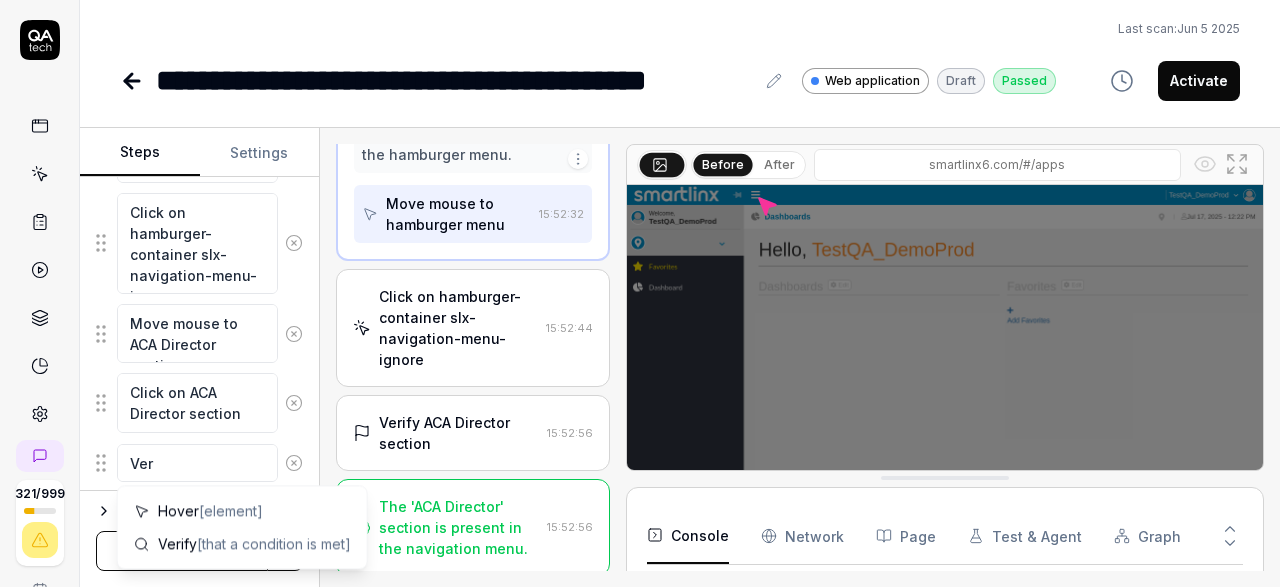 type on "Veri" 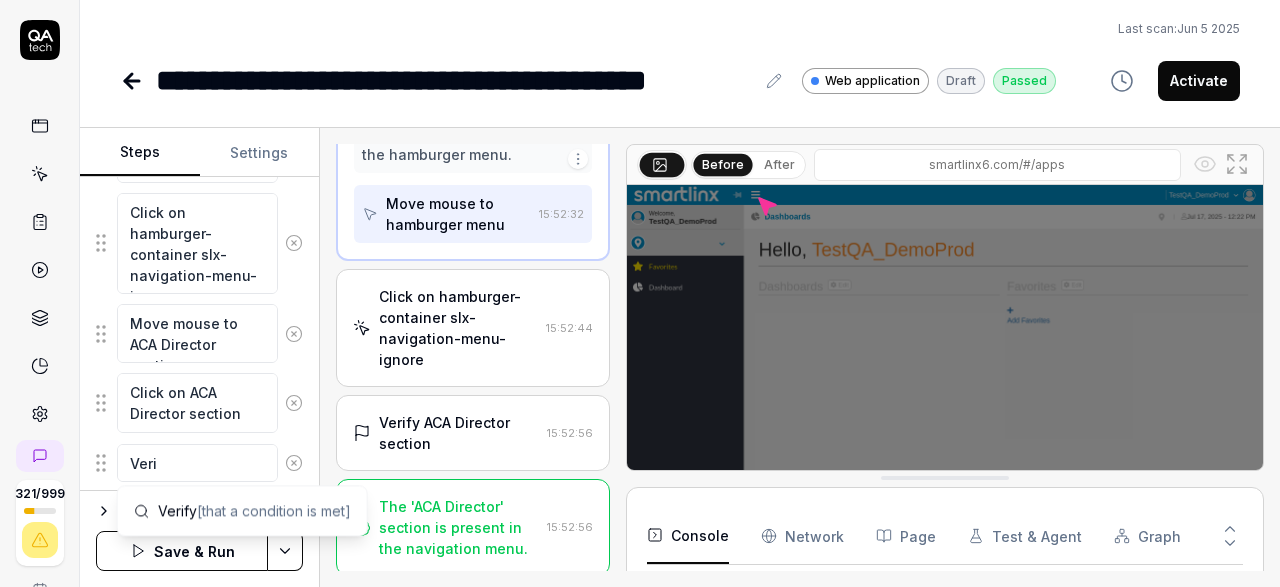 type on "*" 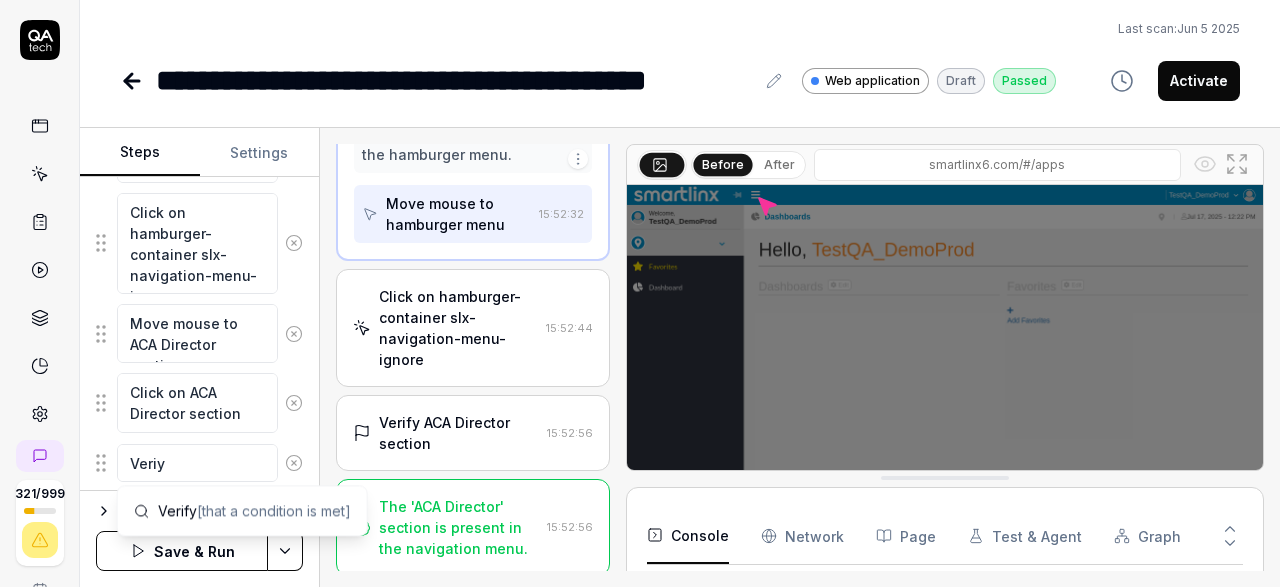 type on "*" 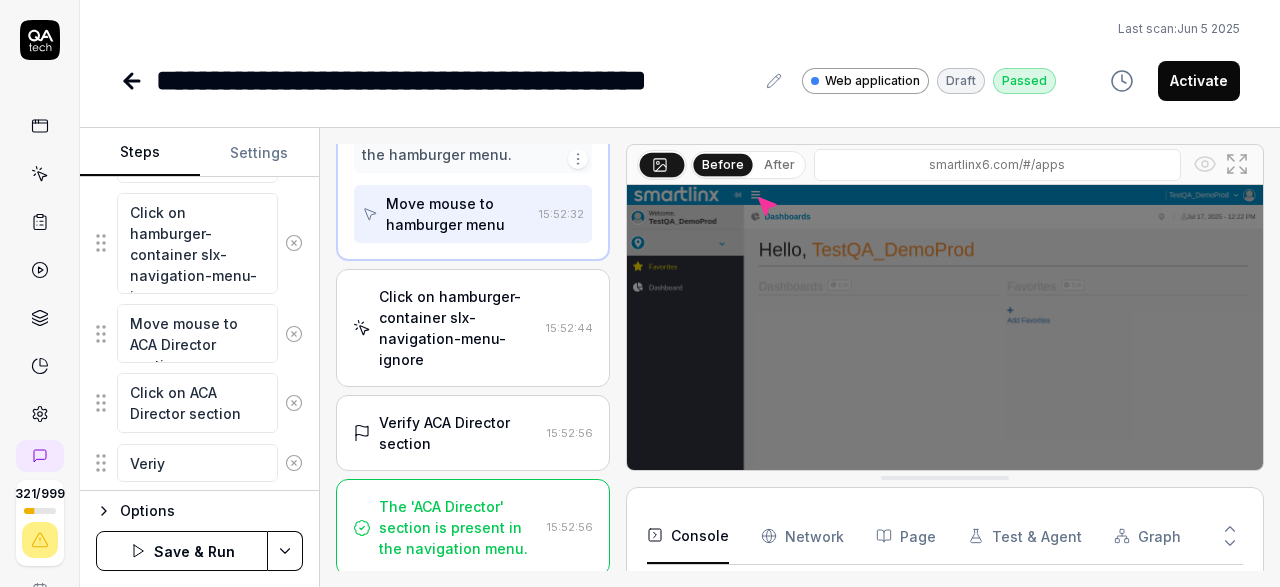 type on "*" 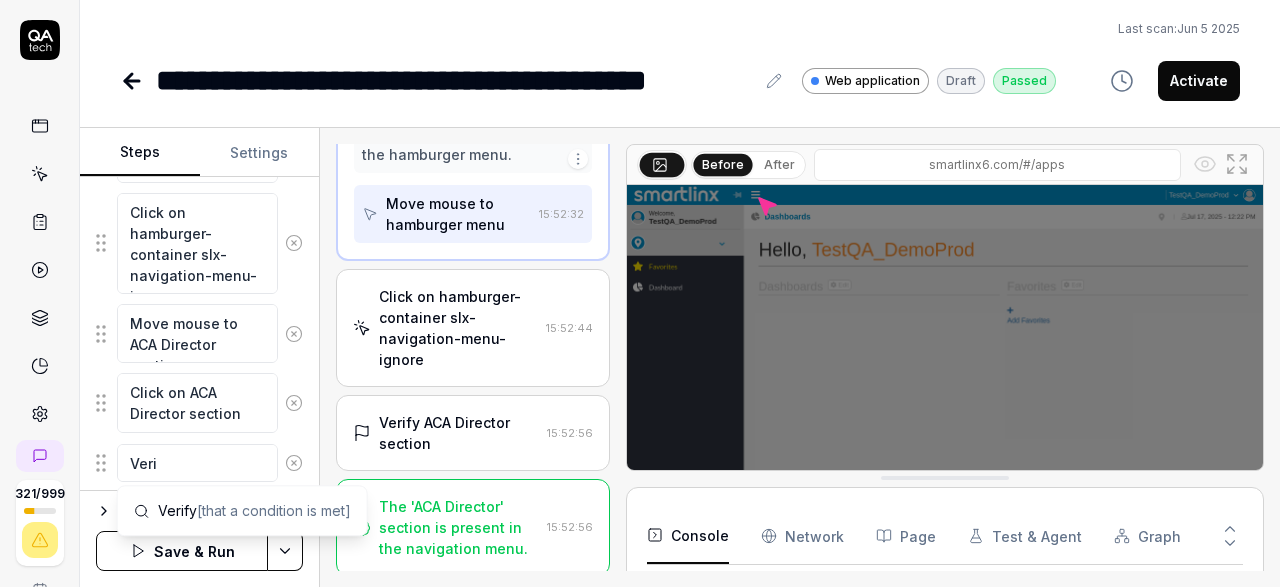 type on "*" 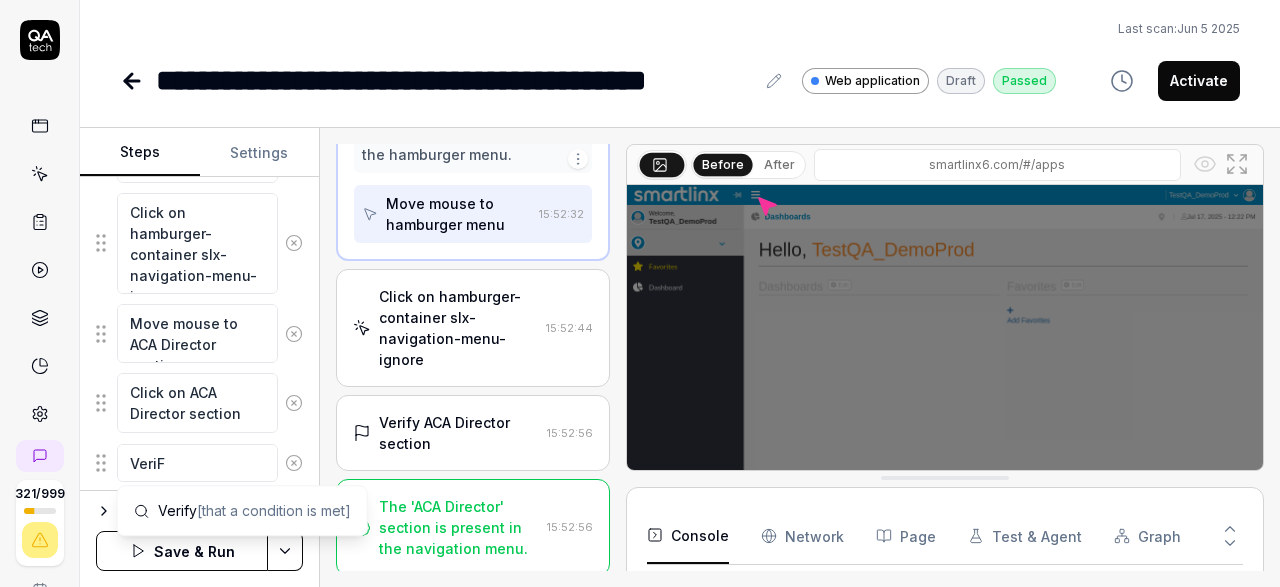 type on "*" 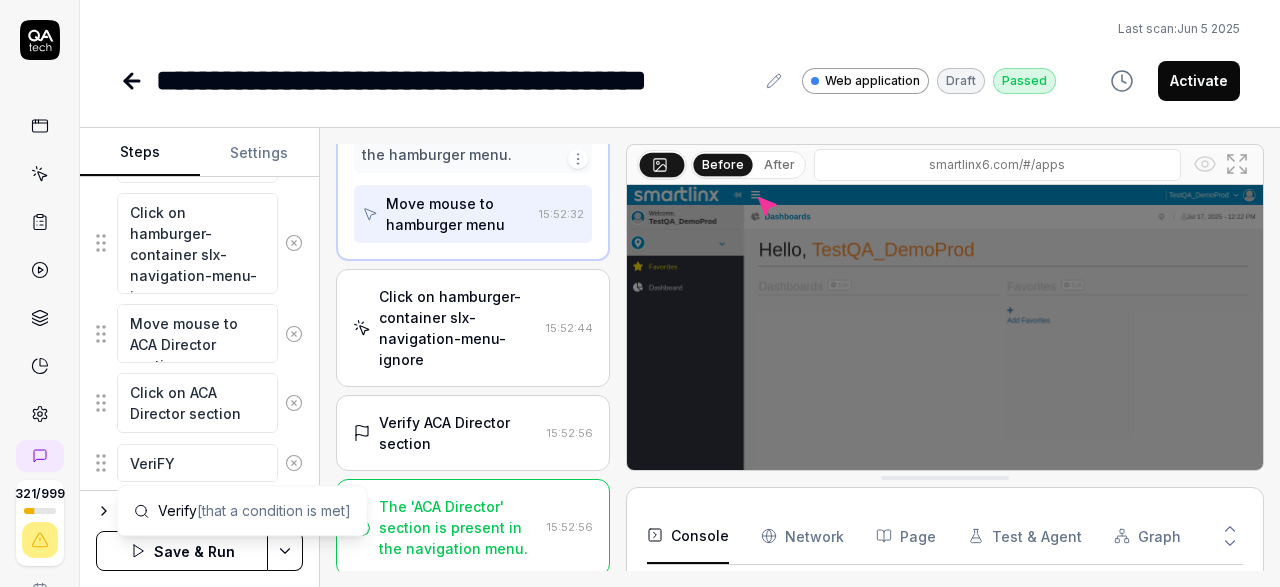 type on "*" 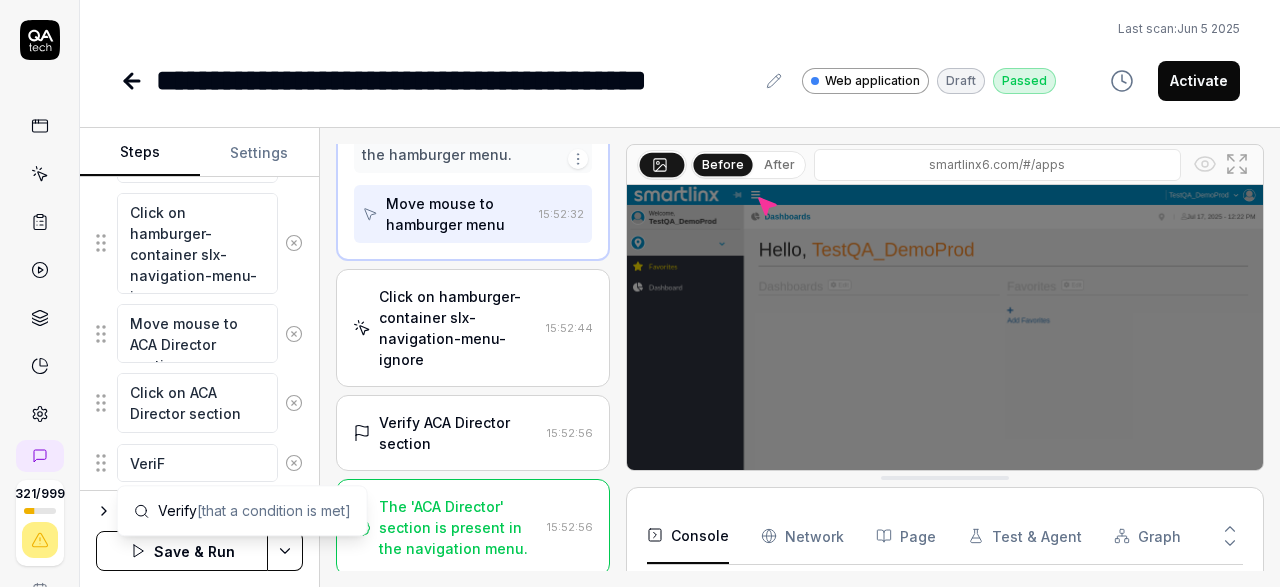 type on "*" 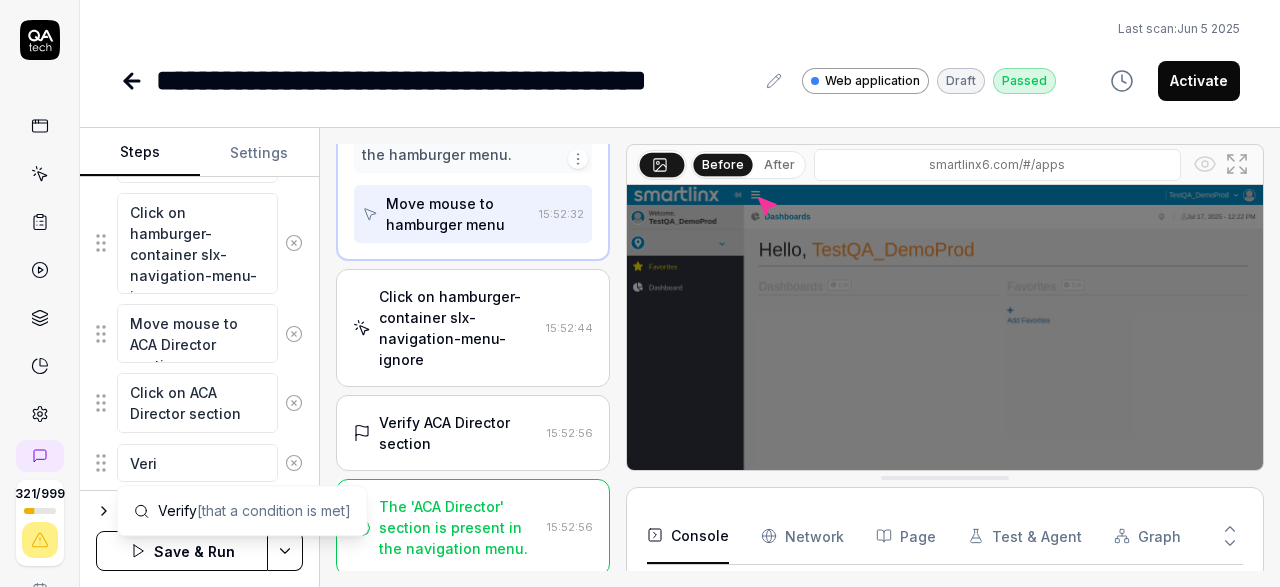 type on "*" 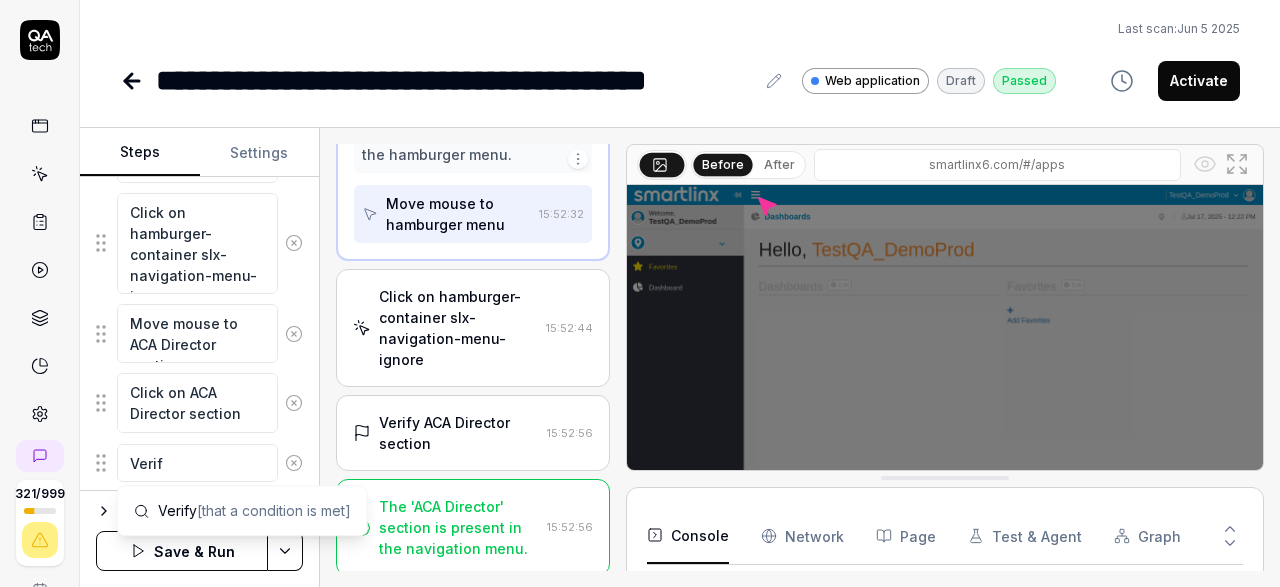 type on "*" 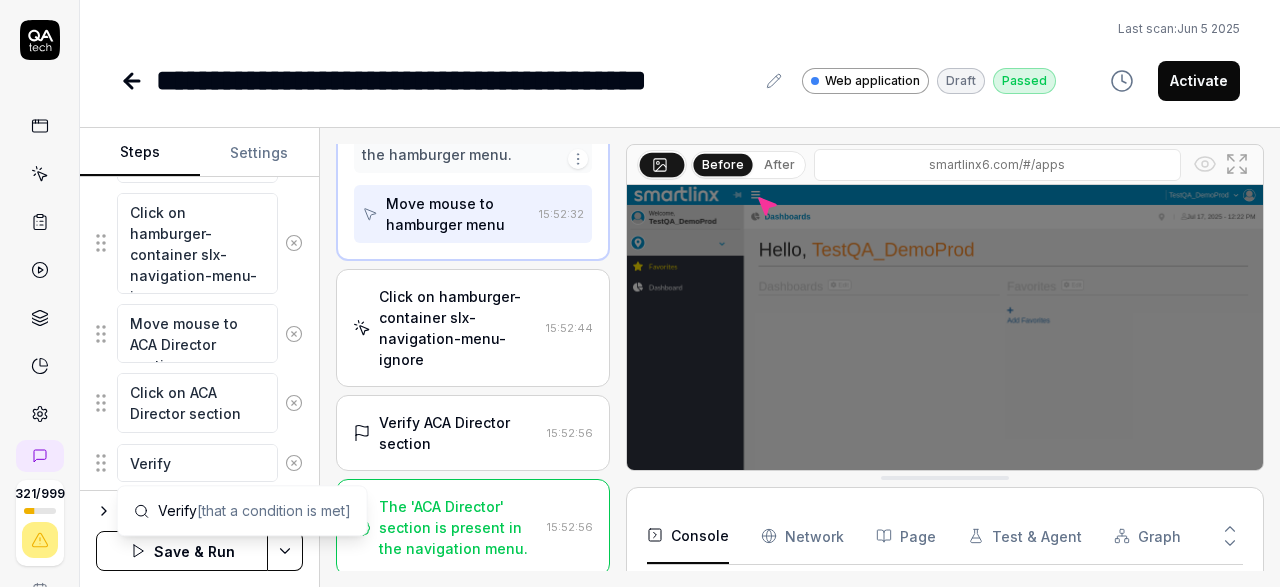 type on "*" 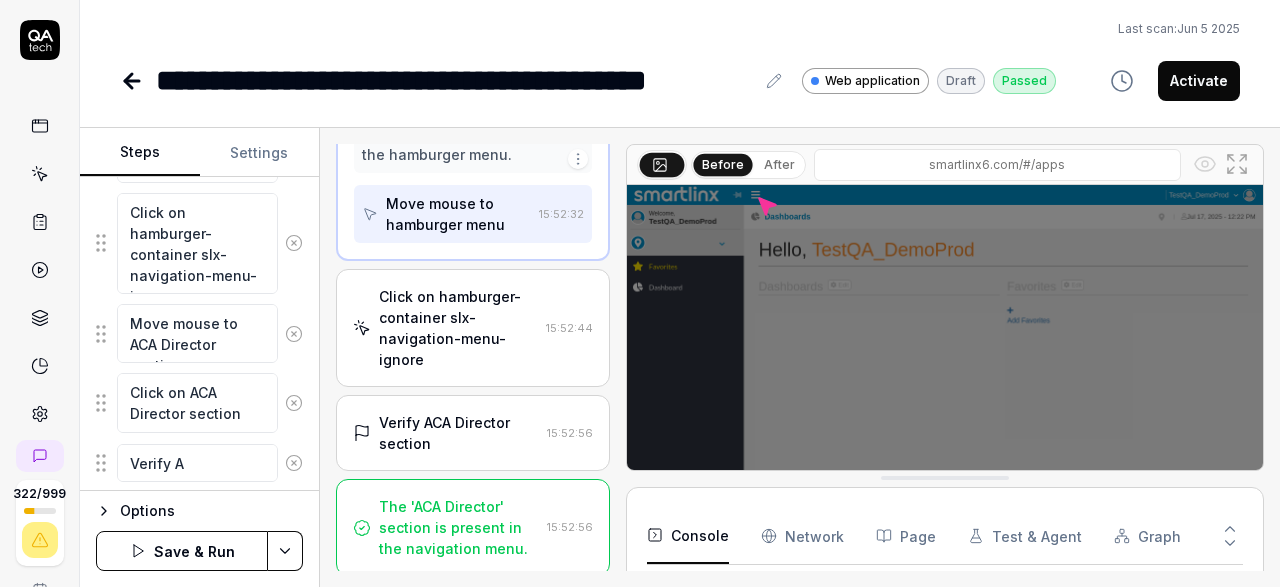 type on "*" 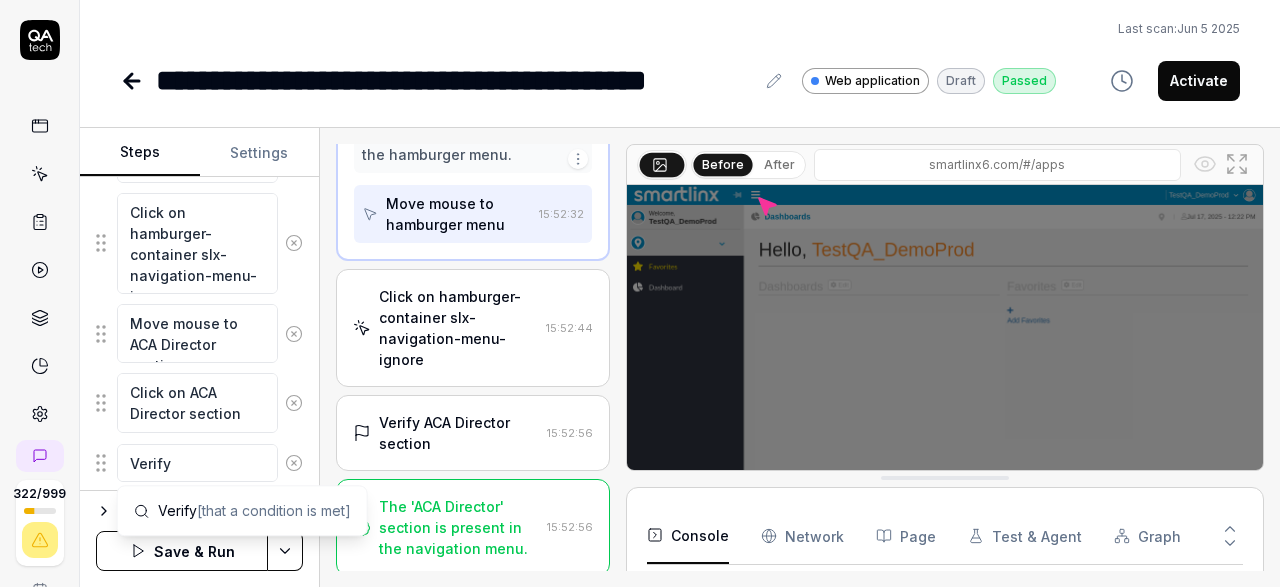 type on "*" 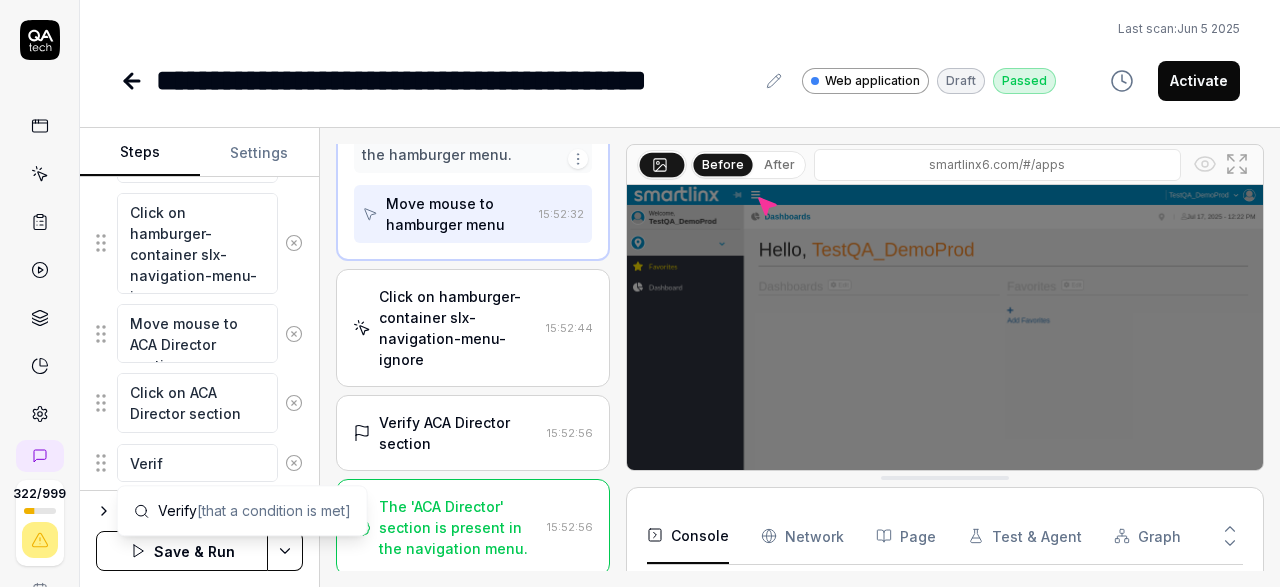 type on "*" 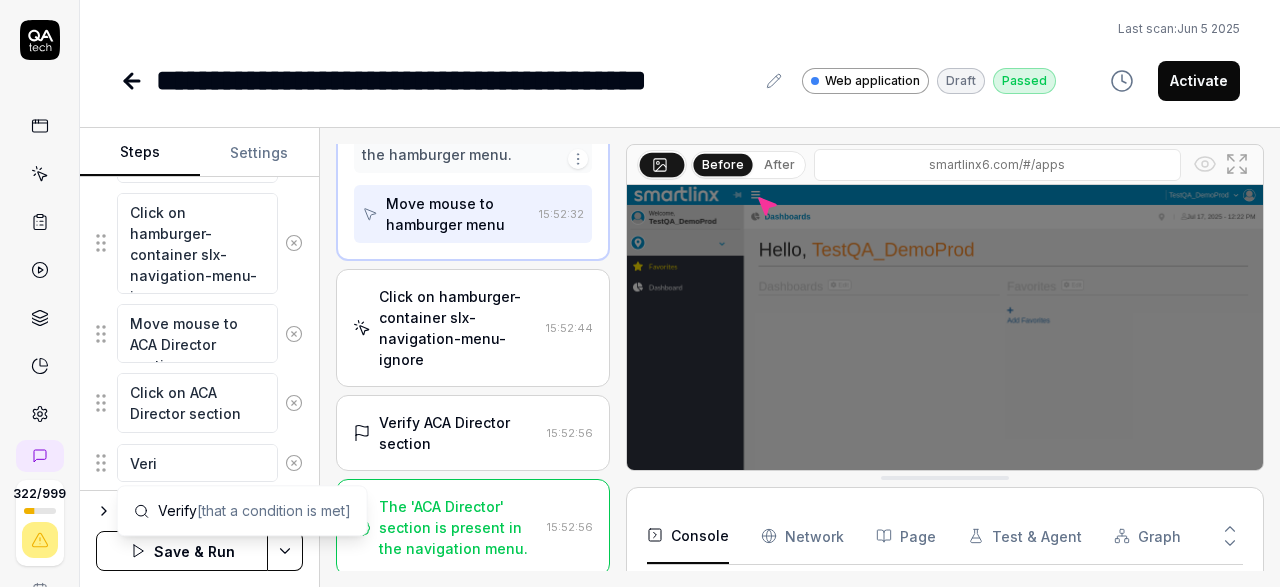 type on "*" 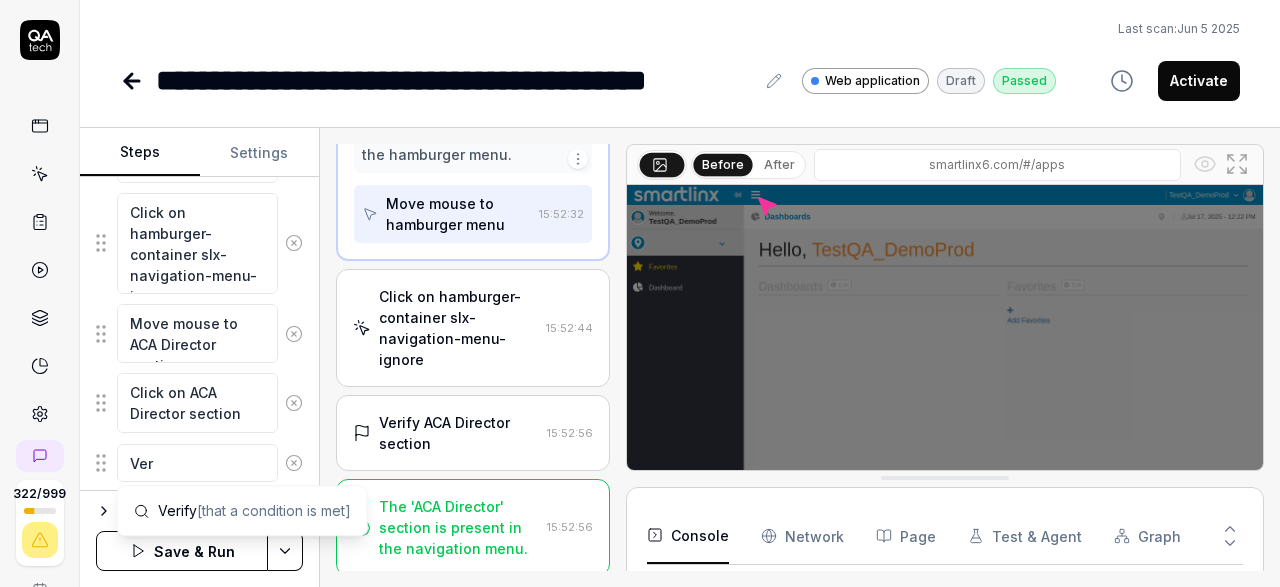 type on "*" 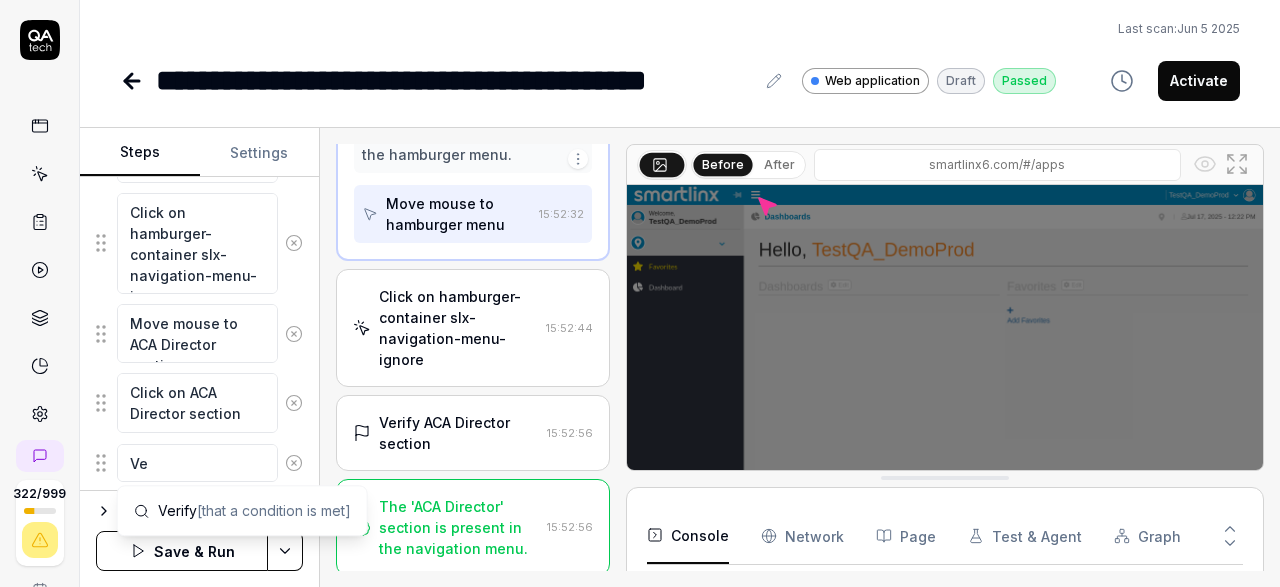 type on "*" 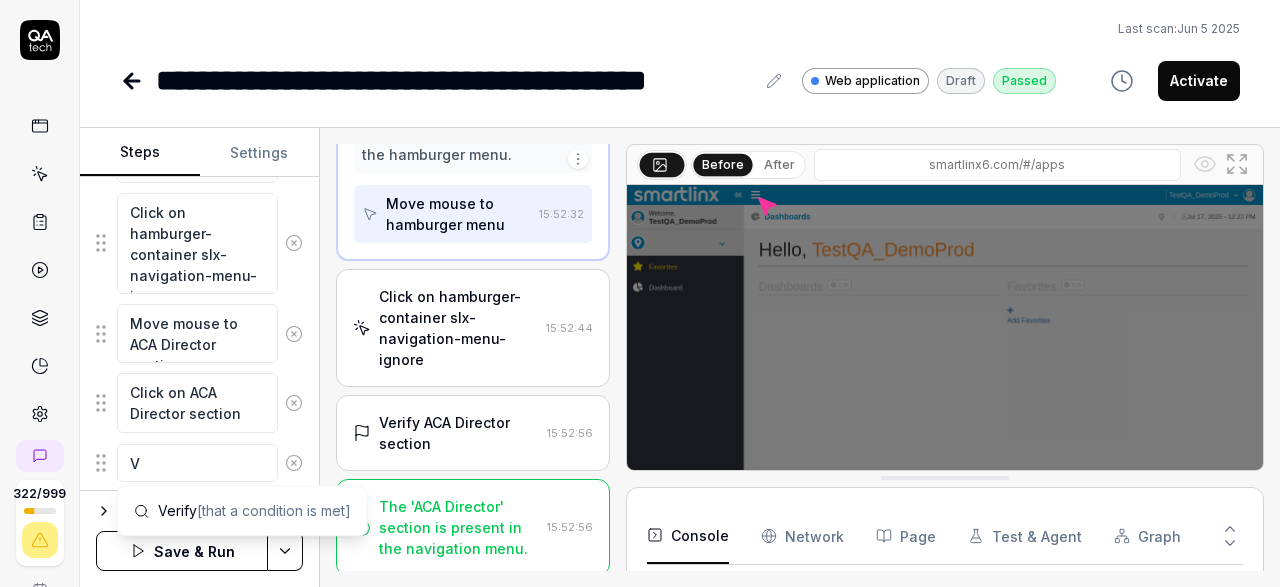 type 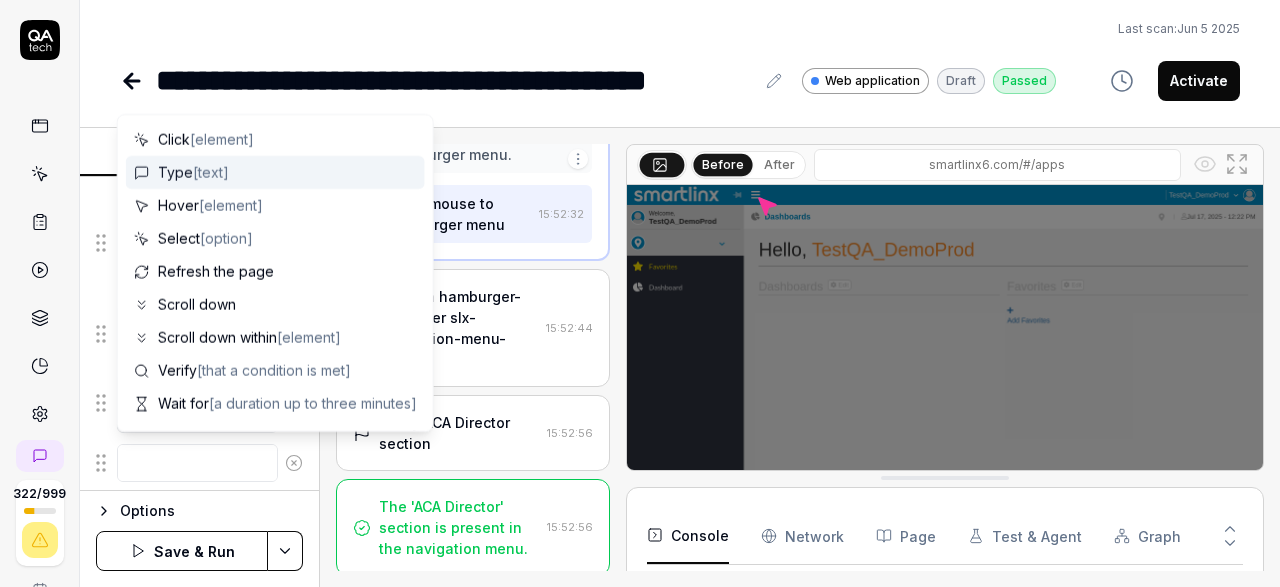 click on "**********" at bounding box center [640, 293] 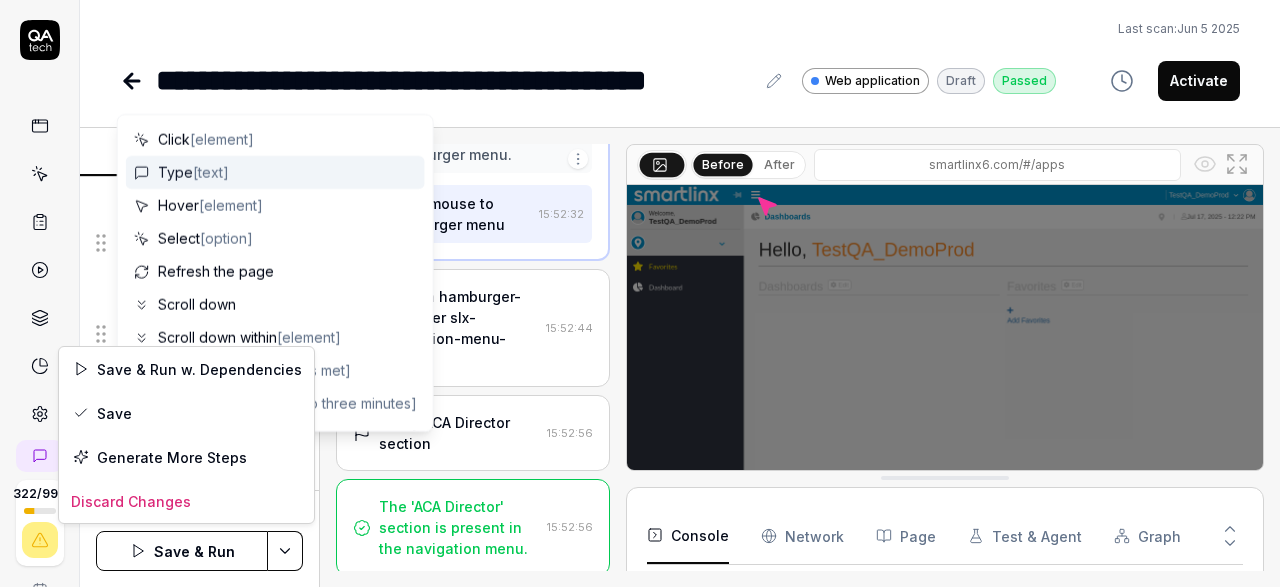 scroll, scrollTop: 511, scrollLeft: 0, axis: vertical 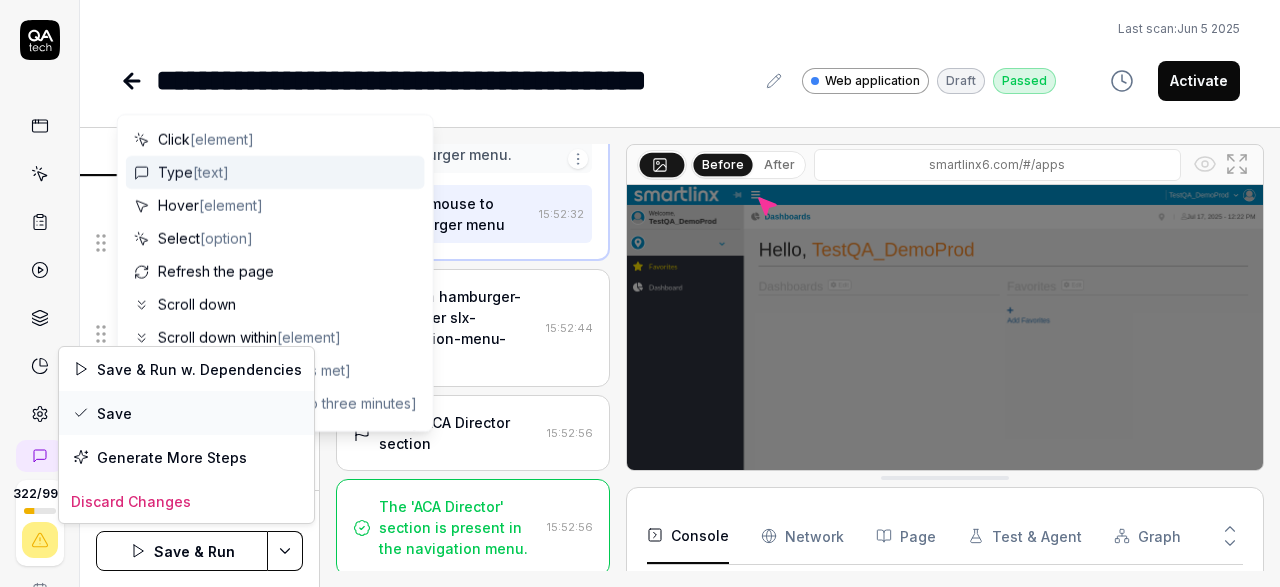 click on "Save" at bounding box center (186, 413) 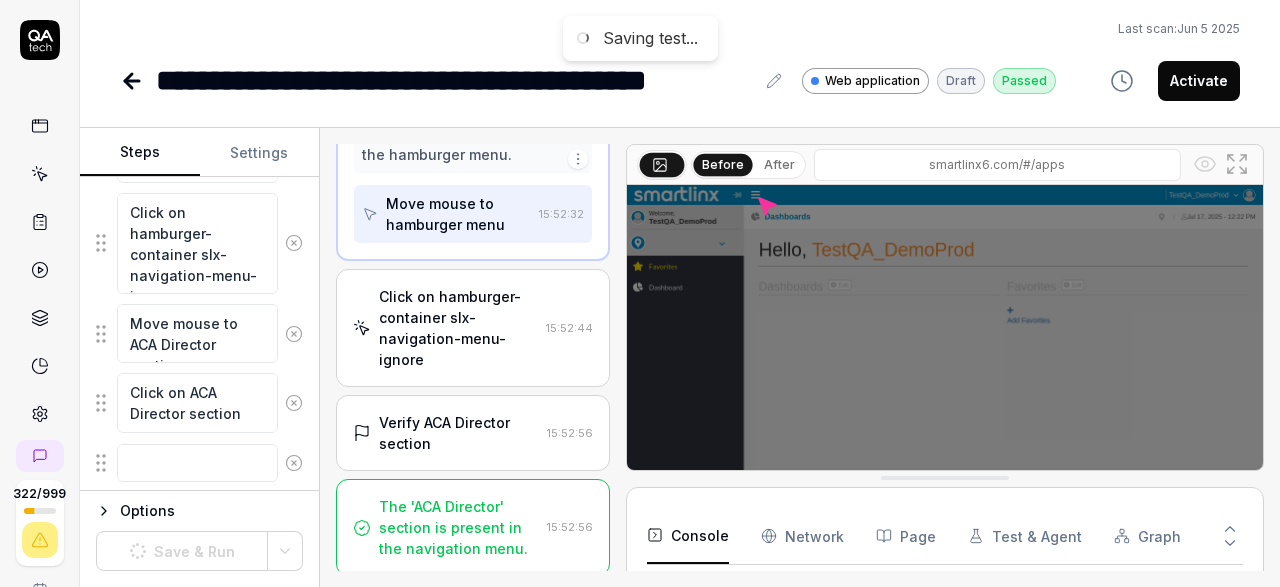 scroll, scrollTop: 511, scrollLeft: 0, axis: vertical 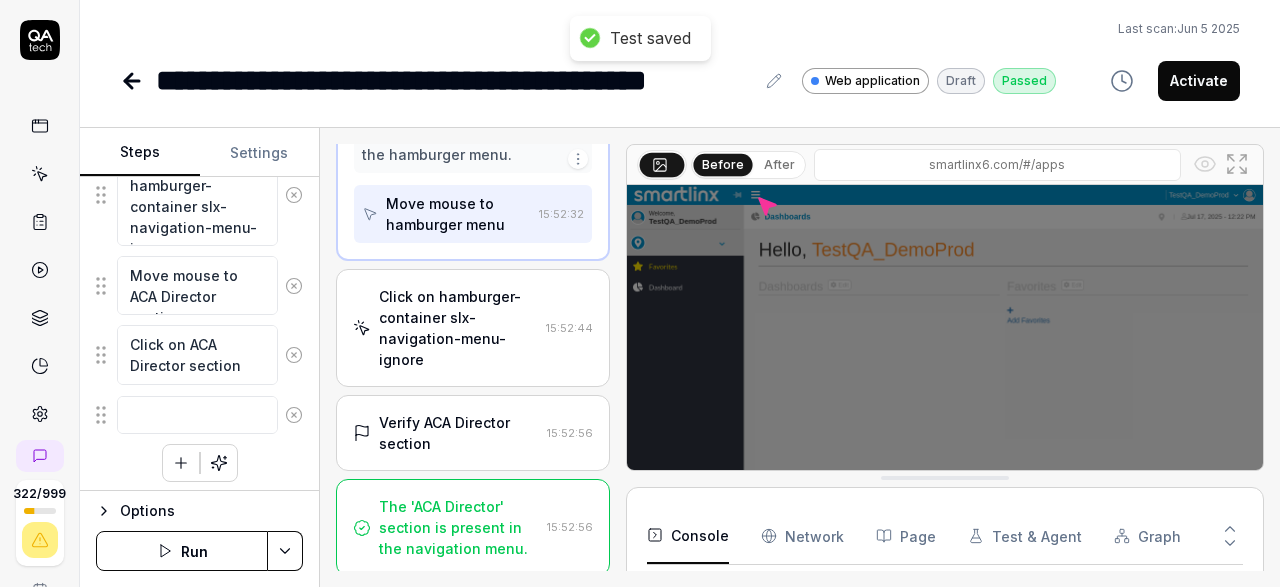 click 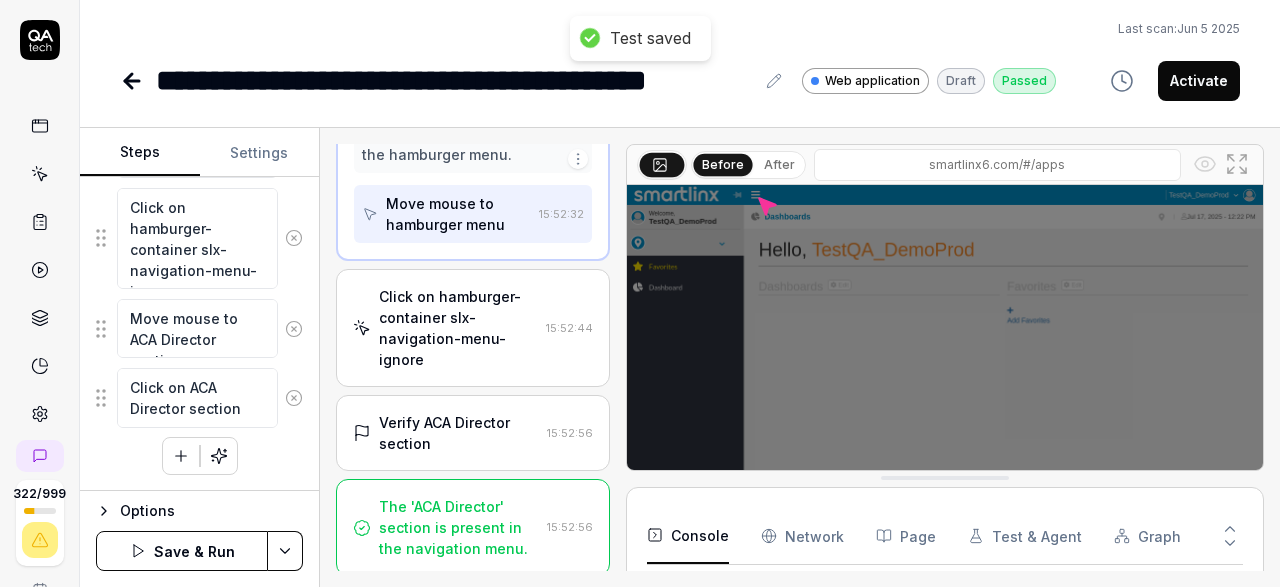 scroll, scrollTop: 511, scrollLeft: 0, axis: vertical 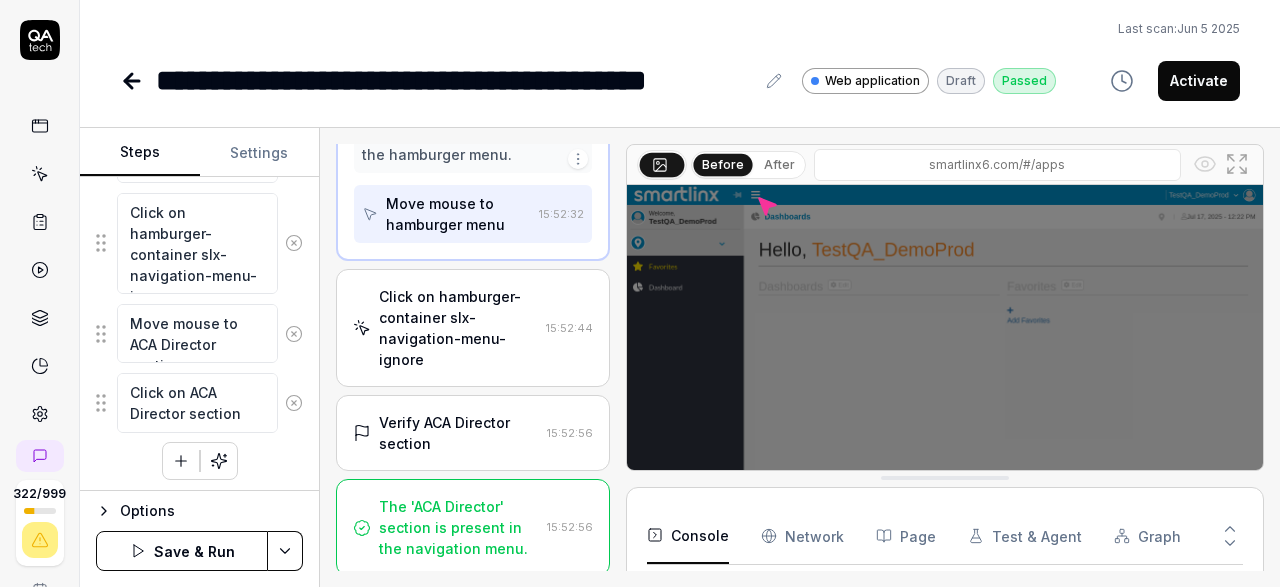 click on "**********" at bounding box center [640, 293] 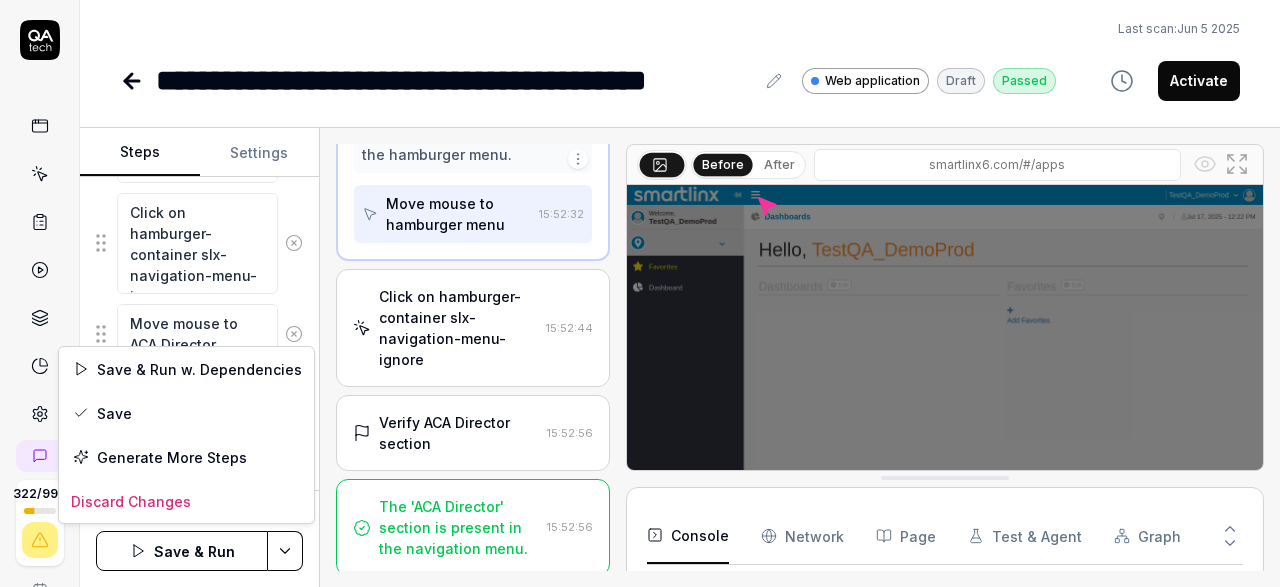 scroll, scrollTop: 511, scrollLeft: 0, axis: vertical 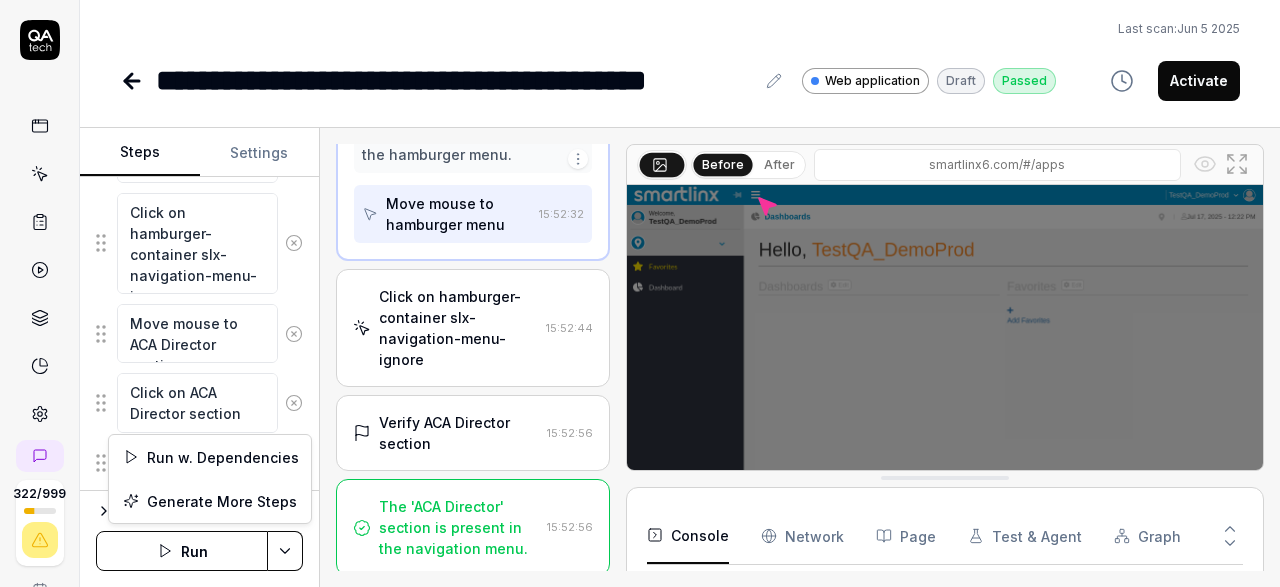 click on "**********" at bounding box center (640, 293) 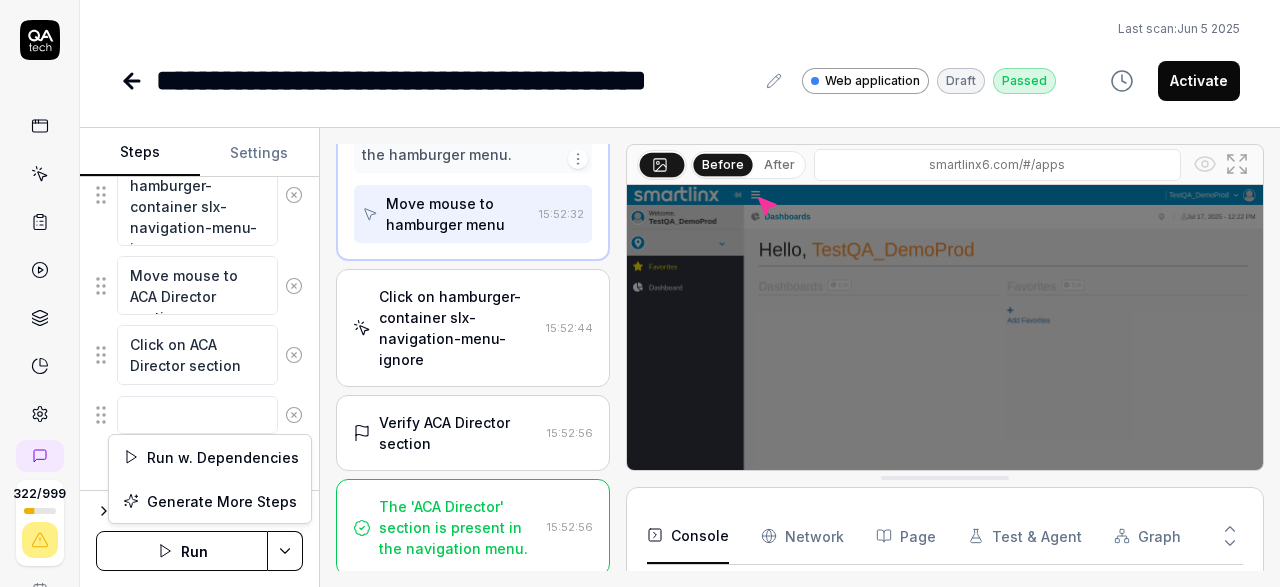 scroll, scrollTop: 653, scrollLeft: 0, axis: vertical 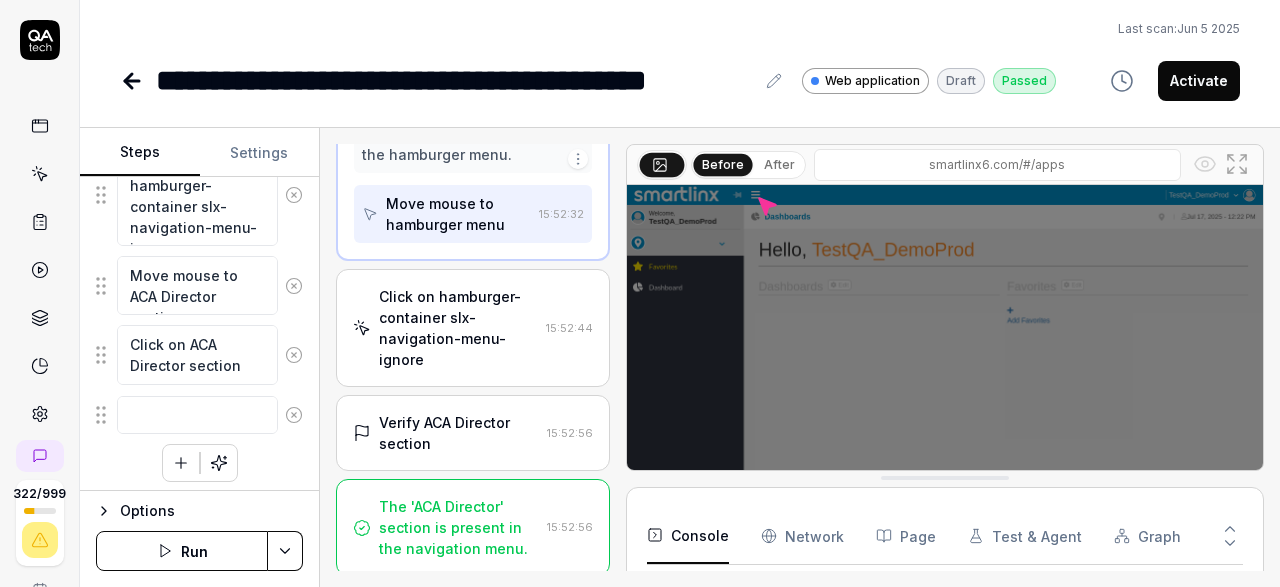 click 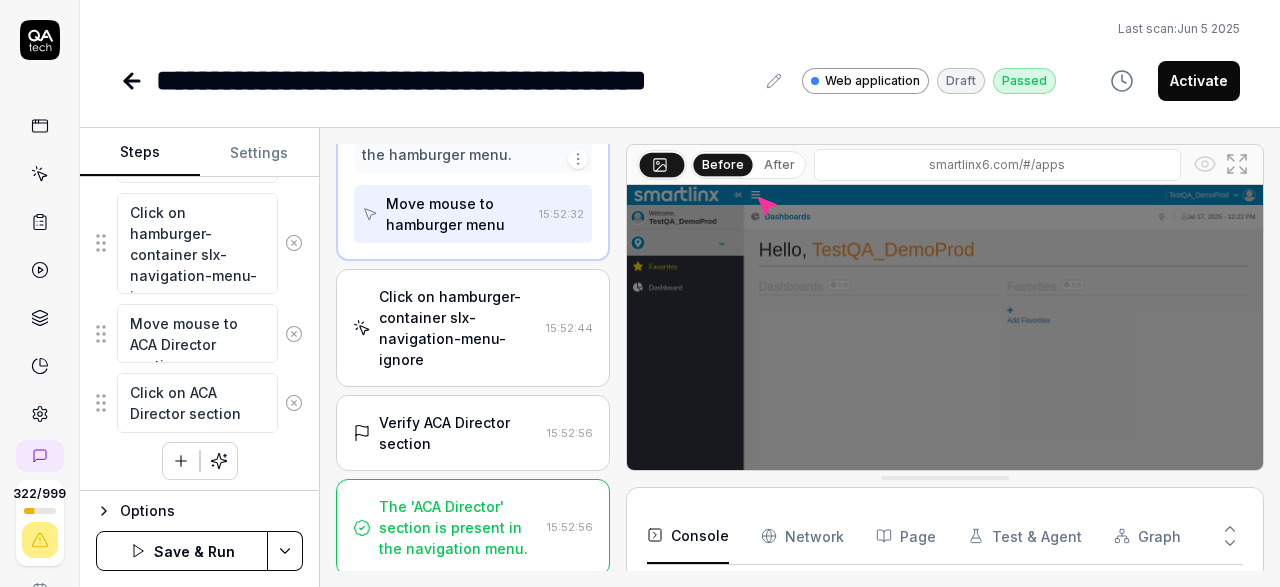 click on "**********" at bounding box center (640, 293) 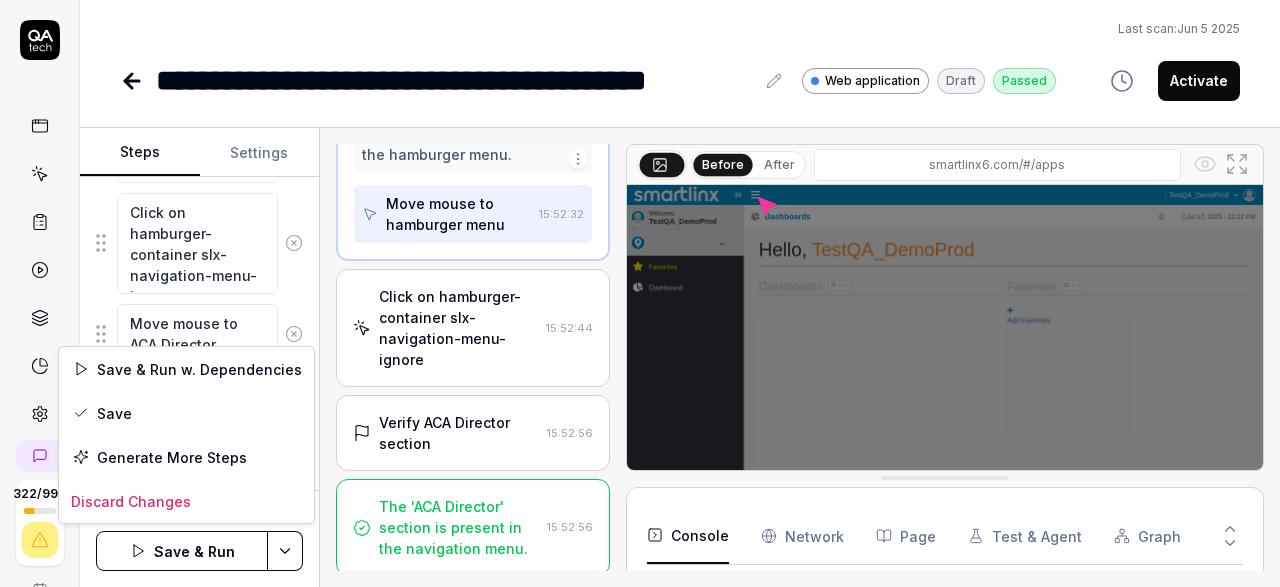scroll, scrollTop: 511, scrollLeft: 0, axis: vertical 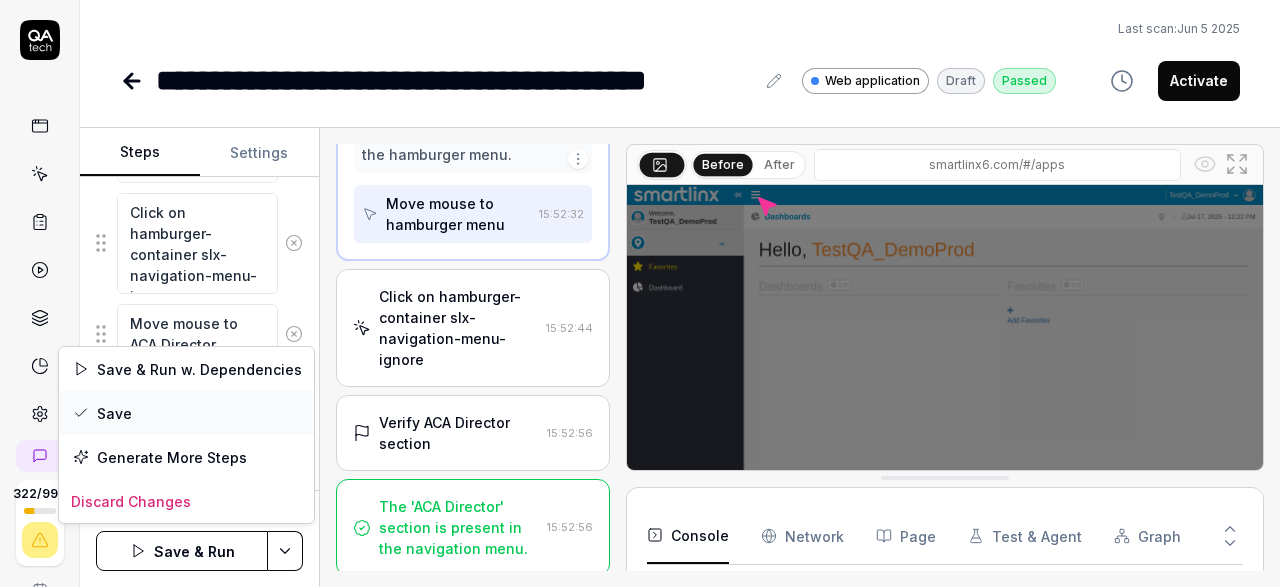 click on "Save" at bounding box center [186, 413] 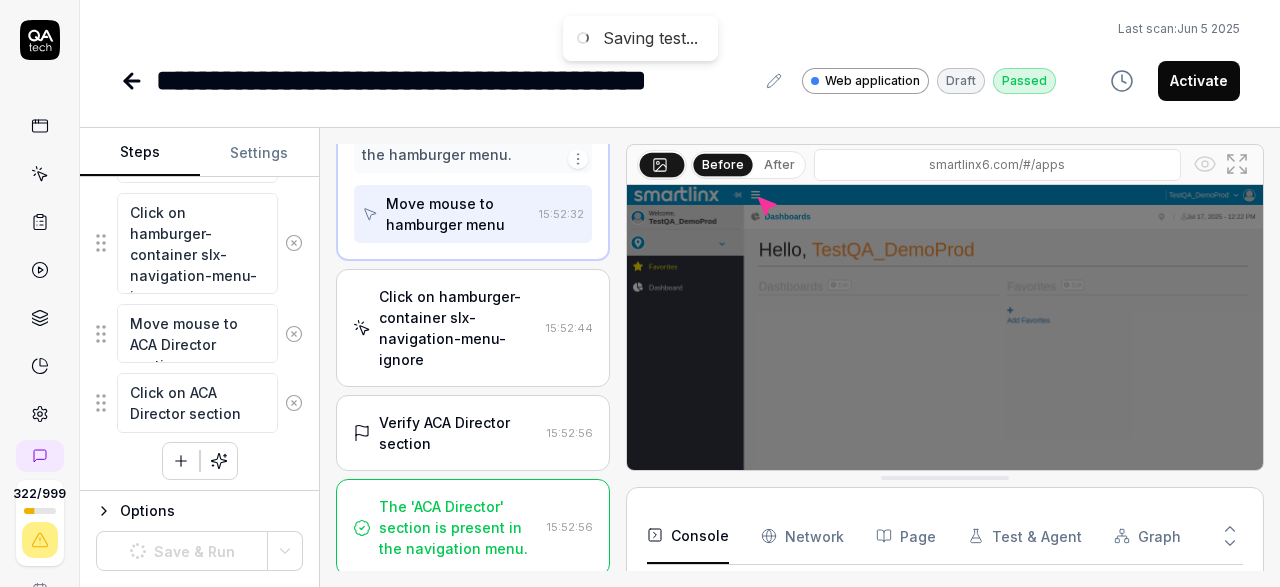 scroll, scrollTop: 511, scrollLeft: 0, axis: vertical 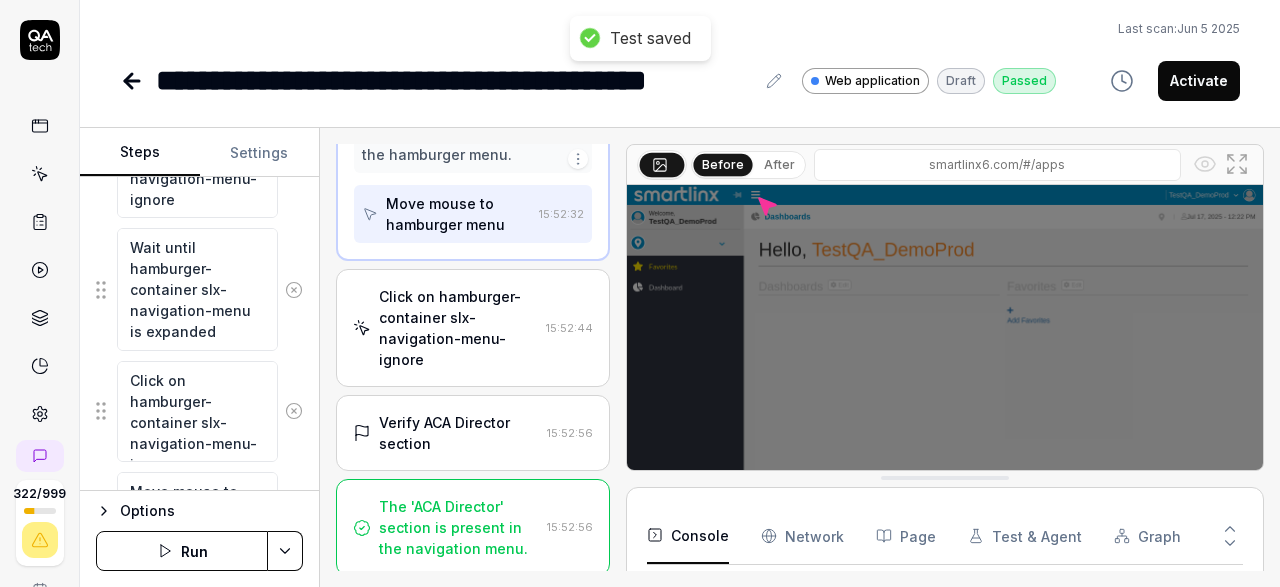 click on "Run" at bounding box center (182, 551) 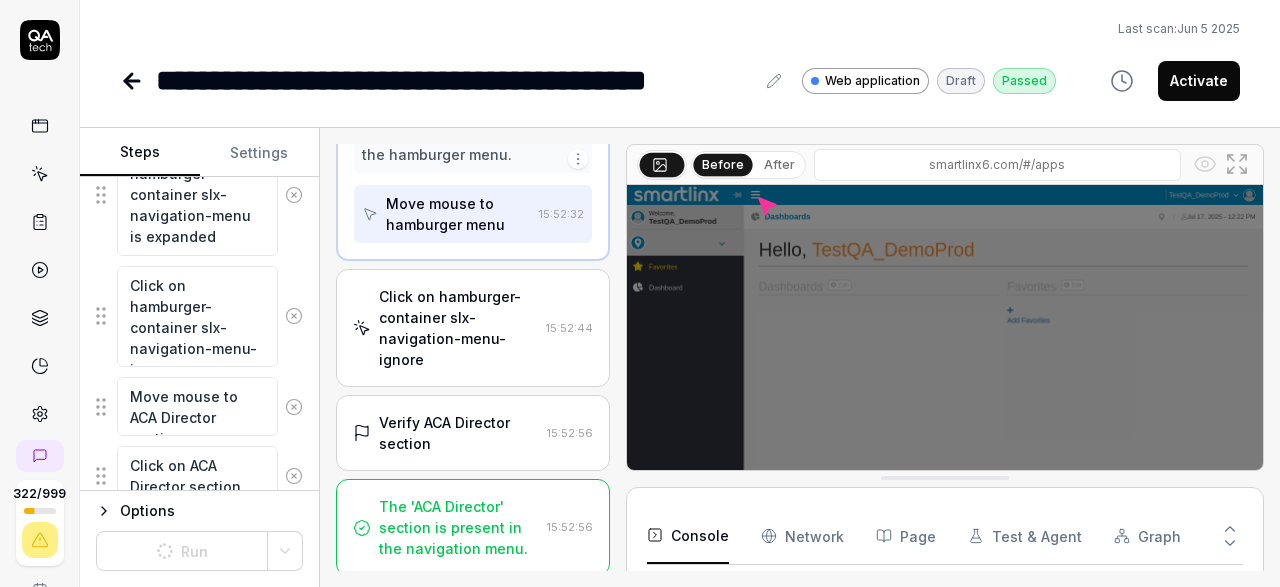scroll, scrollTop: 438, scrollLeft: 0, axis: vertical 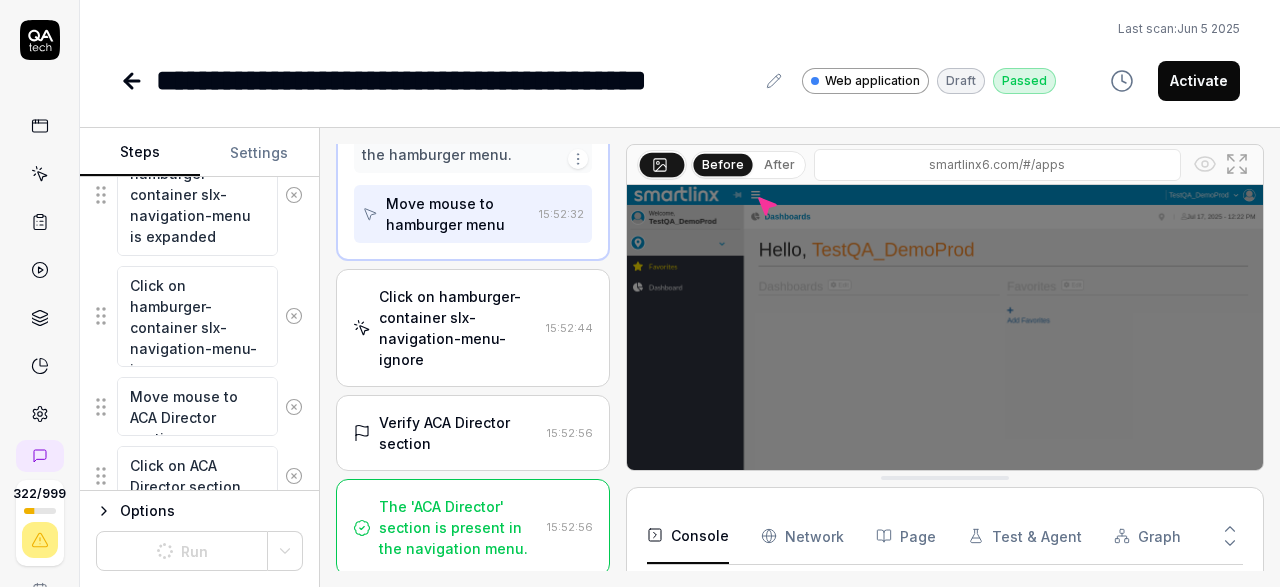 type on "*" 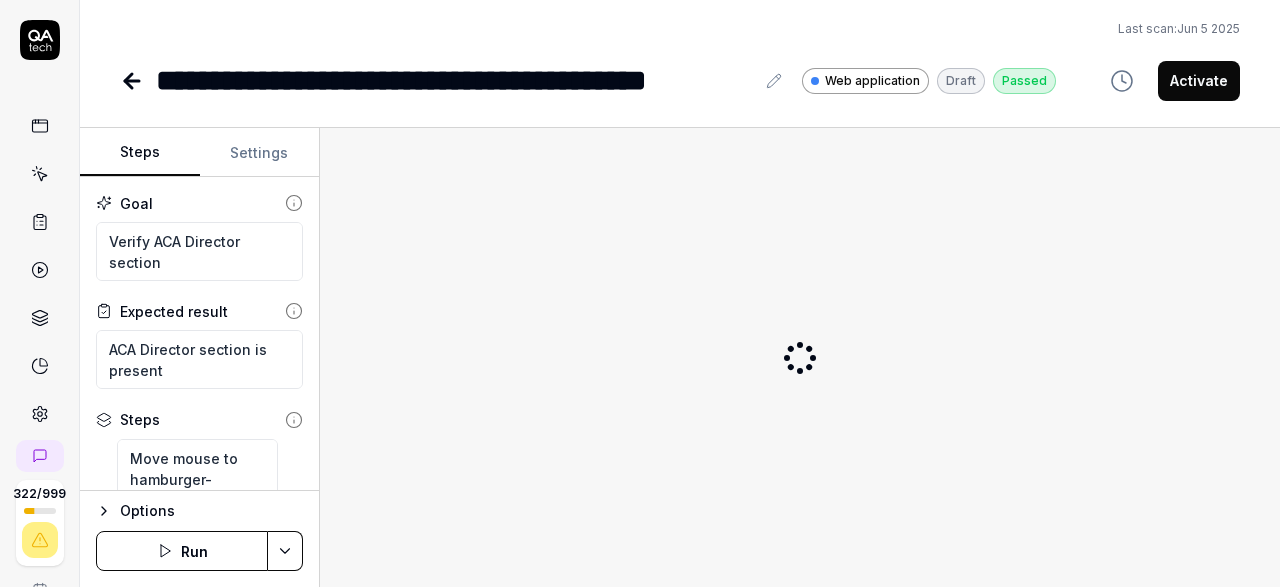 scroll, scrollTop: 0, scrollLeft: 0, axis: both 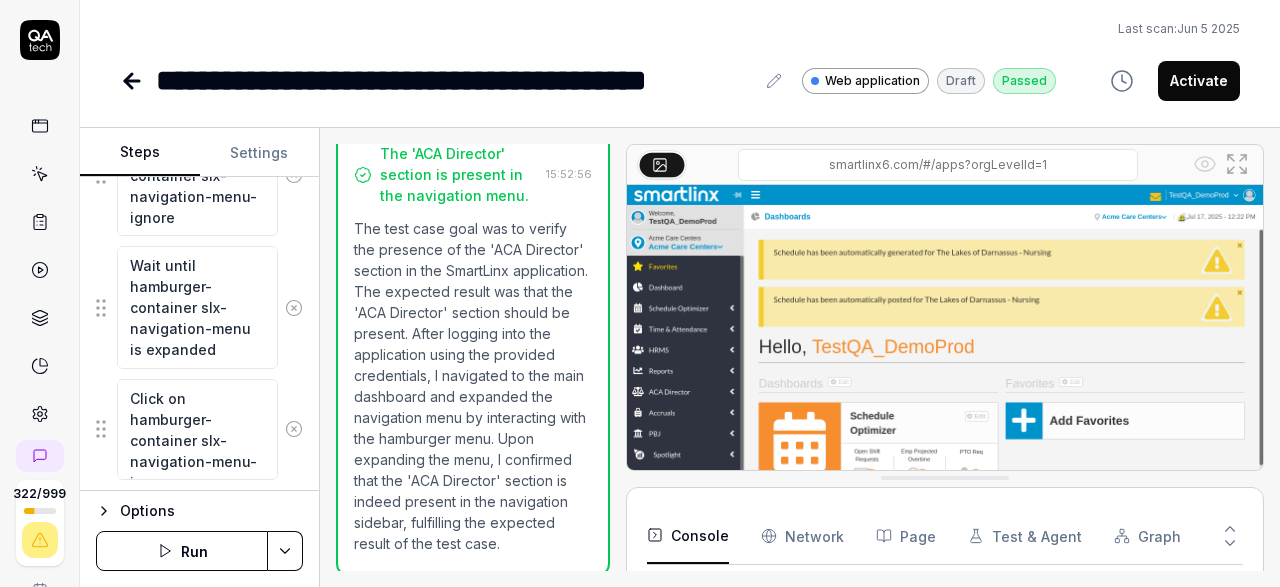 click on "Activate" at bounding box center (1199, 81) 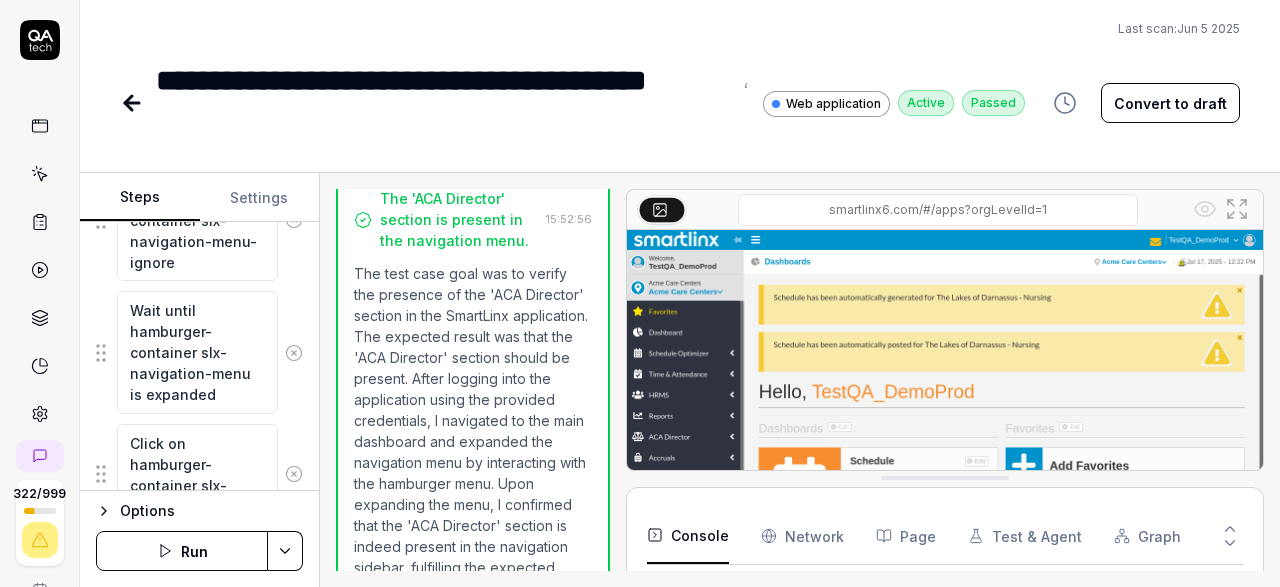 scroll, scrollTop: 441, scrollLeft: 0, axis: vertical 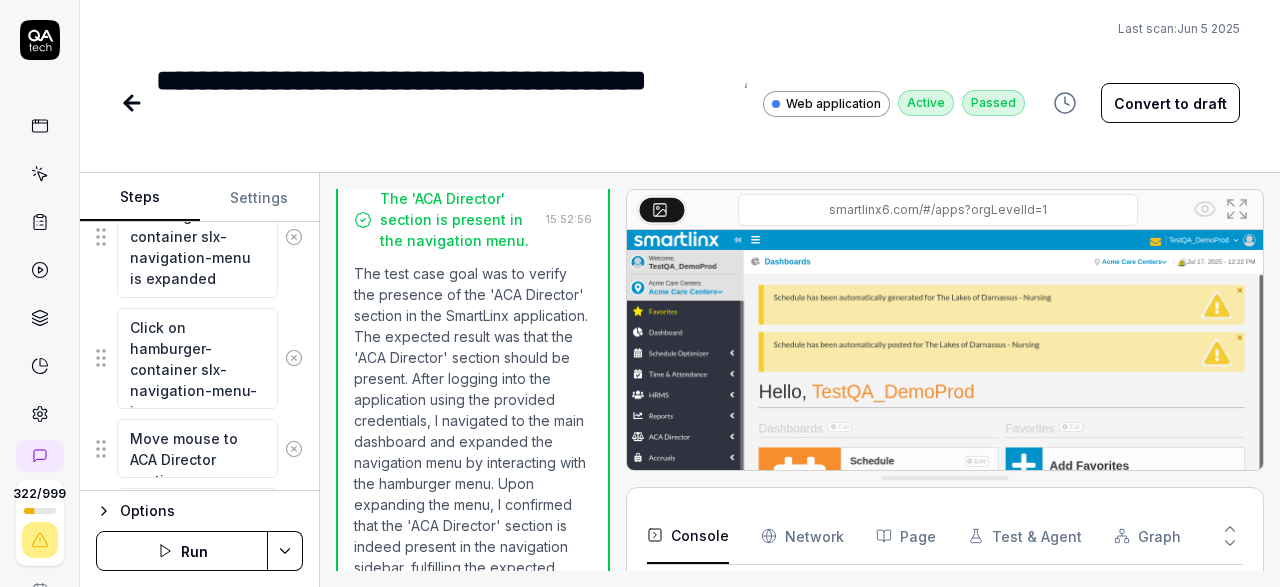 click 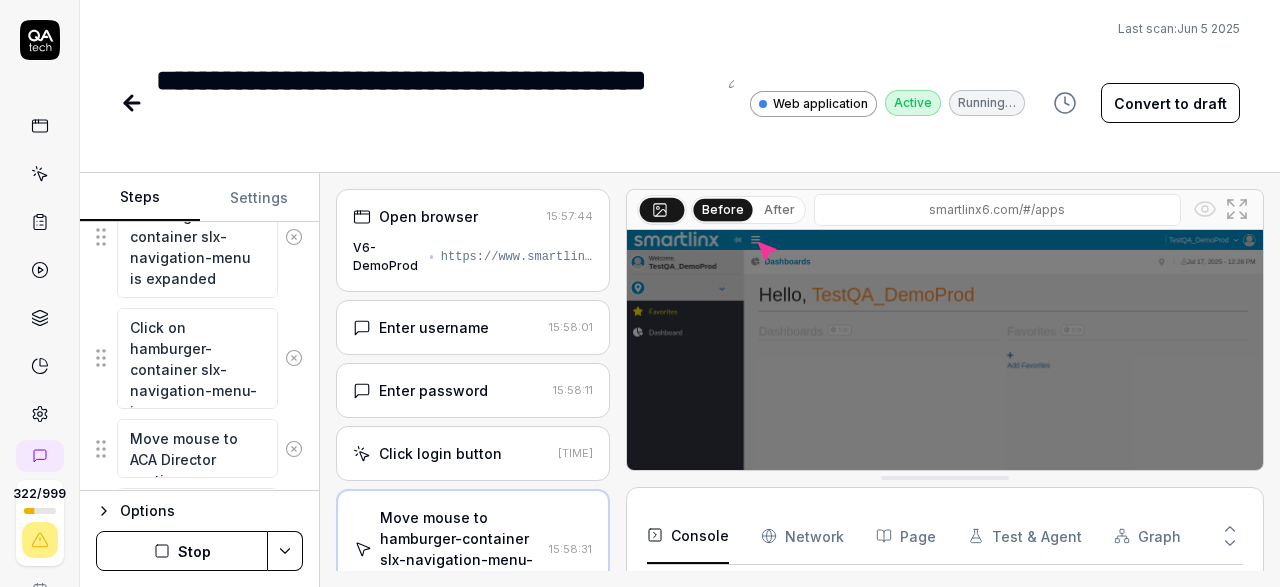 scroll, scrollTop: 72, scrollLeft: 0, axis: vertical 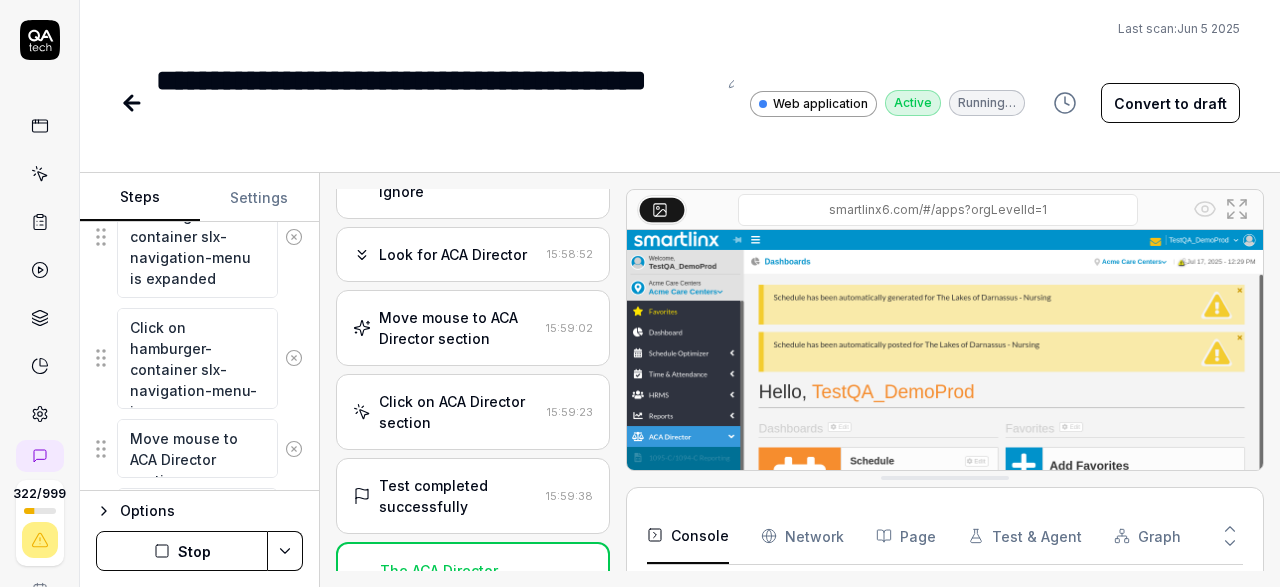 type on "*" 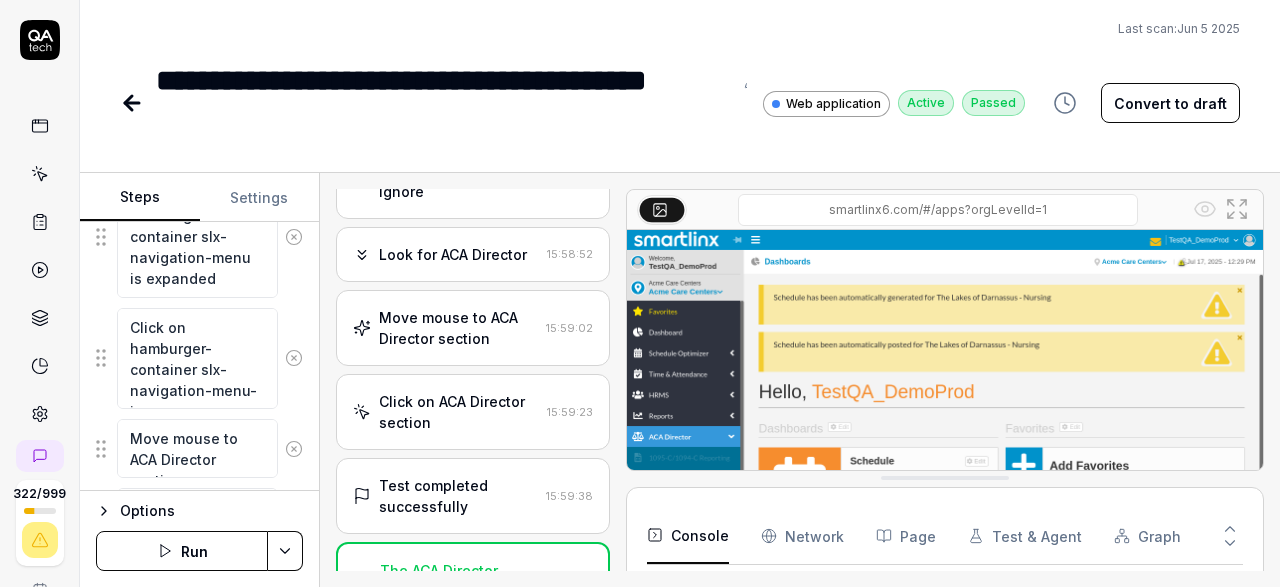 click 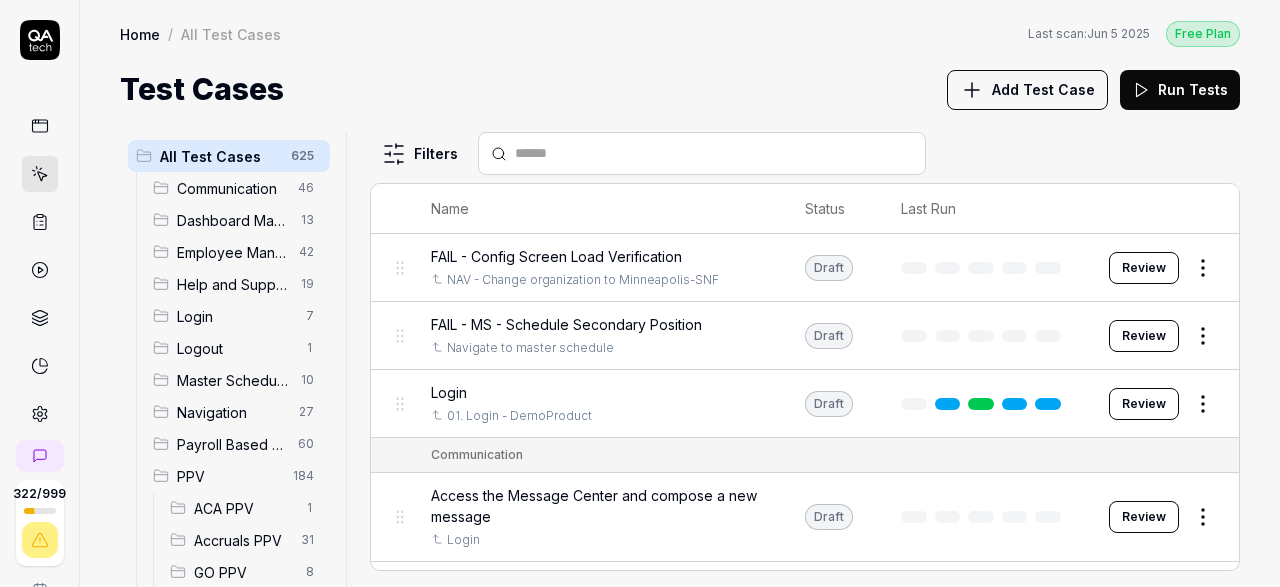click on "ACA PPV" at bounding box center (244, 508) 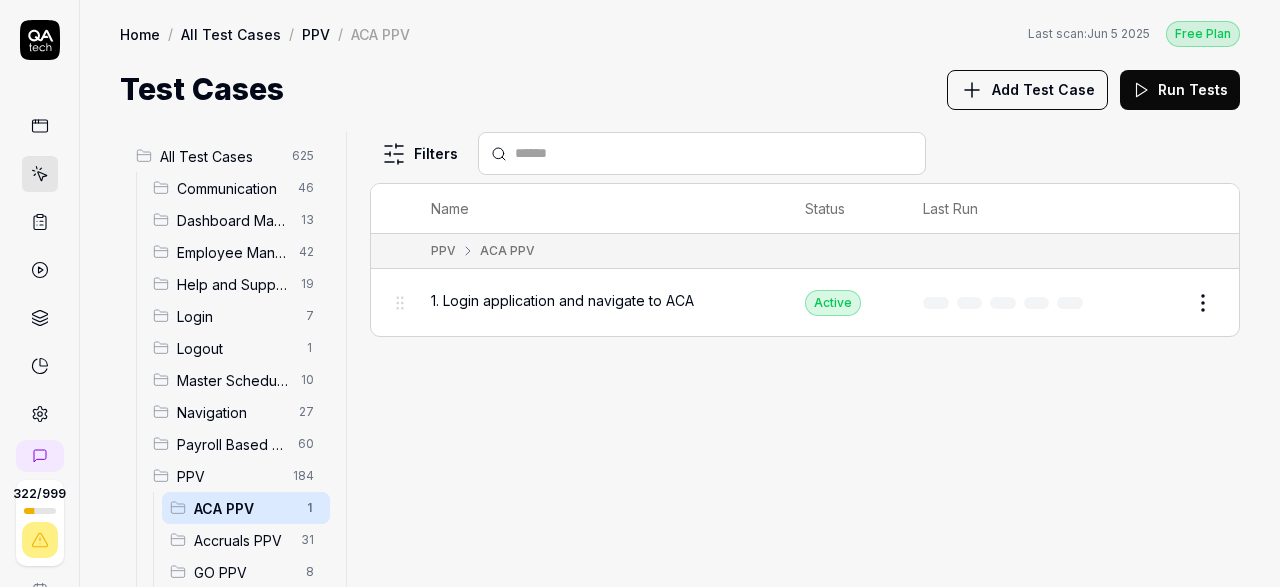 click on "Add Test Case" at bounding box center [1043, 89] 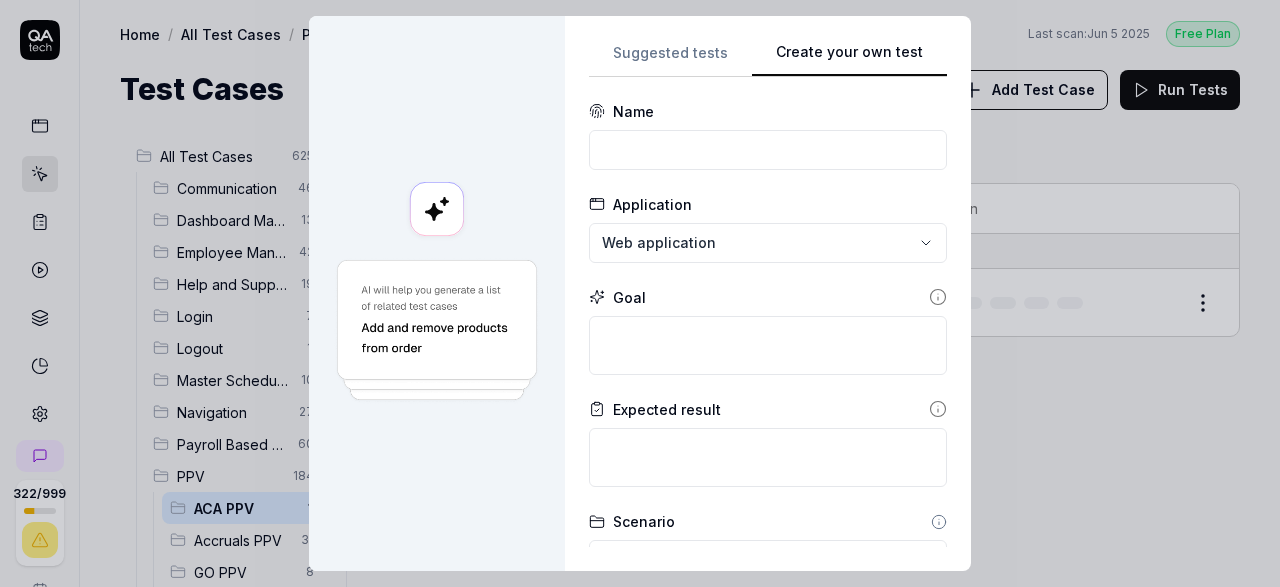 click on "Suggested tests Create your own test Name Application Web application Goal Expected result Scenario Default scenario Dependency No test case Configs Add config Advanced Cancel Generate test" at bounding box center [768, 293] 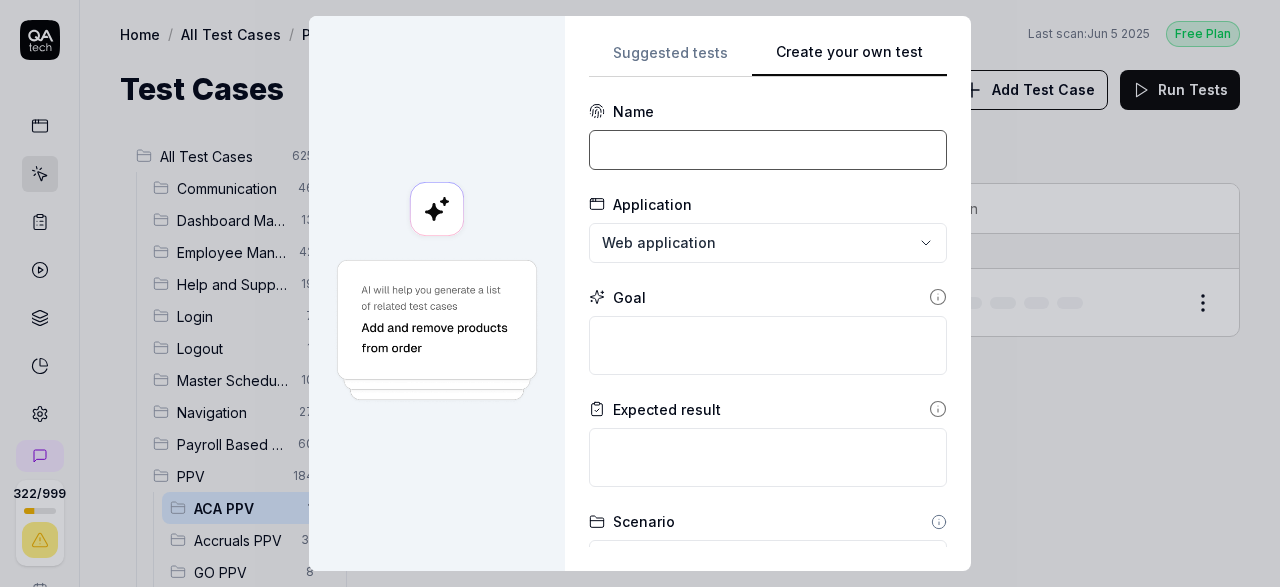 click at bounding box center [768, 150] 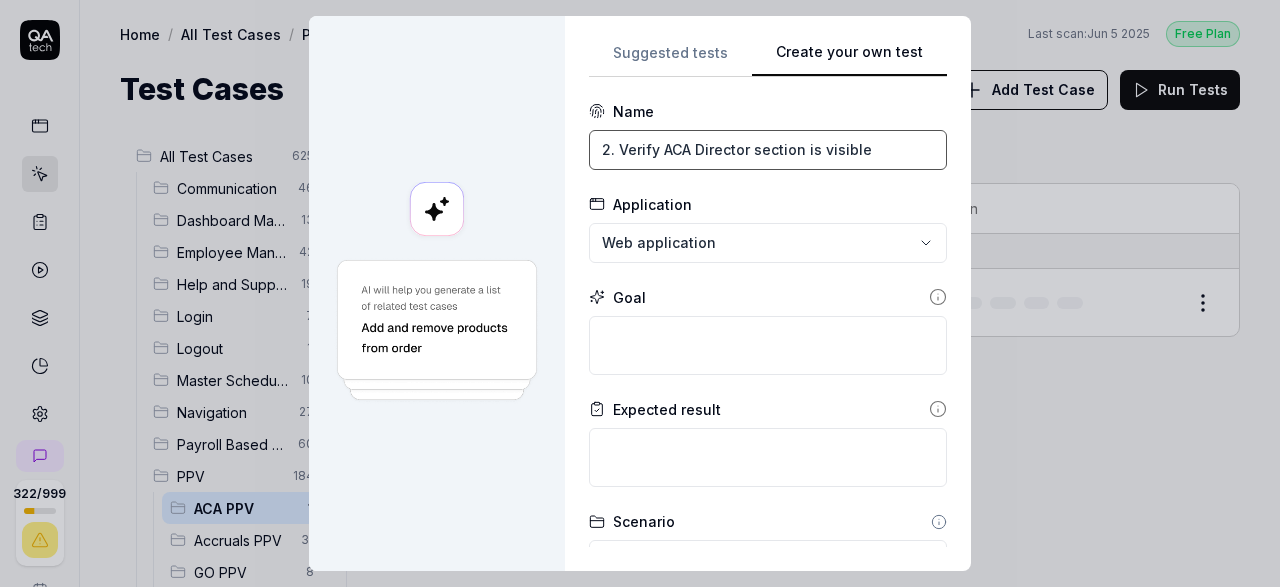 type on "2. Verify ACA Director section is visible" 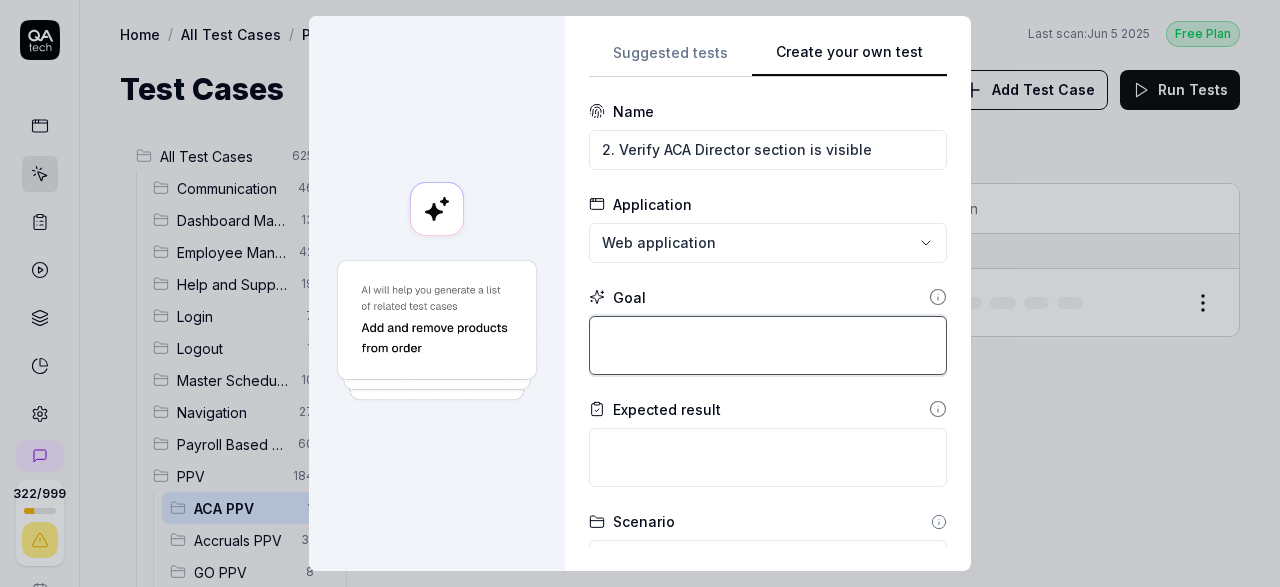 click at bounding box center [768, 345] 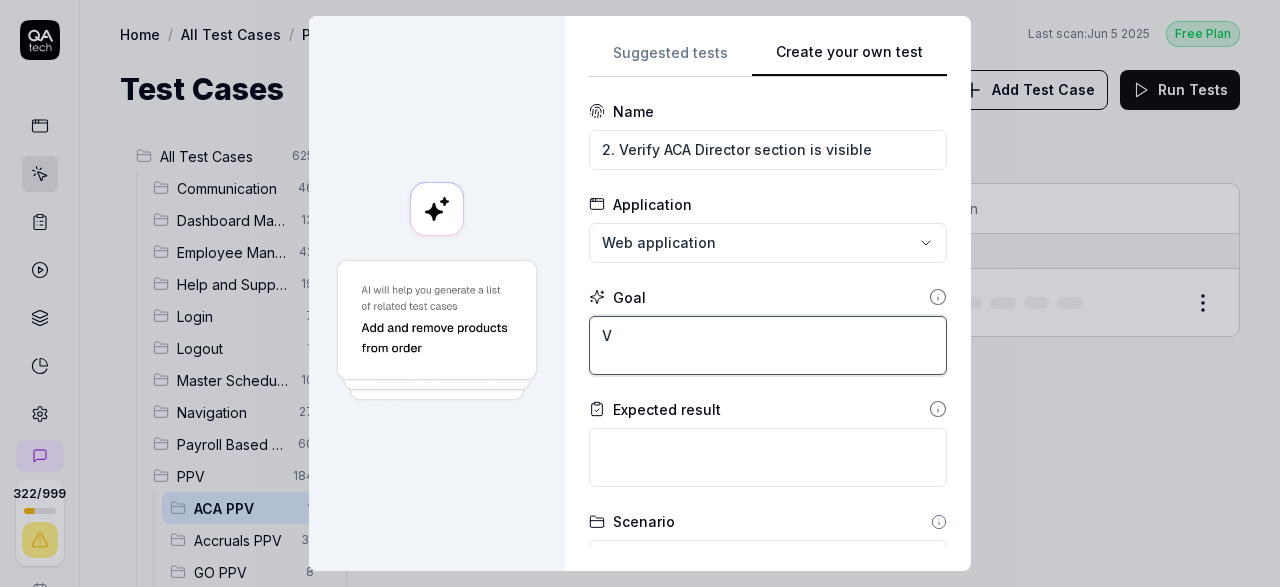 type on "*" 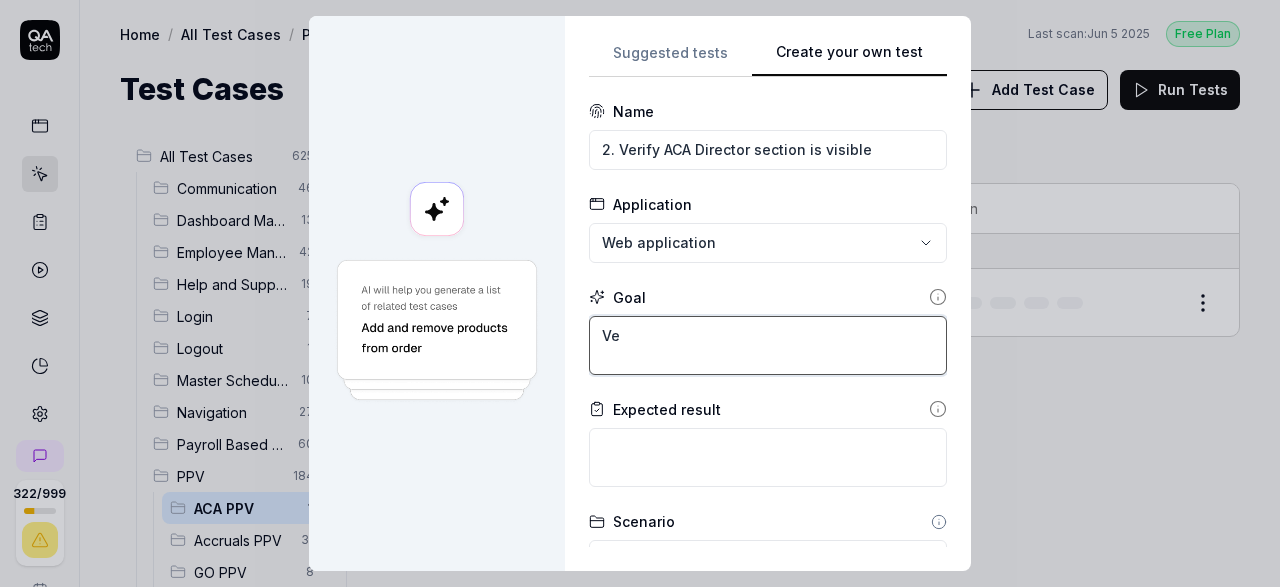 type on "*" 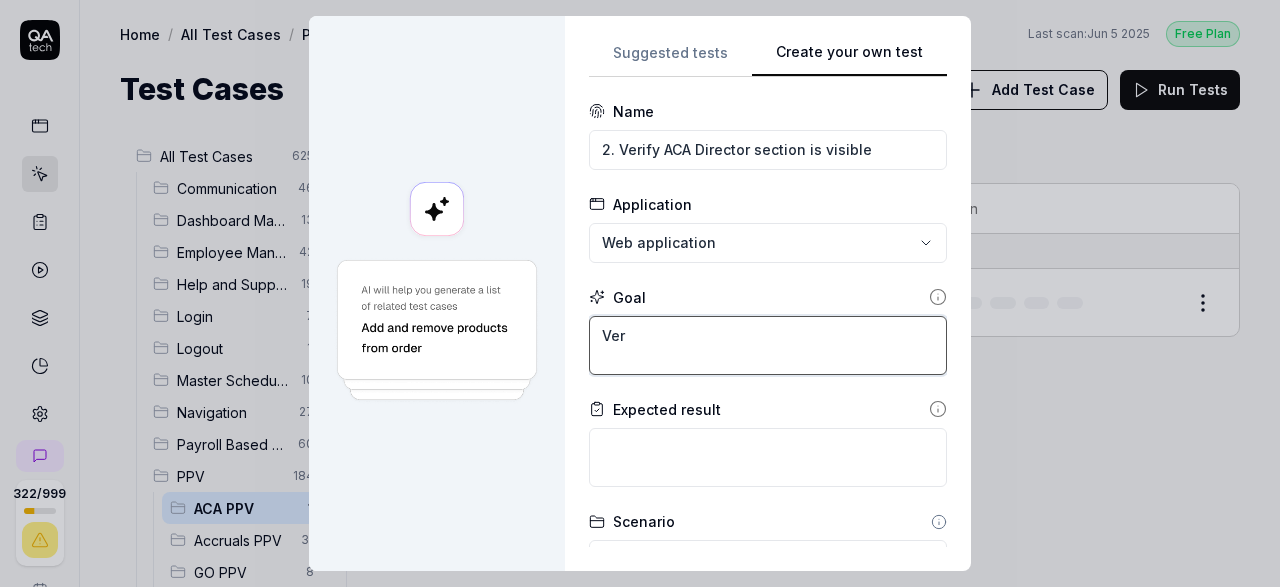 type on "*" 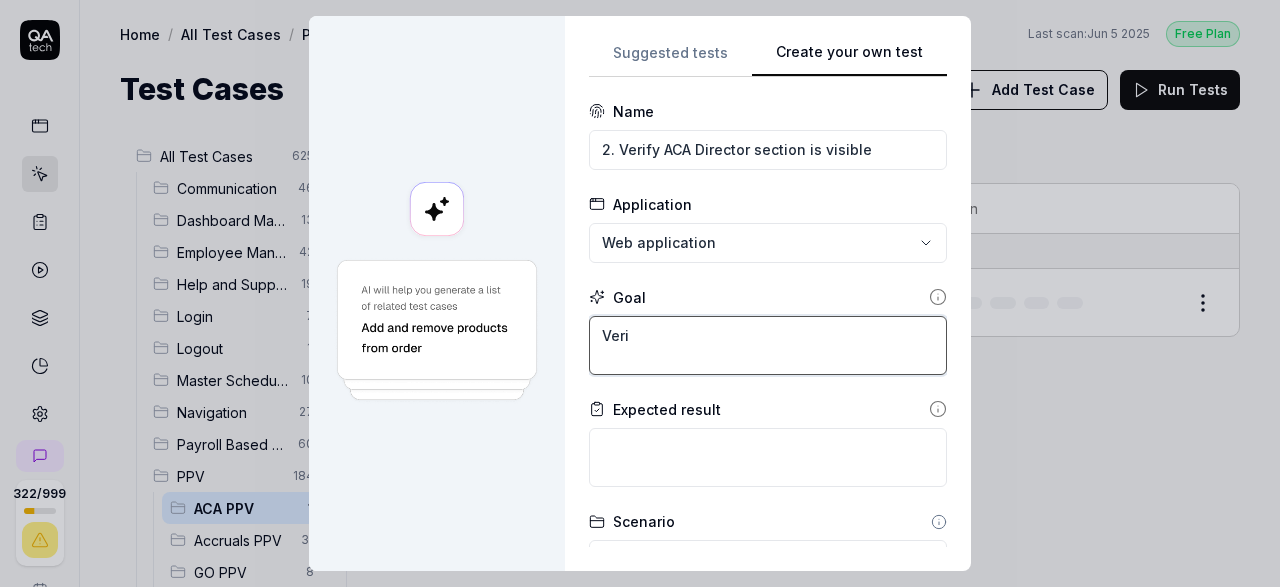 type on "*" 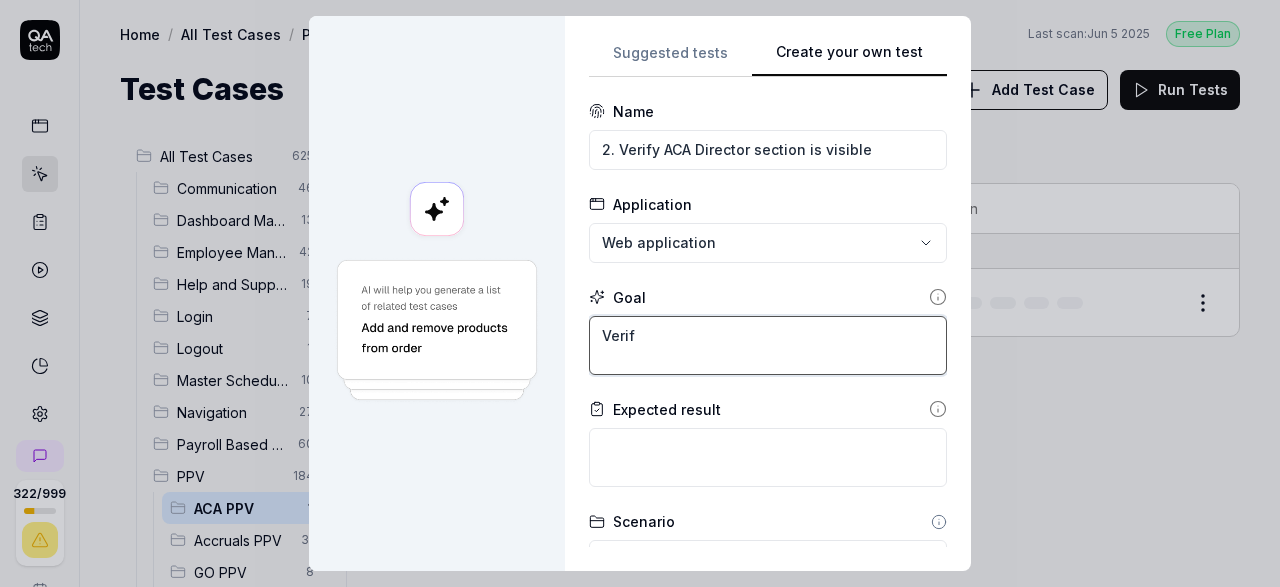 type on "*" 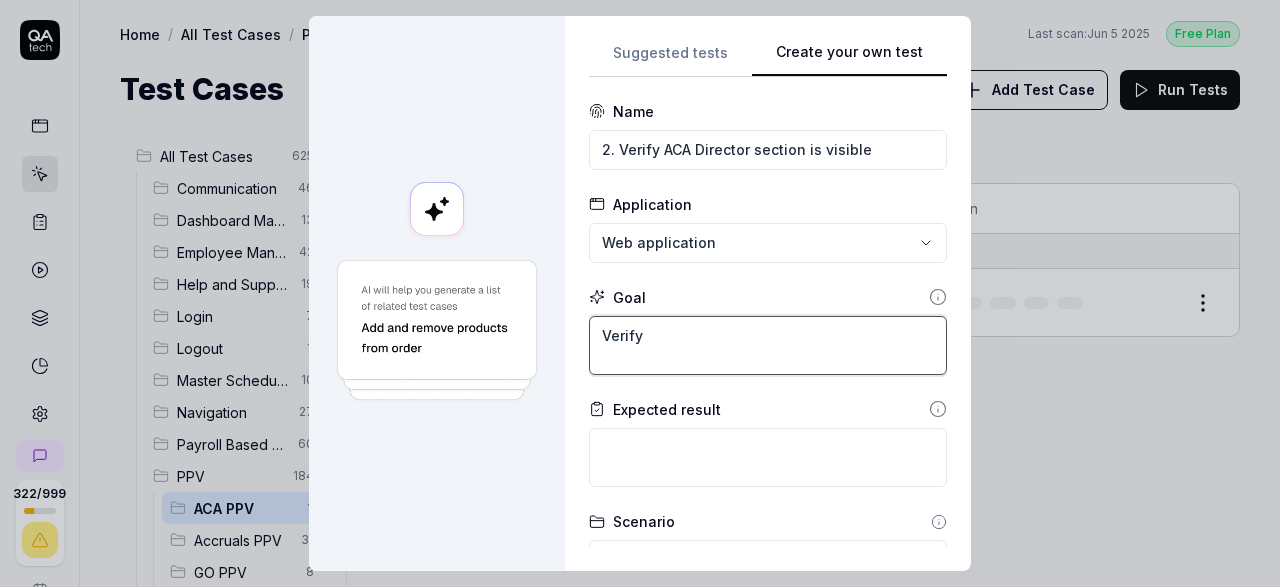 type on "*" 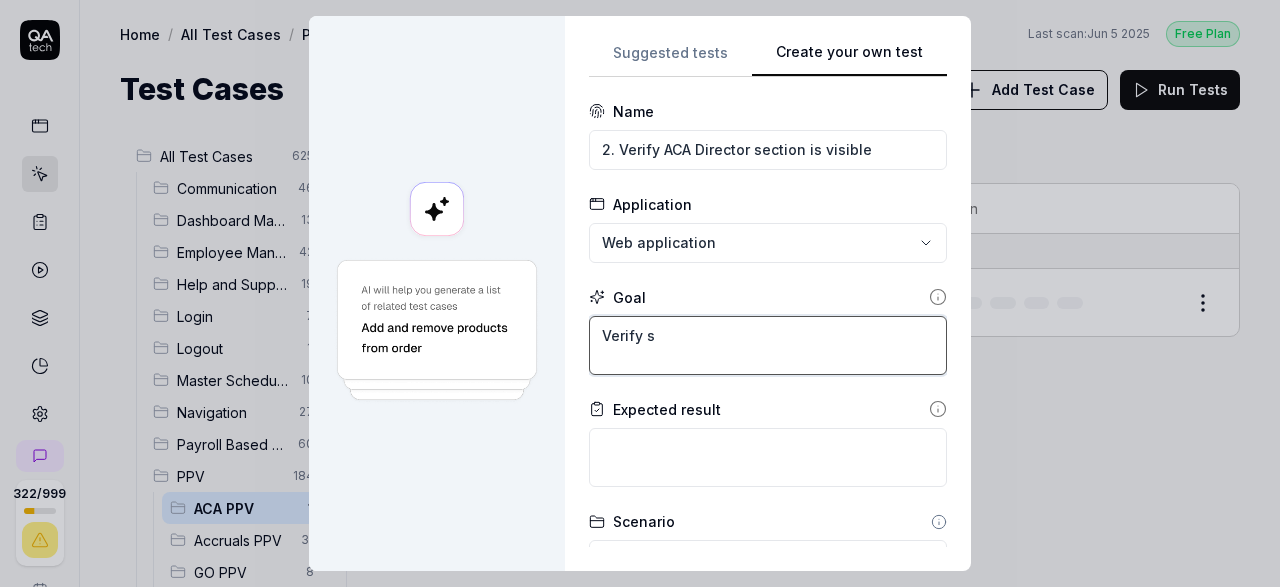 type on "*" 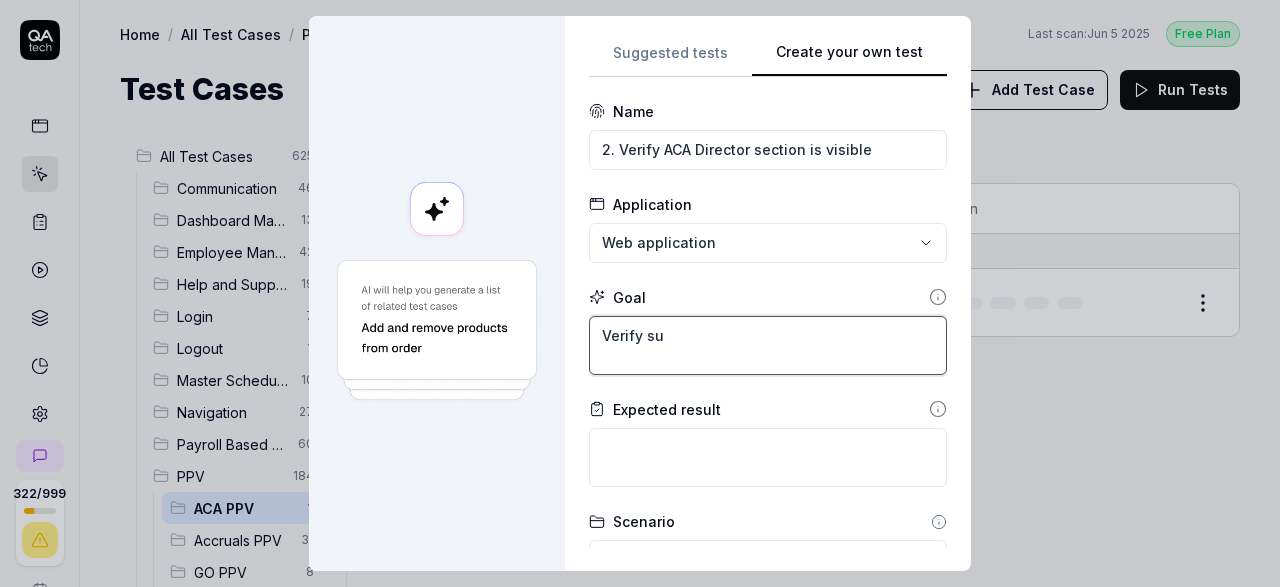 type on "*" 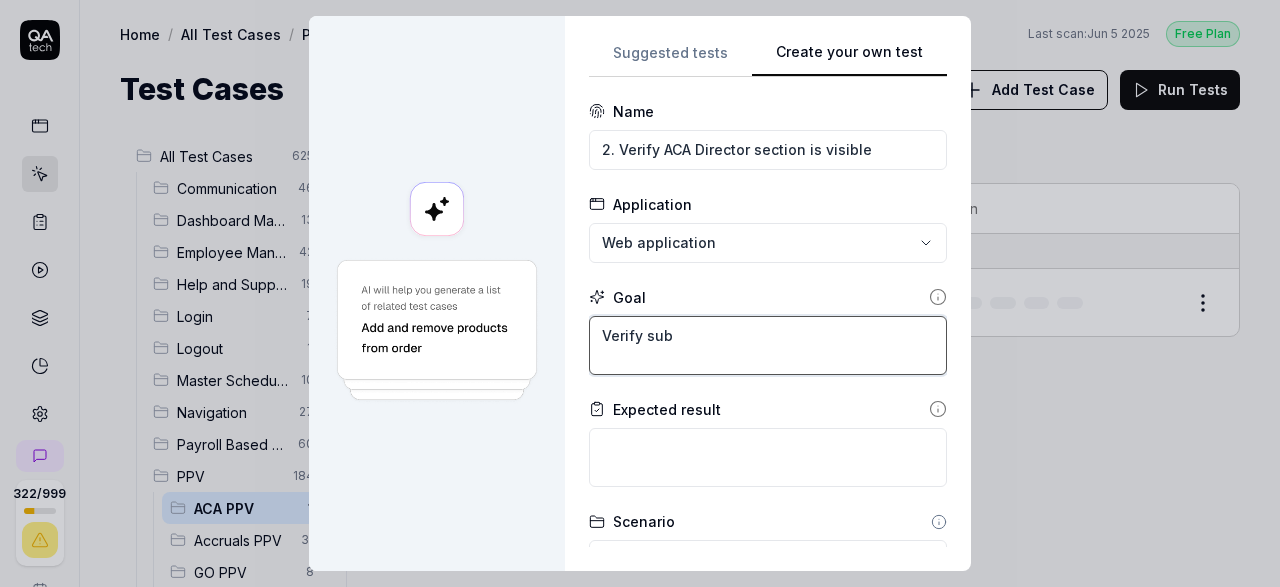 type on "*" 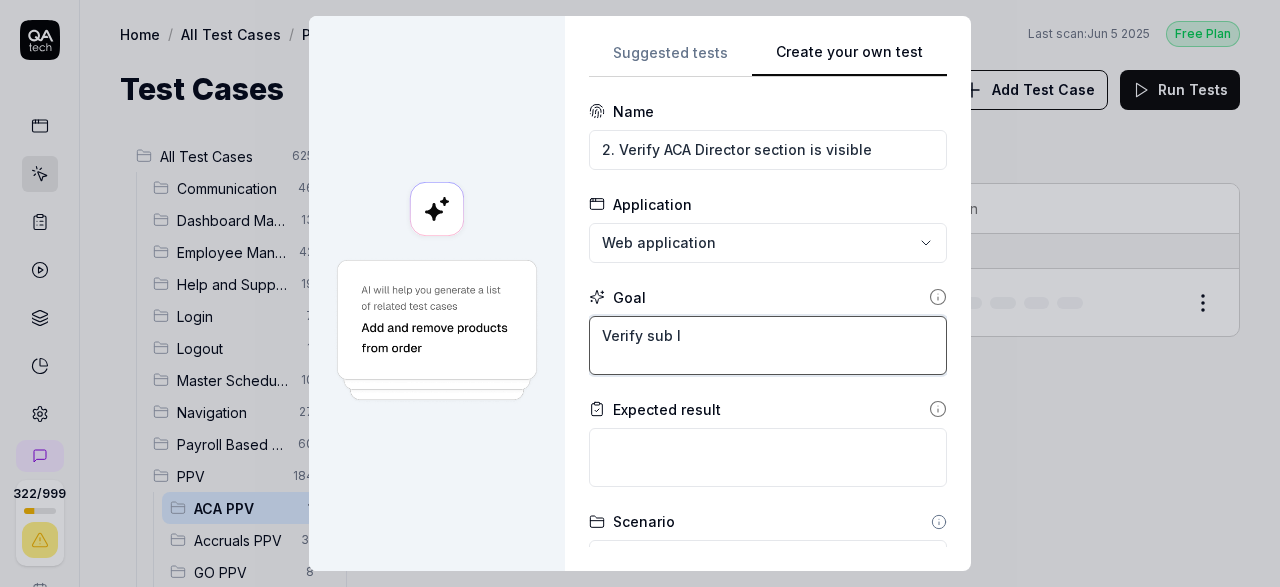 type on "*" 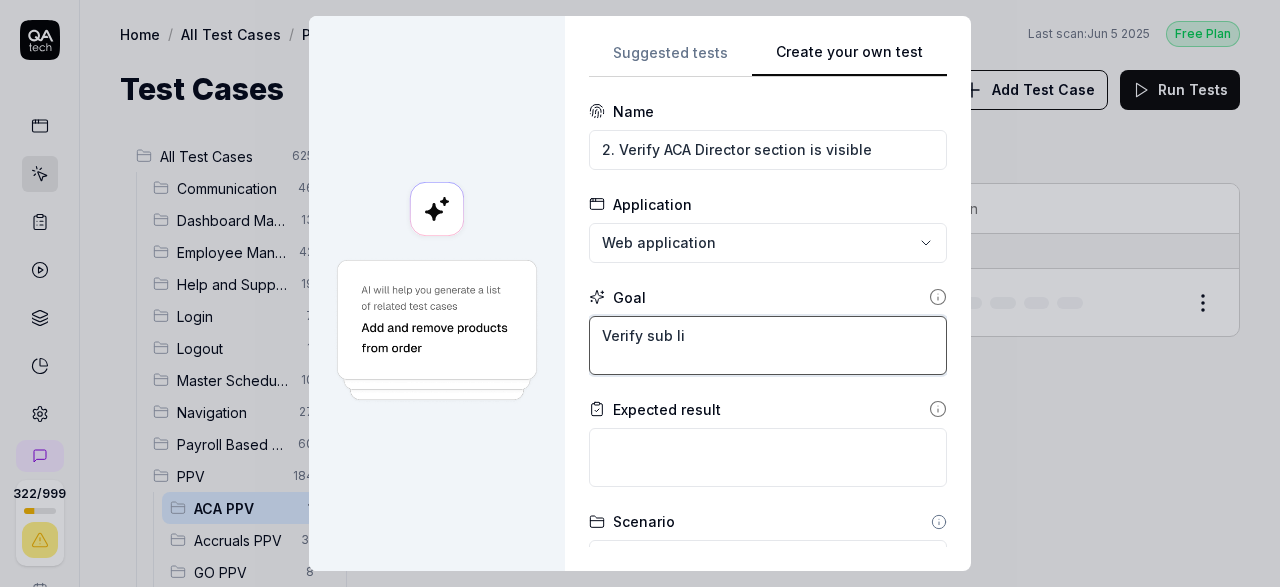 type on "*" 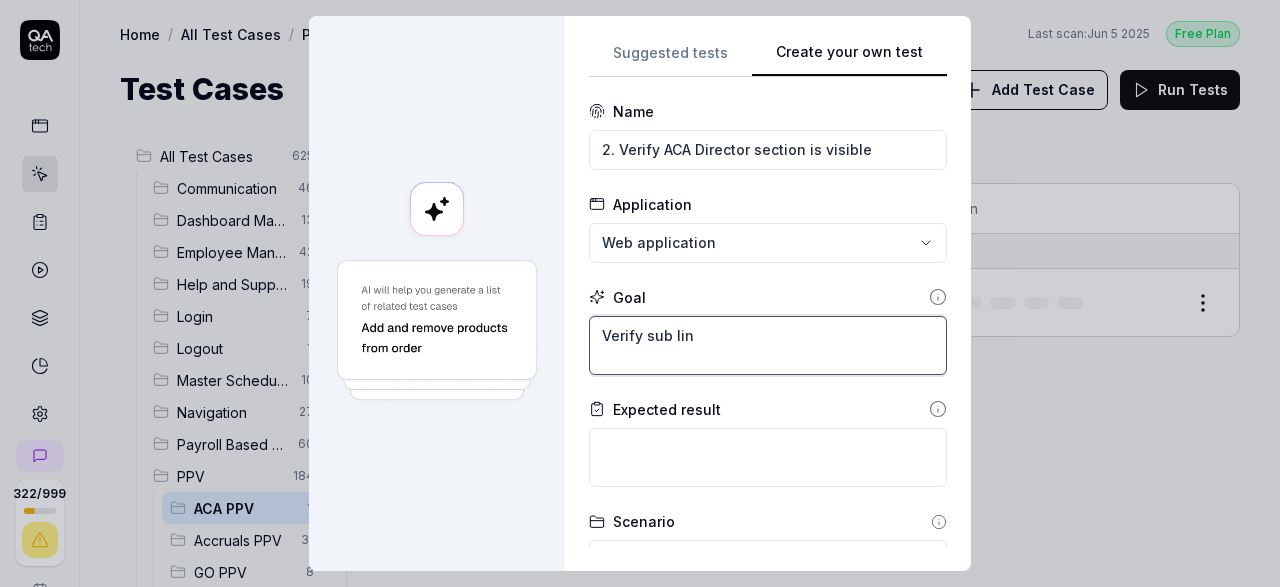 type on "*" 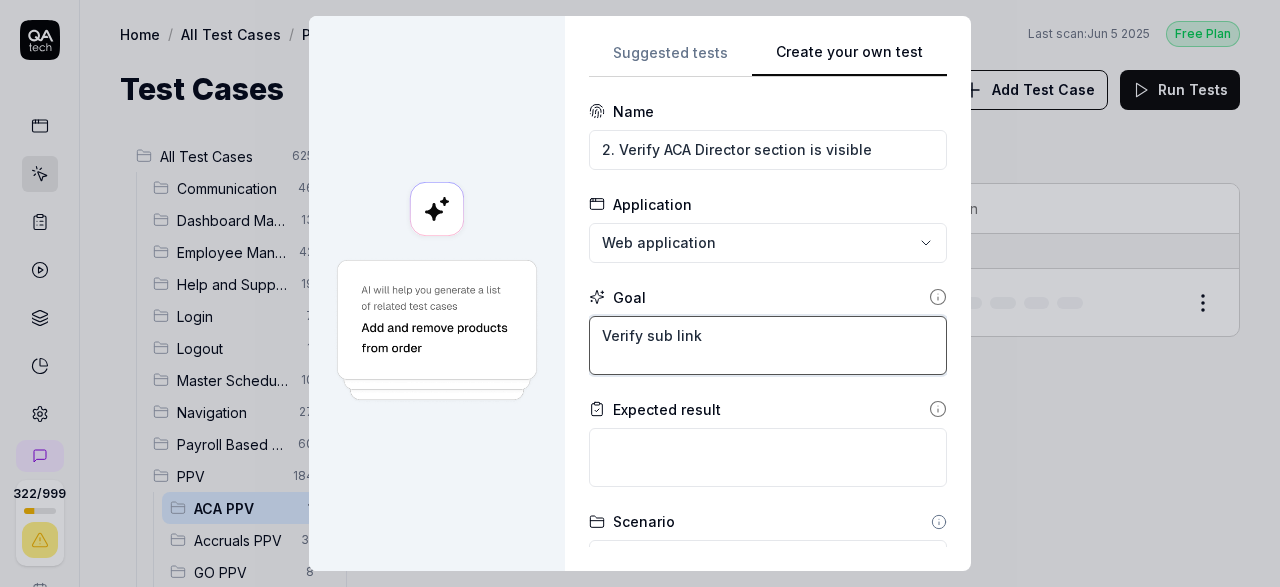 type on "*" 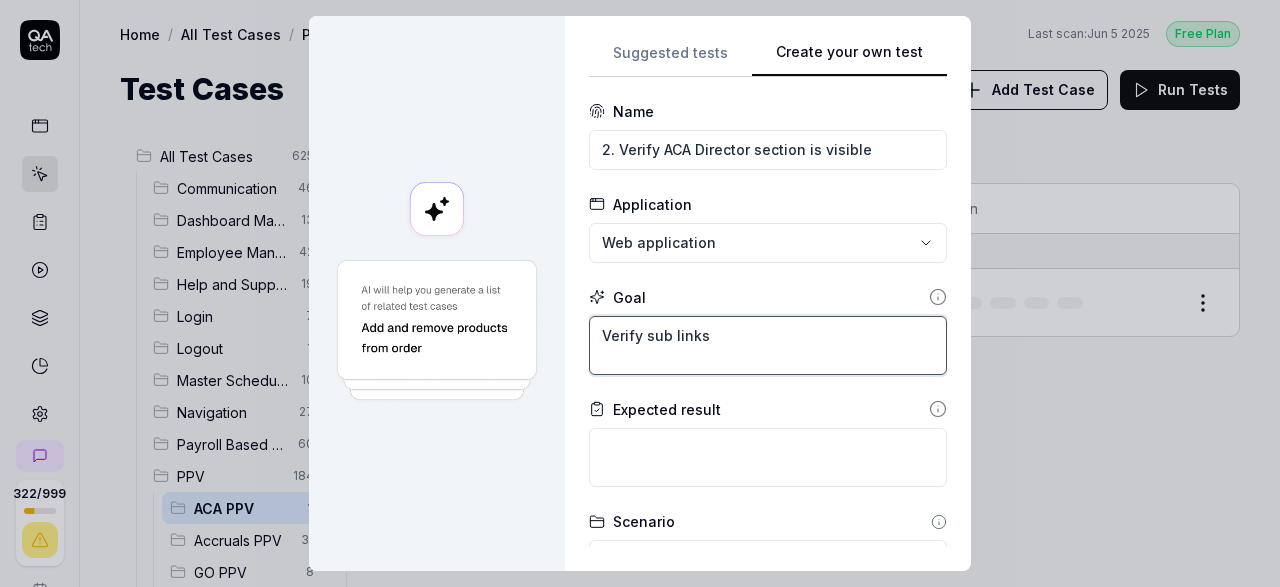 type on "*" 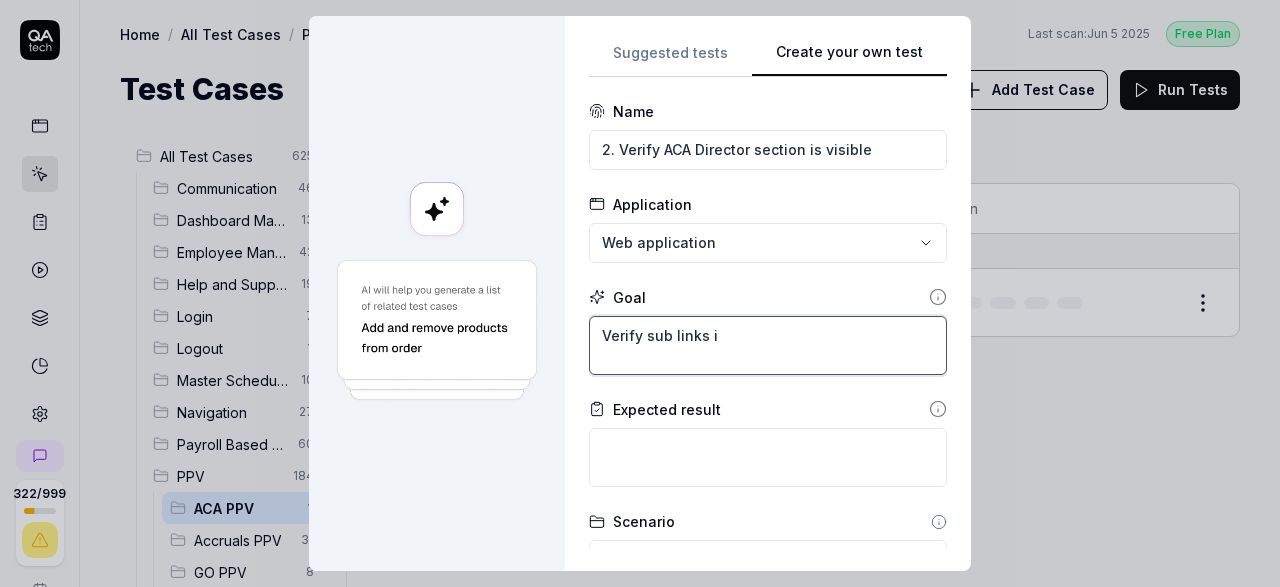 type on "*" 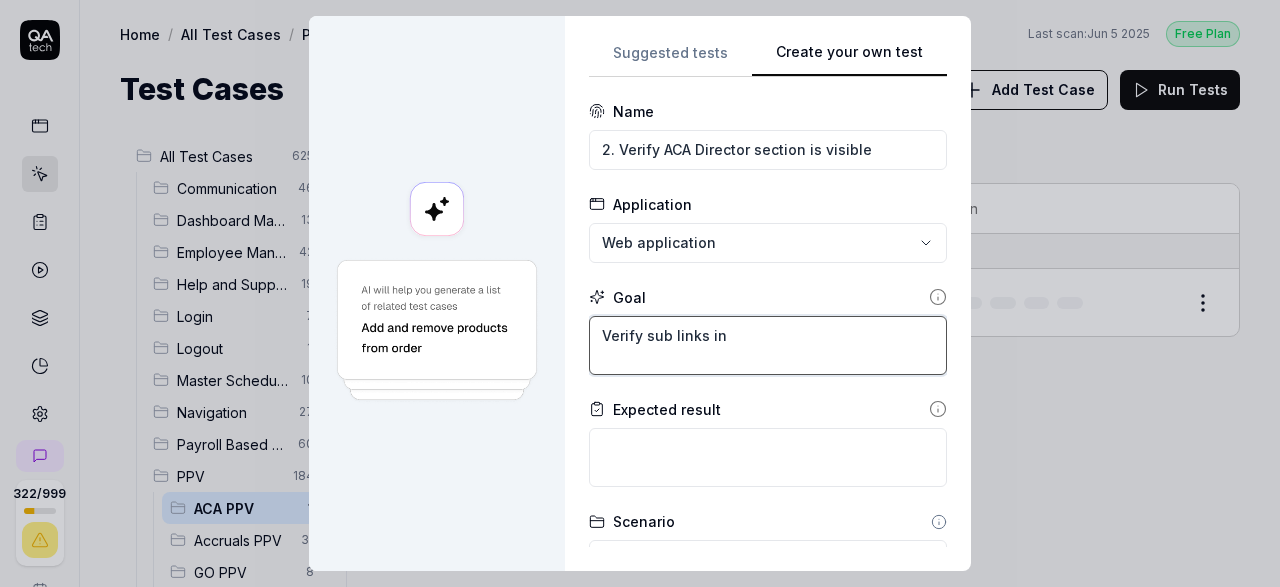 type on "*" 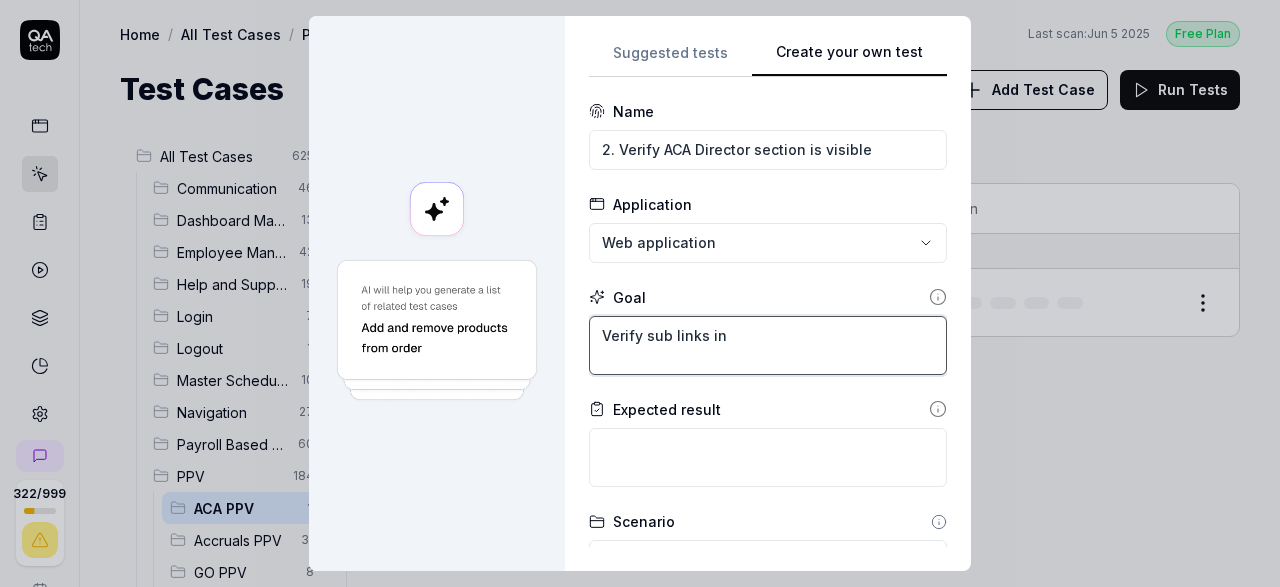 type on "*" 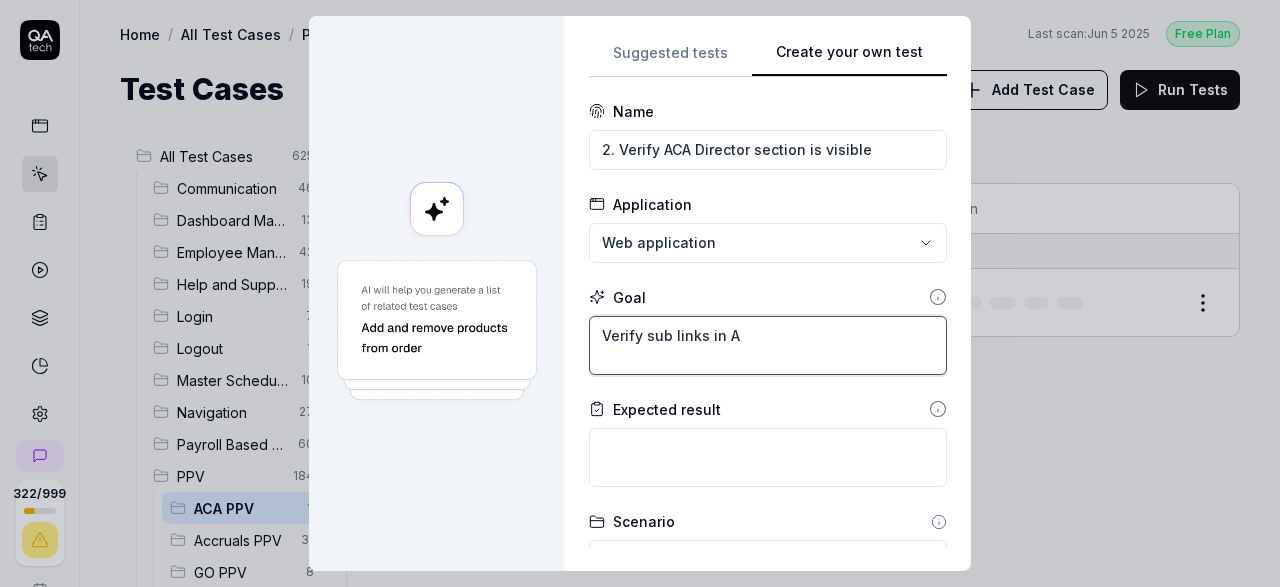 type on "*" 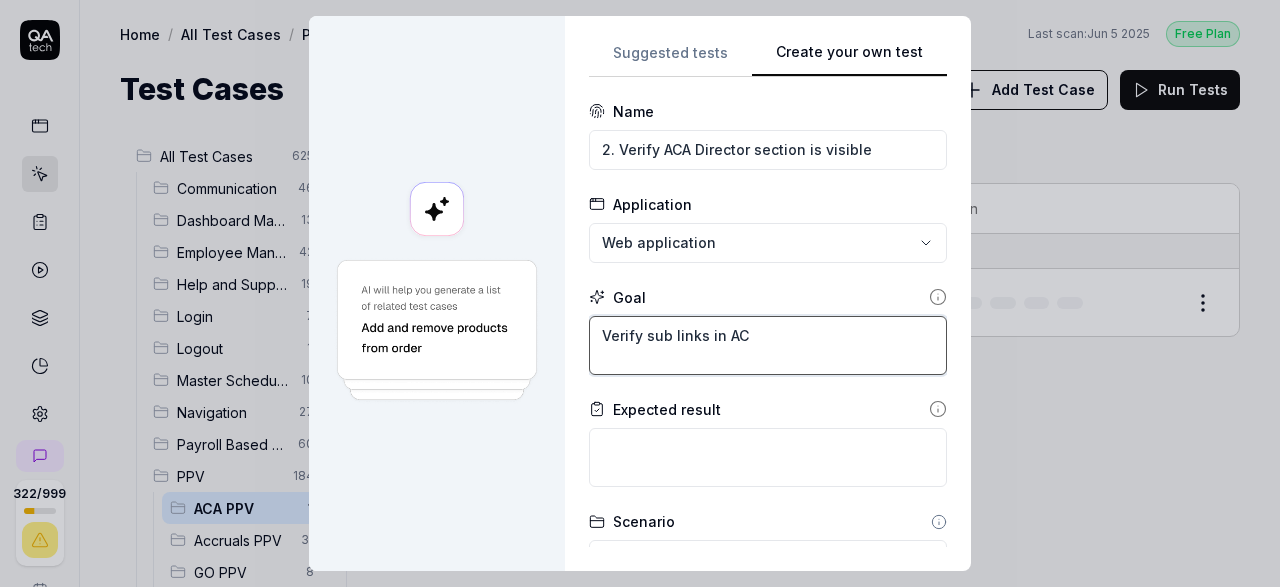 type on "*" 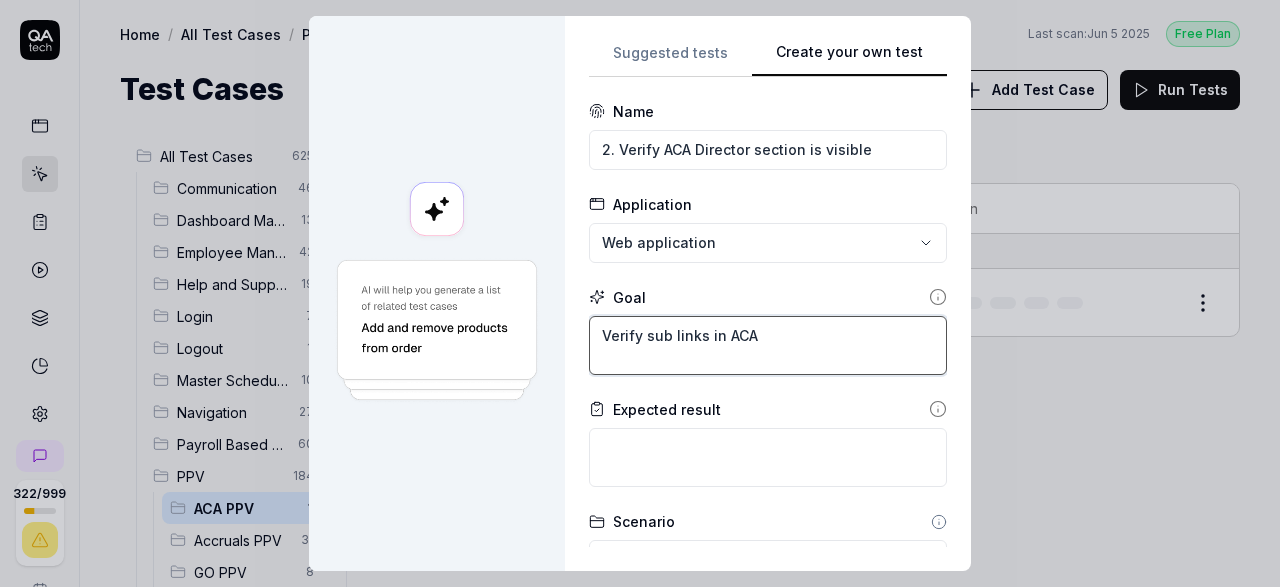 type on "*" 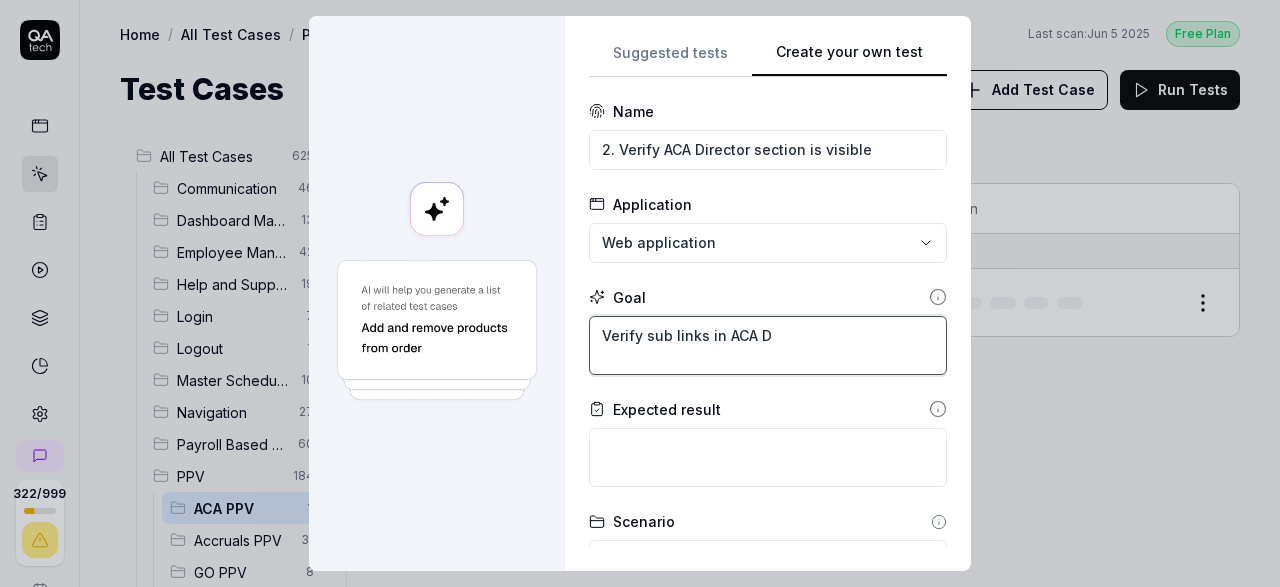 type on "*" 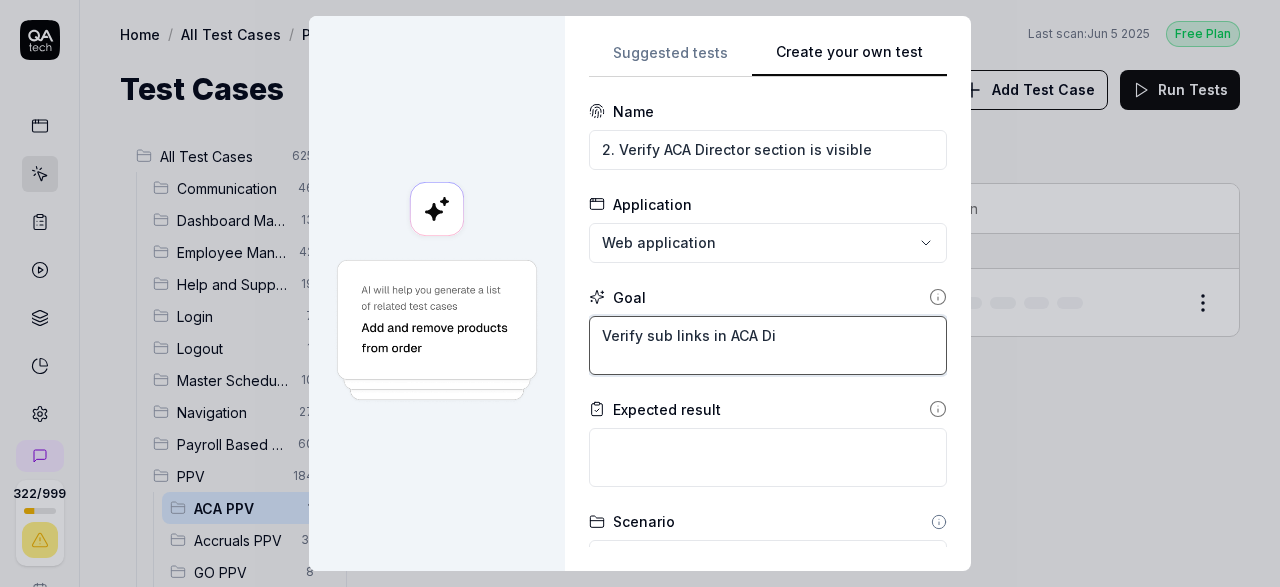 type on "*" 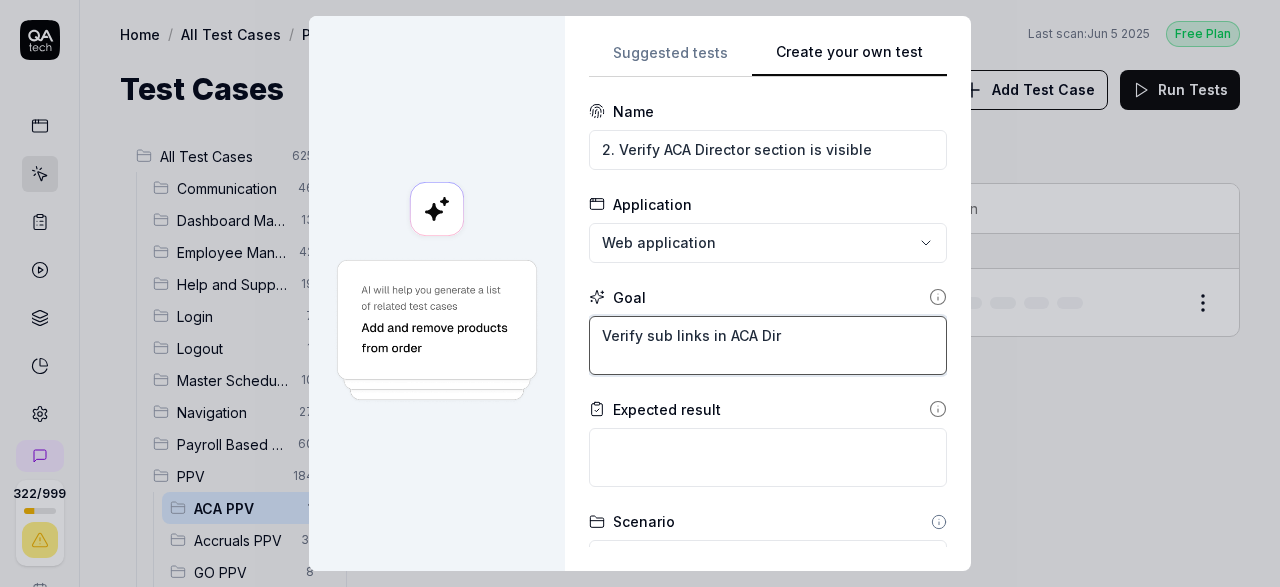 type on "*" 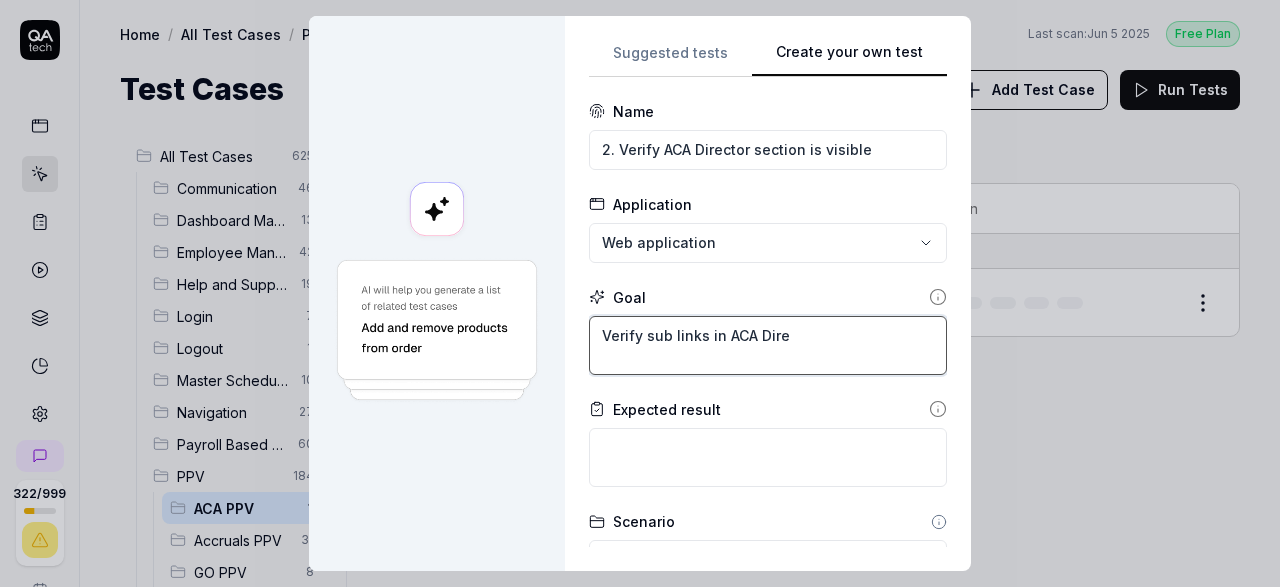 type on "*" 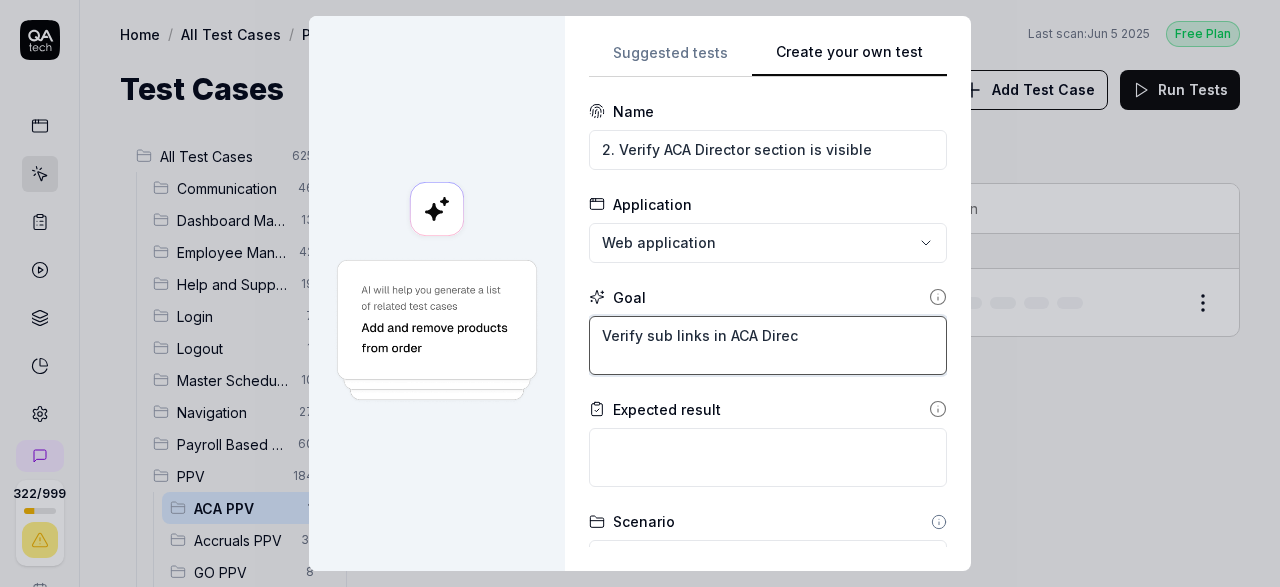 type on "*" 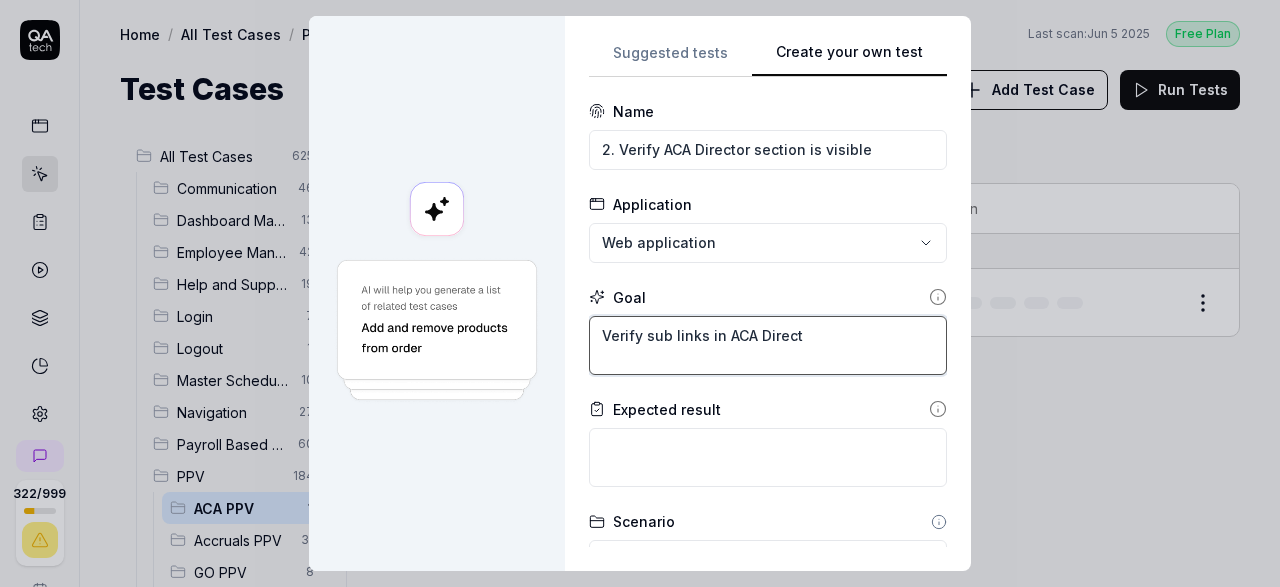 type on "*" 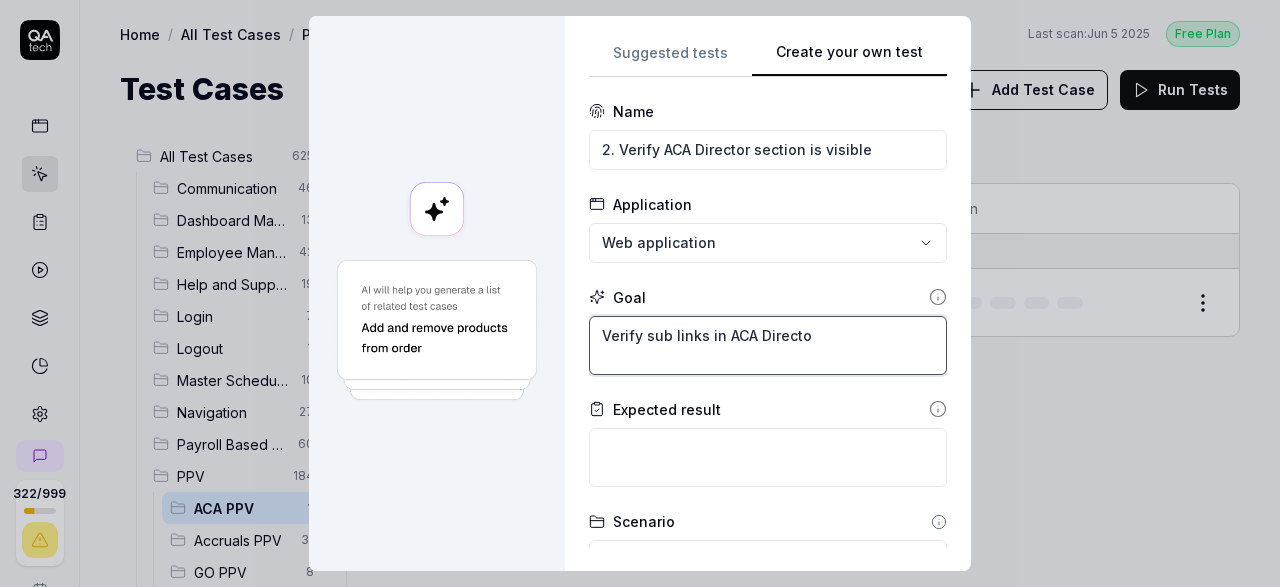 type on "*" 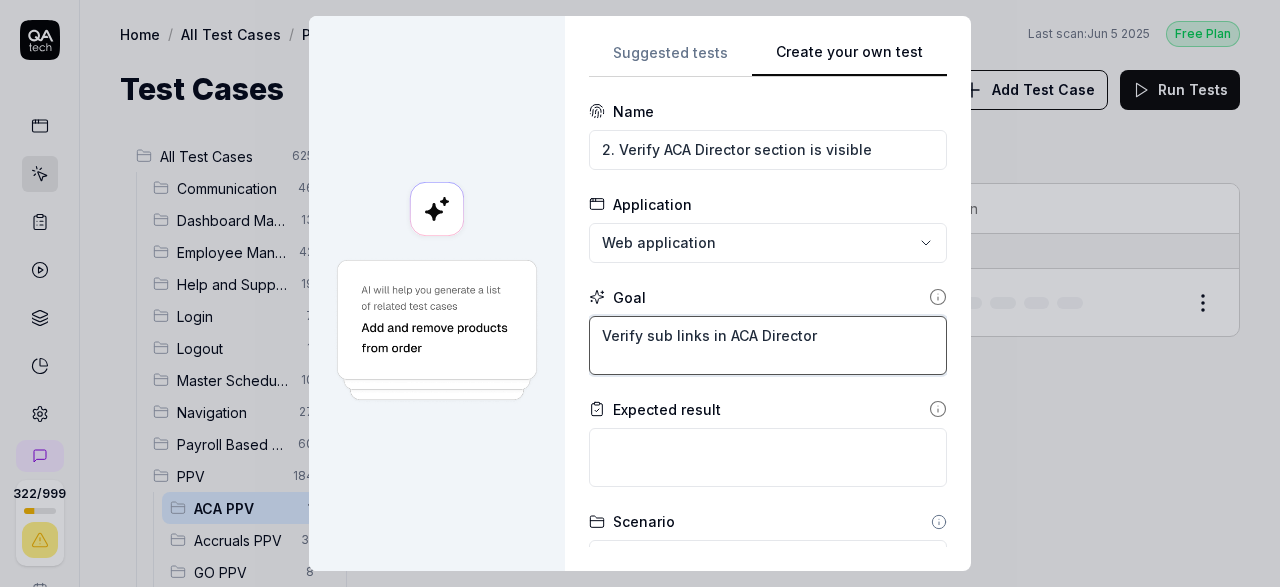 type on "Verify sub links in ACA Director" 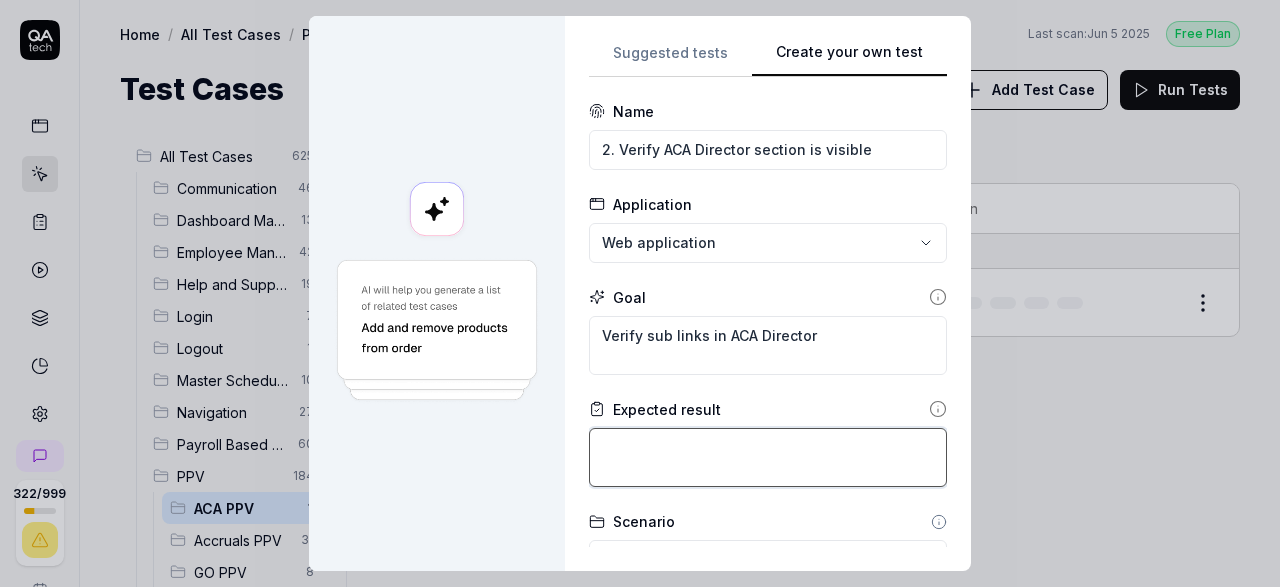 click at bounding box center [768, 457] 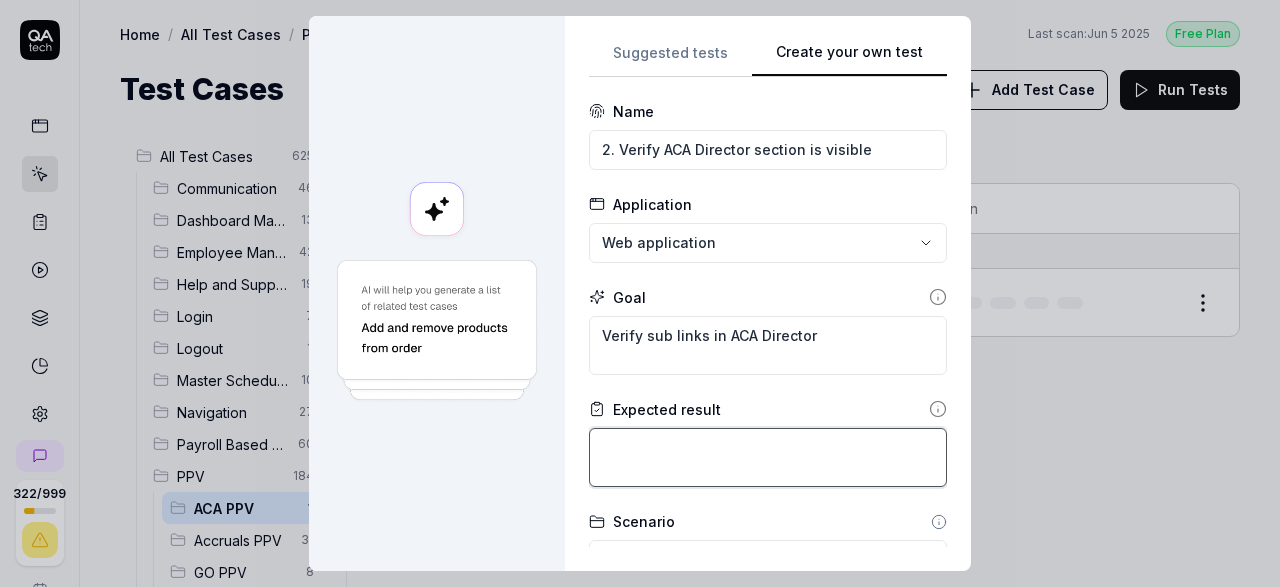 type on "*" 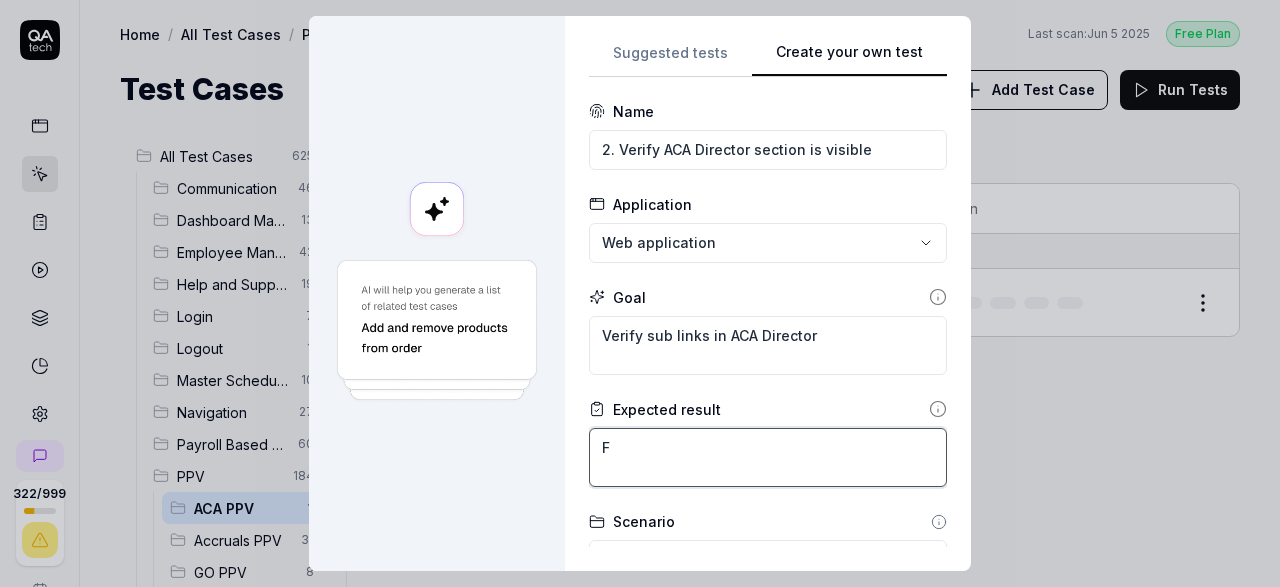 type on "*" 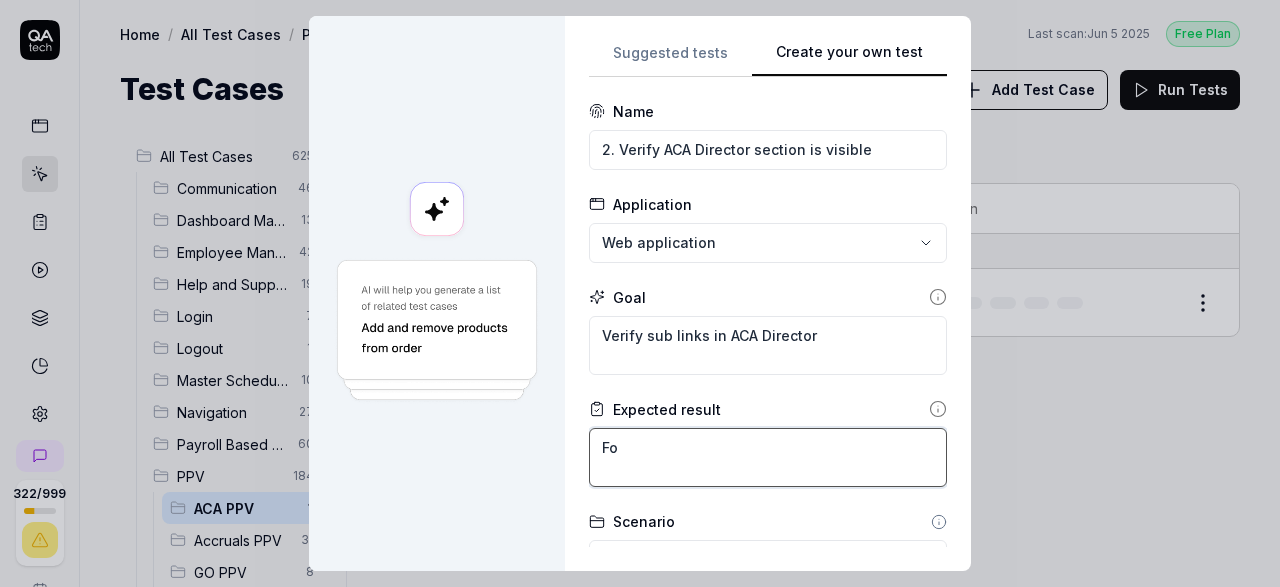 type on "*" 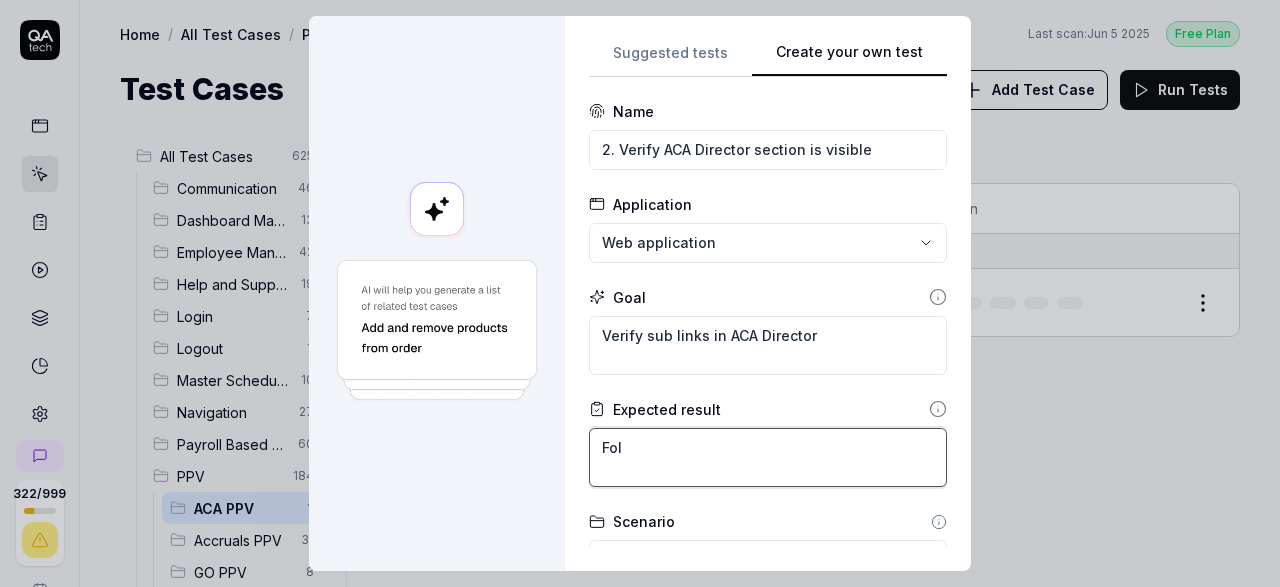 type on "*" 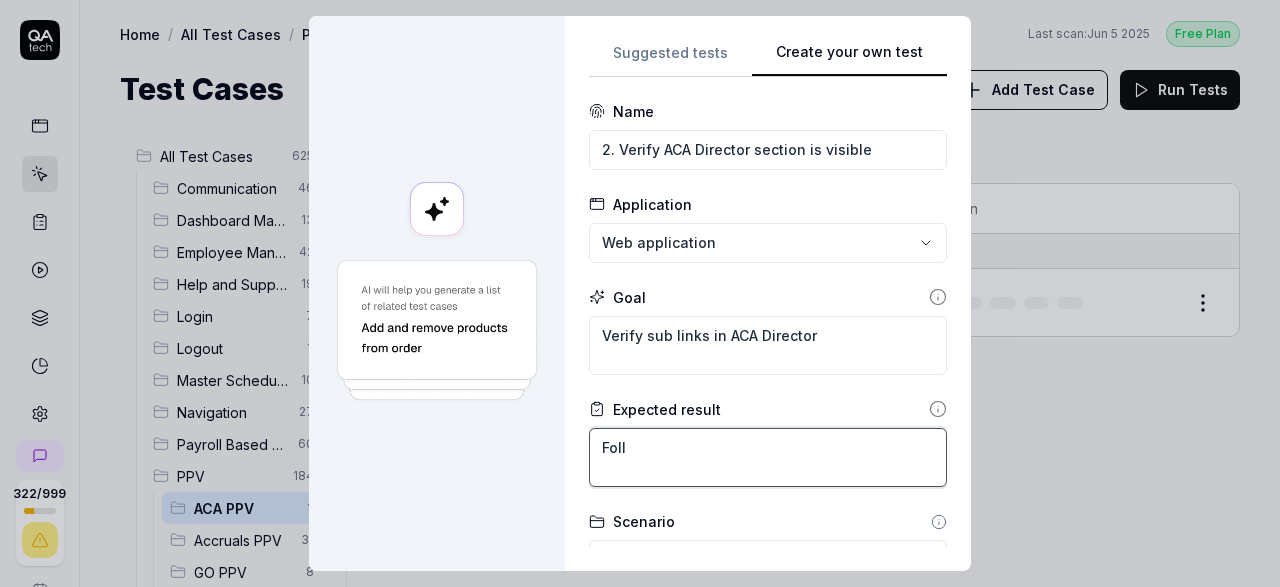 type on "*" 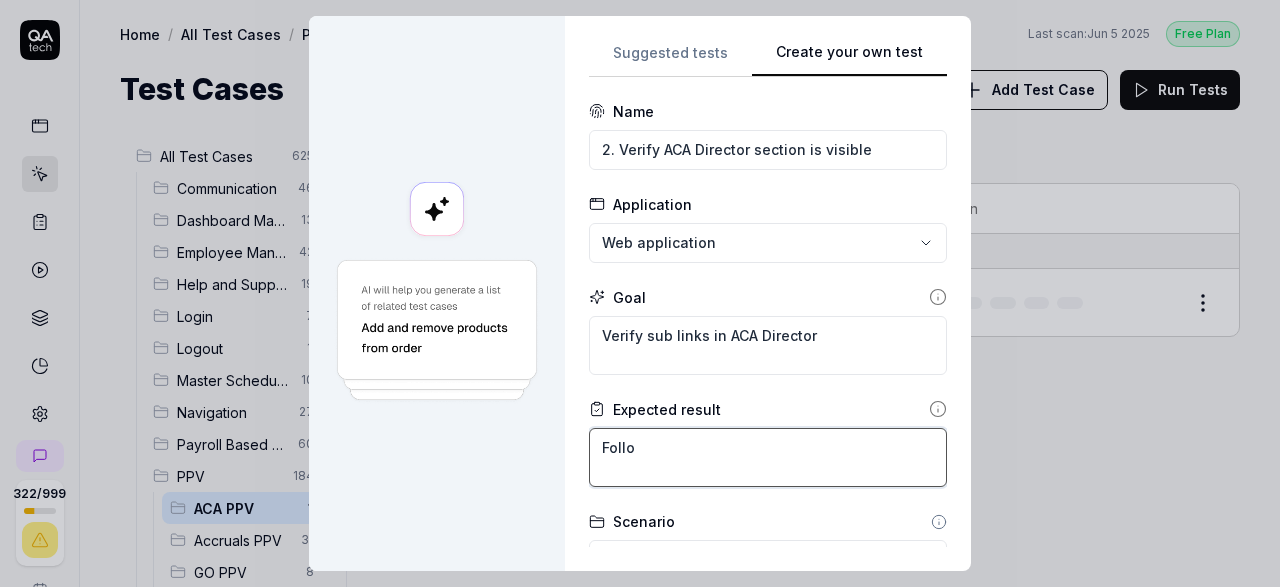 type on "*" 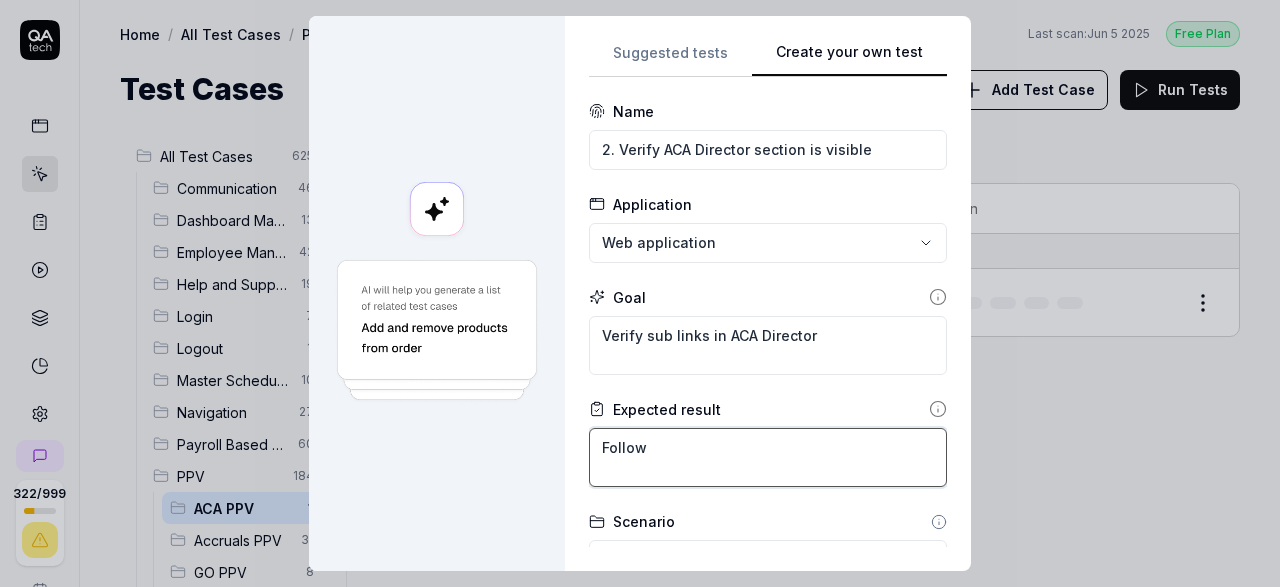 type on "*" 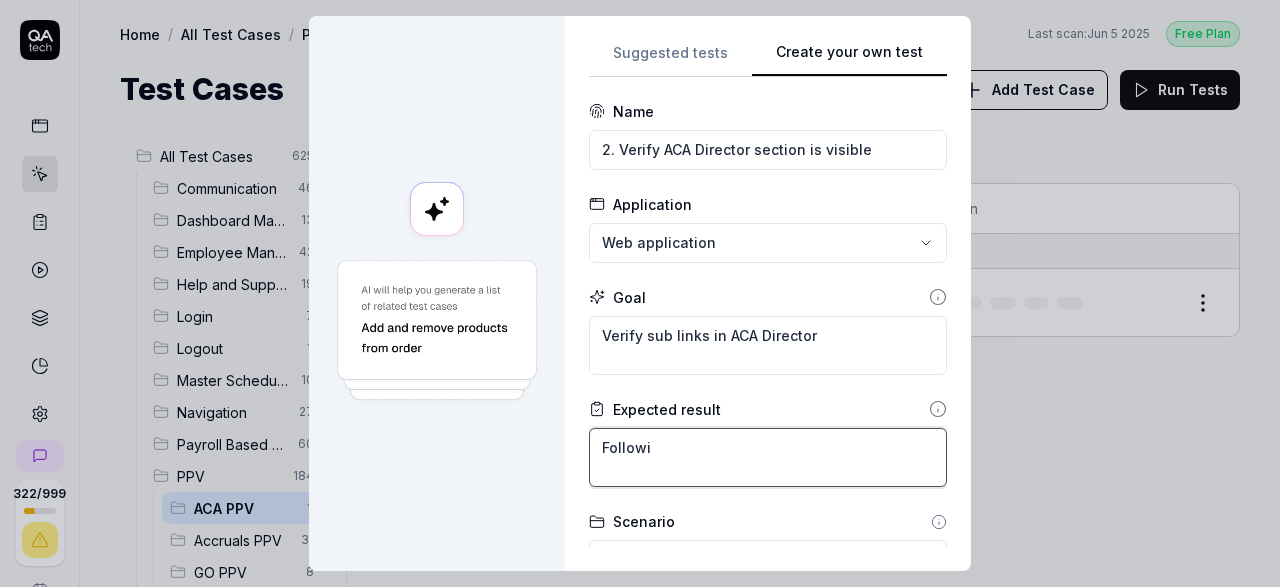 type on "*" 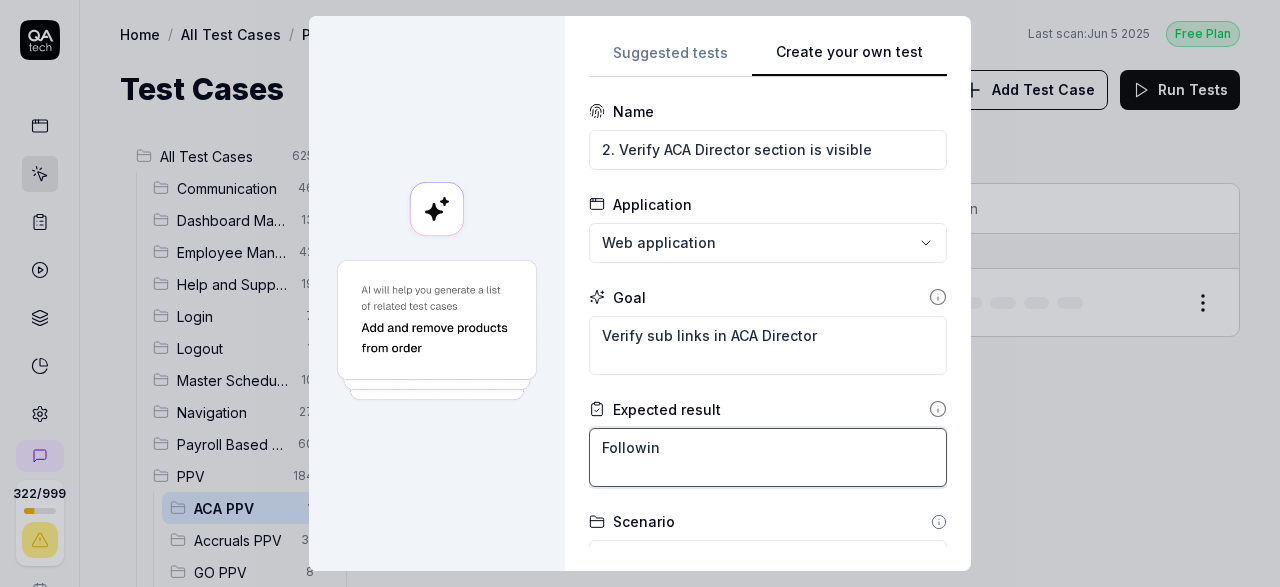 type on "*" 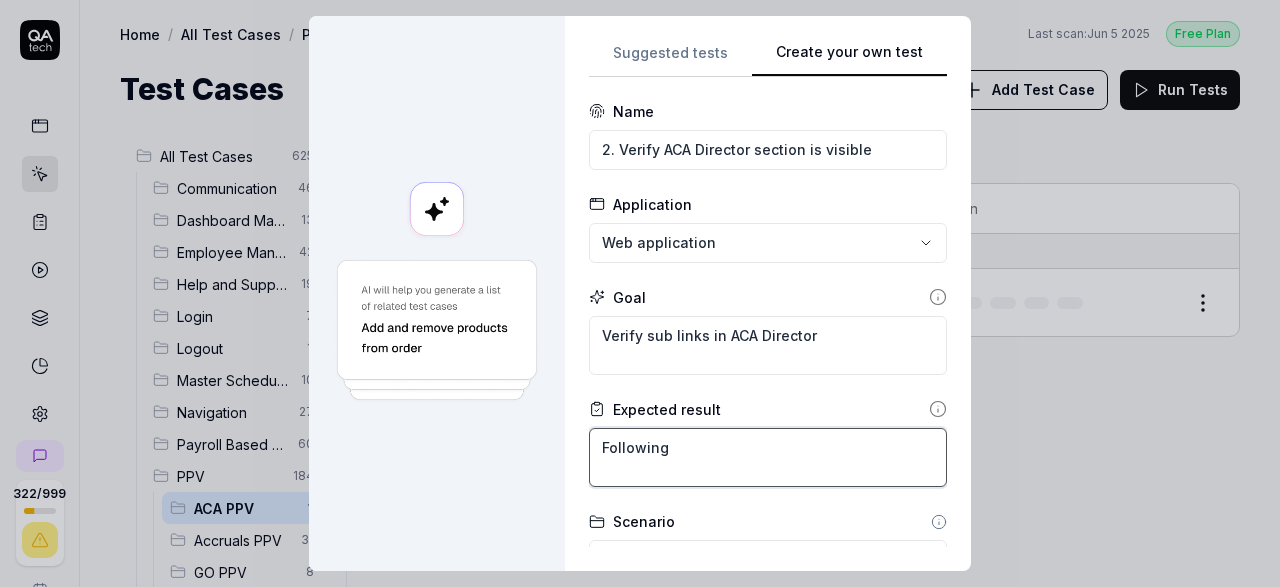 type on "*" 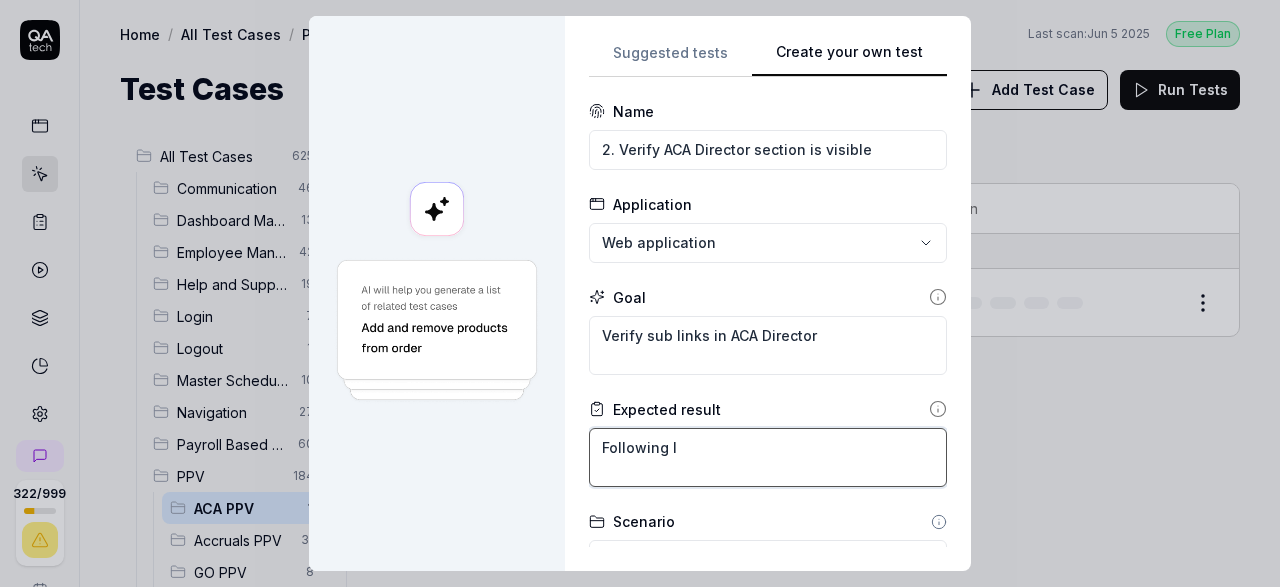 type on "*" 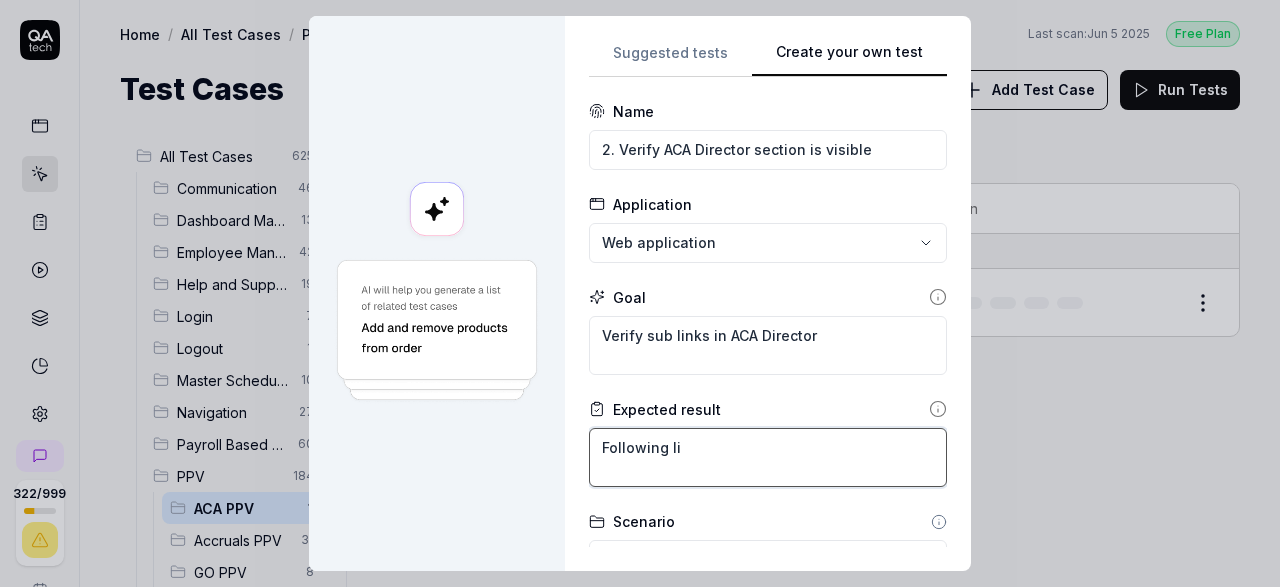 type on "*" 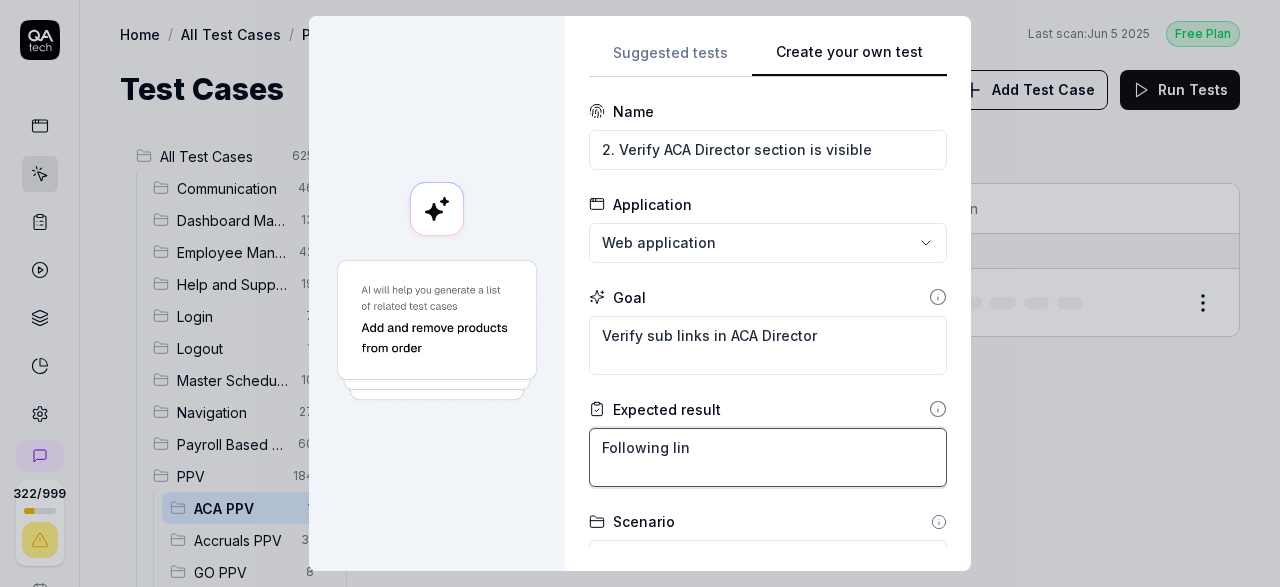 type on "*" 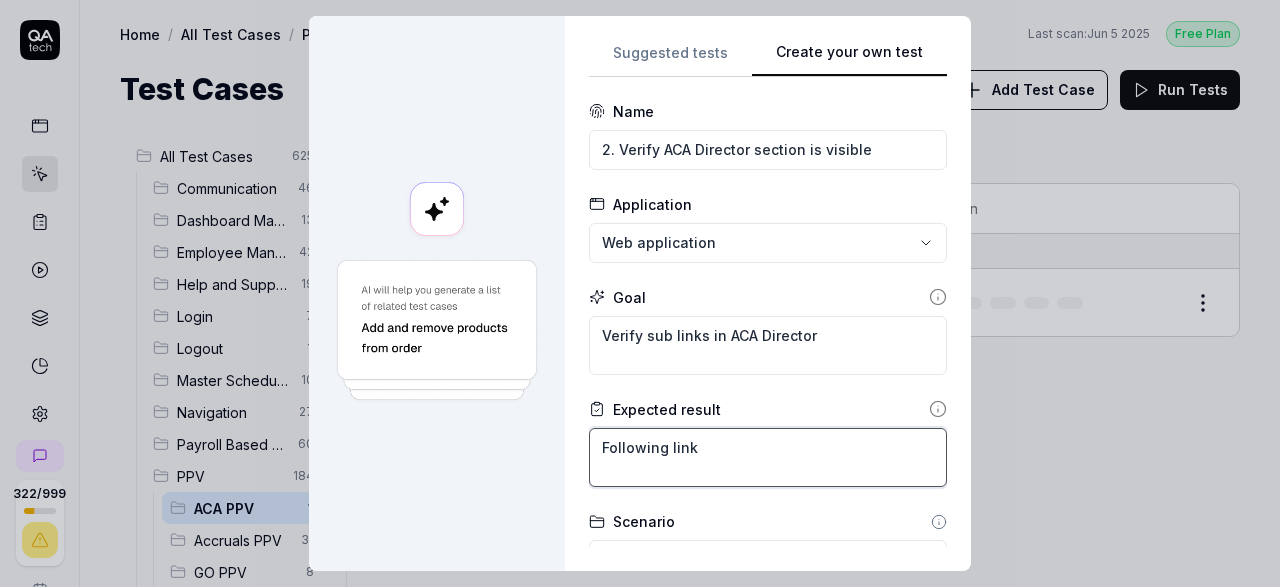 type on "*" 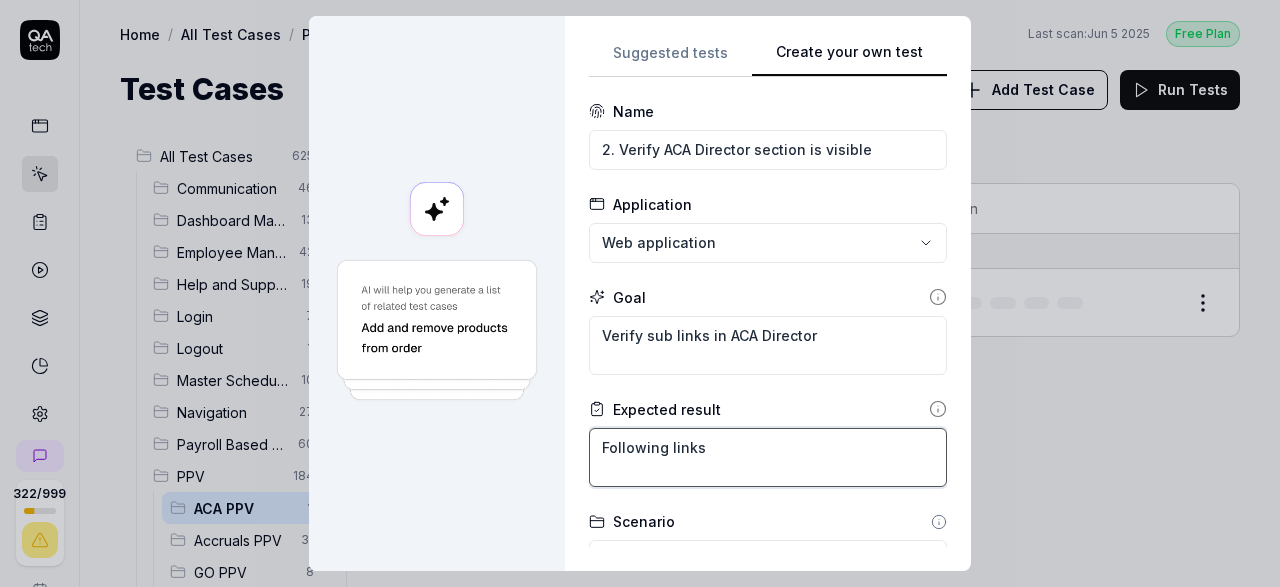 type on "*" 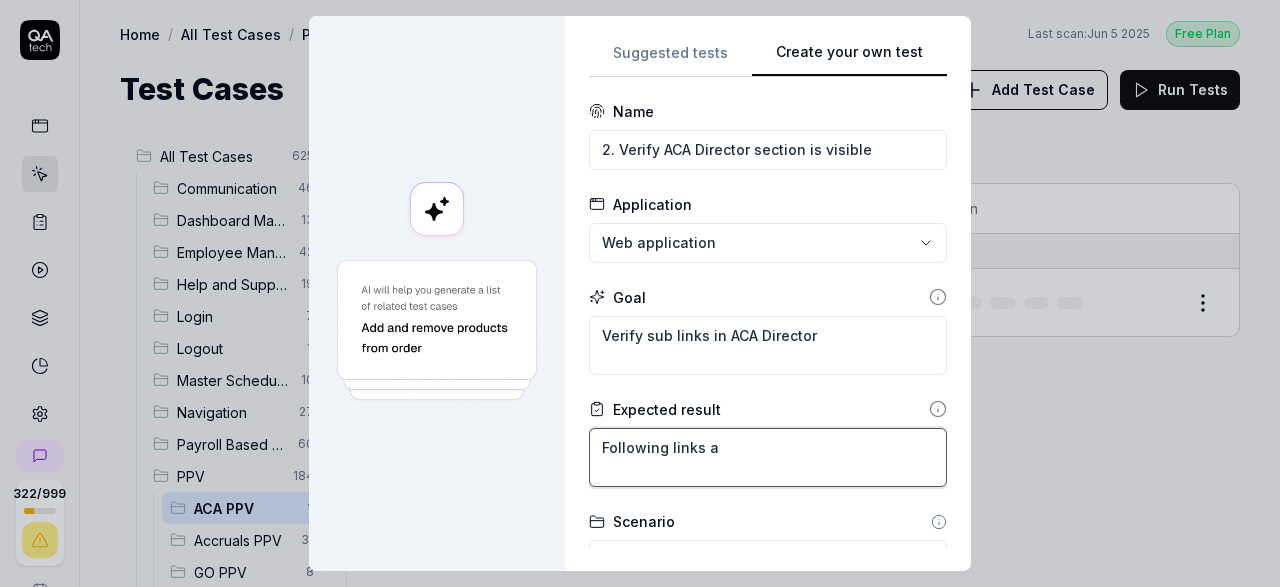type on "*" 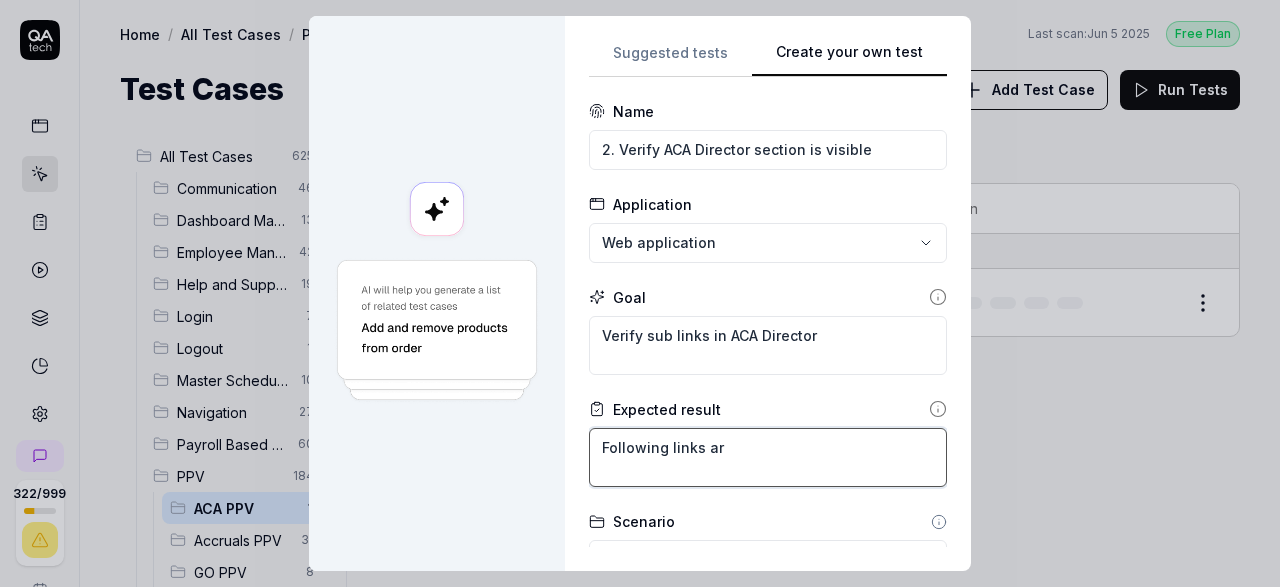 type on "*" 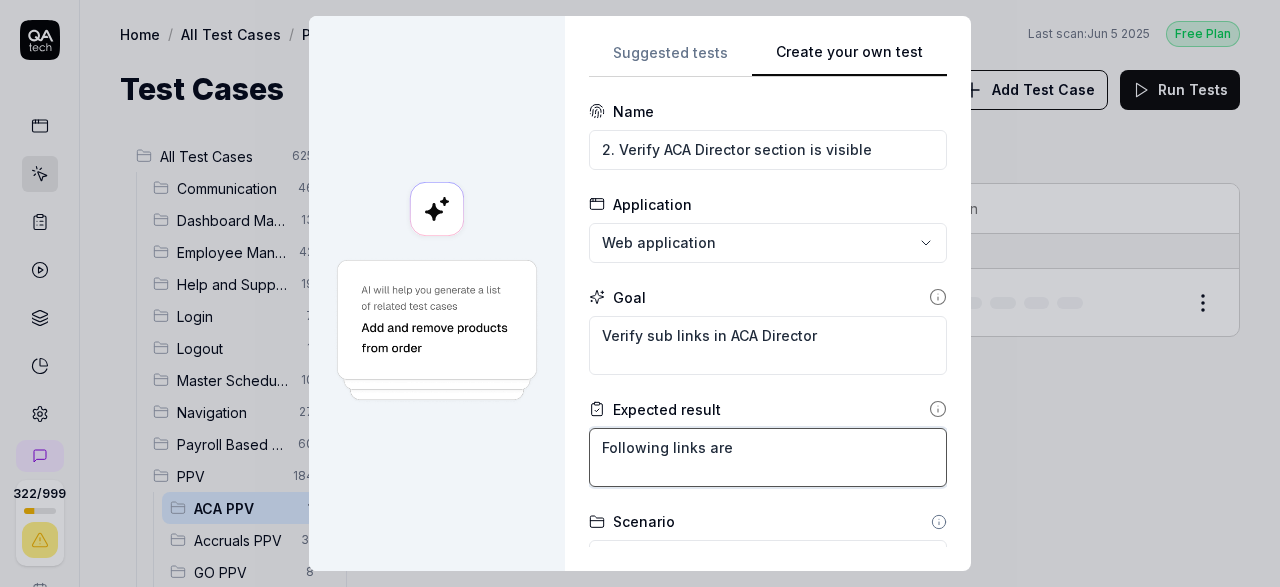 type on "*" 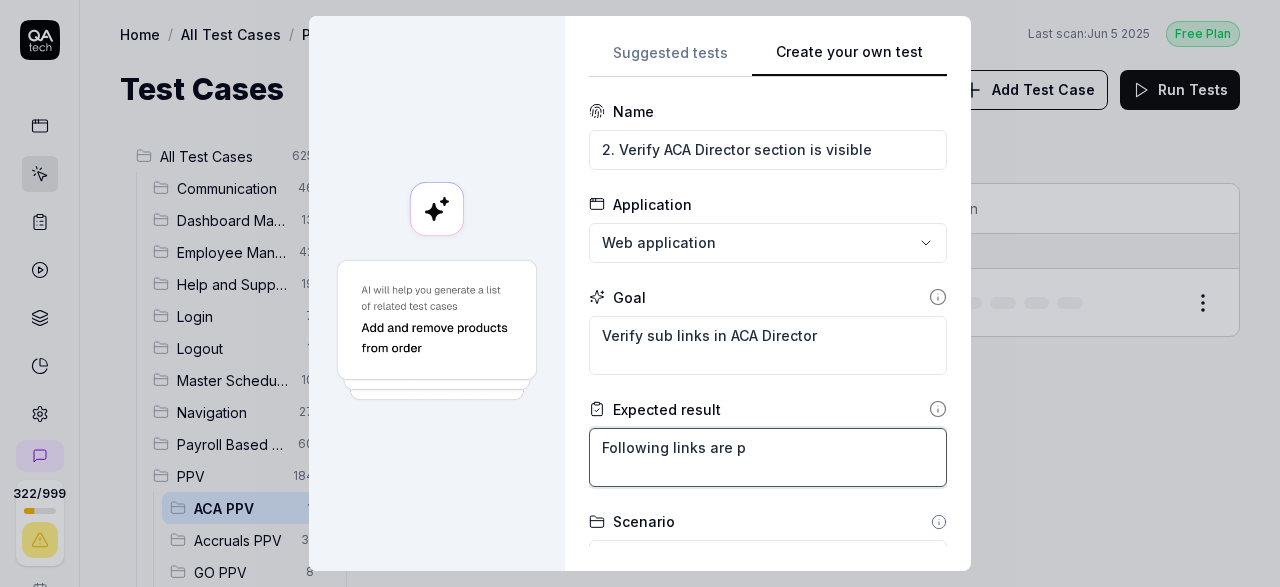 type on "*" 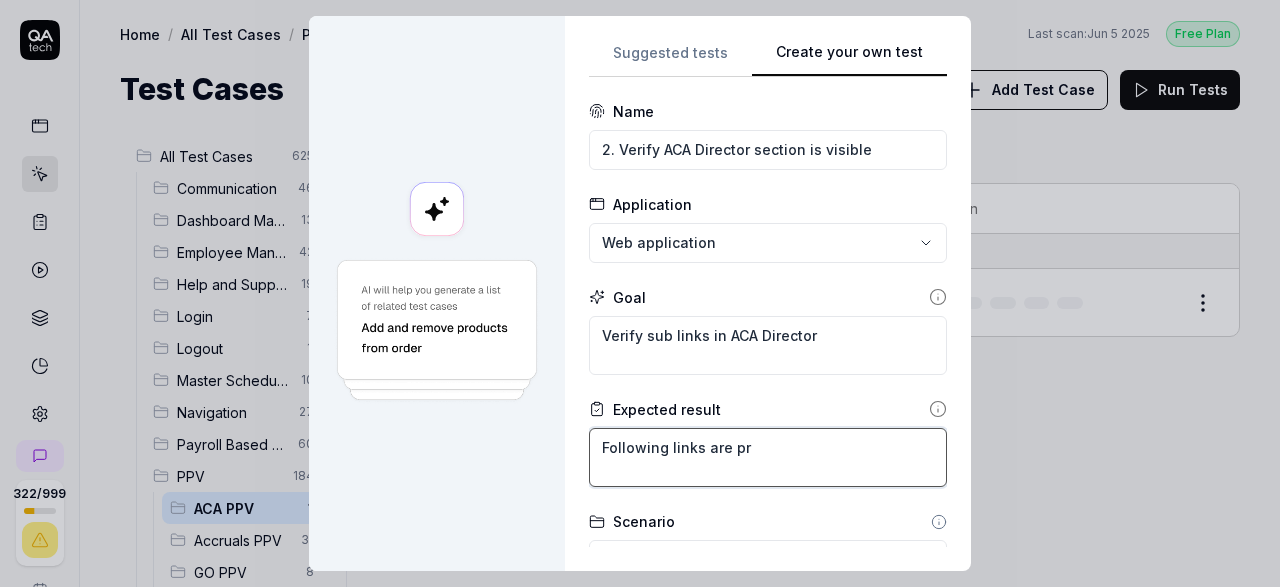 type on "*" 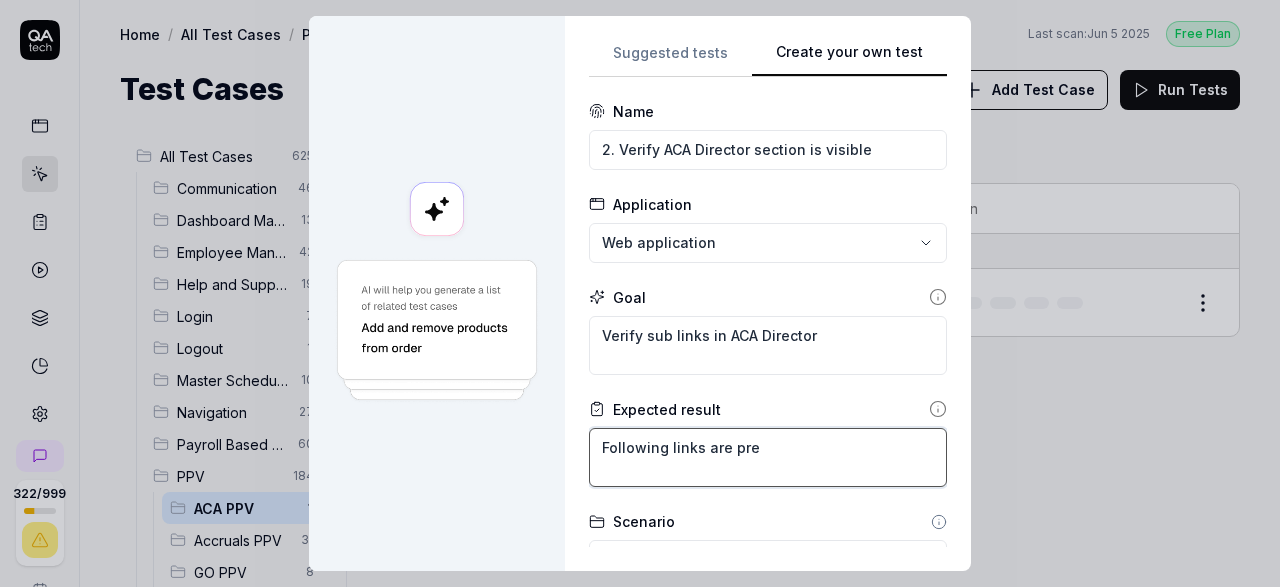 type on "*" 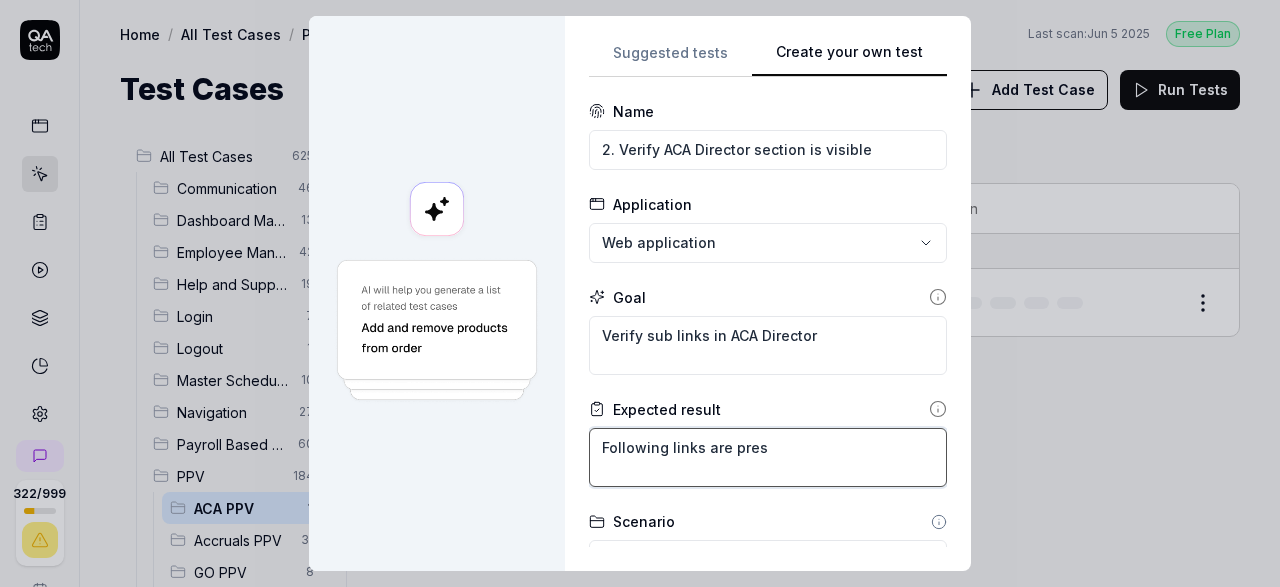 type on "*" 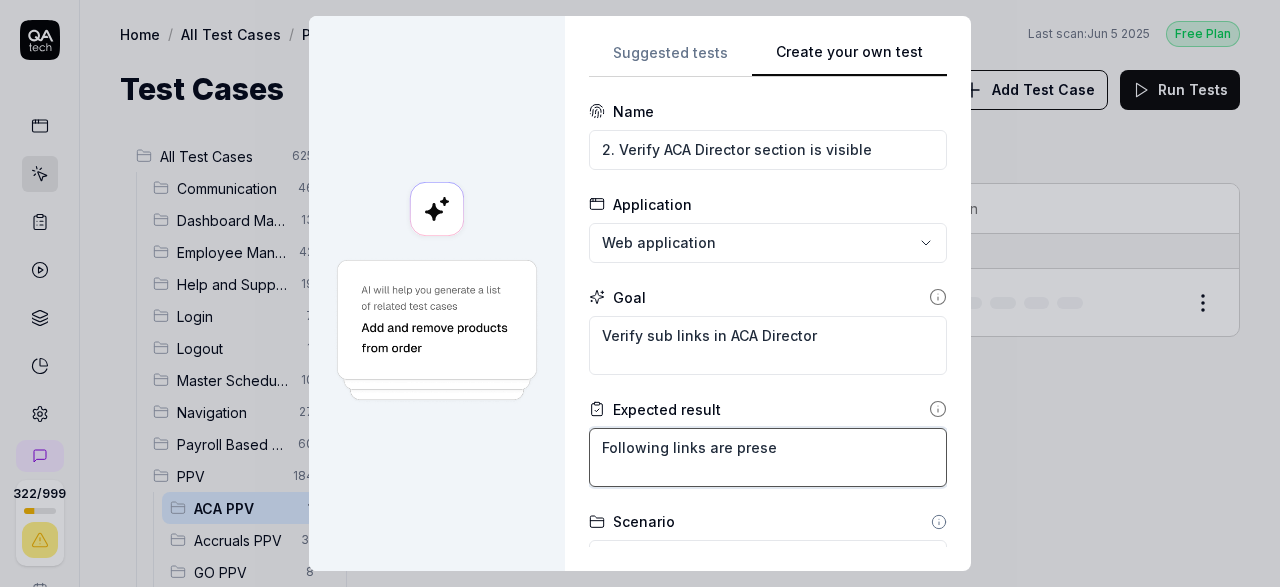 type on "*" 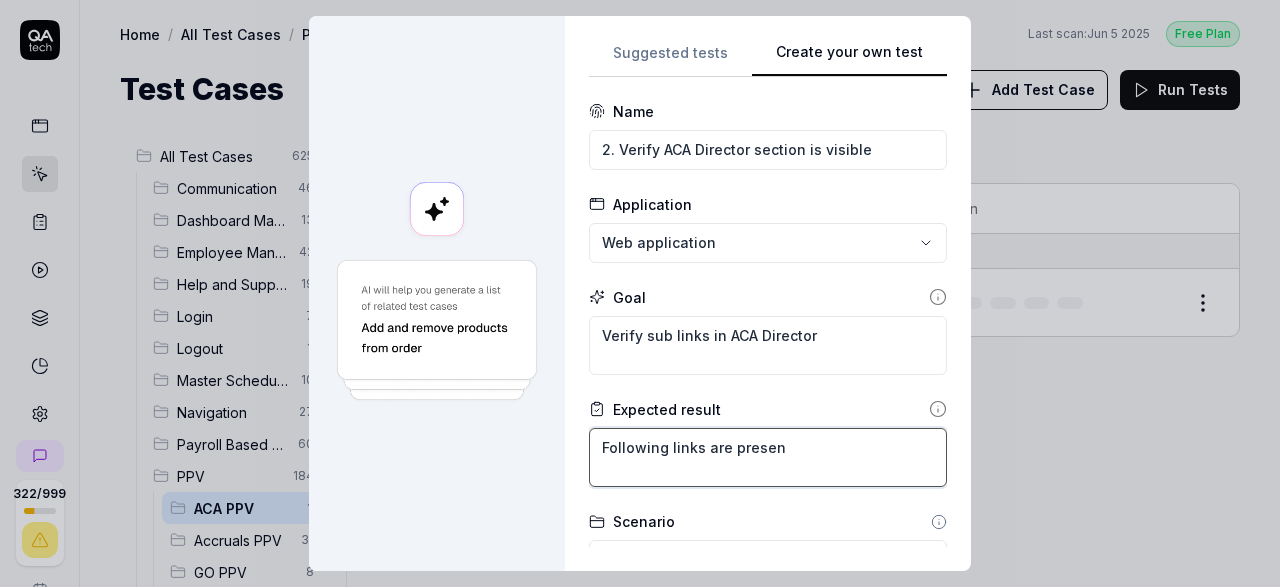 type on "*" 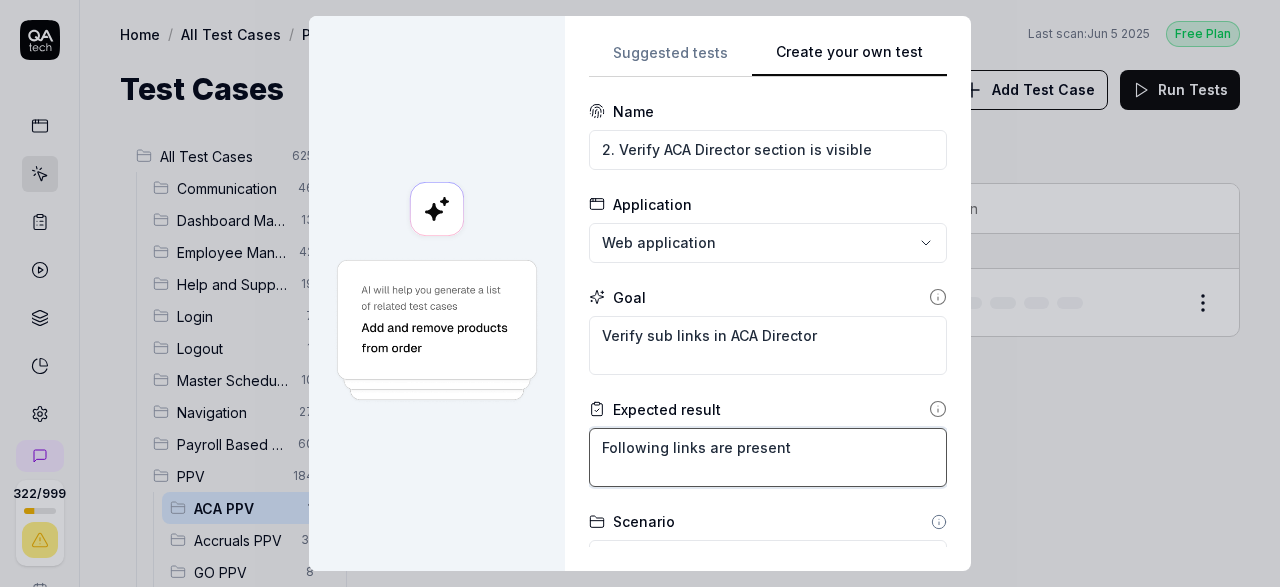 type on "*" 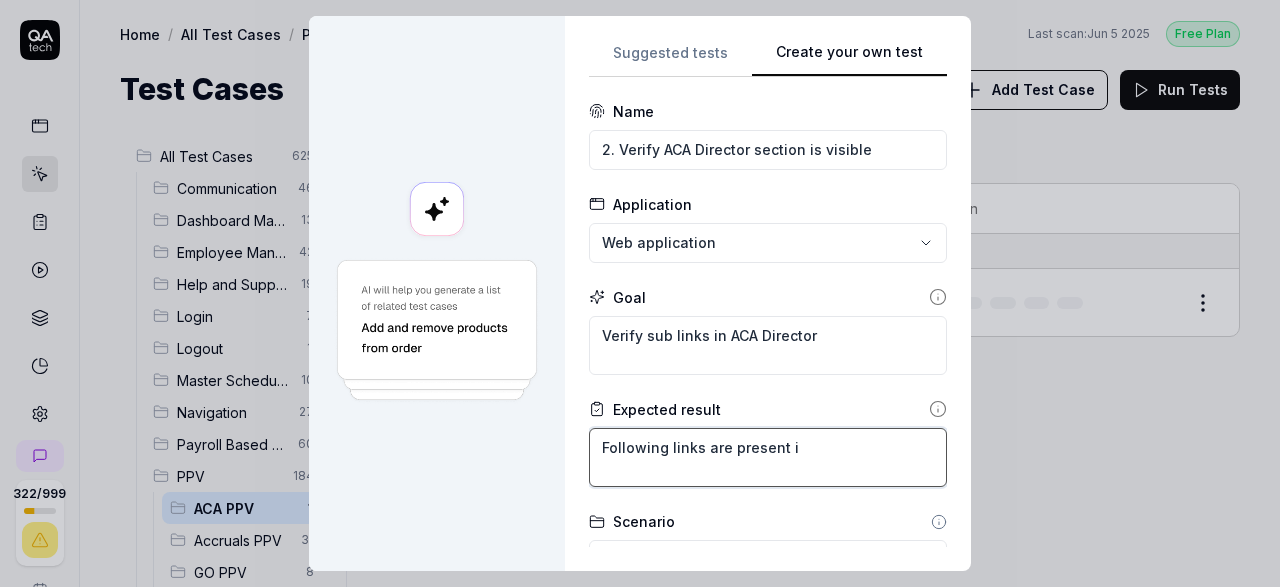 type on "*" 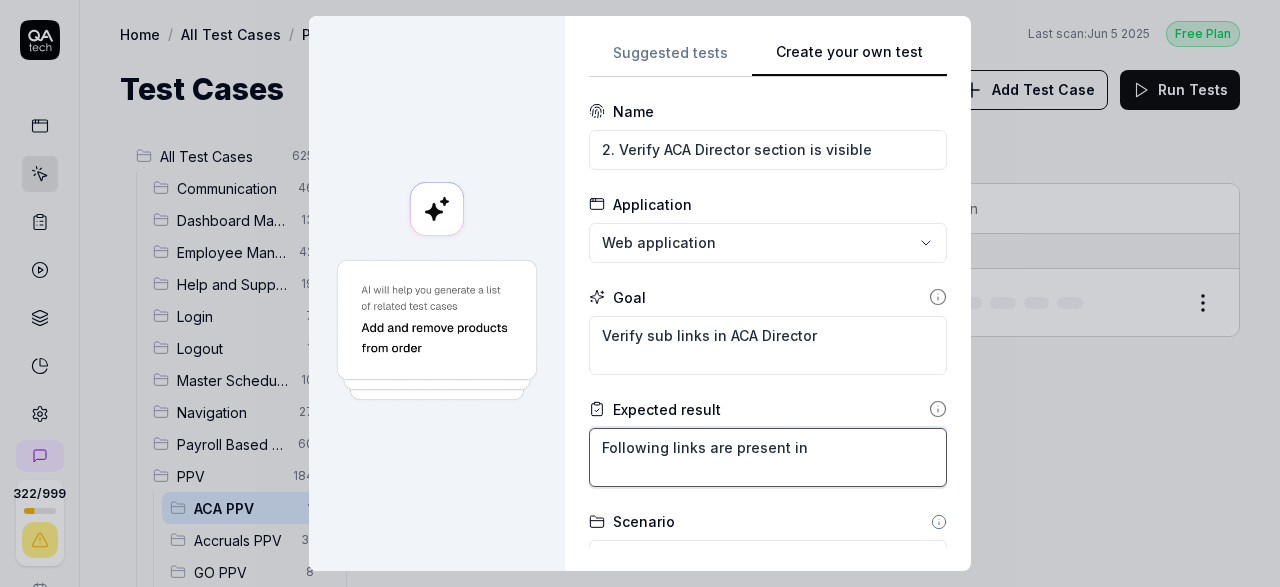 type on "*" 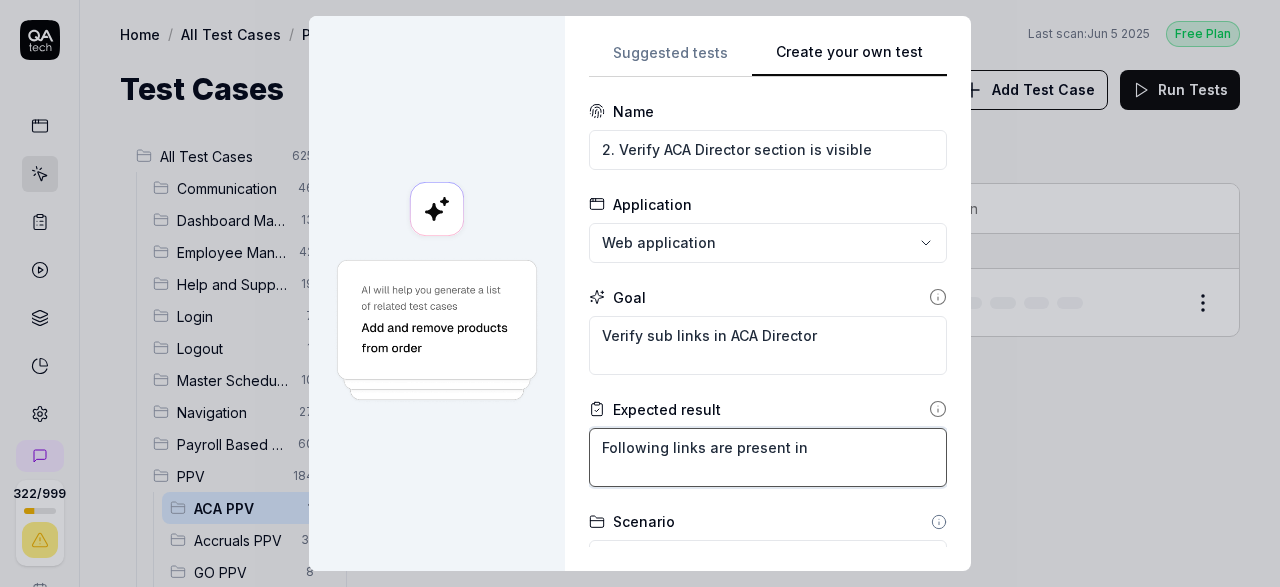 type on "*" 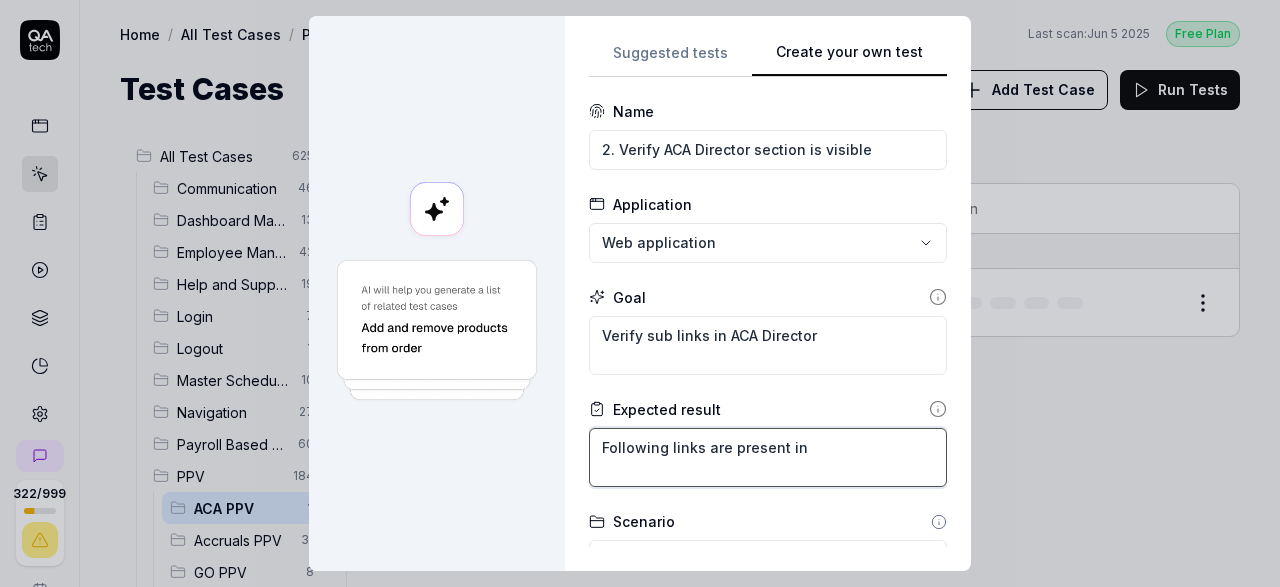 type on "Following links are present in" 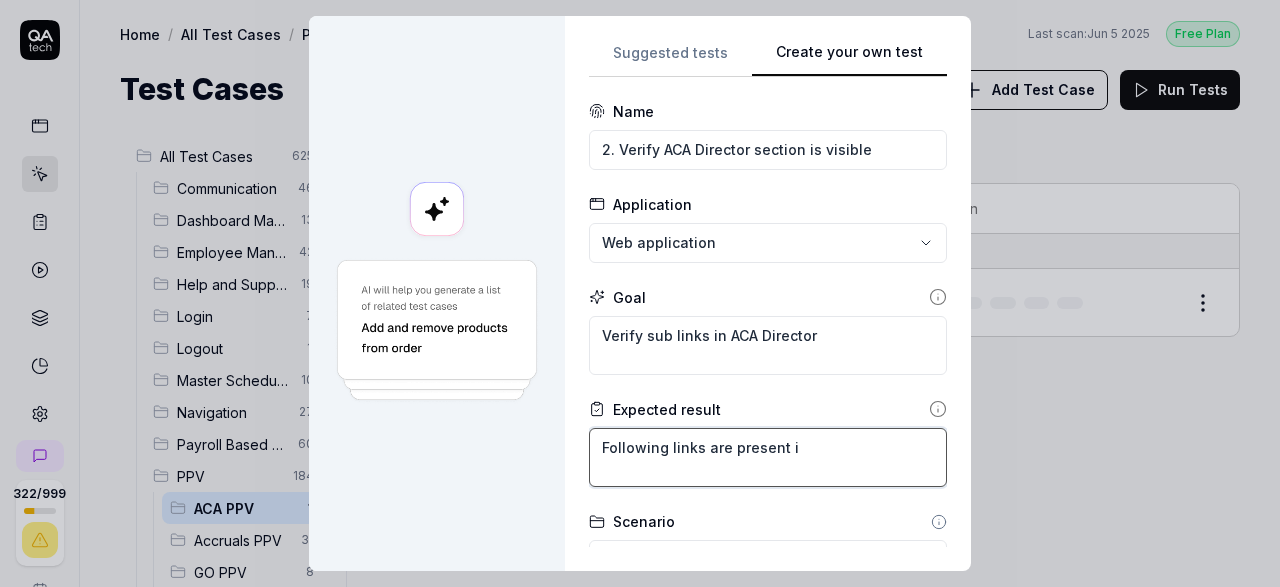 type on "*" 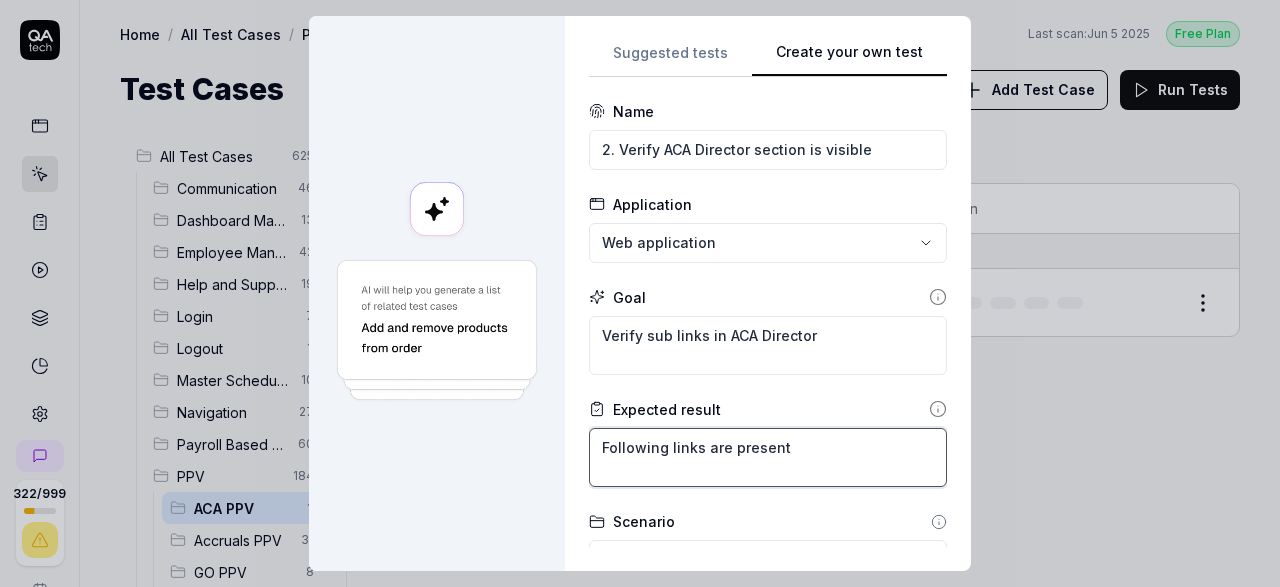 type on "*" 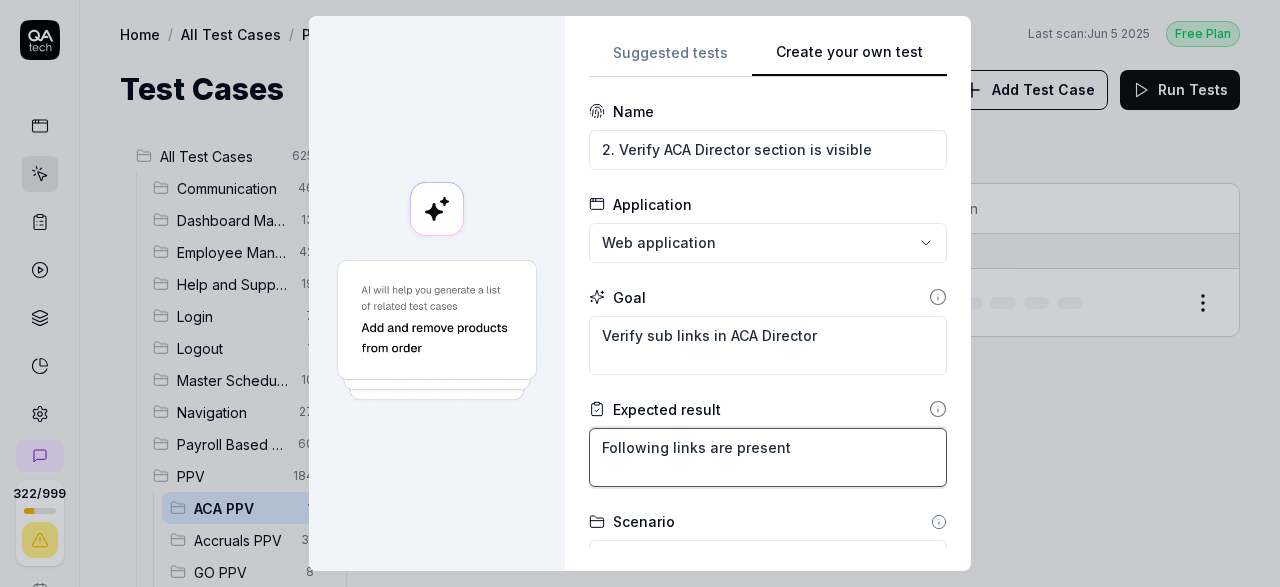 type on "Following links are present u" 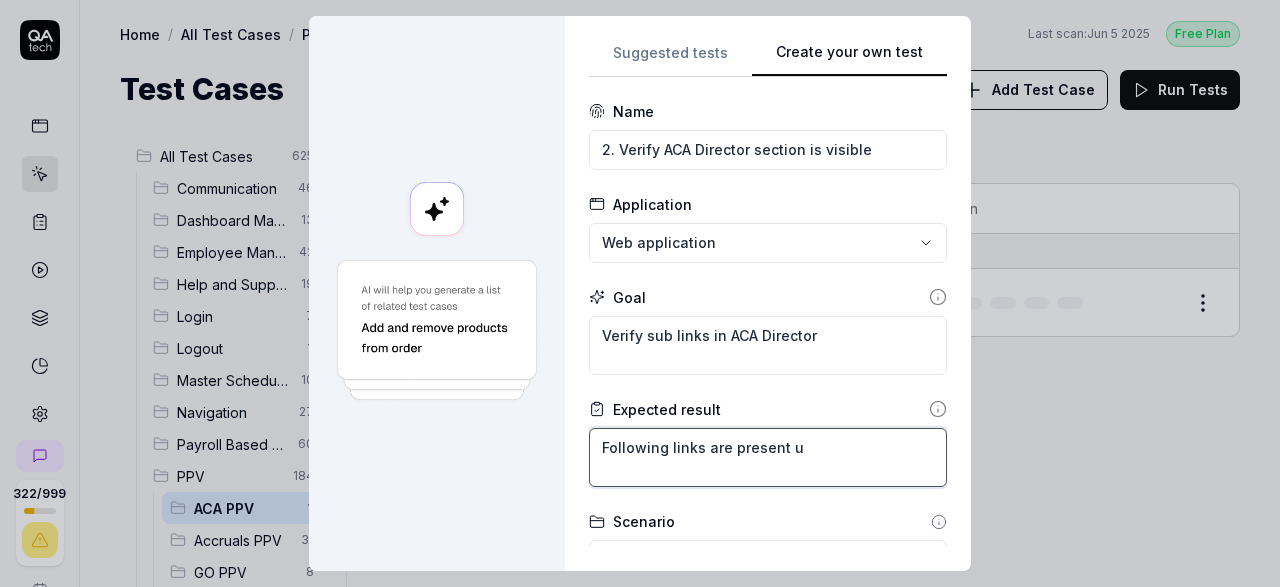 type on "*" 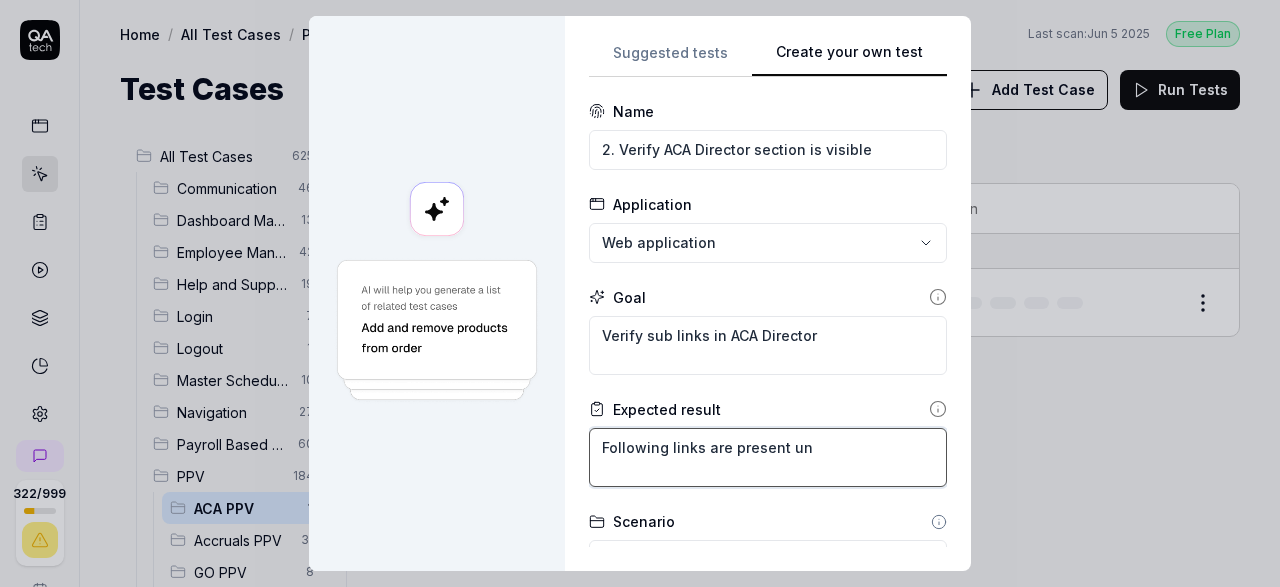 type on "*" 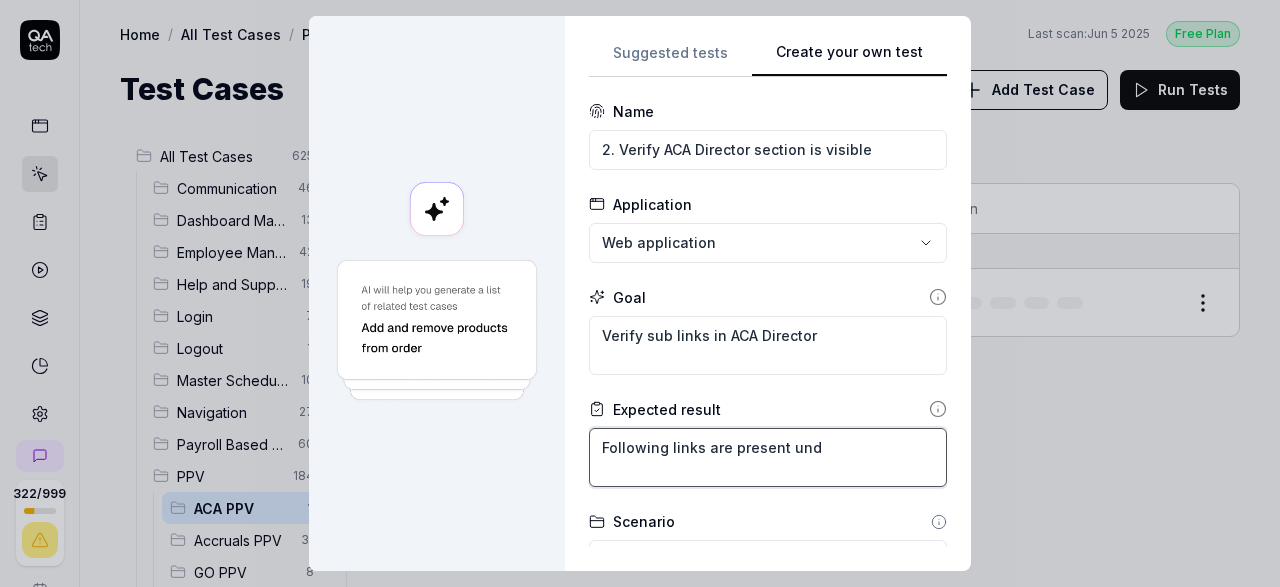 type on "*" 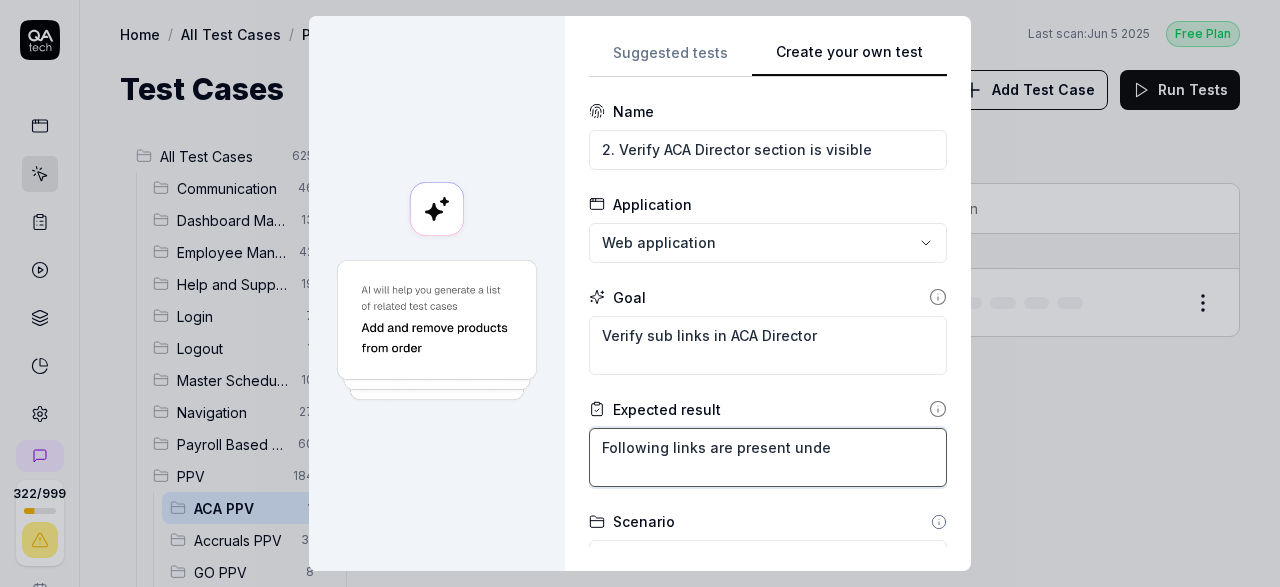 type on "*" 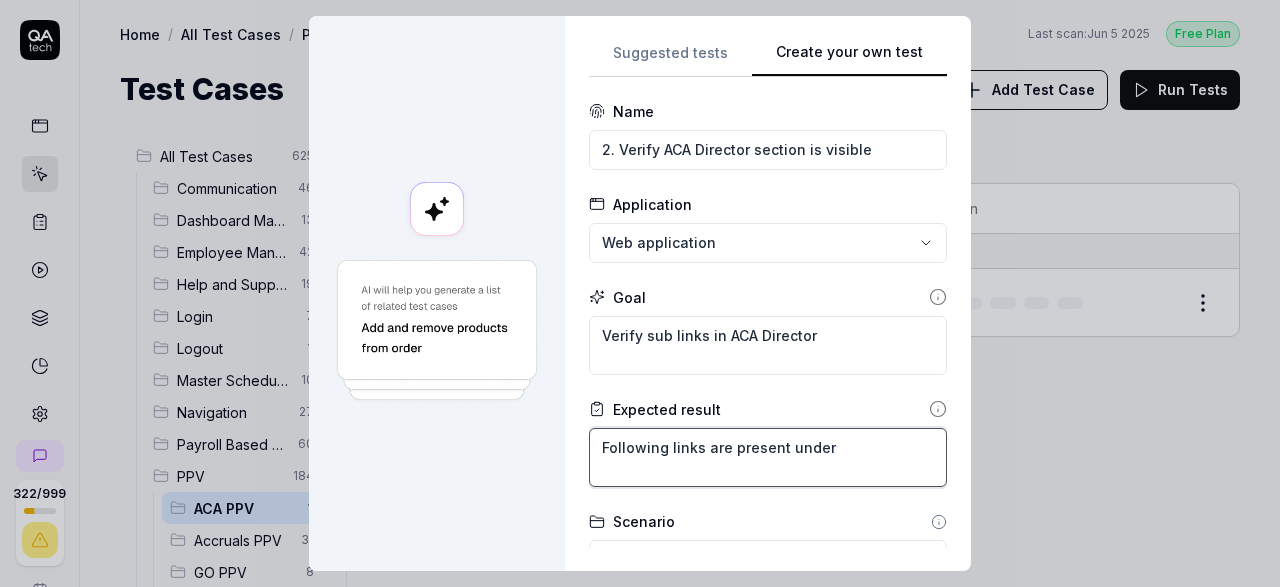 type on "*" 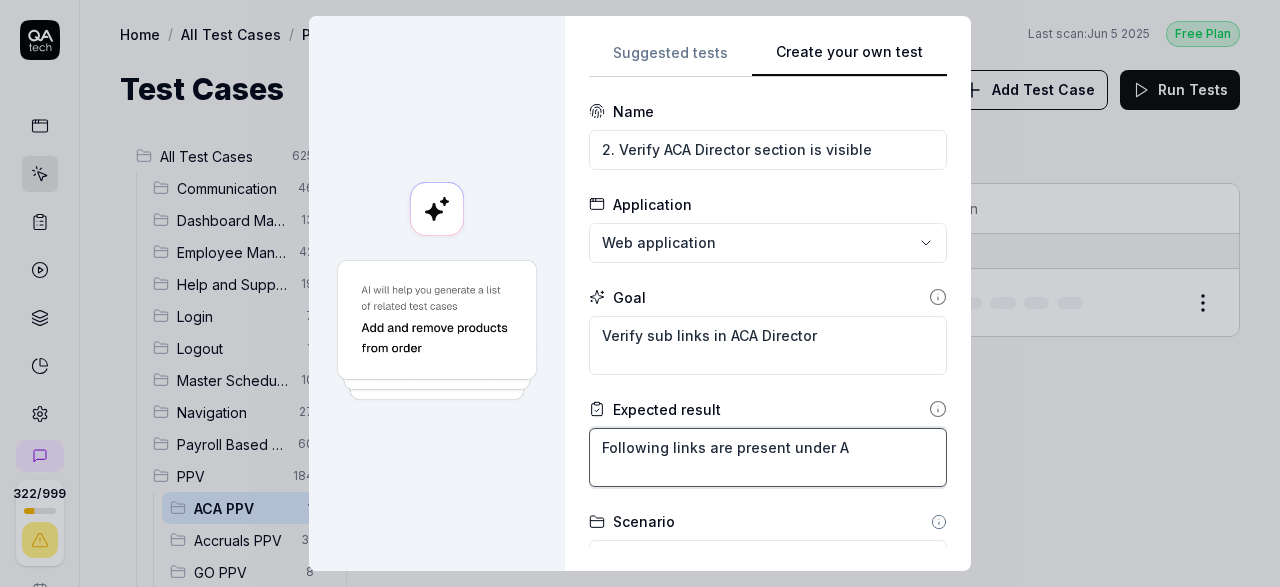 type on "*" 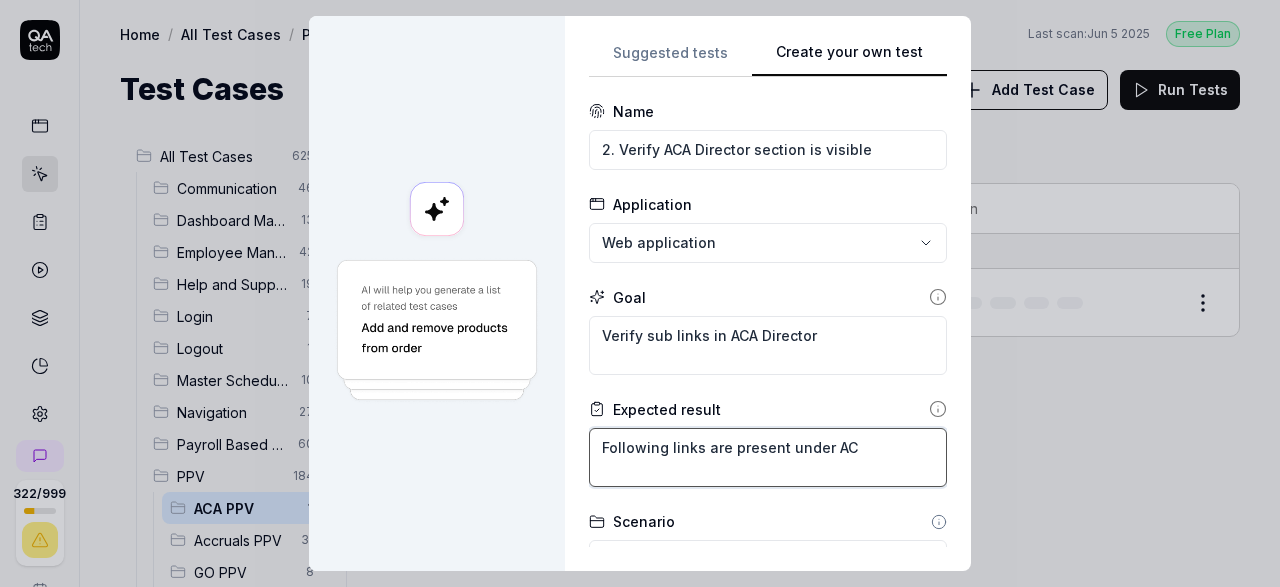 type on "*" 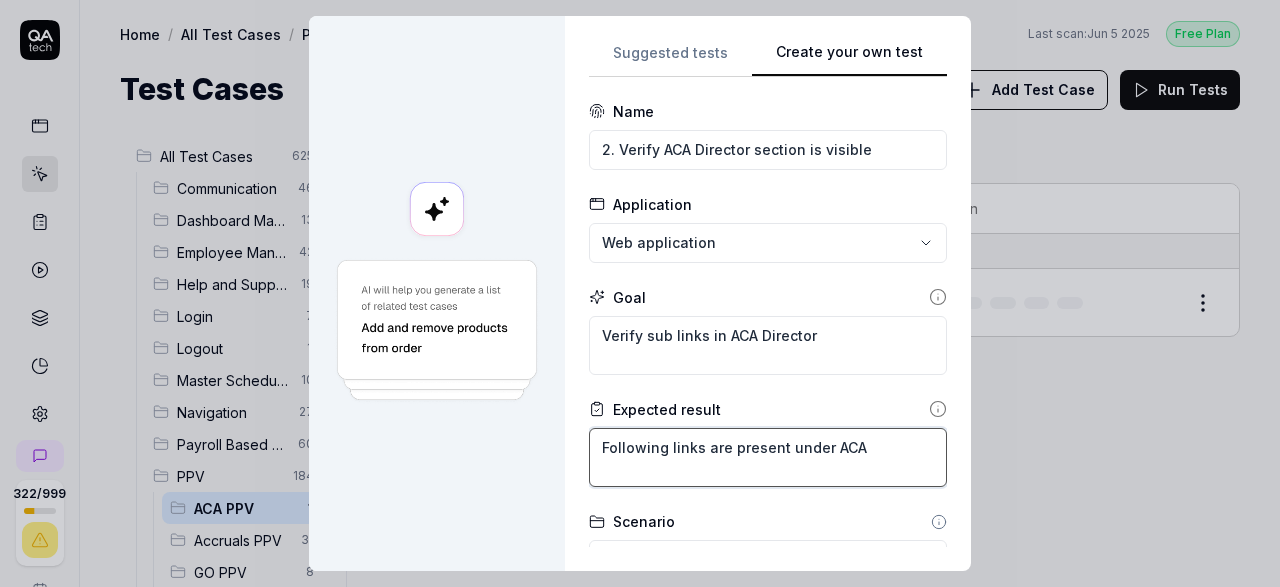 type on "*" 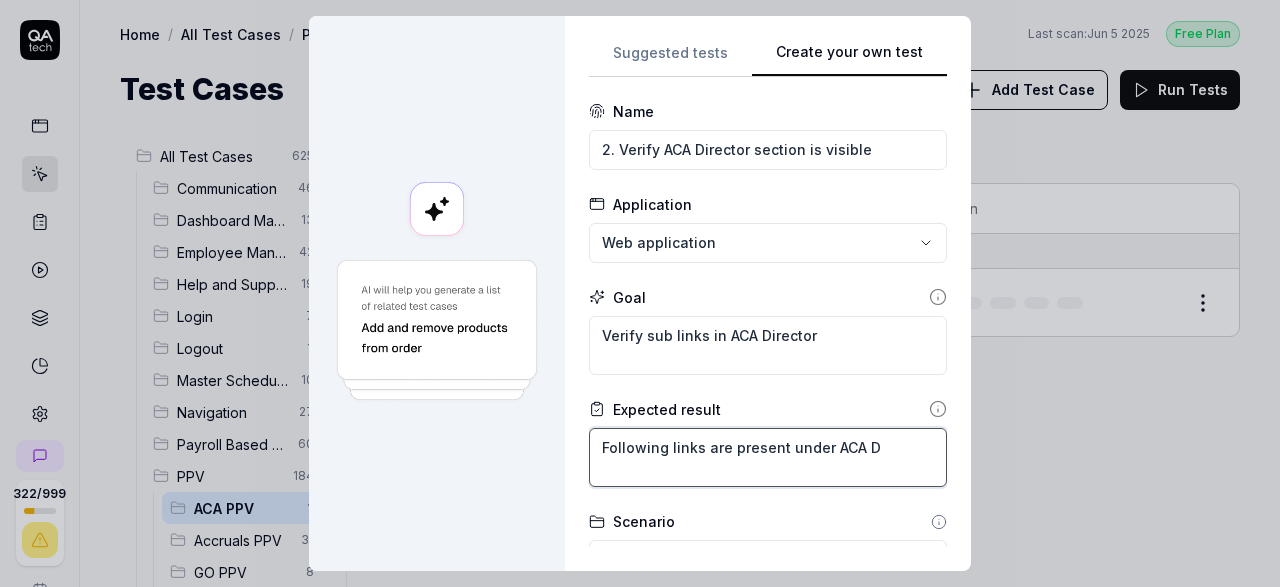 type on "*" 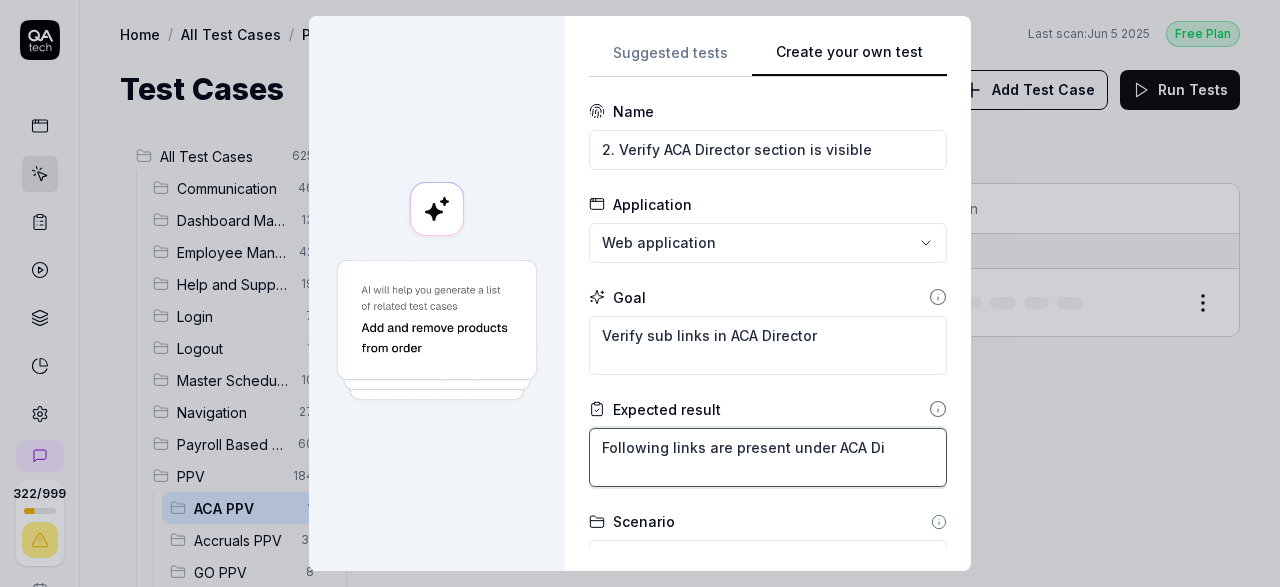 type on "*" 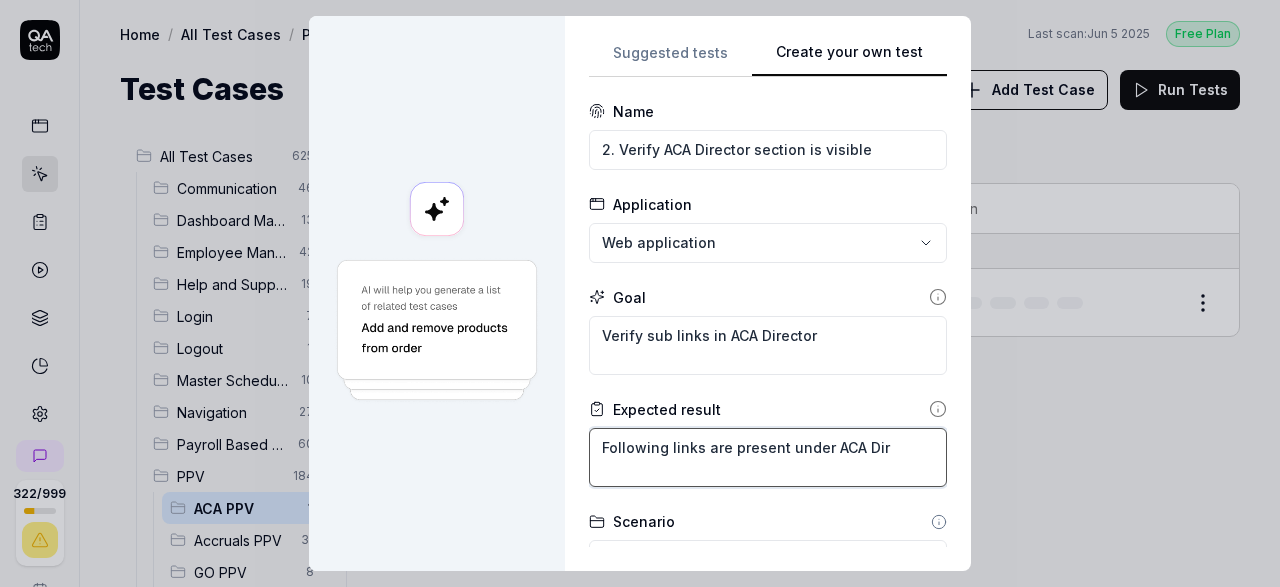 type on "*" 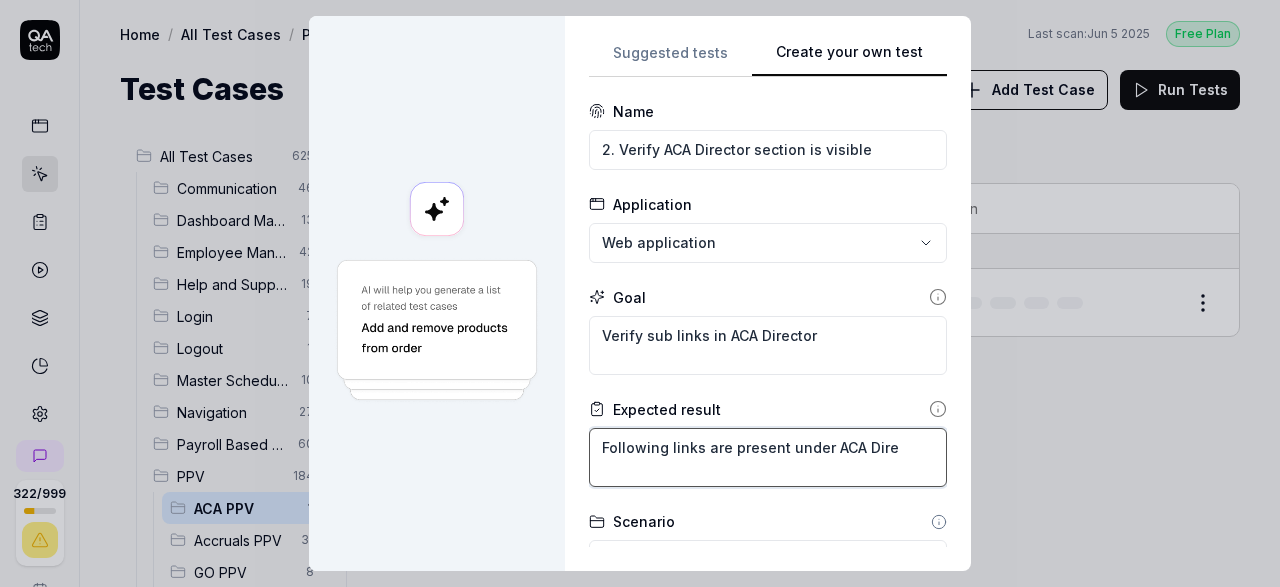 type on "*" 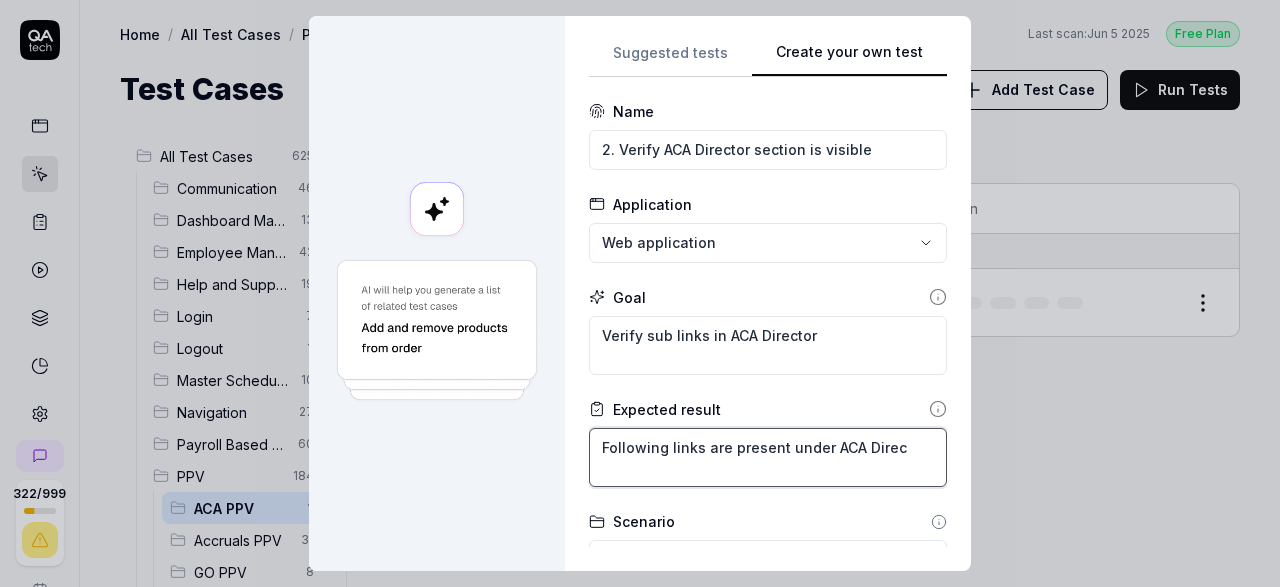type on "*" 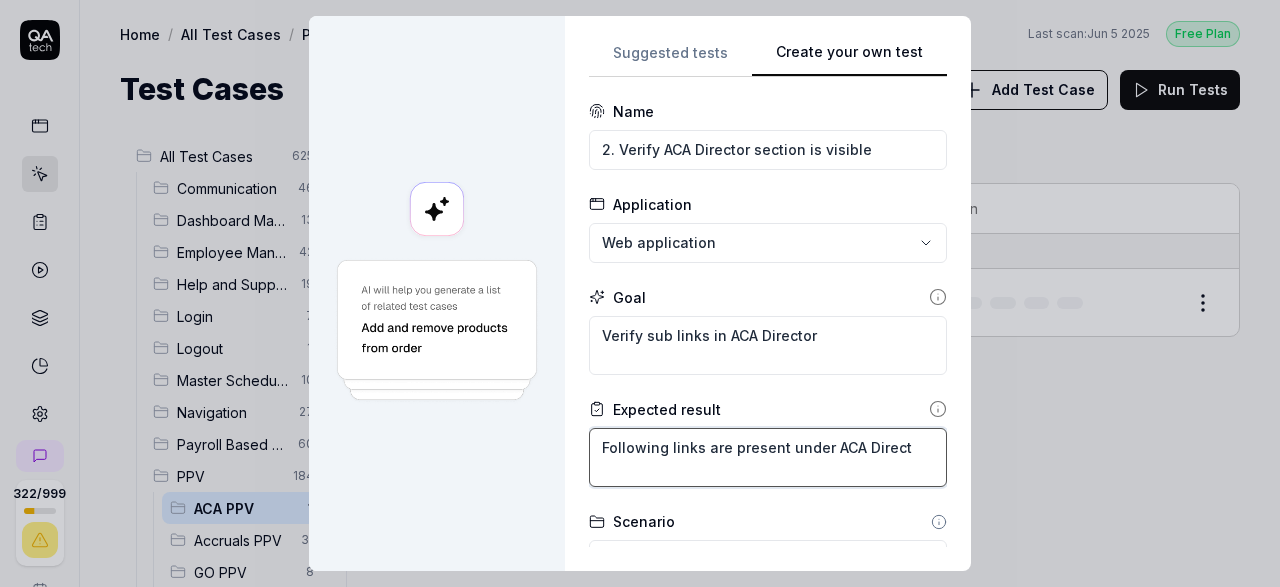 type on "*" 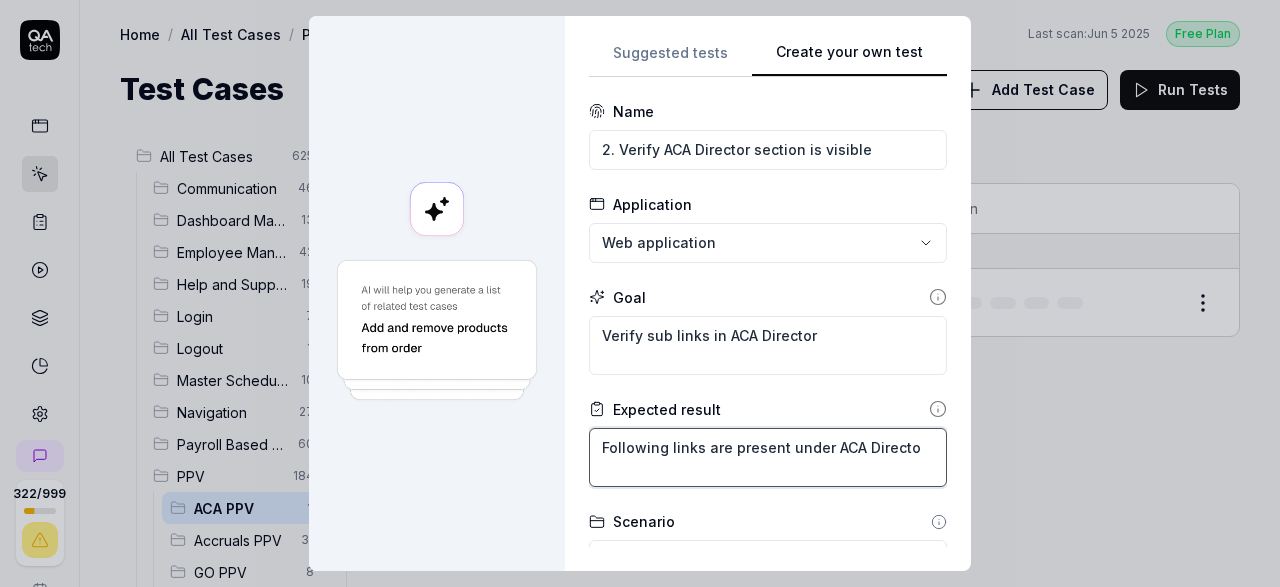 type on "*" 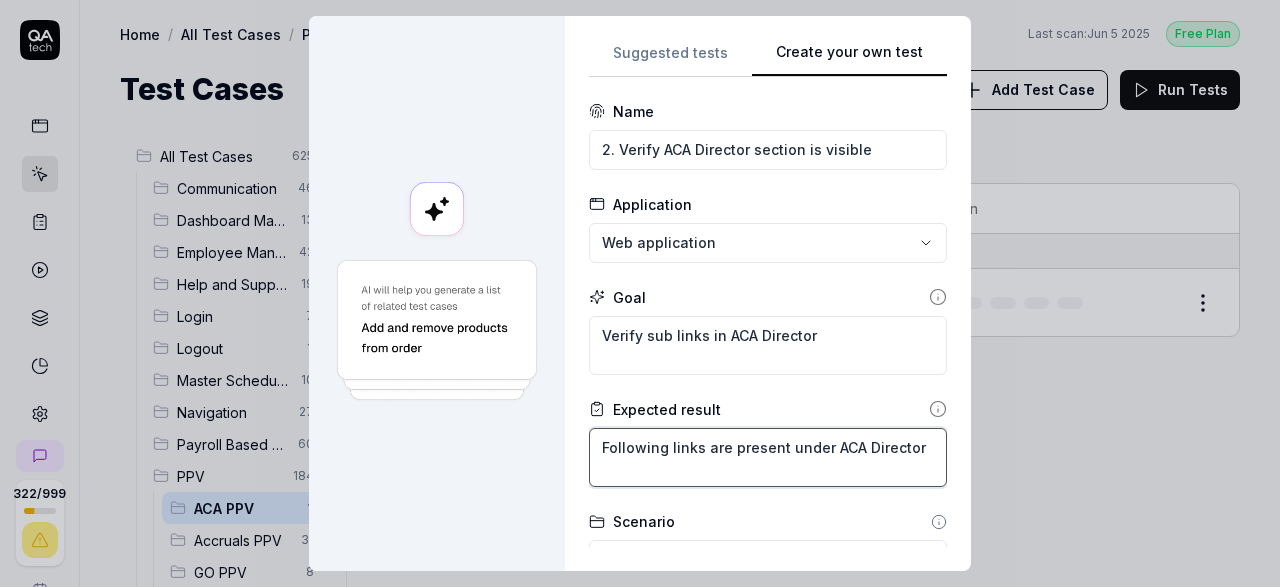type on "*" 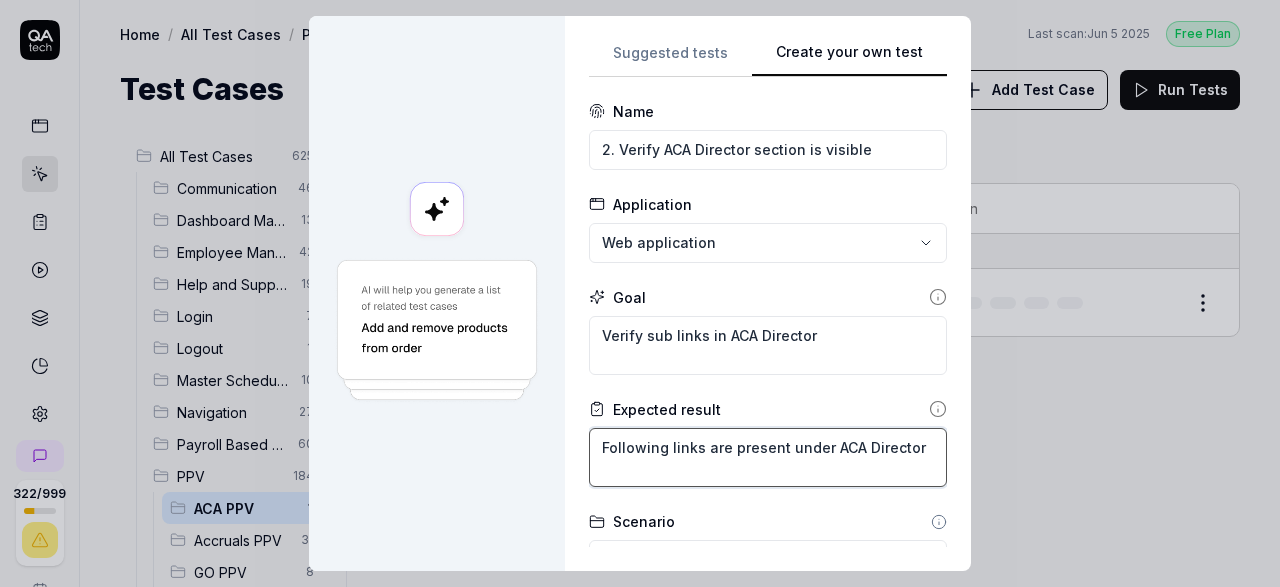 type on "Following links are present under ACA Director" 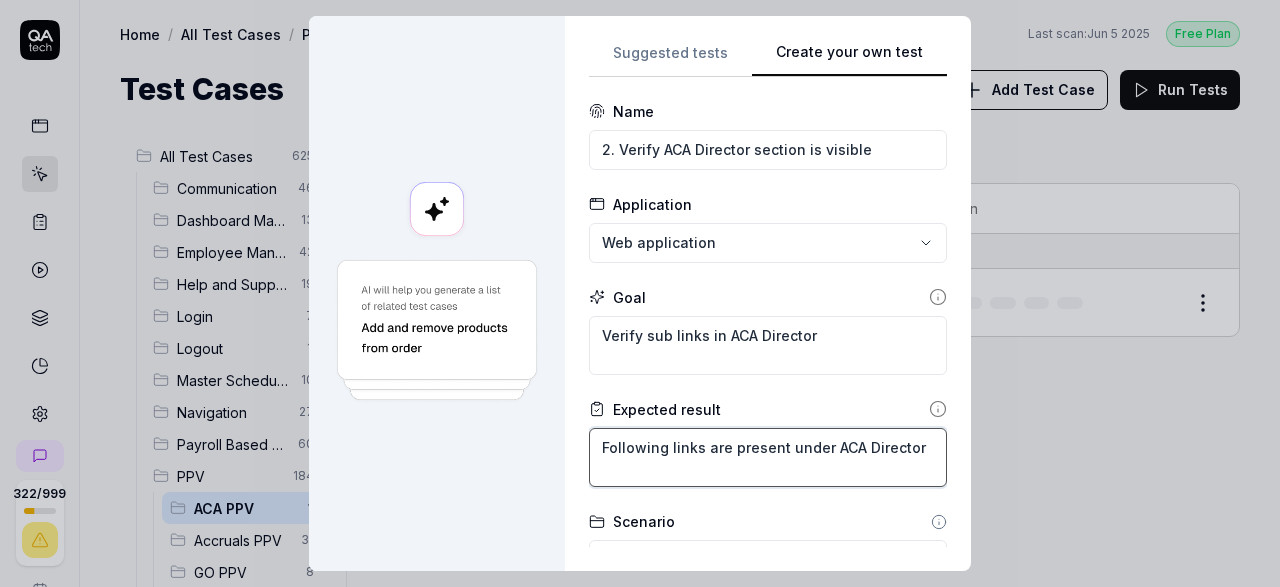 paste on "1095-C/1094-C Reporting" 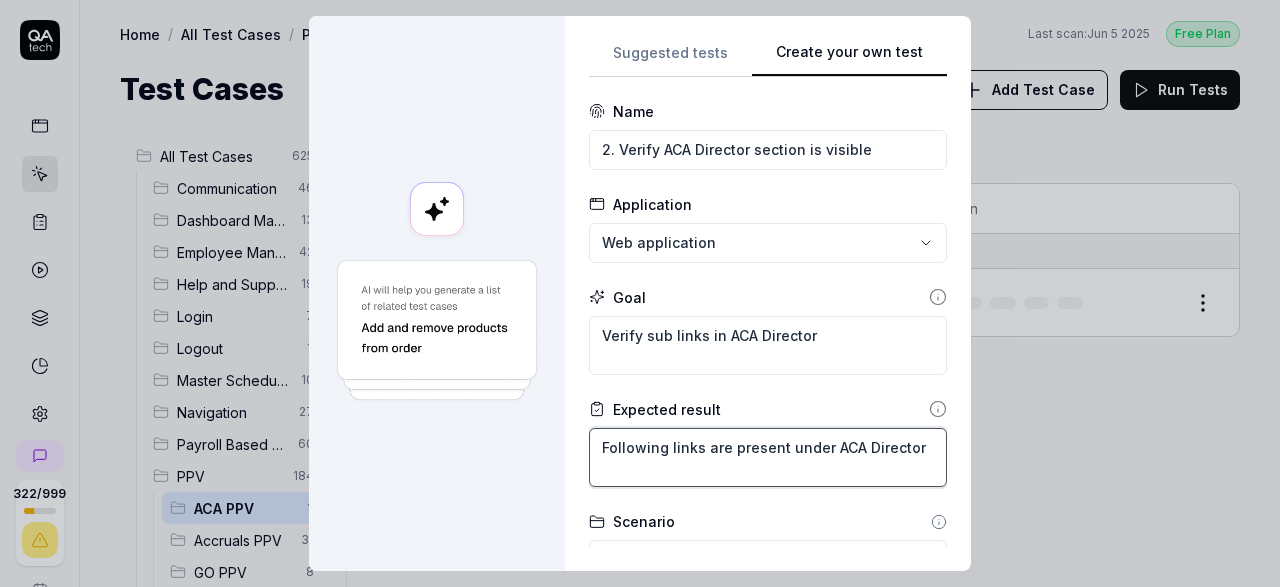 type on "*" 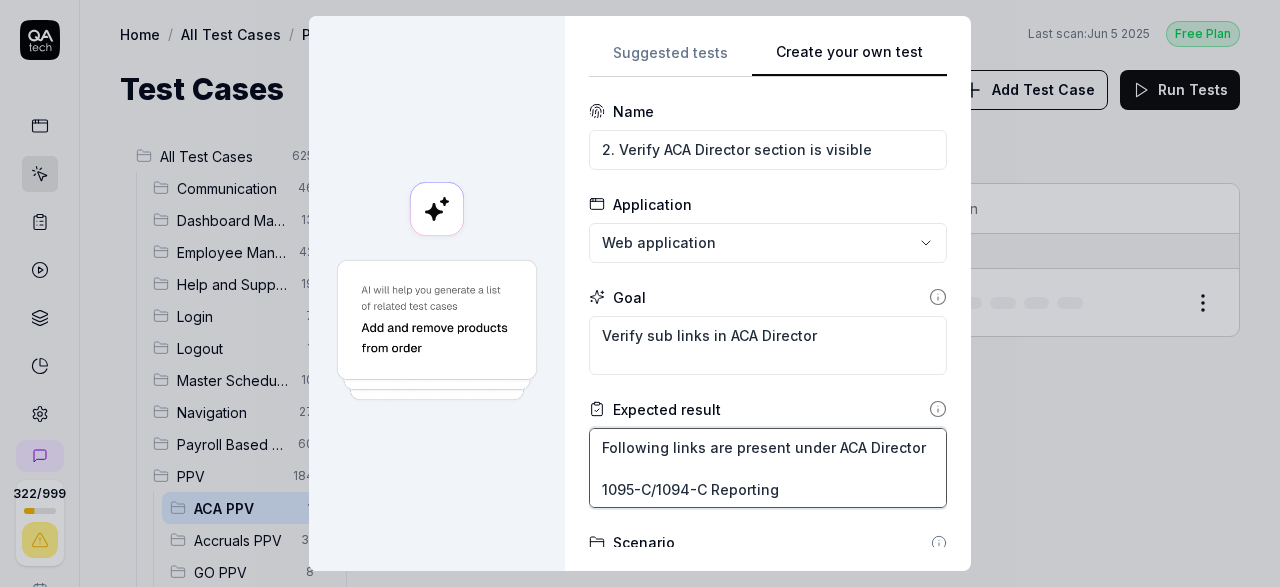 click on "Following links are present under ACA Director
1095-C/1094-C Reporting" at bounding box center [768, 468] 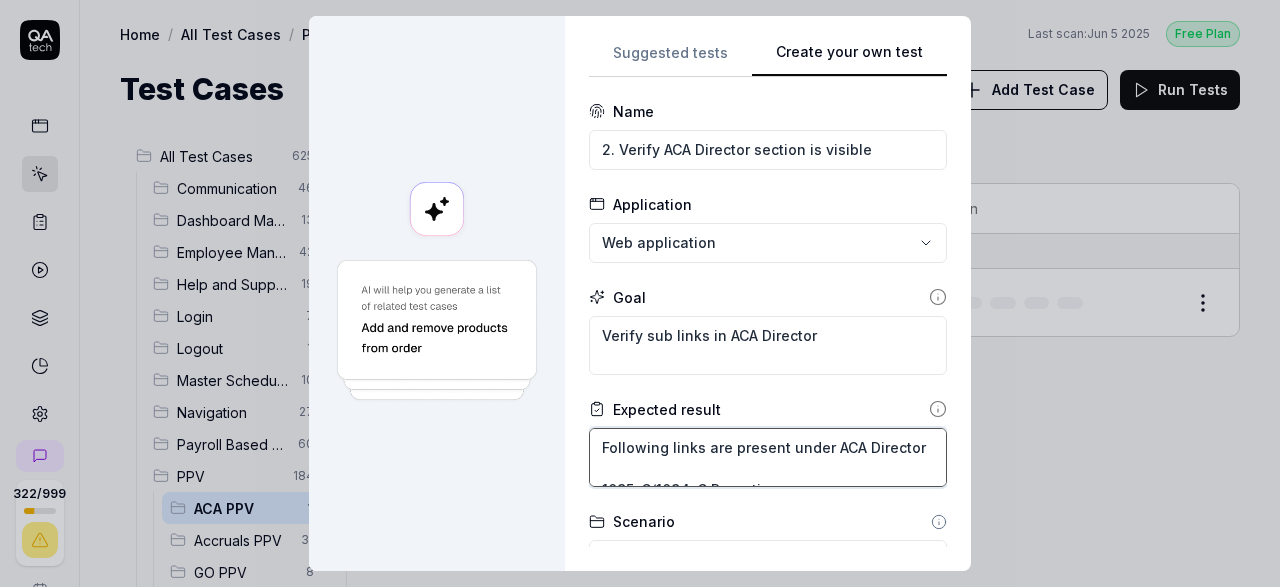 type on "*" 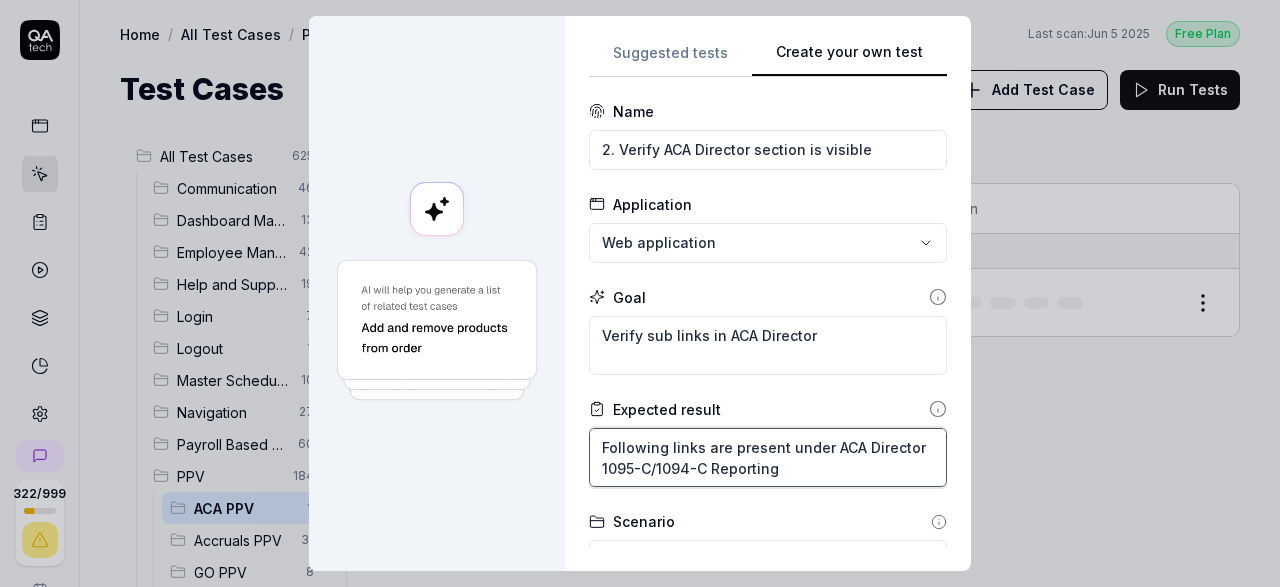 type on "*" 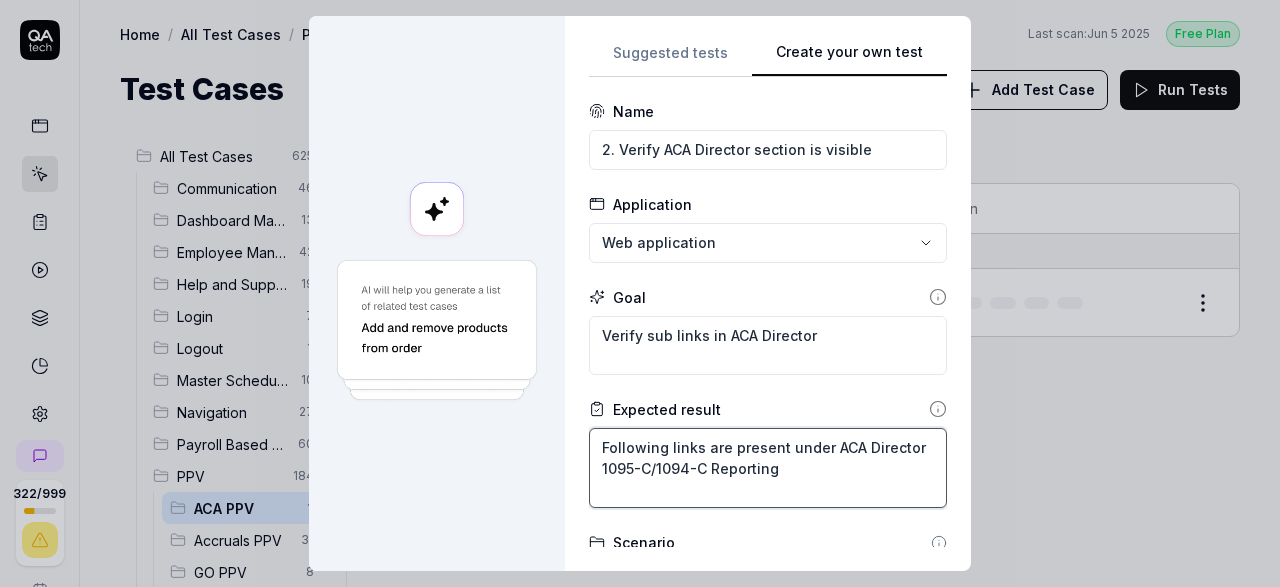 type on "Following links are present under ACA Director
1095-C/1094-C Reporting" 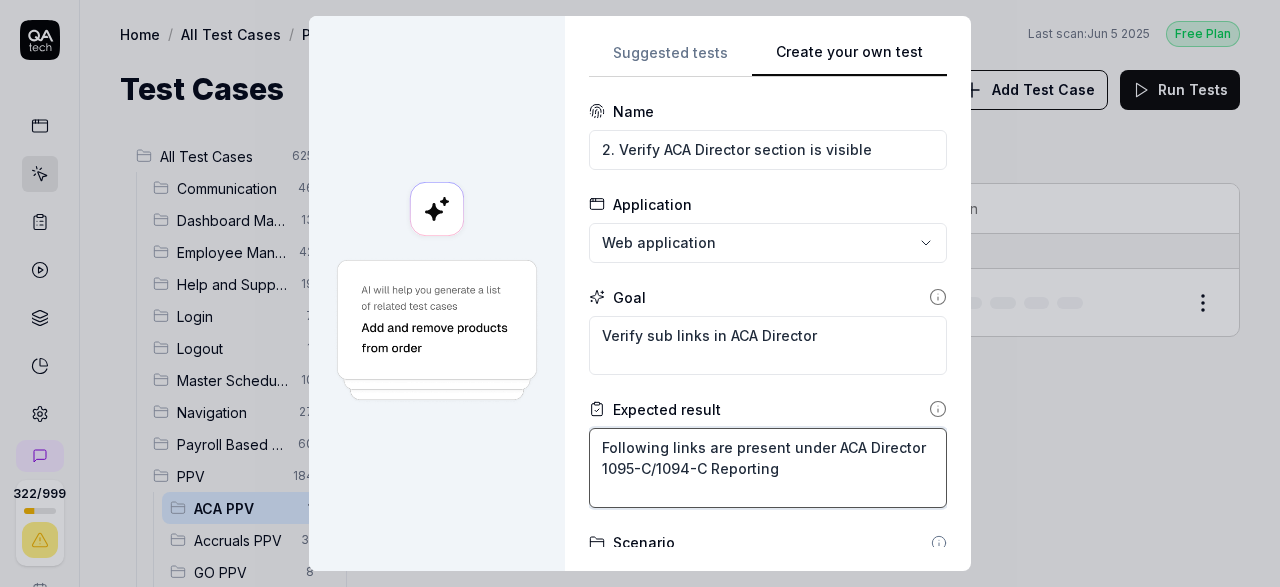 paste on "Measurement Details" 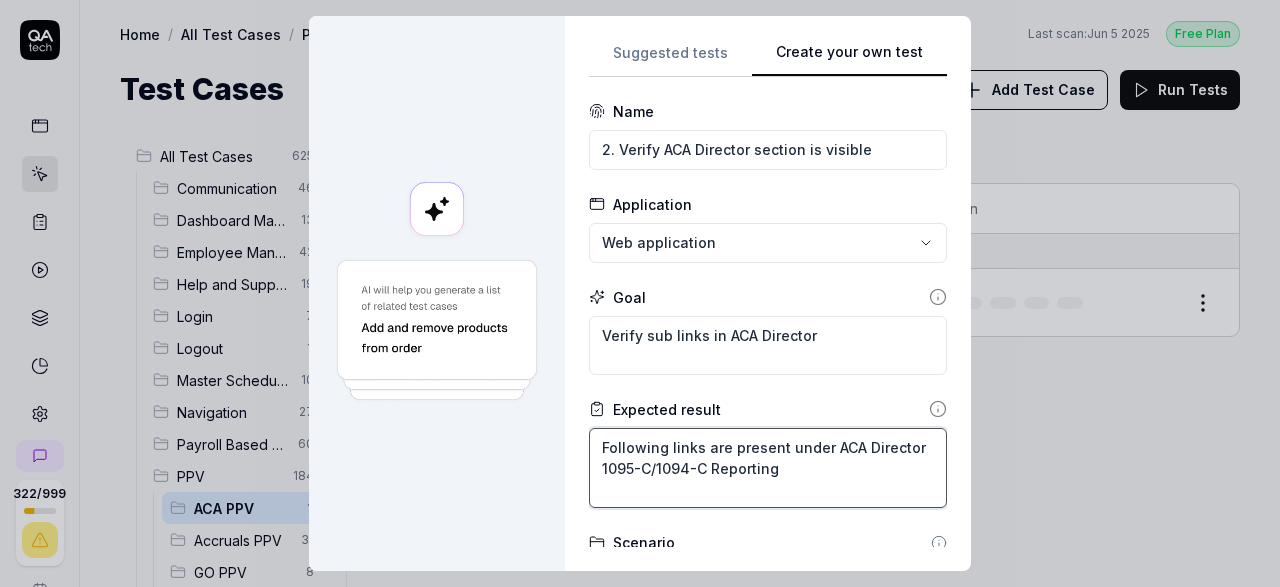 type on "*" 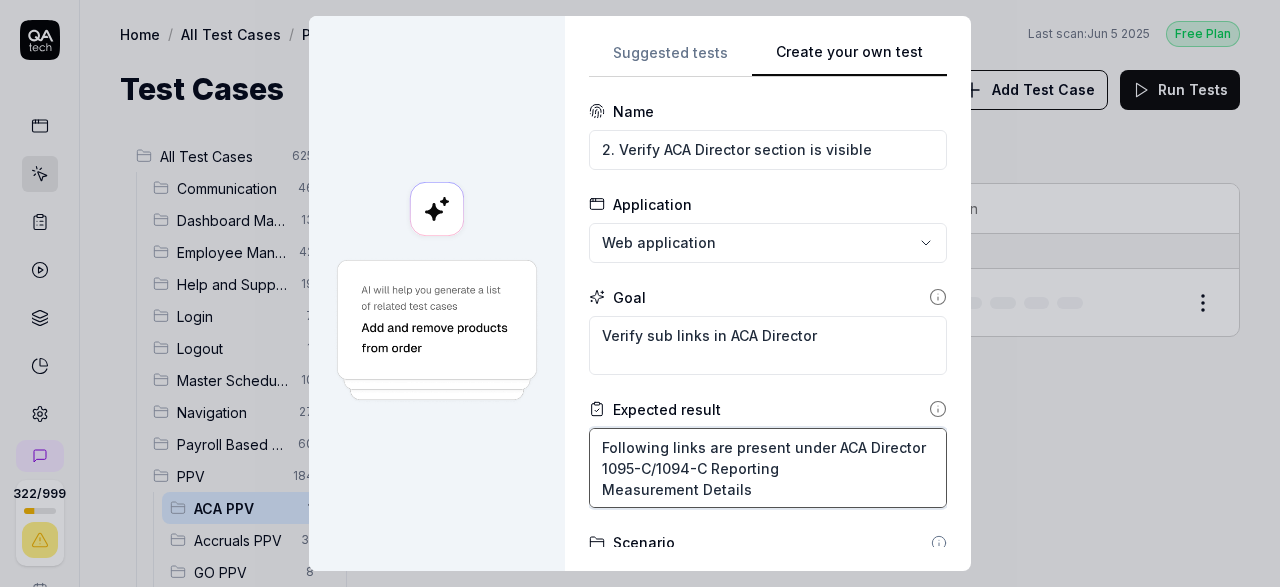type on "Following links are present under ACA Director
1095-C/1094-C Reporting
Measurement Details" 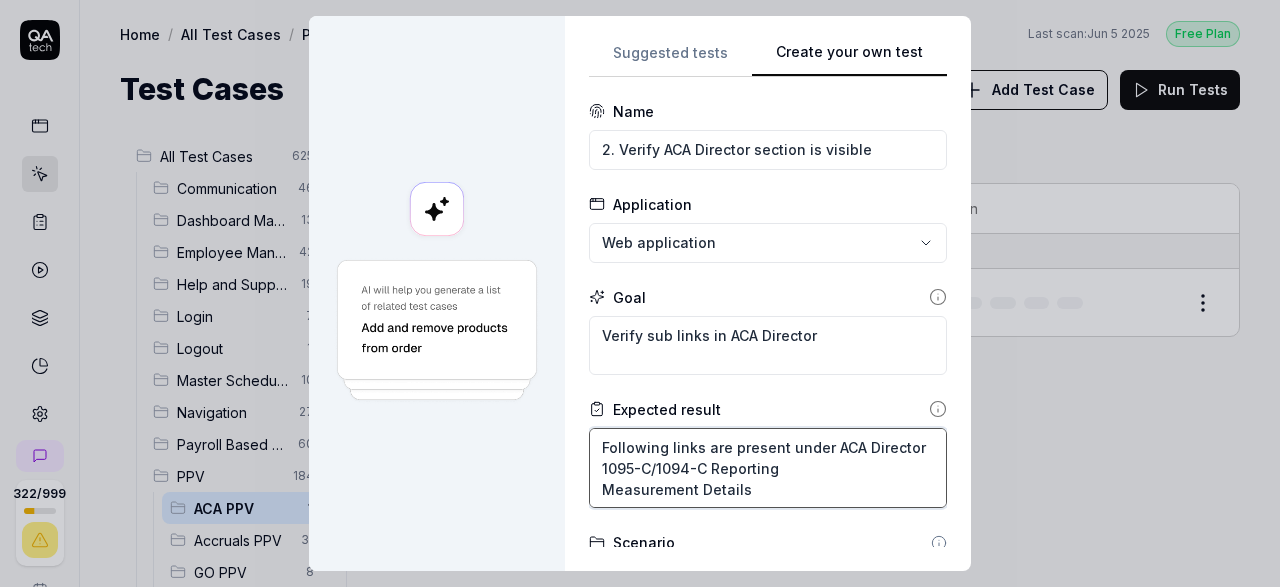 type on "*" 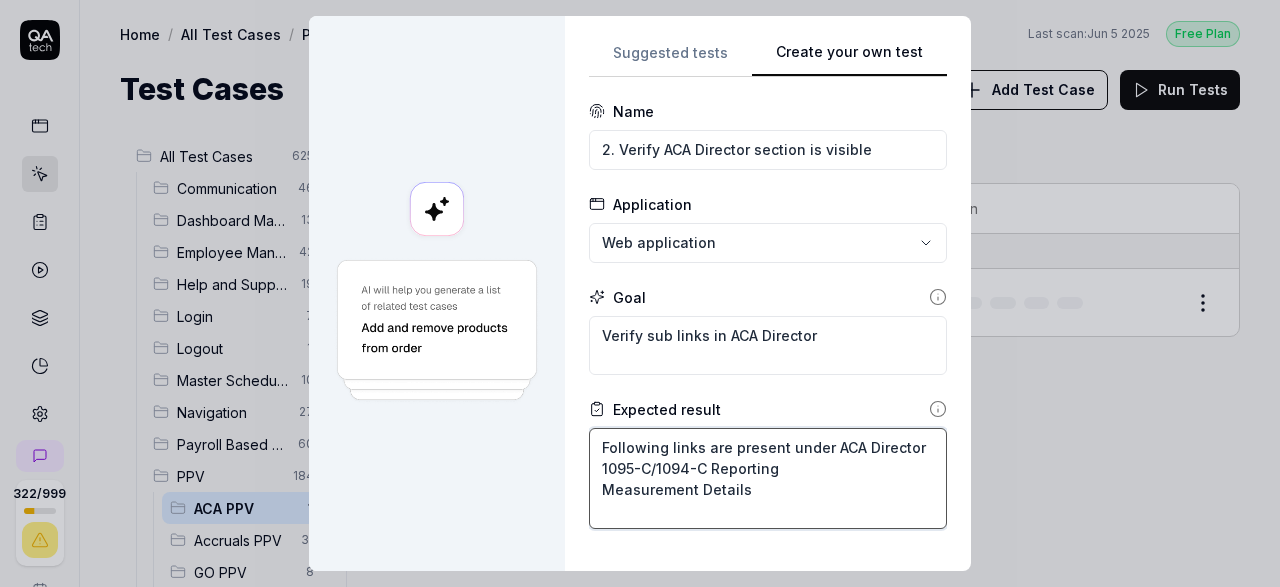 paste on "1095-C Audit" 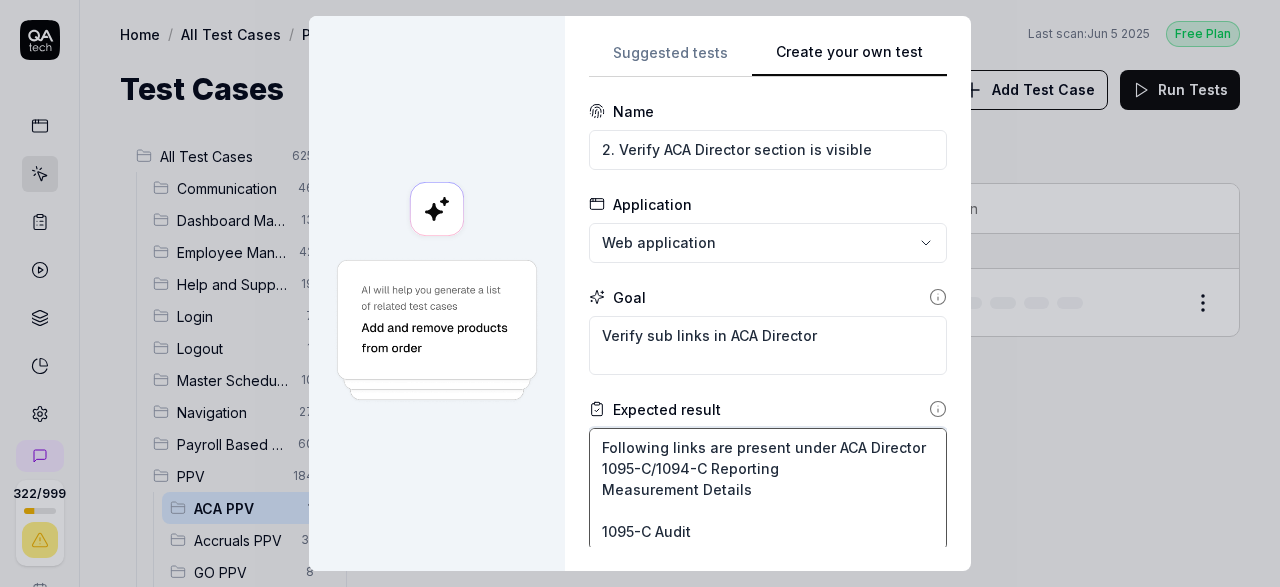 click on "Following links are present under ACA Director
1095-C/1094-C Reporting
Measurement Details
1095-C Audit" at bounding box center [768, 489] 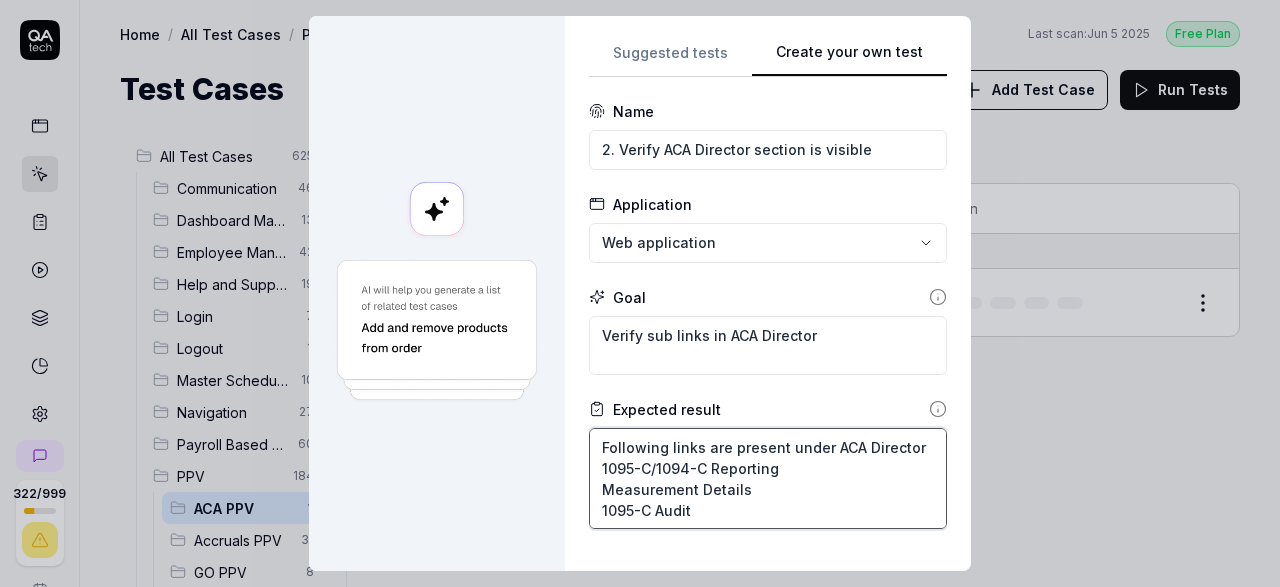 type on "Following links are present under ACA Director
1095-C/1094-C Reporting
Measurement Details
1095-C Audit" 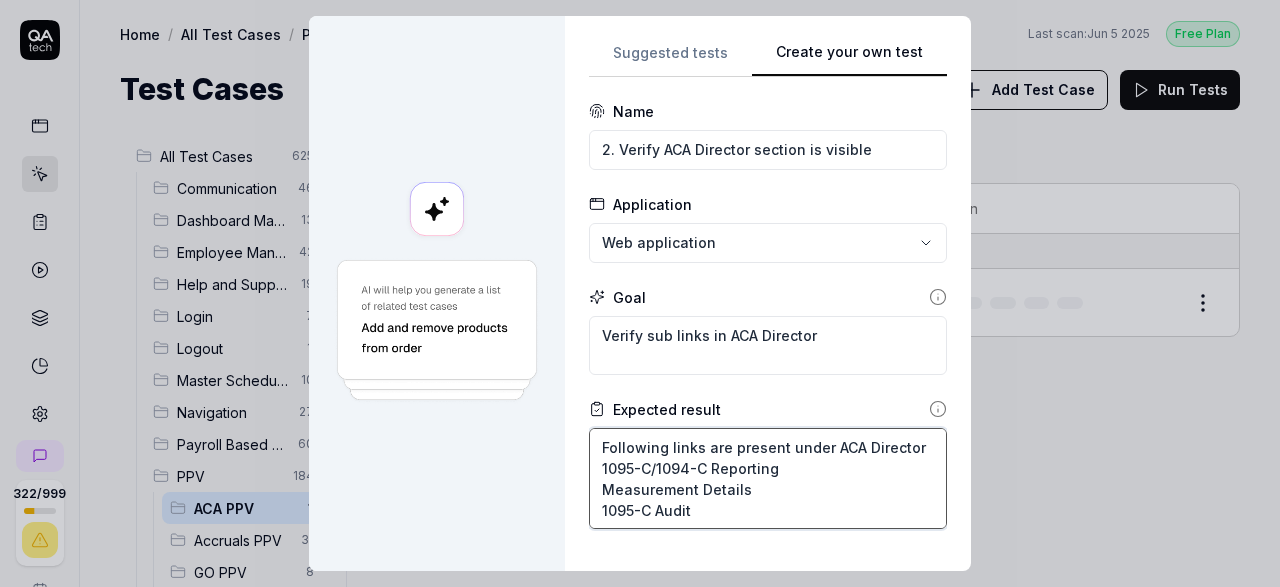 click on "Following links are present under ACA Director
1095-C/1094-C Reporting
Measurement Details
1095-C Audit" at bounding box center (768, 478) 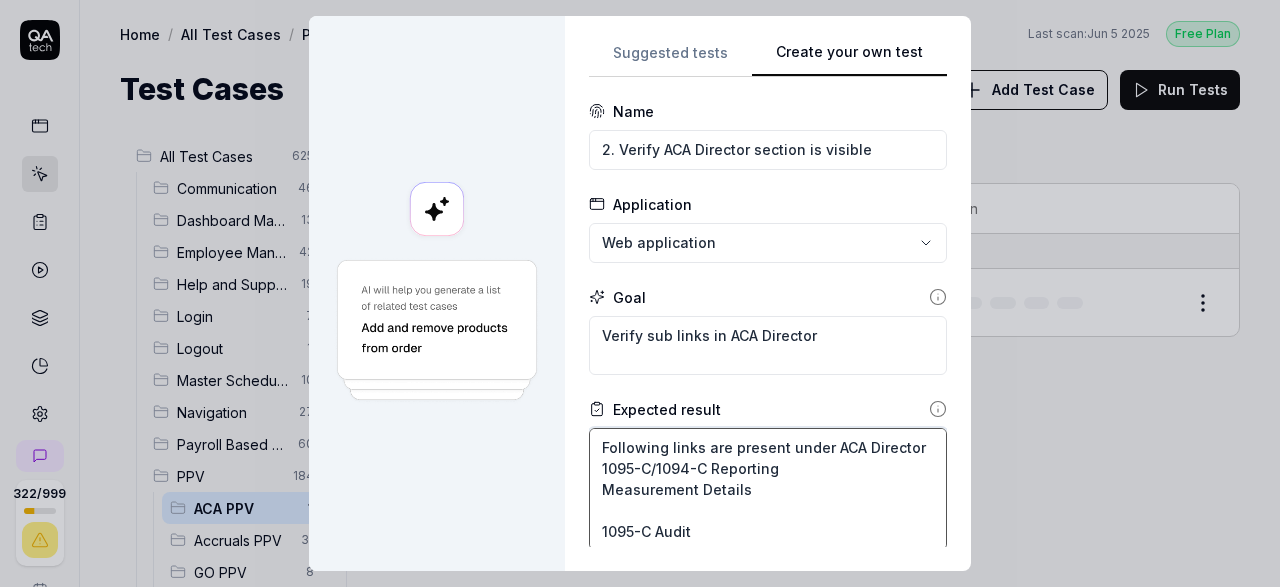 paste on "ACA Exports" 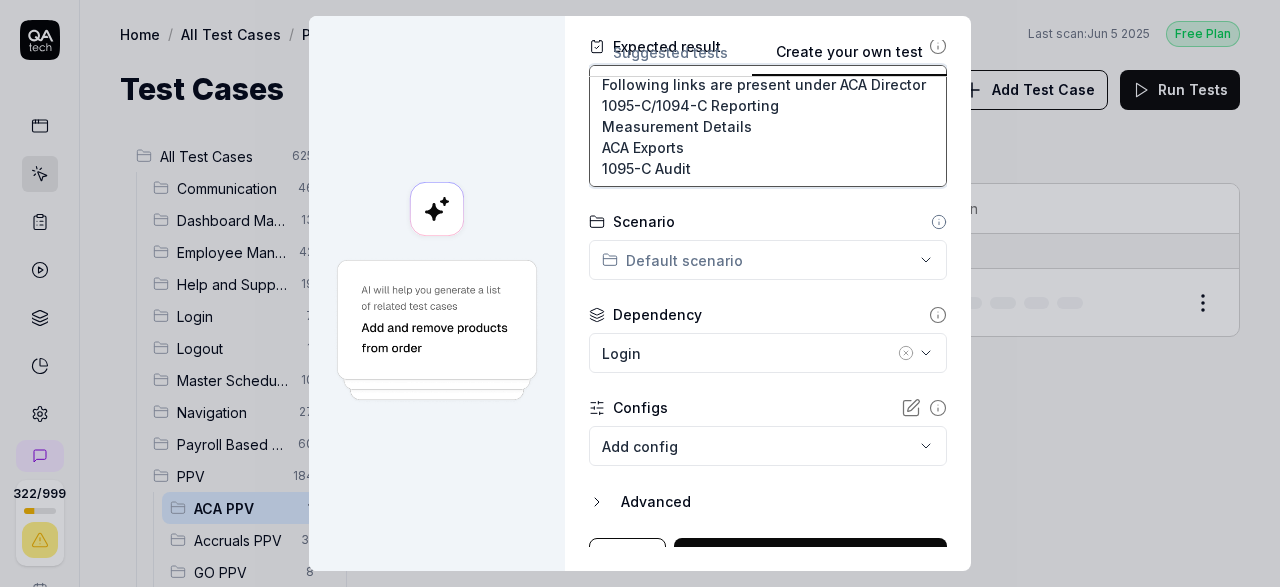 scroll, scrollTop: 393, scrollLeft: 0, axis: vertical 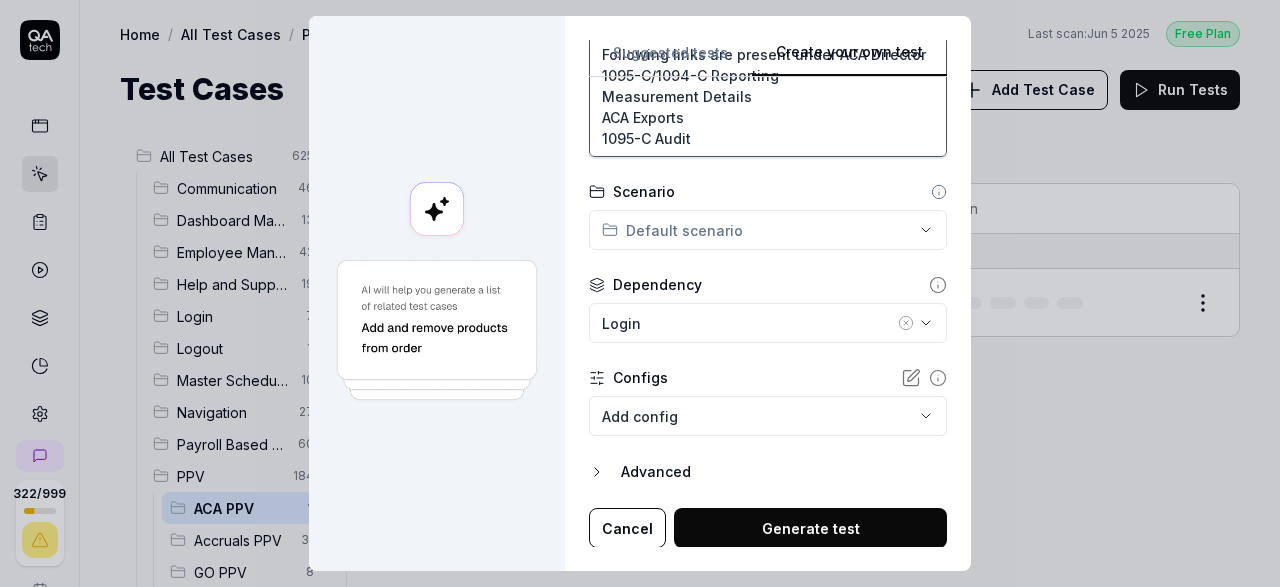 type on "Following links are present under ACA Director
1095-C/1094-C Reporting
Measurement Details
ACA Exports
1095-C Audit" 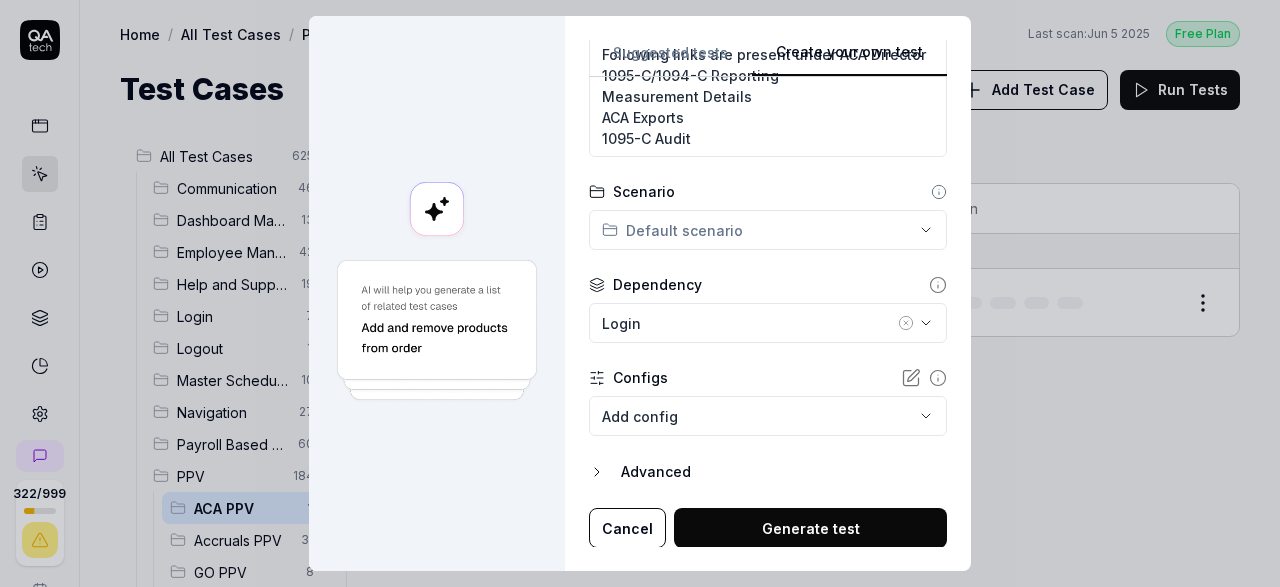 click on "322  /  999 s S Home / All Test Cases / PPV / ACA PPV Free Plan Home / All Test Cases / PPV / ACA PPV Last scan:  Jun 5 2025 Free Plan Test Cases Add Test Case Run Tests All Test Cases 625 Communication 46 Dashboard Management 13 Employee Management 42 Help and Support 19 Login 7 Logout 1 Master Schedule 10 Navigation 27 Payroll Based Journal 60 PPV 184 ACA PPV 1 Accruals PPV 31 GO PPV 8 HR PPV 30 LM PPV 7 MC PPV 8 PBJ PPV 17 SO PPV 42 Spotlight PPV 4 TA PPV 36 Reporting 6 Schedule Optimizer 7 Screen Loads 7 TestPPV 0 Time & Attendance 192 User Profile 1 Filters Name Status Last Run PPV ACA PPV 1. Login application and navigate to  ACA Active Edit
To pick up a draggable item, press the space bar.
While dragging, use the arrow keys to move the item.
Press space again to drop the item in its new position, or press escape to cancel.
*
Create your own test Suggested tests Create your own test Name 2. Verify ACA Director section is visible Application Web application Goal Expected result" at bounding box center (640, 293) 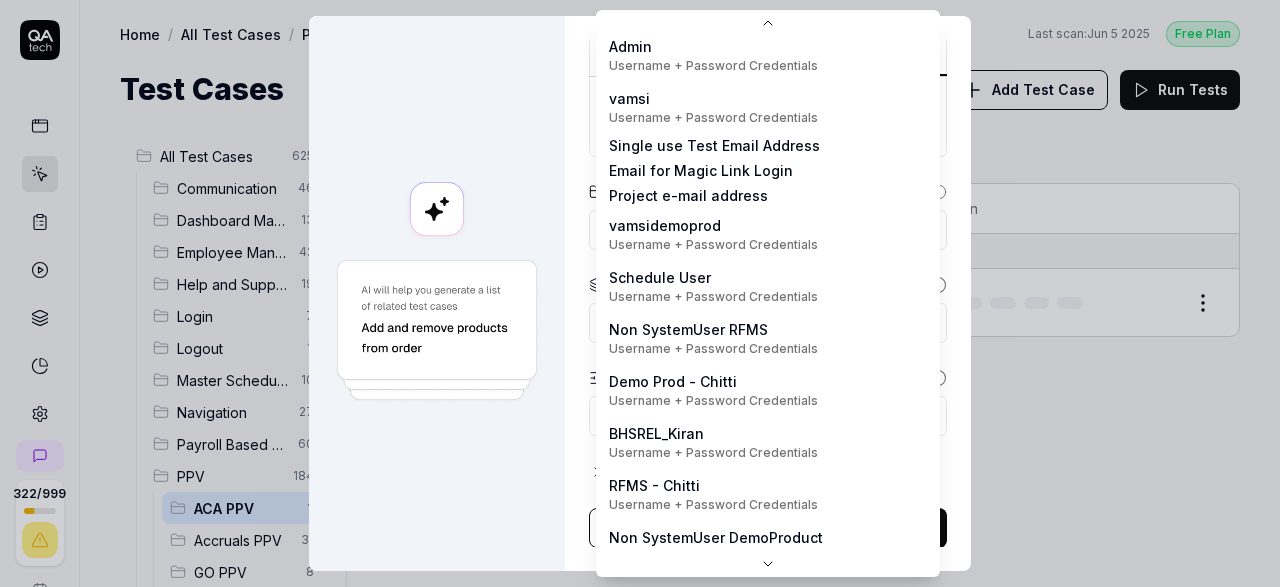 scroll, scrollTop: 113, scrollLeft: 0, axis: vertical 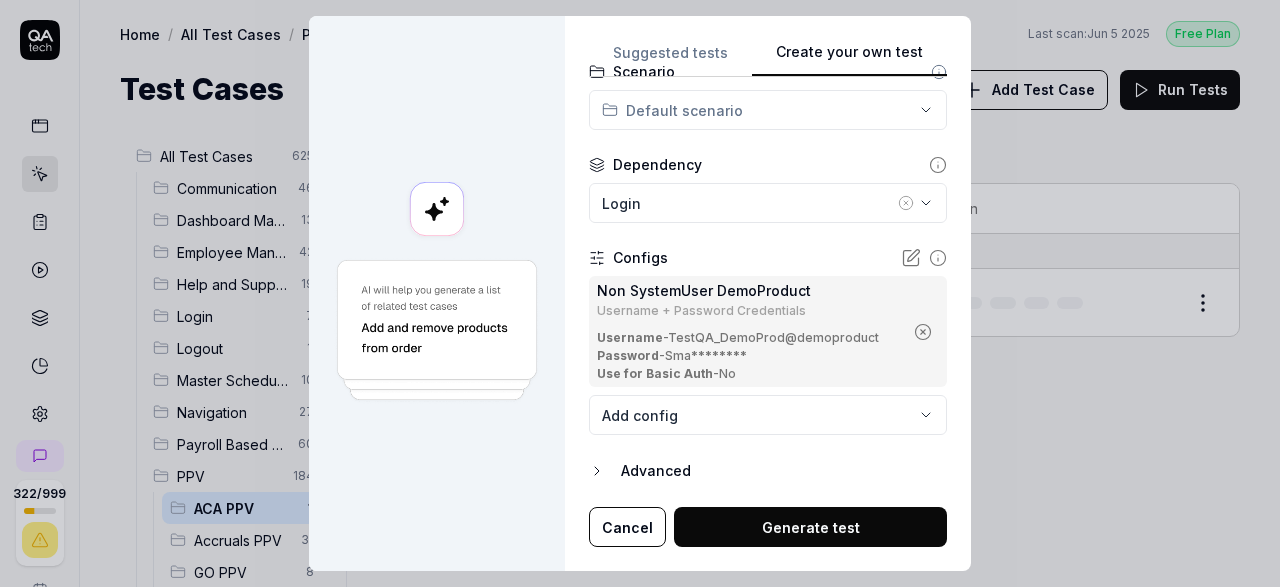 click 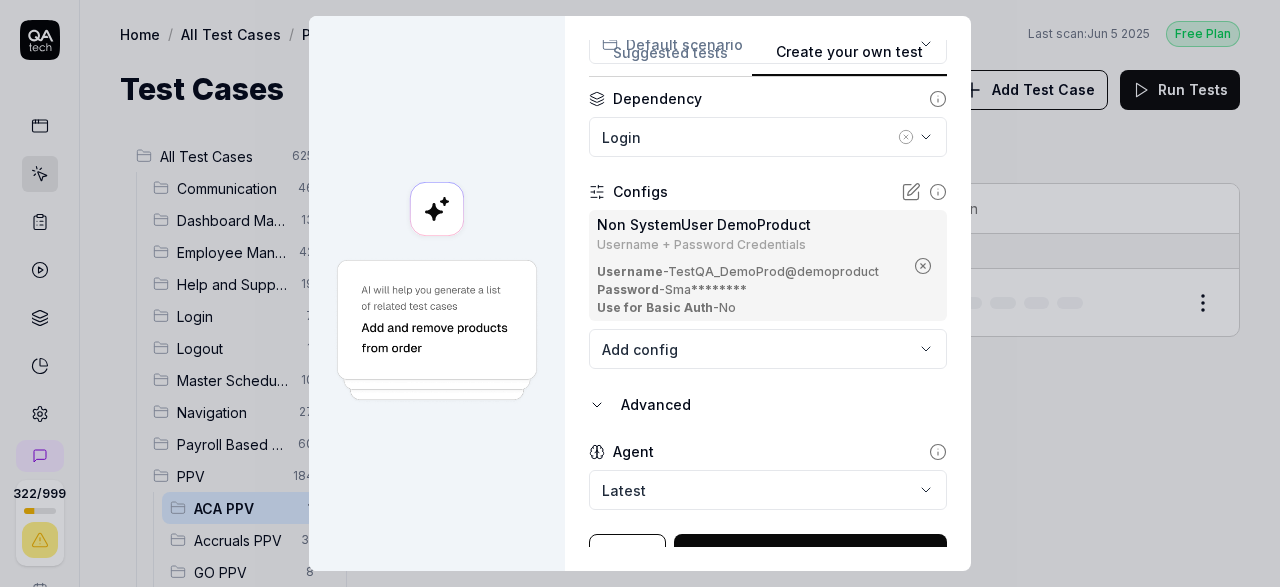 scroll, scrollTop: 605, scrollLeft: 0, axis: vertical 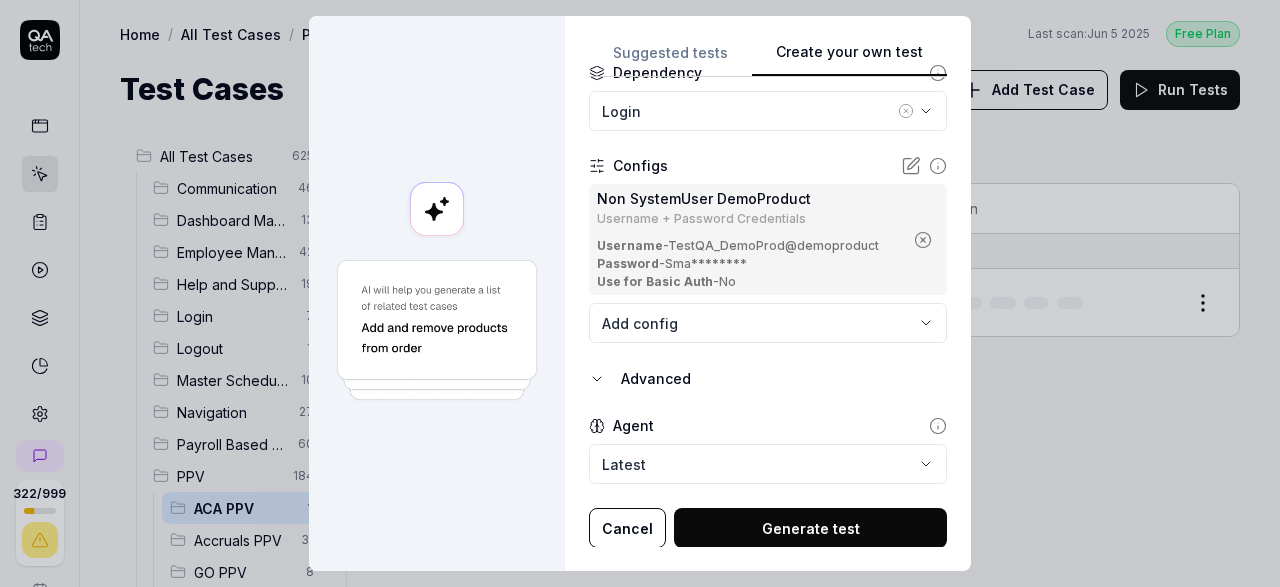 click on "Generate test" at bounding box center (810, 528) 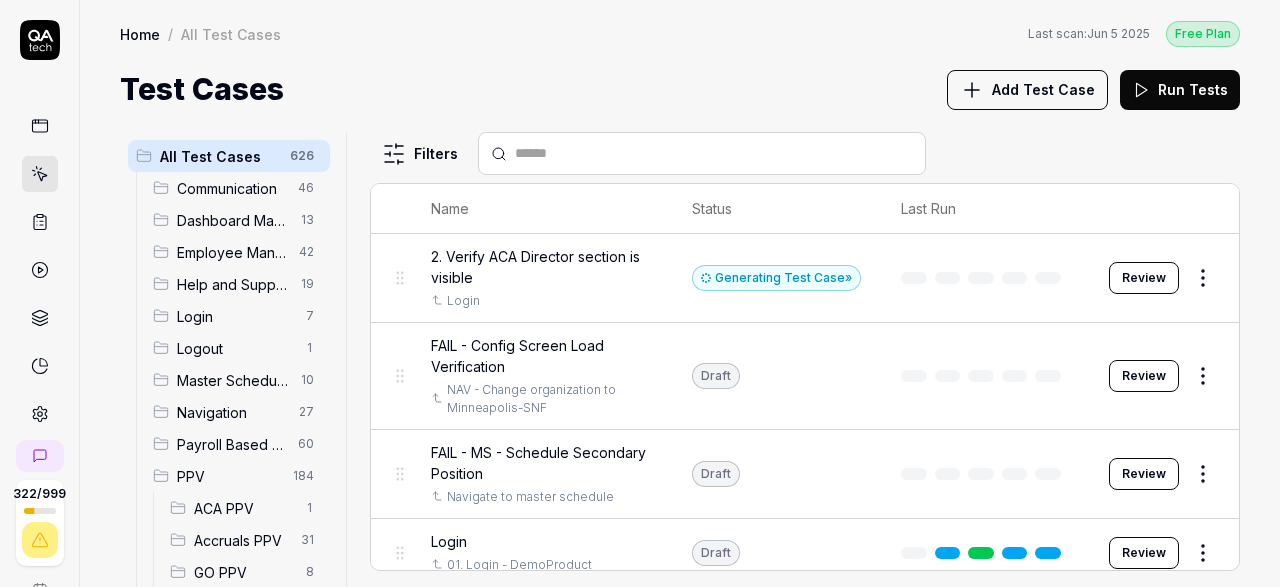 click on "Review" at bounding box center [1144, 278] 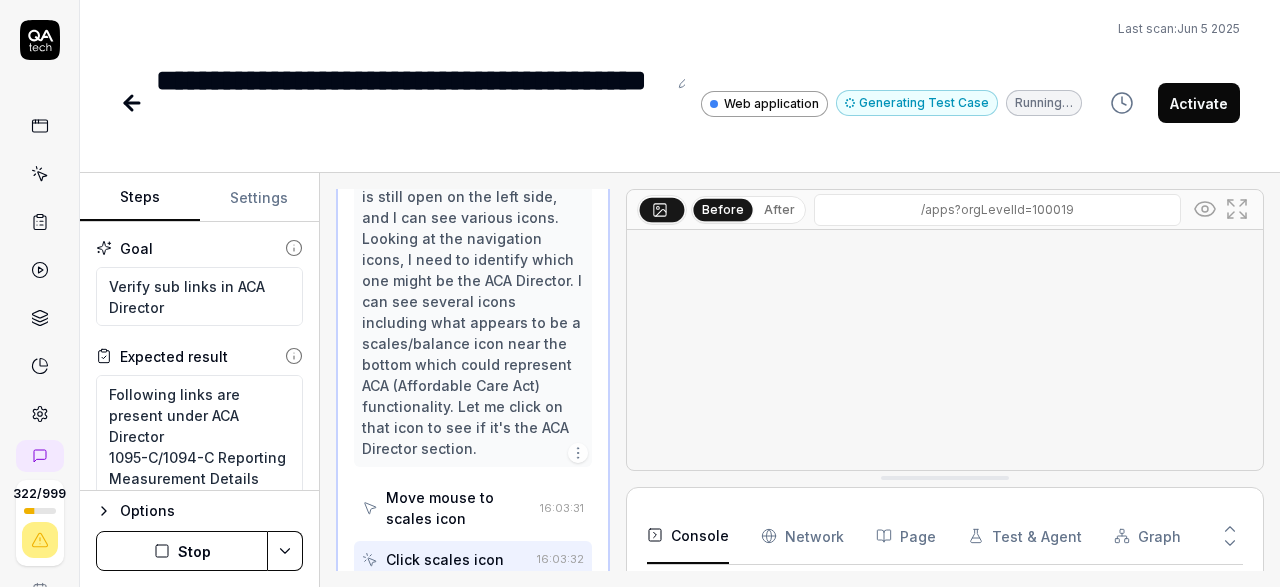 scroll, scrollTop: 341, scrollLeft: 0, axis: vertical 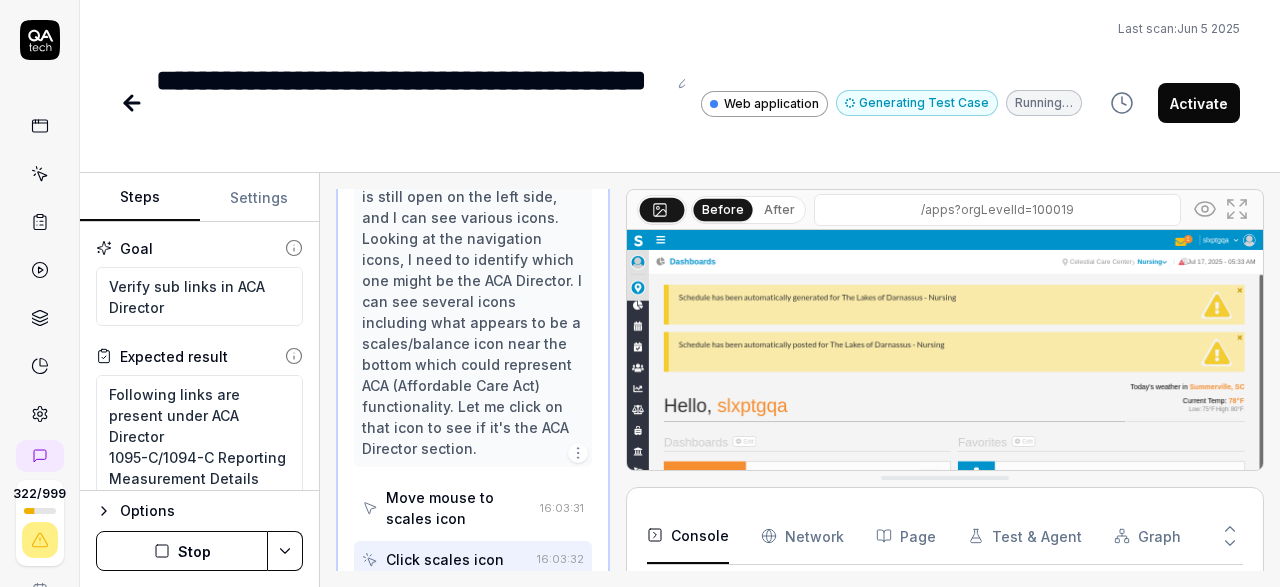 click on "Settings" at bounding box center (260, 198) 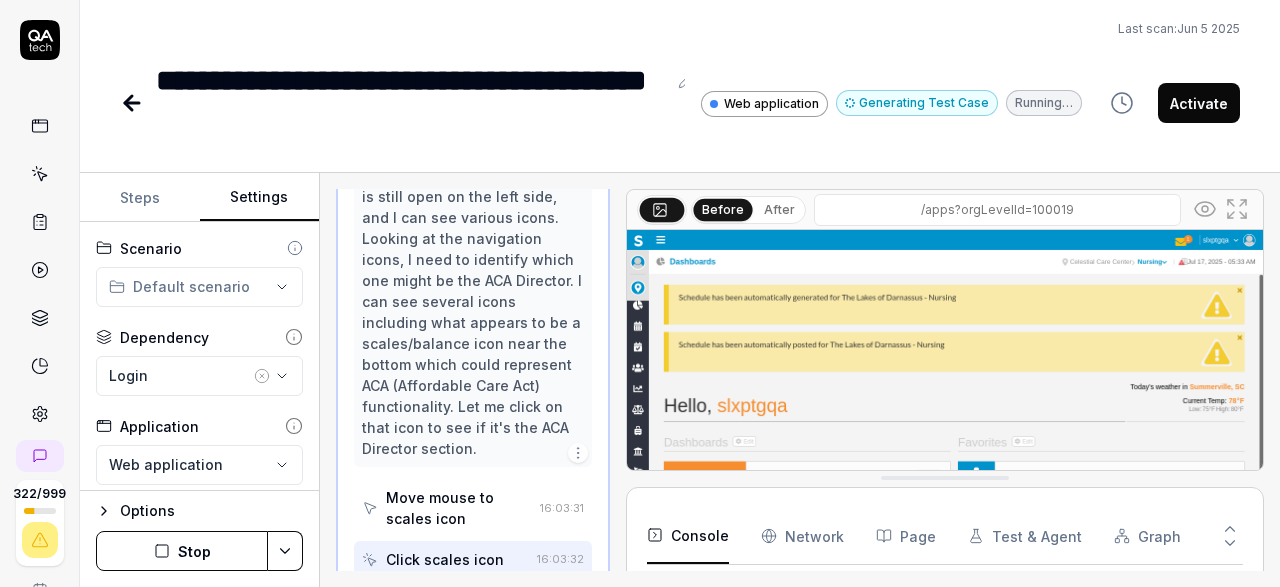 scroll, scrollTop: 285, scrollLeft: 0, axis: vertical 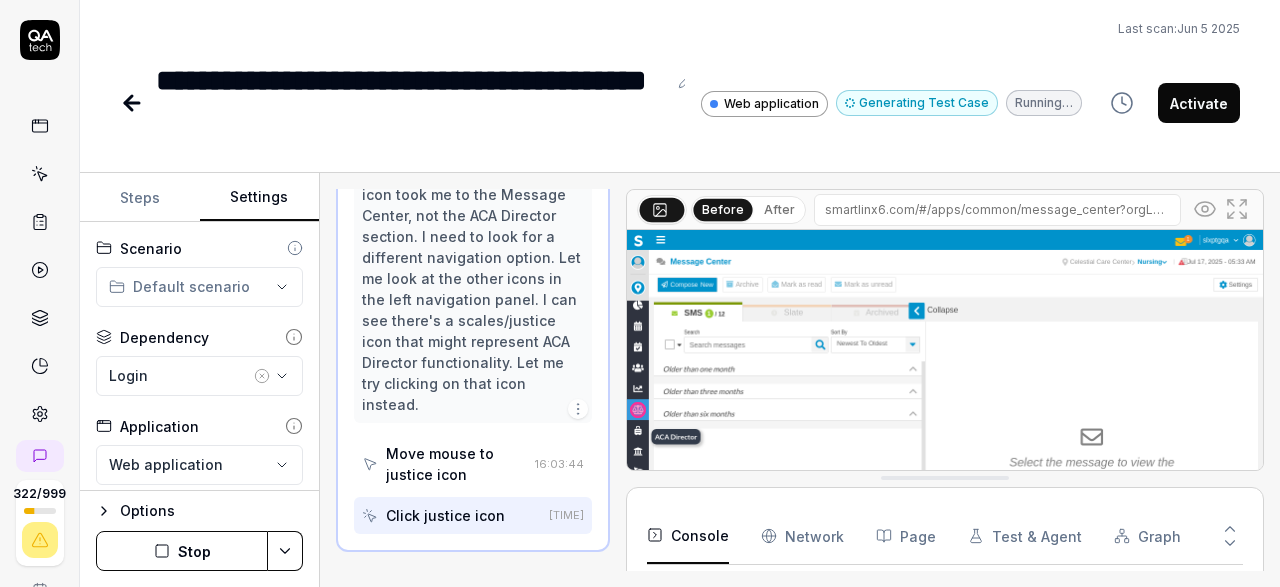 click on "**********" at bounding box center [640, 293] 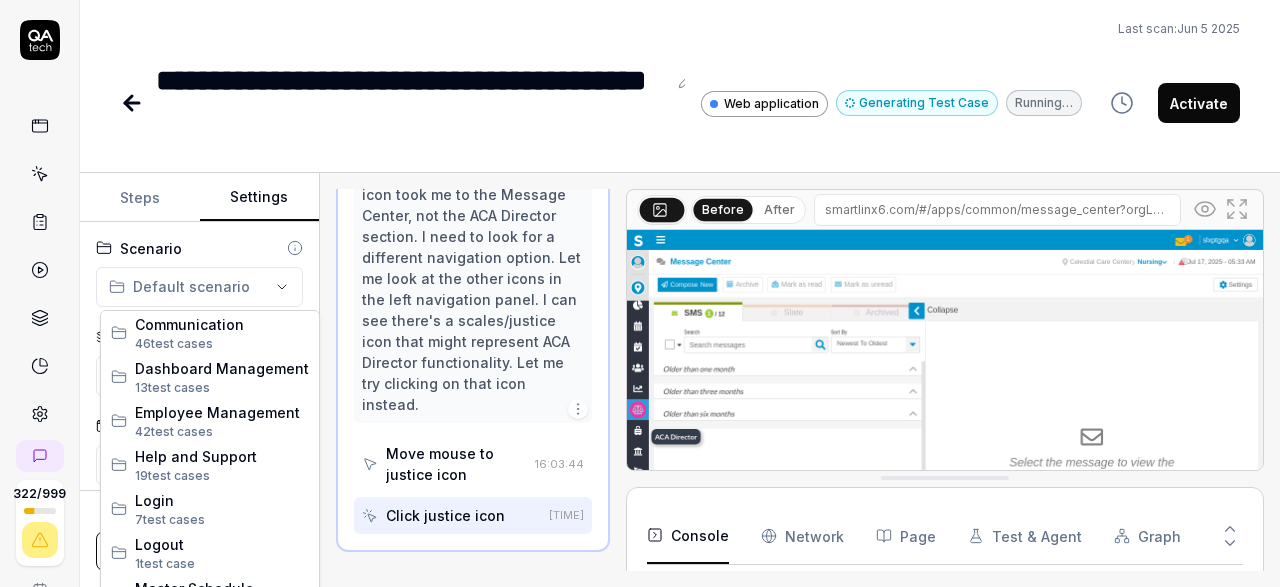 scroll, scrollTop: 406, scrollLeft: 0, axis: vertical 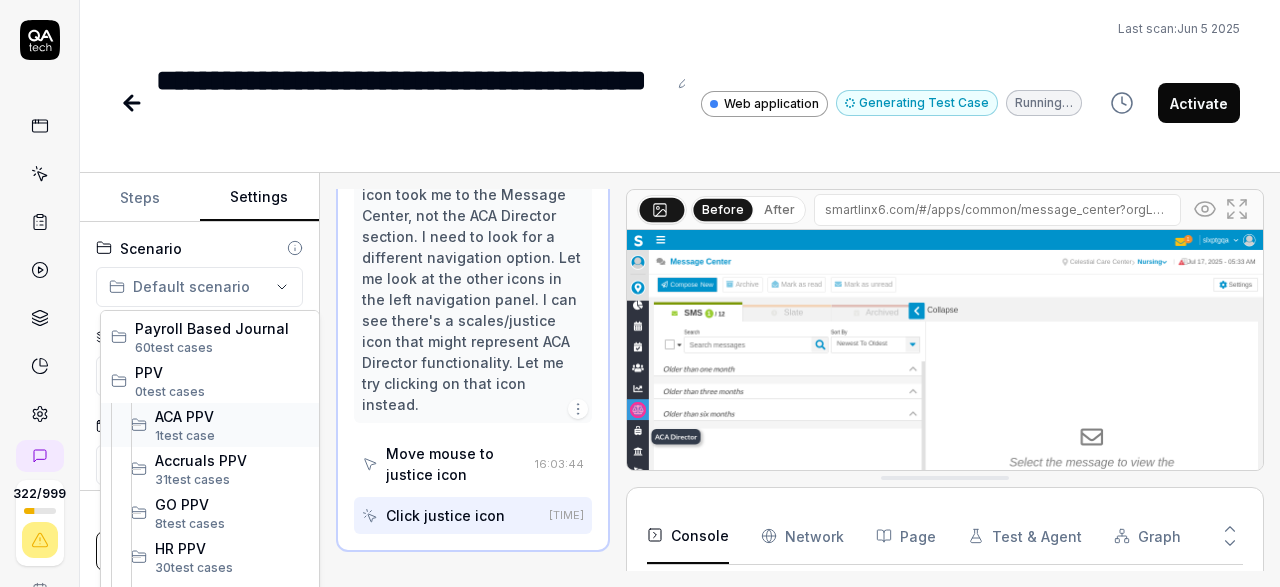 click on "ACA PPV" at bounding box center (232, 416) 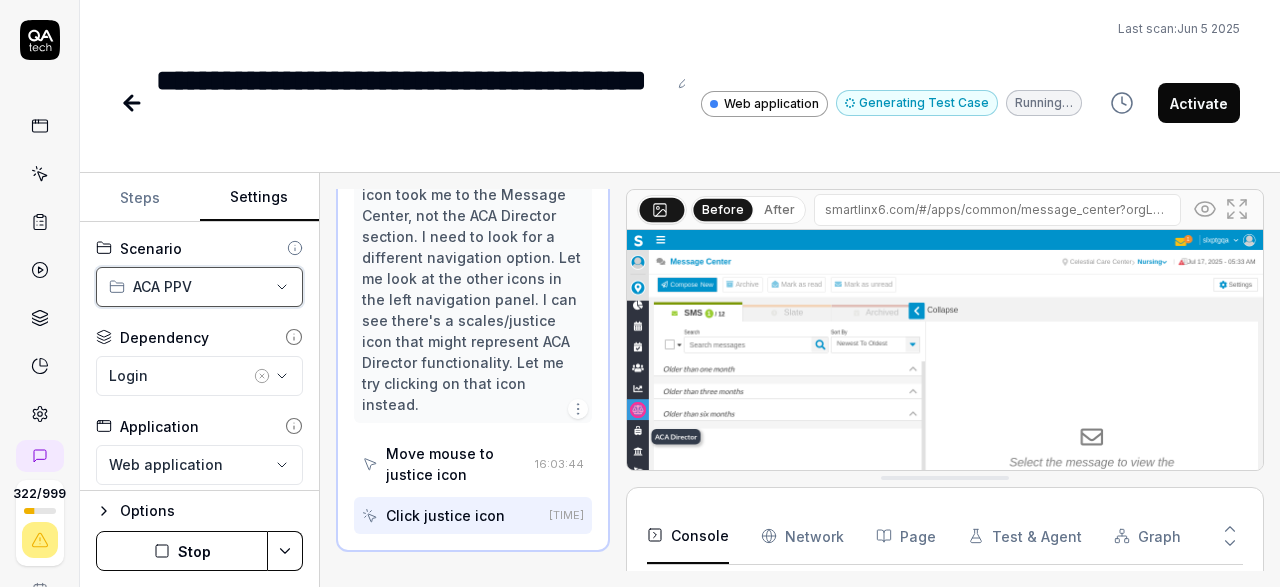 scroll, scrollTop: 406, scrollLeft: 0, axis: vertical 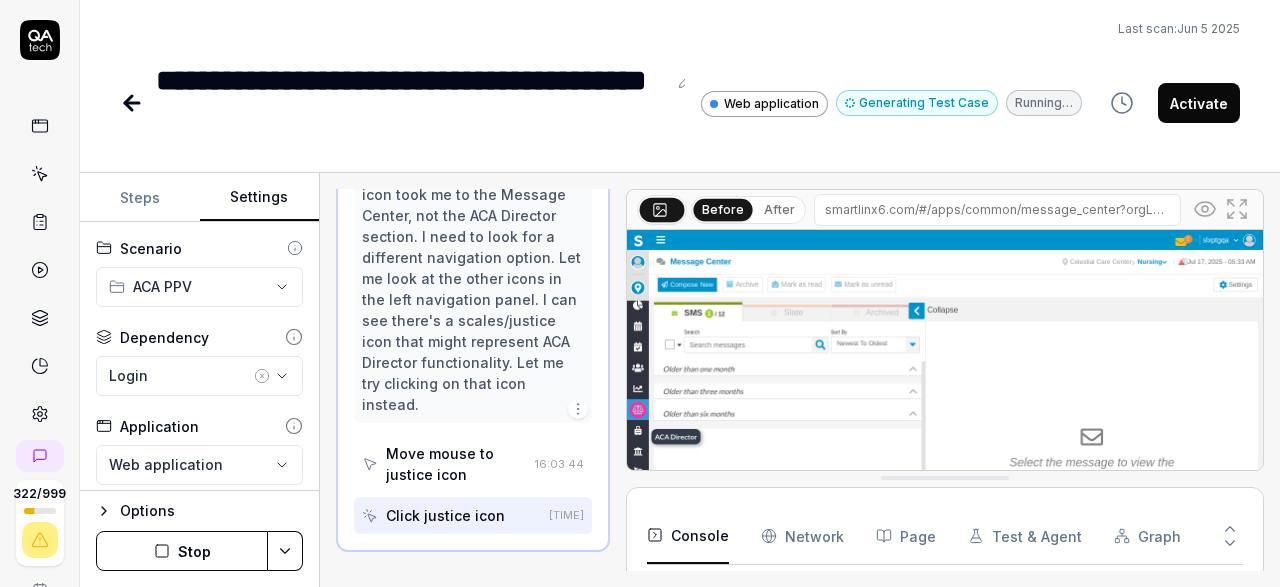 click on "Last scan:  Jun 5 2025" at bounding box center [680, 29] 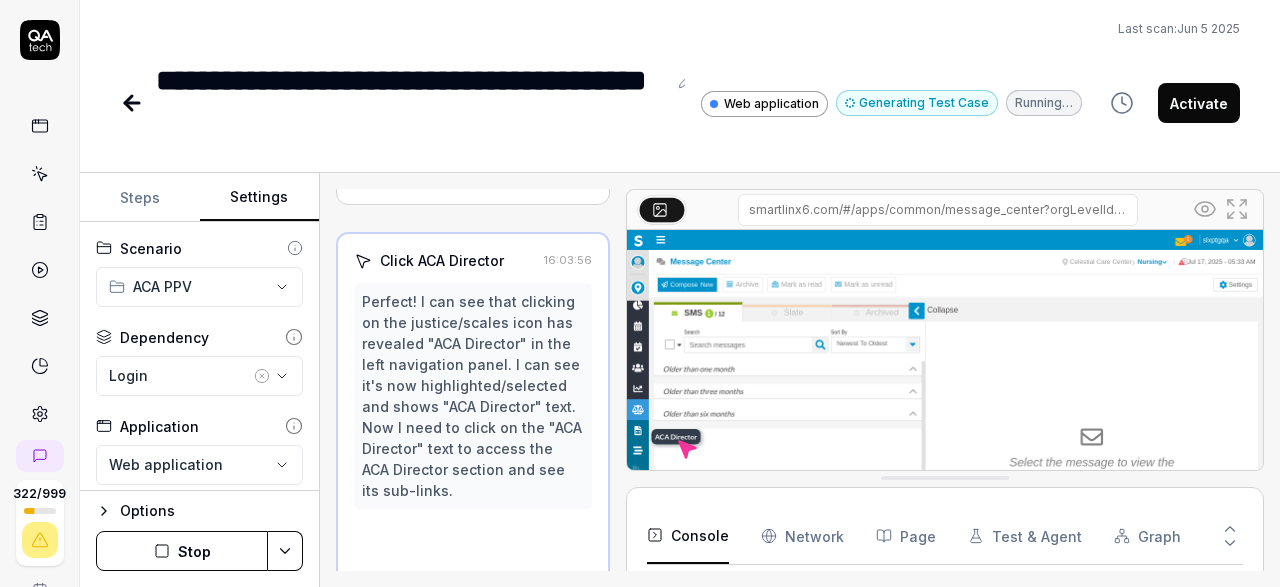 scroll, scrollTop: 351, scrollLeft: 0, axis: vertical 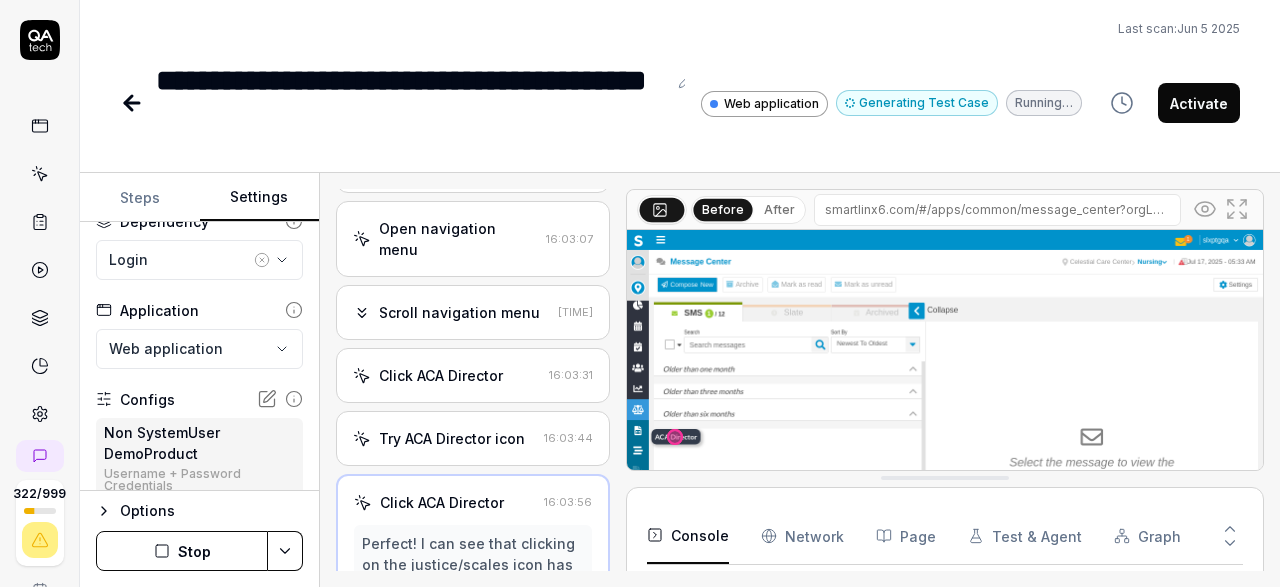 click on "Open navigation menu" at bounding box center (458, 239) 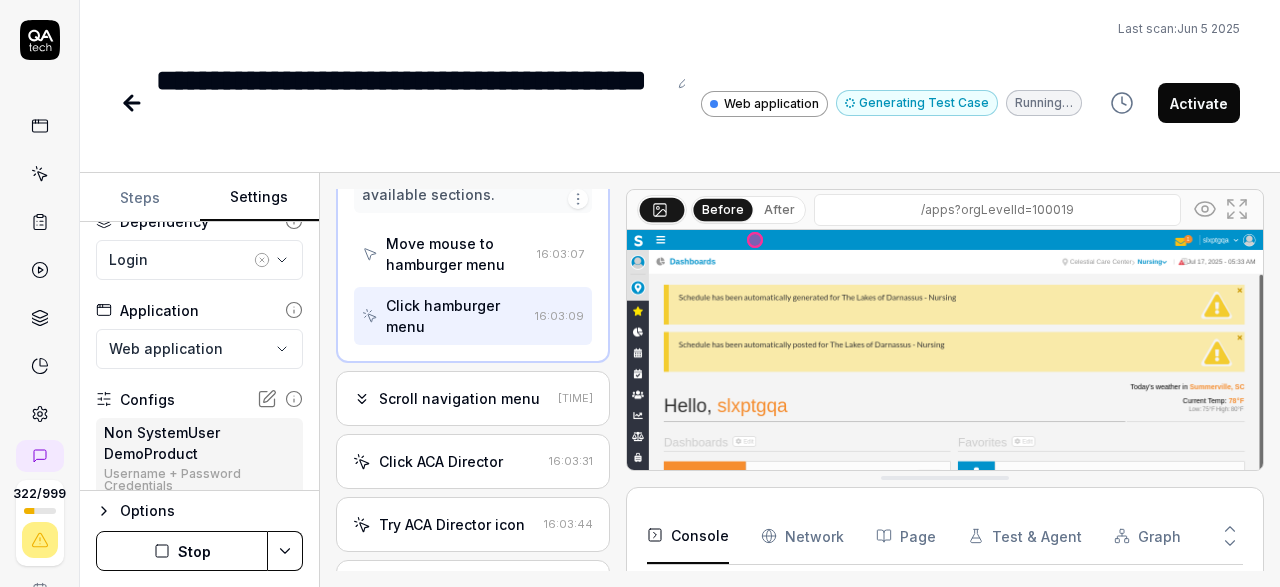 scroll, scrollTop: 580, scrollLeft: 0, axis: vertical 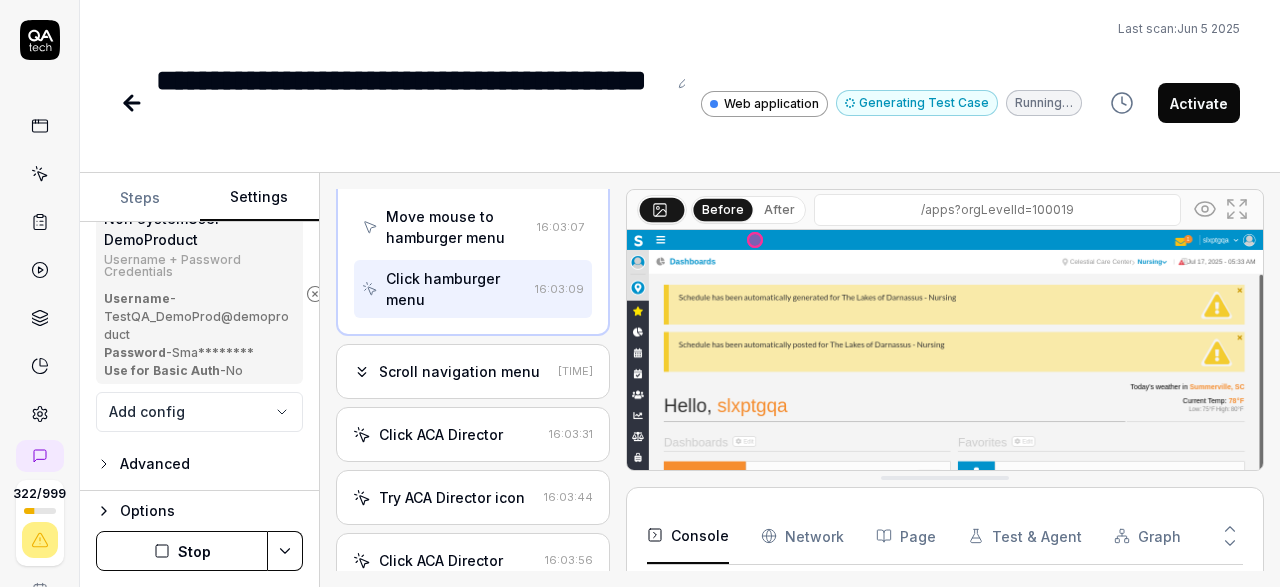 click on "Steps" at bounding box center (140, 198) 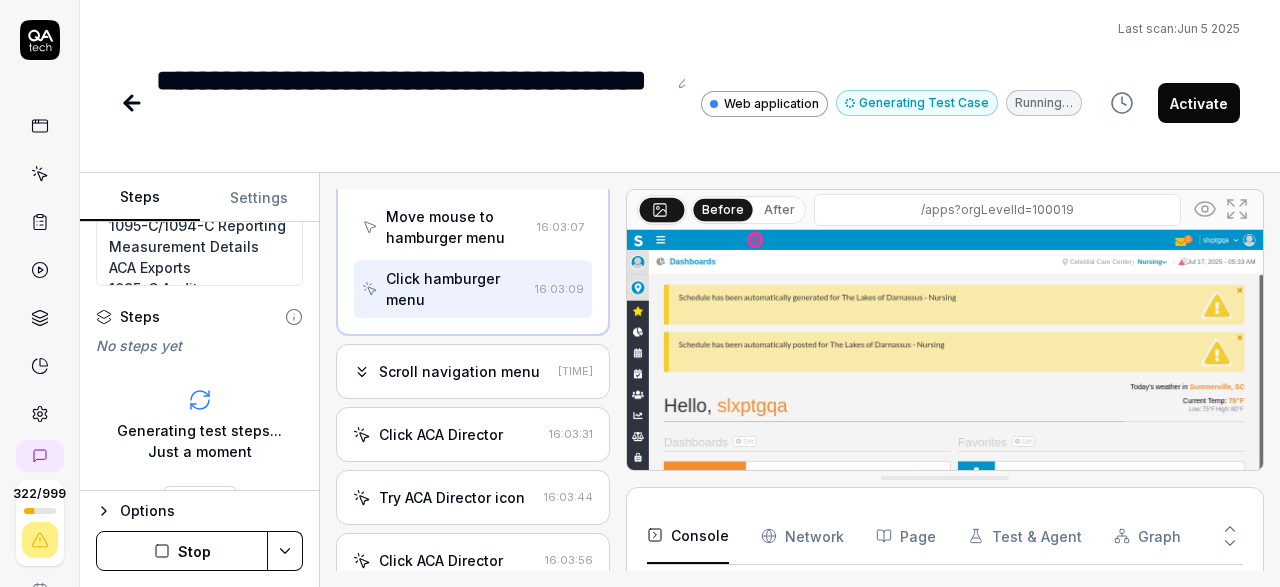 scroll, scrollTop: 280, scrollLeft: 0, axis: vertical 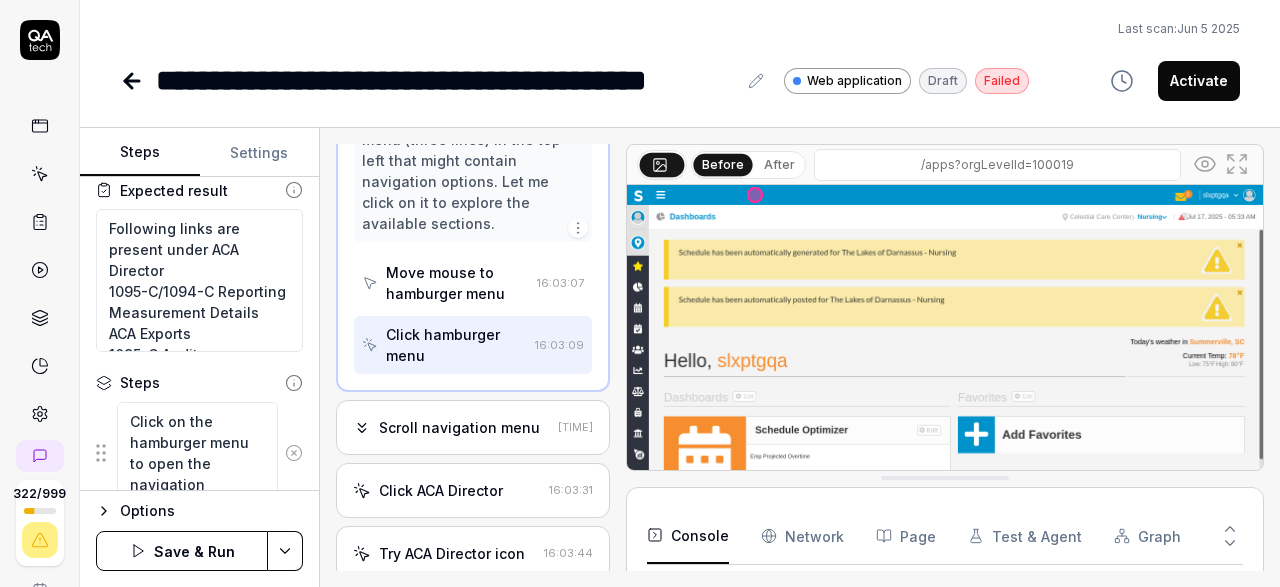 click on "Scroll navigation menu 16:03:20" at bounding box center (473, 427) 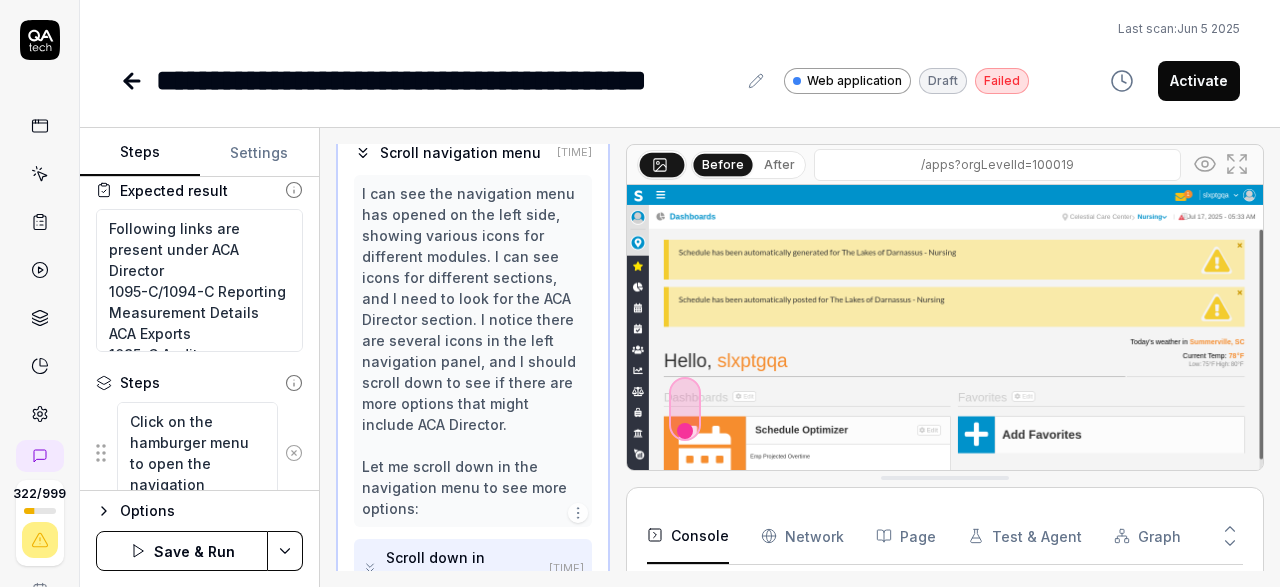 scroll, scrollTop: 214, scrollLeft: 0, axis: vertical 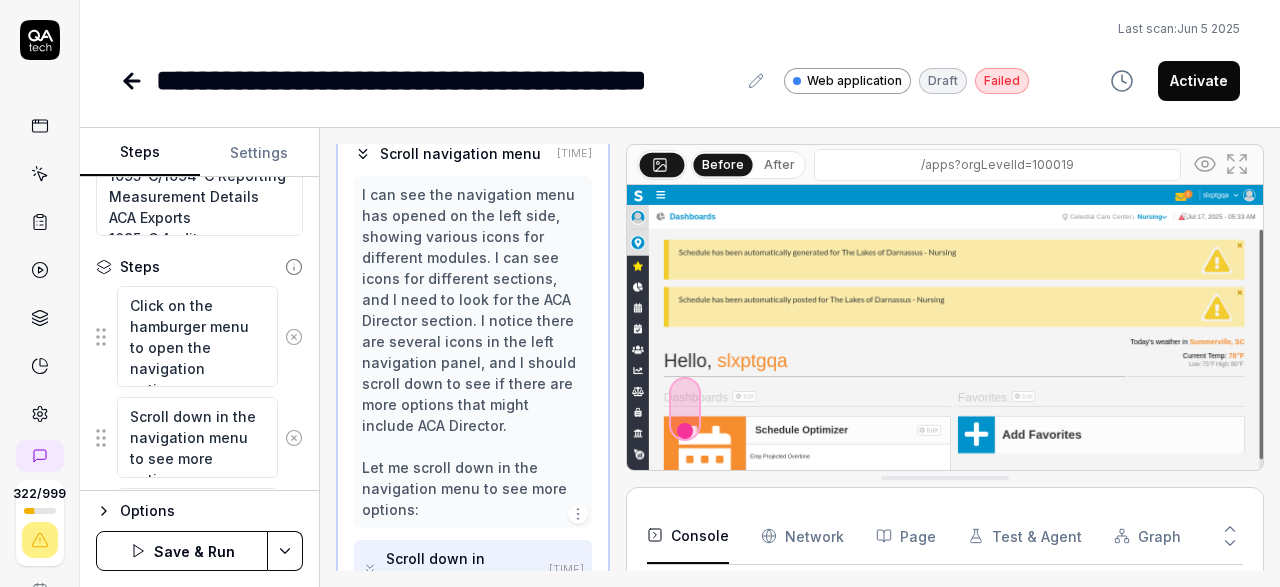 click 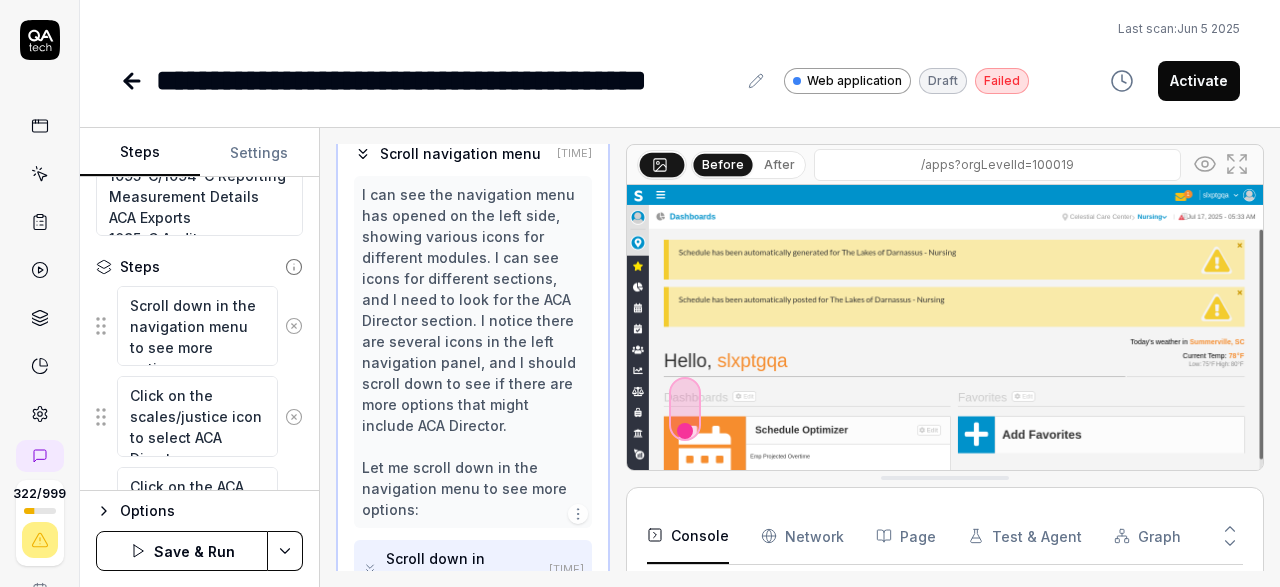 click 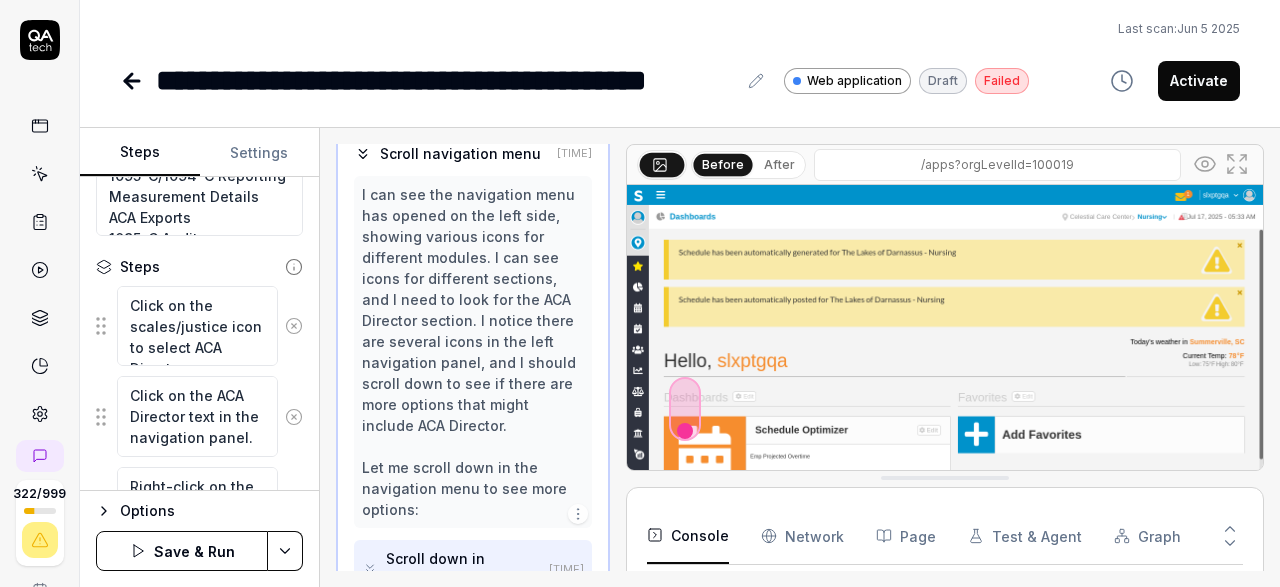 click 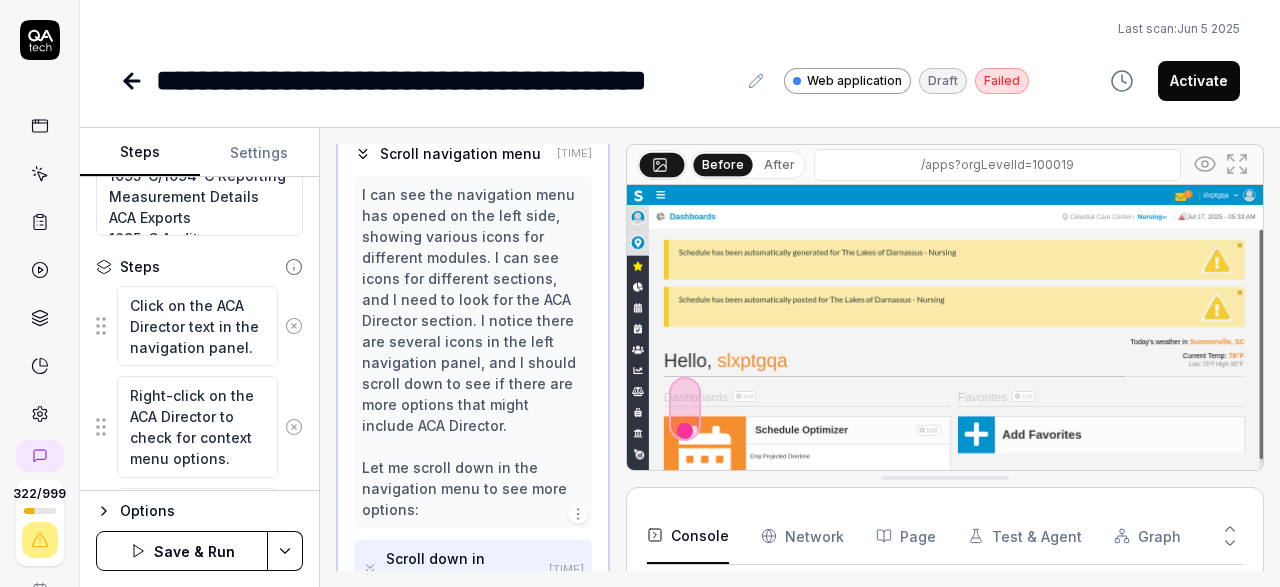 click 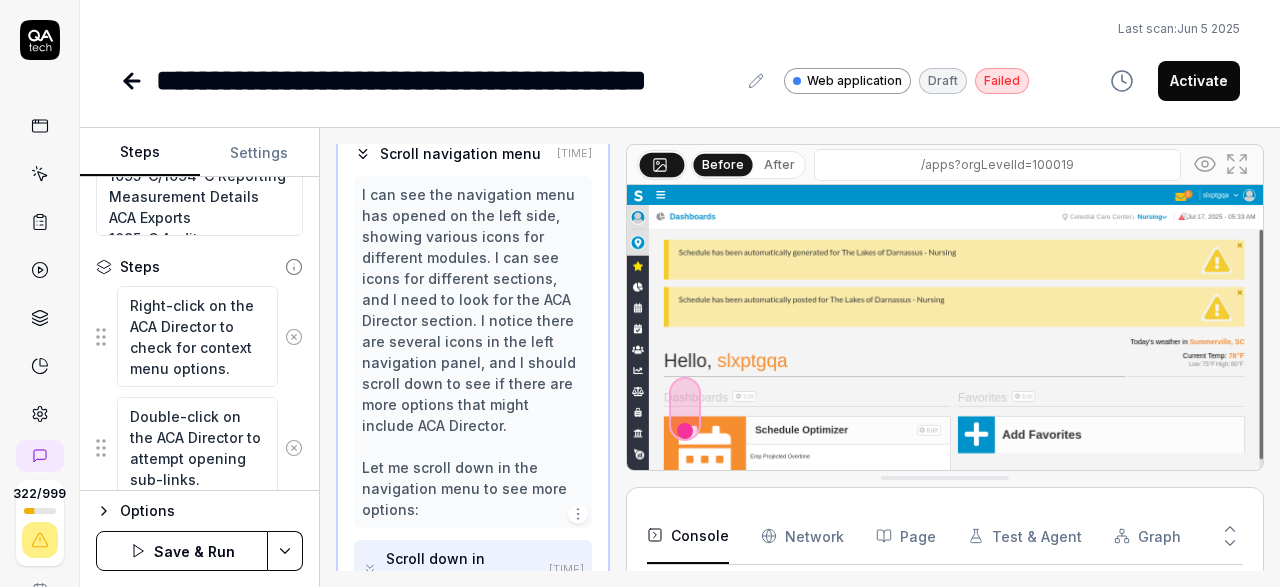 click 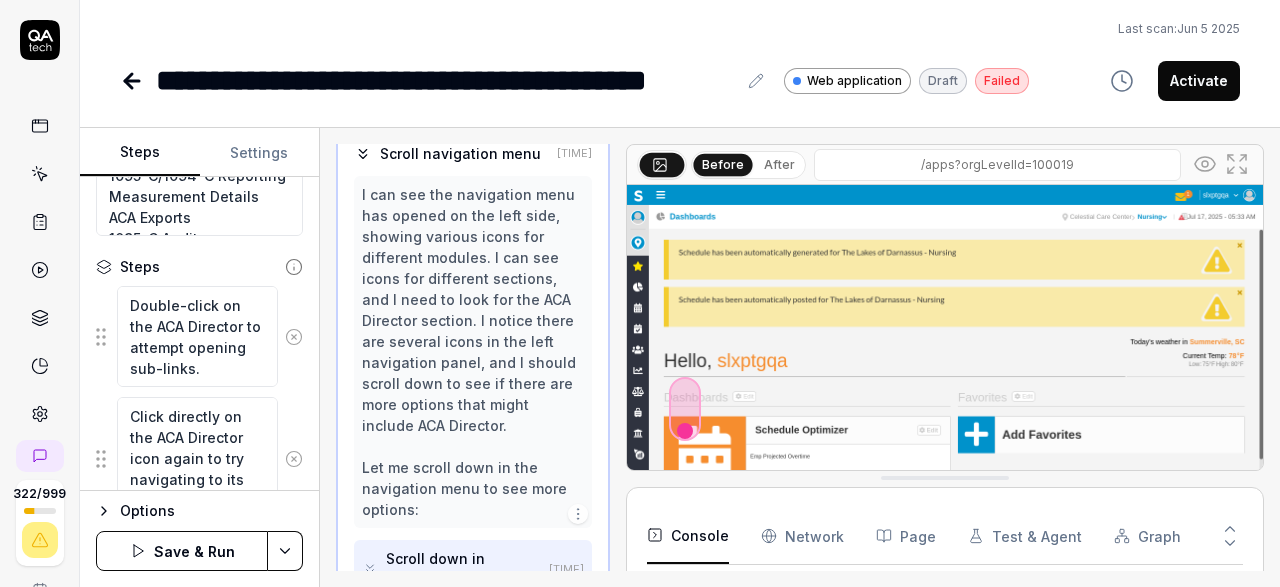 click 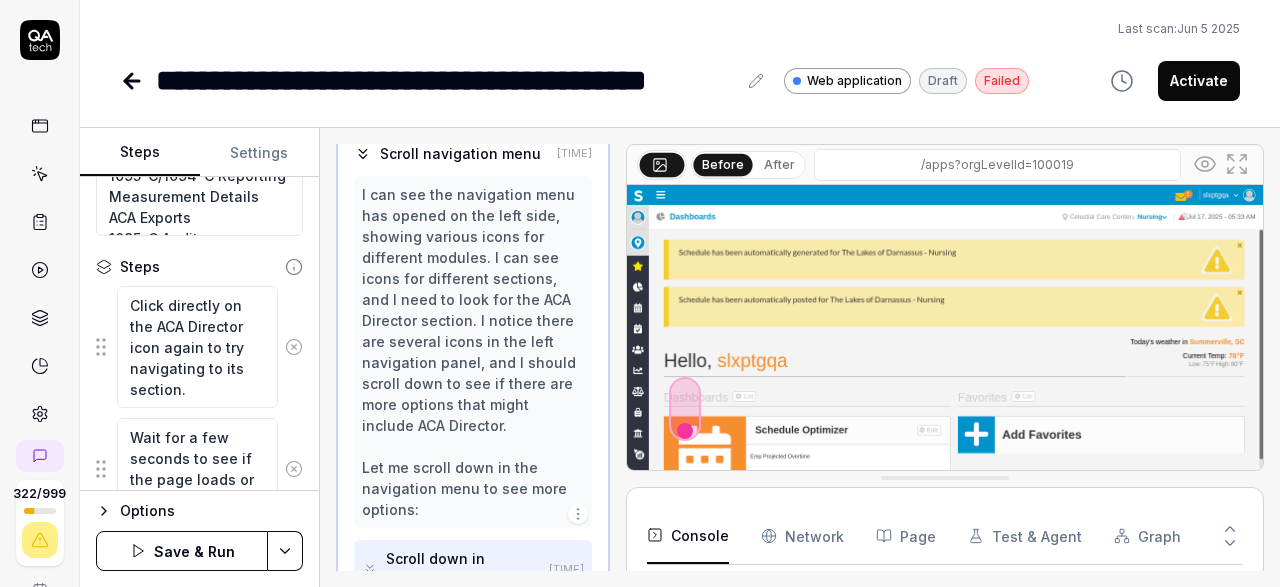 click 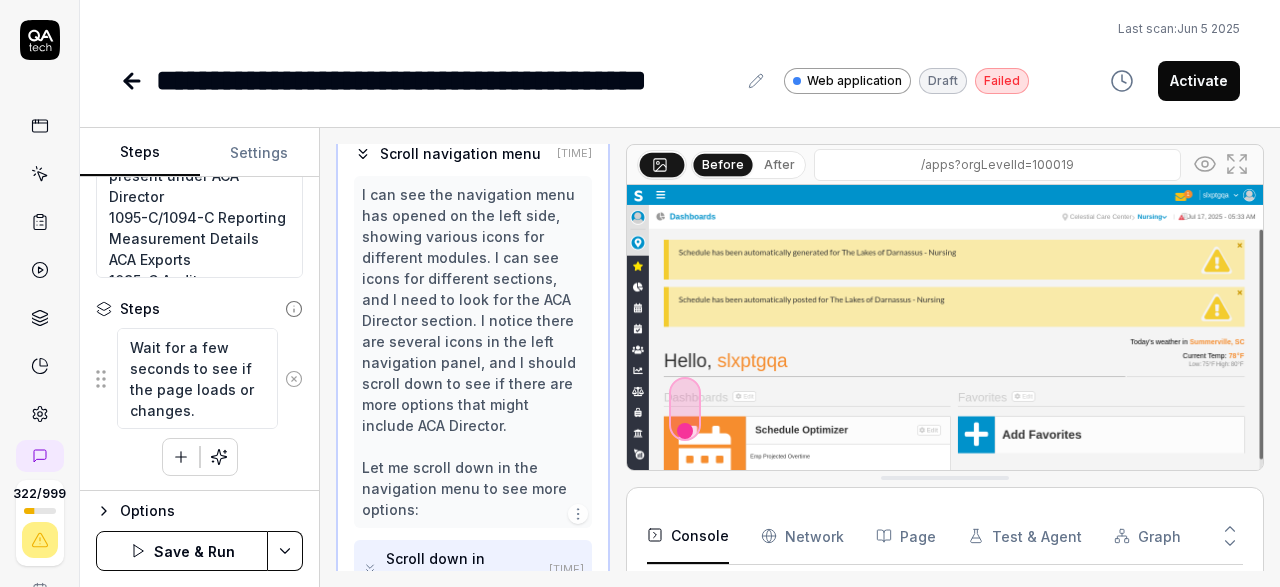 click 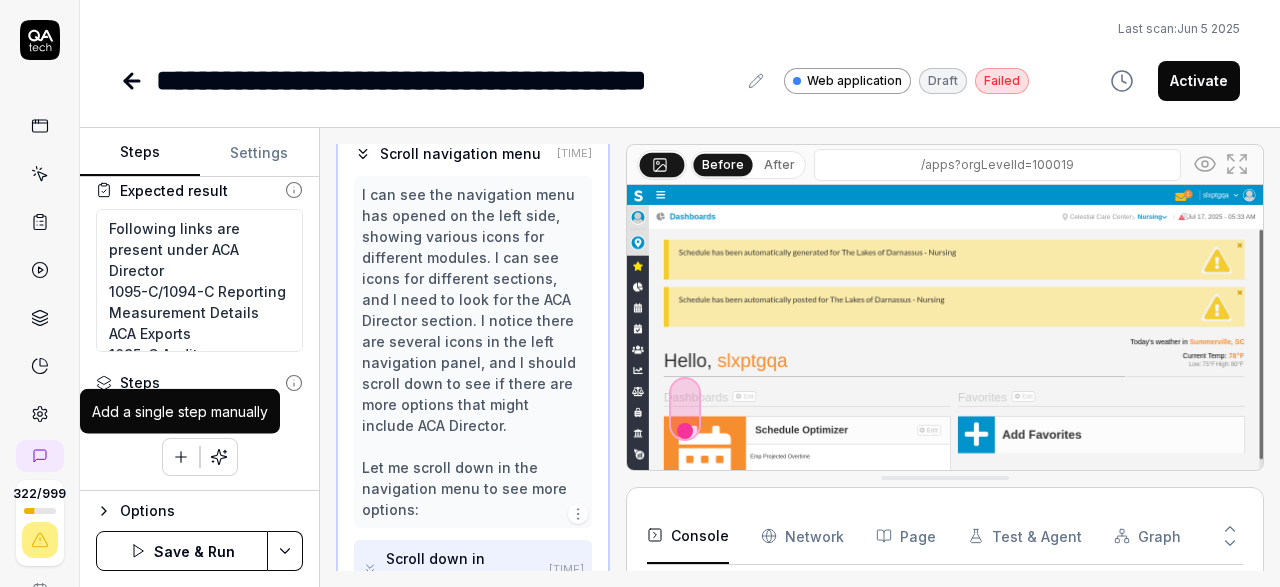 click at bounding box center [181, 457] 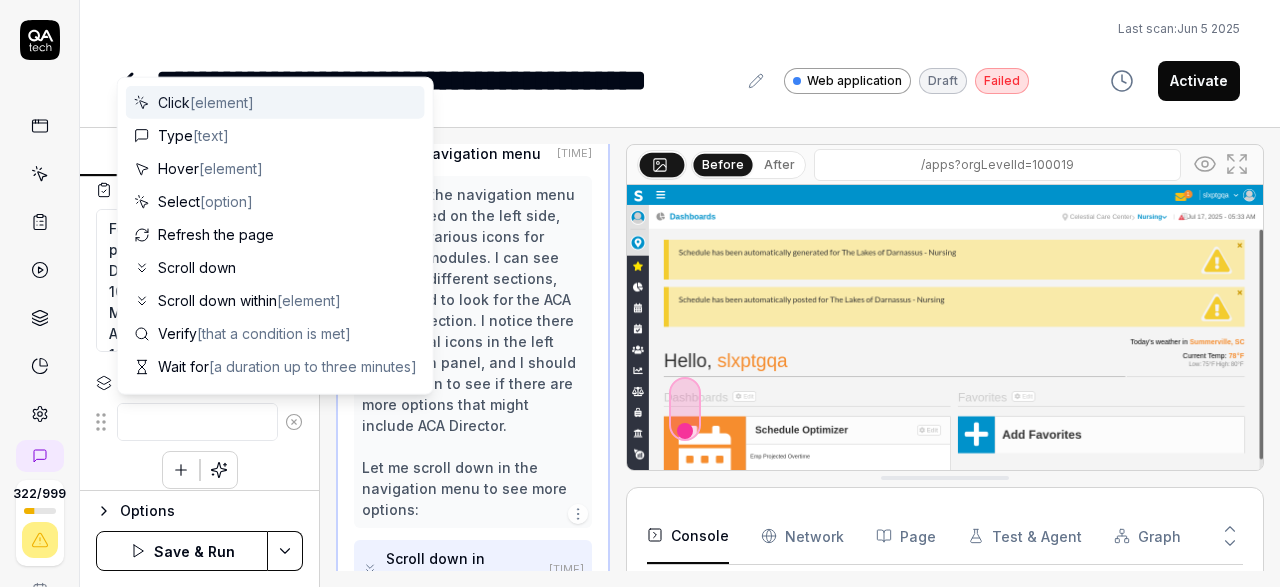 type on "*" 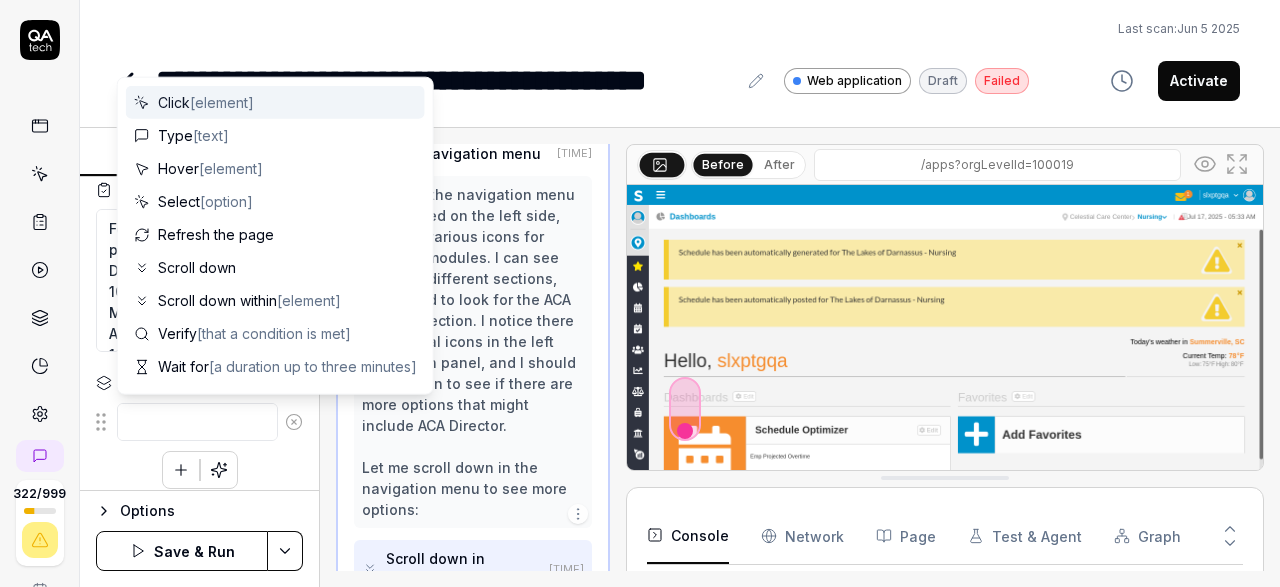 click at bounding box center [197, 422] 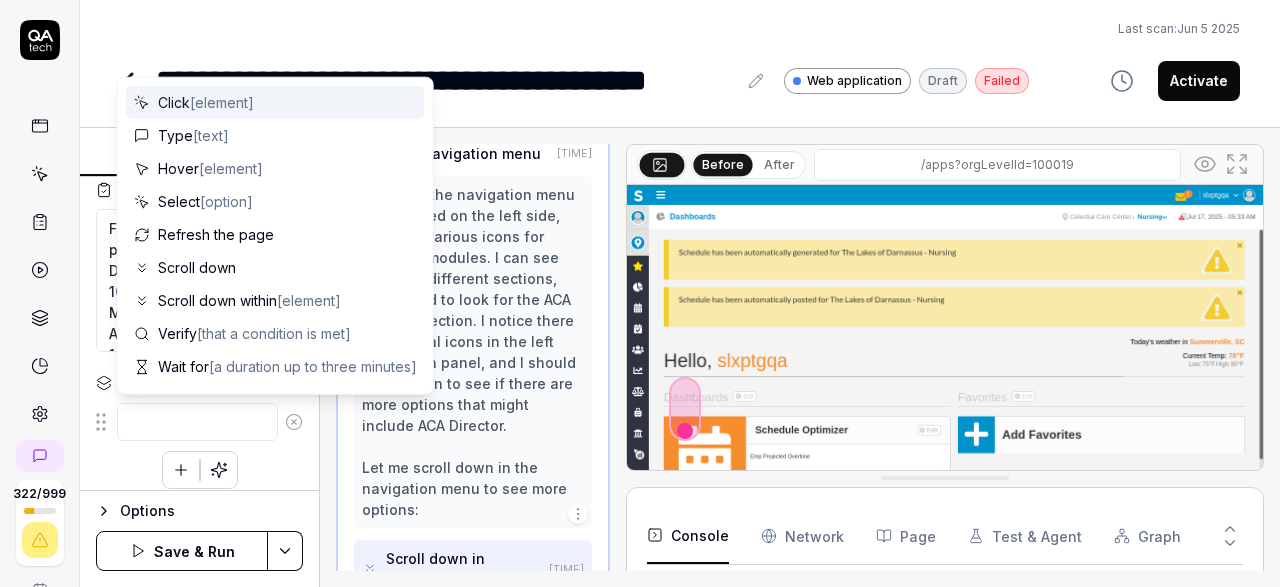 type on "M" 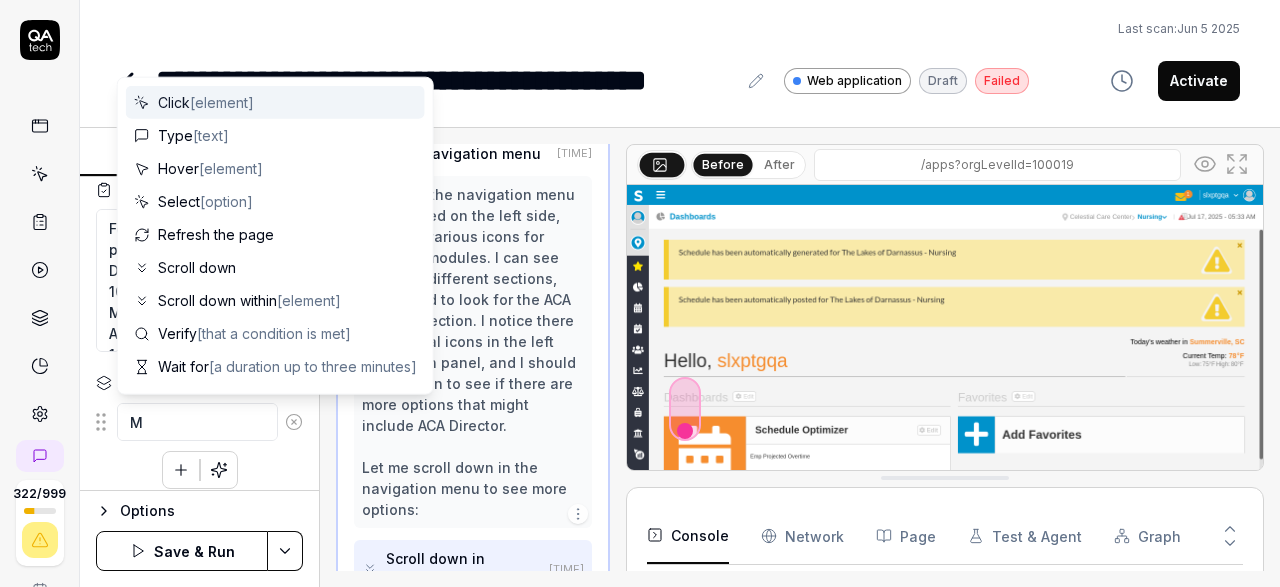 type on "*" 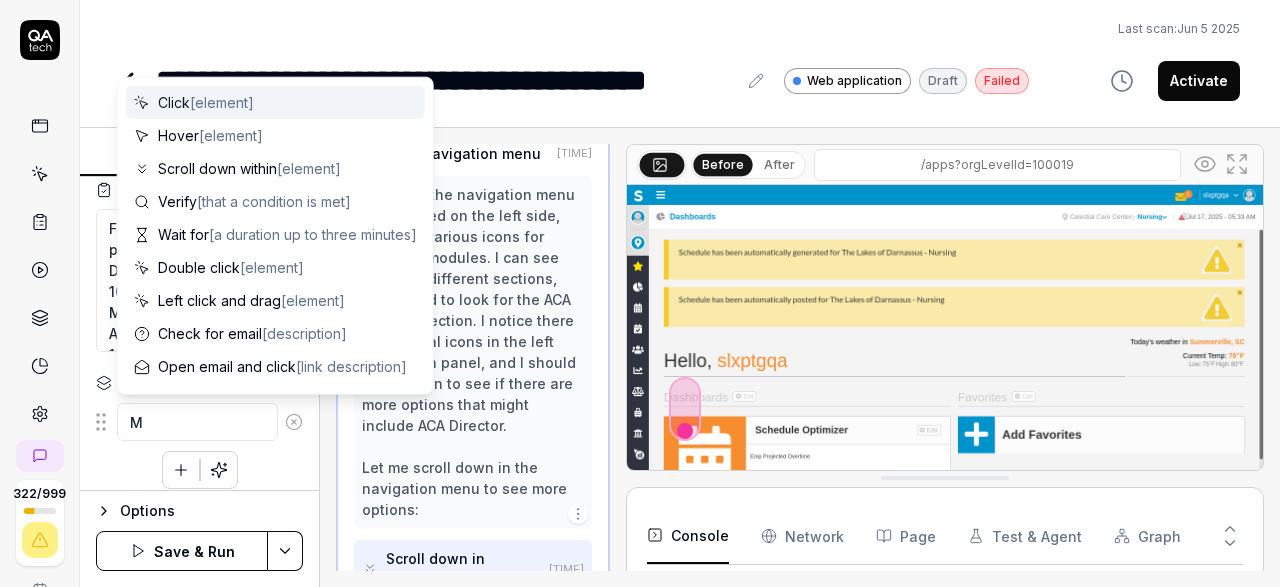 type on "Mo" 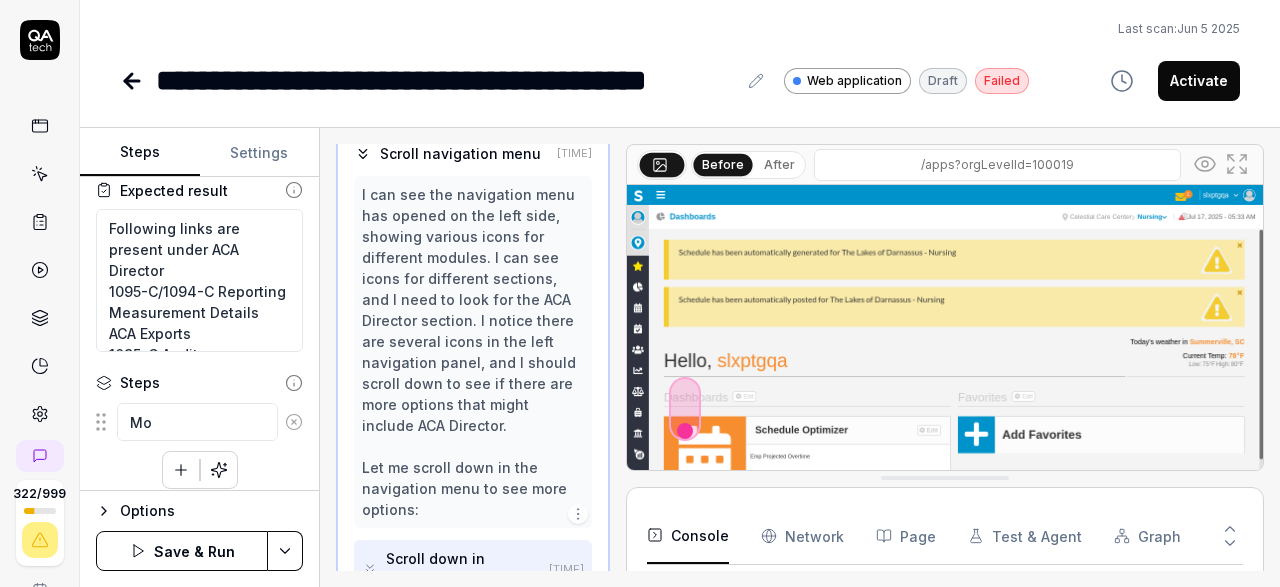 type on "*" 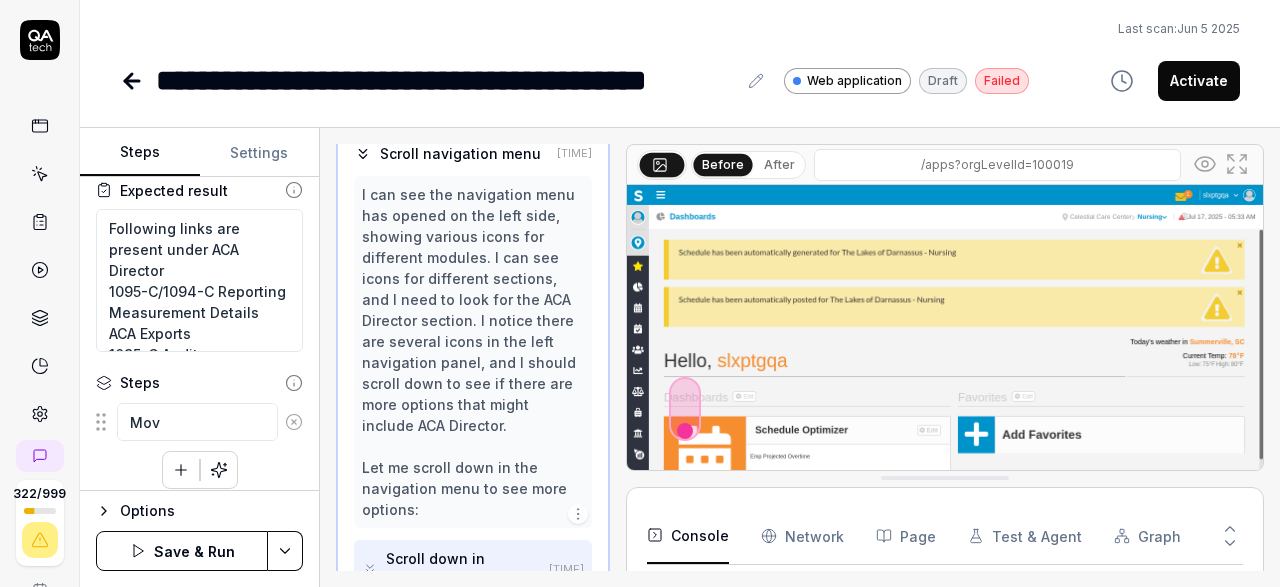 type on "*" 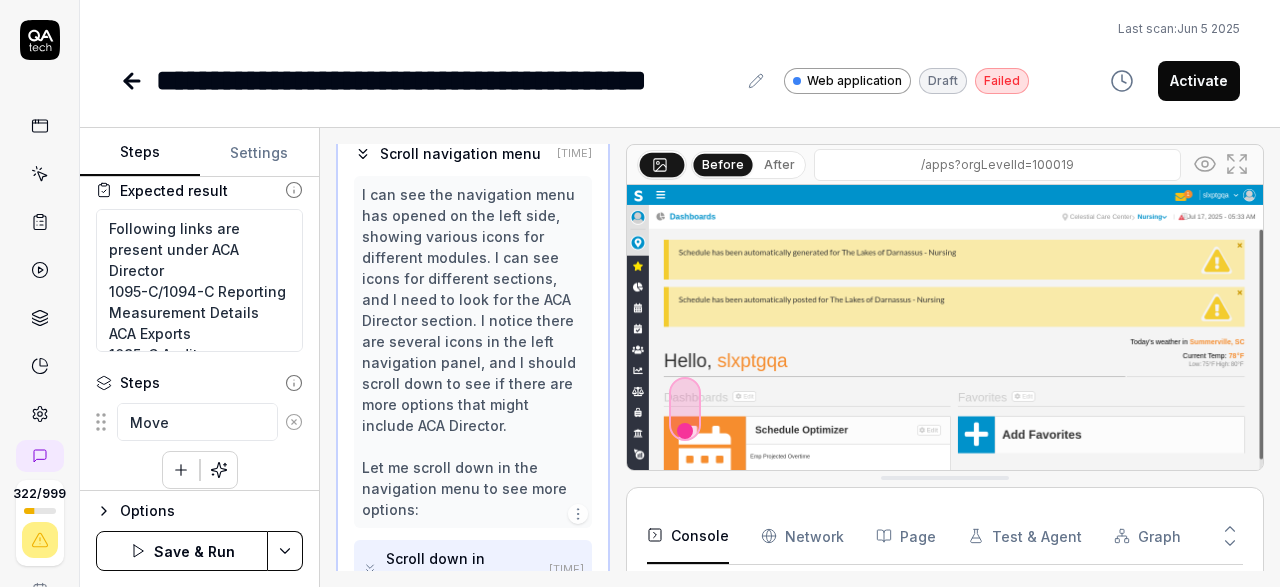 type on "*" 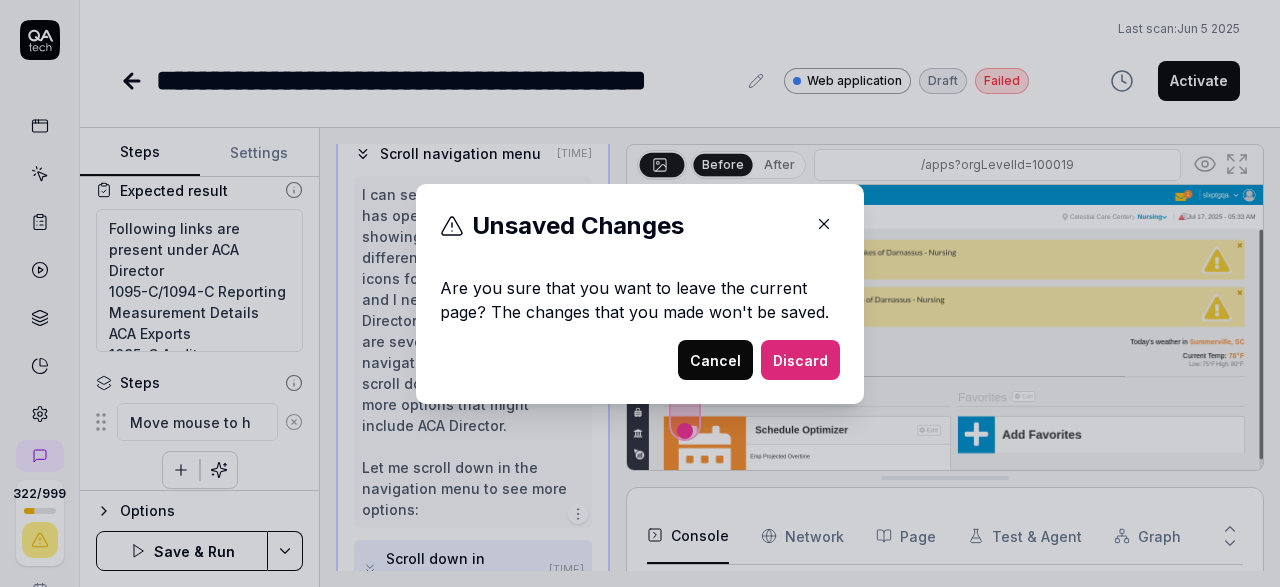 scroll, scrollTop: 121, scrollLeft: 0, axis: vertical 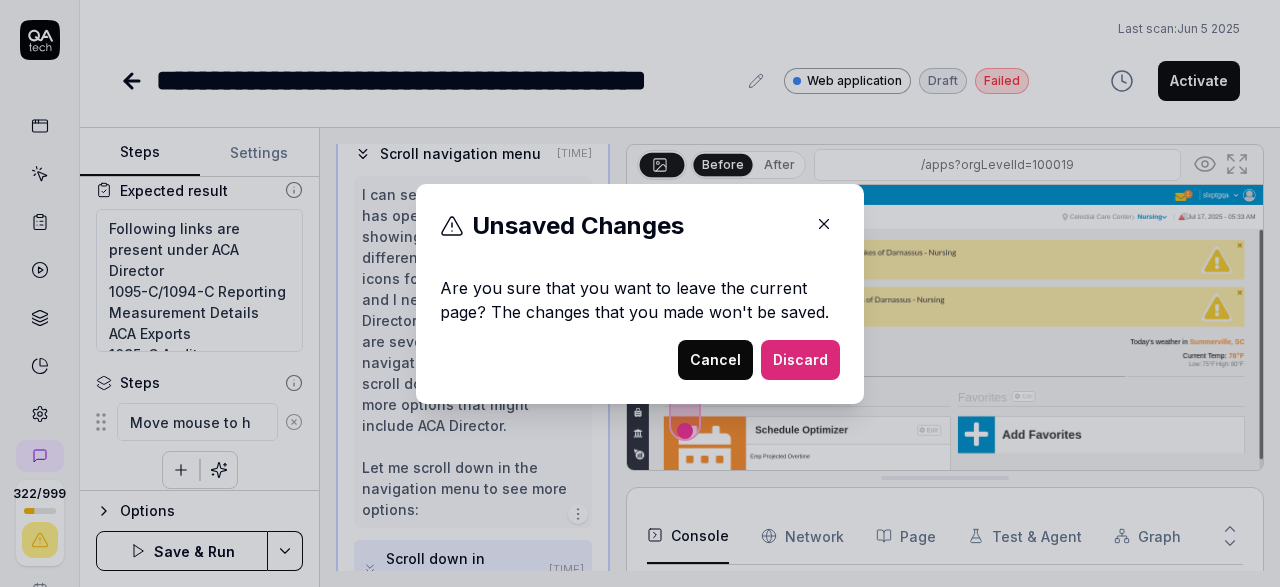 click on "Cancel" at bounding box center [715, 360] 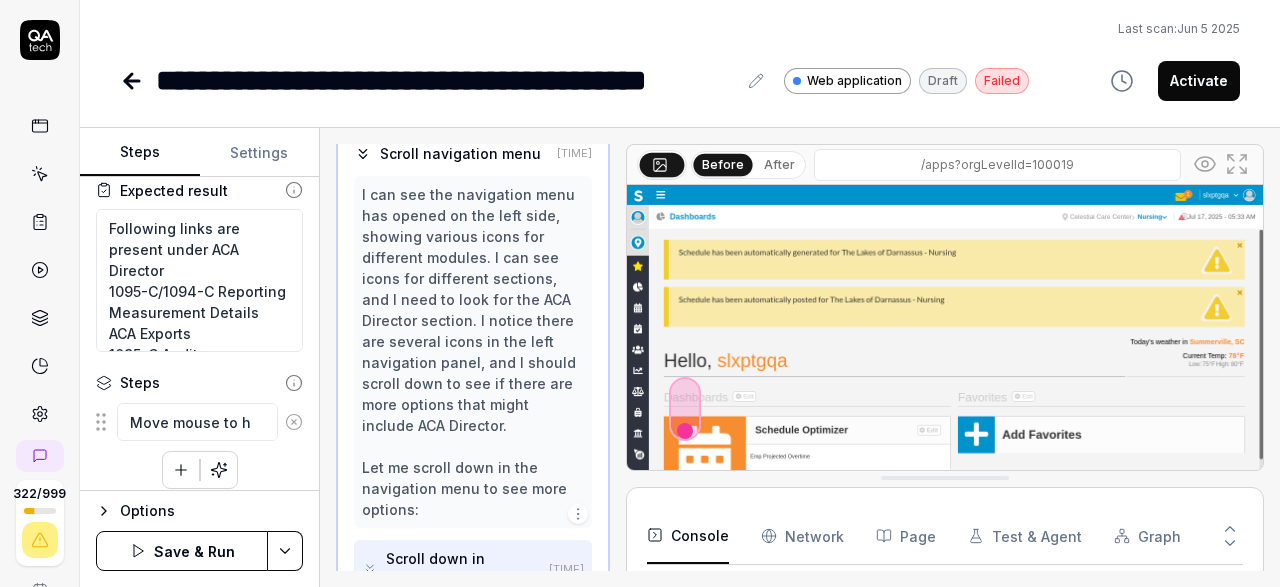 scroll, scrollTop: 121, scrollLeft: 0, axis: vertical 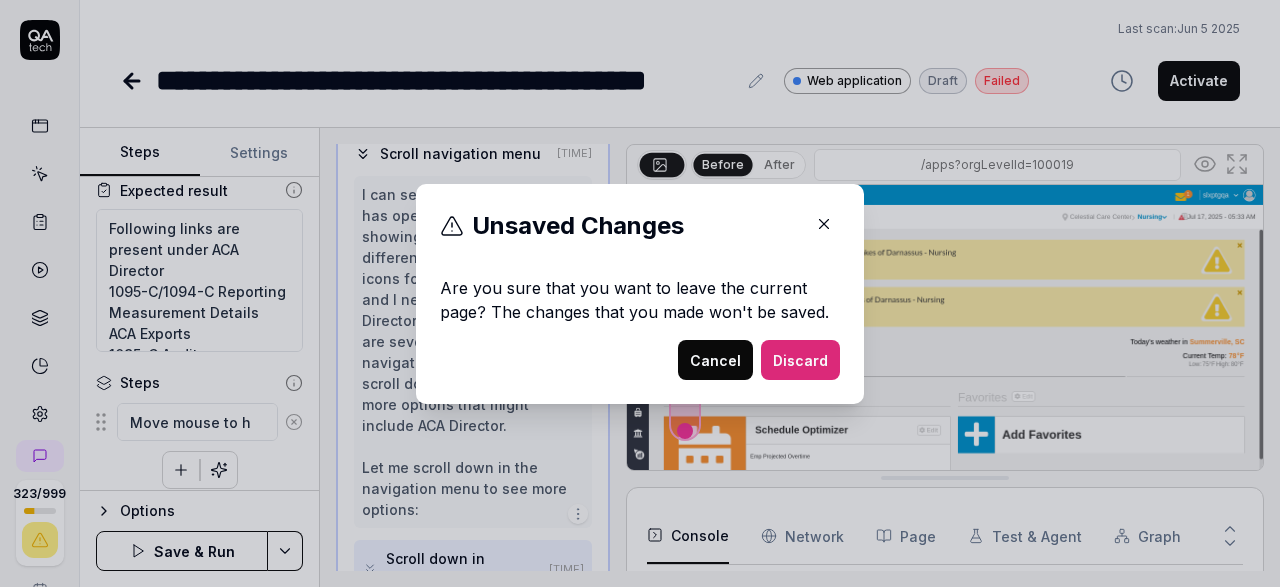 click on "Cancel" at bounding box center [715, 360] 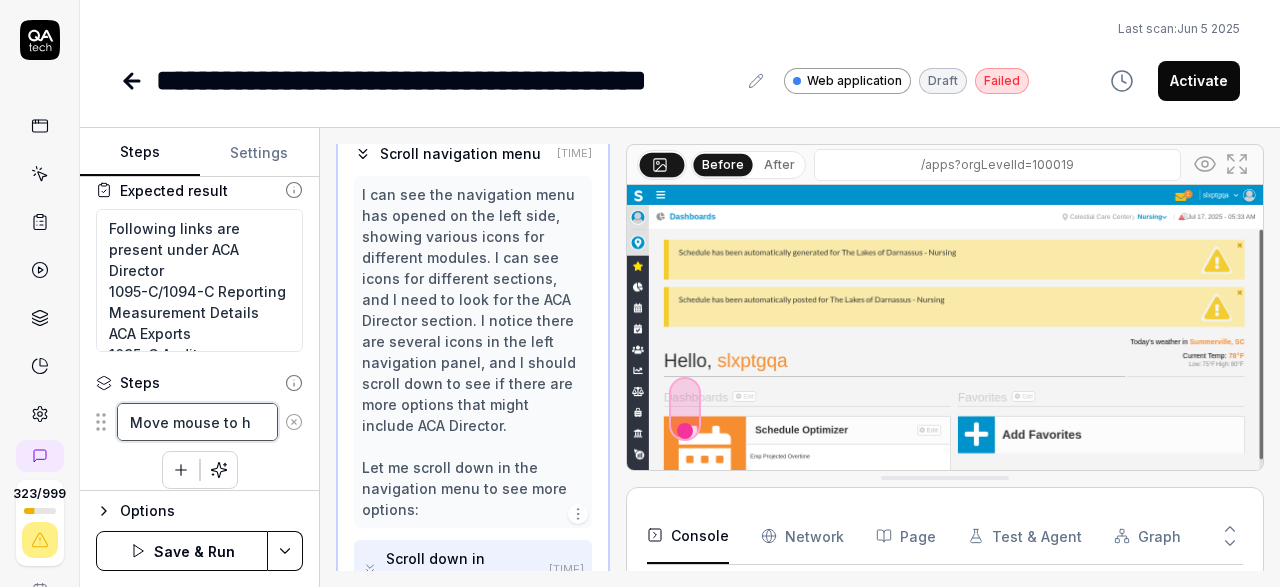 click on "Move mouse to h" at bounding box center [197, 422] 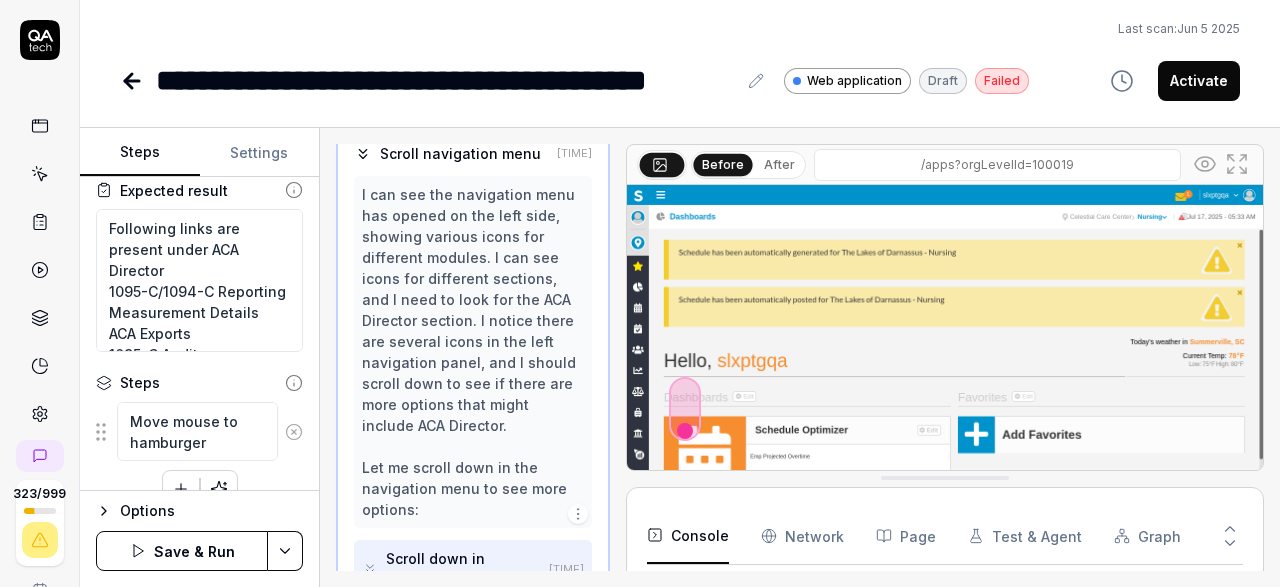 scroll, scrollTop: 121, scrollLeft: 0, axis: vertical 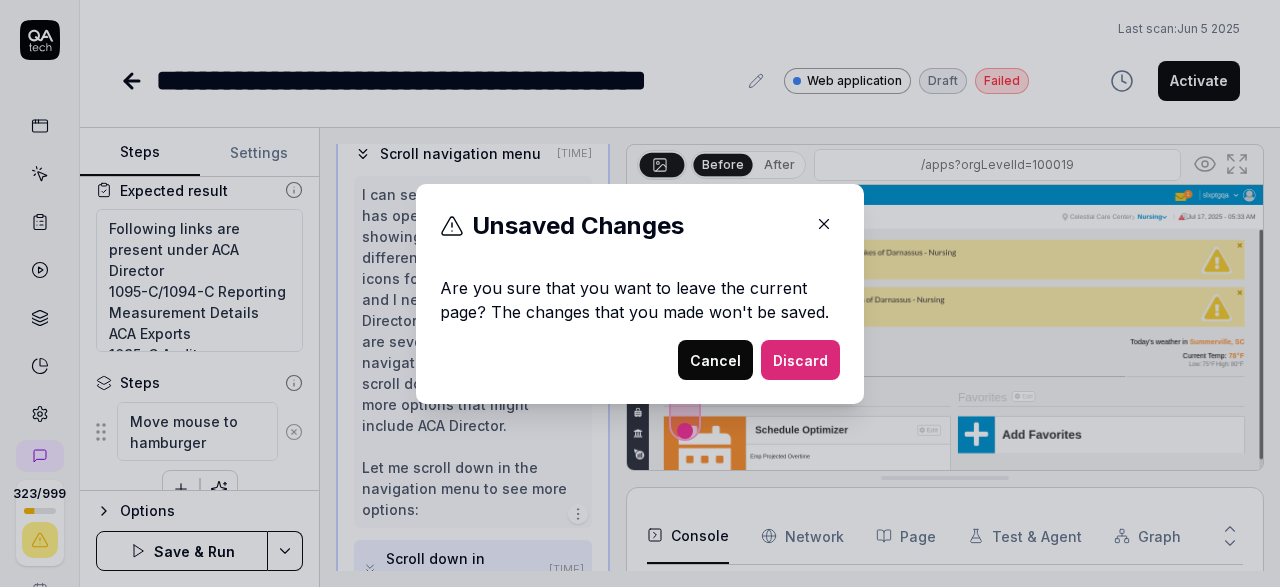 click on "Cancel" at bounding box center [715, 360] 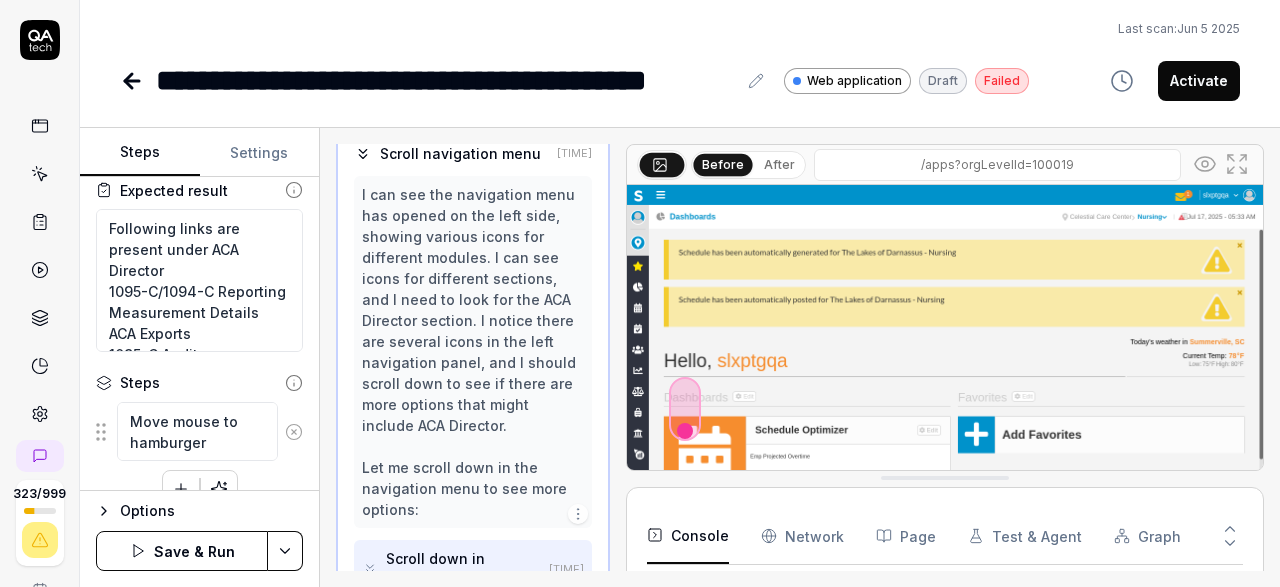 scroll, scrollTop: 121, scrollLeft: 0, axis: vertical 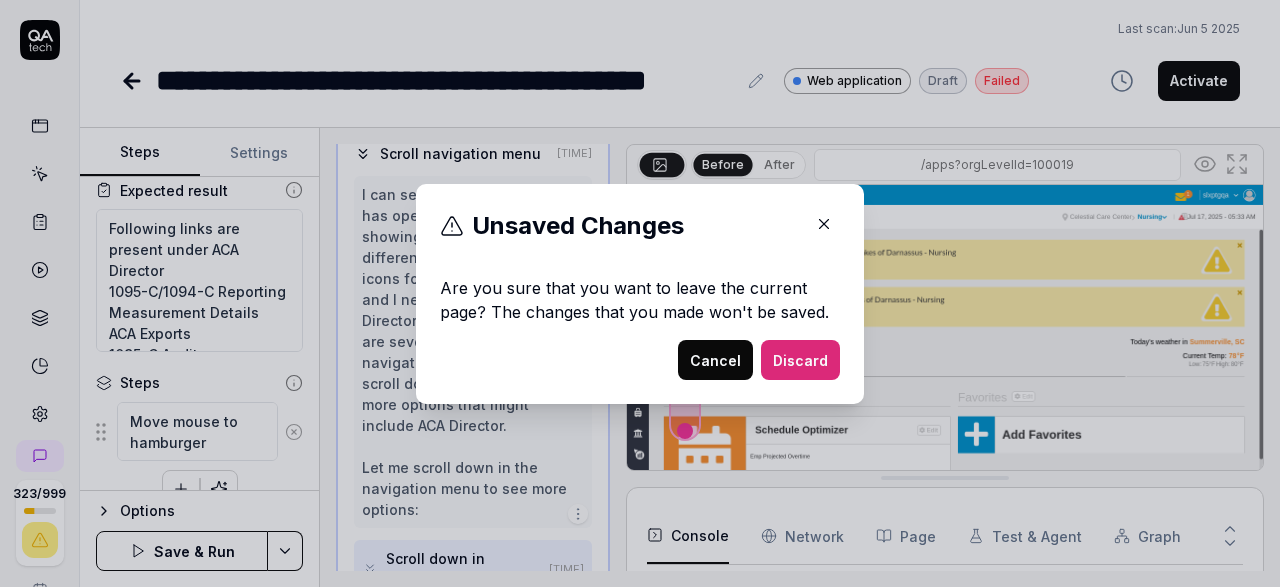 click on "Cancel" at bounding box center [715, 360] 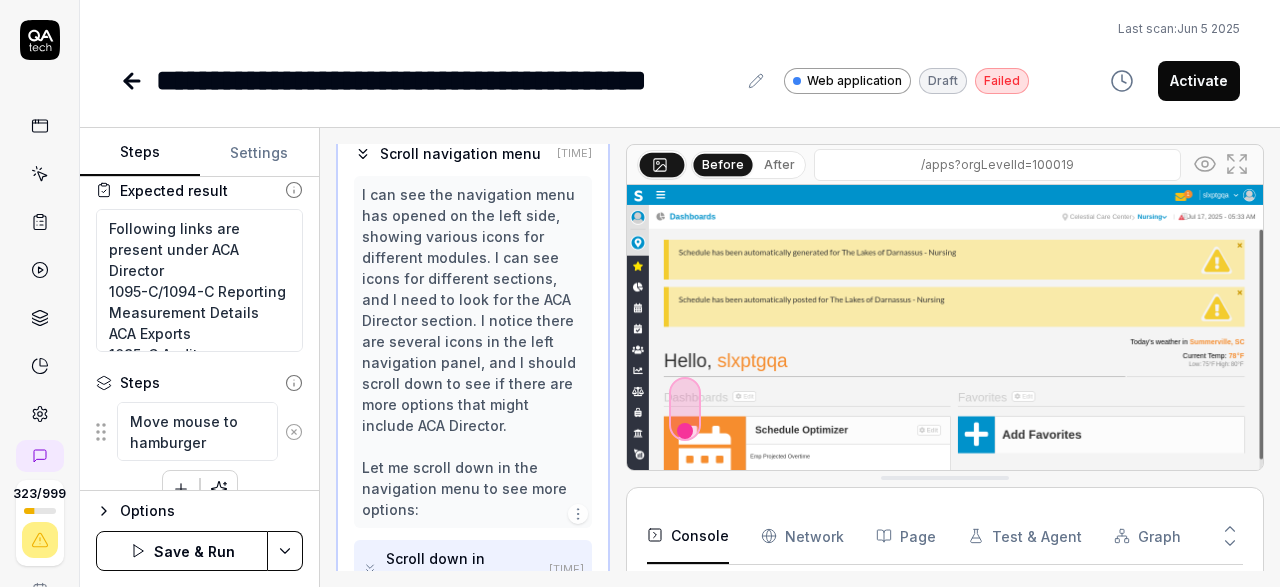 scroll, scrollTop: 121, scrollLeft: 0, axis: vertical 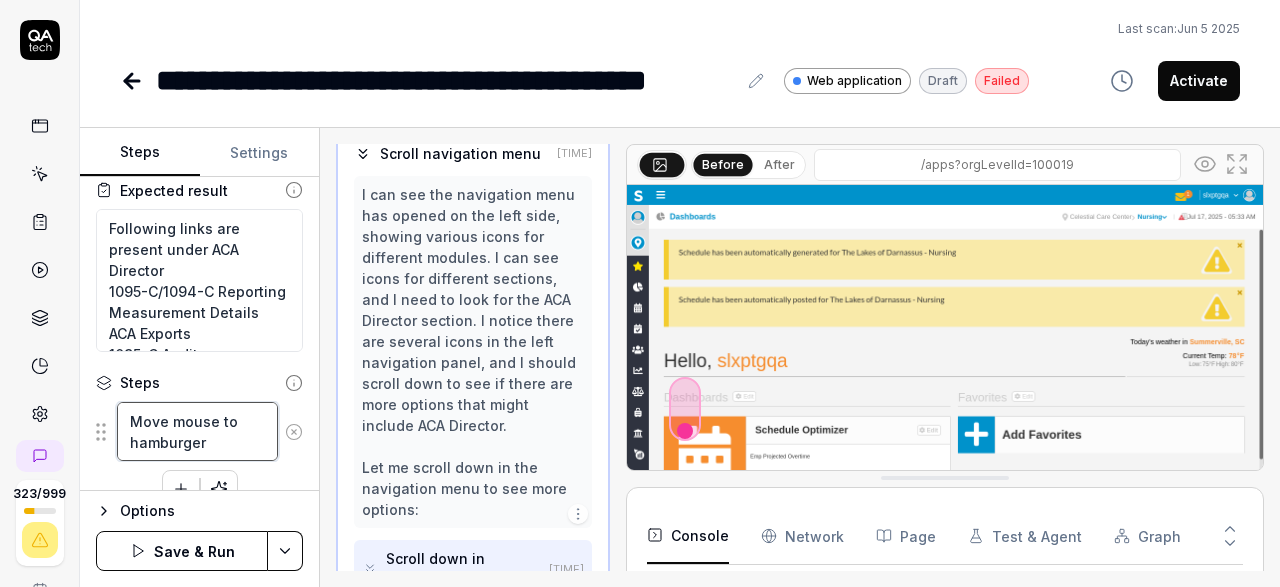 click on "Move mouse to hamburger" at bounding box center [197, 431] 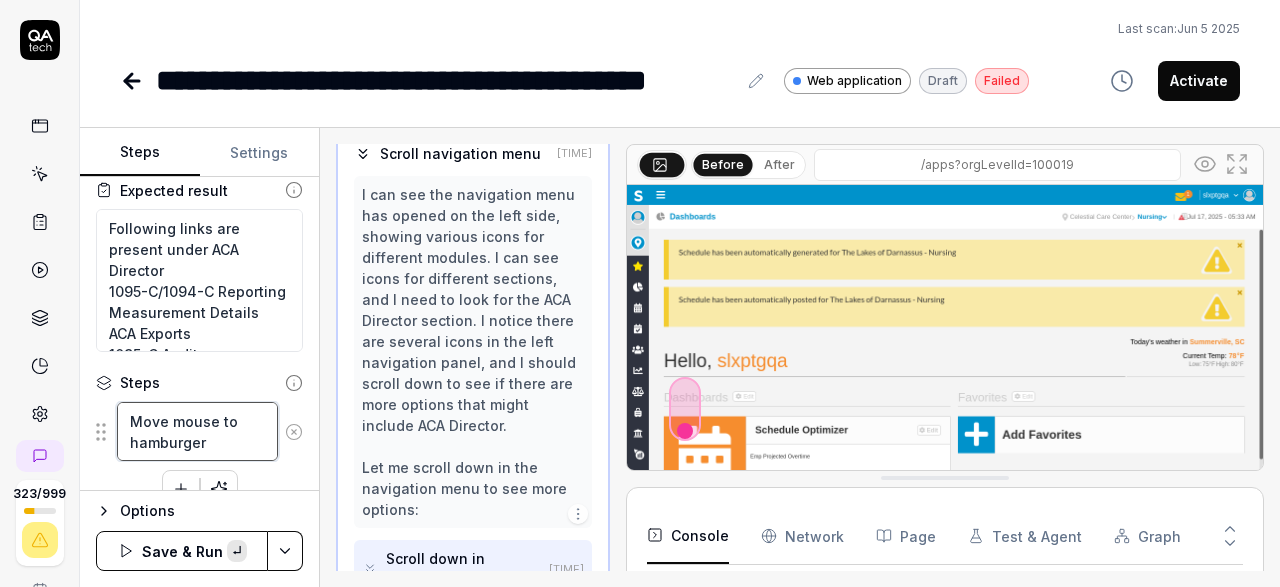 paste on "hamburger-container slx-navigation-menu-ignore" 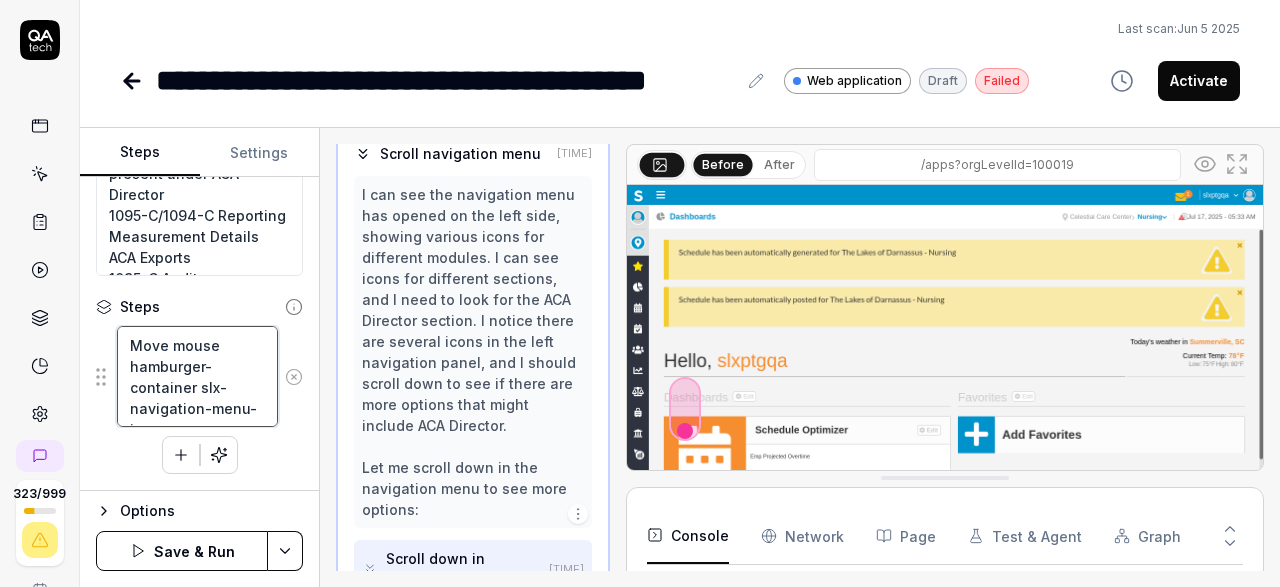 scroll, scrollTop: 195, scrollLeft: 0, axis: vertical 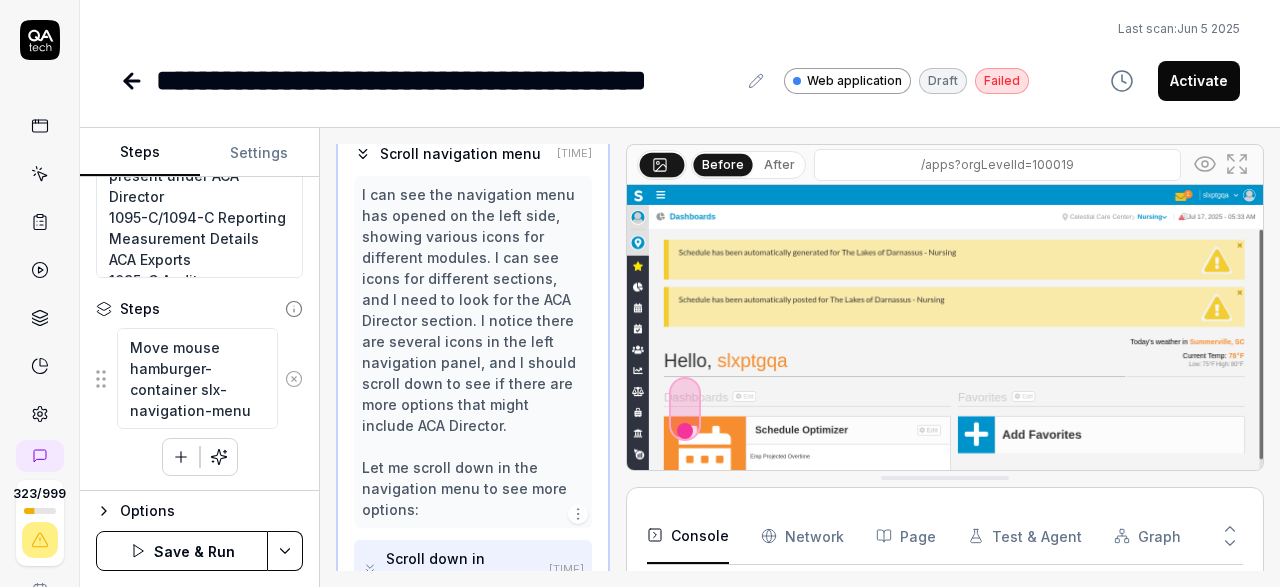 click 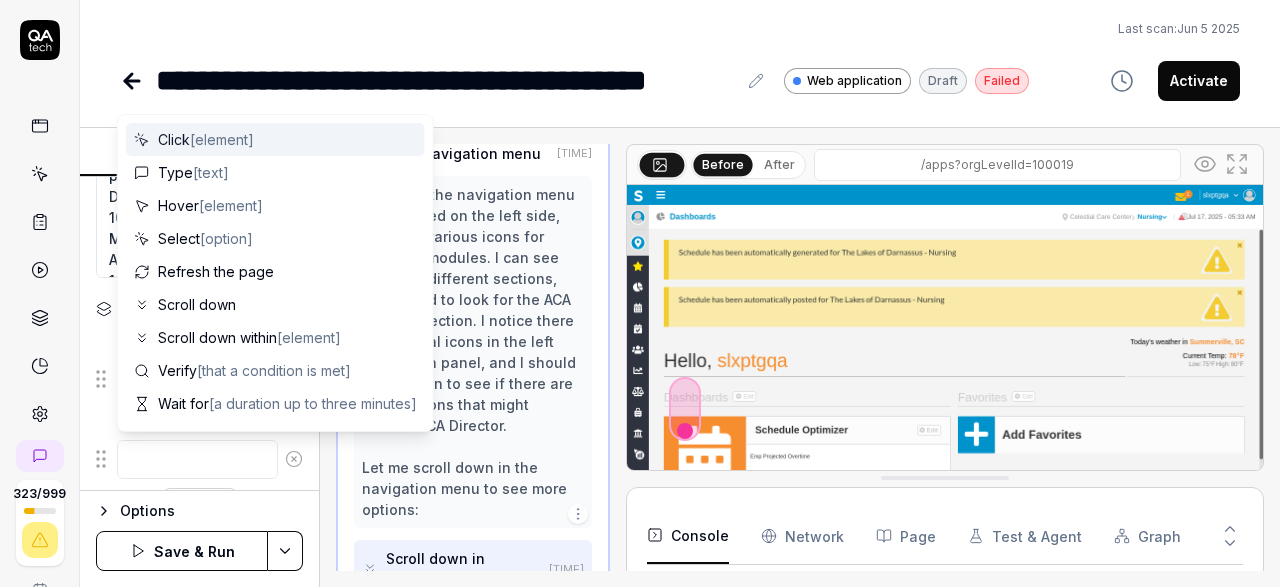 click at bounding box center (197, 459) 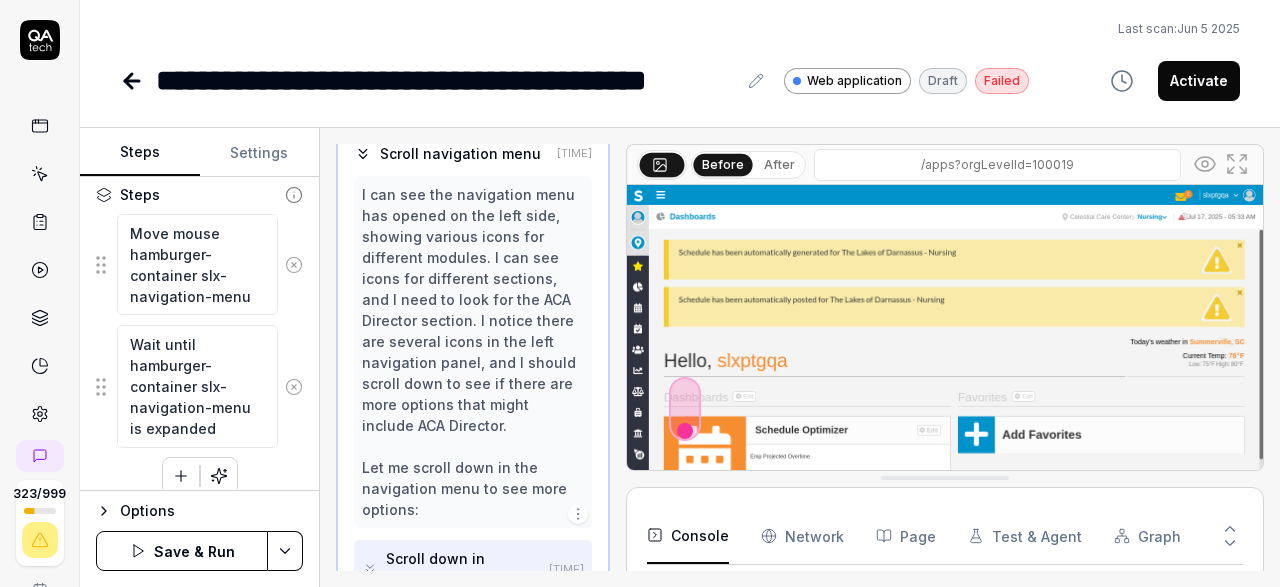 scroll, scrollTop: 327, scrollLeft: 0, axis: vertical 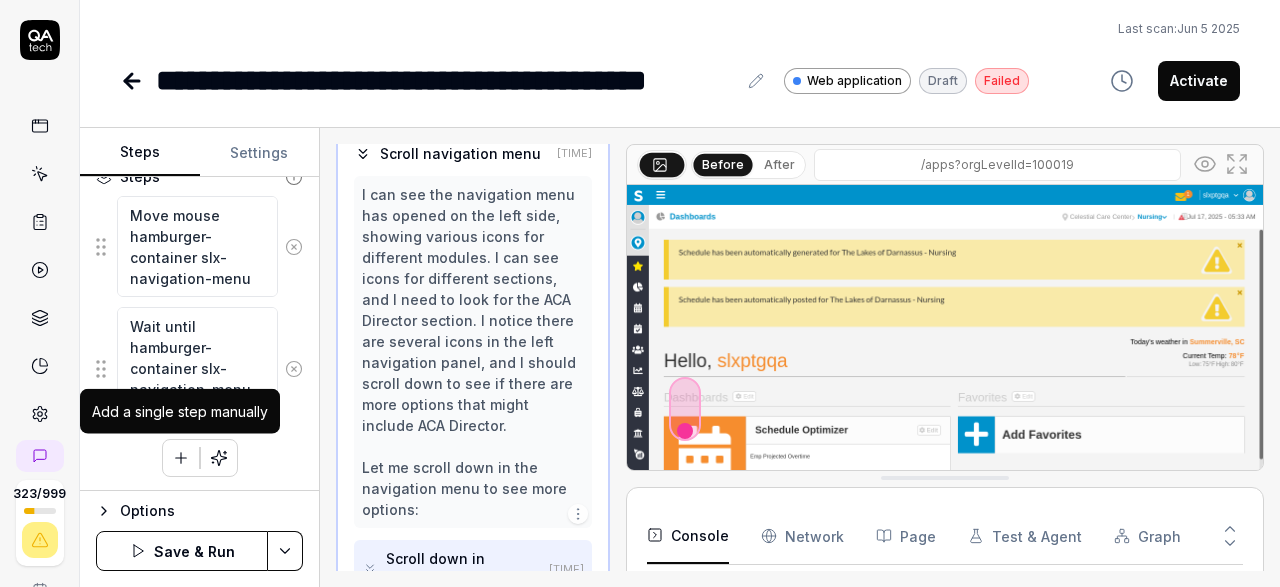 click at bounding box center (181, 458) 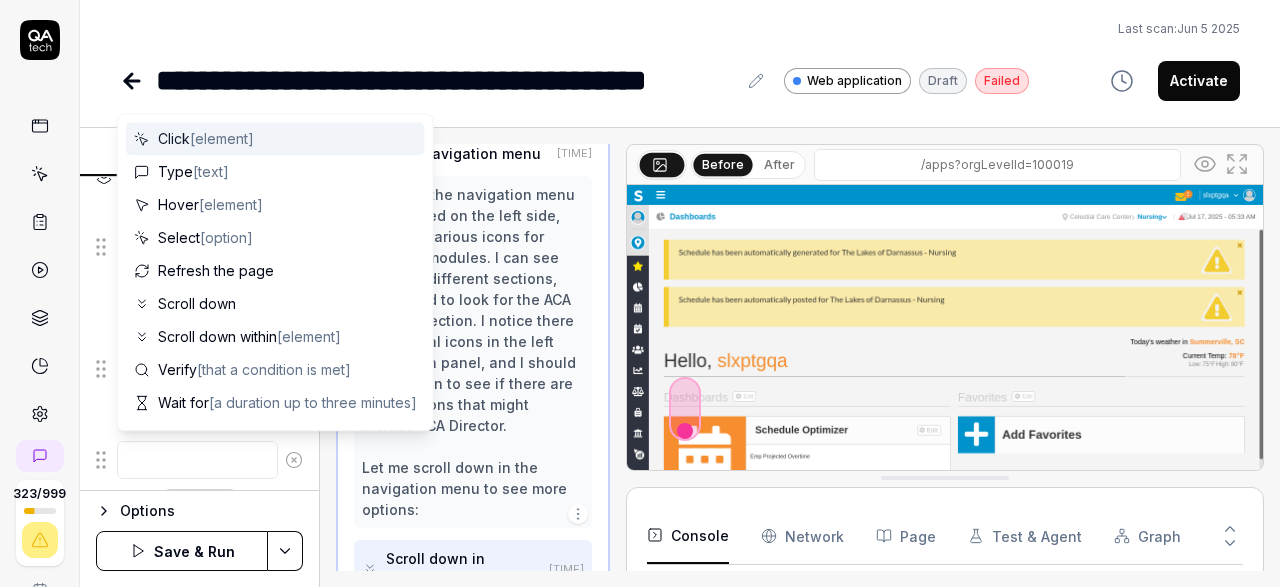 click at bounding box center [197, 460] 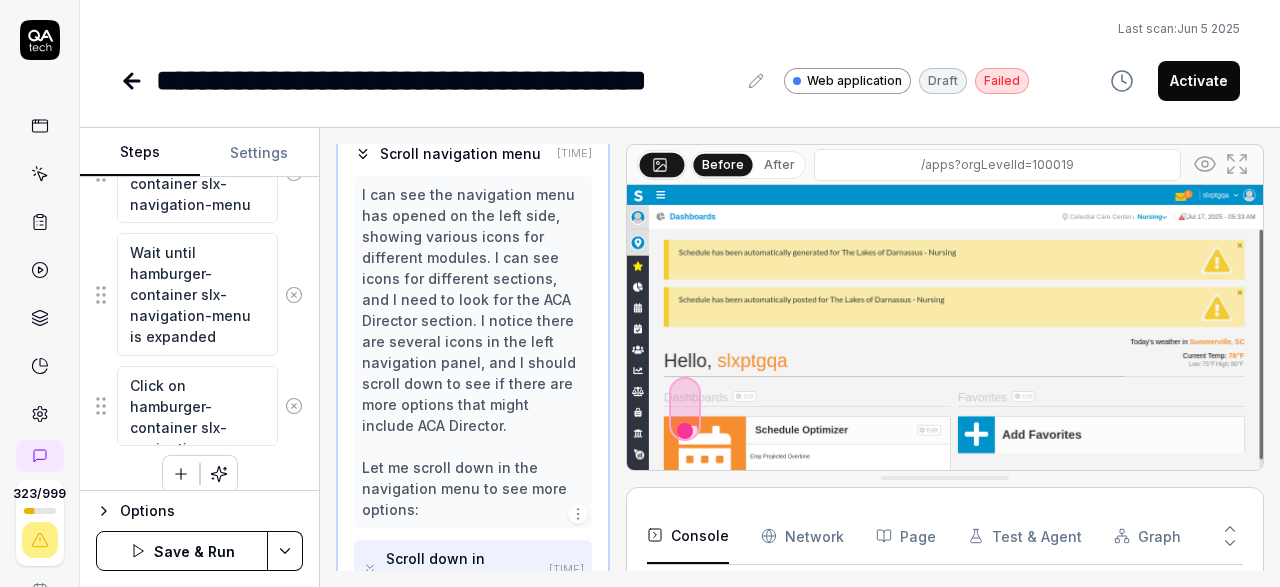scroll, scrollTop: 416, scrollLeft: 0, axis: vertical 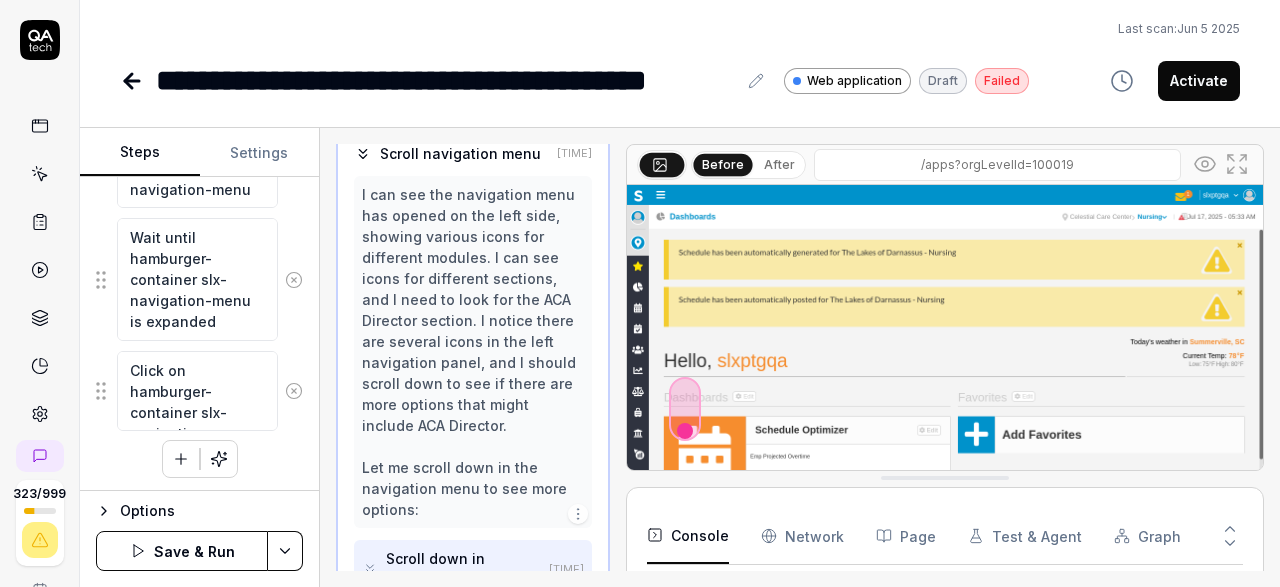 click 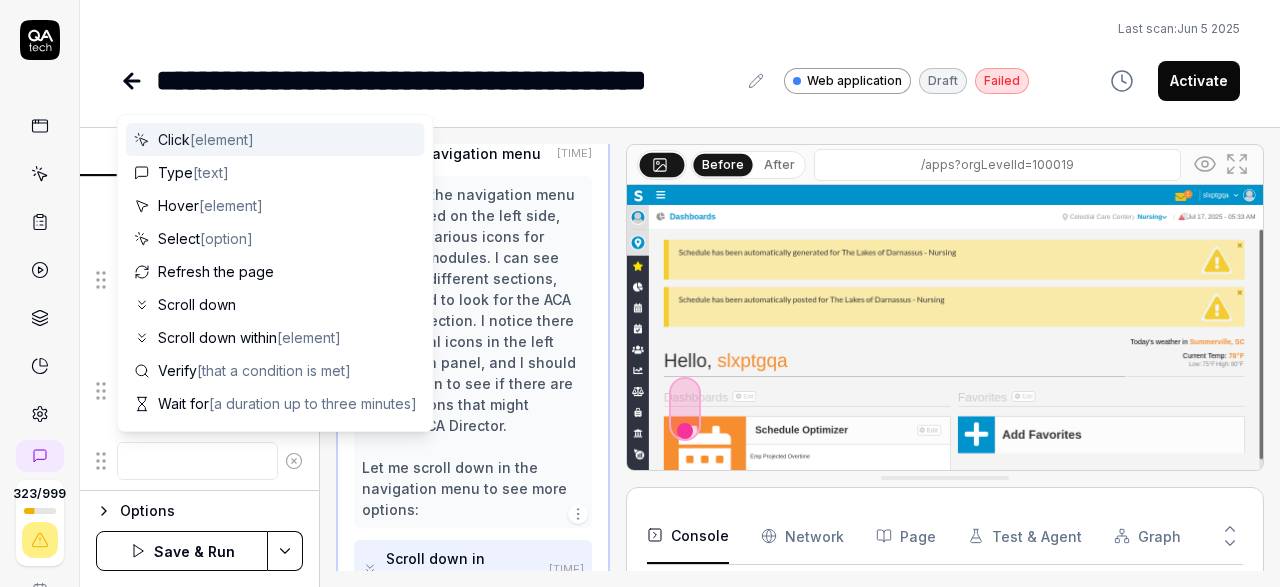 click at bounding box center [197, 461] 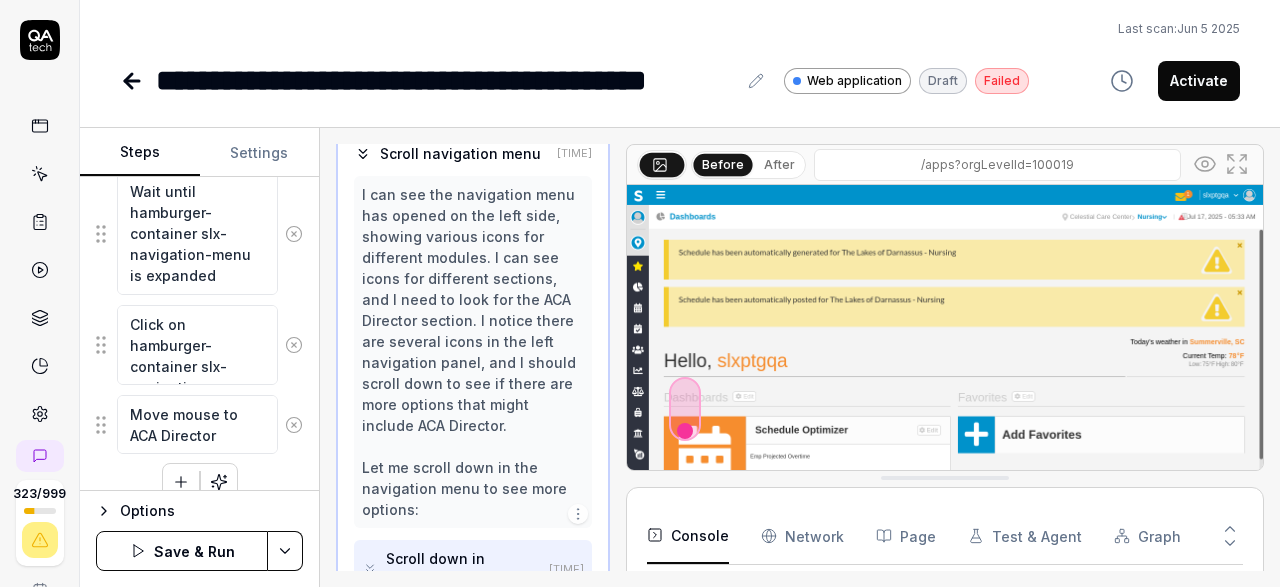 scroll, scrollTop: 485, scrollLeft: 0, axis: vertical 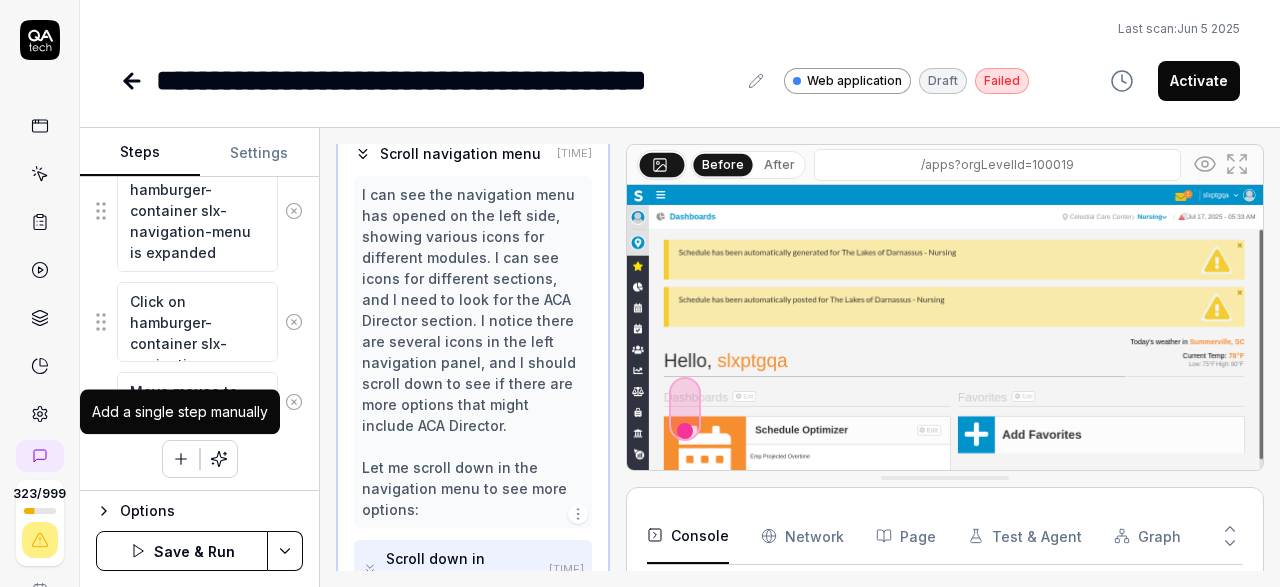 click 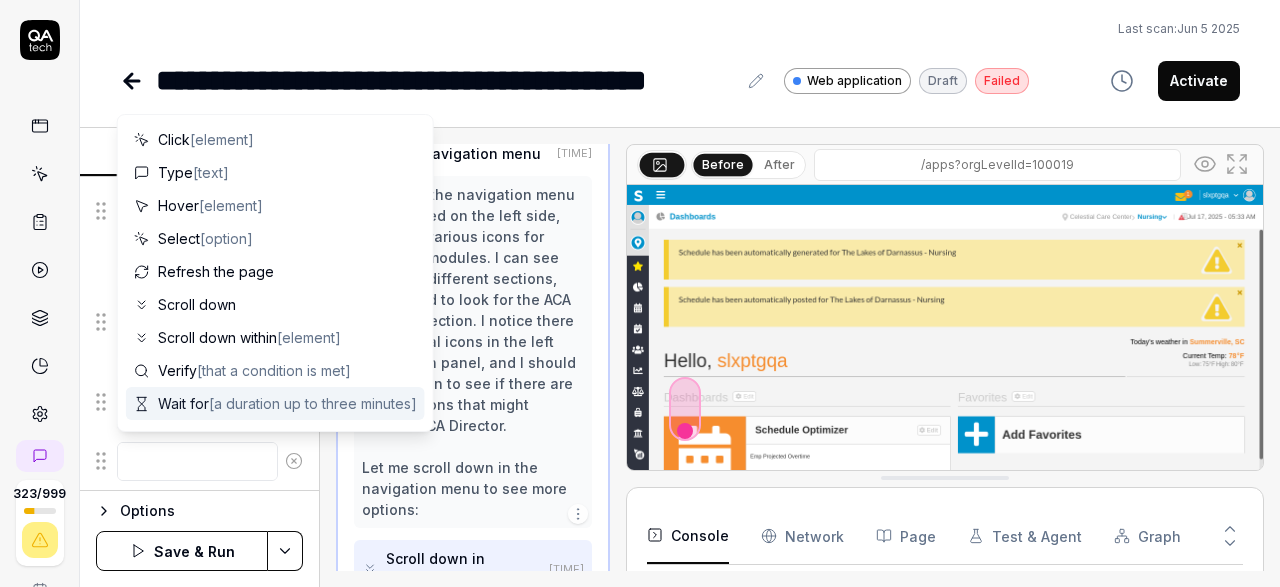 click at bounding box center (197, 461) 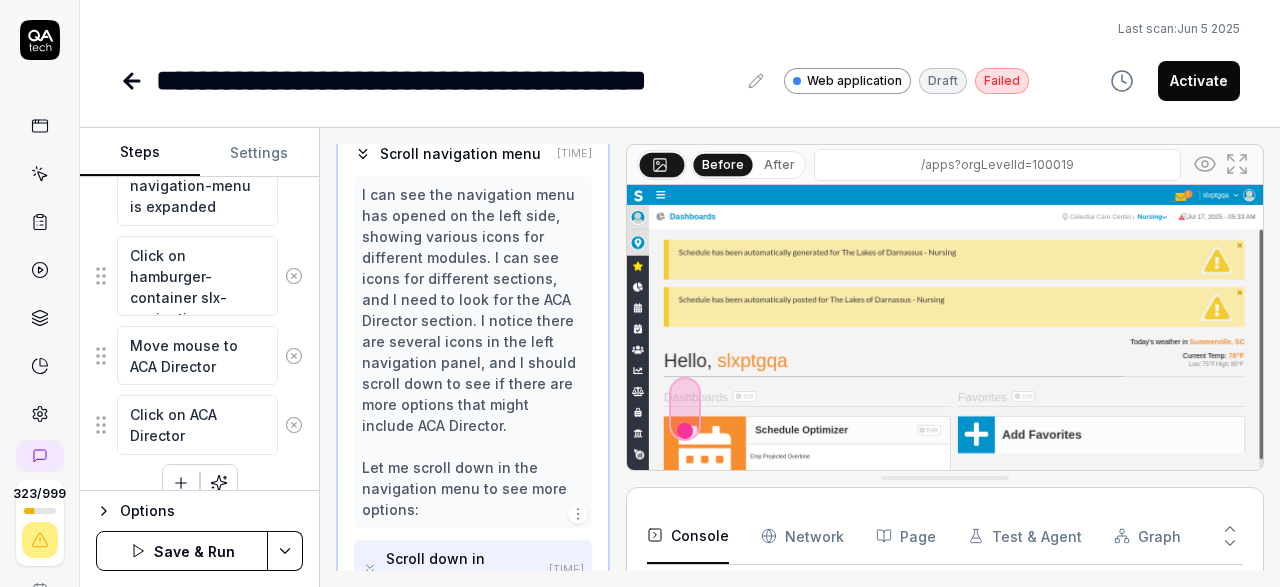 scroll, scrollTop: 553, scrollLeft: 0, axis: vertical 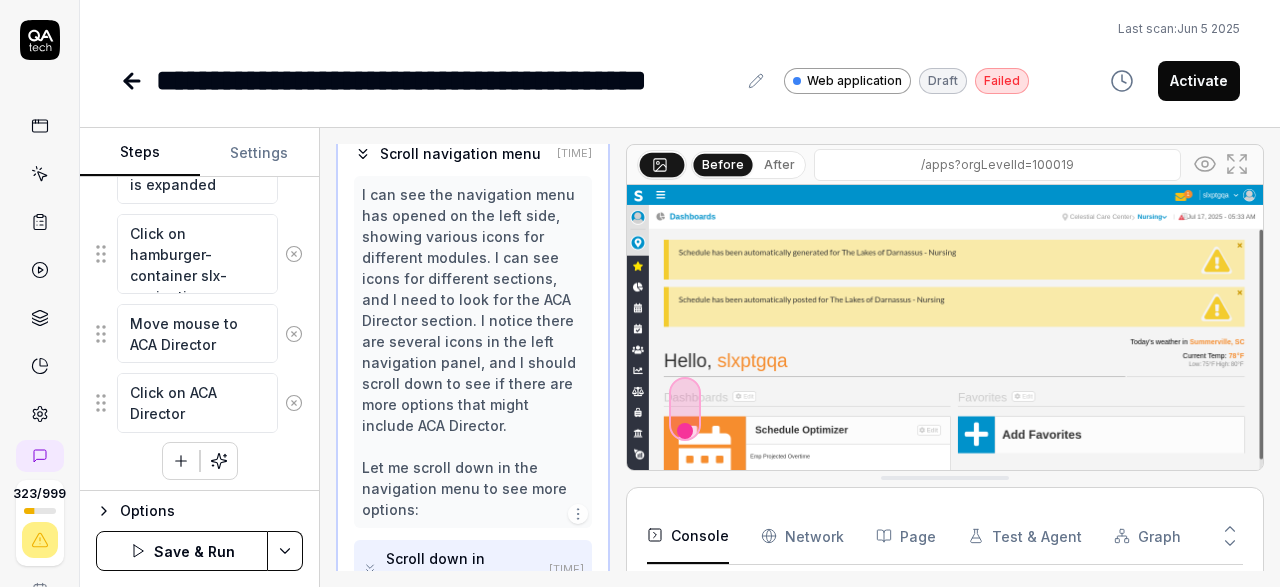 click 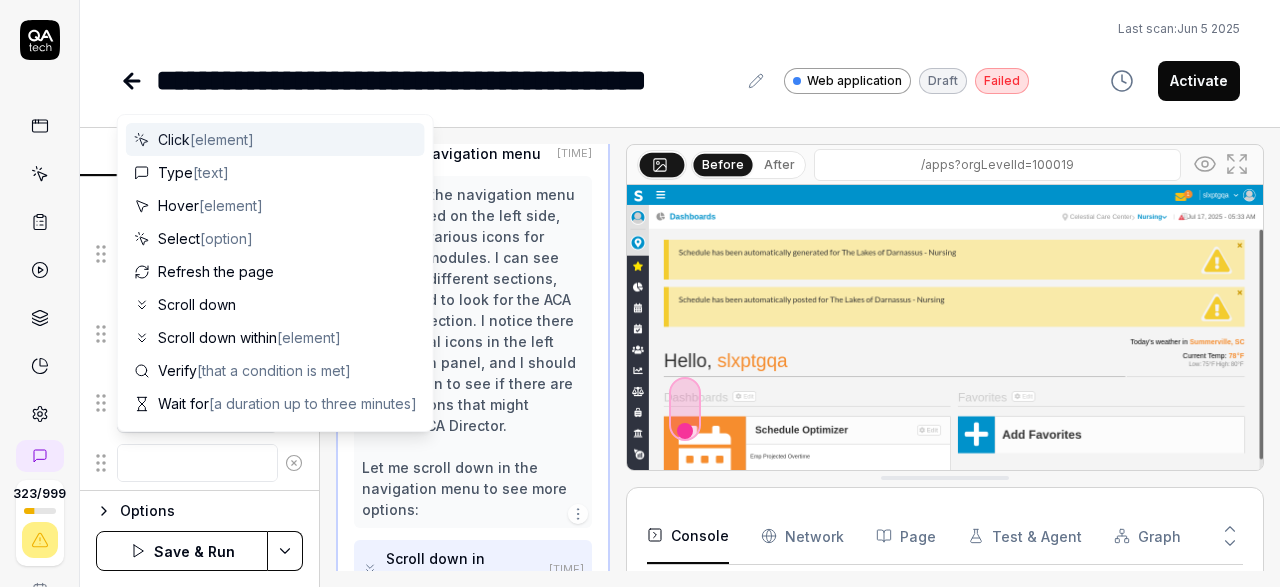 click at bounding box center [197, 463] 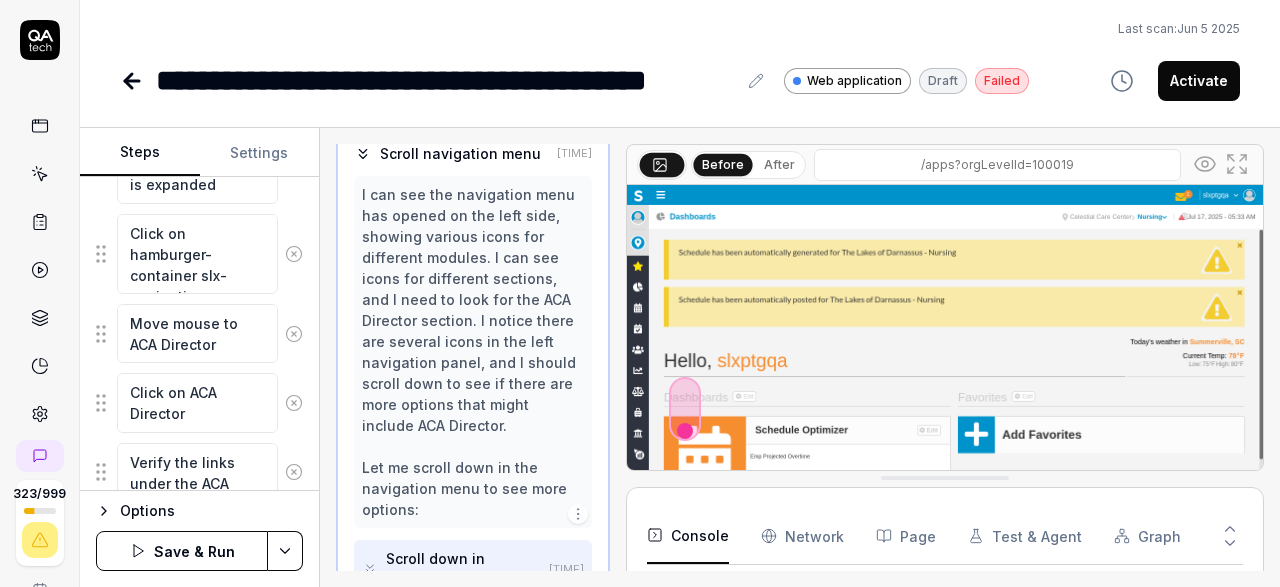 scroll, scrollTop: 571, scrollLeft: 0, axis: vertical 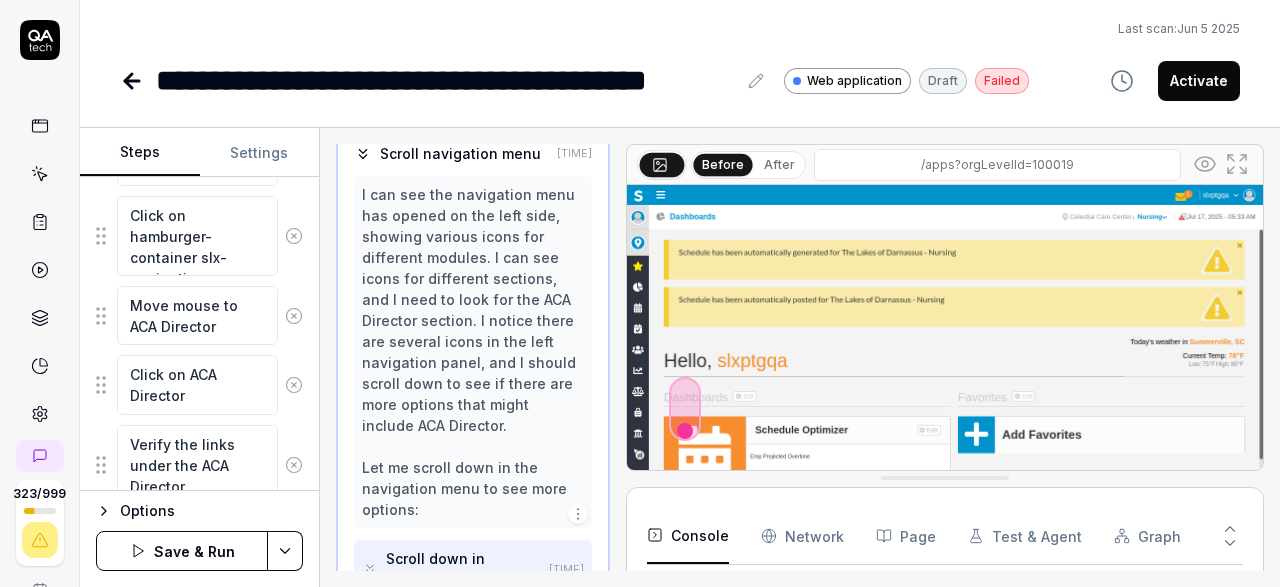 click on "Verify the links under the ACA Director" at bounding box center [197, 465] 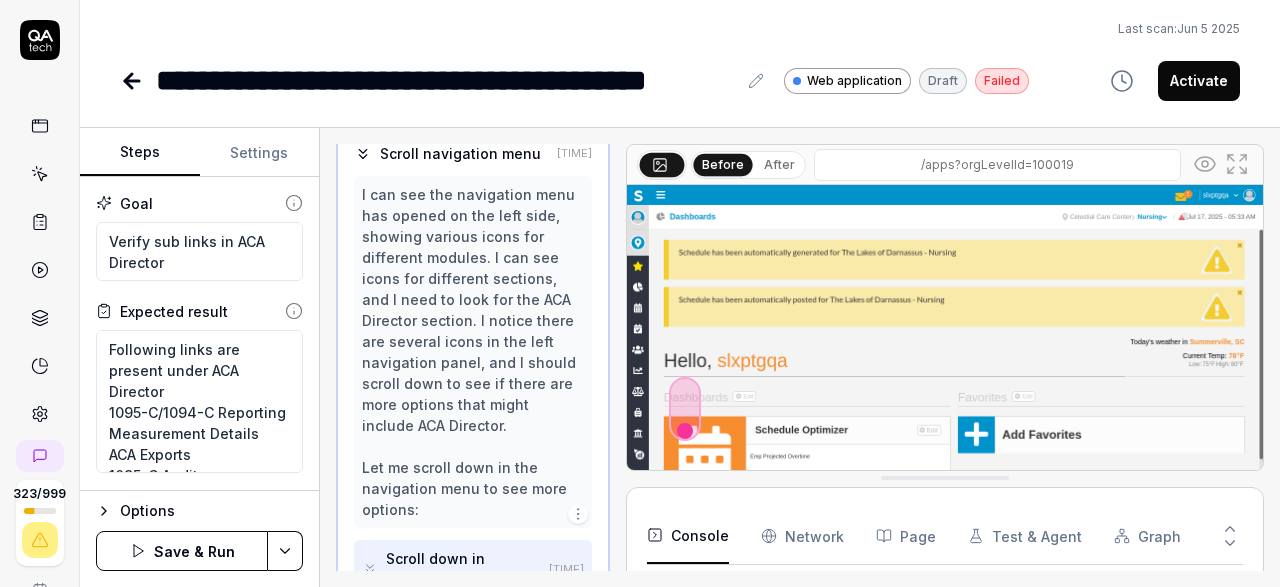 scroll, scrollTop: 116, scrollLeft: 0, axis: vertical 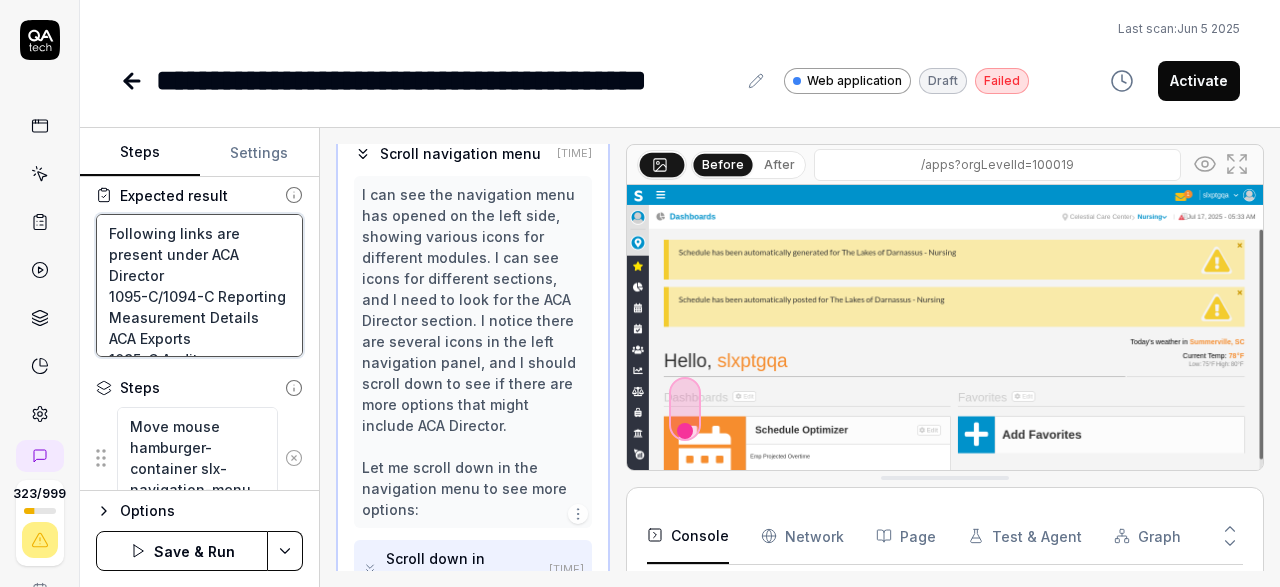 drag, startPoint x: 109, startPoint y: 273, endPoint x: 206, endPoint y: 340, distance: 117.88978 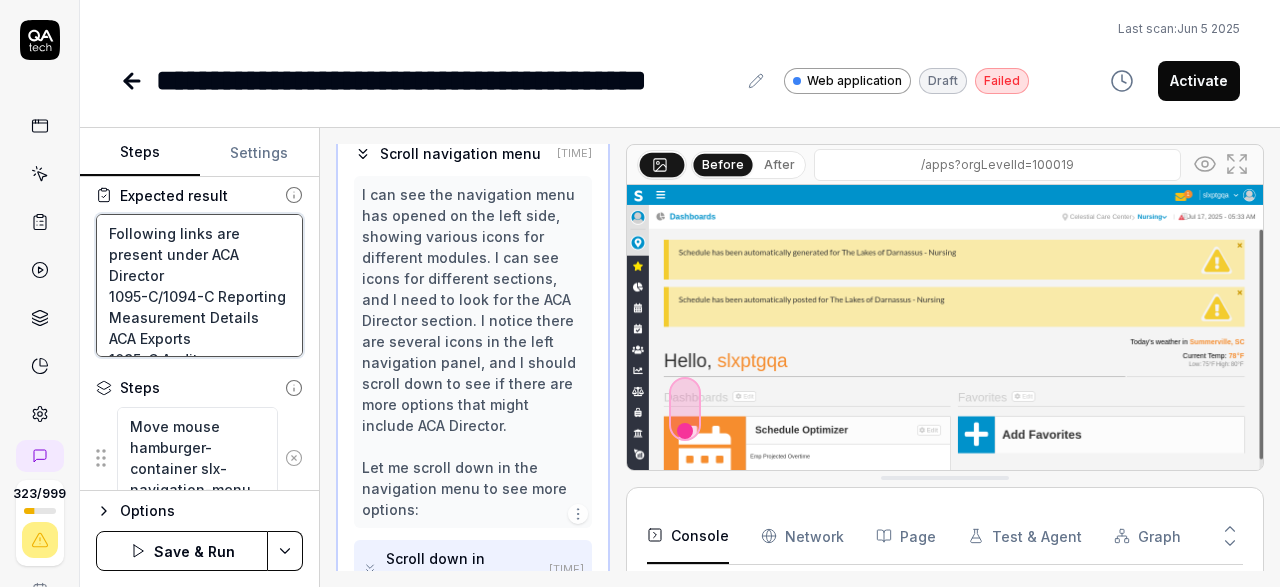 click on "Following links are present under ACA Director
1095-C/1094-C Reporting
Measurement Details
ACA Exports
1095-C Audit" at bounding box center [199, 285] 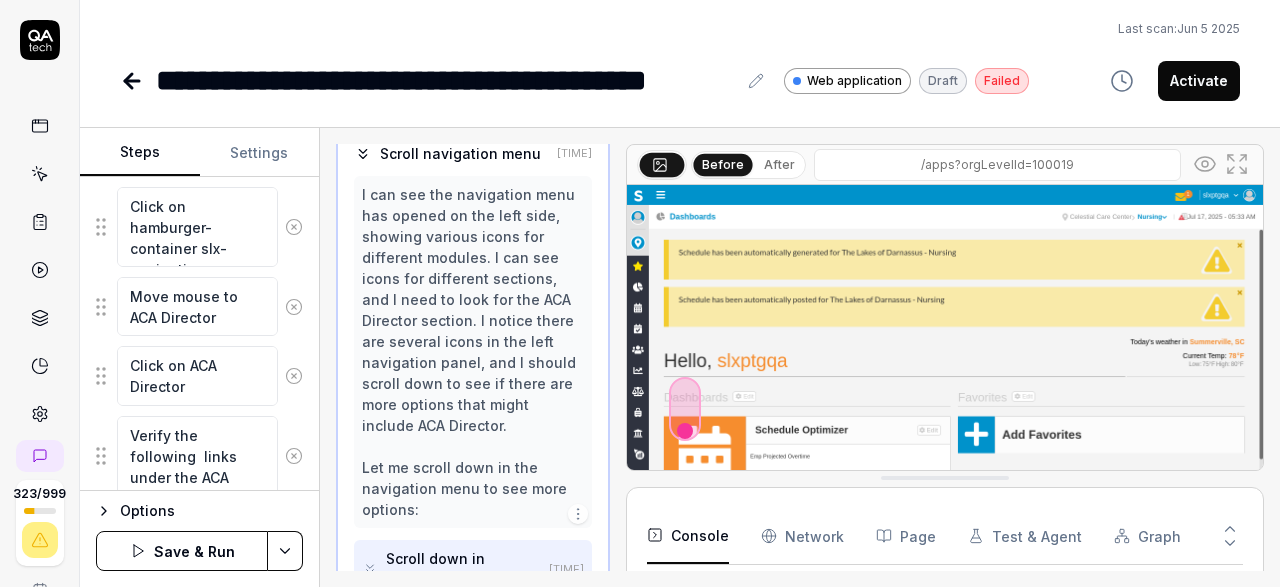 scroll, scrollTop: 643, scrollLeft: 0, axis: vertical 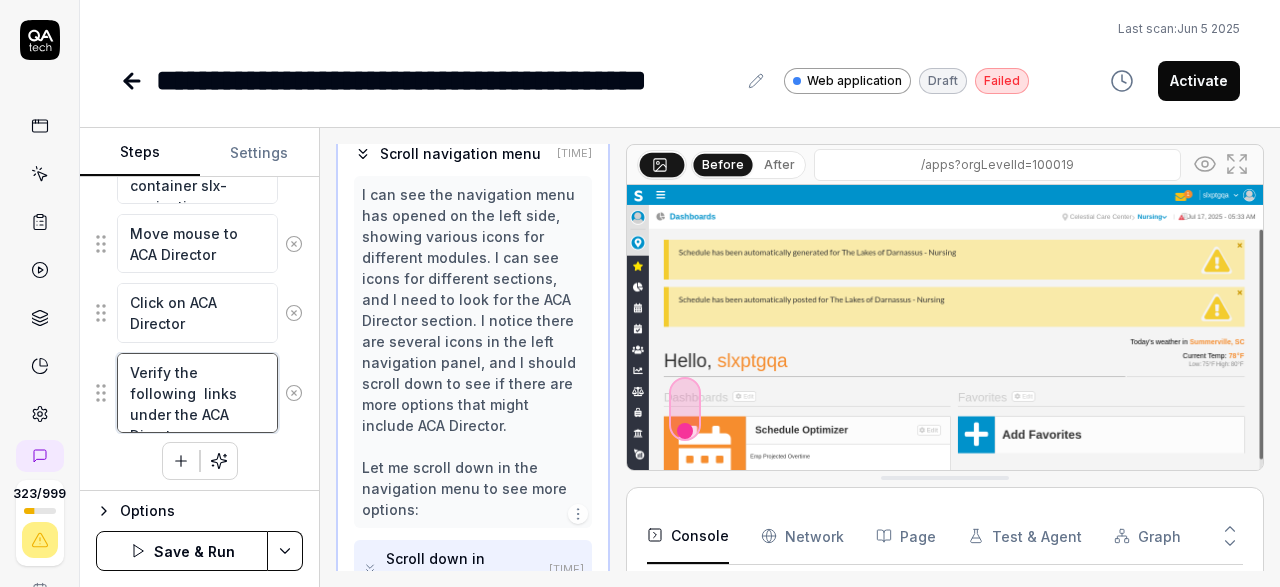 click on "Verify the following  links under the ACA Director" at bounding box center (197, 393) 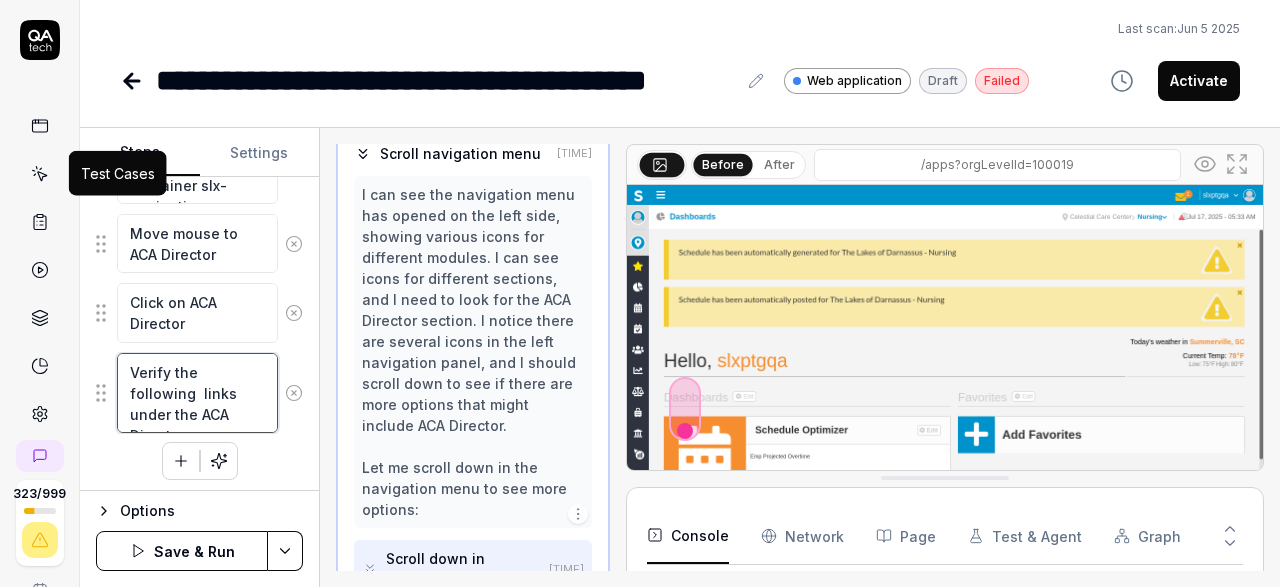 click on "Verify the following  links under the ACA Director" at bounding box center (197, 393) 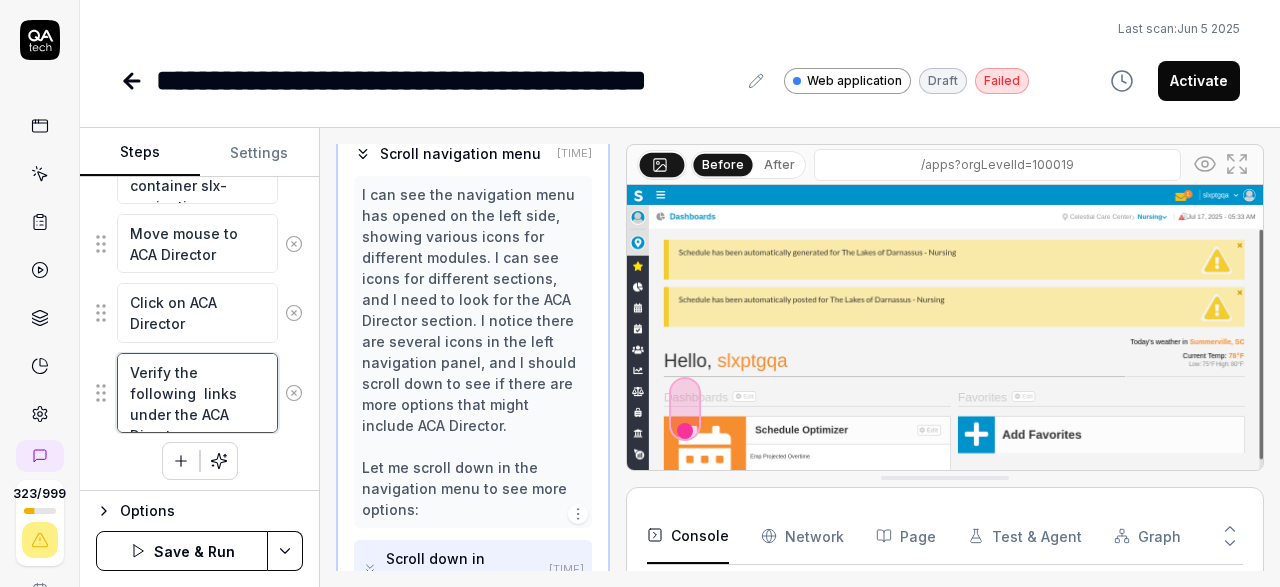 click on "Verify the following  links under the ACA Director" at bounding box center (197, 393) 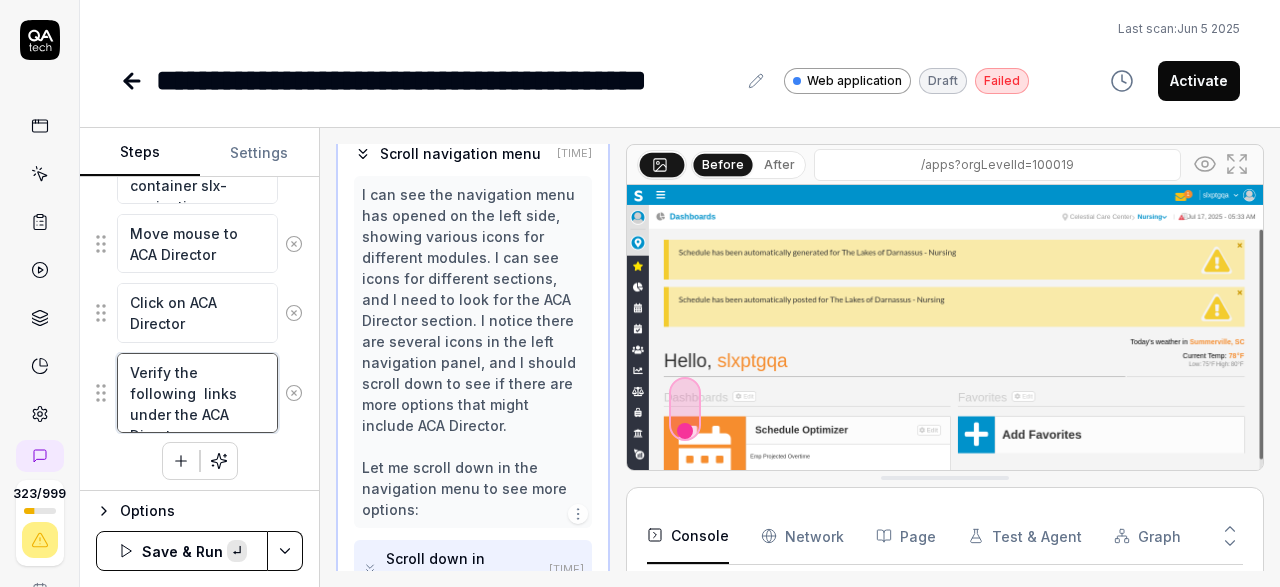 paste on "1095-C/1094-C Reporting
Measurement Details
ACA Exports
1095-C Audit" 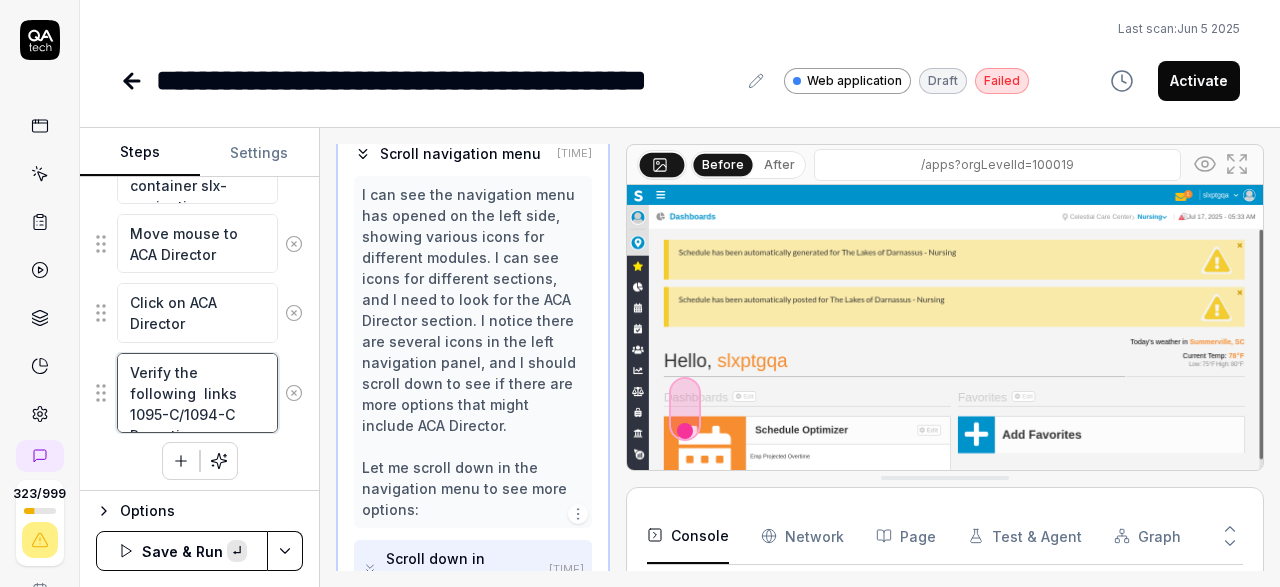 scroll, scrollTop: 655, scrollLeft: 0, axis: vertical 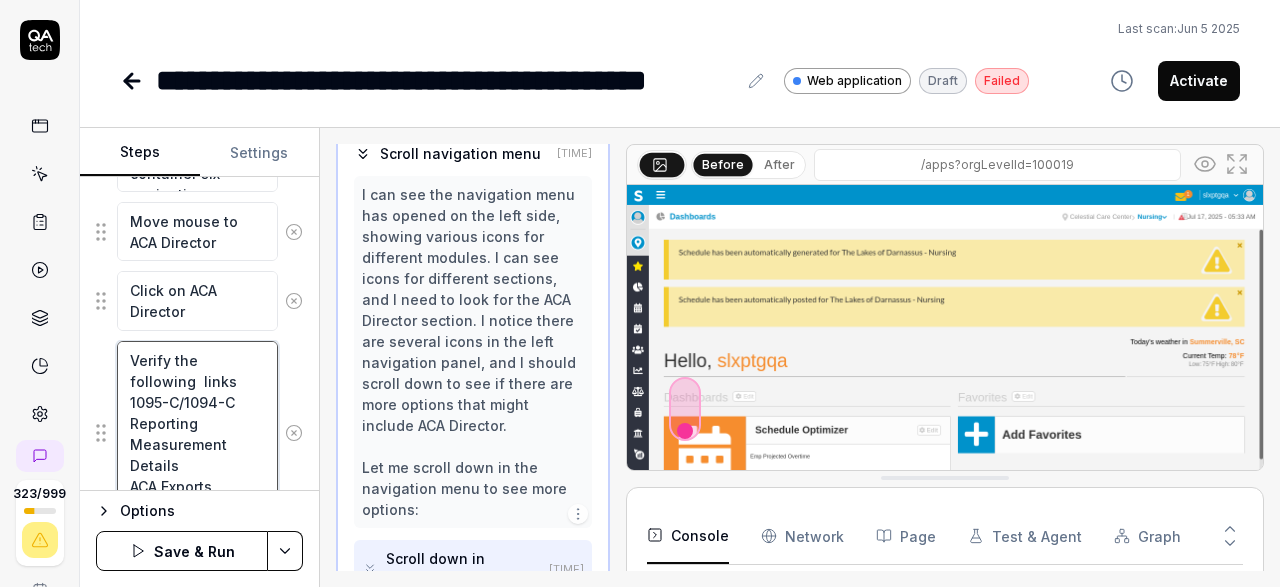 click on "Verify the following  links 1095-C/1094-C Reporting
Measurement Details
ACA Exports
1095-C Audit under the ACA Director" at bounding box center [197, 433] 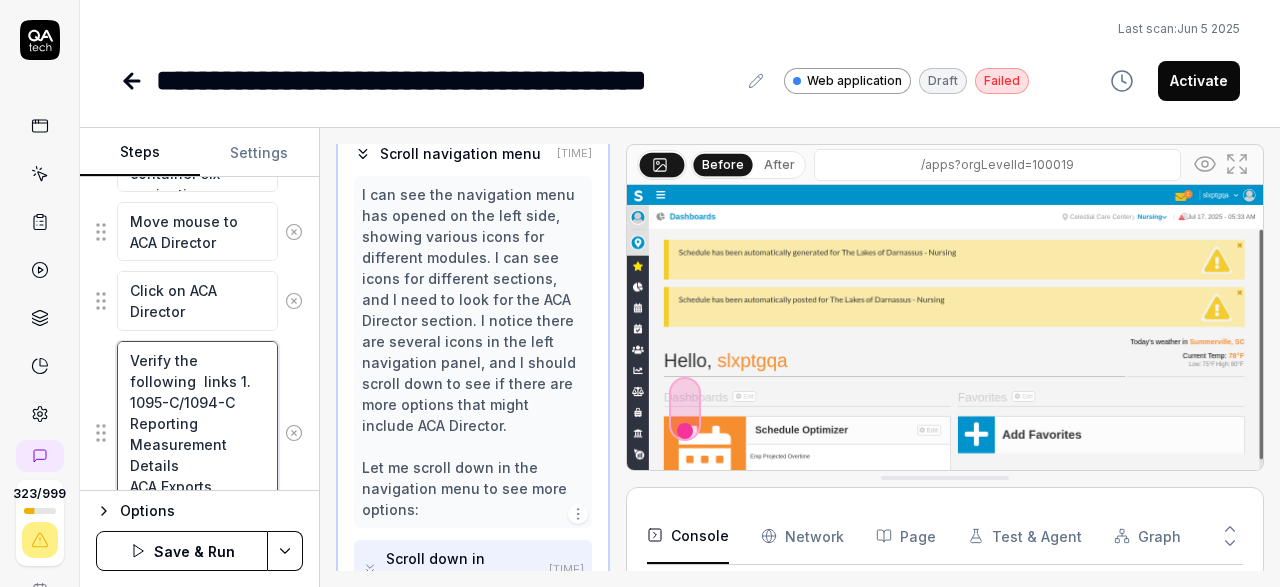 click on "Verify the following  links 1. 1095-C/1094-C Reporting
Measurement Details
ACA Exports
1095-C Audit under the ACA Director" at bounding box center [197, 433] 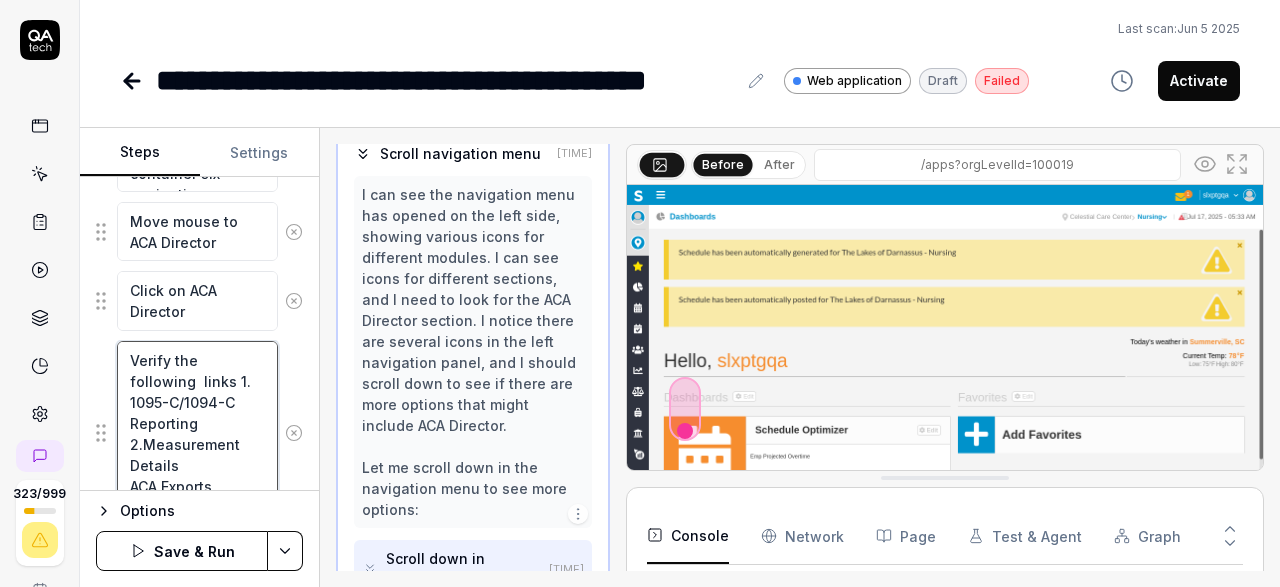 scroll, scrollTop: 748, scrollLeft: 0, axis: vertical 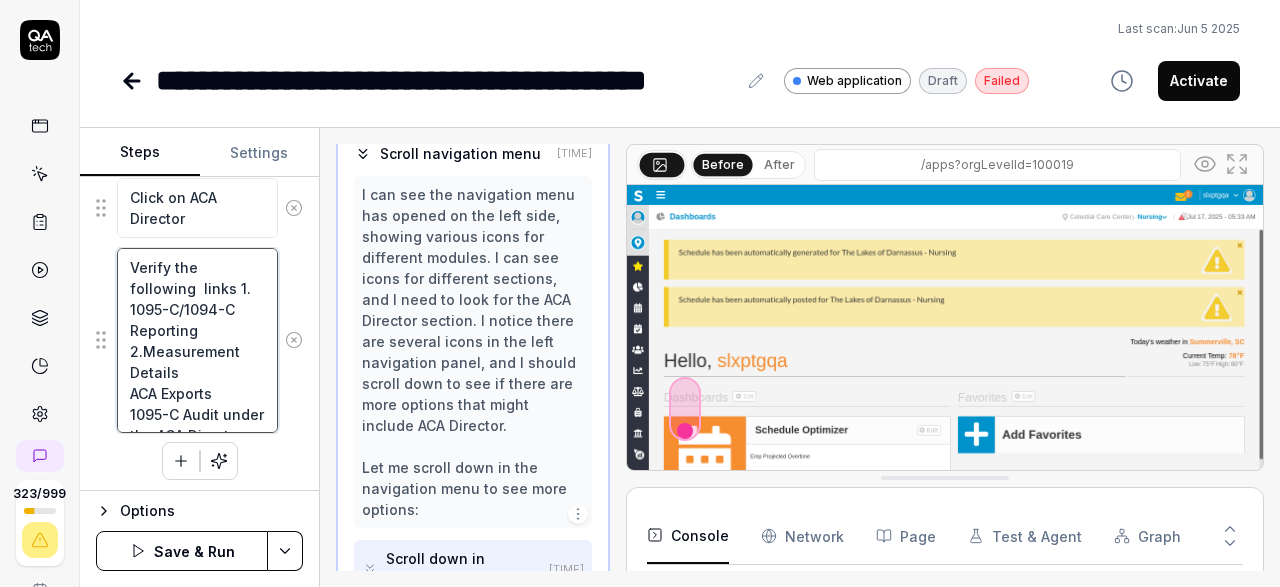 click on "Verify the following  links 1. 1095-C/1094-C Reporting
2.Measurement Details
ACA Exports
1095-C Audit under the ACA Director" at bounding box center (197, 340) 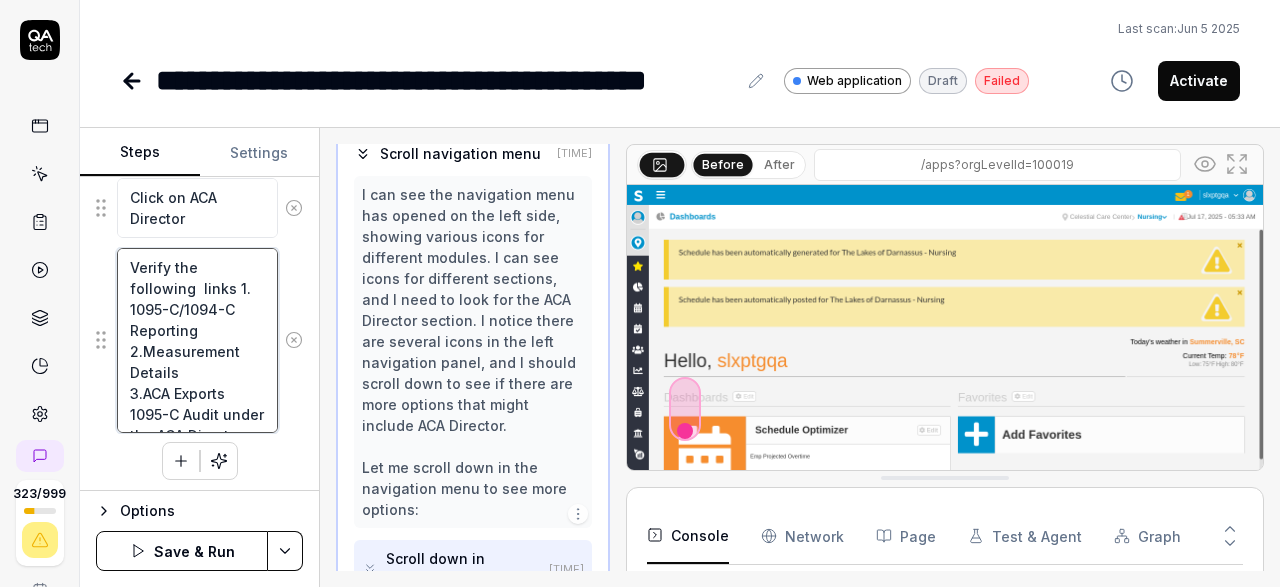 click on "Verify the following  links 1. 1095-C/1094-C Reporting
2.Measurement Details
3.ACA Exports
1095-C Audit under the ACA Director" at bounding box center [197, 340] 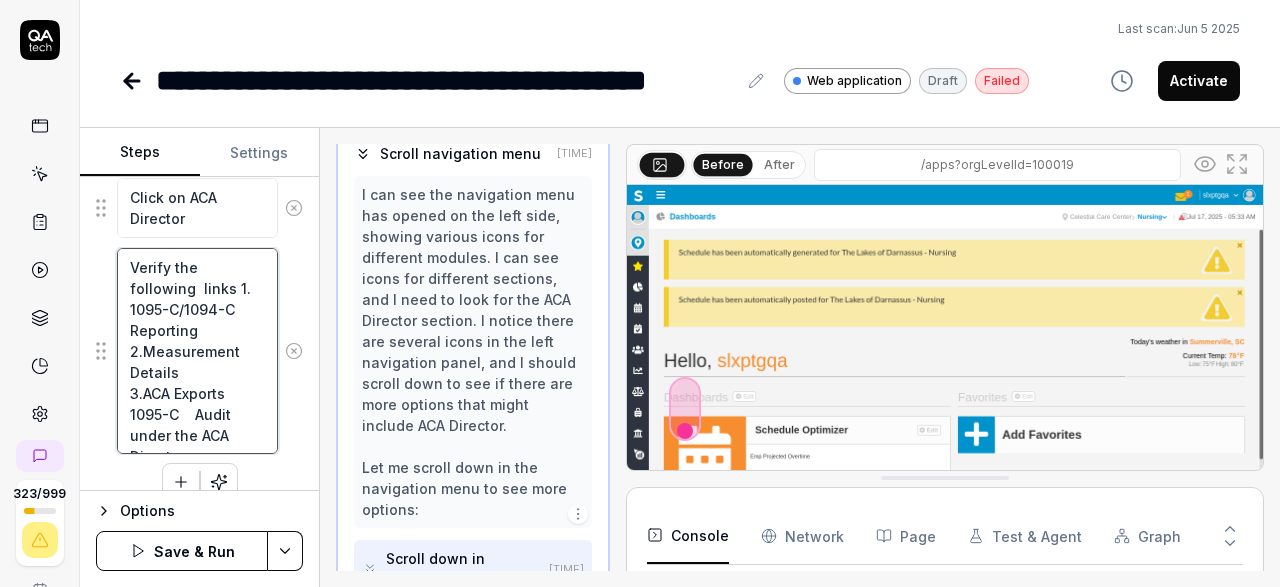 click on "Verify the following  links 1. 1095-C/1094-C Reporting
2.Measurement Details
3.ACA Exports
1095-C    Audit under the ACA Director" at bounding box center [197, 351] 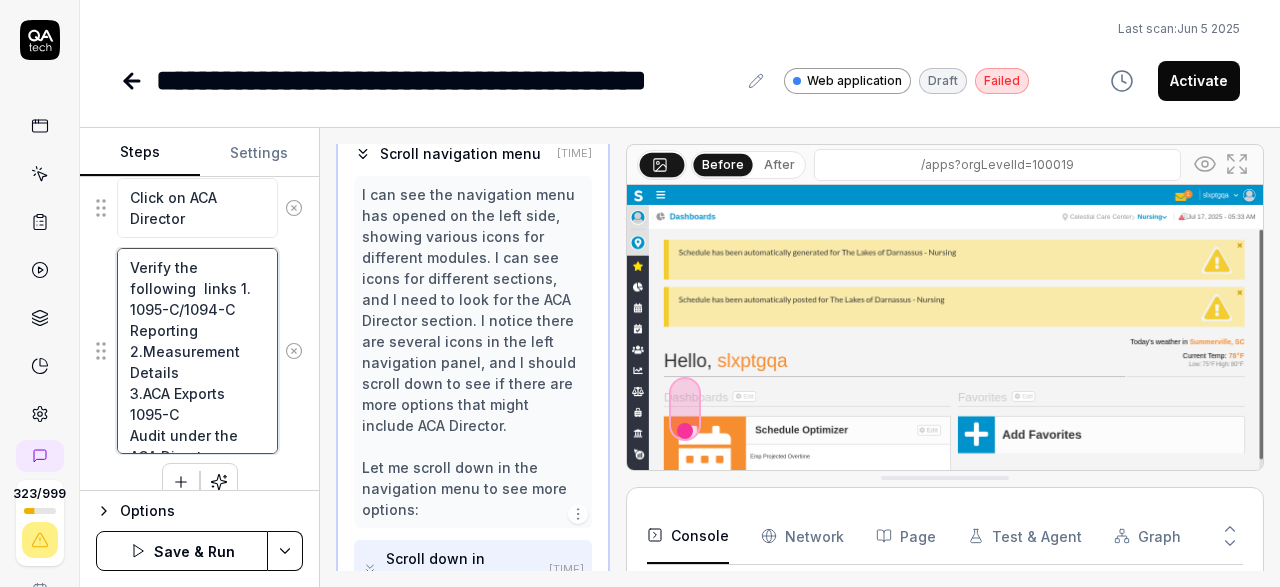 drag, startPoint x: 128, startPoint y: 405, endPoint x: 443, endPoint y: 406, distance: 315.0016 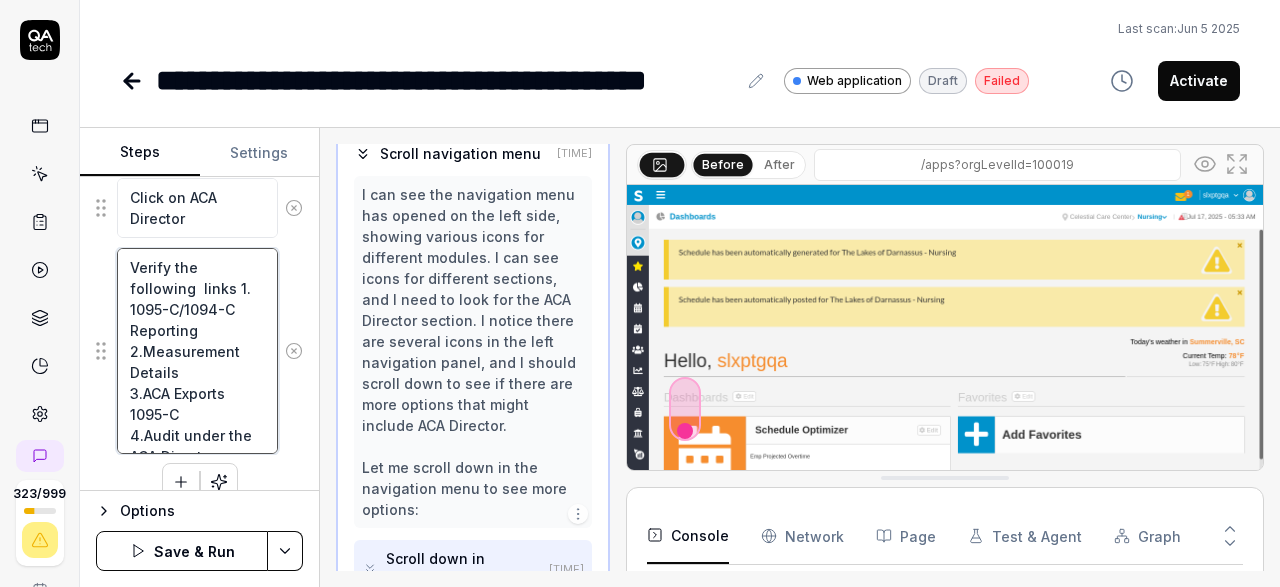 click on "Verify the following  links 1. 1095-C/1094-C Reporting
2.Measurement Details
3.ACA Exports
1095-C               4.Audit under the ACA Director" at bounding box center (197, 351) 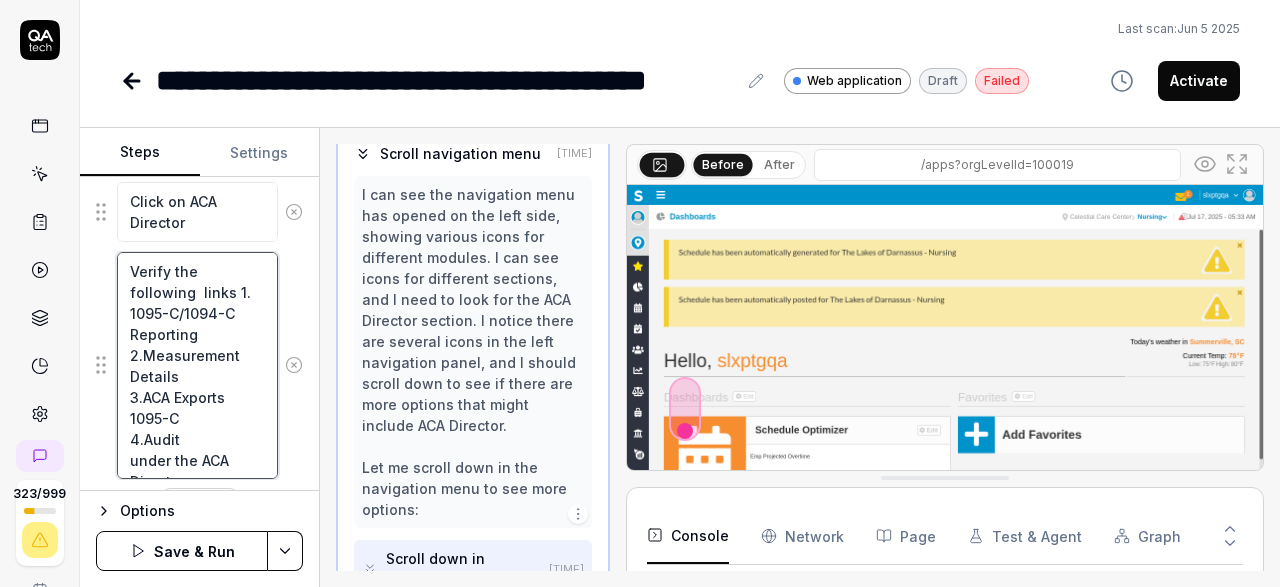 scroll, scrollTop: 790, scrollLeft: 0, axis: vertical 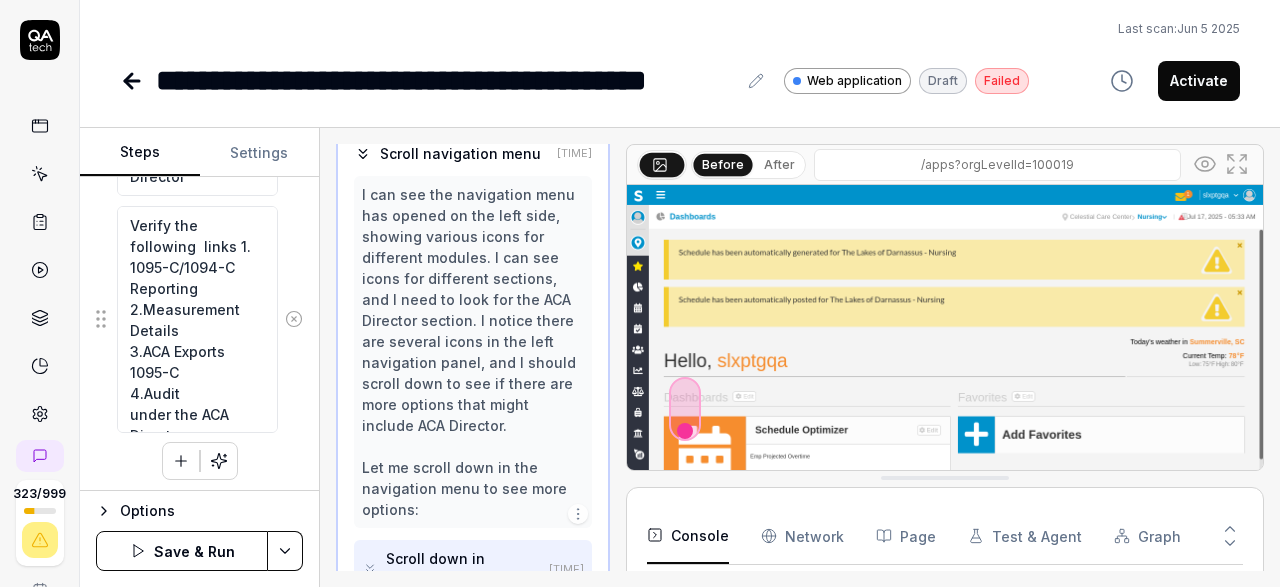 click on "**********" at bounding box center (640, 293) 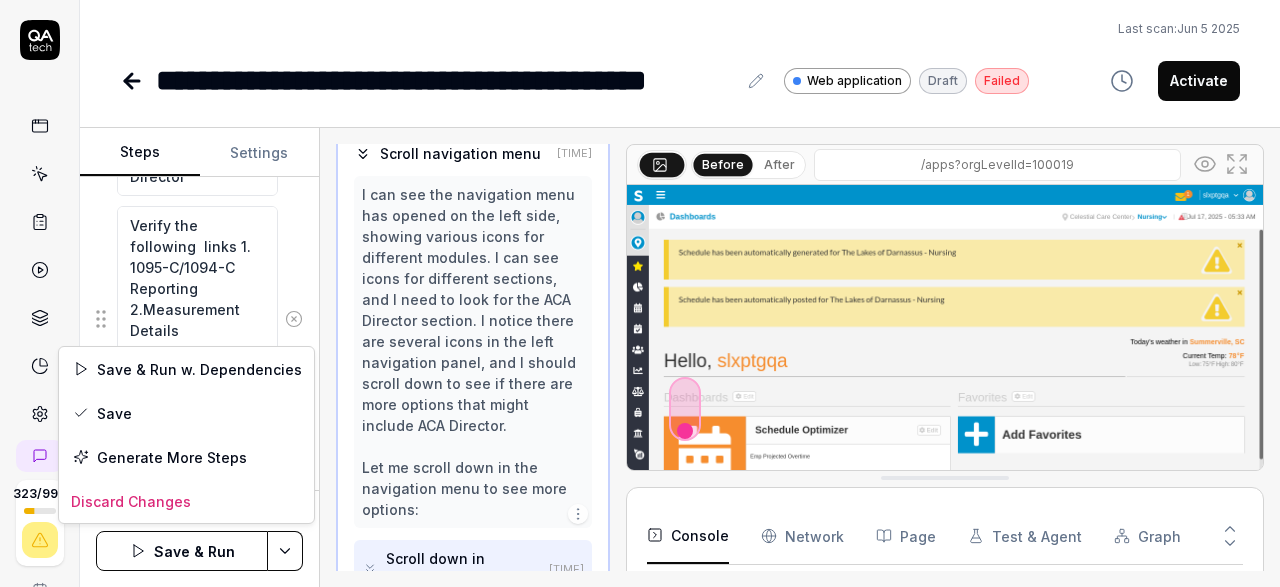 scroll, scrollTop: 790, scrollLeft: 0, axis: vertical 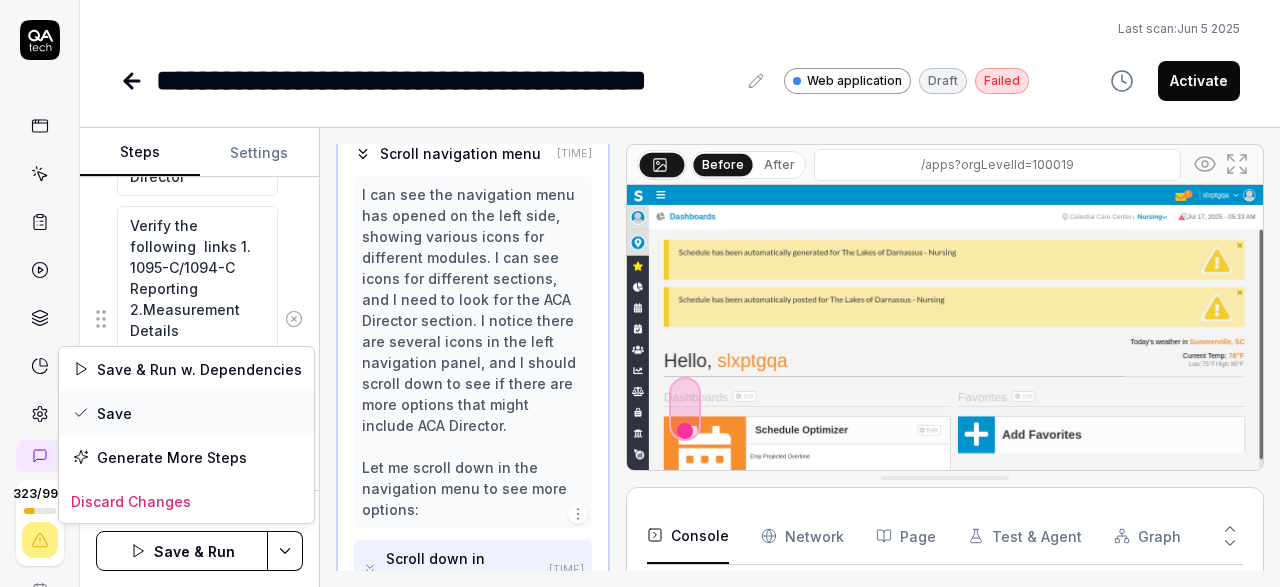 click on "Save" at bounding box center [186, 413] 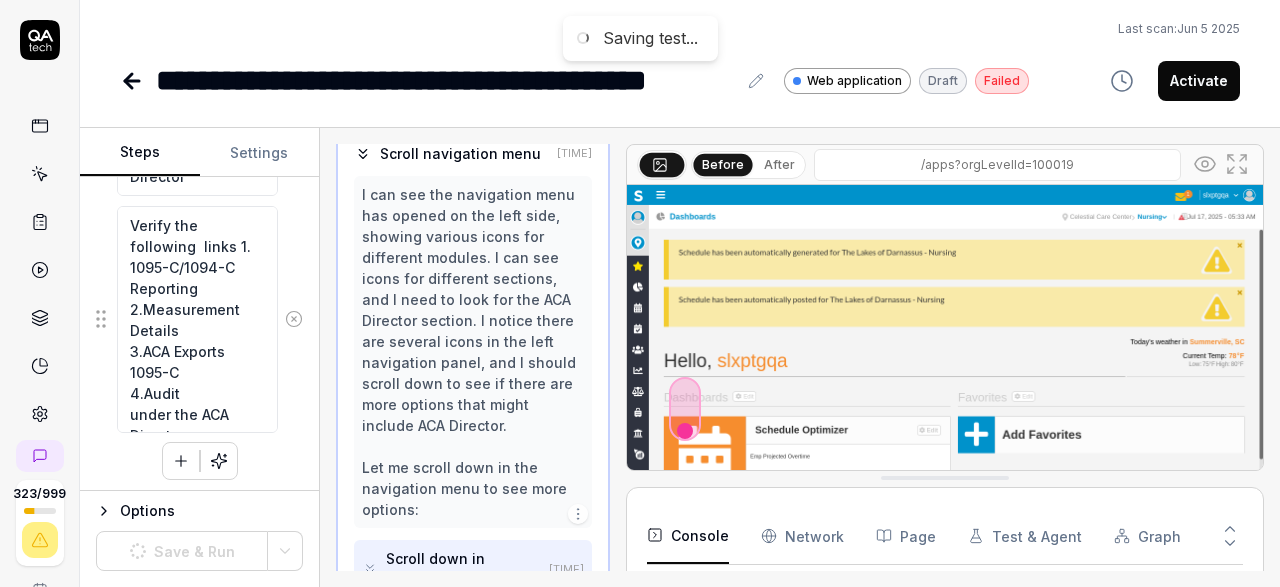 scroll, scrollTop: 790, scrollLeft: 0, axis: vertical 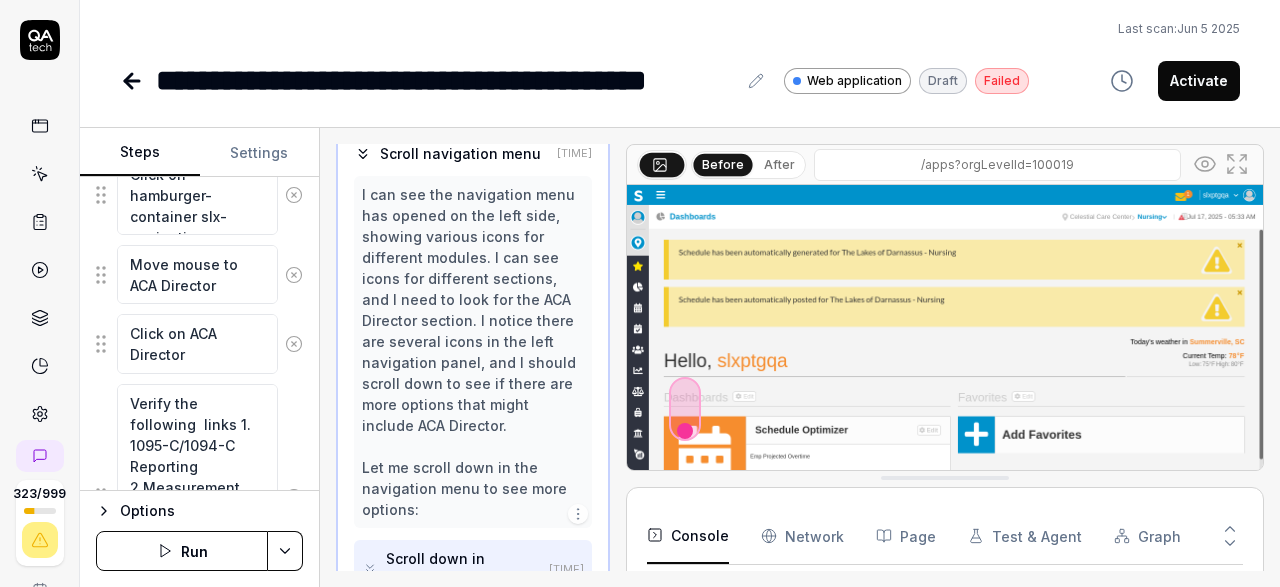 click on "Run" at bounding box center (182, 551) 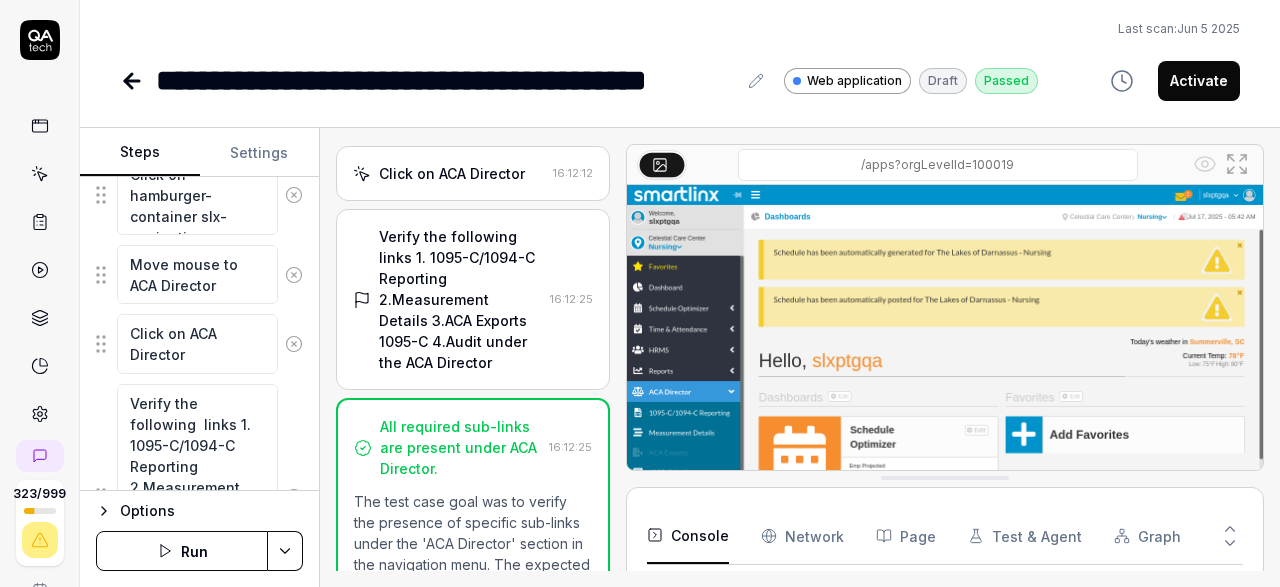 scroll, scrollTop: 283, scrollLeft: 0, axis: vertical 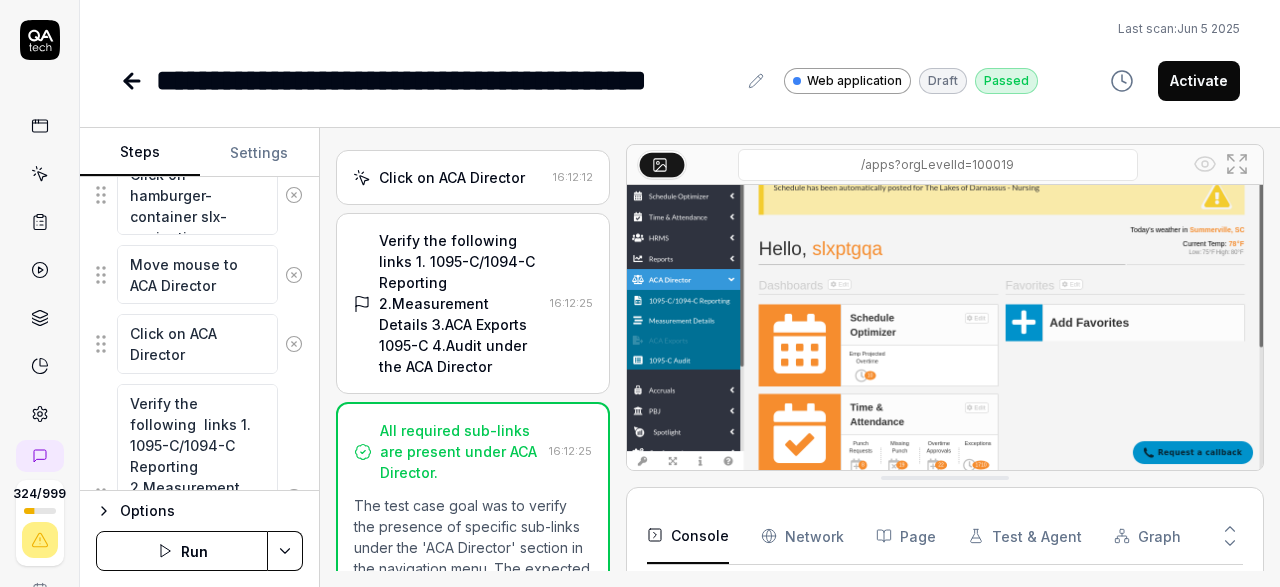 click on "**********" at bounding box center [446, 80] 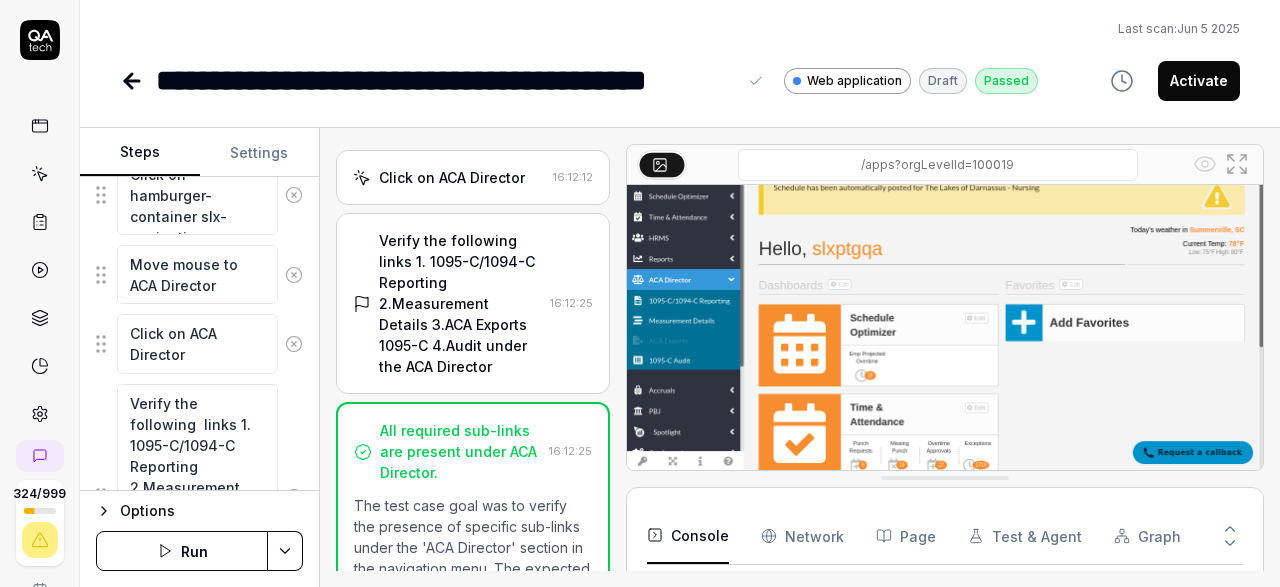 click on "**********" at bounding box center (446, 80) 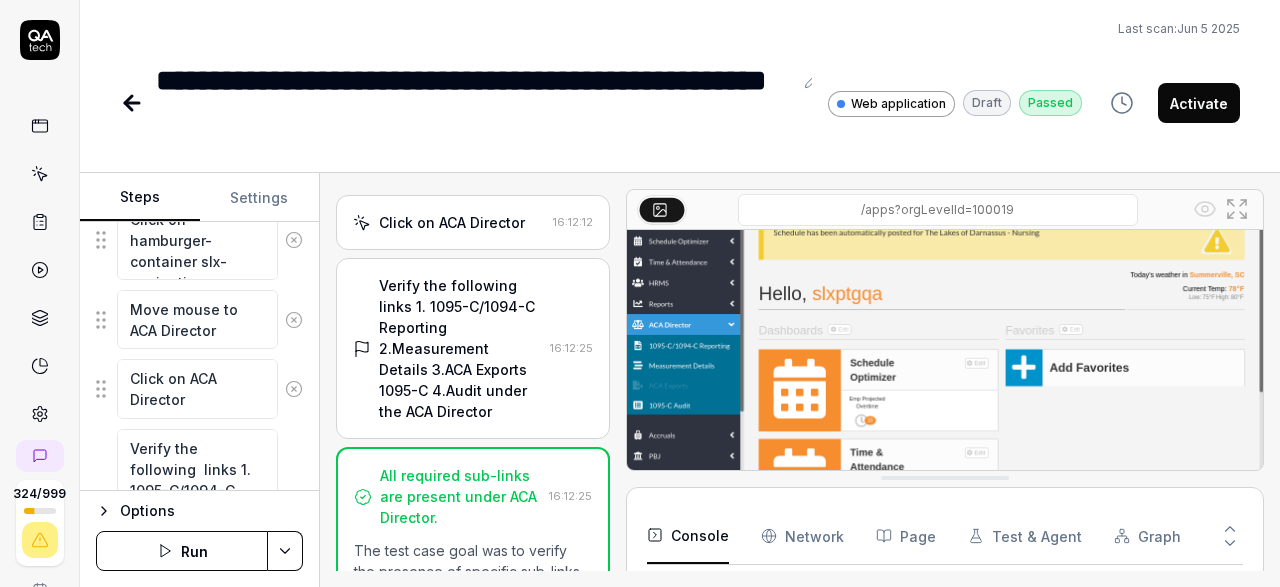 click on "Activate" at bounding box center [1199, 103] 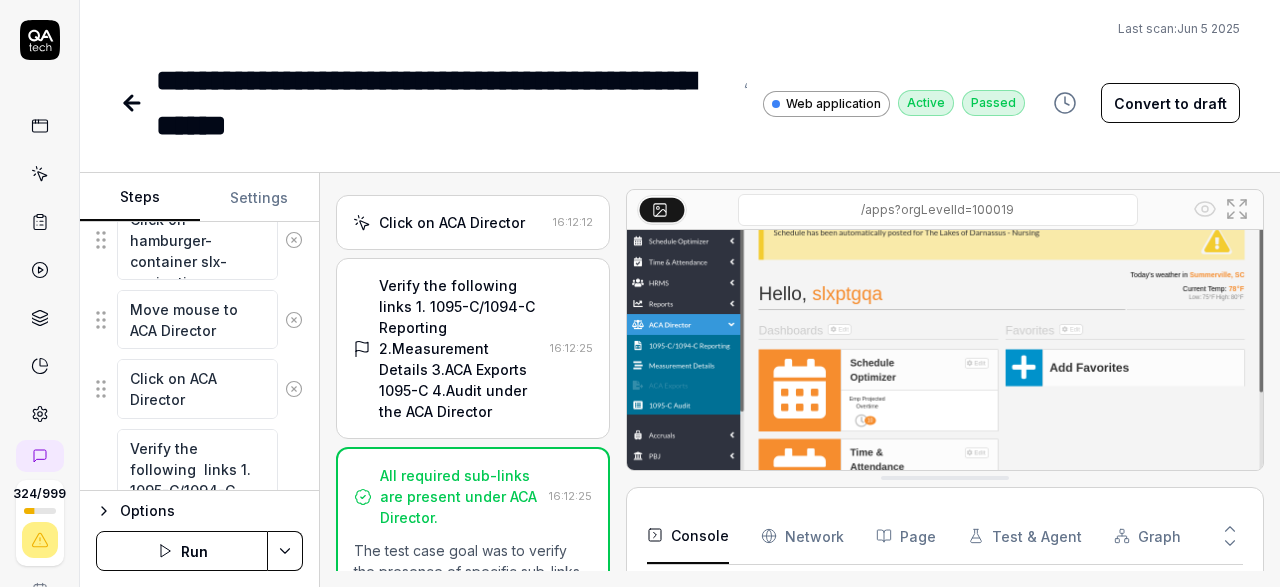 click 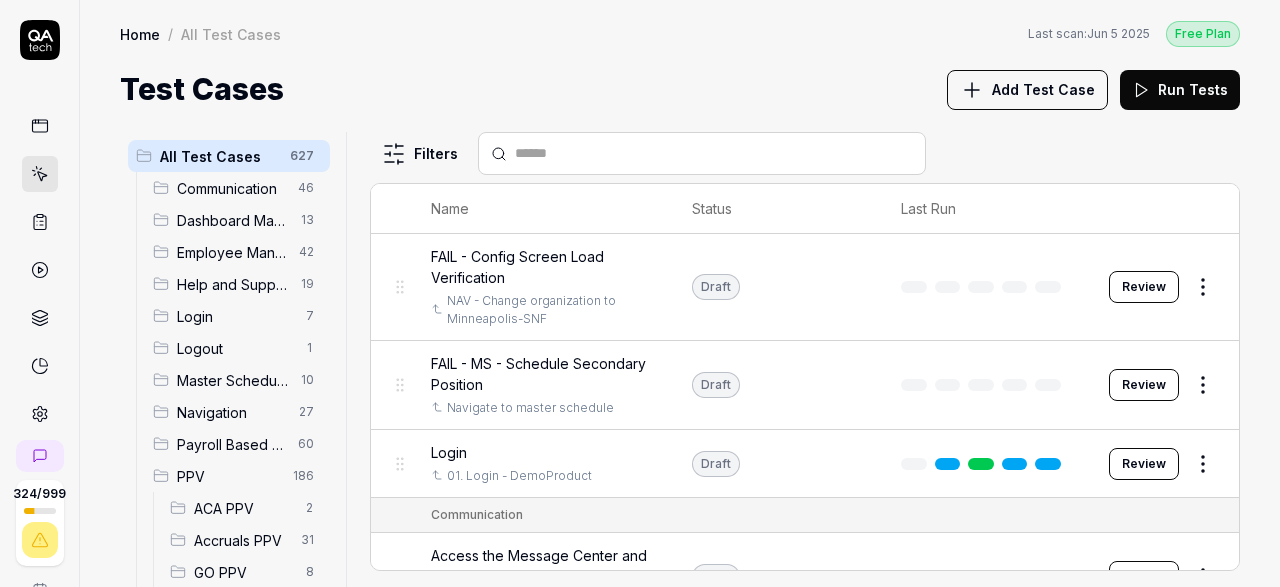click on "Accruals PPV" at bounding box center [241, 540] 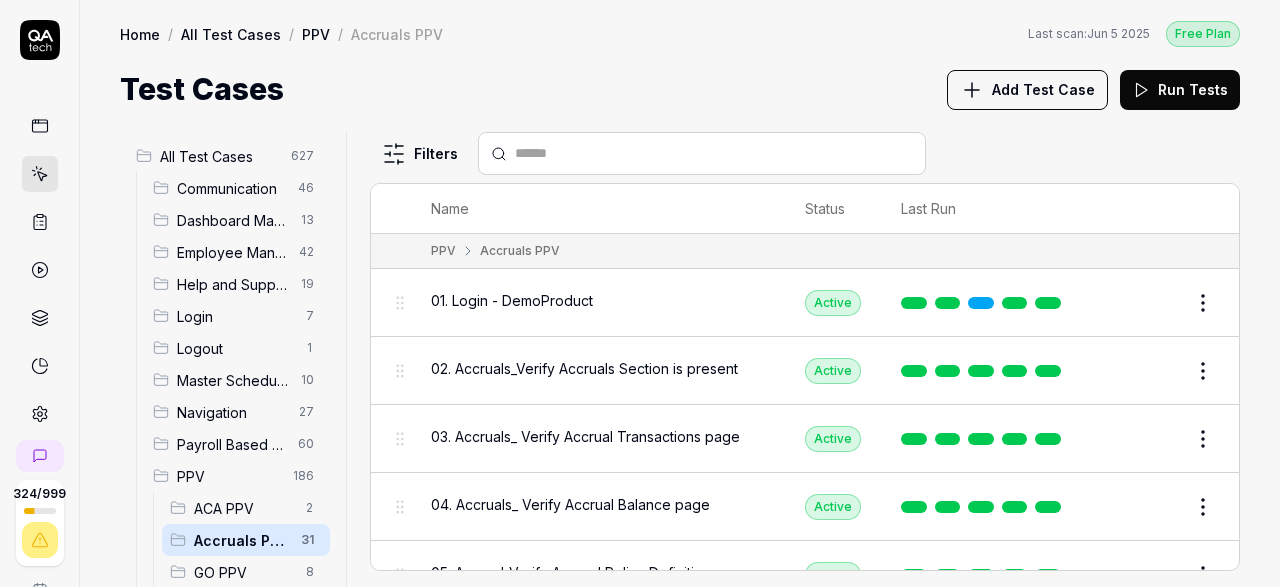 click on "ACA PPV" at bounding box center (244, 508) 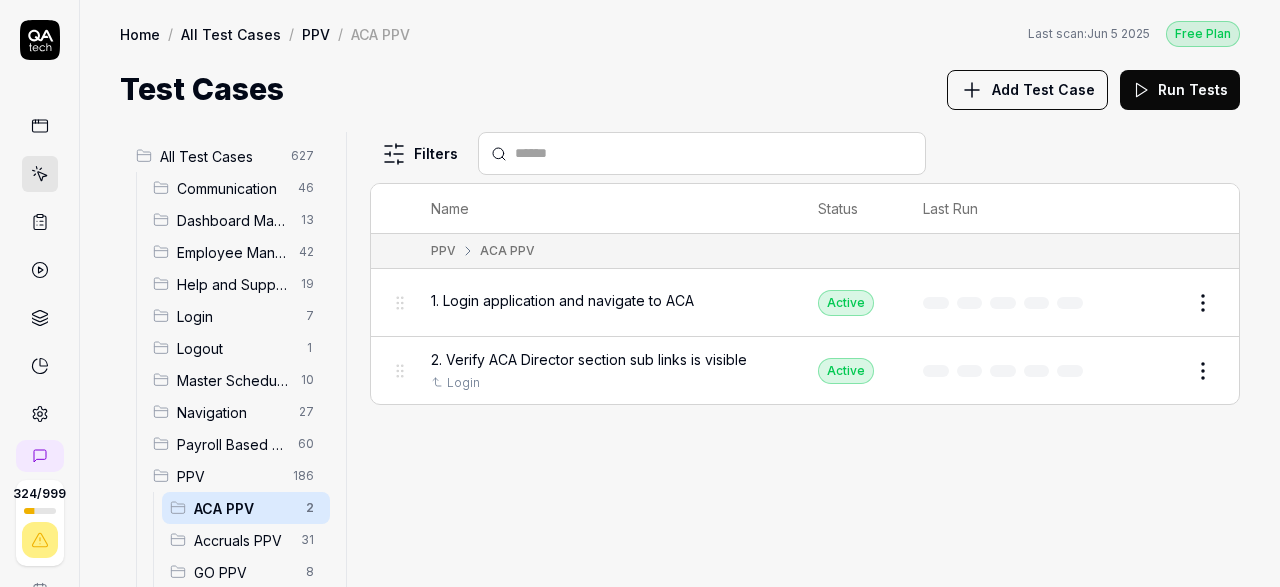 click on "Edit" at bounding box center (1155, 371) 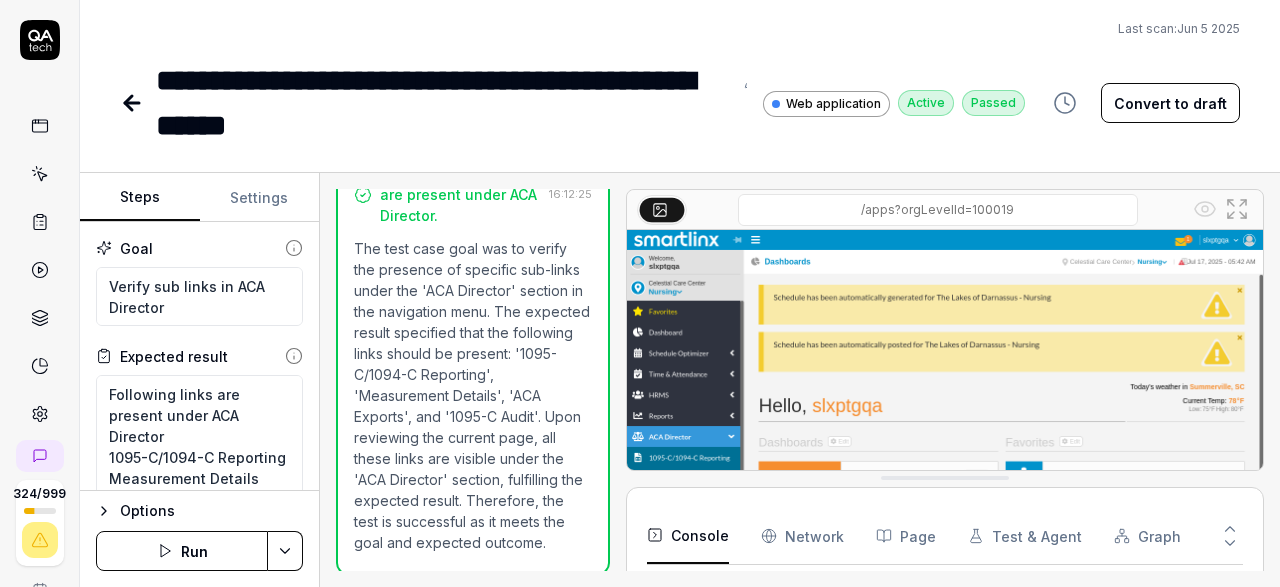 scroll, scrollTop: 701, scrollLeft: 0, axis: vertical 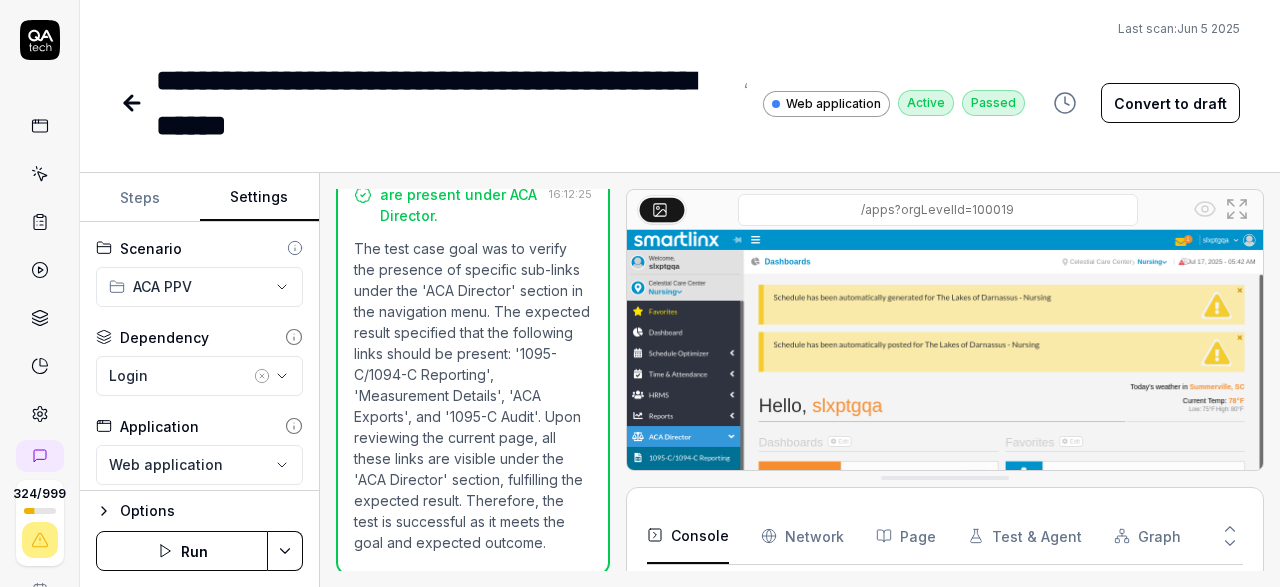 click 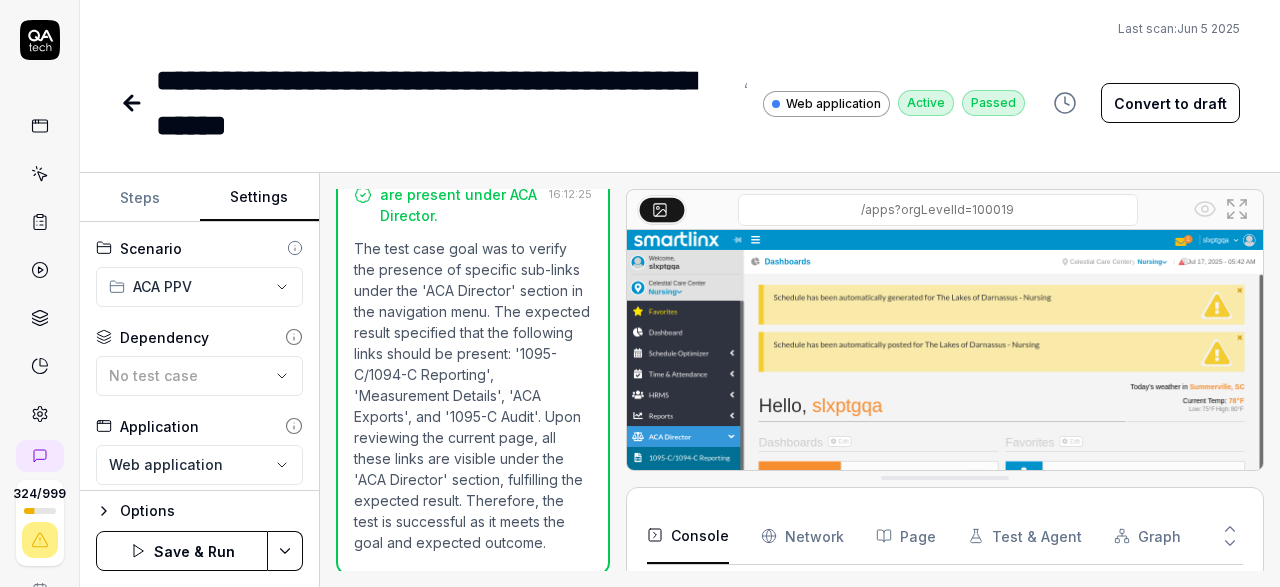 click on "**********" at bounding box center (640, 293) 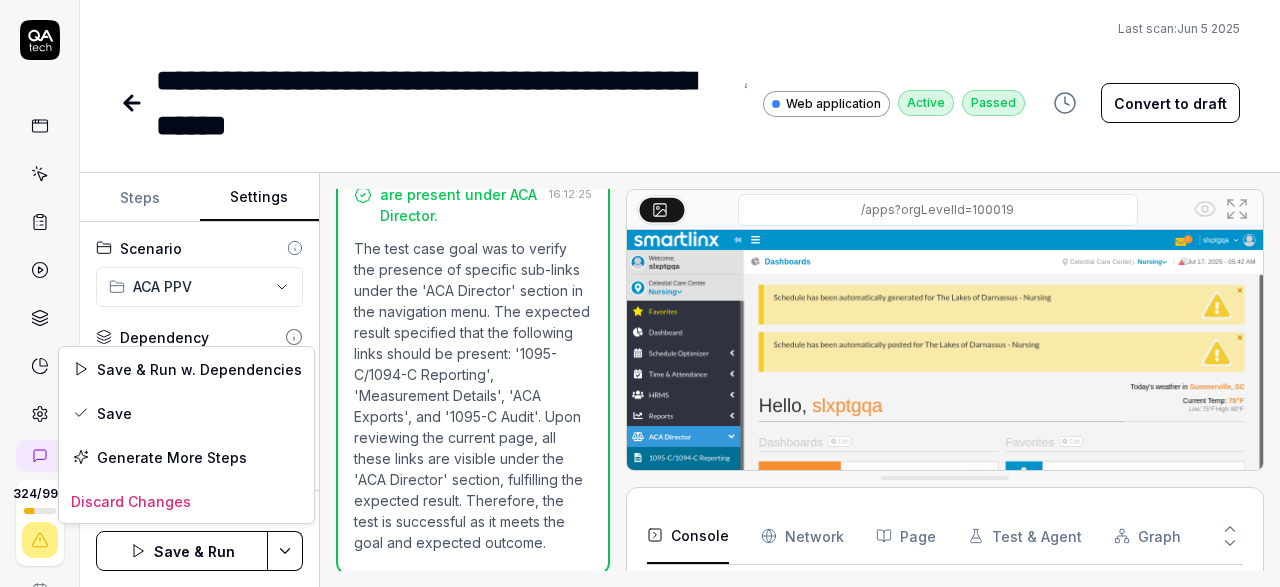 scroll, scrollTop: 701, scrollLeft: 0, axis: vertical 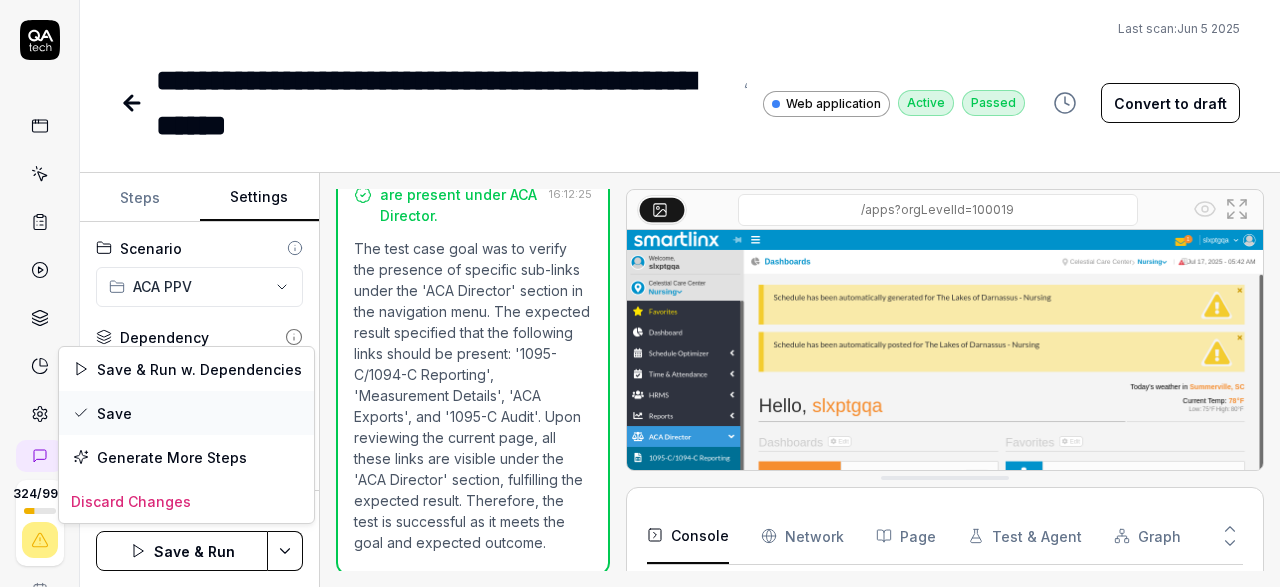 click on "Save" at bounding box center [186, 413] 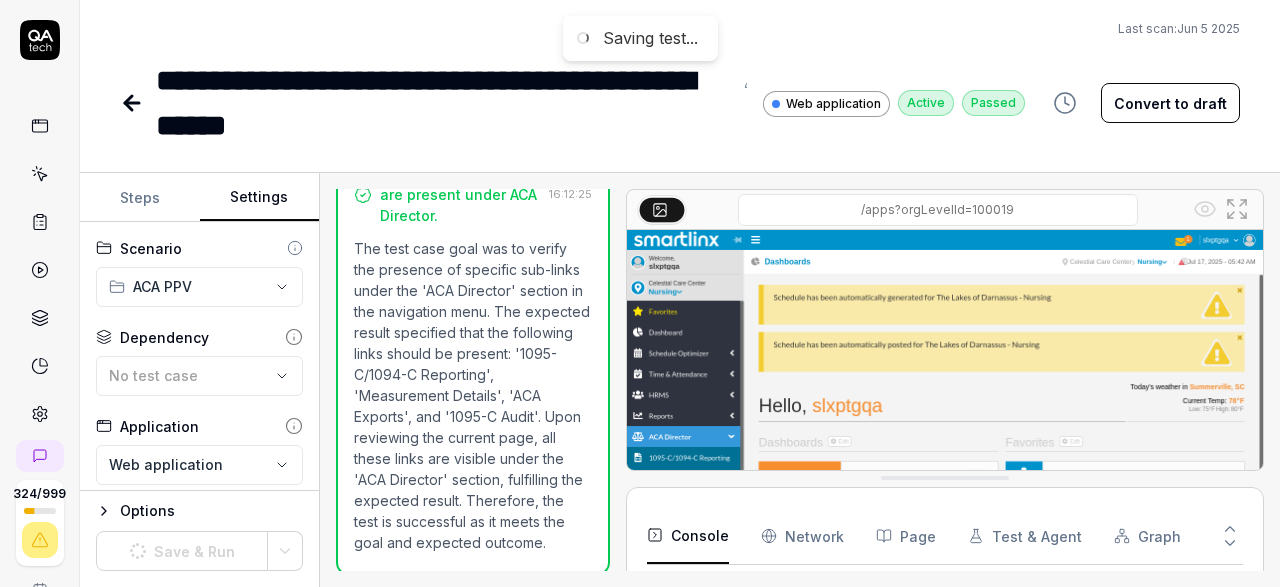 scroll, scrollTop: 701, scrollLeft: 0, axis: vertical 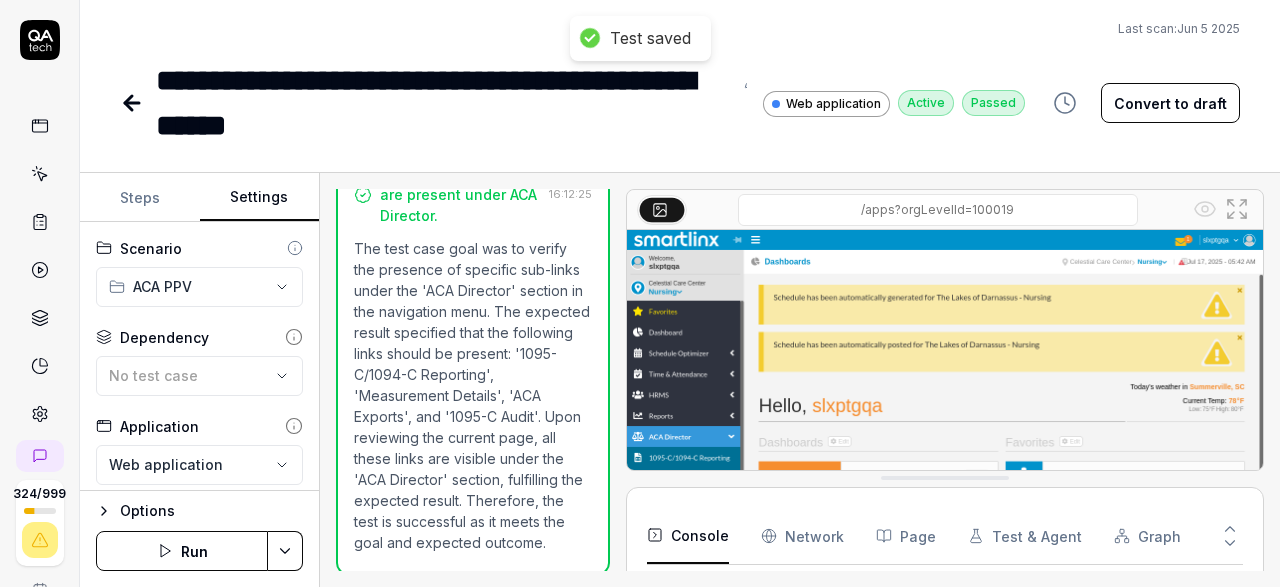 click on "Run" at bounding box center [182, 551] 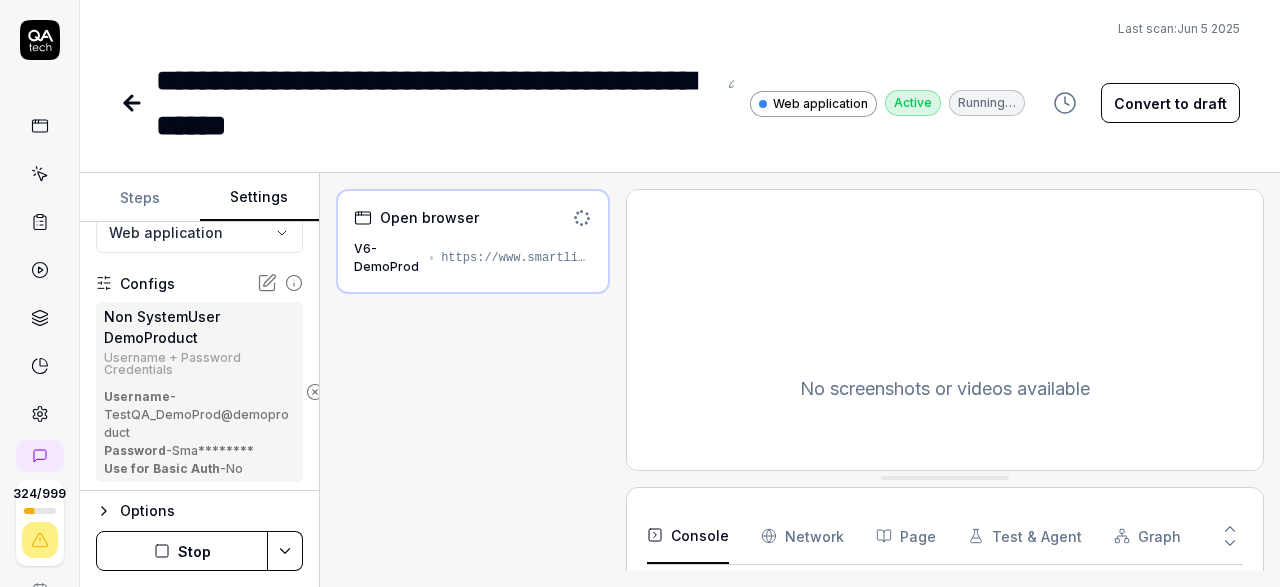 scroll, scrollTop: 330, scrollLeft: 0, axis: vertical 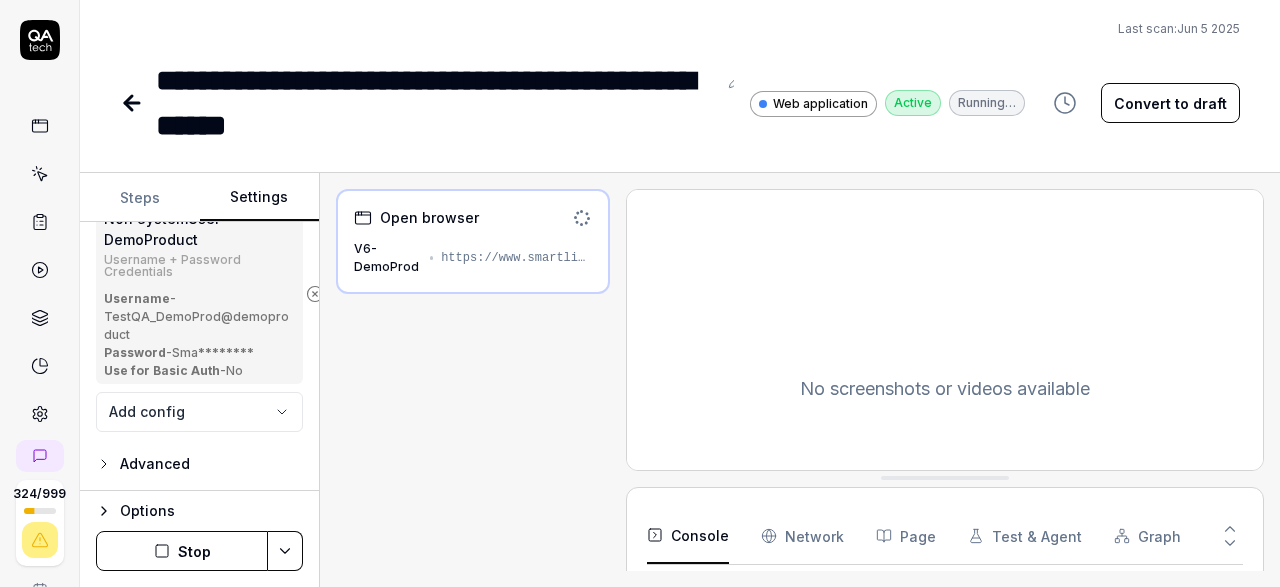 click 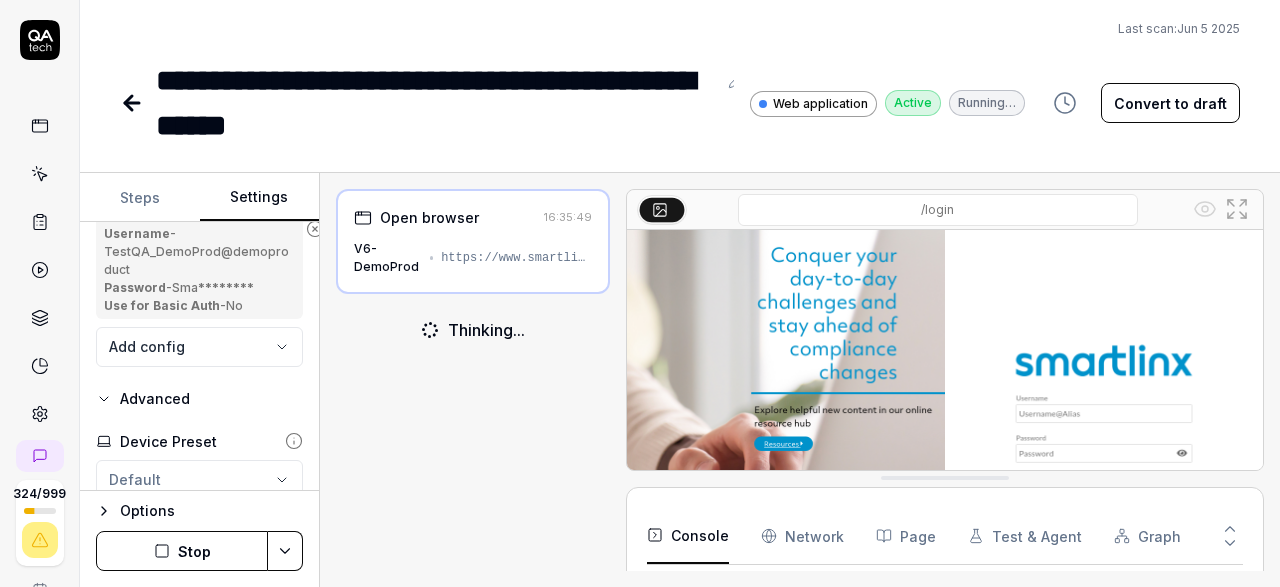 scroll, scrollTop: 387, scrollLeft: 0, axis: vertical 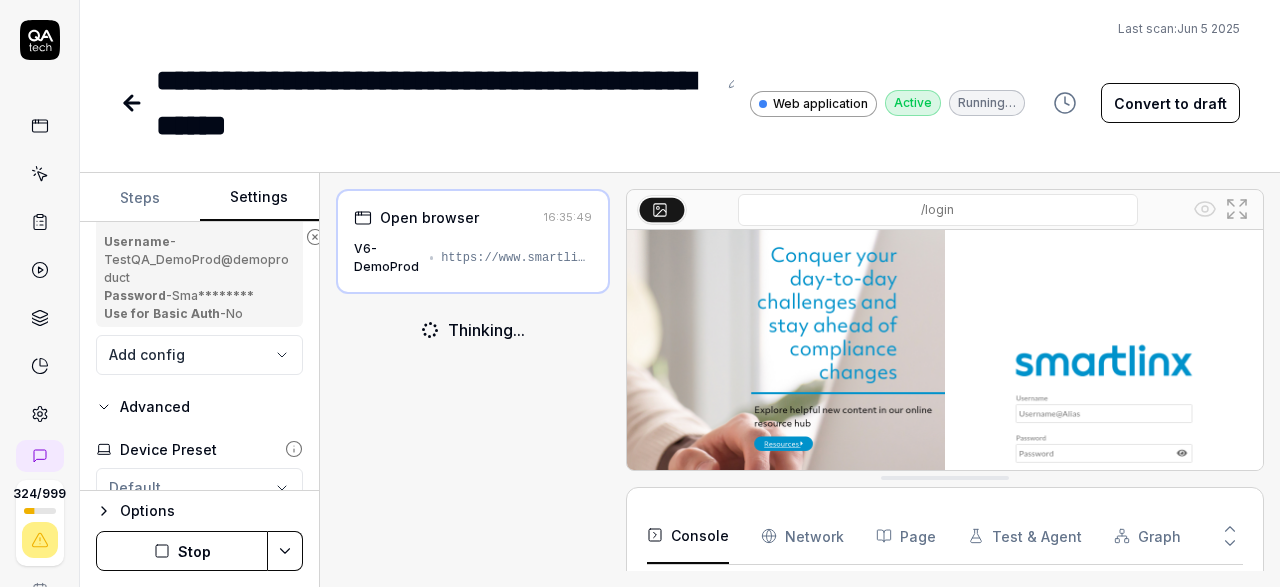 click 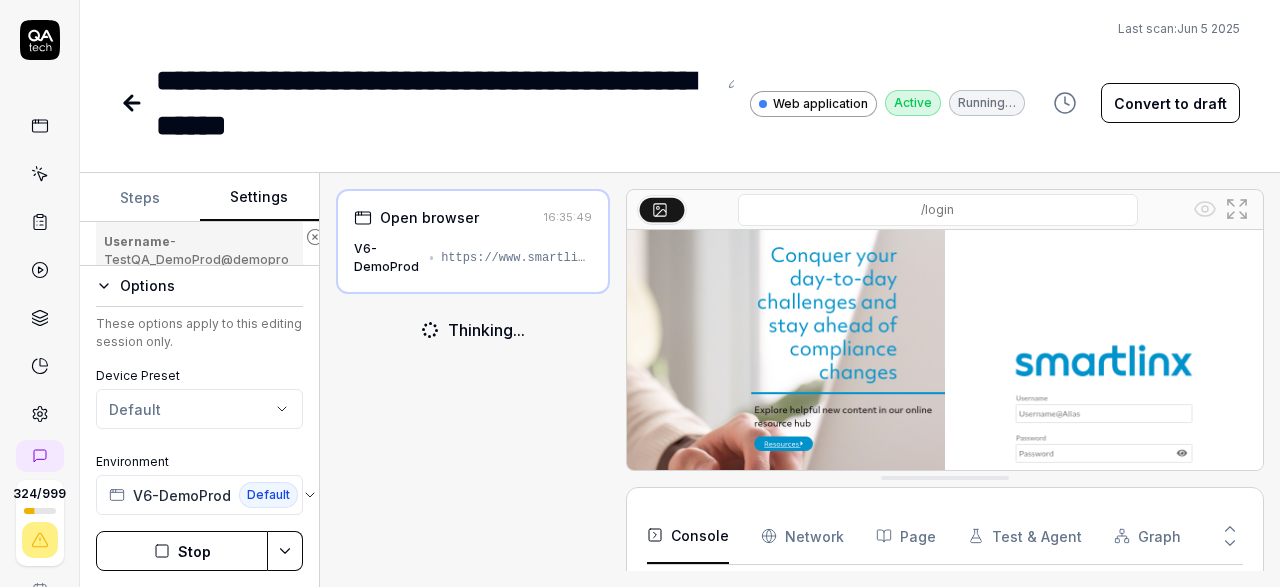 click on "Steps" at bounding box center (140, 198) 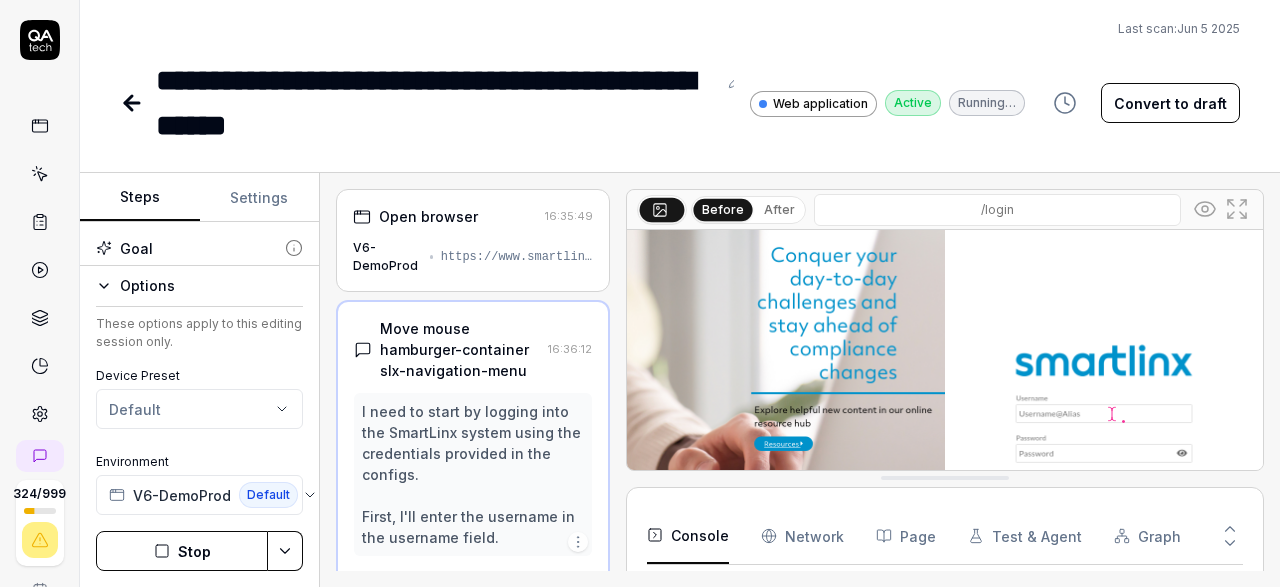 scroll, scrollTop: 129, scrollLeft: 0, axis: vertical 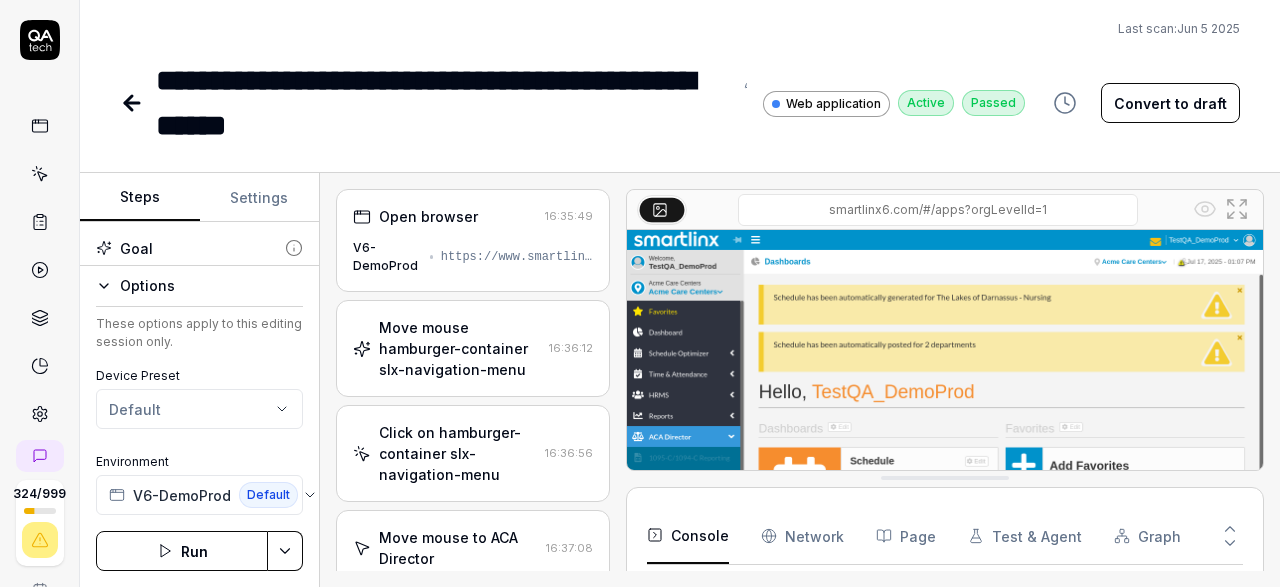 click 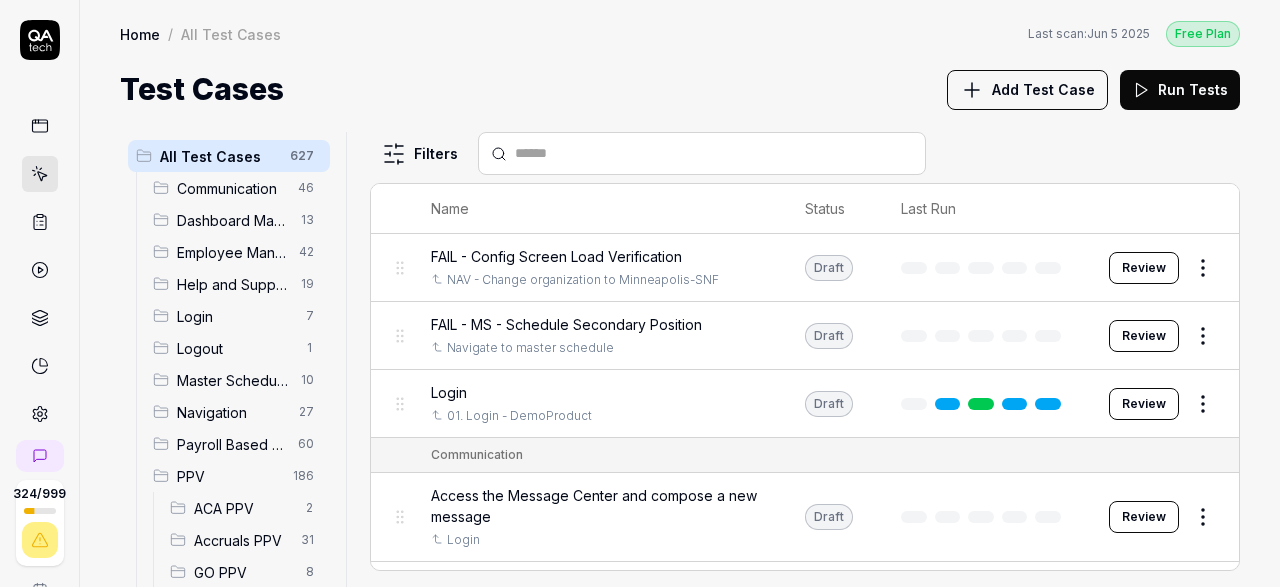 scroll, scrollTop: 116, scrollLeft: 0, axis: vertical 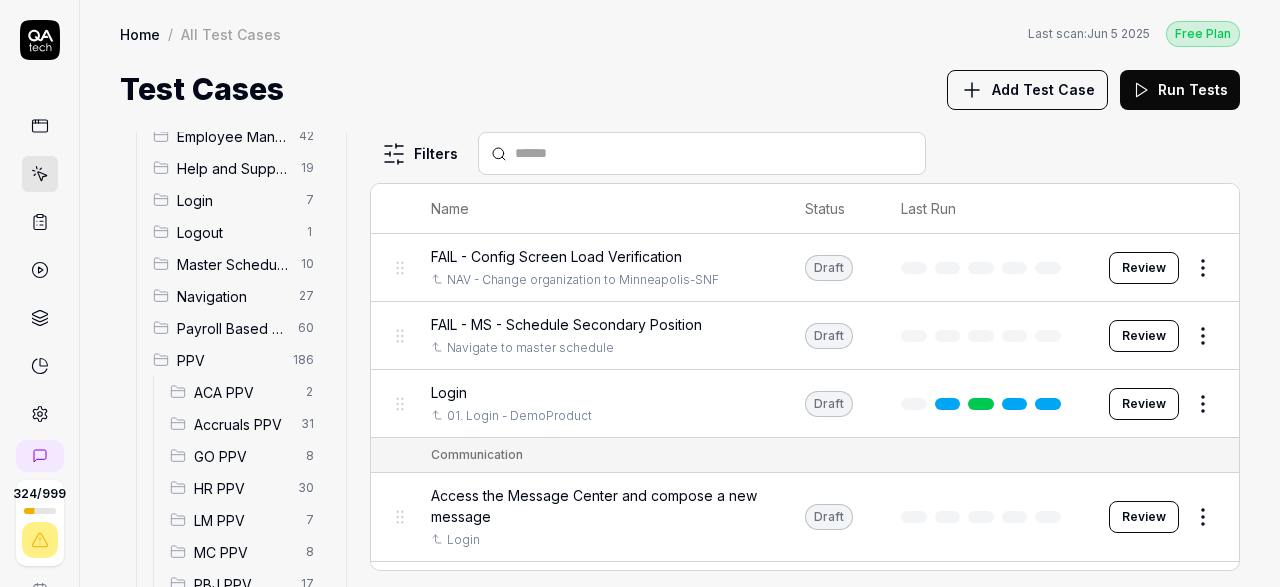 click on "ACA PPV" at bounding box center (244, 392) 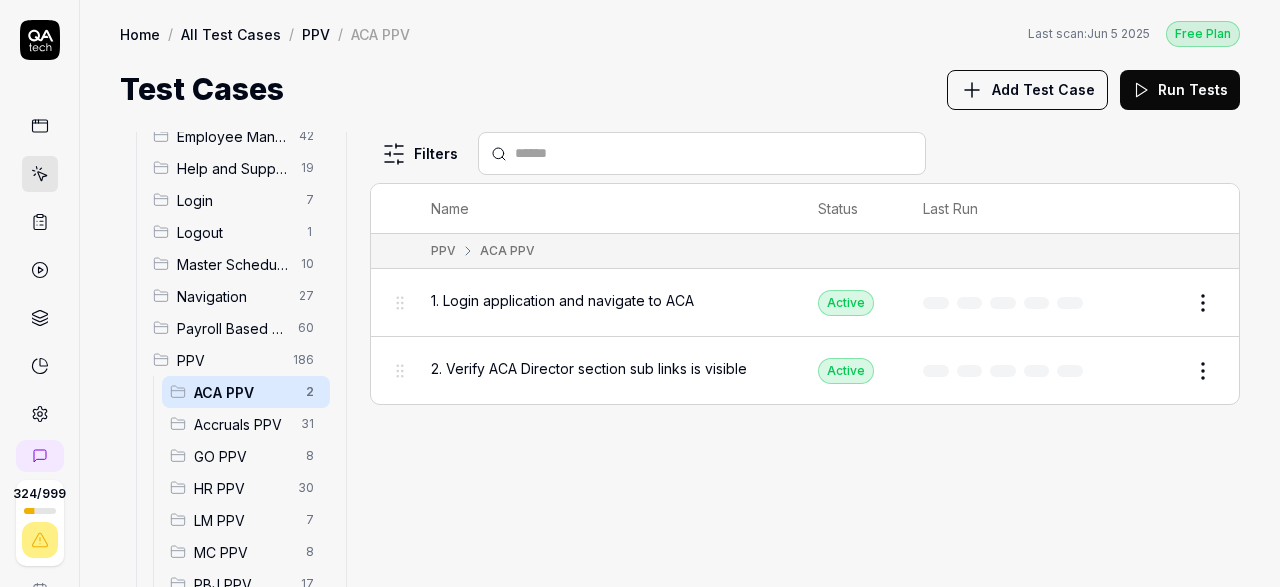 click on "Add Test Case" at bounding box center [1043, 89] 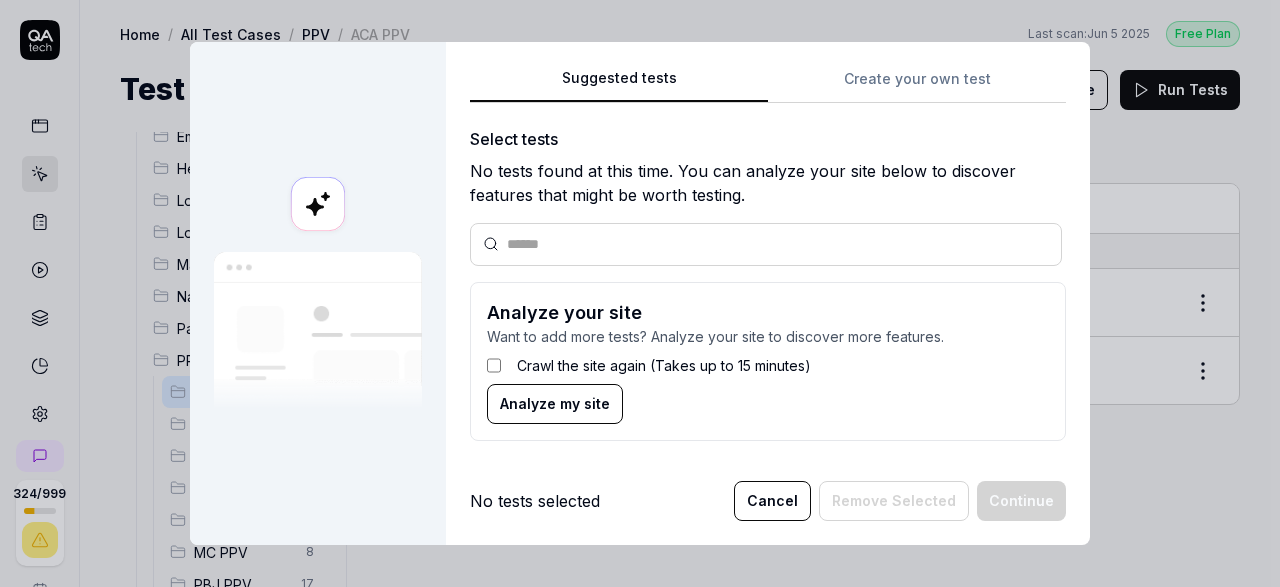 click on "Suggested tests Create your own test Select tests No tests found at this time. You can analyze your site below to discover features that might be worth testing. Analyze your site Want to add more tests? Analyze your site to discover more features. Crawl the site again (Takes up to 15 minutes) Analyze my site" at bounding box center [768, 261] 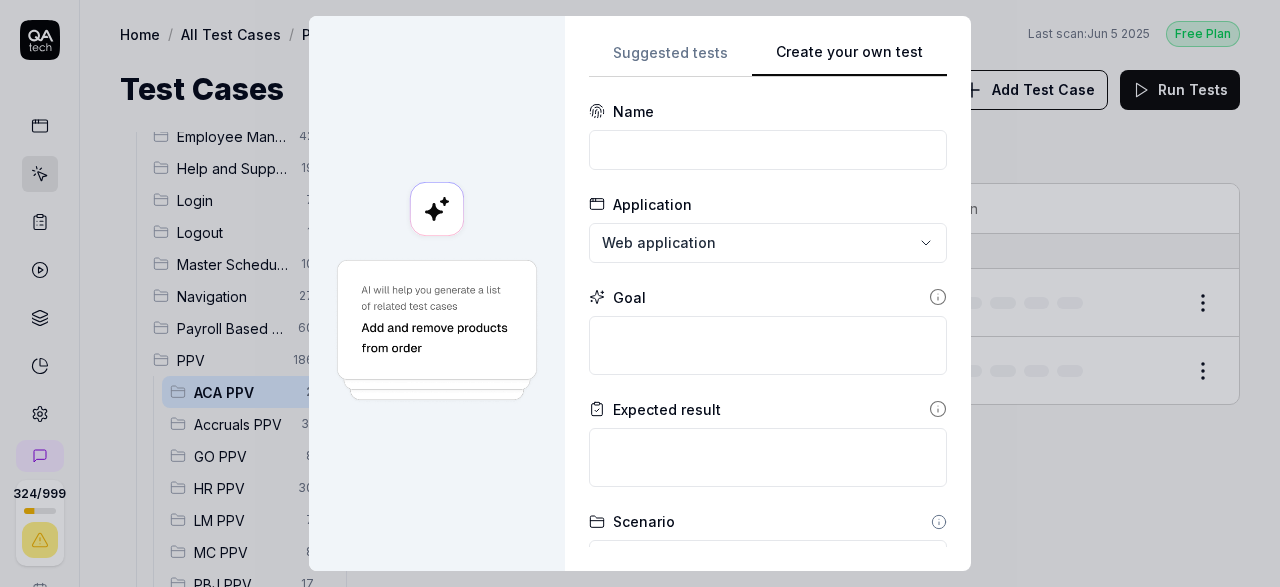 click on "**********" at bounding box center [768, 490] 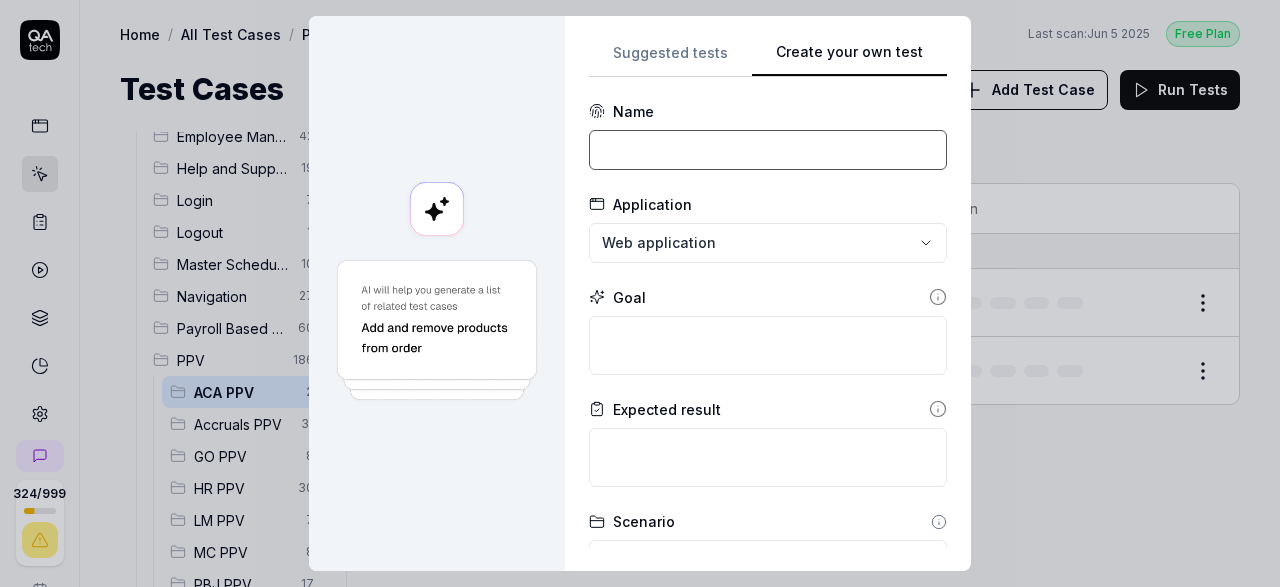 click at bounding box center (768, 150) 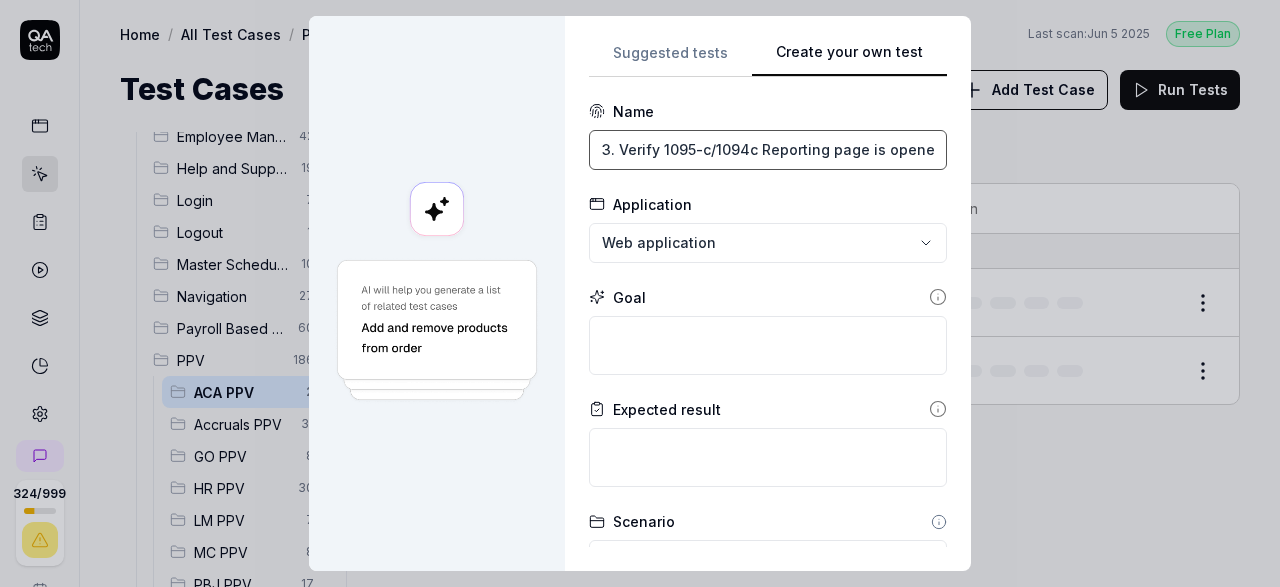 scroll, scrollTop: 0, scrollLeft: 10, axis: horizontal 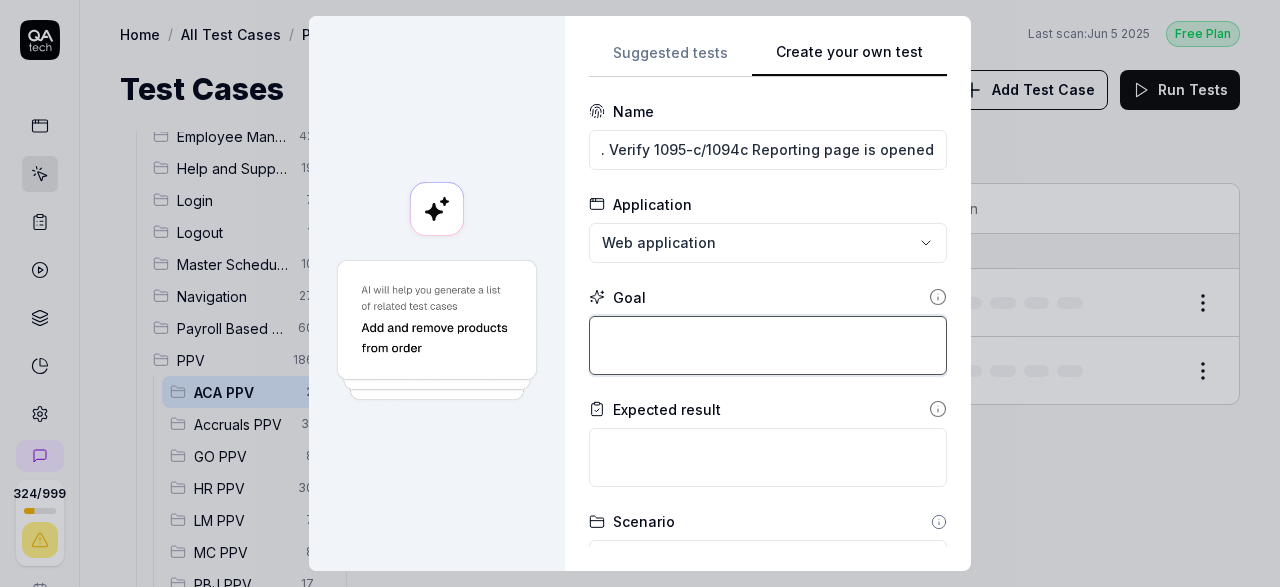 click at bounding box center (768, 345) 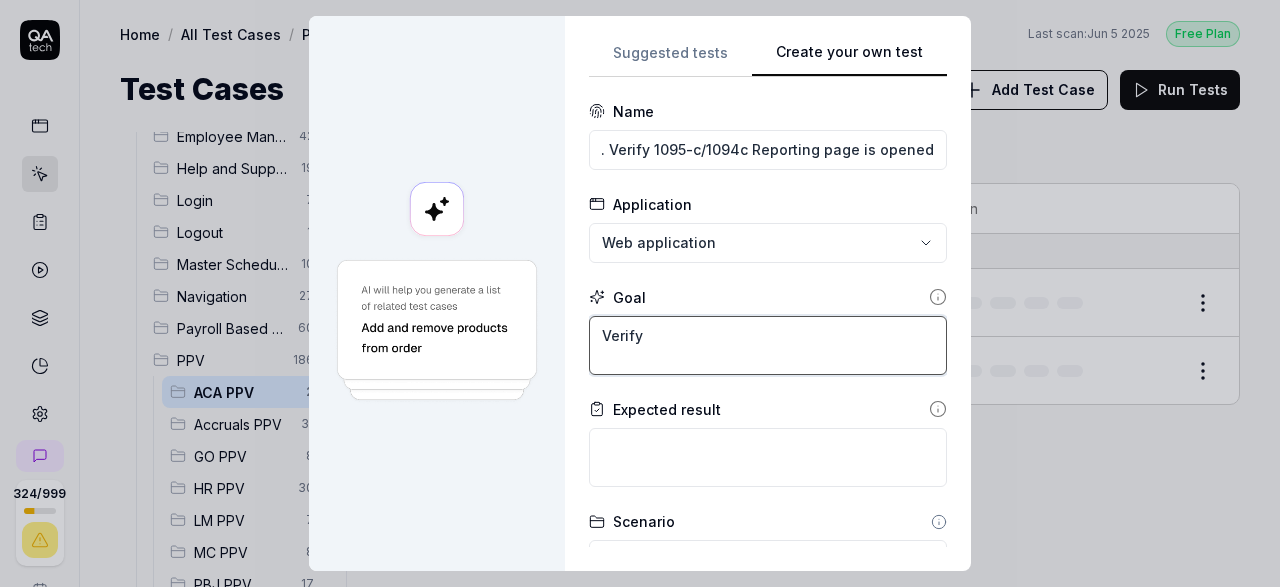 paste on "1095-C/1094-C Reporting" 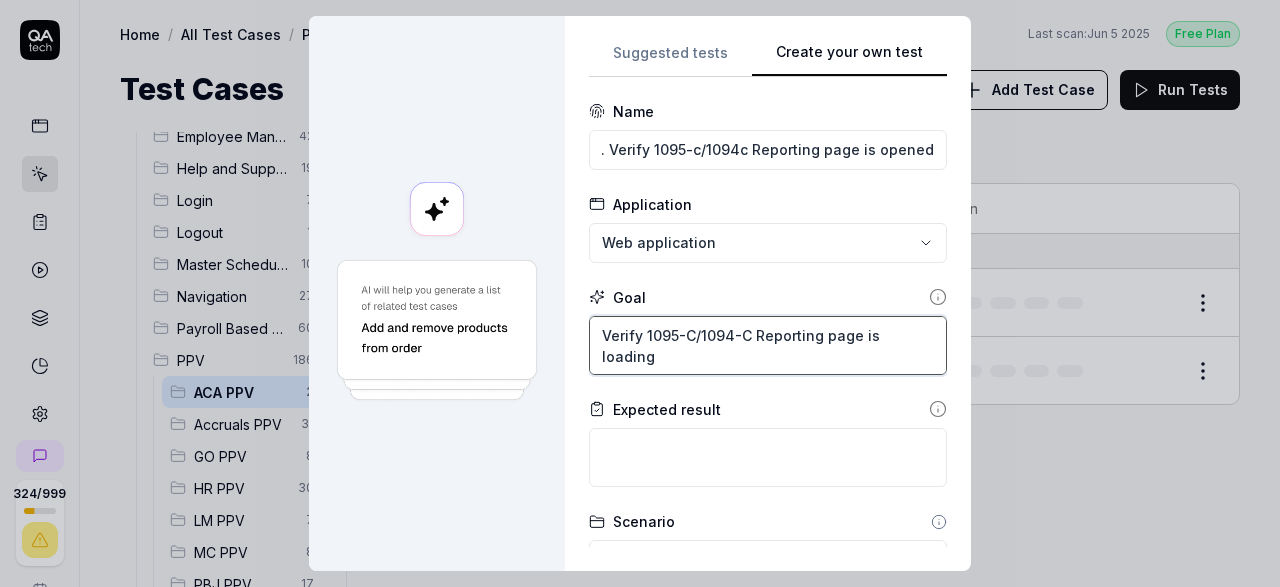 scroll, scrollTop: 116, scrollLeft: 0, axis: vertical 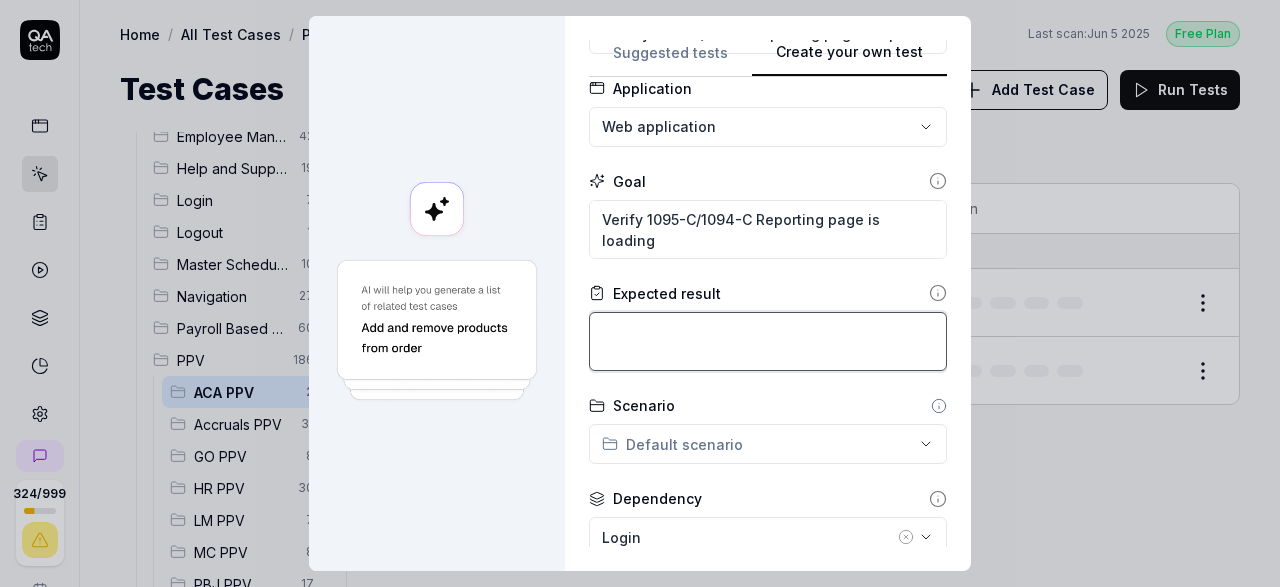 click at bounding box center [768, 341] 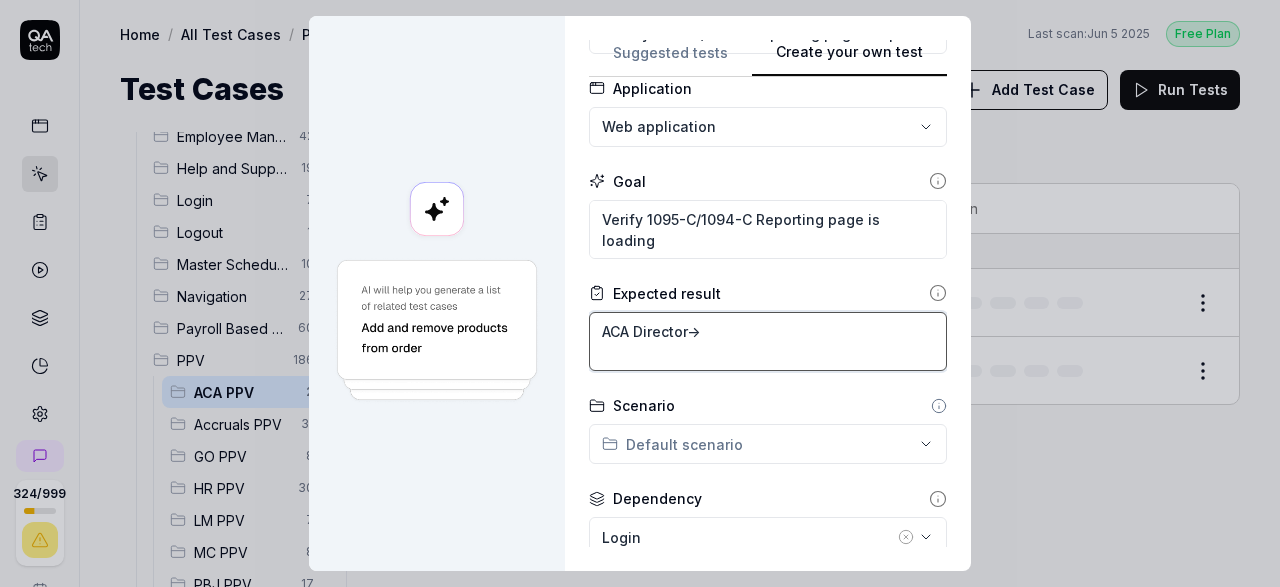 paste on "1095-C/1094-C Reporting" 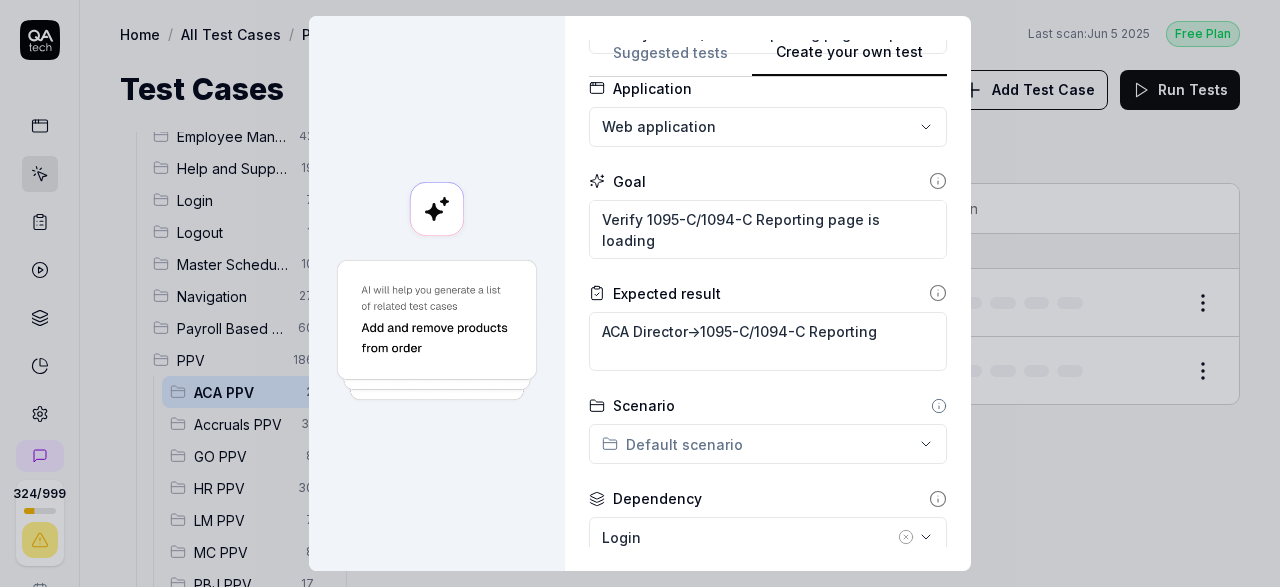click on "**********" at bounding box center [640, 293] 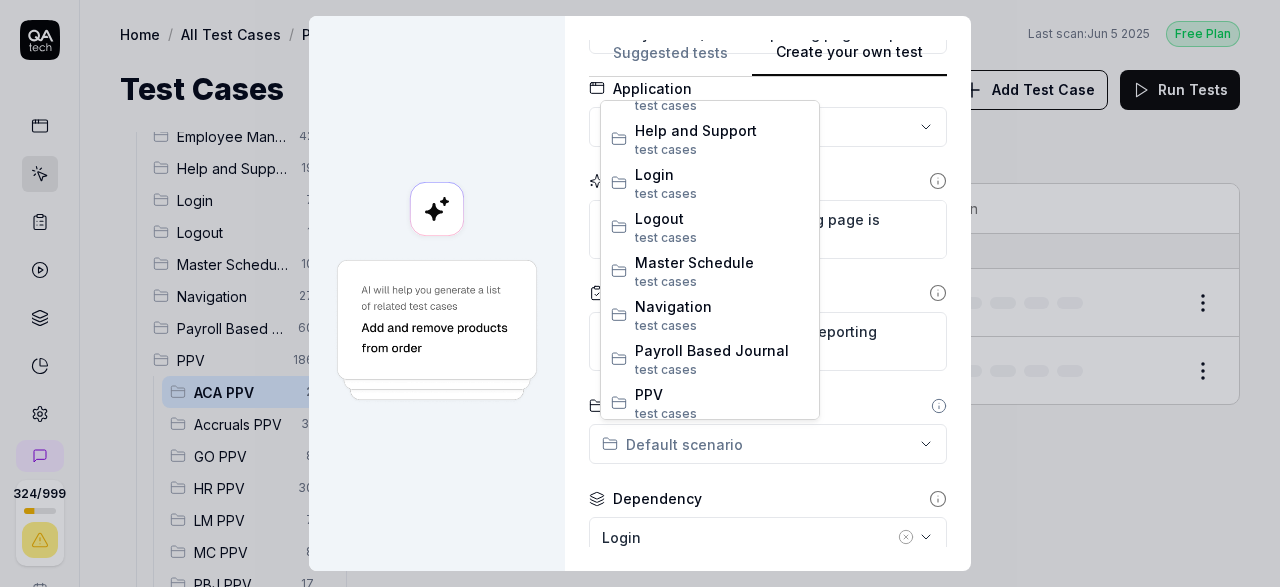 scroll, scrollTop: 232, scrollLeft: 0, axis: vertical 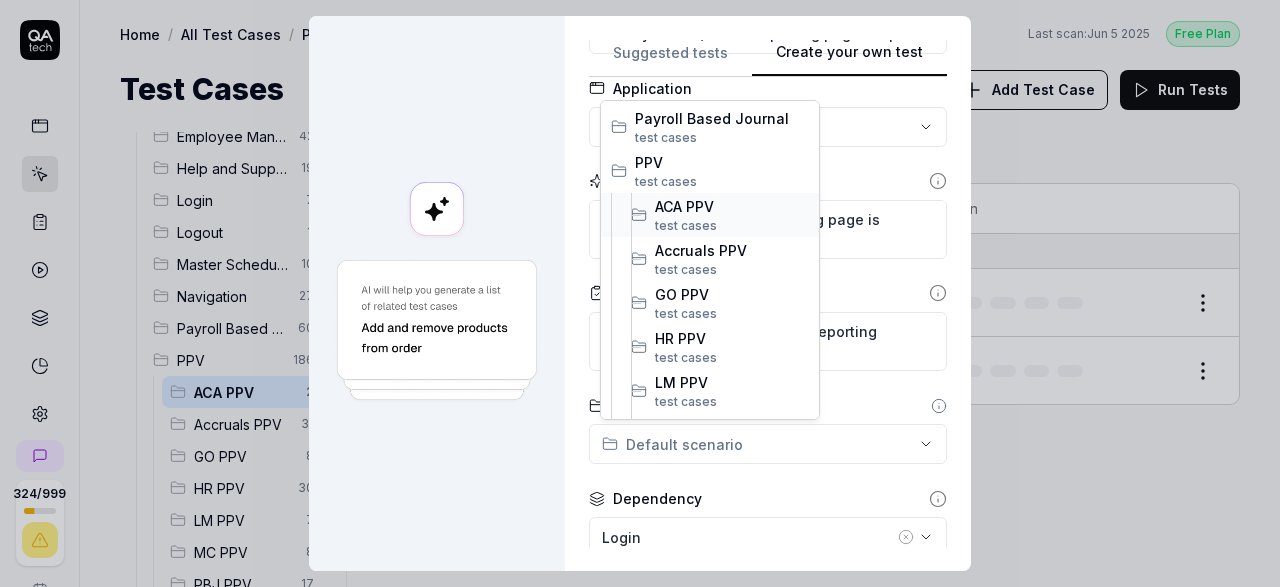 click on "ACA PPV" at bounding box center (732, 206) 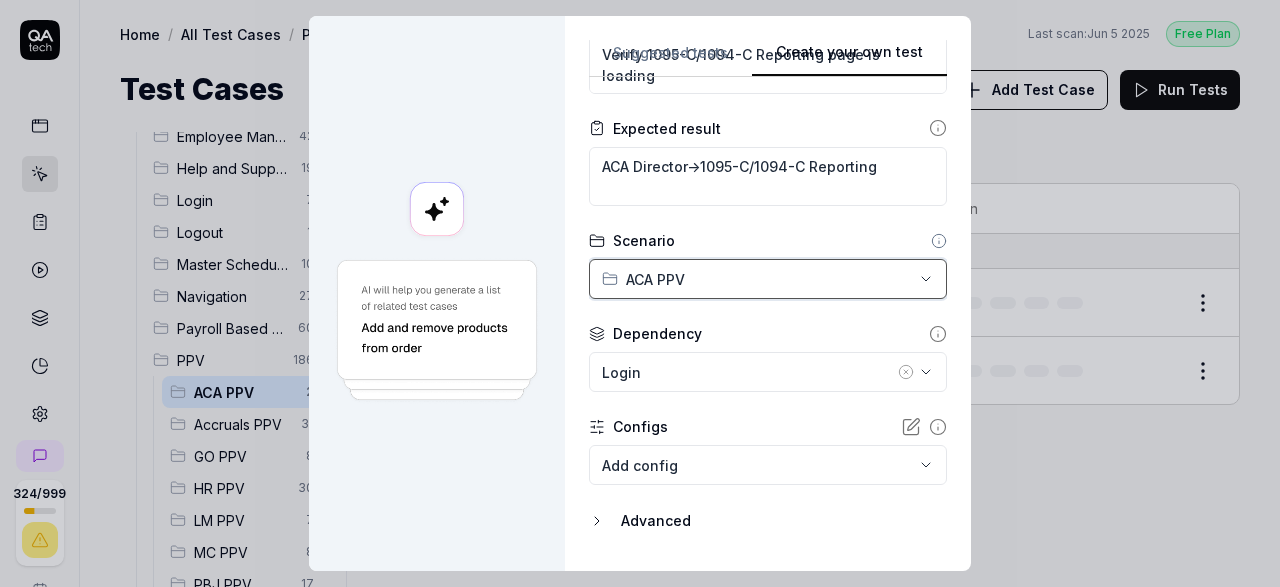 scroll, scrollTop: 331, scrollLeft: 0, axis: vertical 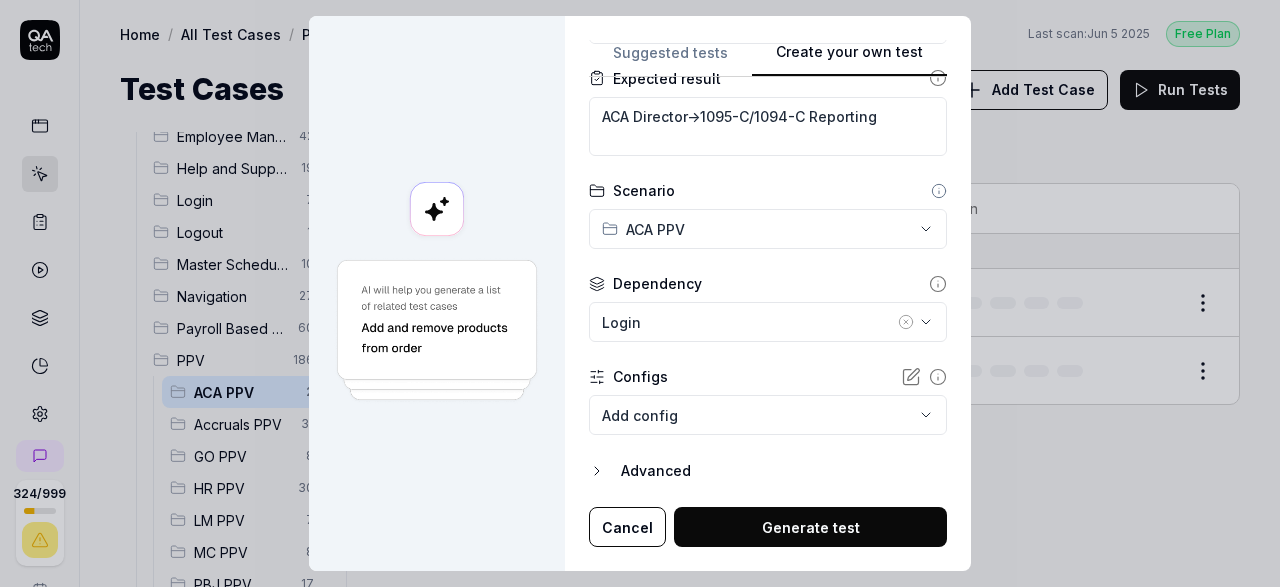 click 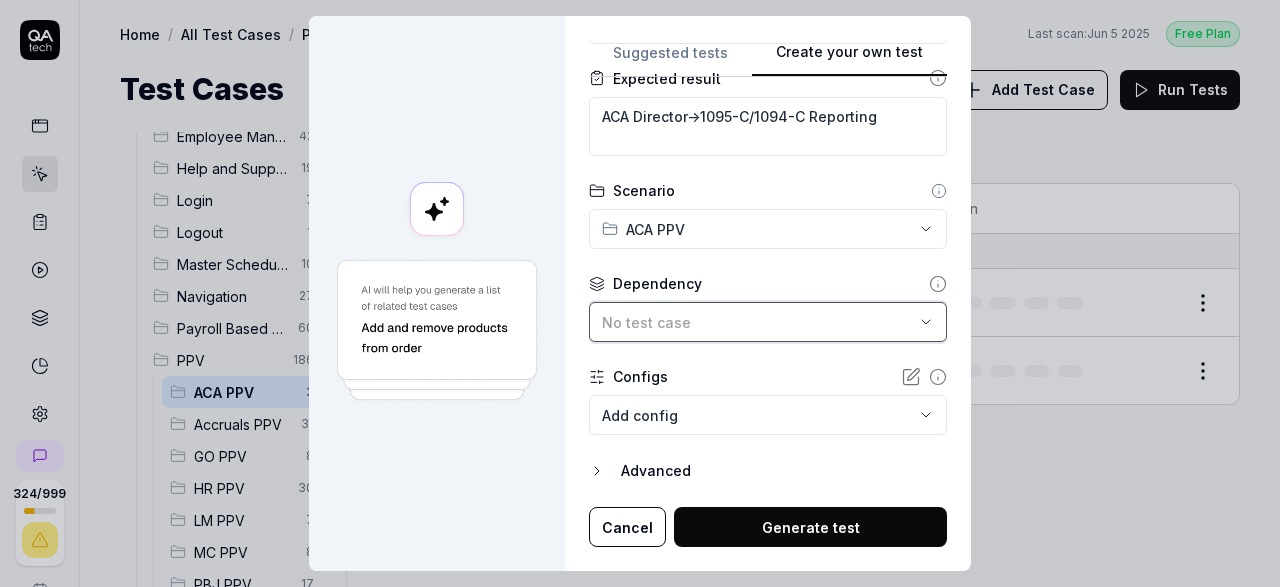 scroll, scrollTop: 16, scrollLeft: 0, axis: vertical 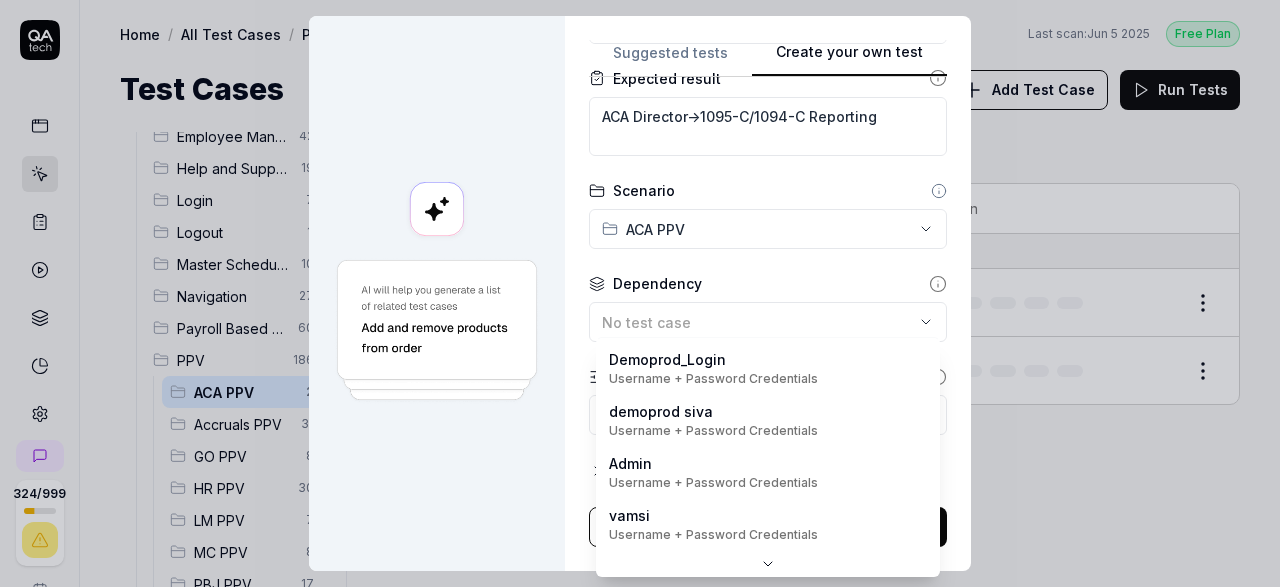 click on "324  /  999 s S Home / All Test Cases / PPV / ACA PPV Free Plan Home / All Test Cases / PPV / ACA PPV Last scan:  Jun 5 2025 Free Plan Test Cases Add Test Case Run Tests All Test Cases 627 Communication 46 Dashboard Management 13 Employee Management 42 Help and Support 19 Login 7 Logout 1 Master Schedule 10 Navigation 27 Payroll Based Journal 60 PPV 186 ACA PPV 2 Accruals PPV 31 GO PPV 8 HR PPV 30 LM PPV 7 MC PPV 8 PBJ PPV 17 SO PPV 42 Spotlight PPV 4 TA PPV 37 Reporting 6 Schedule Optimizer 7 Screen Loads 7 TestPPV 0 Time & Attendance 192 User Profile 1 Filters Name Status Last Run PPV ACA PPV 1. Login application and navigate to  ACA Active Edit 2. Verify ACA Director section sub links is visible Active Edit
To pick up a draggable item, press the space bar.
While dragging, use the arrow keys to move the item.
Press space again to drop the item in its new position, or press escape to cancel.
*
Create your own test Suggested tests Create your own test Name Application Web application" at bounding box center [640, 293] 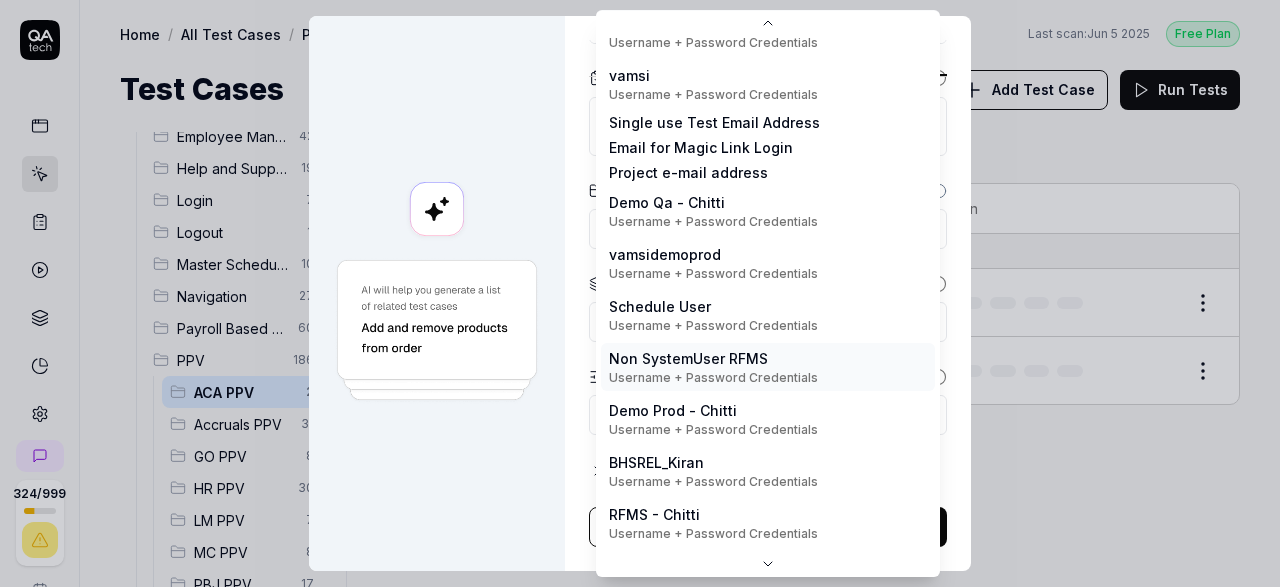 scroll, scrollTop: 165, scrollLeft: 0, axis: vertical 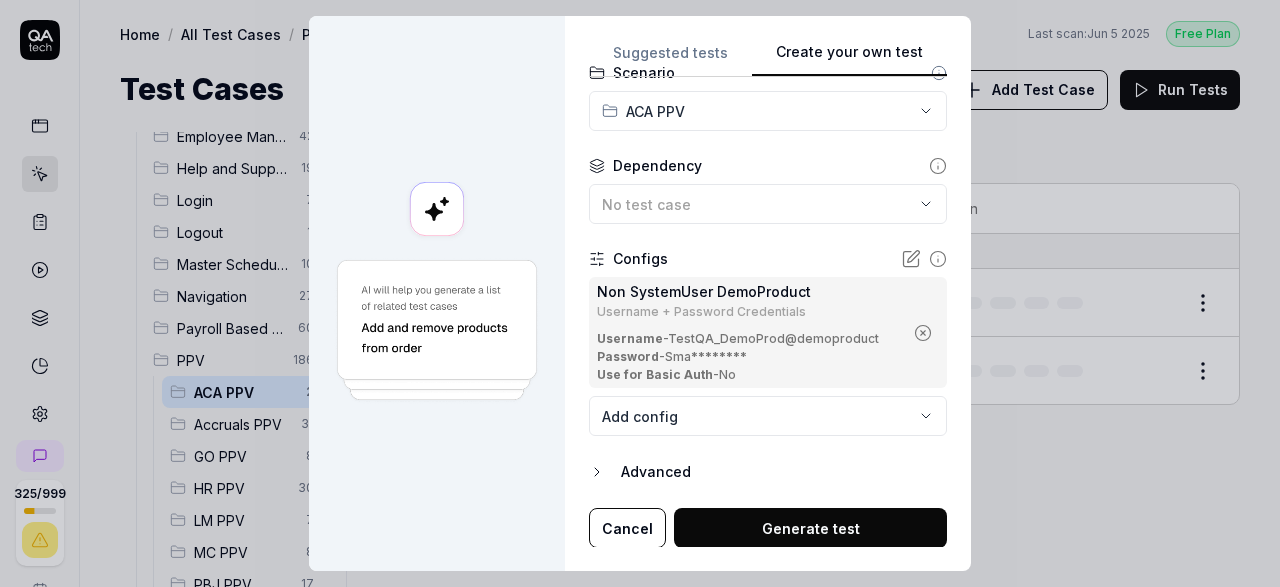click on "Generate test" at bounding box center [810, 528] 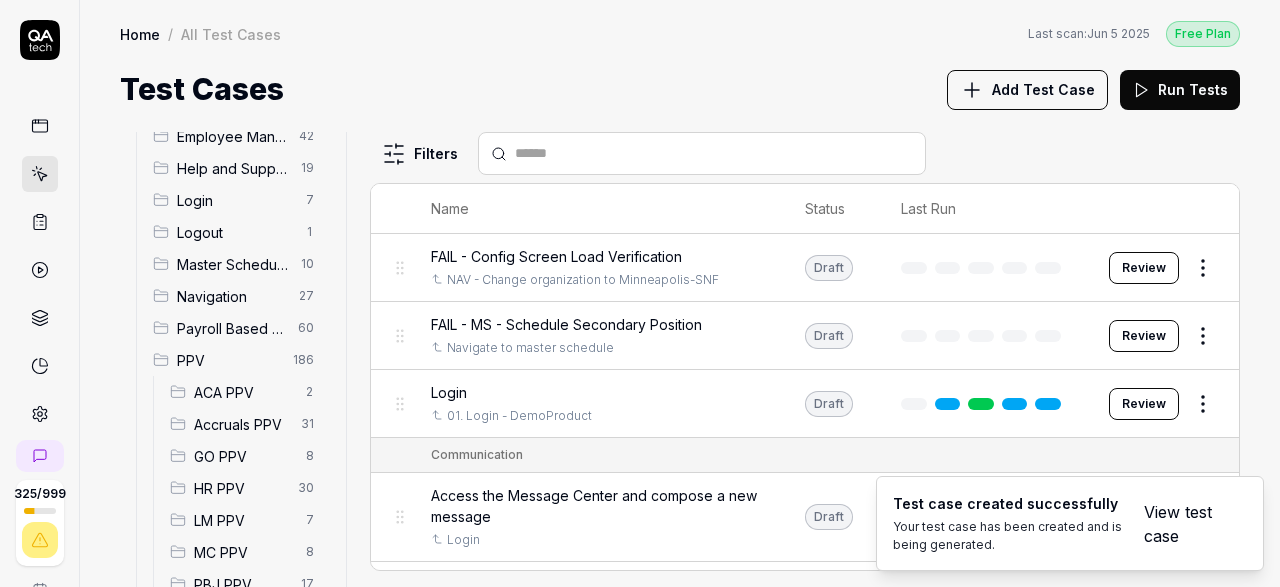 scroll, scrollTop: 116, scrollLeft: 0, axis: vertical 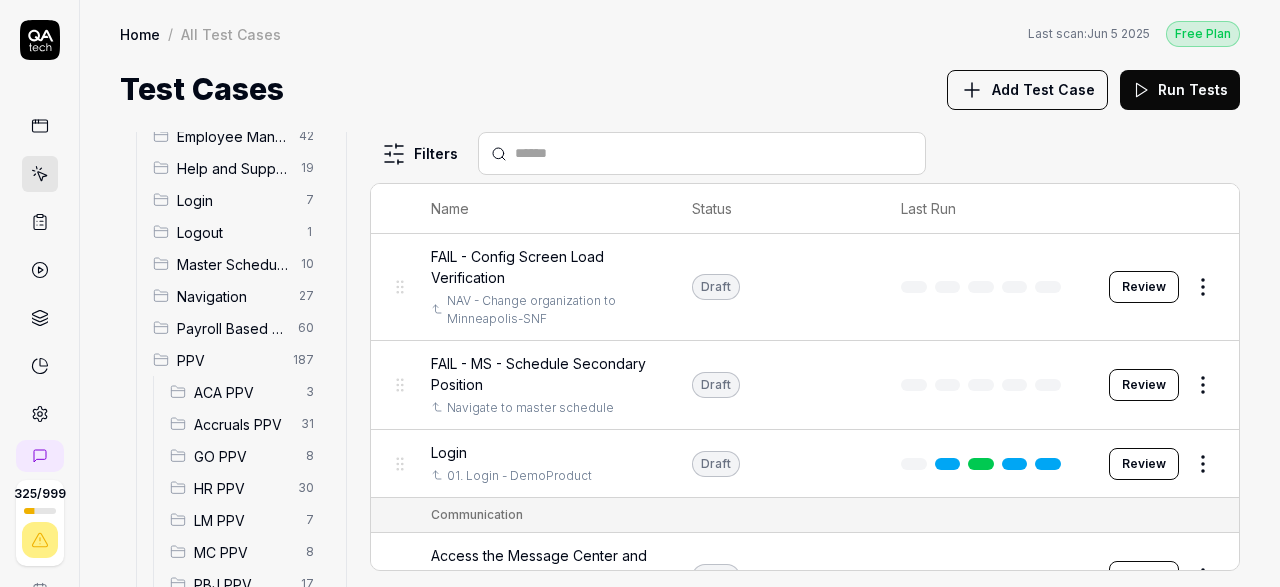 click on "ACA PPV" at bounding box center (244, 392) 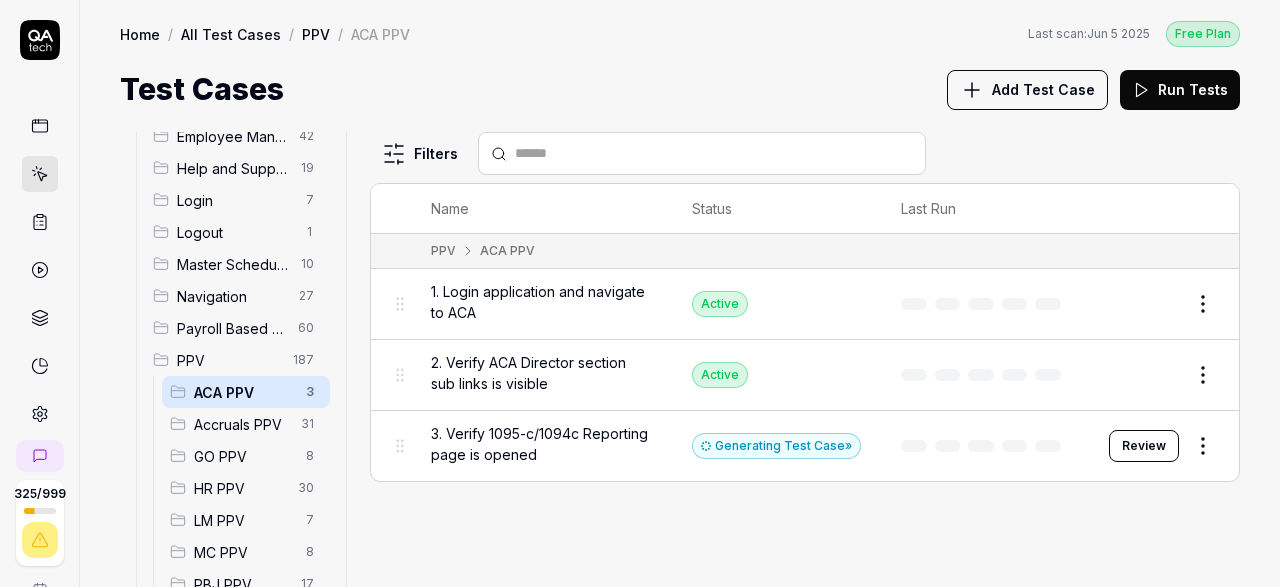 click on "Review" at bounding box center (1144, 446) 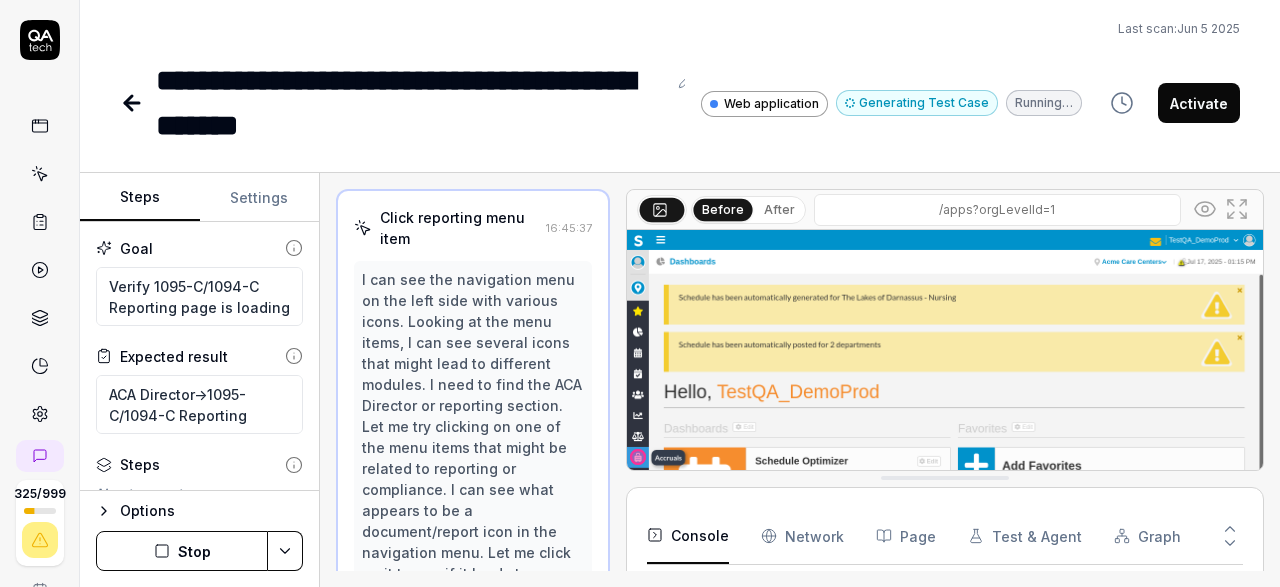 scroll, scrollTop: 213, scrollLeft: 0, axis: vertical 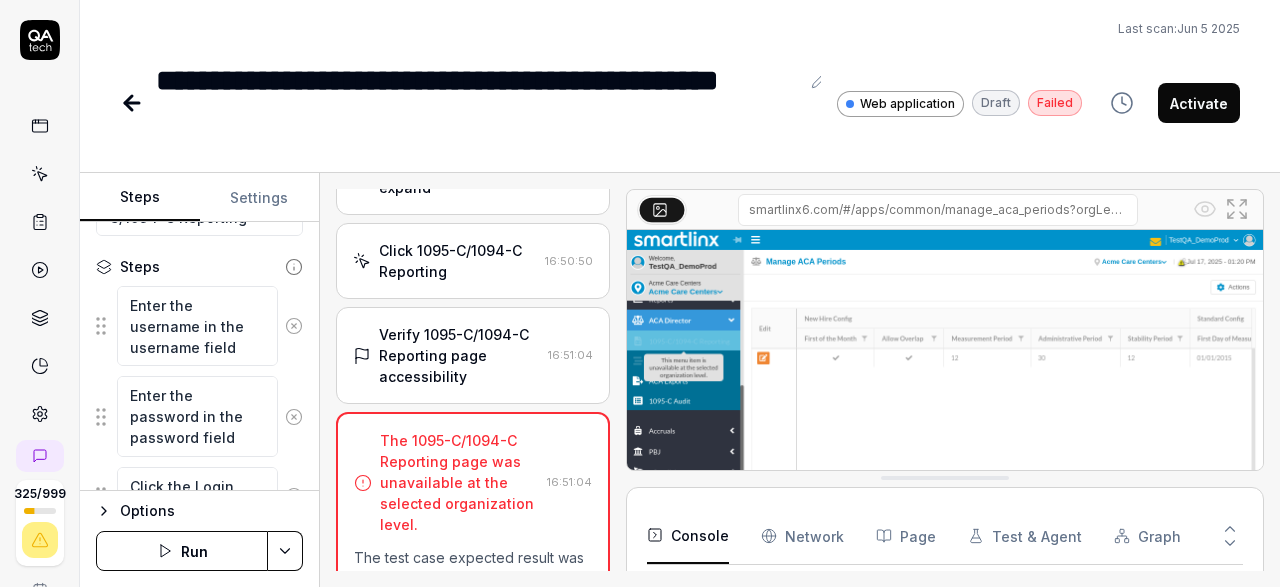 click 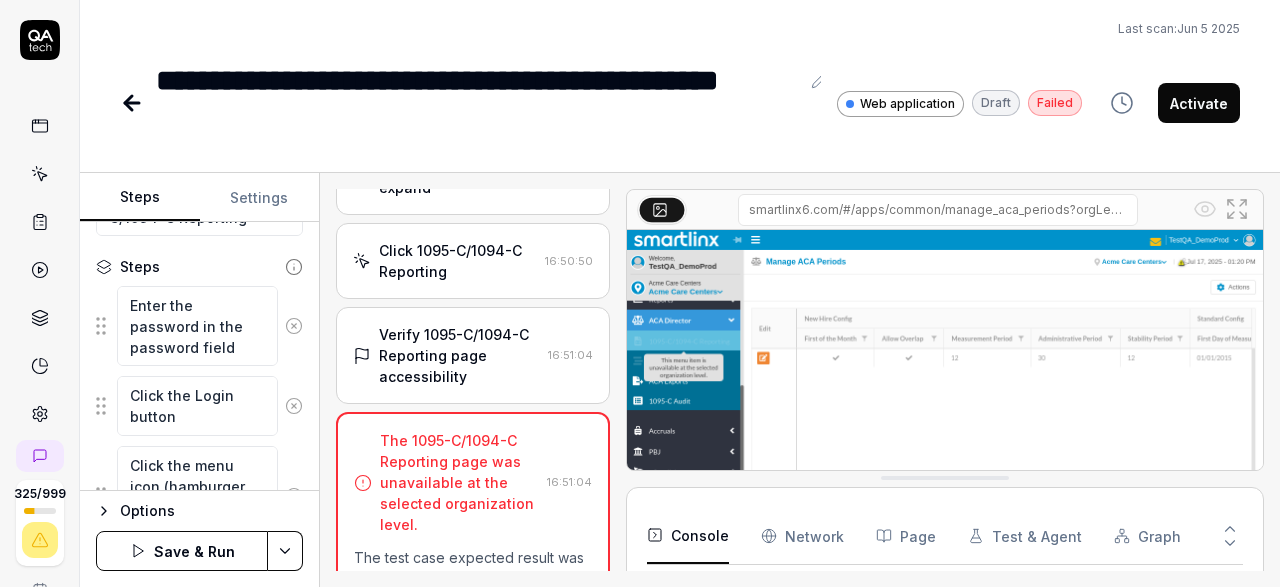 click 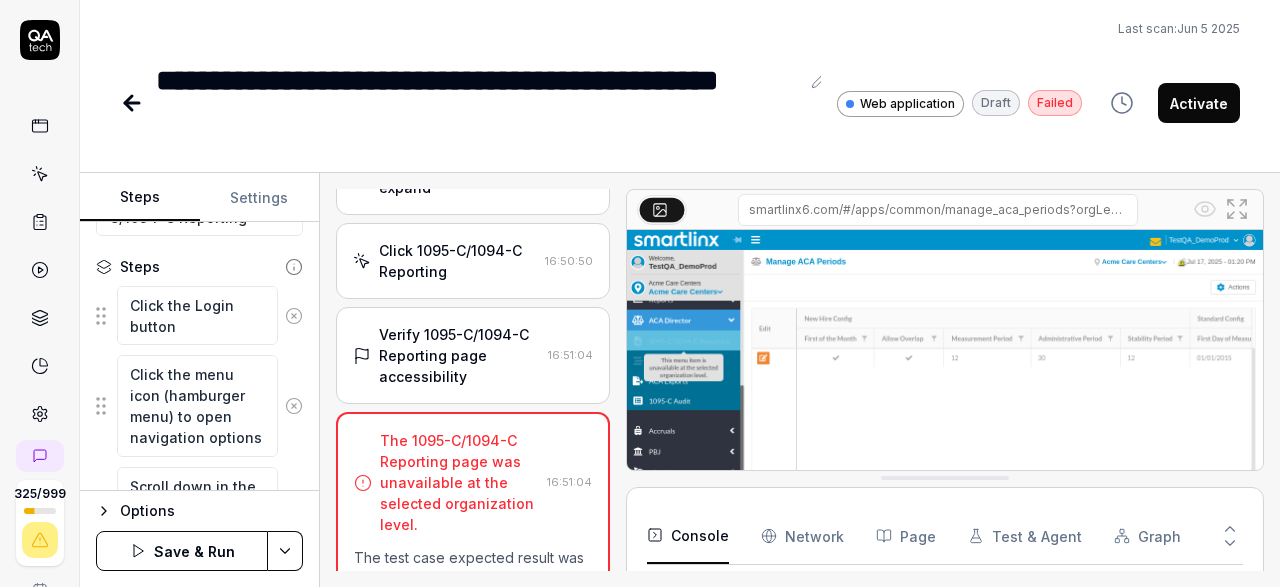 click 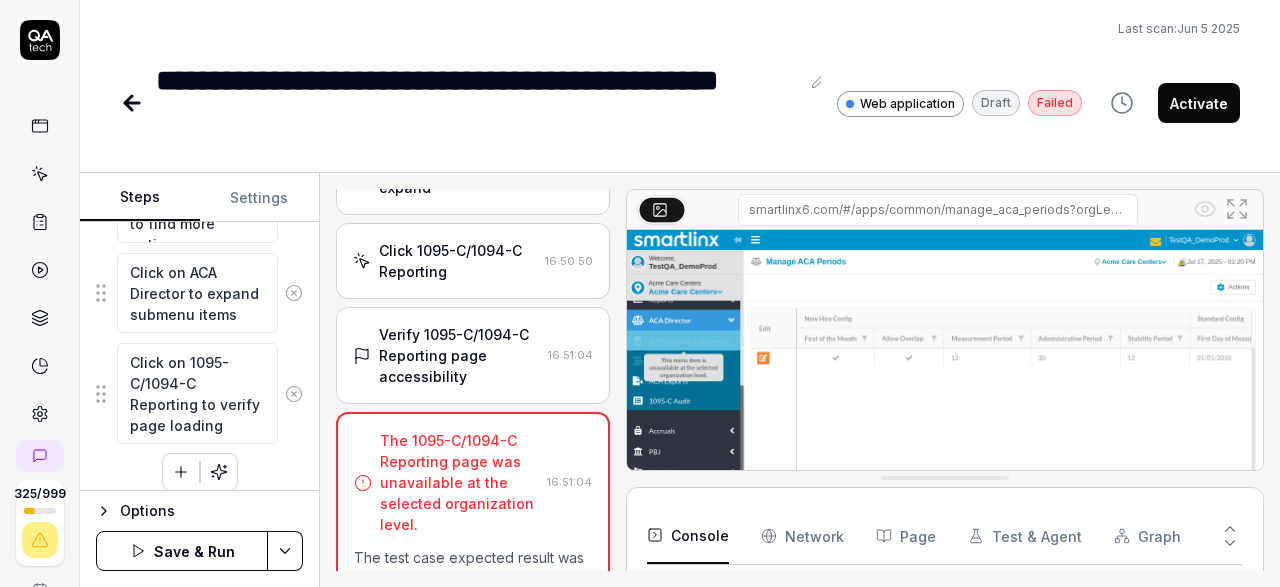 scroll, scrollTop: 446, scrollLeft: 0, axis: vertical 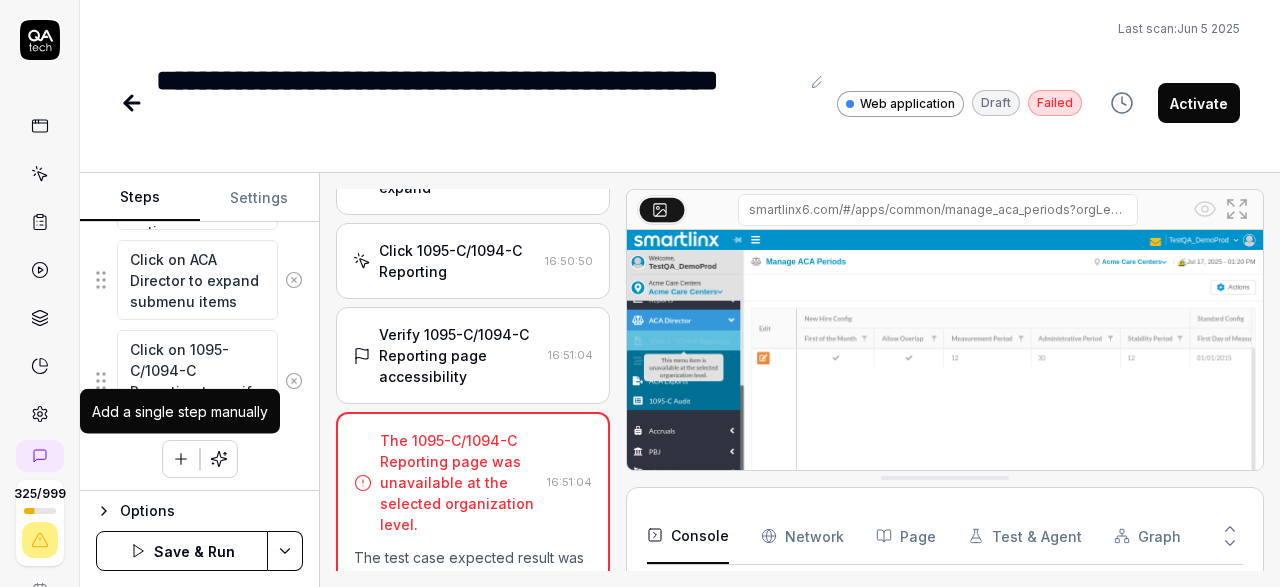 click at bounding box center (181, 459) 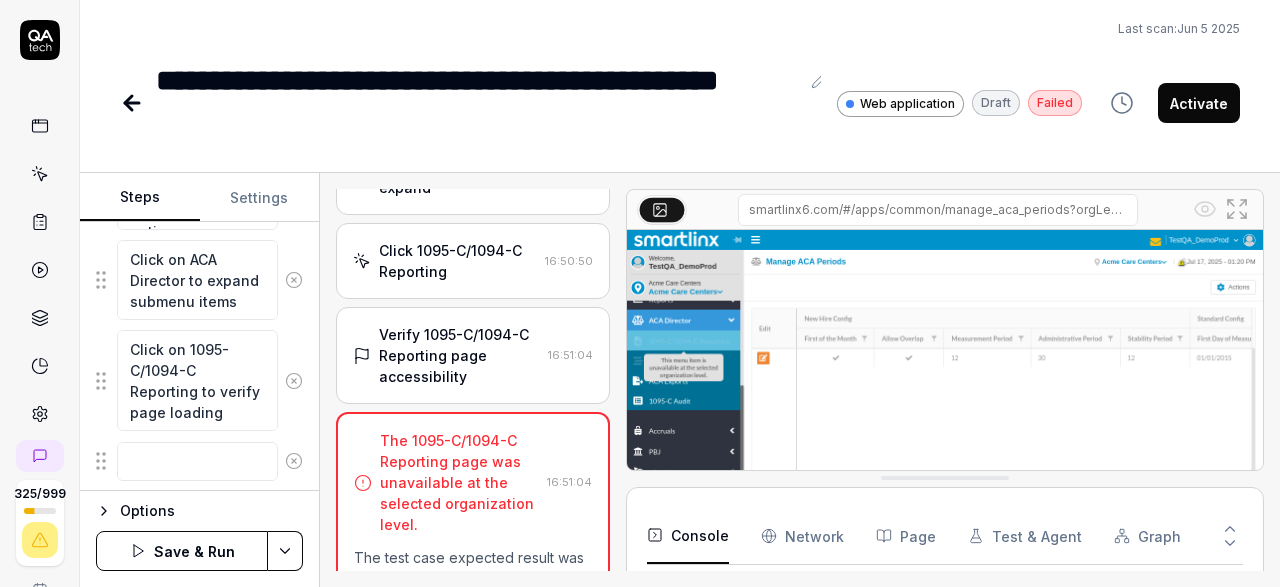 drag, startPoint x: 94, startPoint y: 464, endPoint x: 129, endPoint y: 238, distance: 228.69412 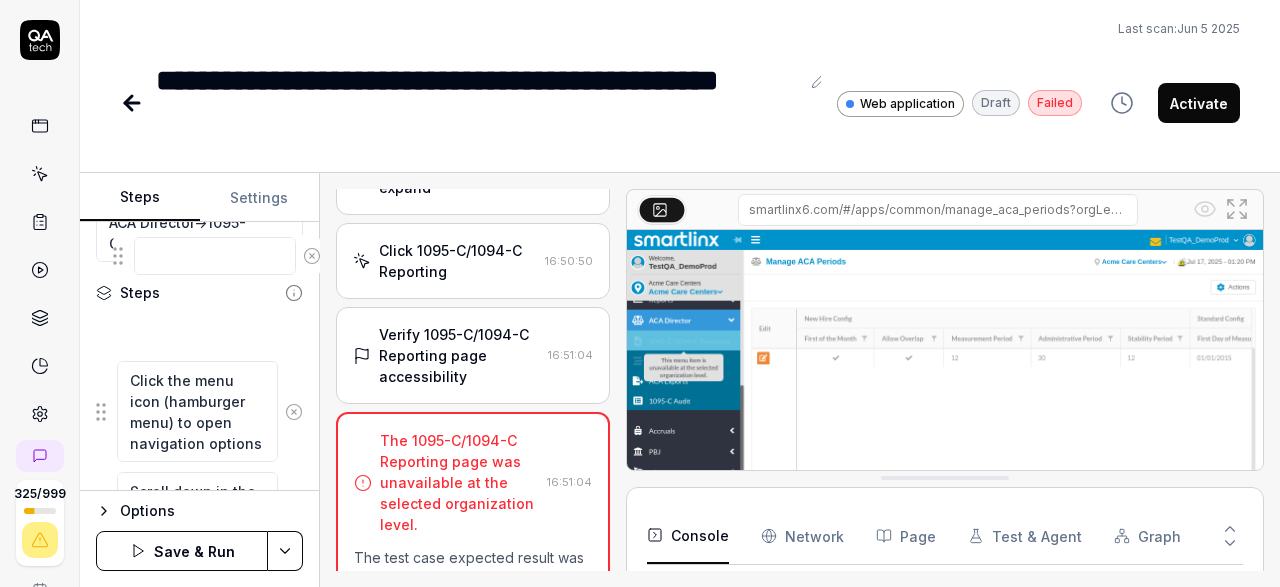 scroll, scrollTop: 161, scrollLeft: 0, axis: vertical 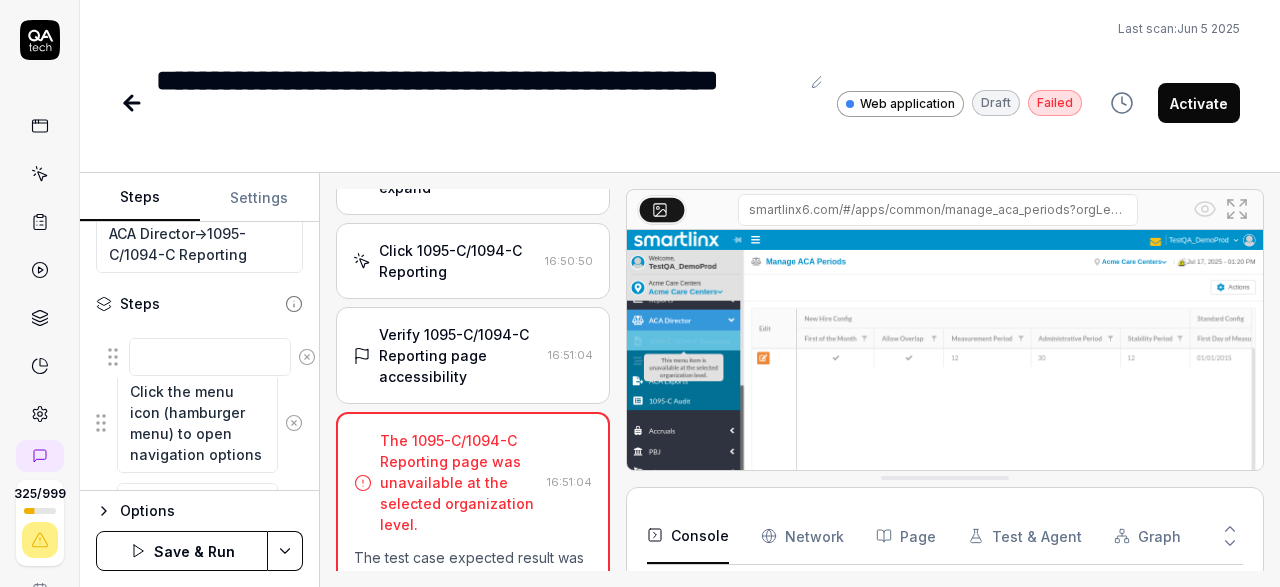 drag, startPoint x: 100, startPoint y: 463, endPoint x: 112, endPoint y: 362, distance: 101.71037 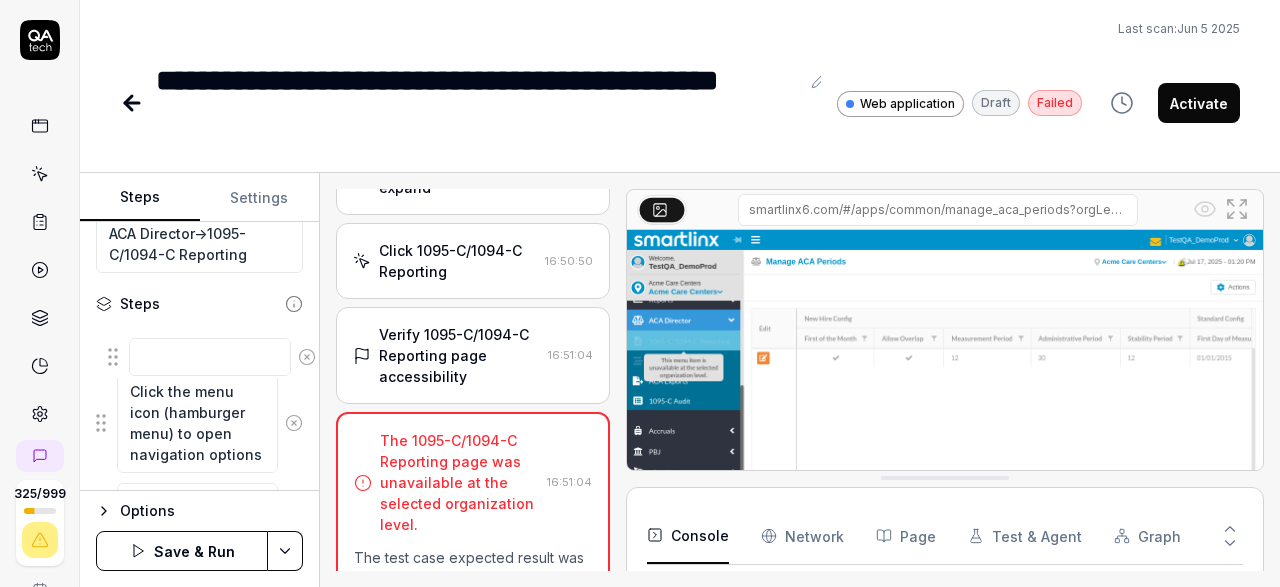 click at bounding box center [199, 345] 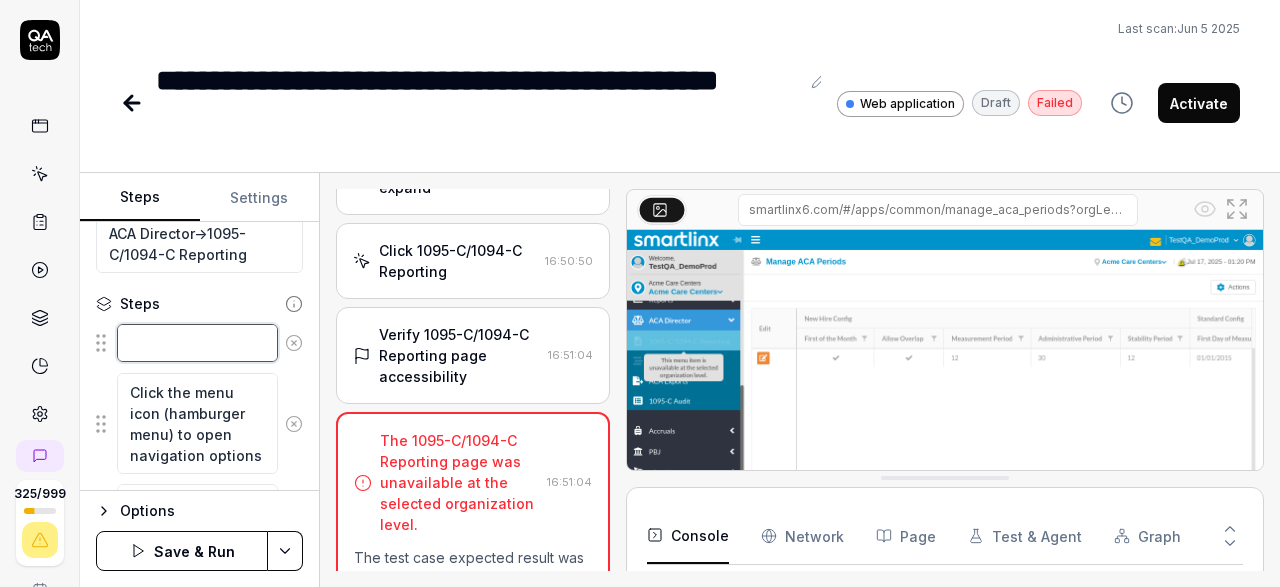 click at bounding box center [197, 343] 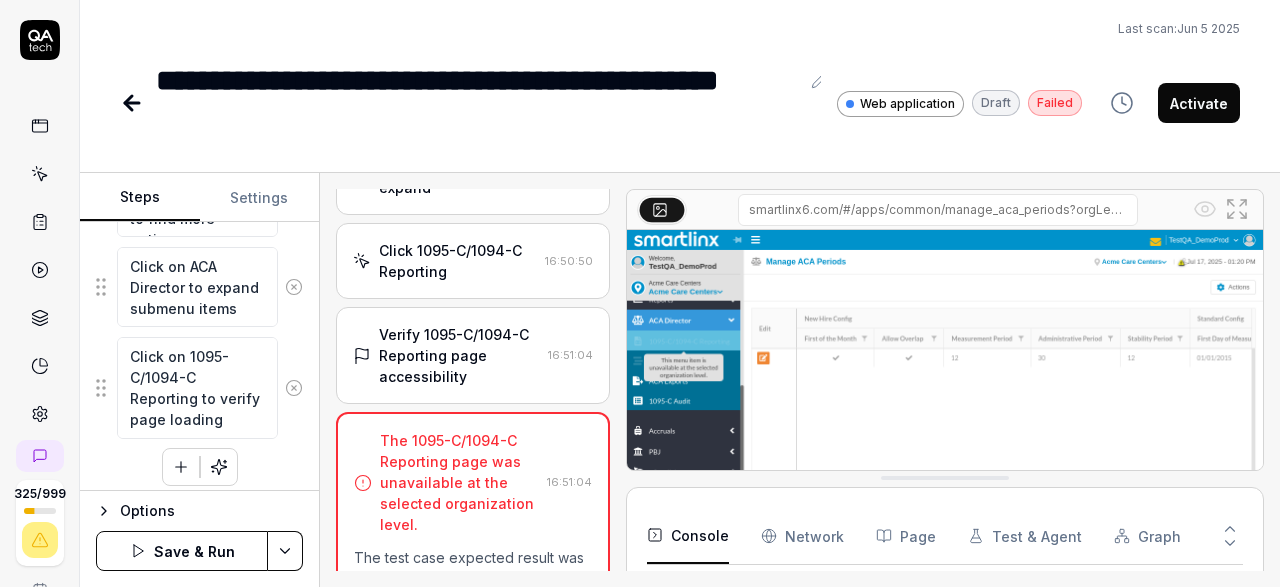 scroll, scrollTop: 535, scrollLeft: 0, axis: vertical 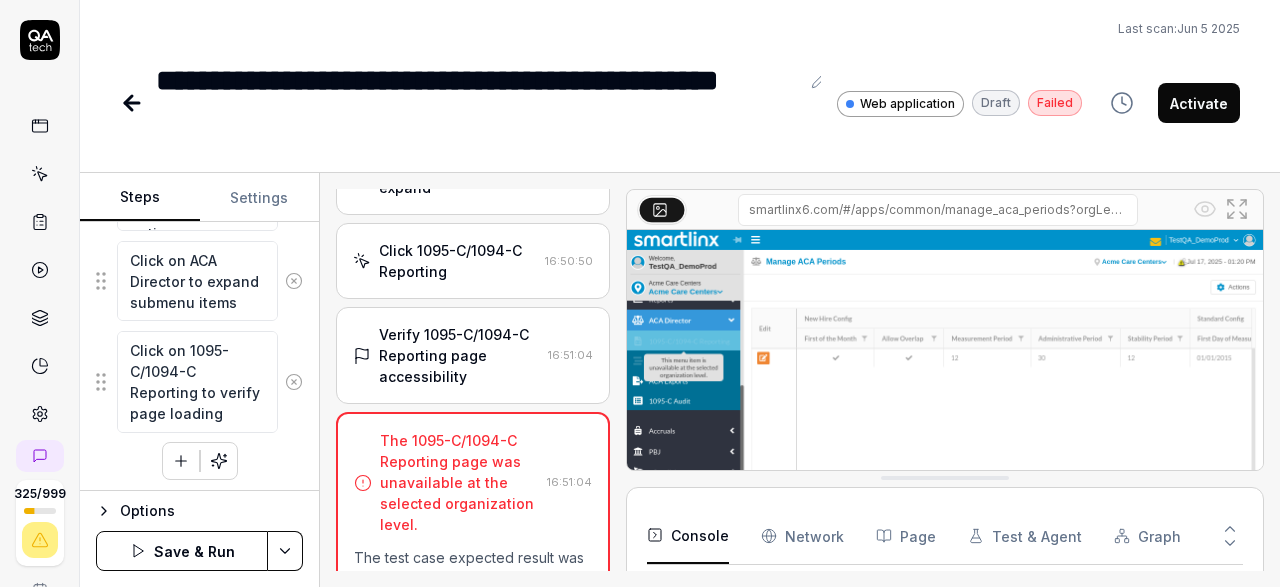 click 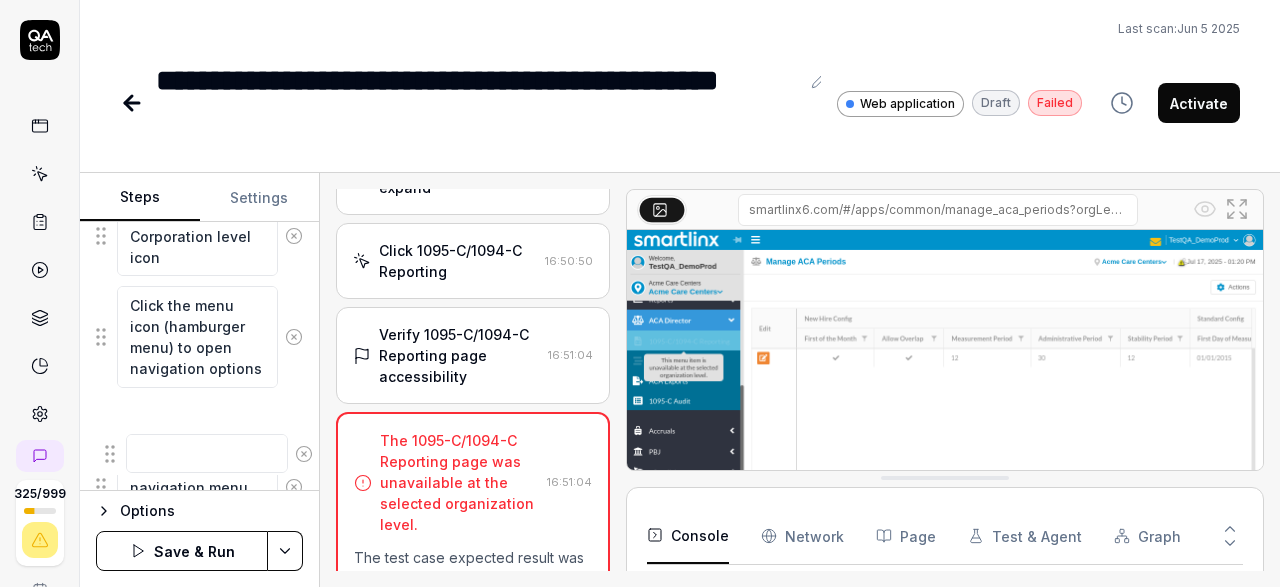 scroll, scrollTop: 290, scrollLeft: 0, axis: vertical 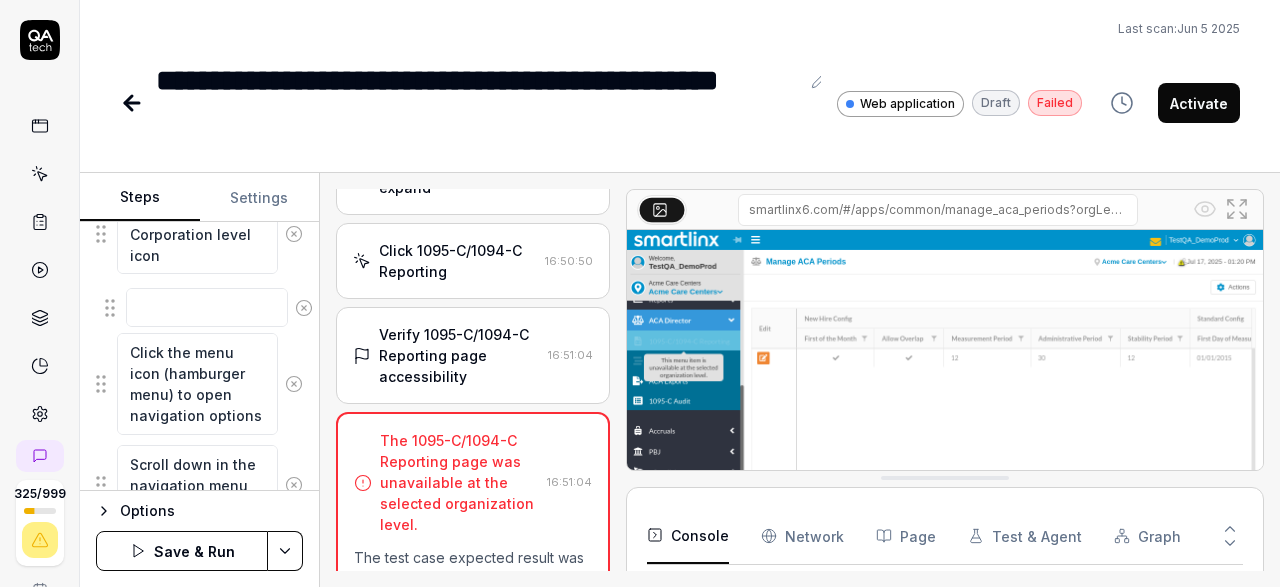 drag, startPoint x: 105, startPoint y: 464, endPoint x: 114, endPoint y: 312, distance: 152.26622 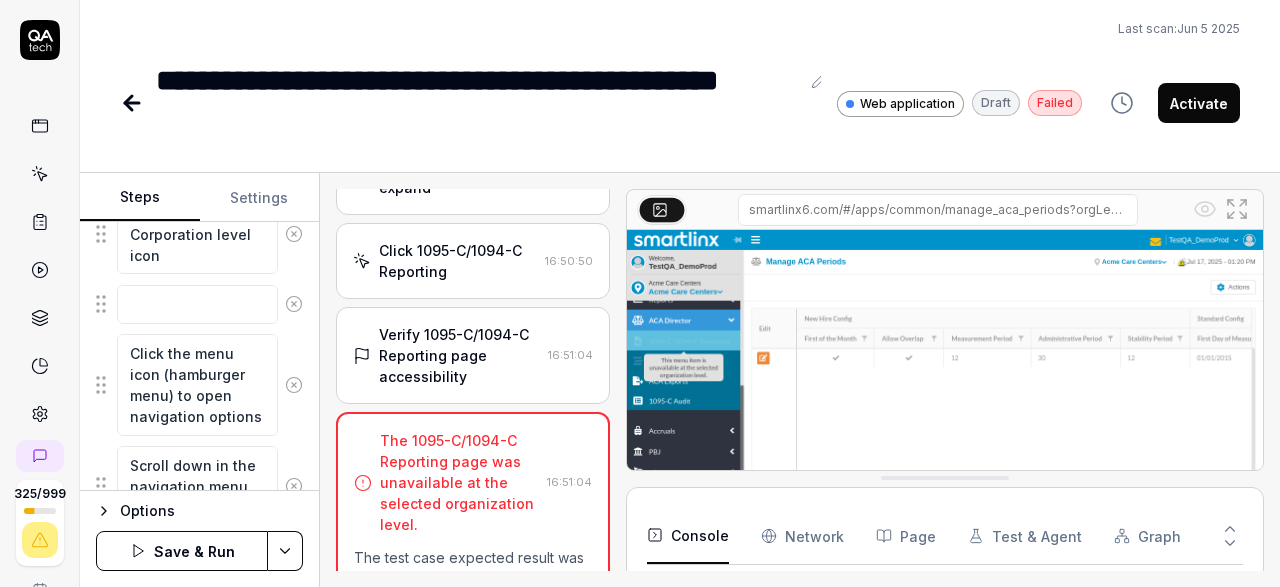 scroll, scrollTop: 174, scrollLeft: 0, axis: vertical 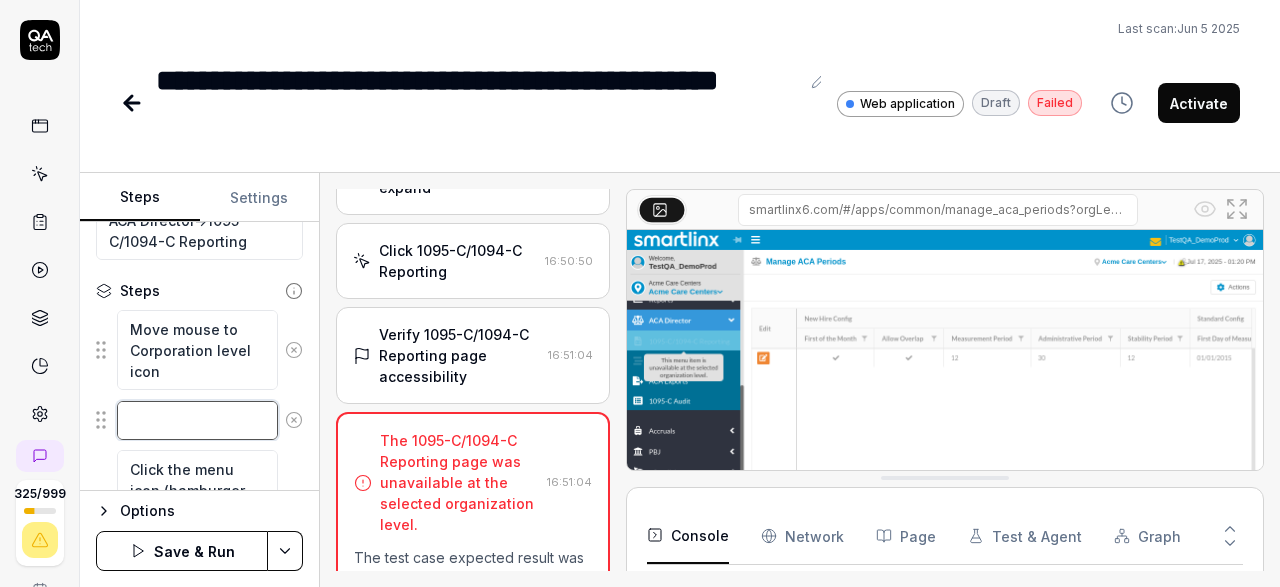 click at bounding box center [197, 420] 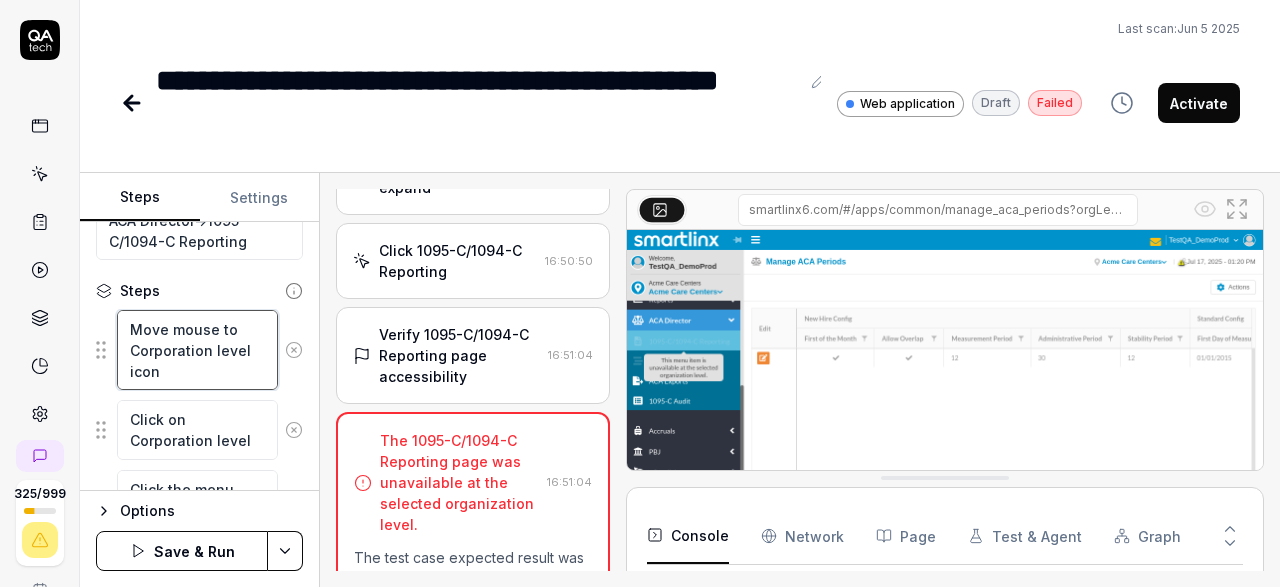 click on "Move mouse to Corporation level icon" at bounding box center [197, 350] 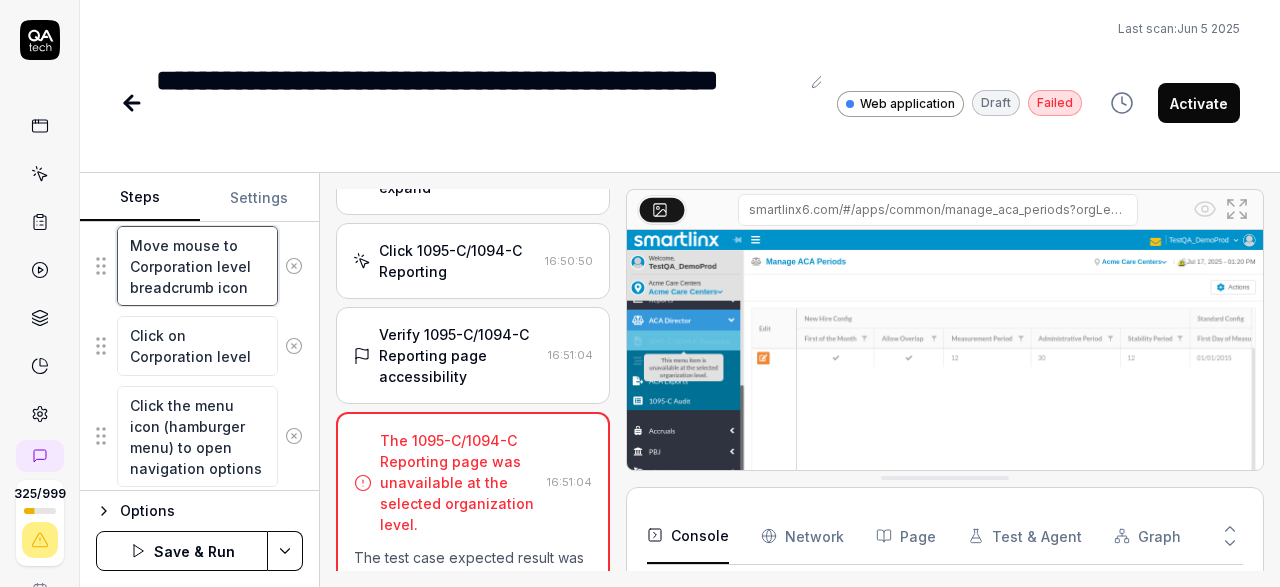 scroll, scrollTop: 290, scrollLeft: 0, axis: vertical 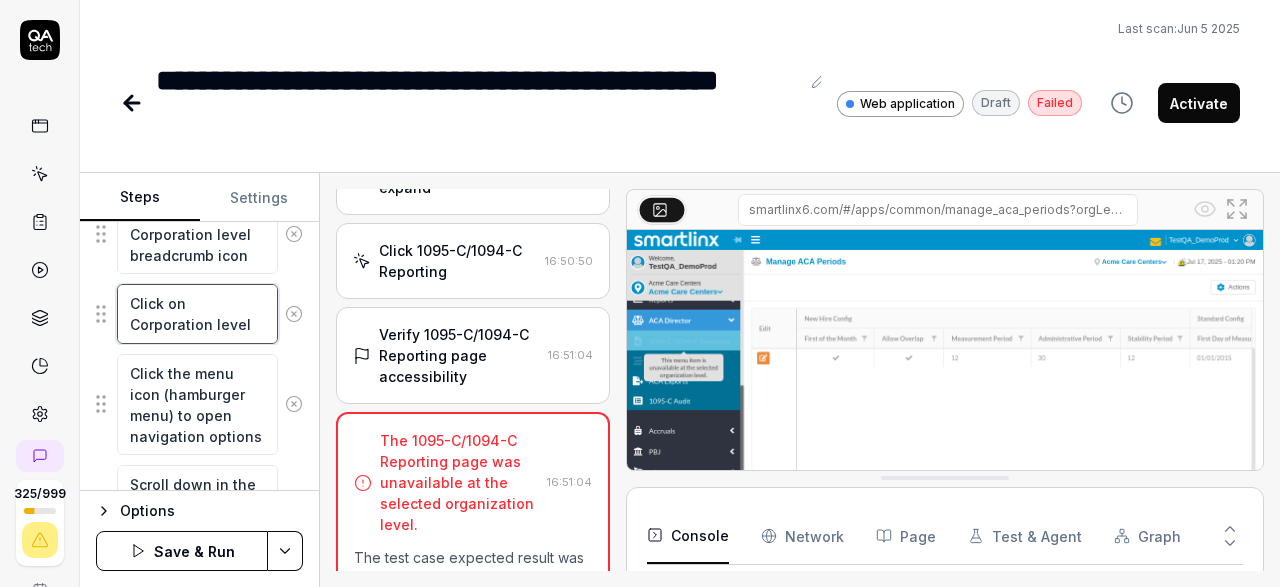 click on "Click on Corporation level" at bounding box center [197, 313] 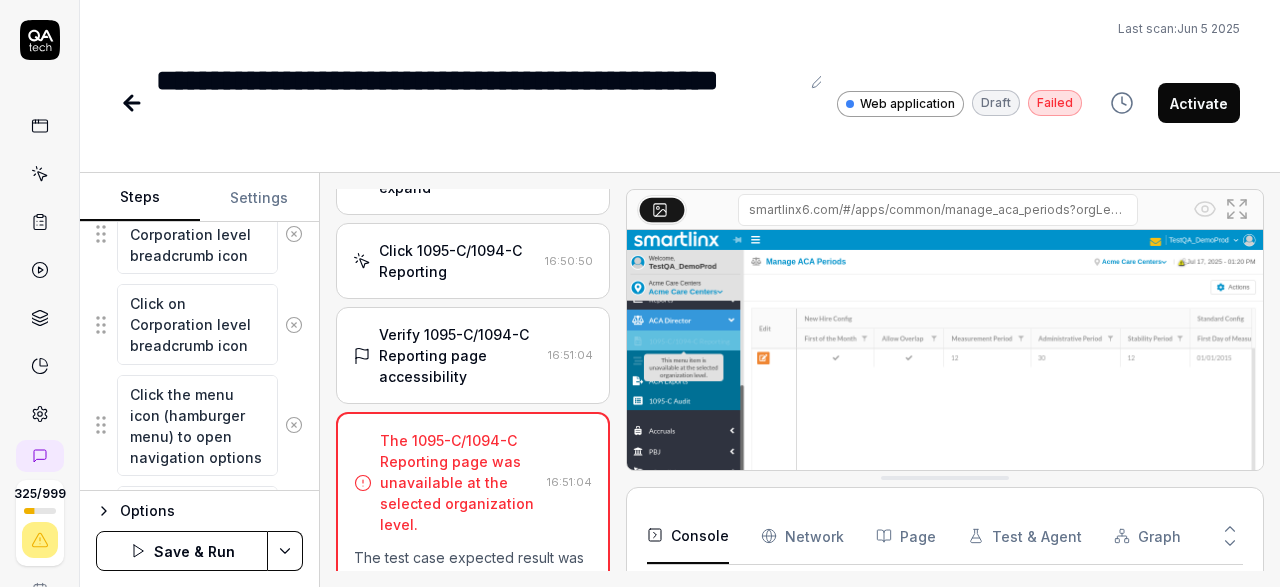 click on "**********" at bounding box center (640, 293) 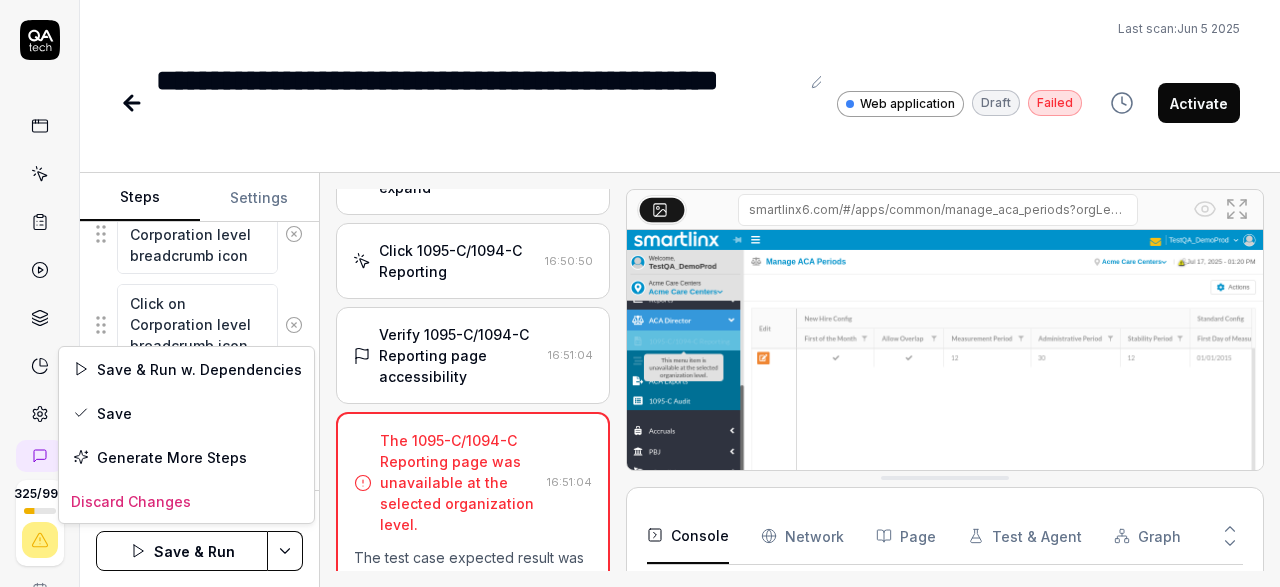 scroll, scrollTop: 290, scrollLeft: 0, axis: vertical 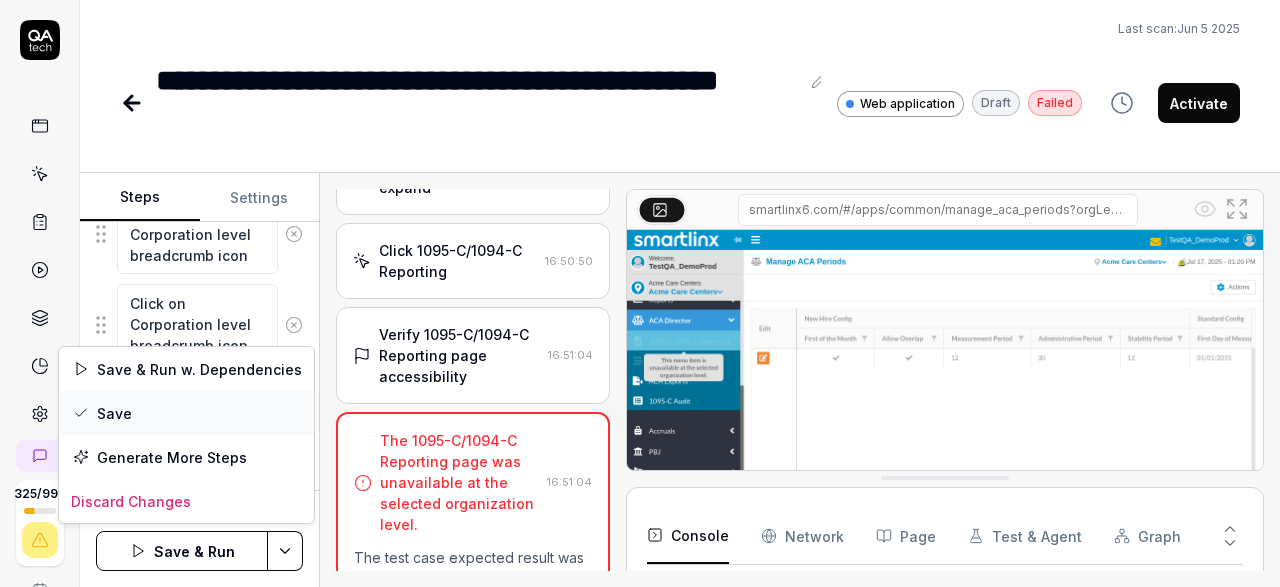 click on "Save" at bounding box center (186, 413) 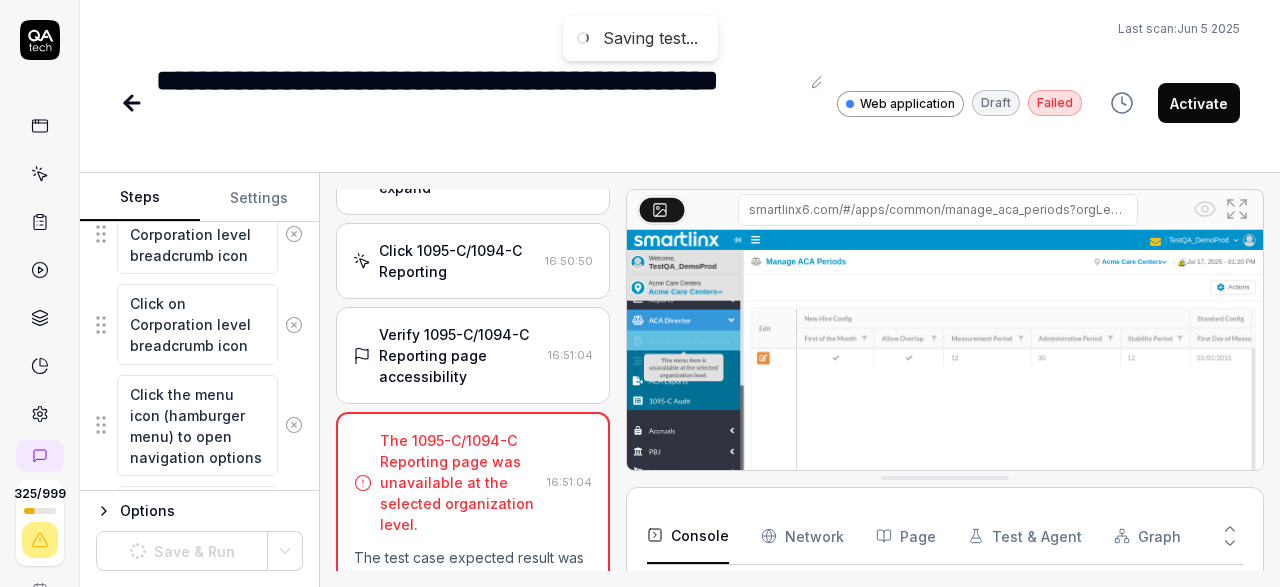 scroll, scrollTop: 290, scrollLeft: 0, axis: vertical 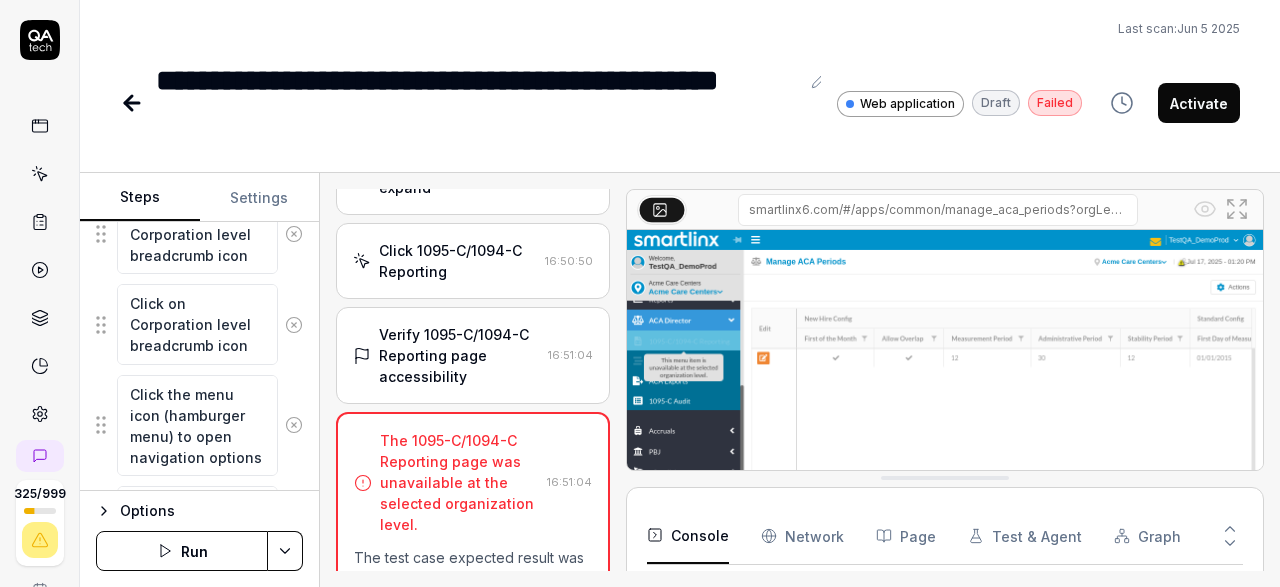 click on "Run" at bounding box center [182, 551] 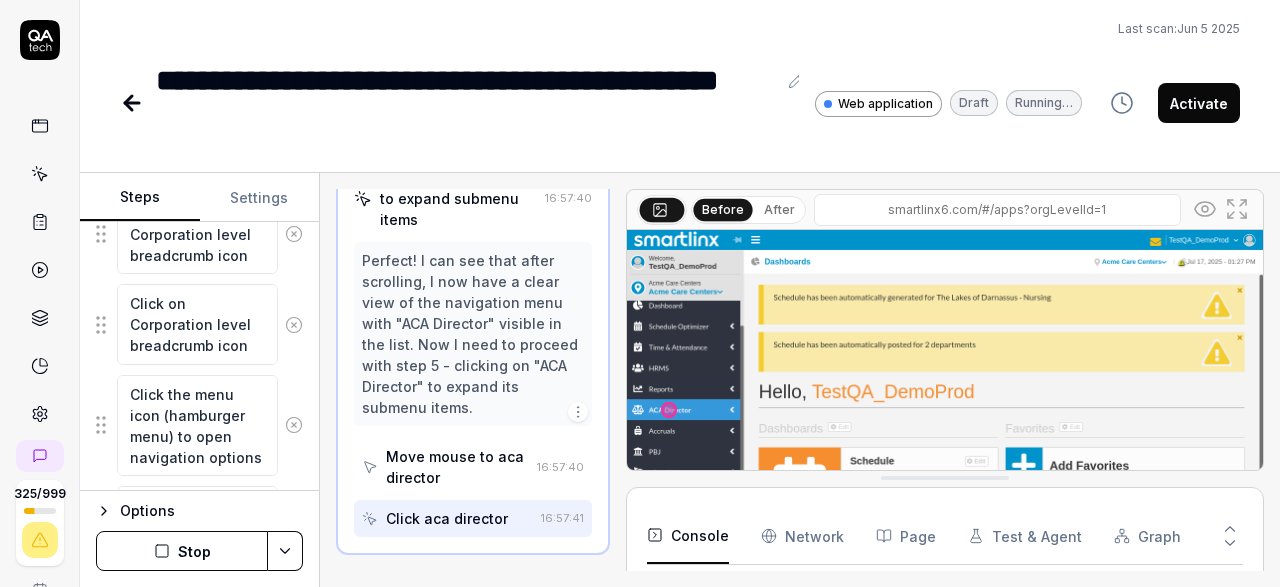 scroll, scrollTop: 760, scrollLeft: 0, axis: vertical 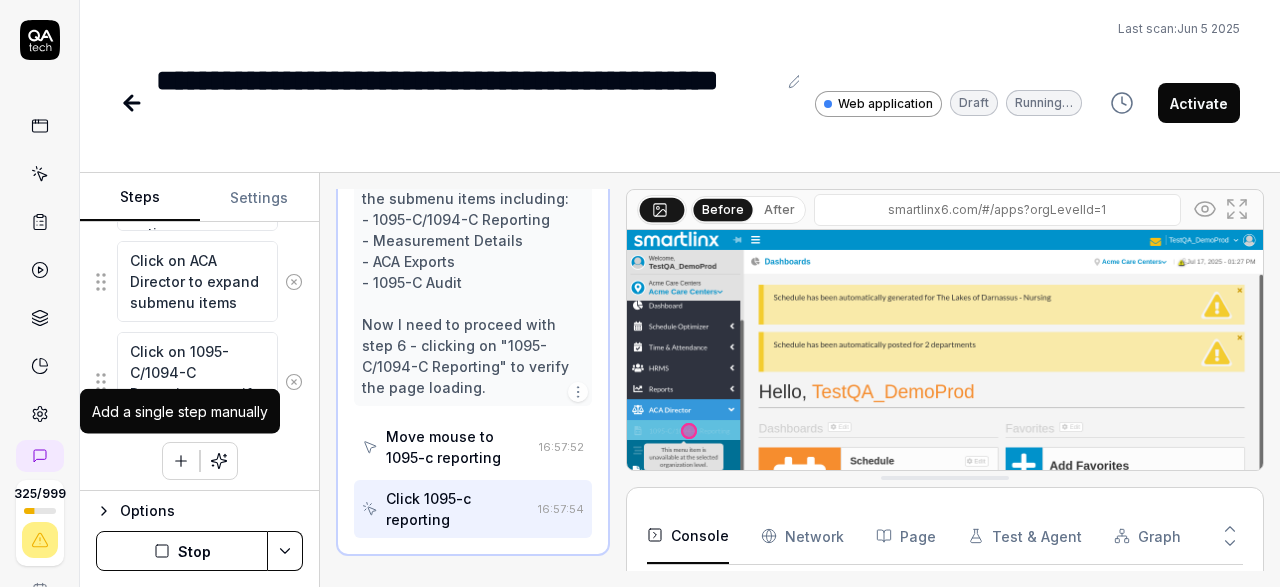 click 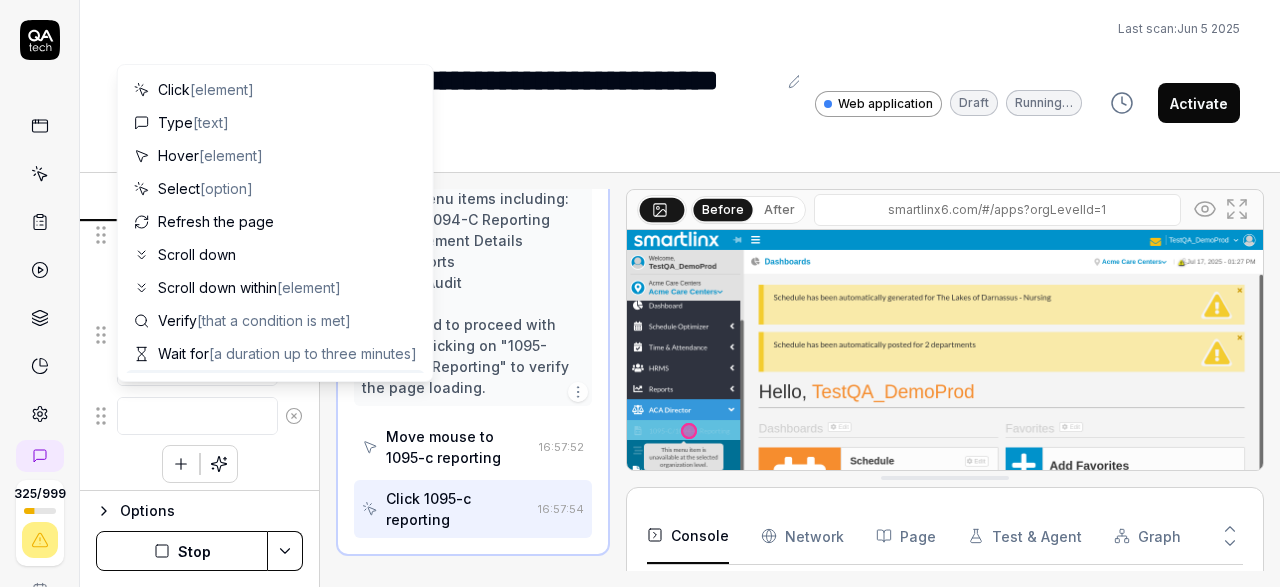 scroll, scrollTop: 675, scrollLeft: 0, axis: vertical 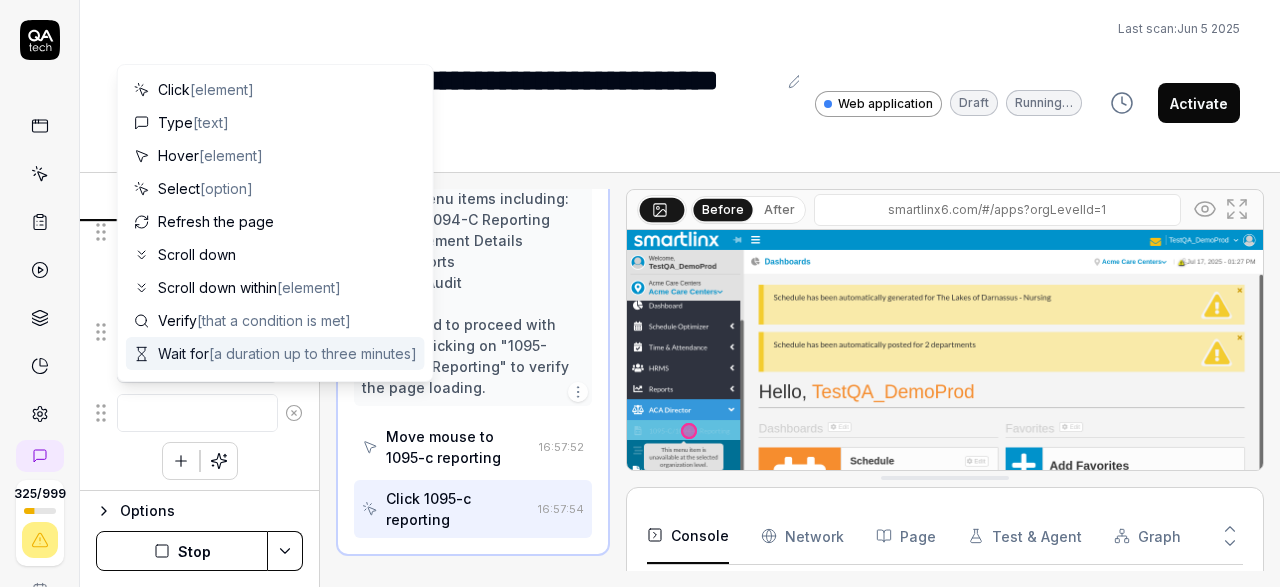 click at bounding box center (197, 413) 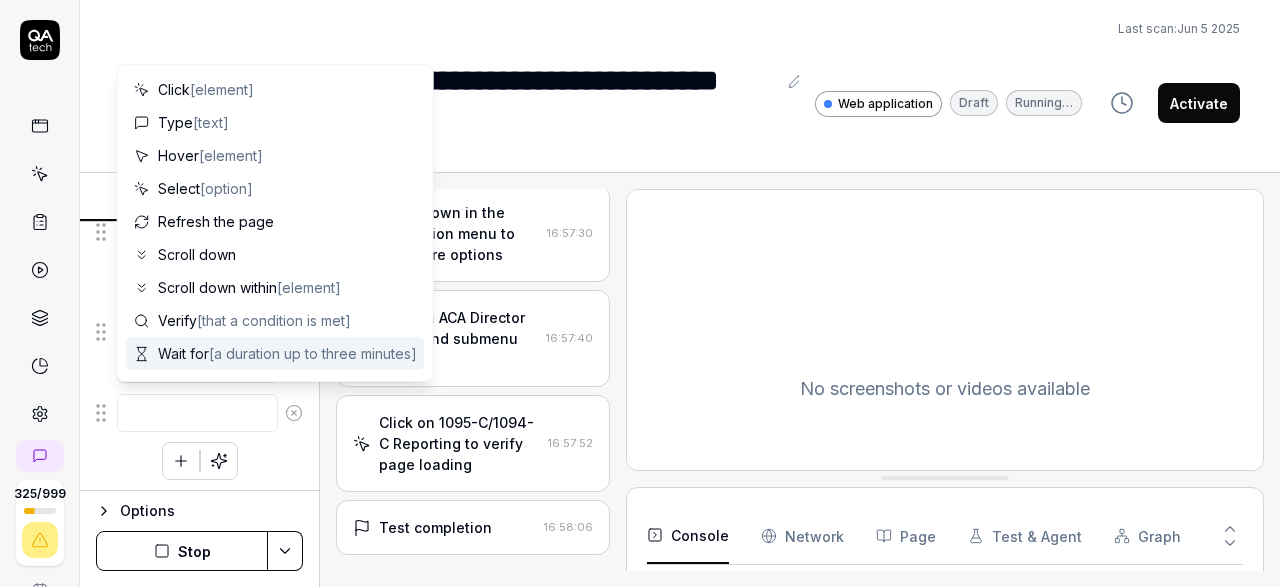 scroll, scrollTop: 618, scrollLeft: 0, axis: vertical 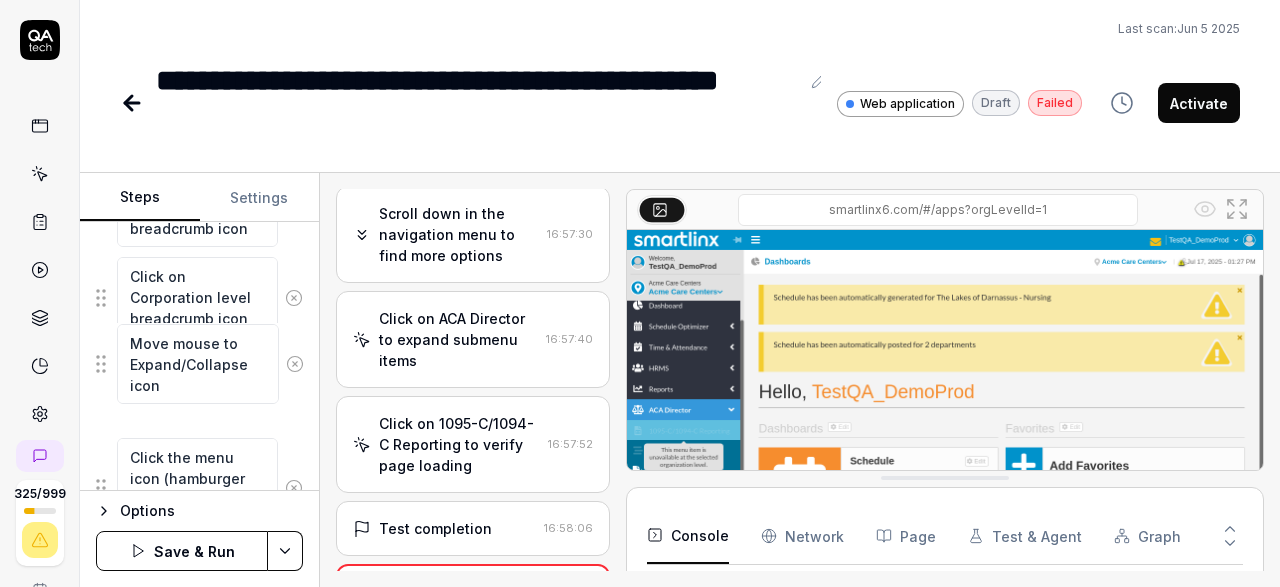 drag, startPoint x: 108, startPoint y: 395, endPoint x: 108, endPoint y: 370, distance: 25 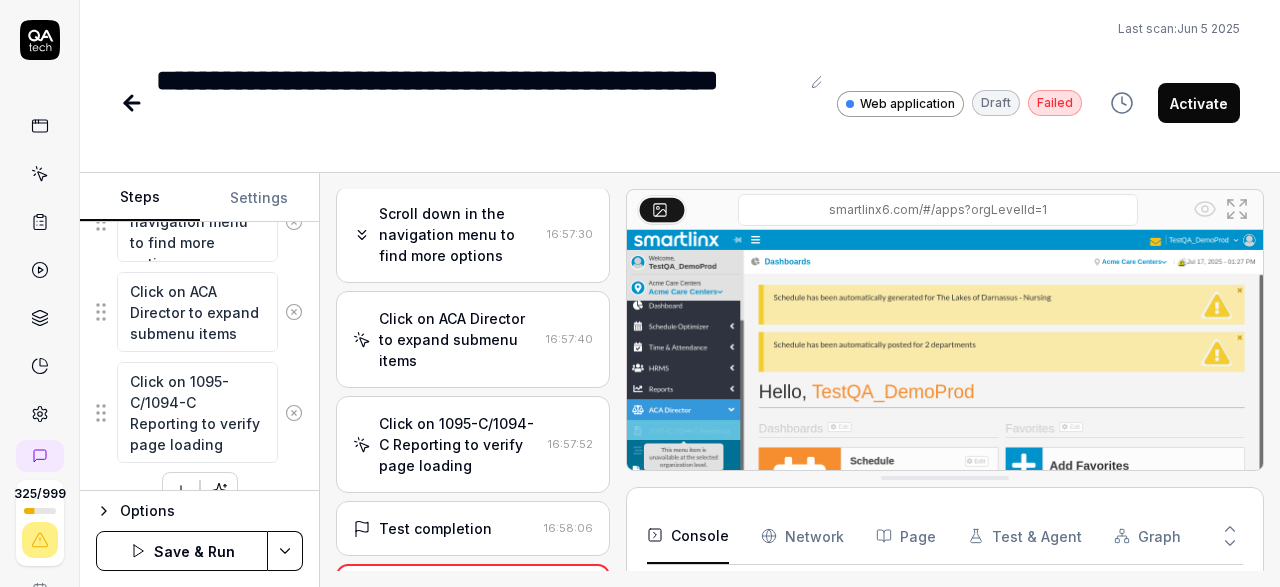 scroll, scrollTop: 715, scrollLeft: 0, axis: vertical 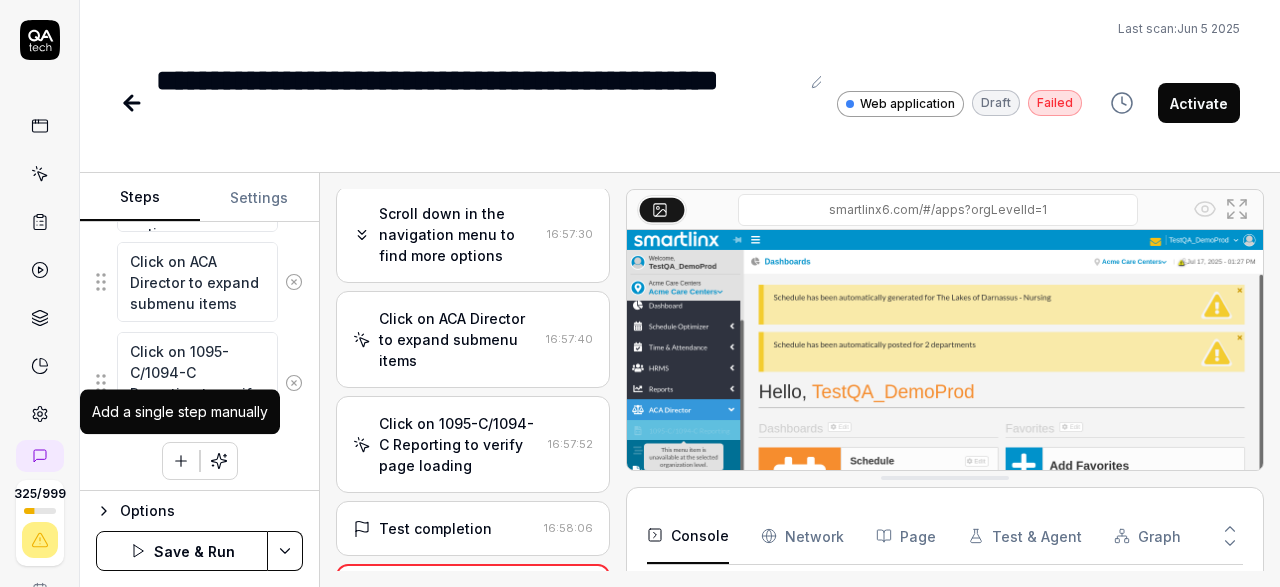 click 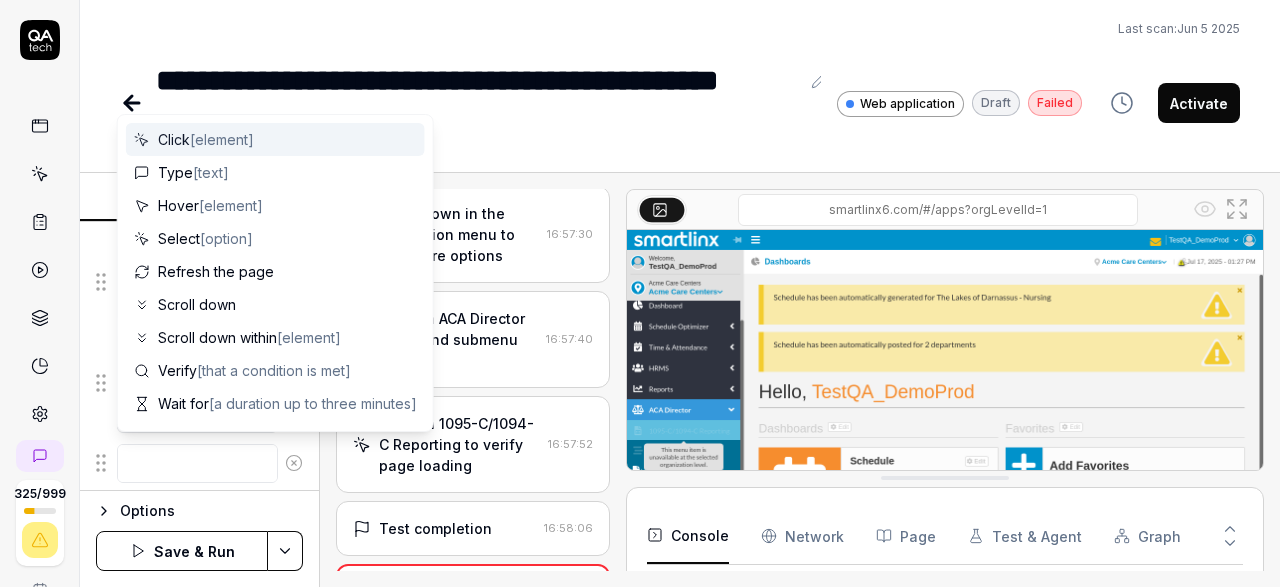 click at bounding box center [197, 463] 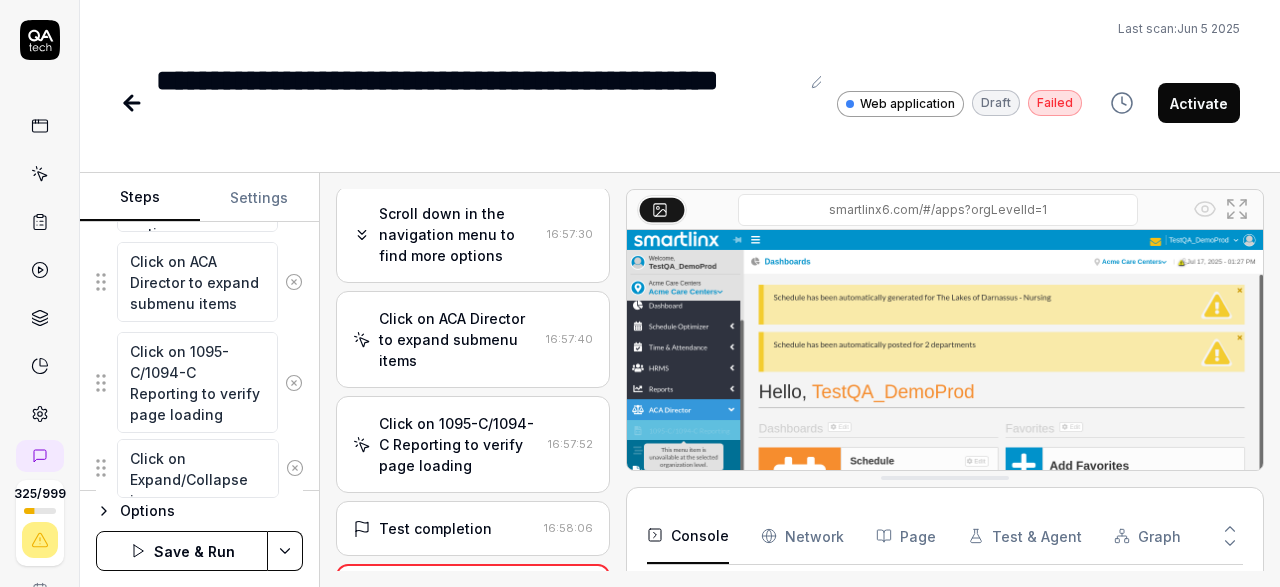 click on "Move mouse to Corporation level breadcrumb icon Click on Corporation level breadcrumb icon Move mouse to Expand/Collapse icon Click the menu icon (hamburger menu) to open navigation options Scroll down in the navigation menu to find more options Click on ACA Director to expand submenu items Click on 1095-C/1094-C Reporting to verify page loading Click on Expand/Collapse icon Click on Expand/Collapse icon
To pick up a draggable item, press the space bar.
While dragging, use the arrow keys to move the item.
Press space again to drop the item in its new position, or press escape to cancel.
Draggable item f0911cd8-ddf0-4946-a4bf-151da336cc77 was moved over droppable area f0911cd8-ddf0-4946-a4bf-151da336cc77." at bounding box center [199, 136] 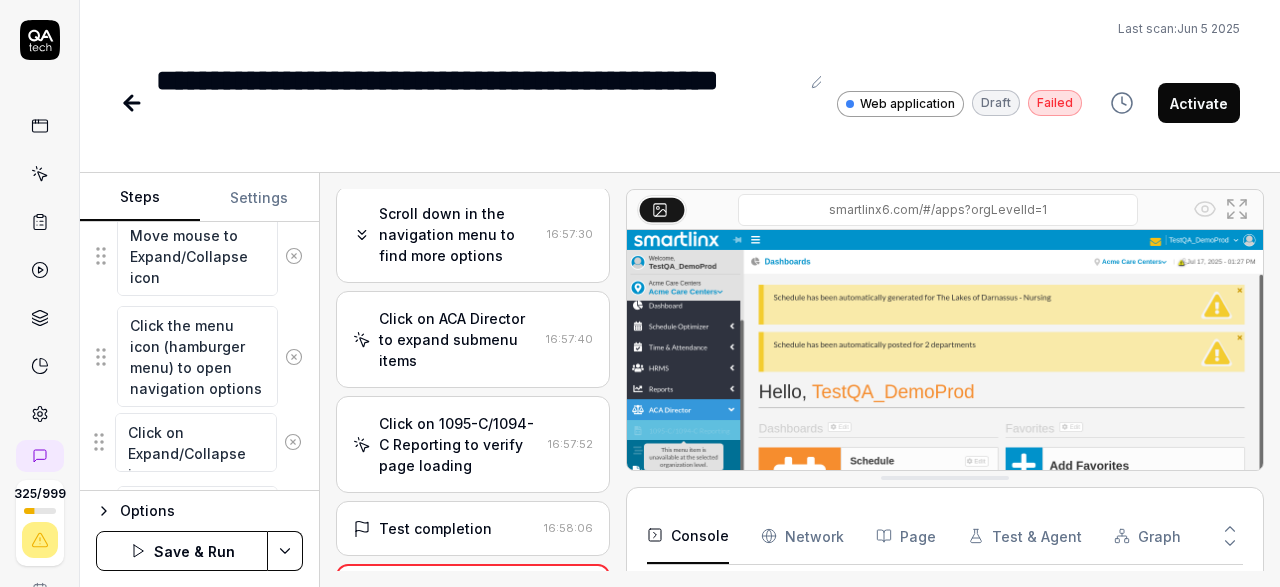 scroll, scrollTop: 449, scrollLeft: 0, axis: vertical 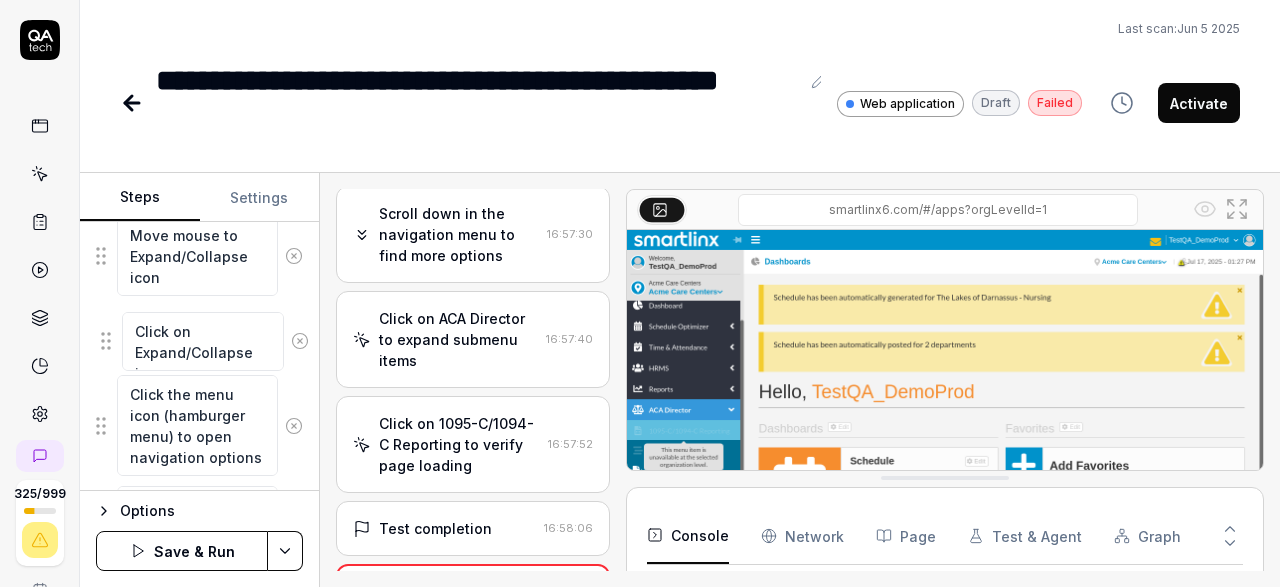 drag, startPoint x: 103, startPoint y: 469, endPoint x: 107, endPoint y: 342, distance: 127.06297 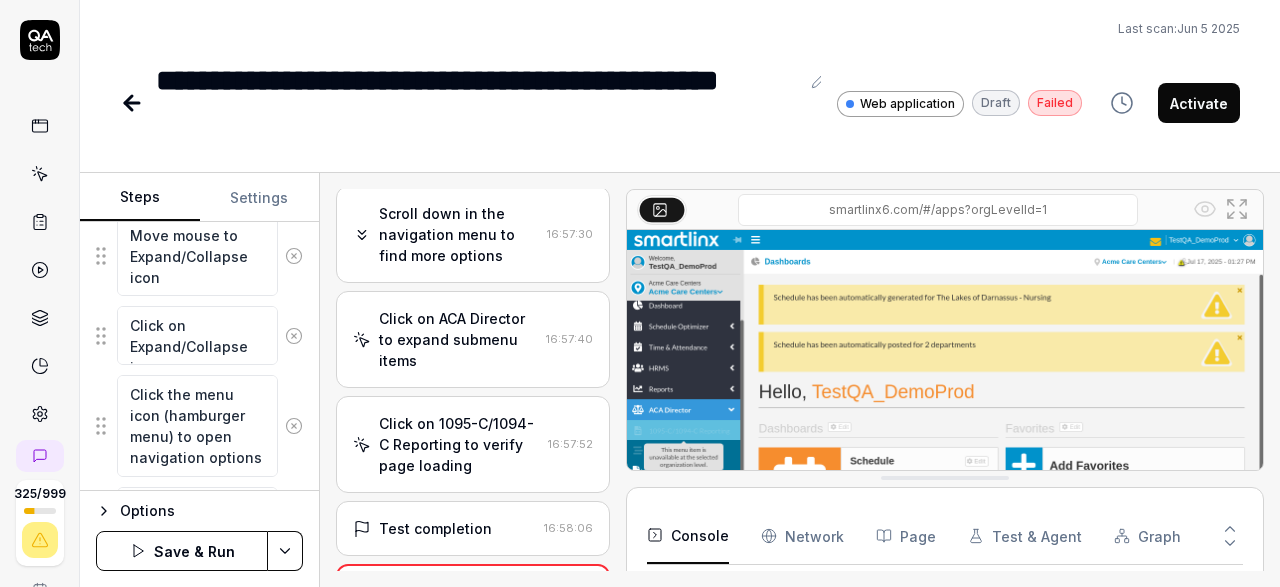 click on "**********" at bounding box center (640, 293) 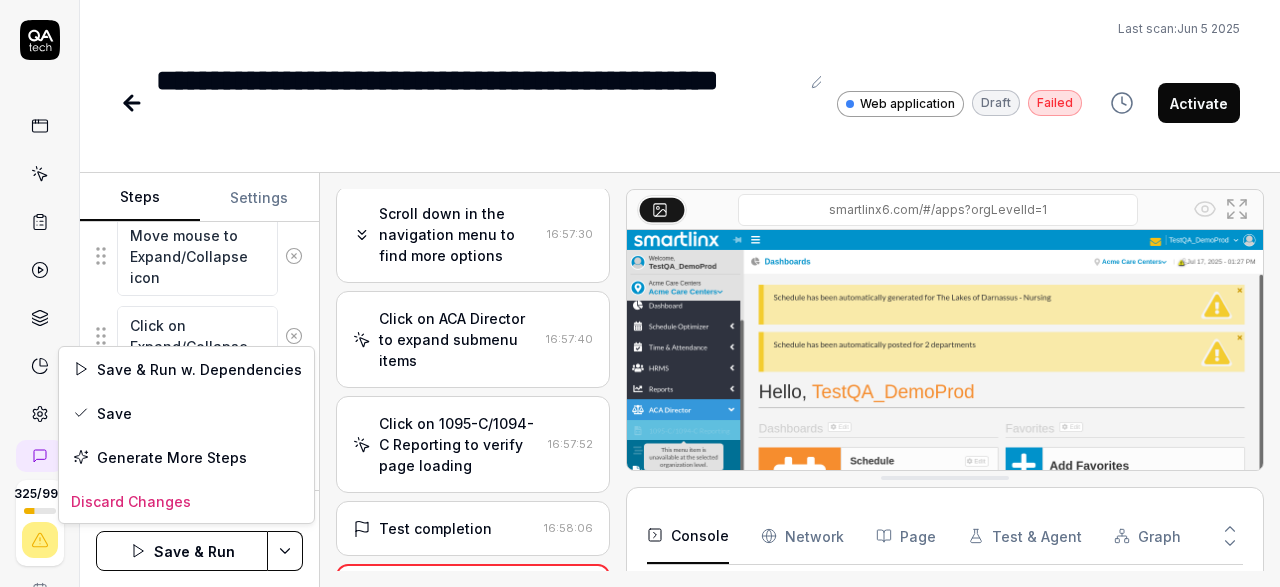scroll, scrollTop: 449, scrollLeft: 0, axis: vertical 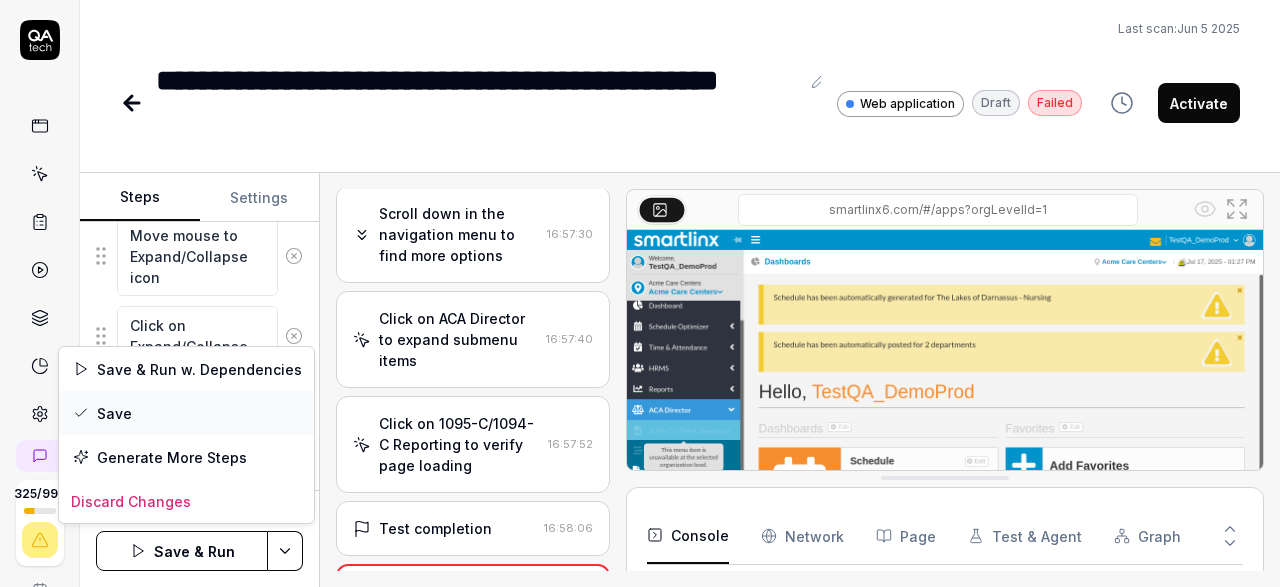 click on "Save" at bounding box center [186, 413] 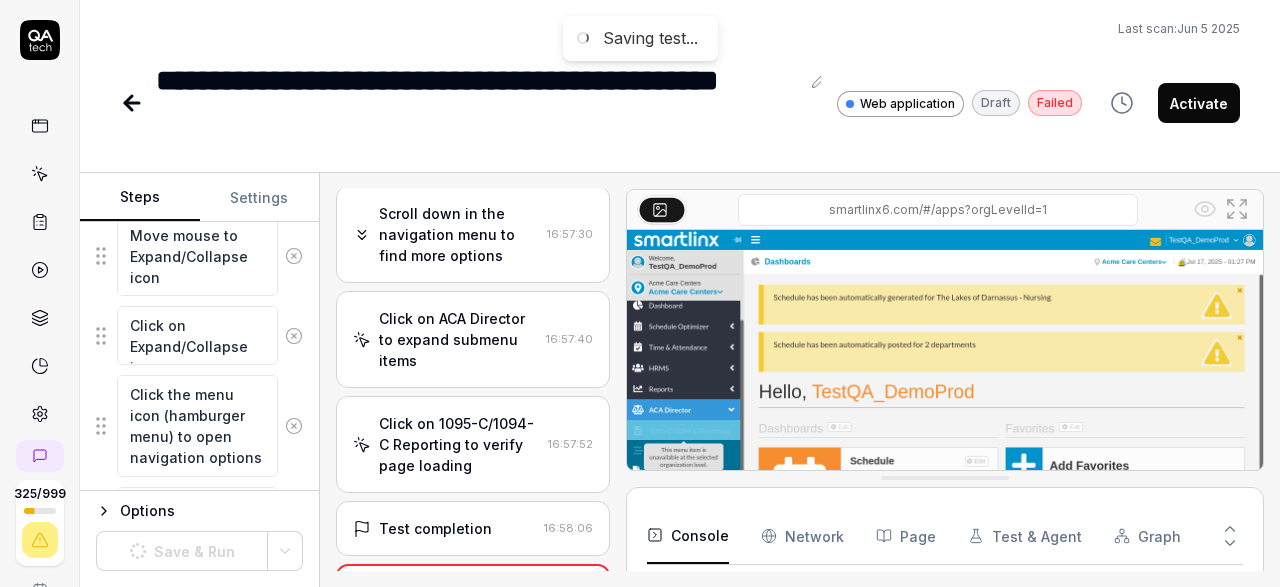 scroll, scrollTop: 449, scrollLeft: 0, axis: vertical 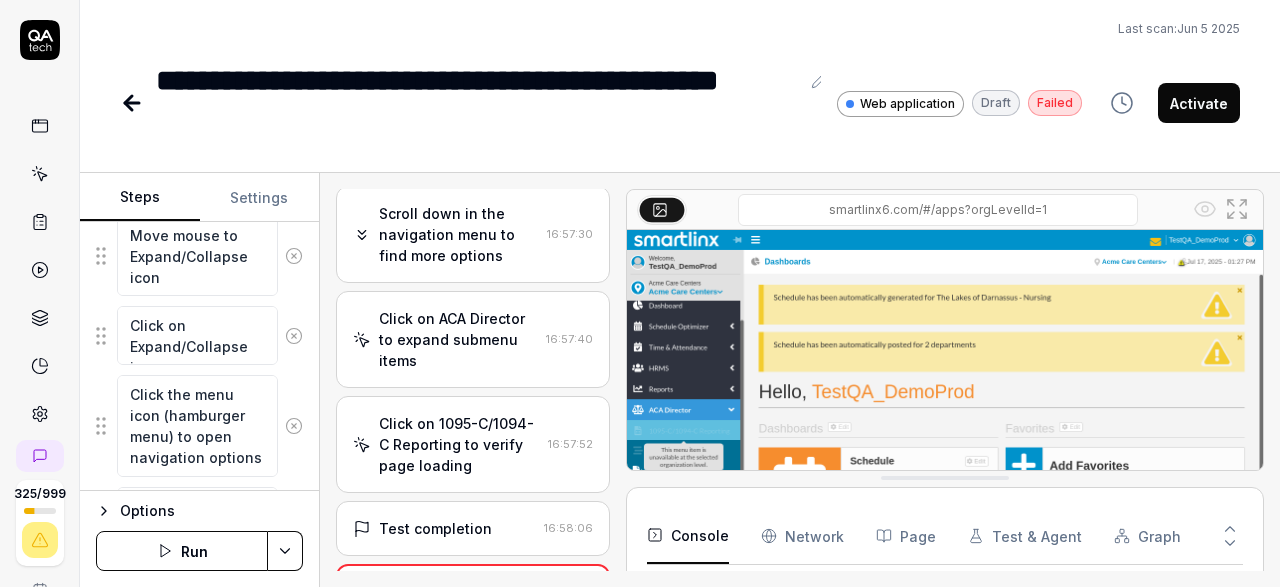 click on "Run" at bounding box center (182, 551) 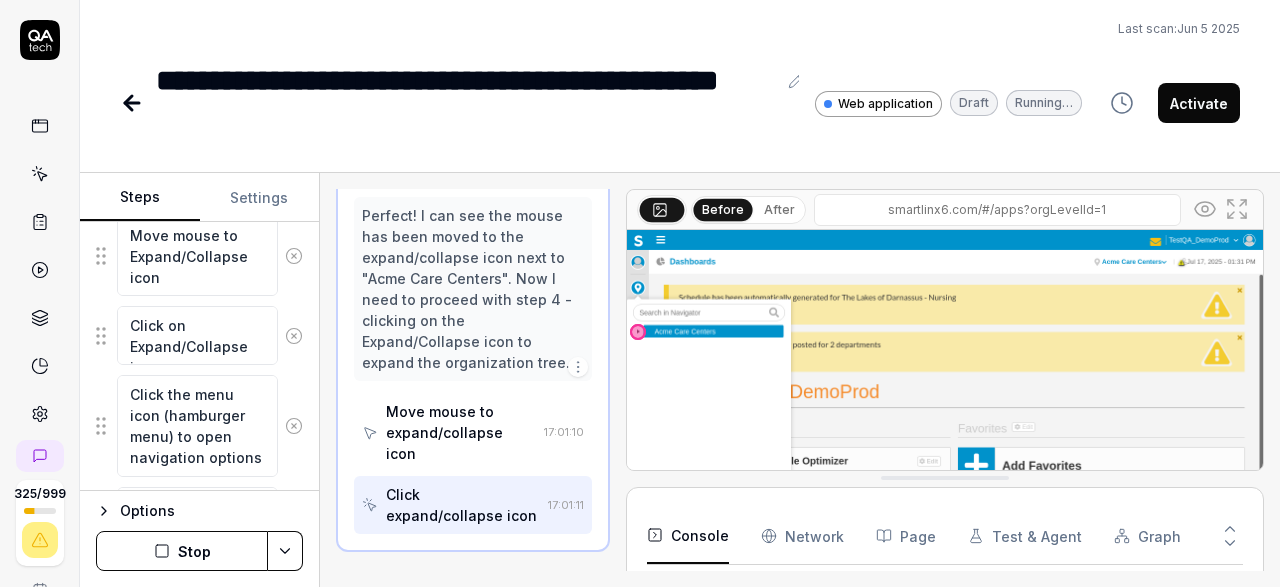 scroll, scrollTop: 635, scrollLeft: 0, axis: vertical 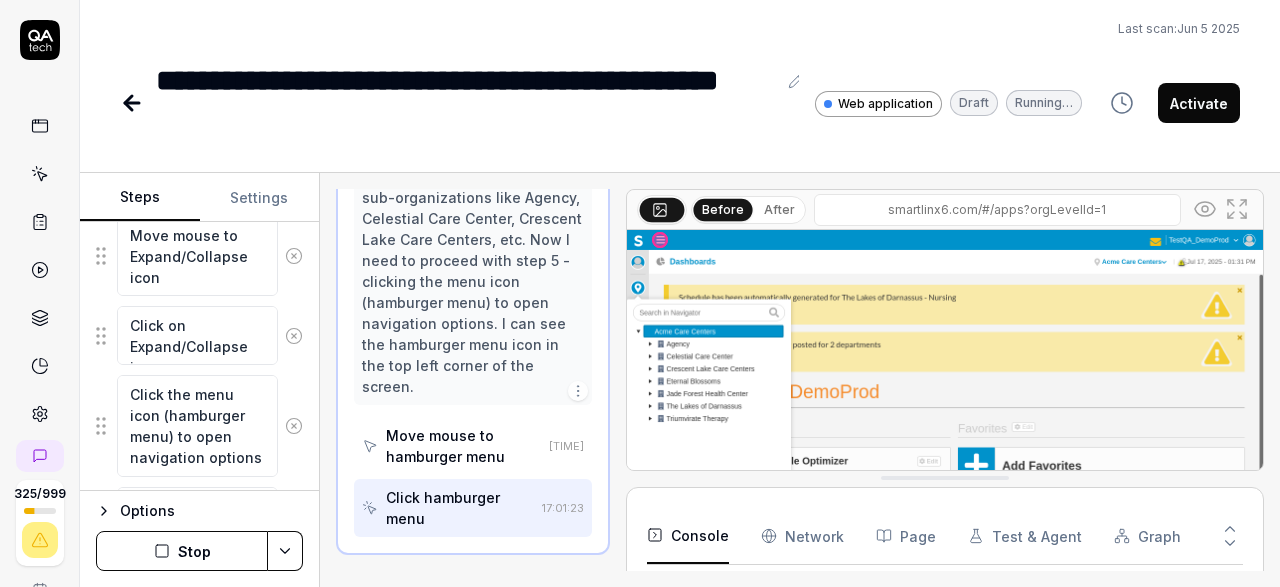 click on "Stop" at bounding box center (182, 551) 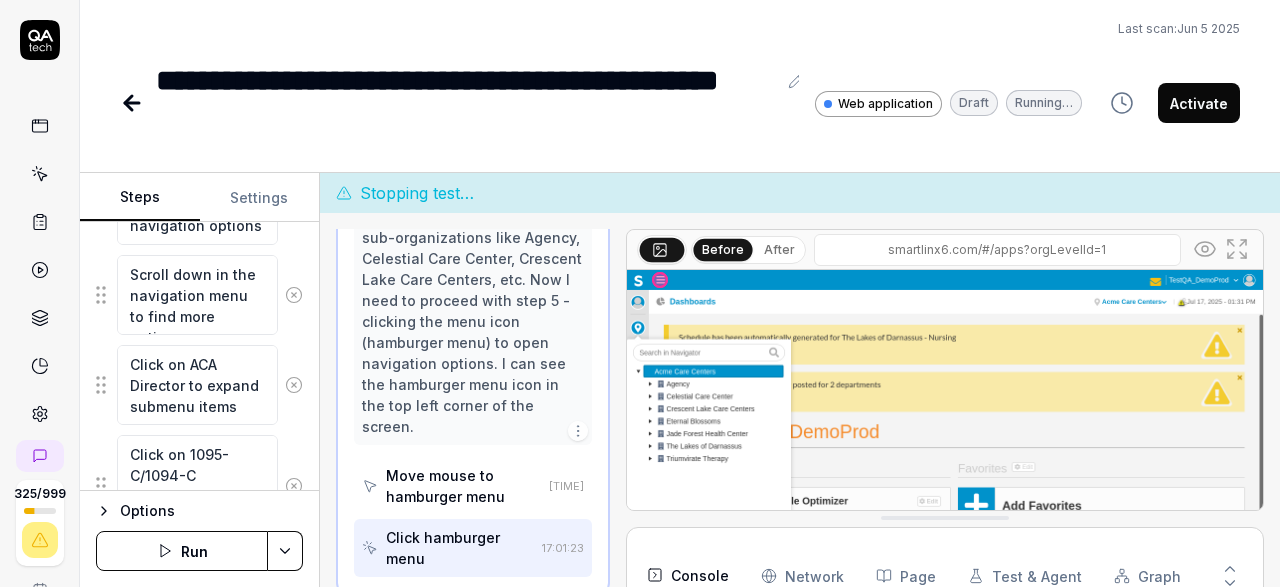 scroll, scrollTop: 783, scrollLeft: 0, axis: vertical 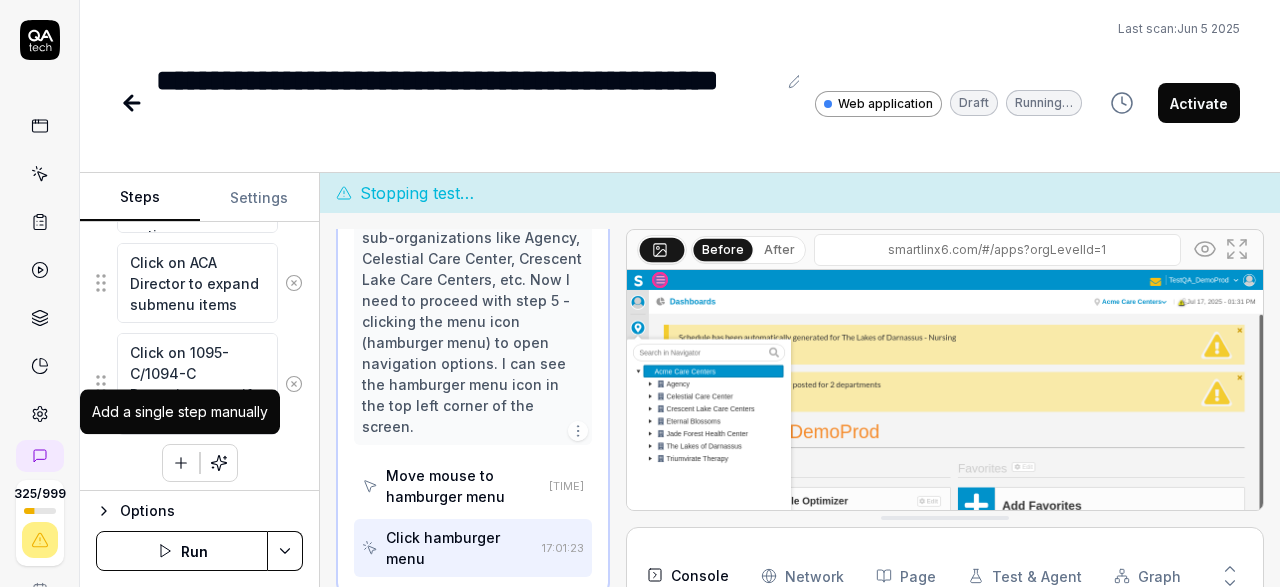 click 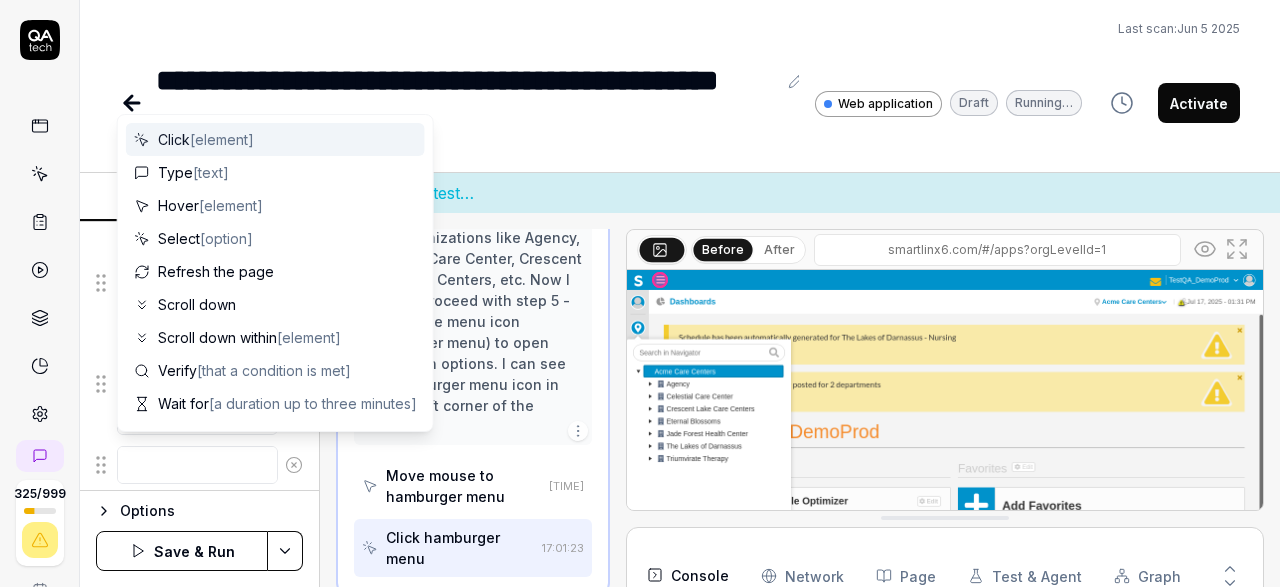 click at bounding box center (197, 465) 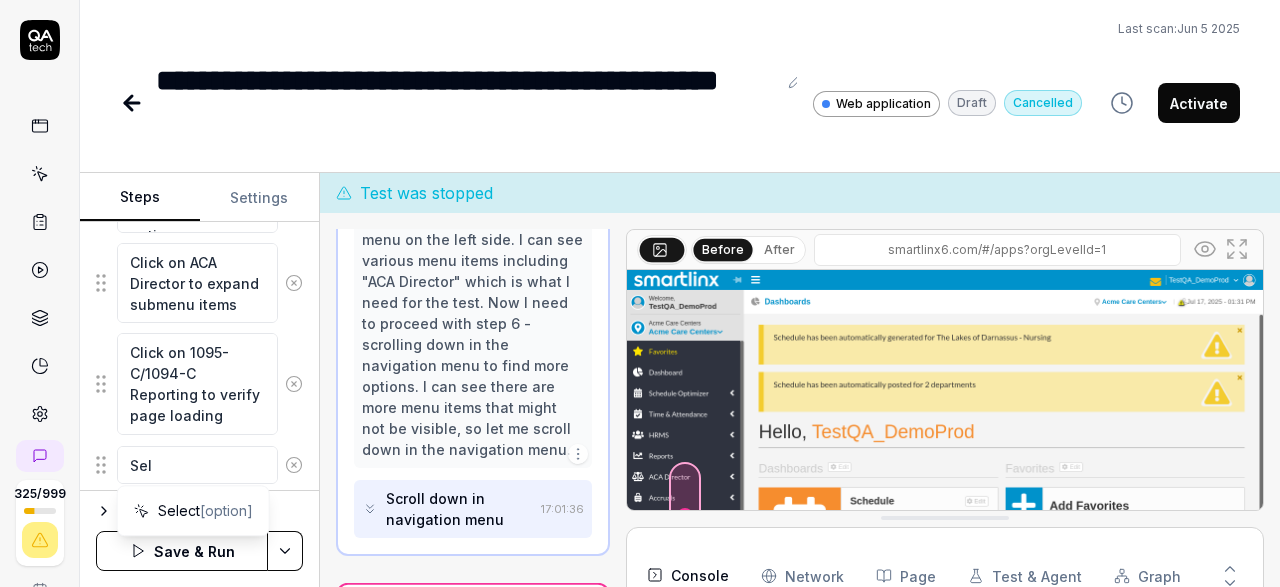 scroll, scrollTop: 948, scrollLeft: 0, axis: vertical 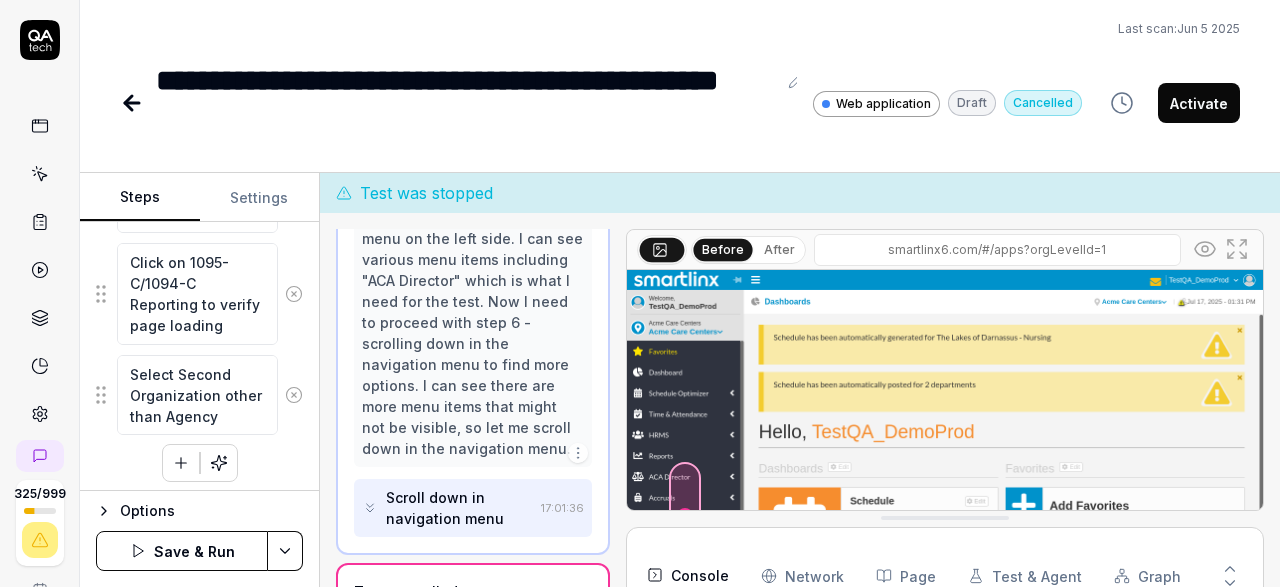 click on "Select Second Organization other than Agency" at bounding box center (197, 395) 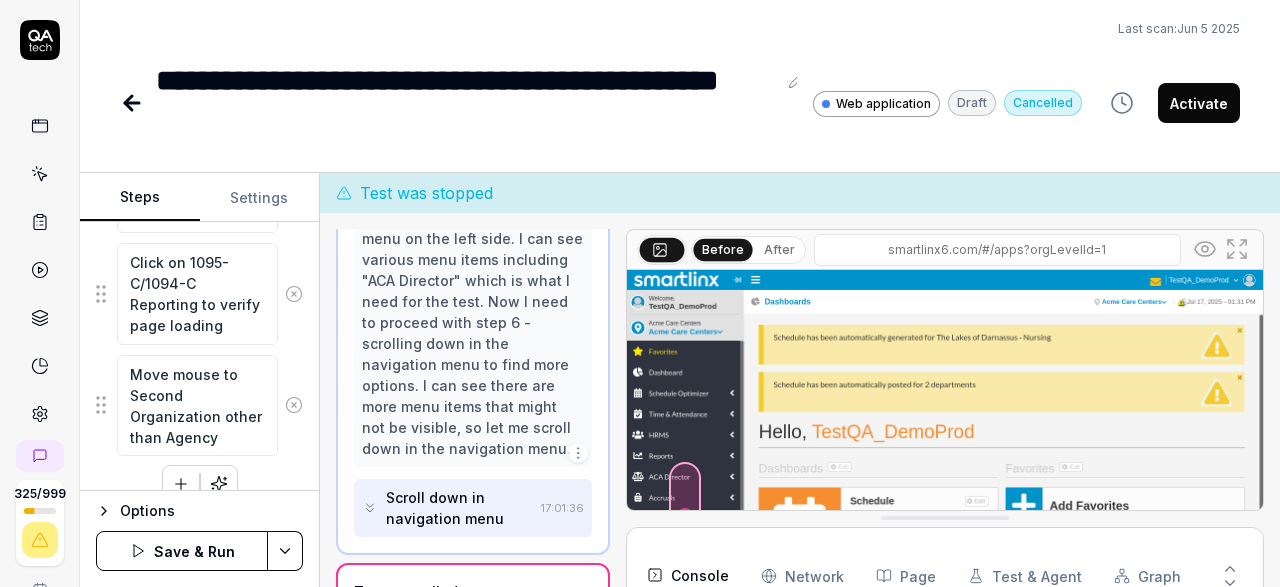 drag, startPoint x: 225, startPoint y: 430, endPoint x: 103, endPoint y: 368, distance: 136.85028 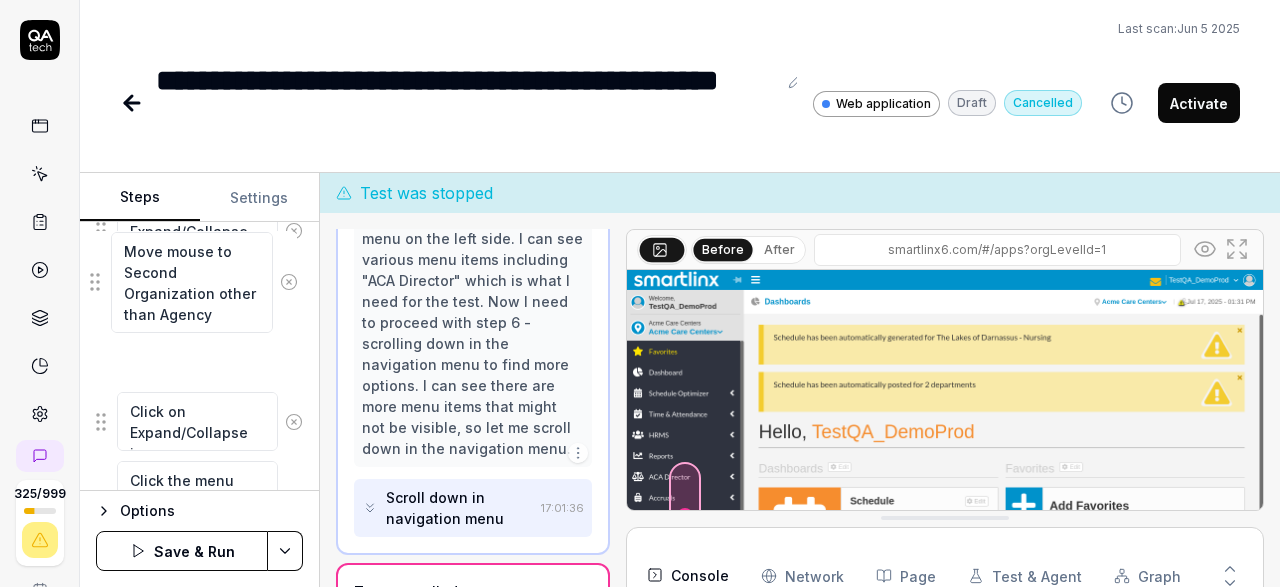 scroll, scrollTop: 464, scrollLeft: 0, axis: vertical 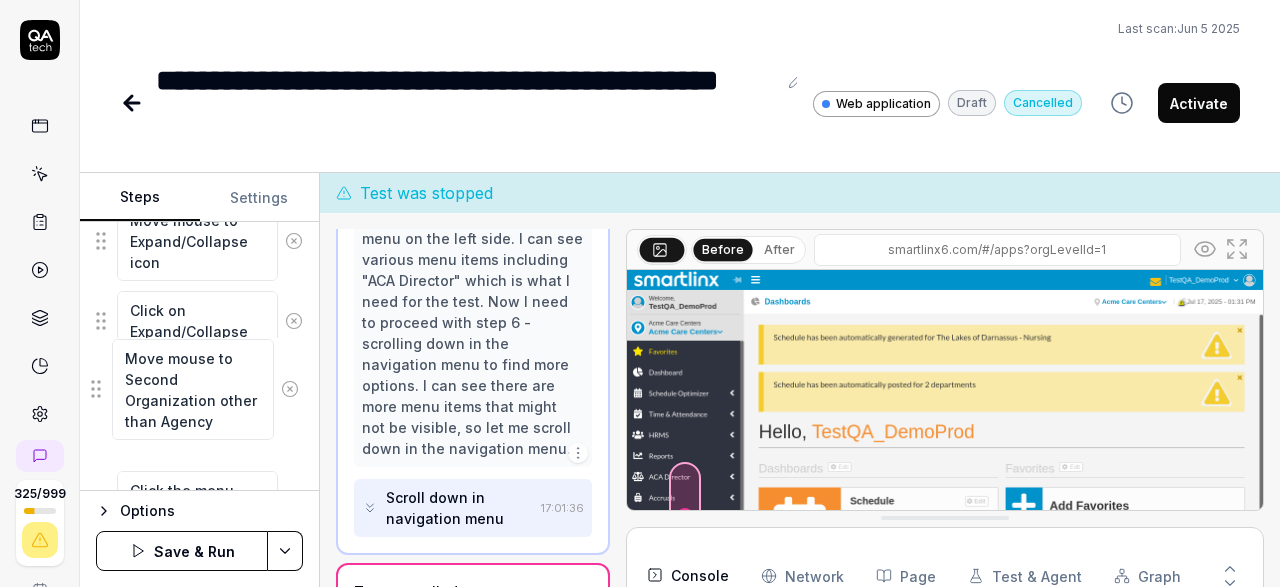 drag, startPoint x: 103, startPoint y: 401, endPoint x: 98, endPoint y: 391, distance: 11.18034 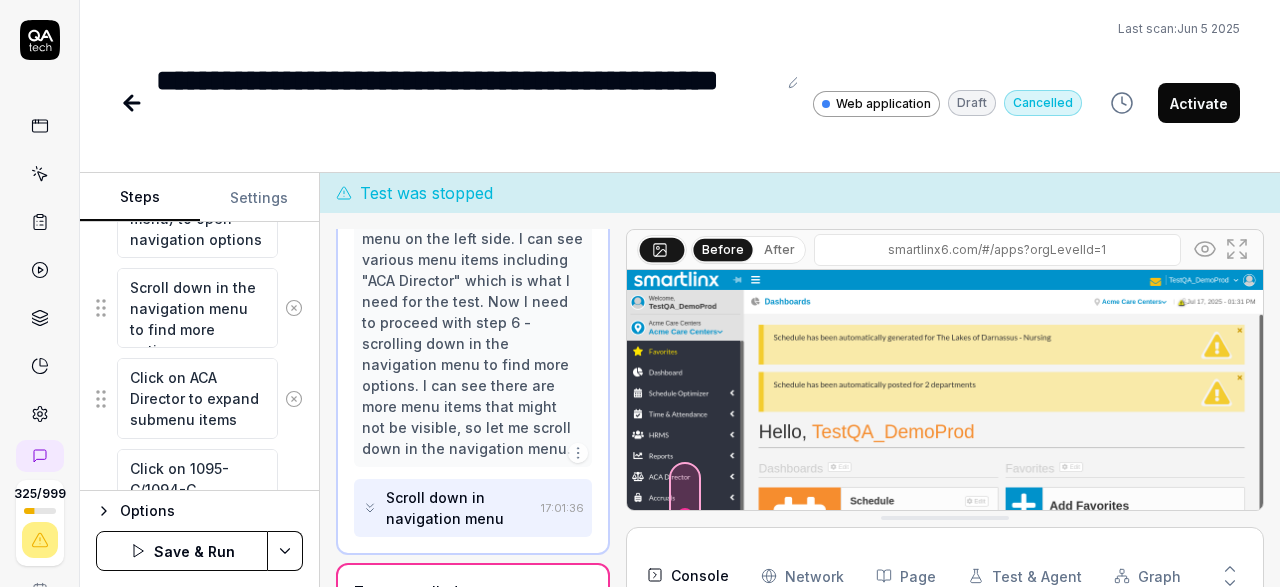 scroll, scrollTop: 894, scrollLeft: 0, axis: vertical 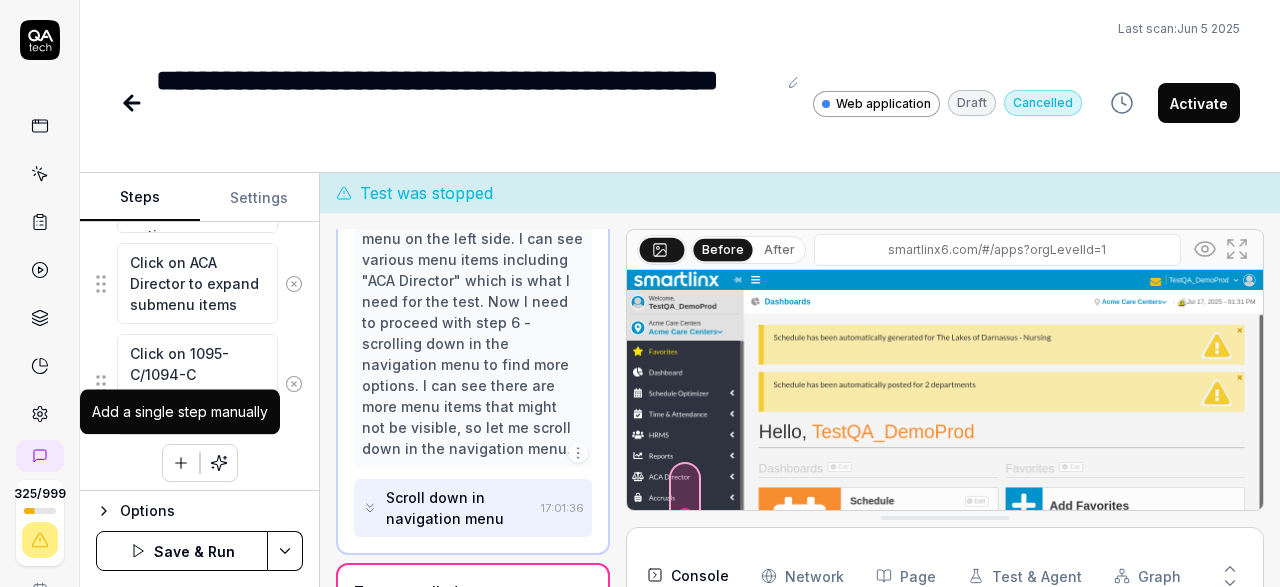 click 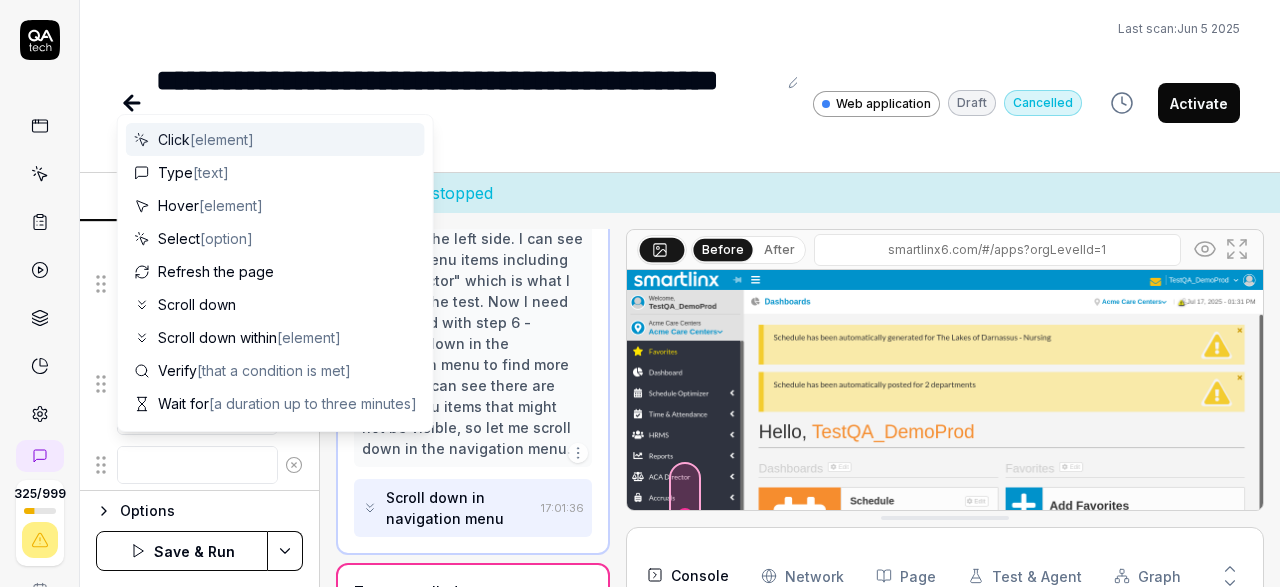 click at bounding box center (197, 465) 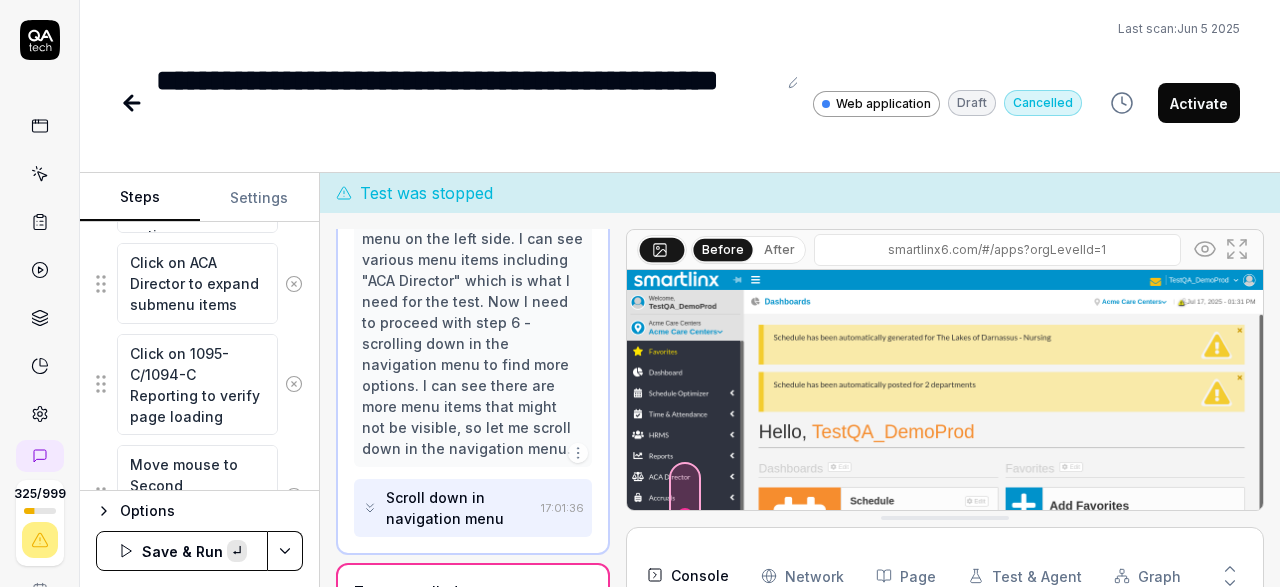 scroll, scrollTop: 932, scrollLeft: 0, axis: vertical 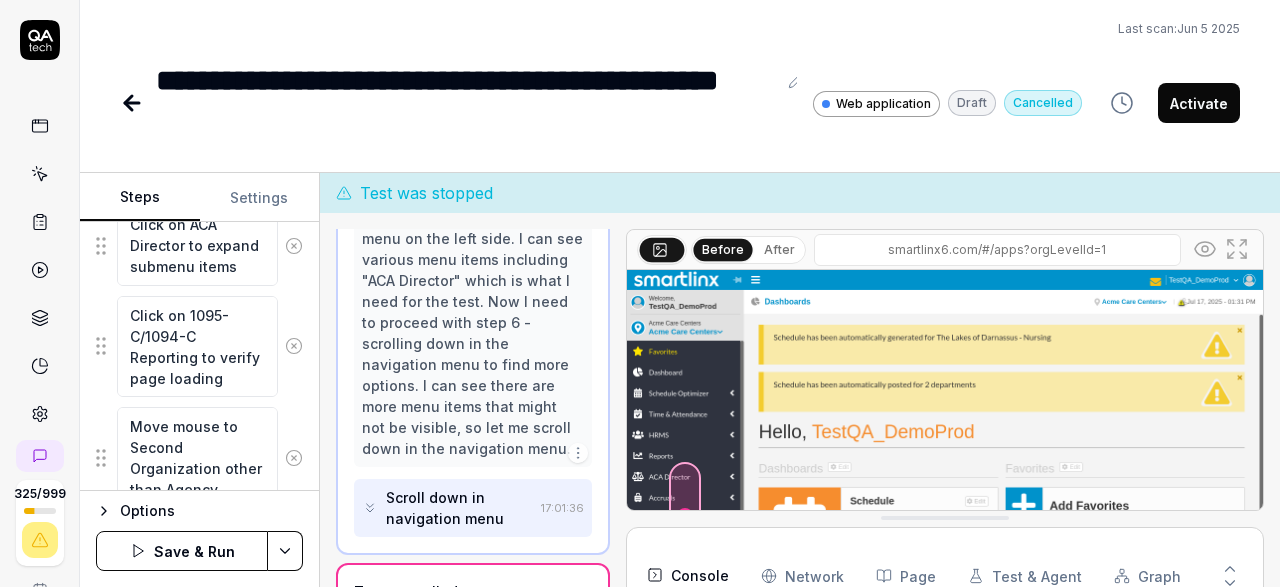 click on "Move mouse to Second Organization other than Agency" at bounding box center (197, 457) 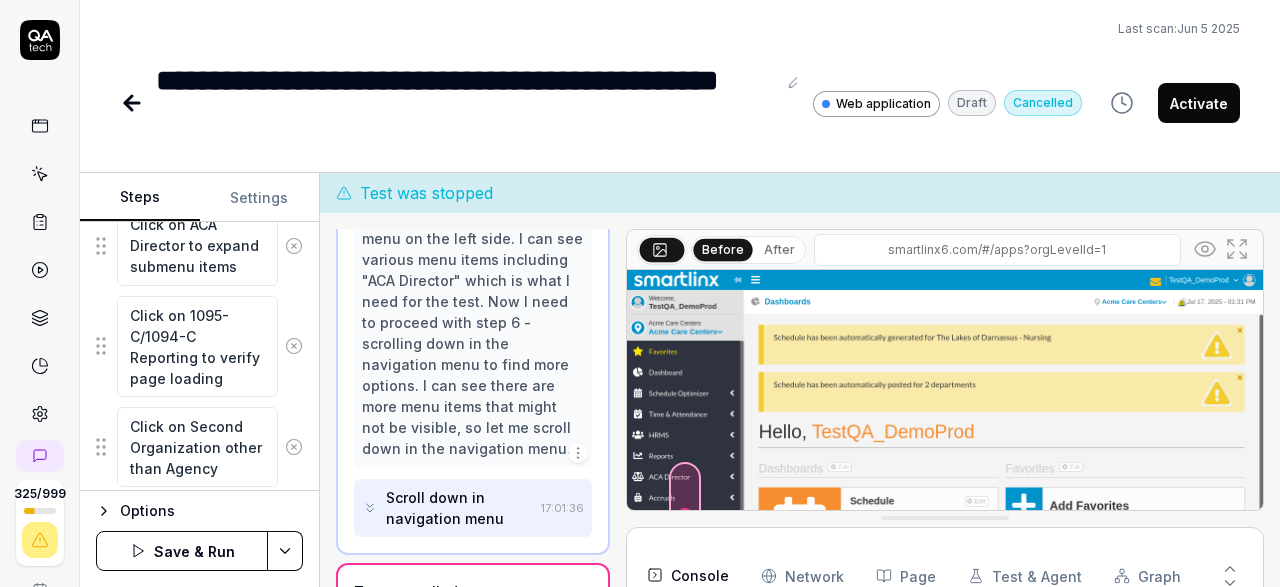scroll, scrollTop: 984, scrollLeft: 0, axis: vertical 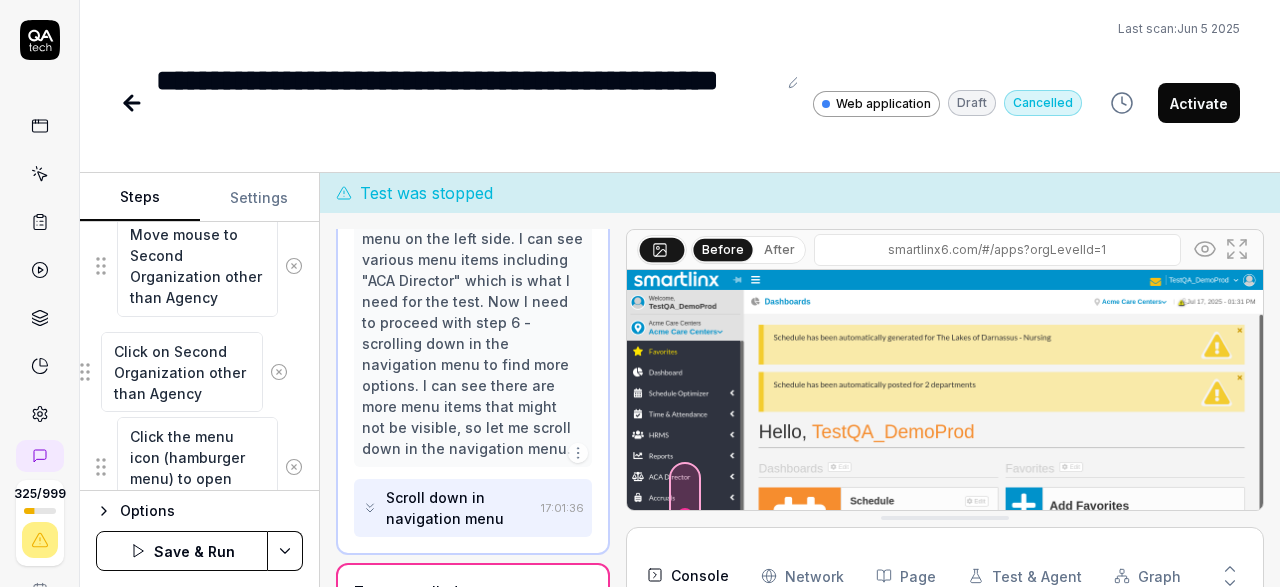 drag, startPoint x: 105, startPoint y: 391, endPoint x: 89, endPoint y: 374, distance: 23.345236 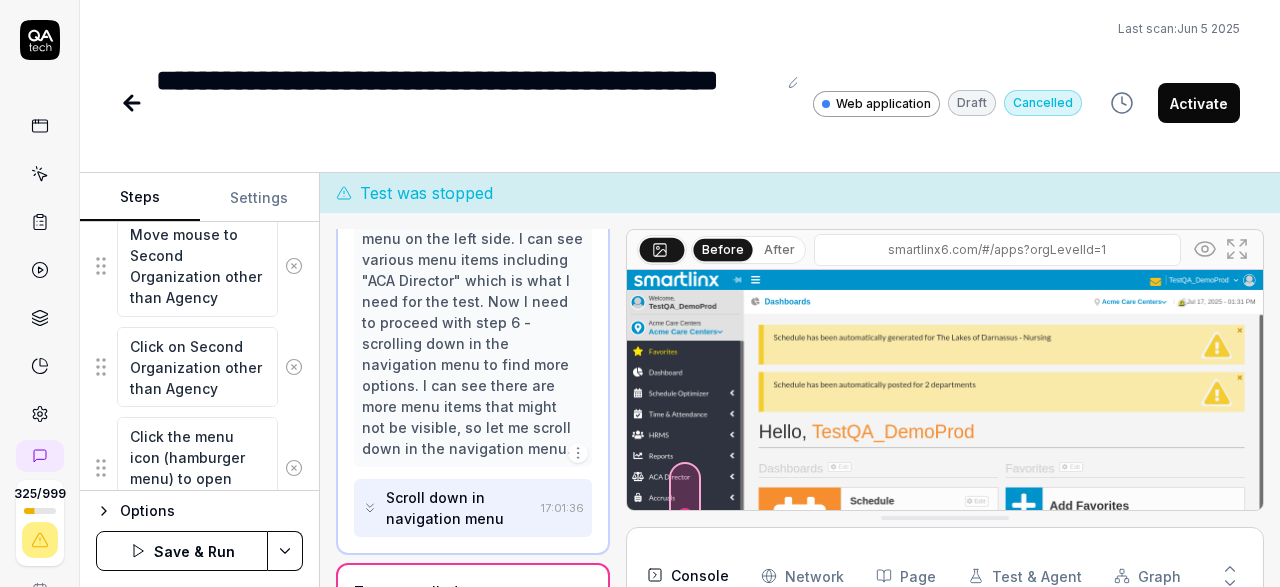 click on "**********" at bounding box center [640, 293] 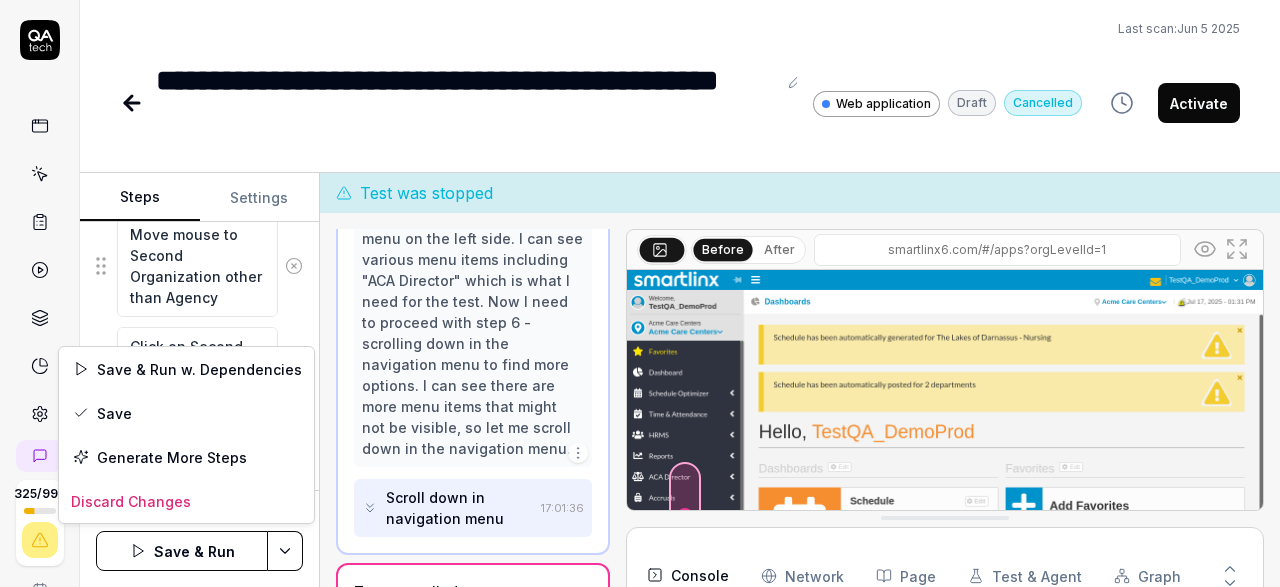 scroll, scrollTop: 609, scrollLeft: 0, axis: vertical 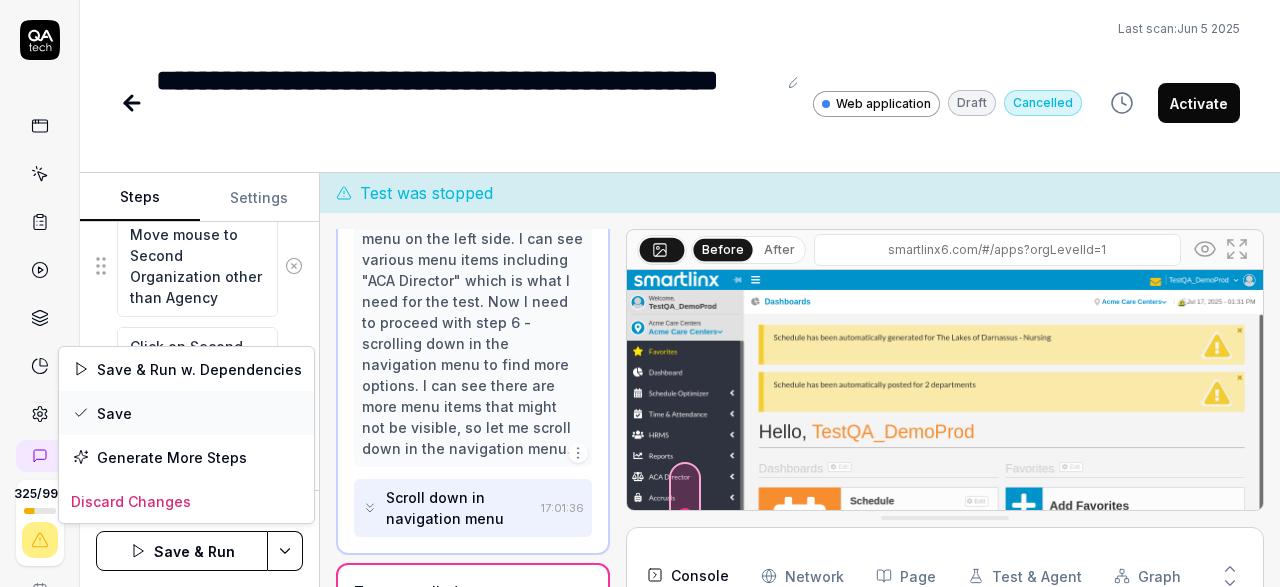 click on "Save" at bounding box center [186, 413] 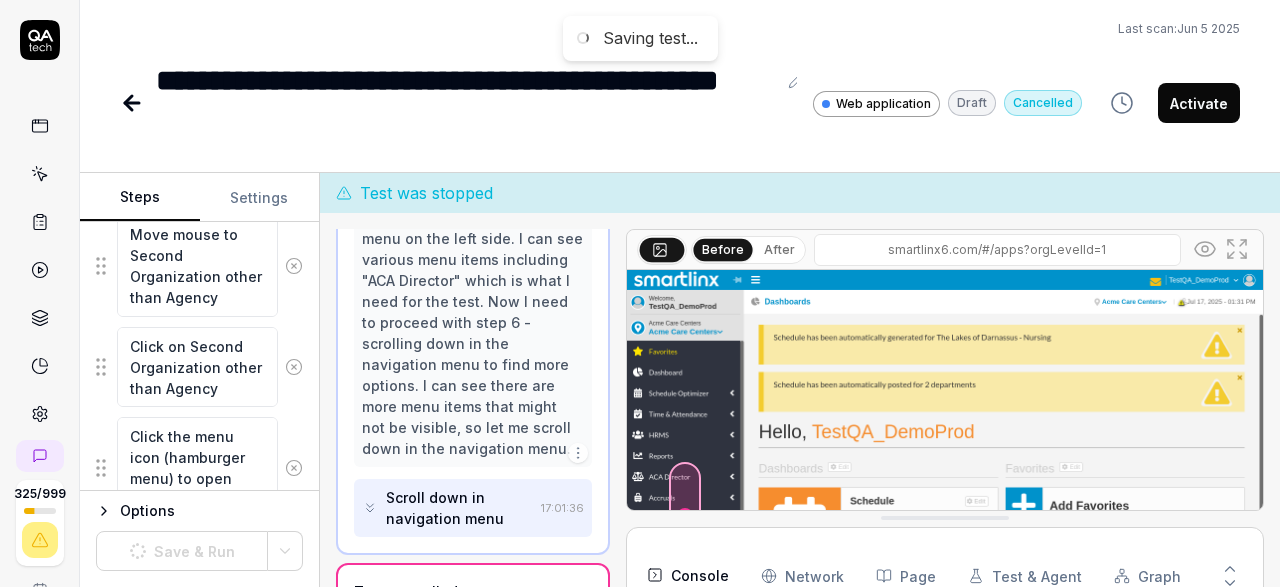 scroll, scrollTop: 609, scrollLeft: 0, axis: vertical 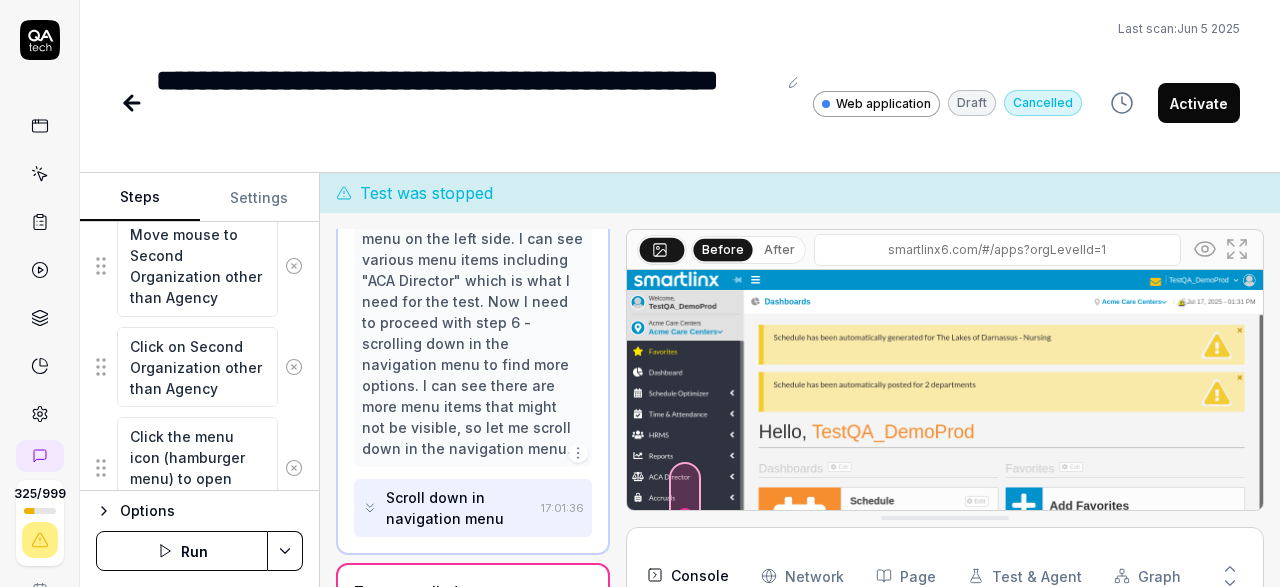 click on "Run" at bounding box center [182, 551] 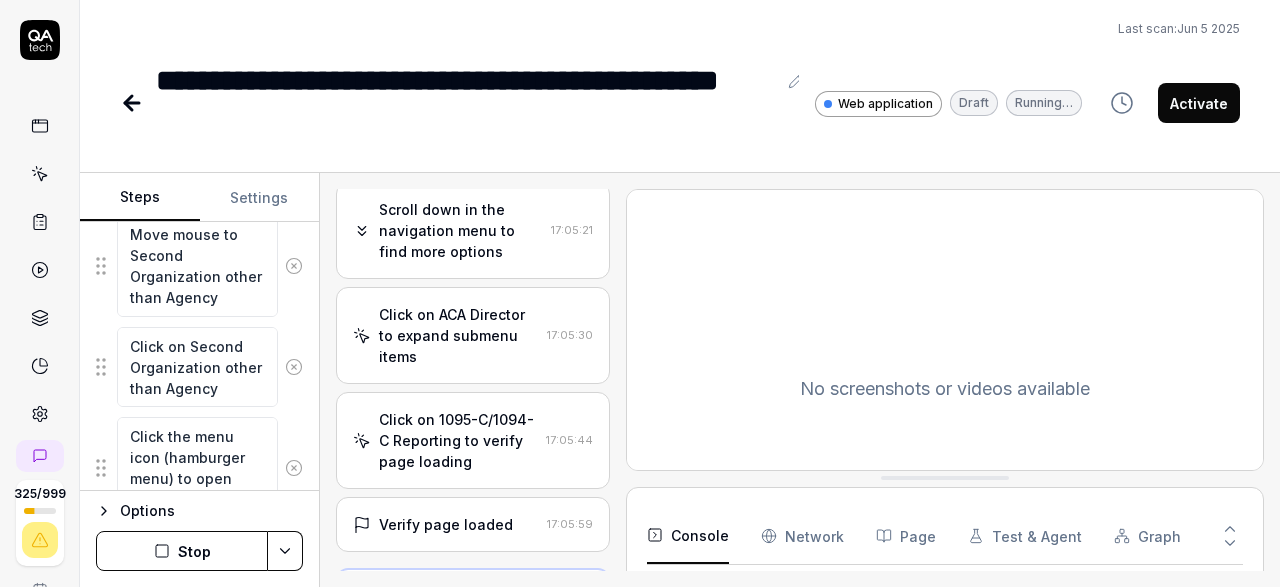 scroll, scrollTop: 993, scrollLeft: 0, axis: vertical 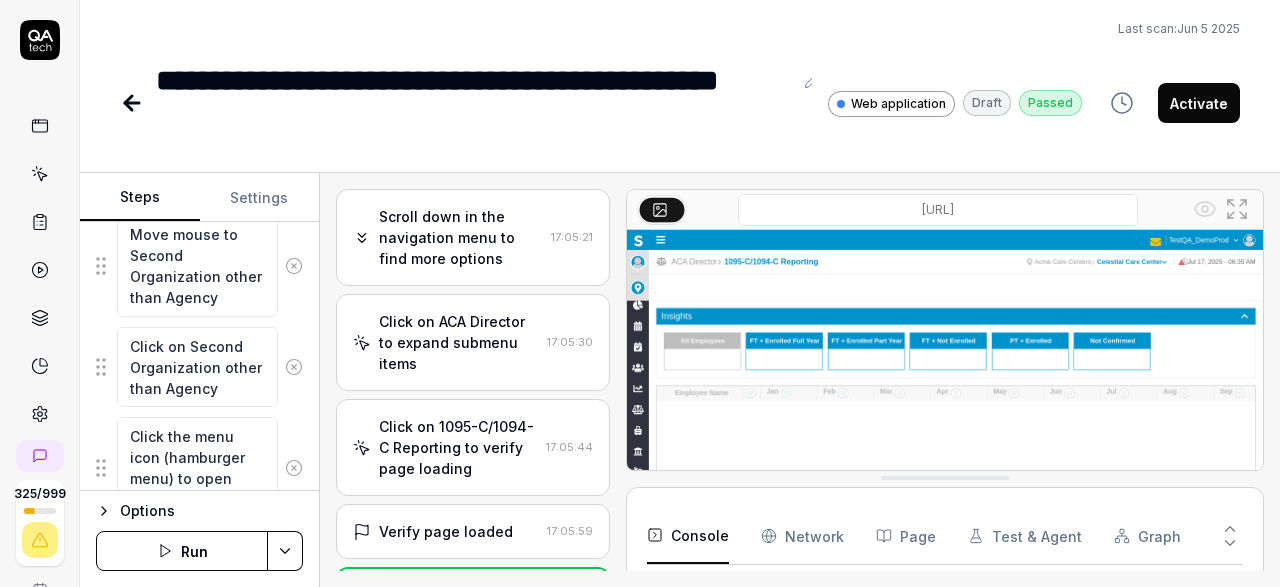 click on "Activate" at bounding box center (1199, 103) 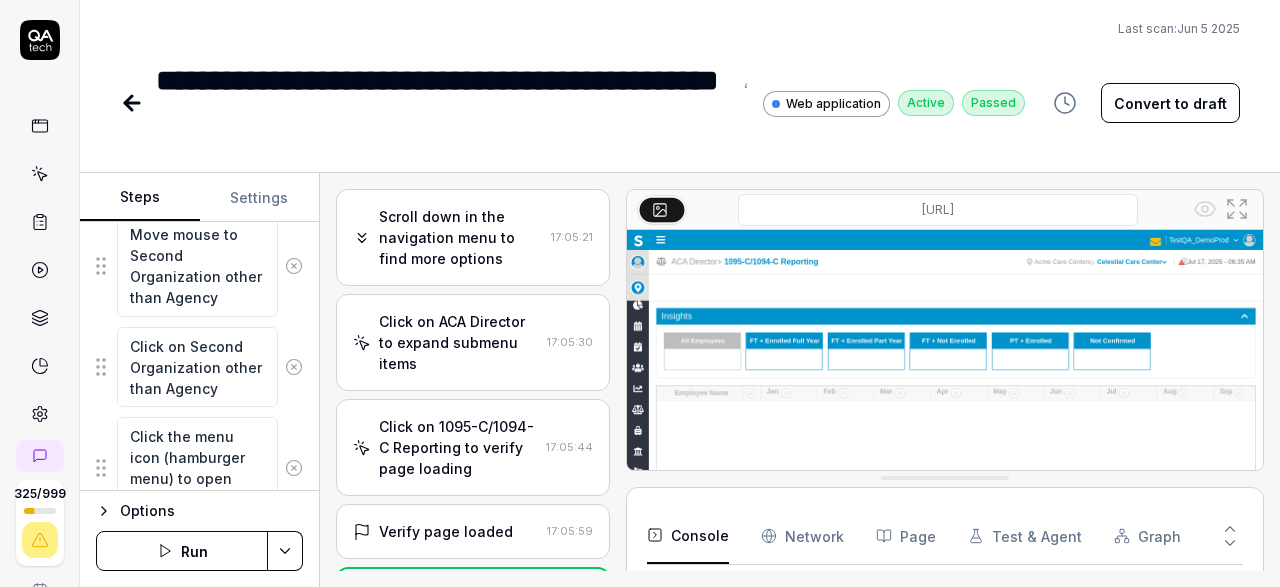 click 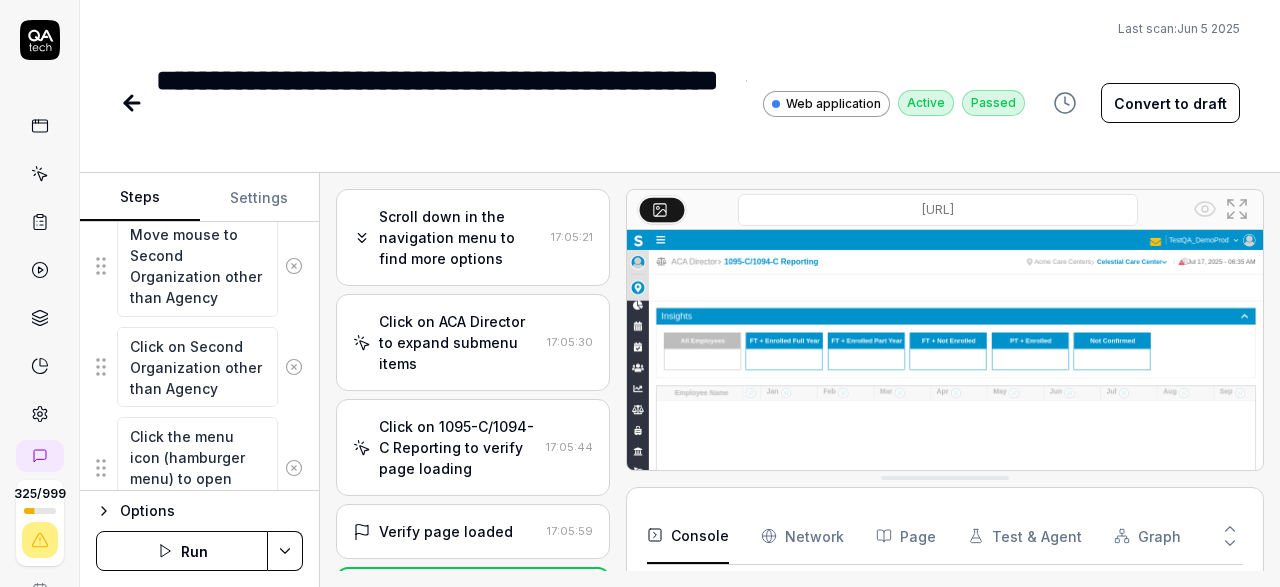 click on "**********" at bounding box center [444, 103] 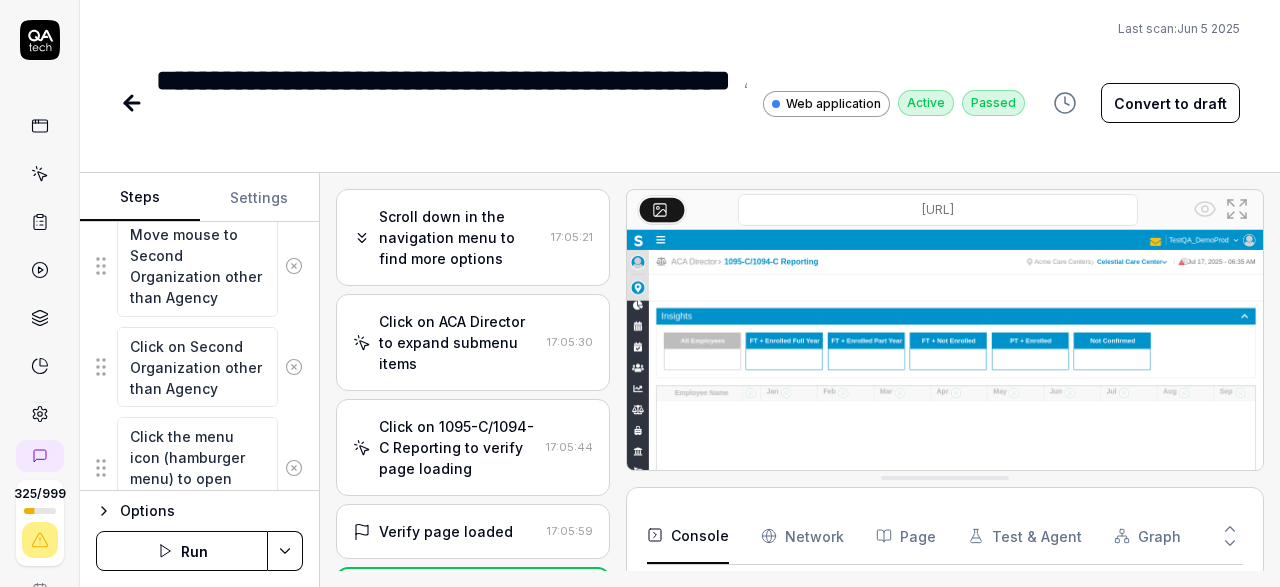 click 